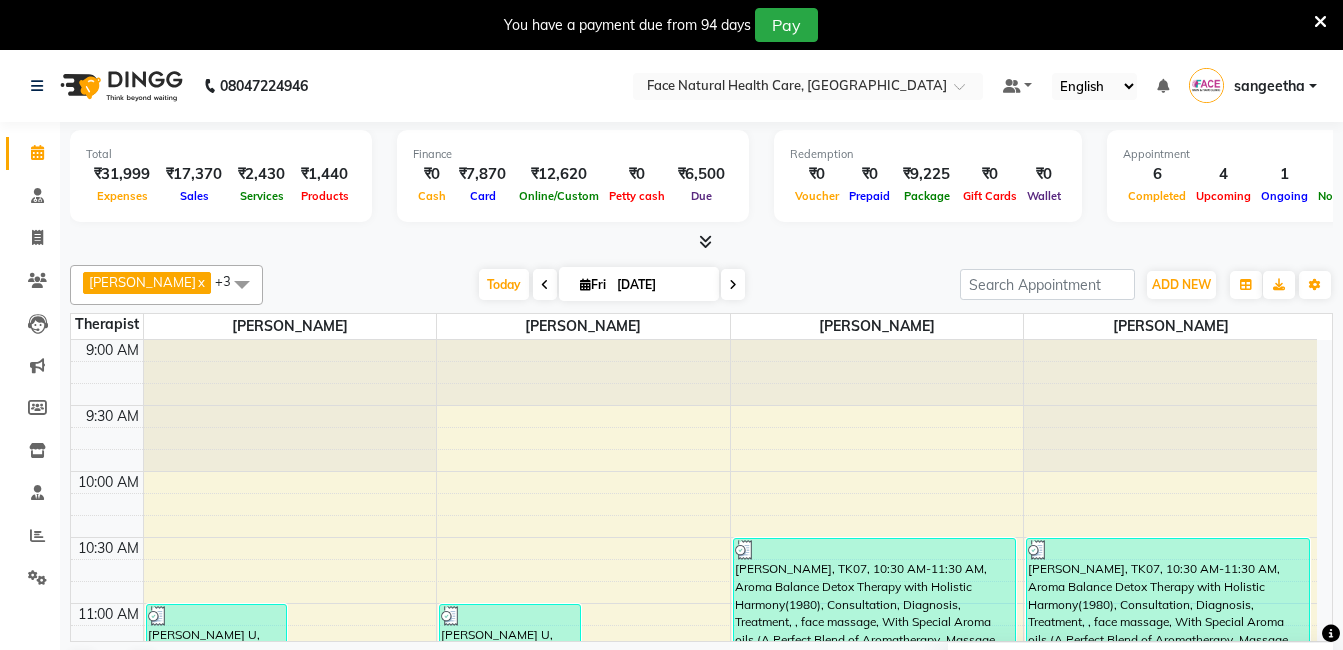 scroll, scrollTop: 0, scrollLeft: 0, axis: both 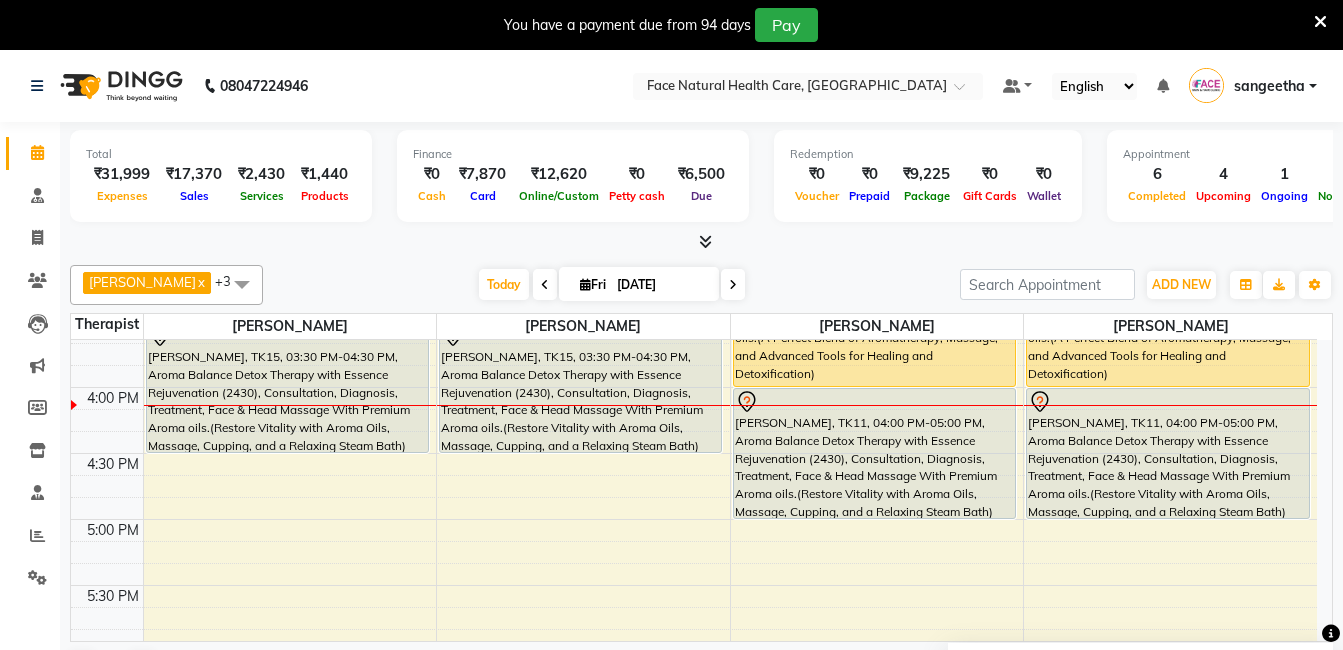click on "[PERSON_NAME], TK15, 03:30 PM-04:30 PM, Aroma Balance Detox Therapy with Essence Rejuvenation  (2430), Consultation, Diagnosis, Treatment,  Face & Head Massage With Premium Aroma oils.(Restore Vitality with Aroma Oils, Massage, Cupping, and a Relaxing Steam Bath)" at bounding box center (580, 387) 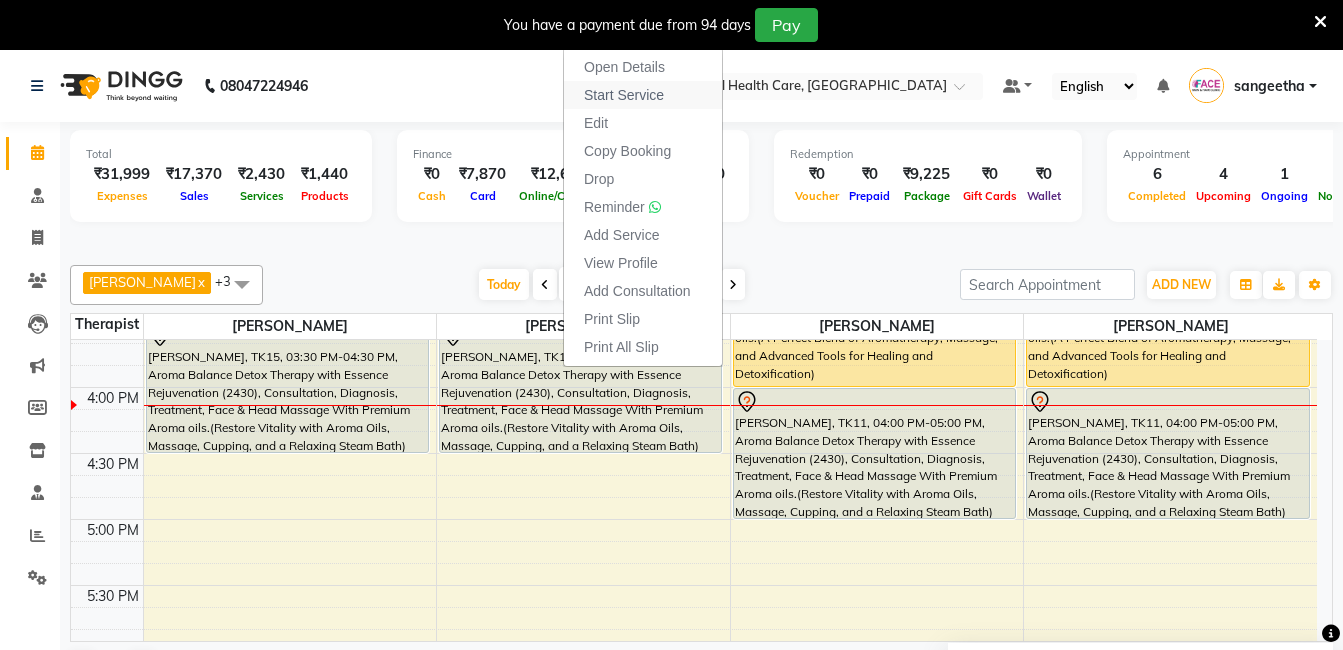 click on "Start Service" at bounding box center [624, 95] 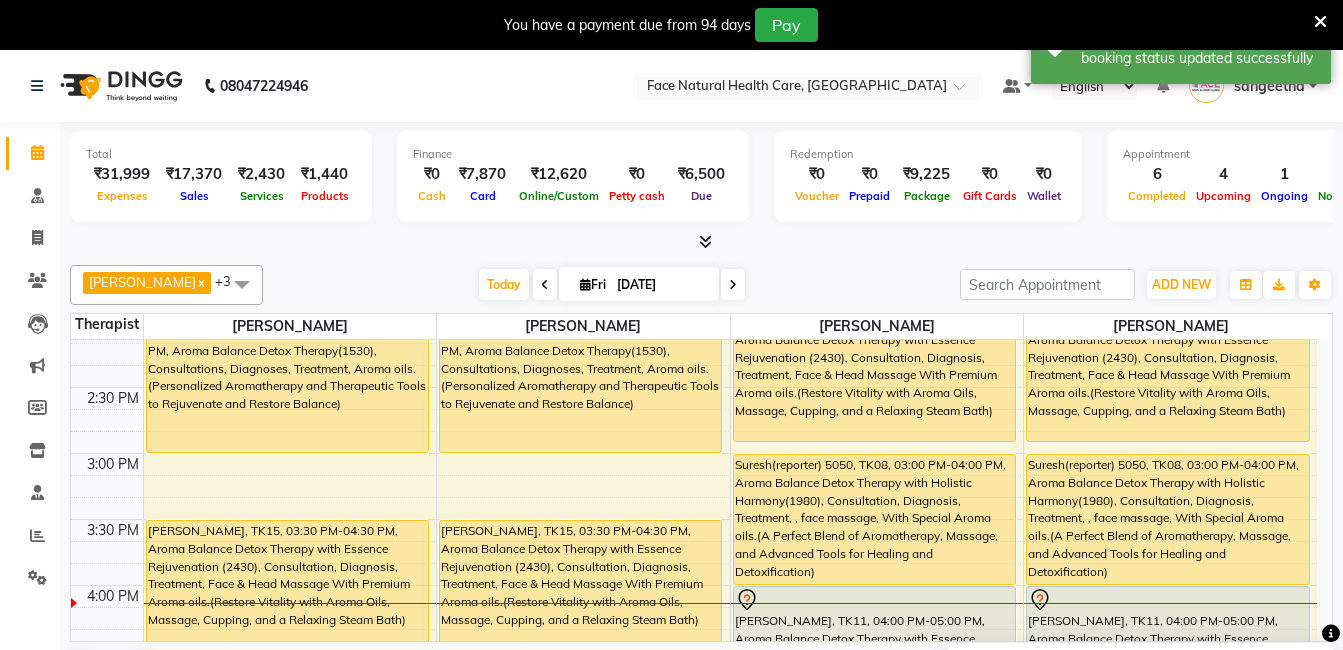 scroll, scrollTop: 613, scrollLeft: 0, axis: vertical 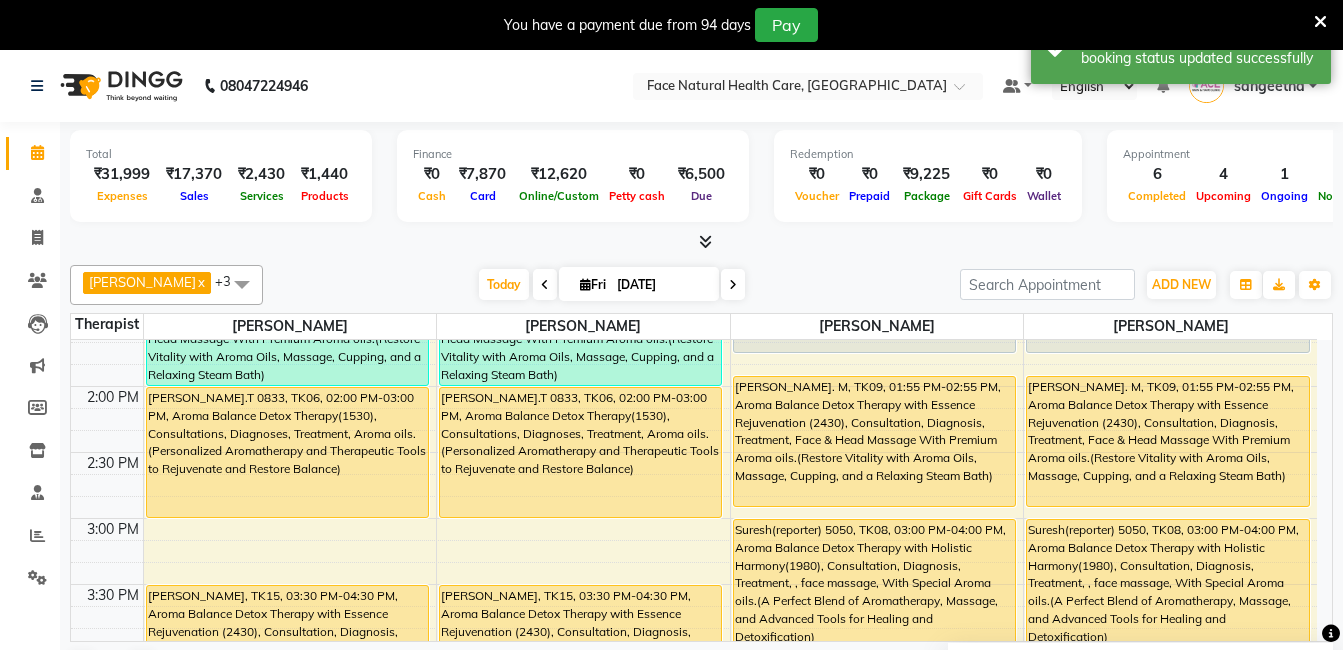 click on "[PERSON_NAME]. M, TK09, 01:55 PM-02:55 PM, Aroma Balance Detox Therapy with Essence Rejuvenation  (2430), Consultation, Diagnosis, Treatment,  Face & Head Massage With Premium Aroma oils.(Restore Vitality with Aroma Oils, Massage, Cupping, and a Relaxing Steam Bath)" at bounding box center [874, 441] 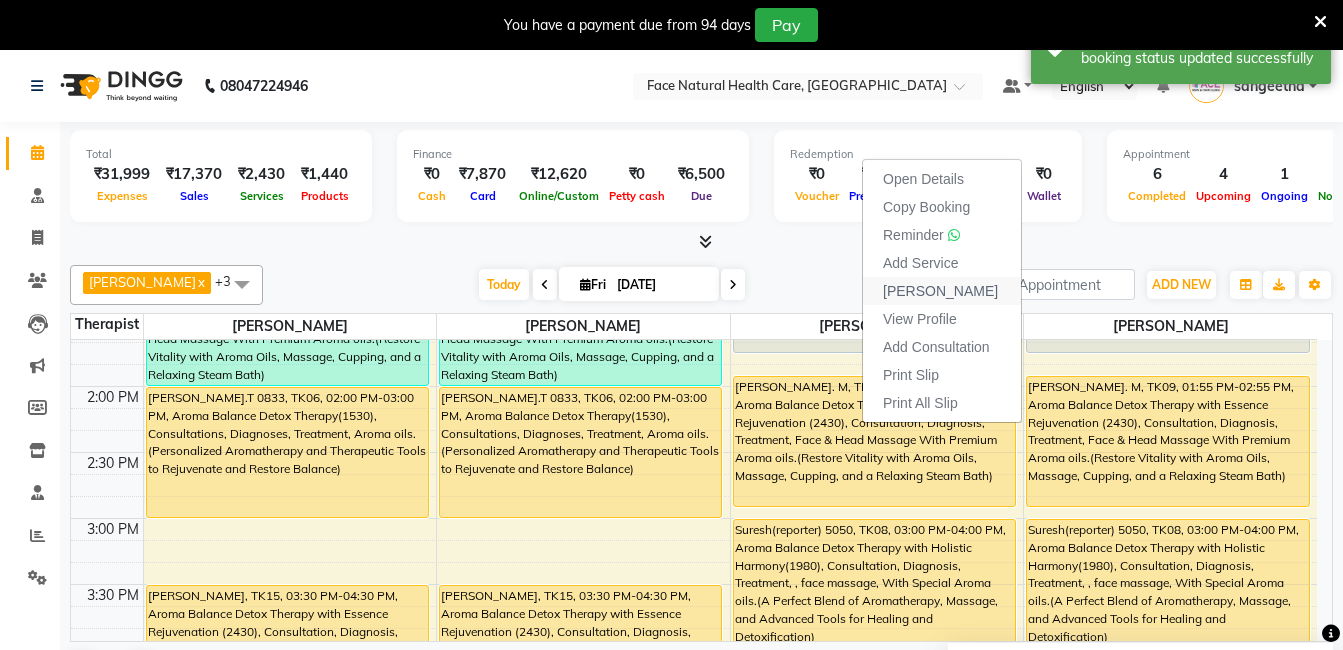 click on "[PERSON_NAME]" at bounding box center (940, 291) 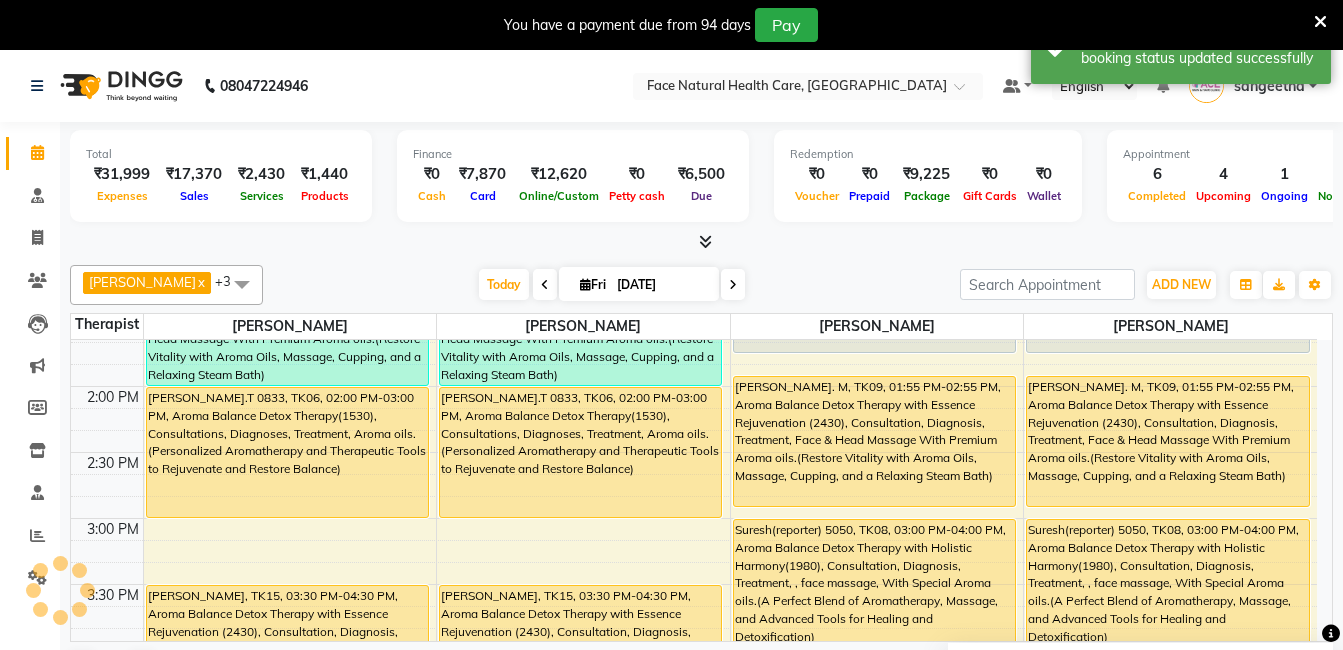 select on "service" 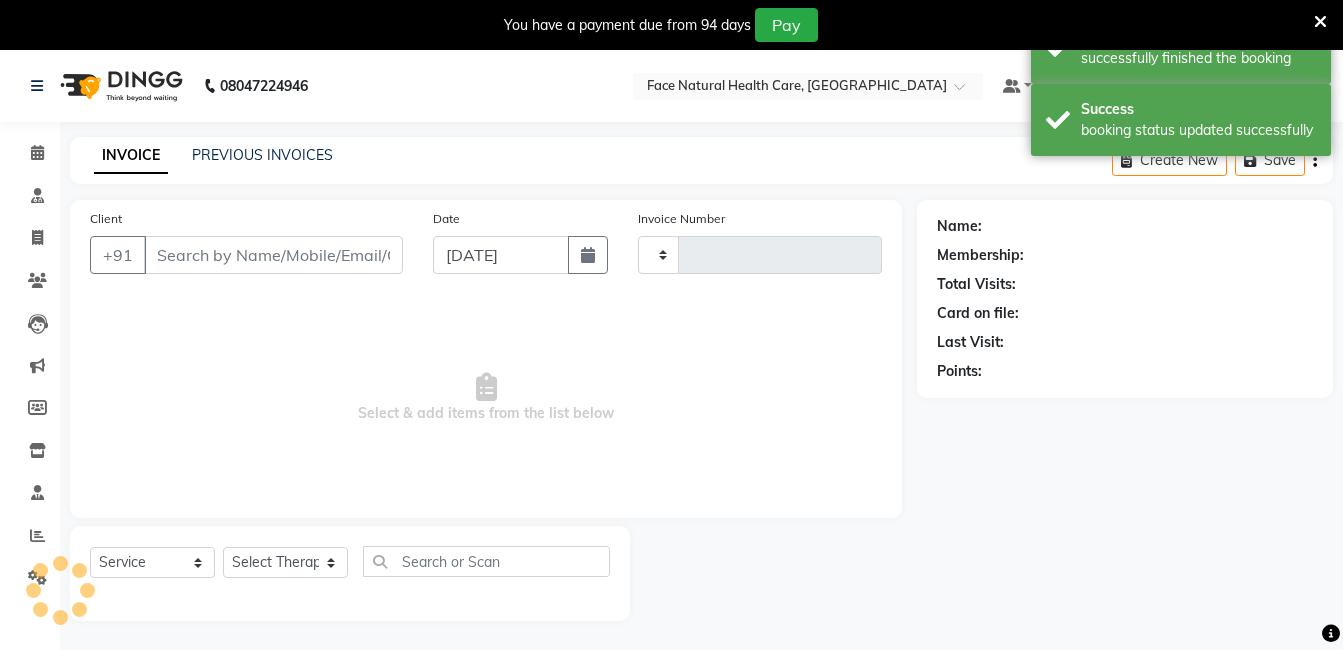 type on "0828" 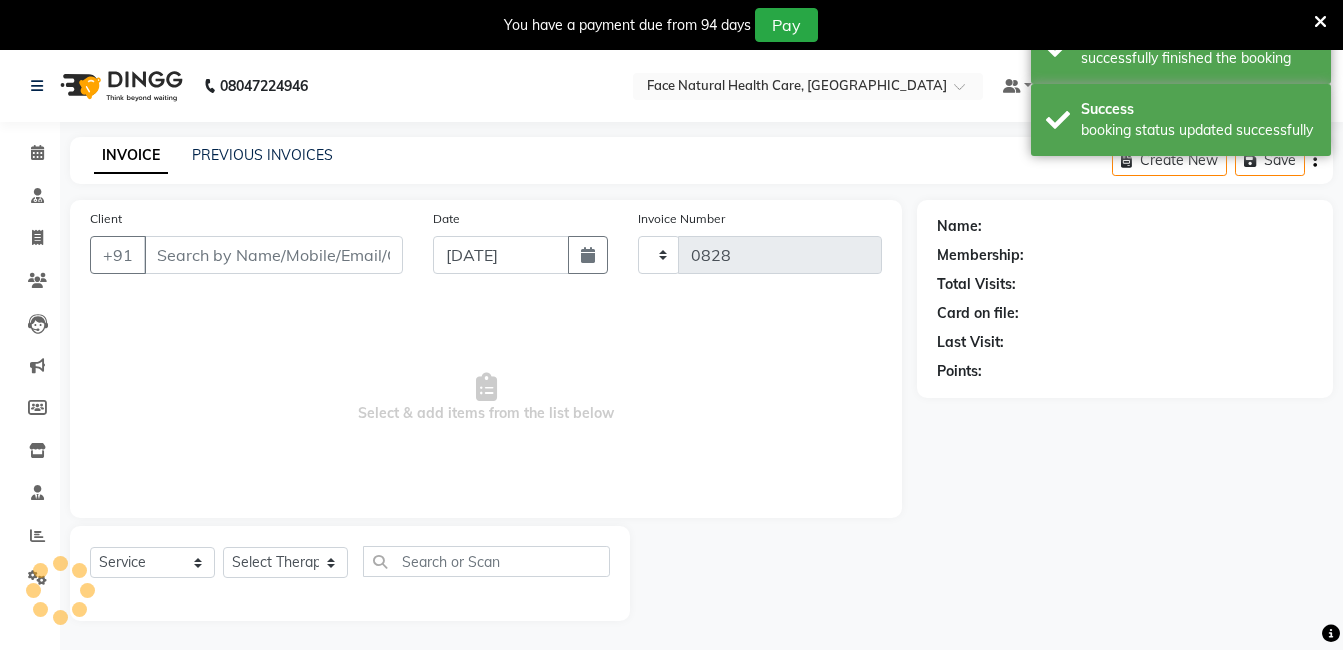select on "5675" 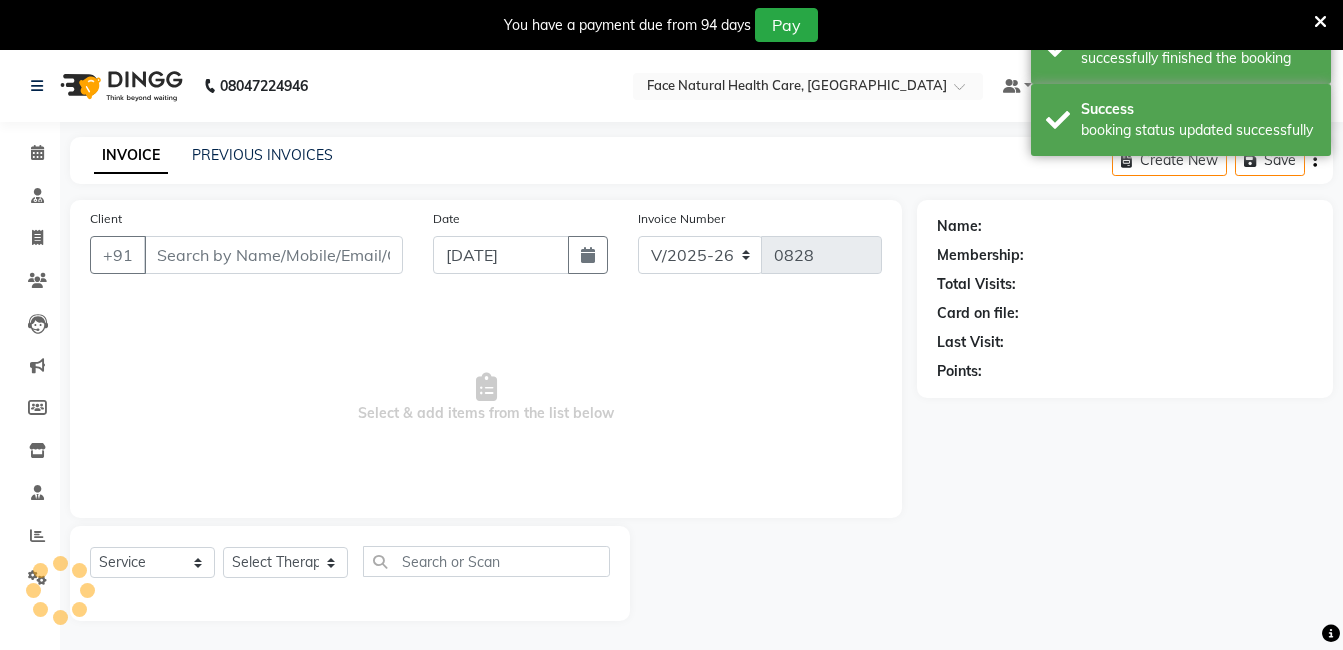 type on "9676852527" 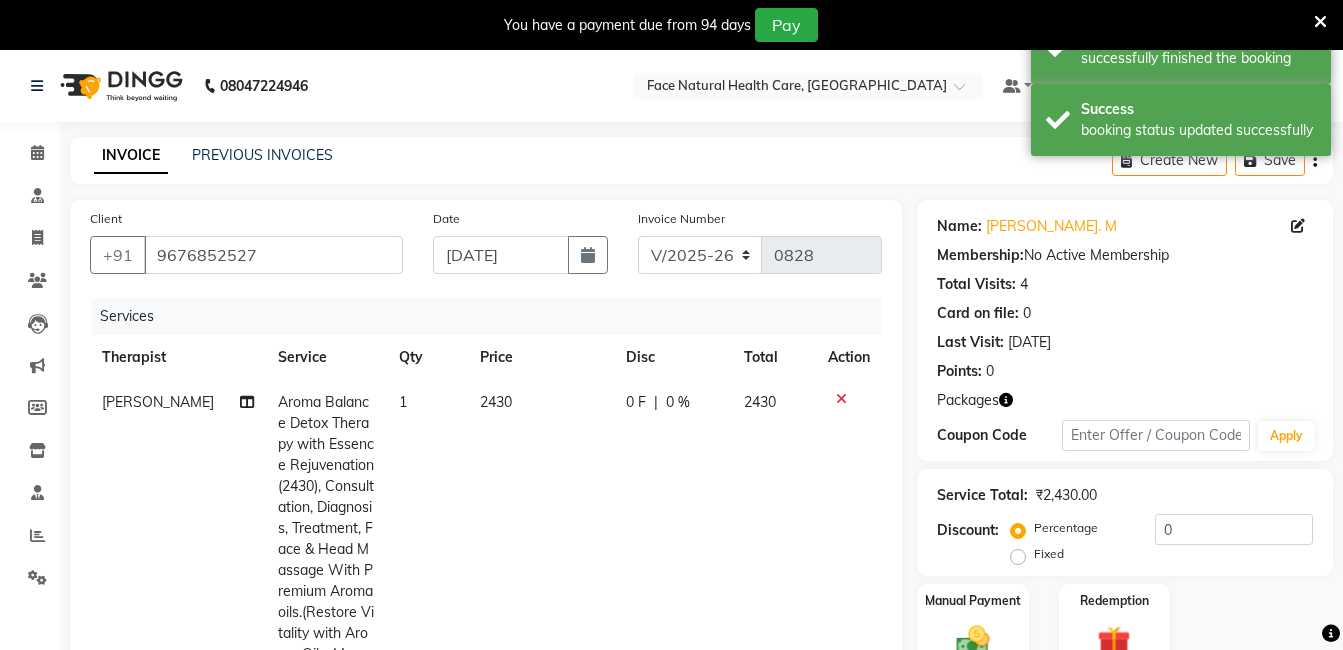 click on "2430" 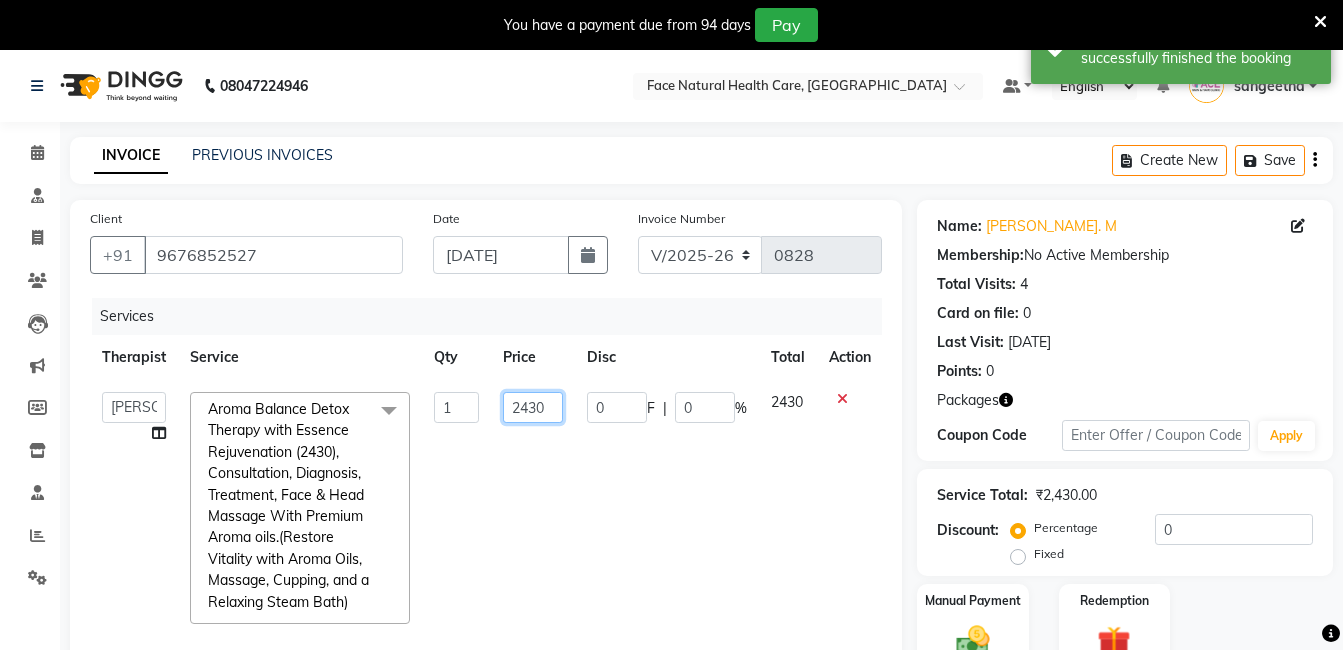 click on "2430" 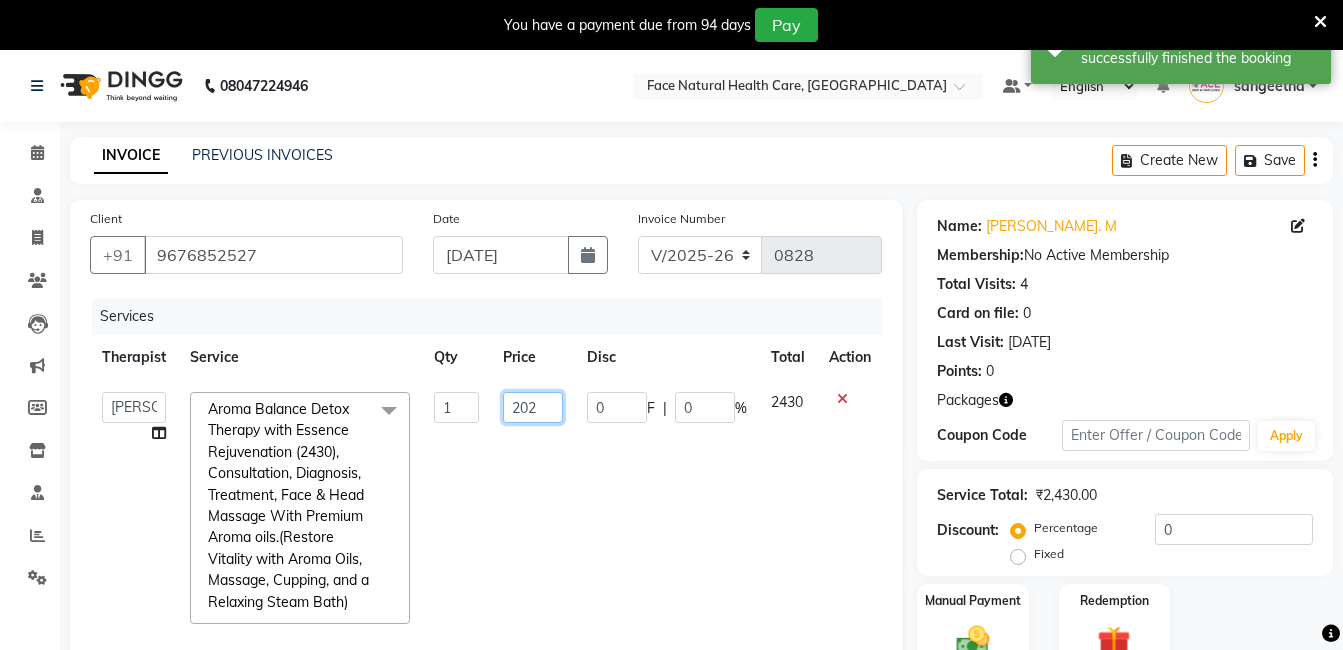 type on "2025" 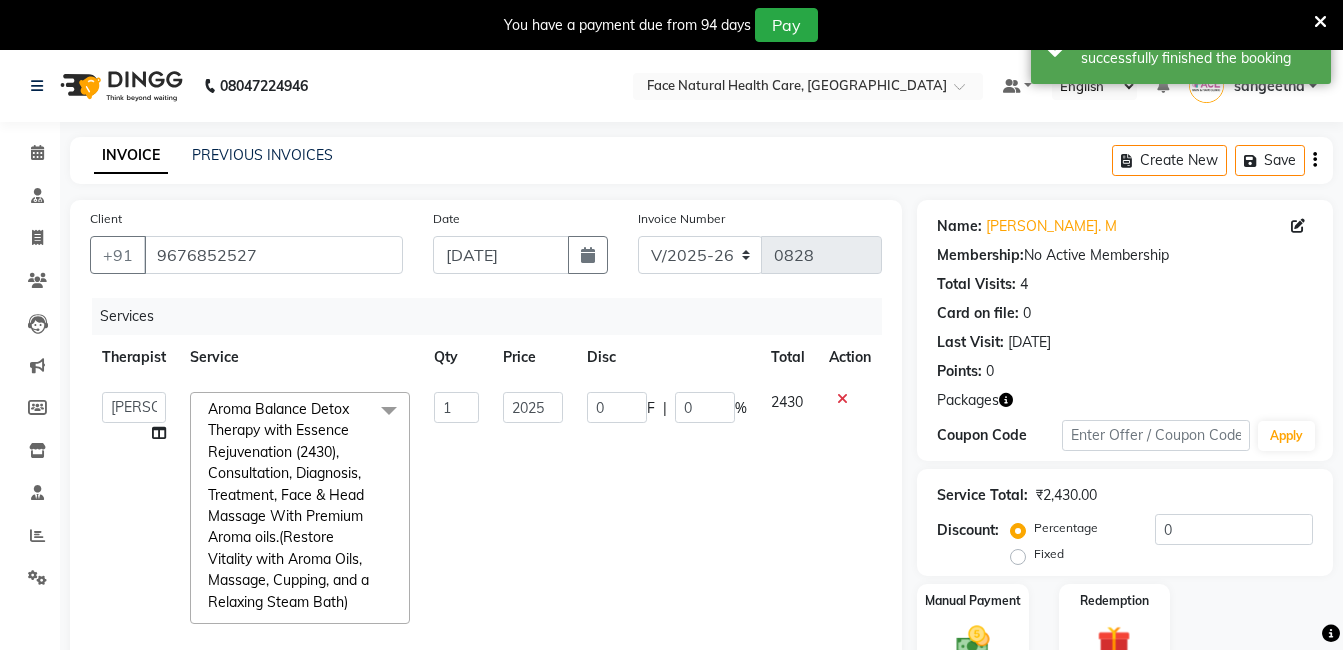 click on "0 F | 0 %" 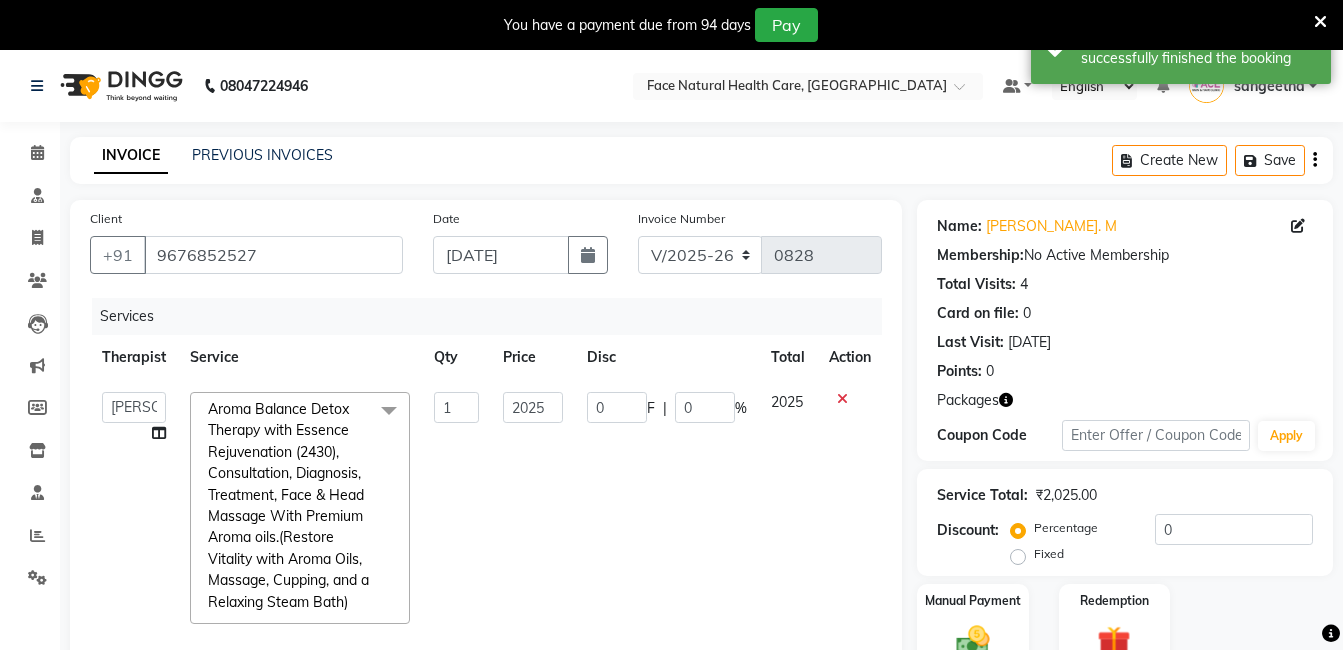 scroll, scrollTop: 215, scrollLeft: 0, axis: vertical 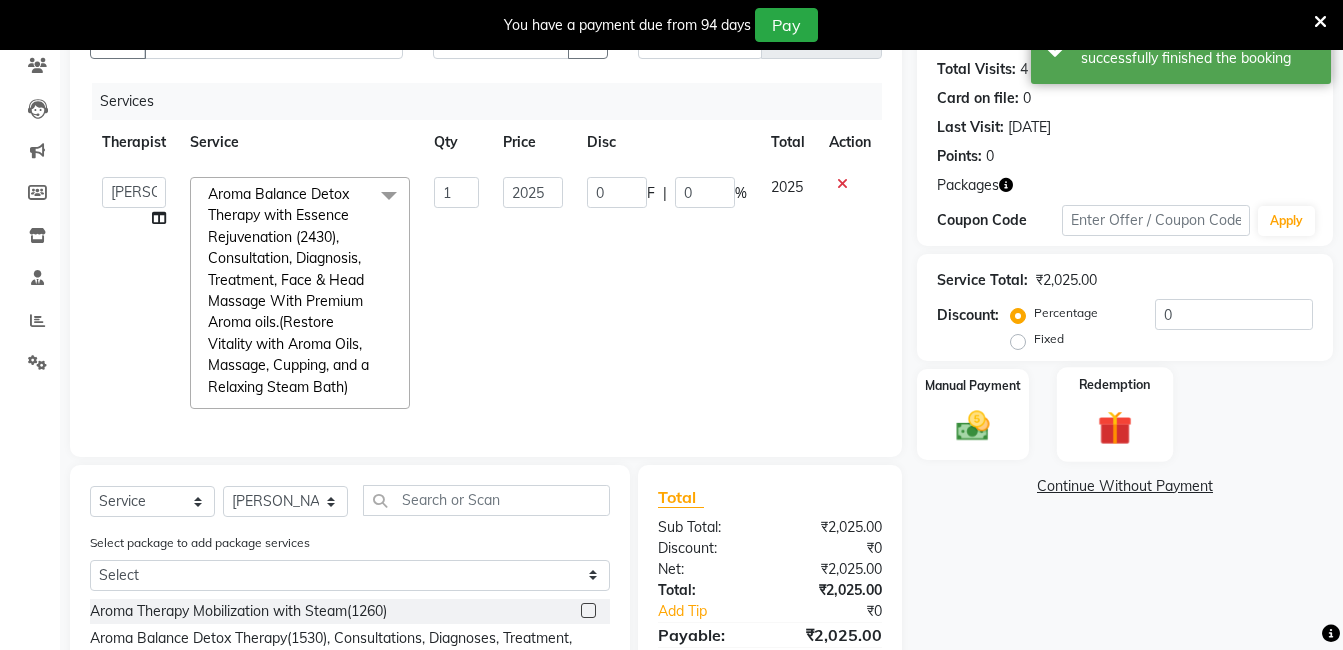 click 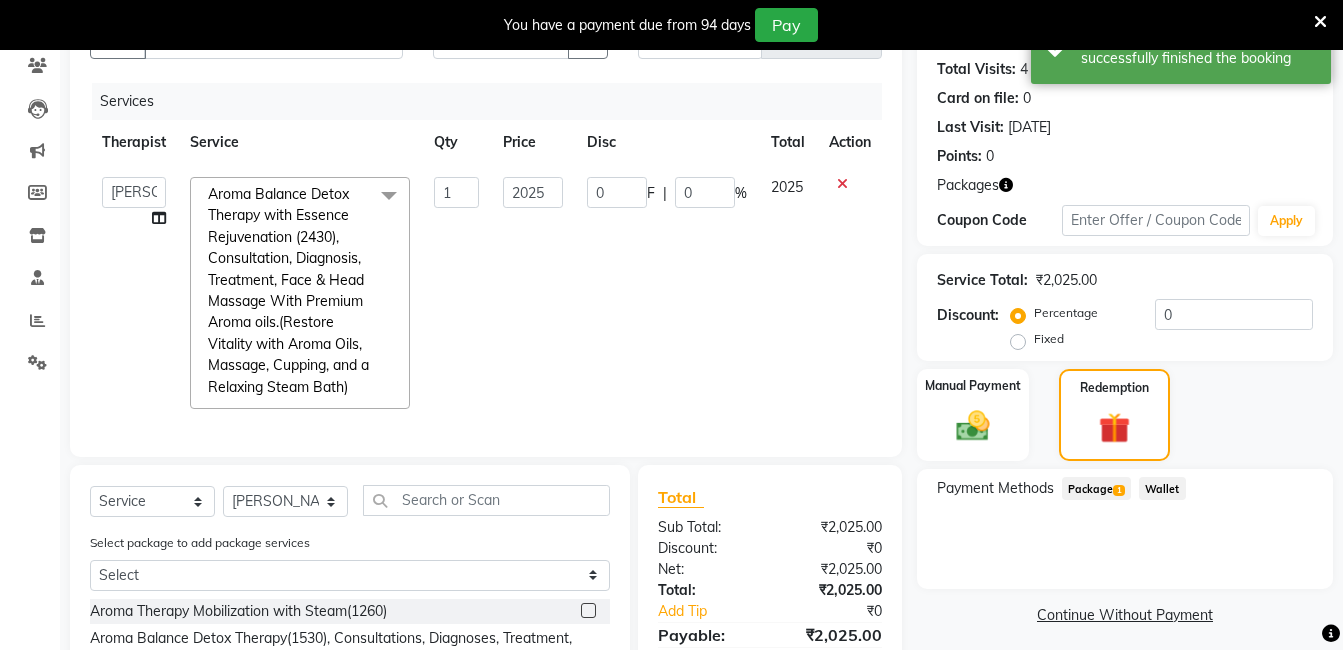 click on "Package  1" 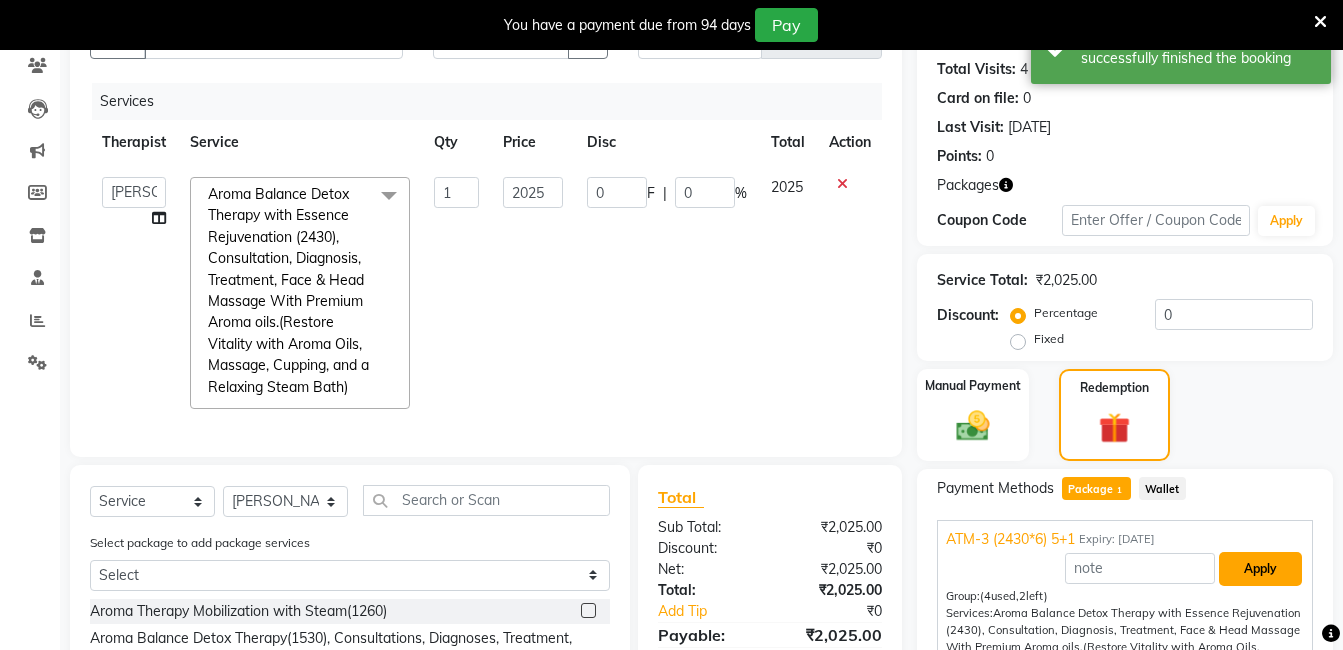 click on "Apply" at bounding box center (1260, 569) 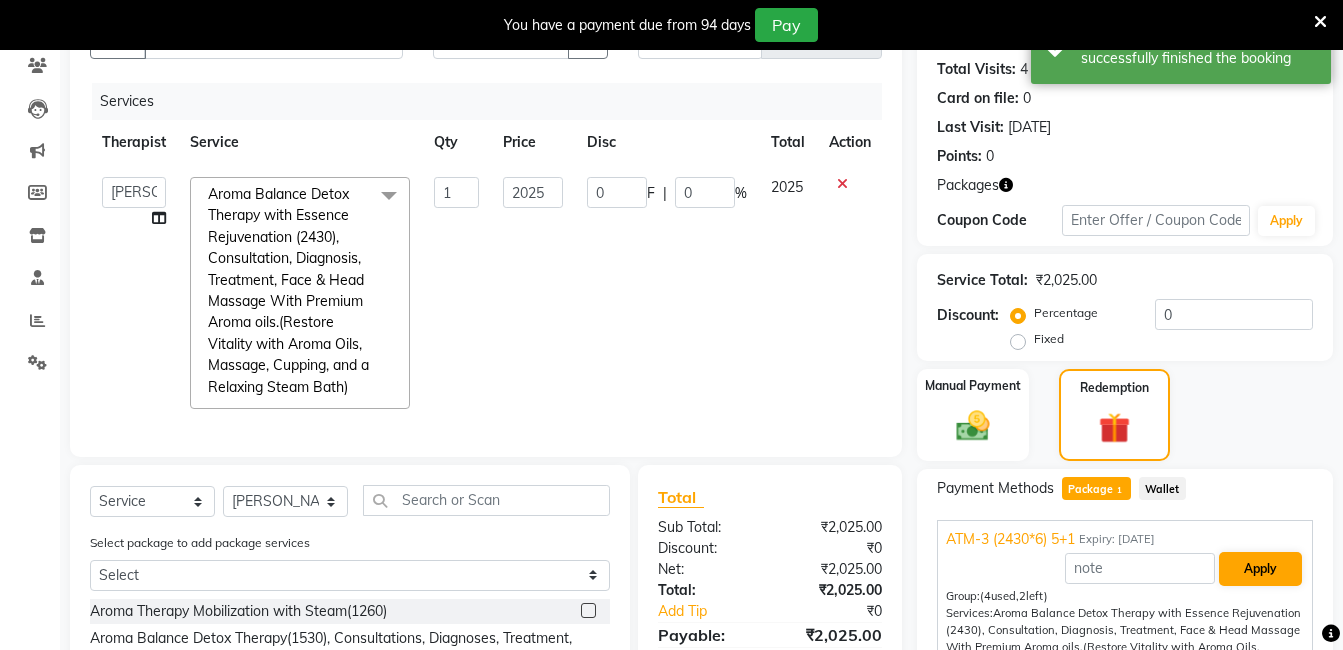 type on "337.57" 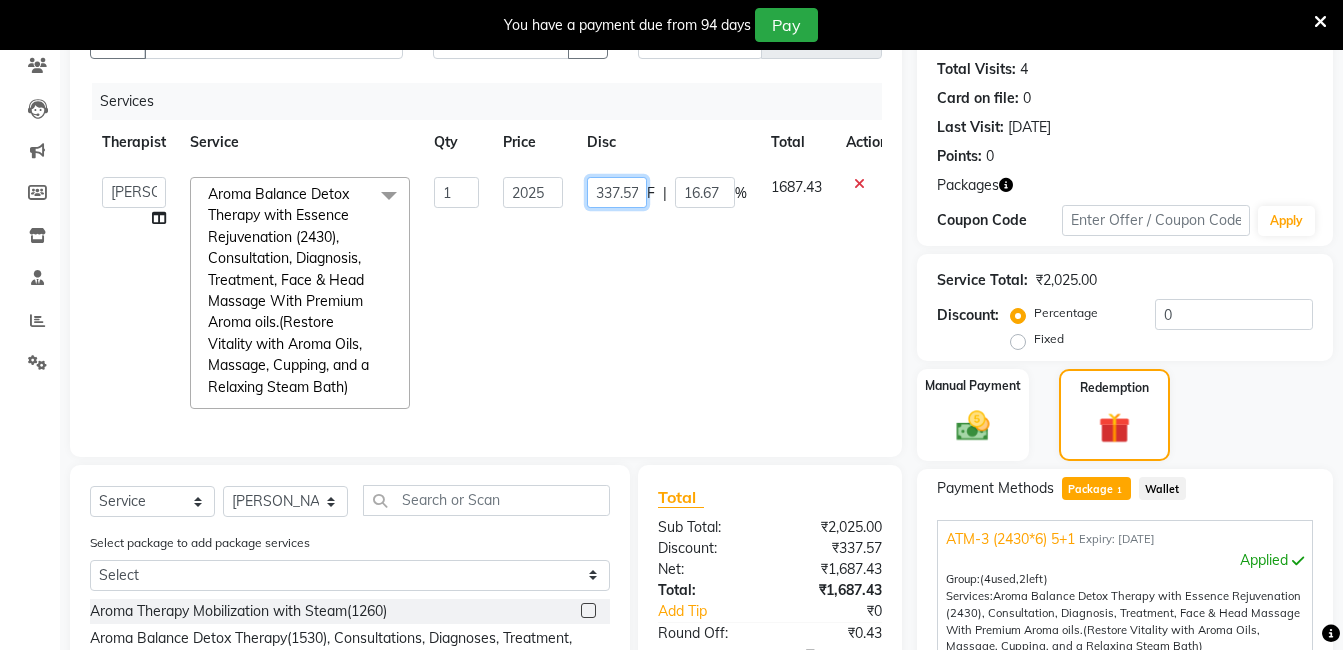 click on "337.57" 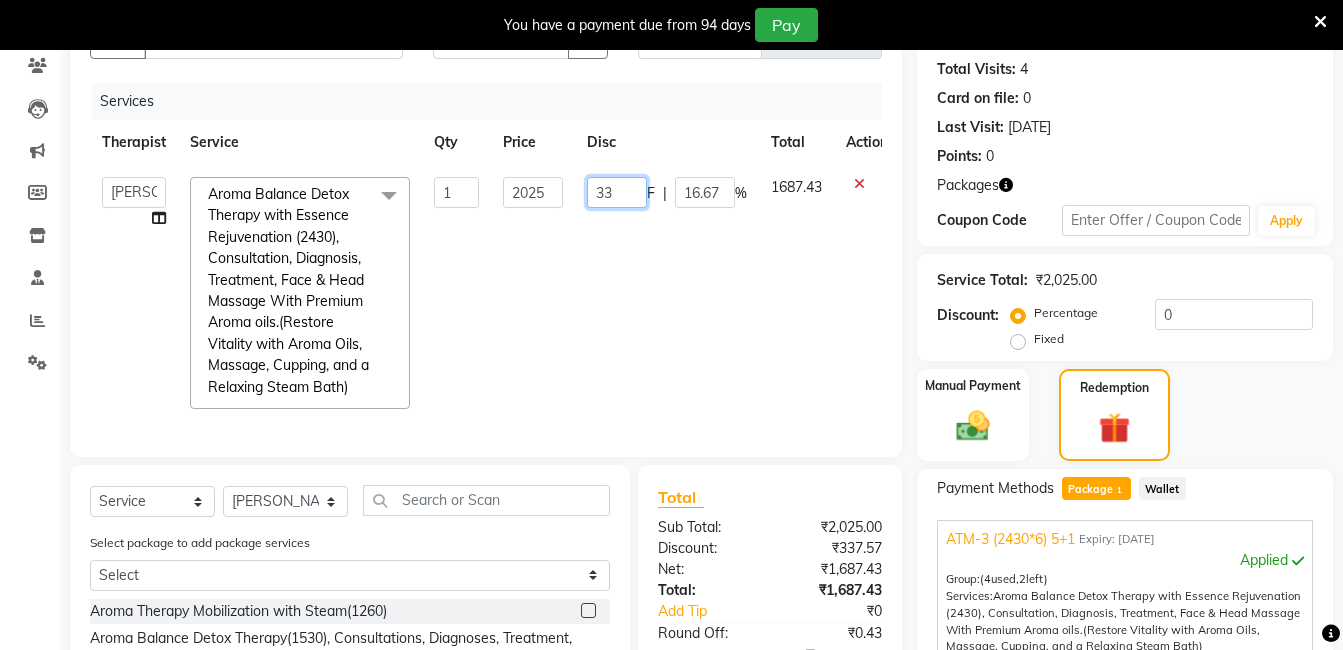 type on "3" 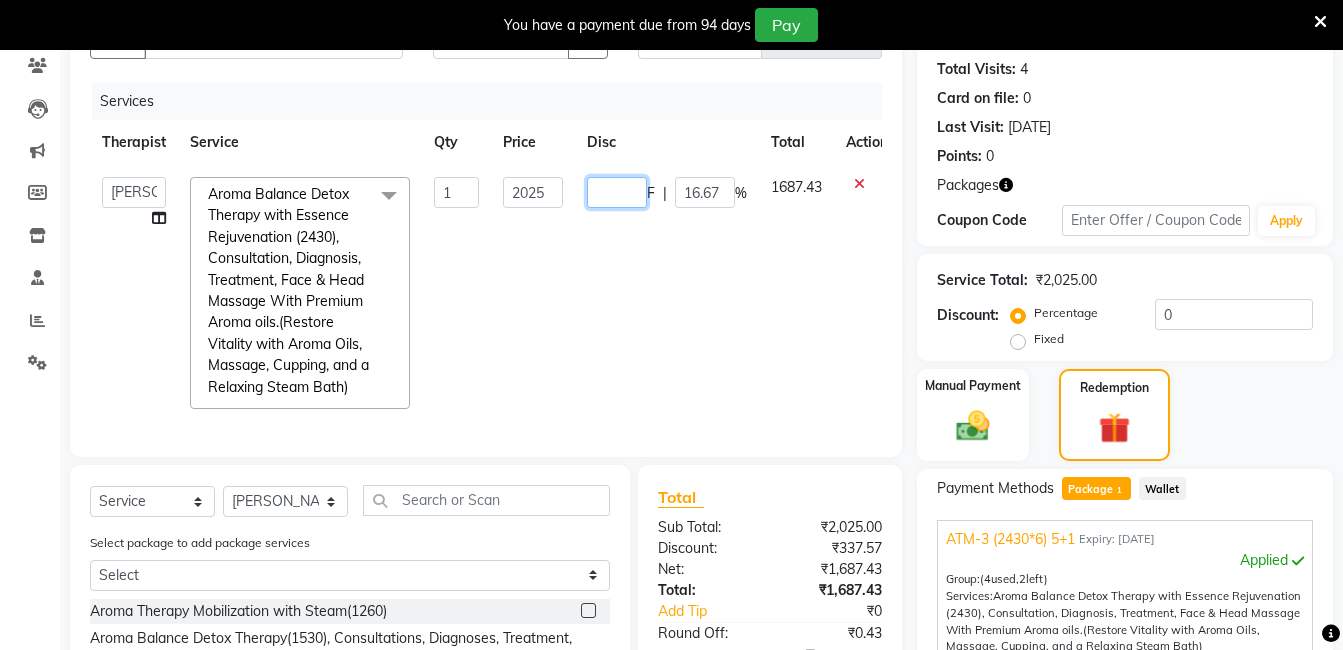 type on "0" 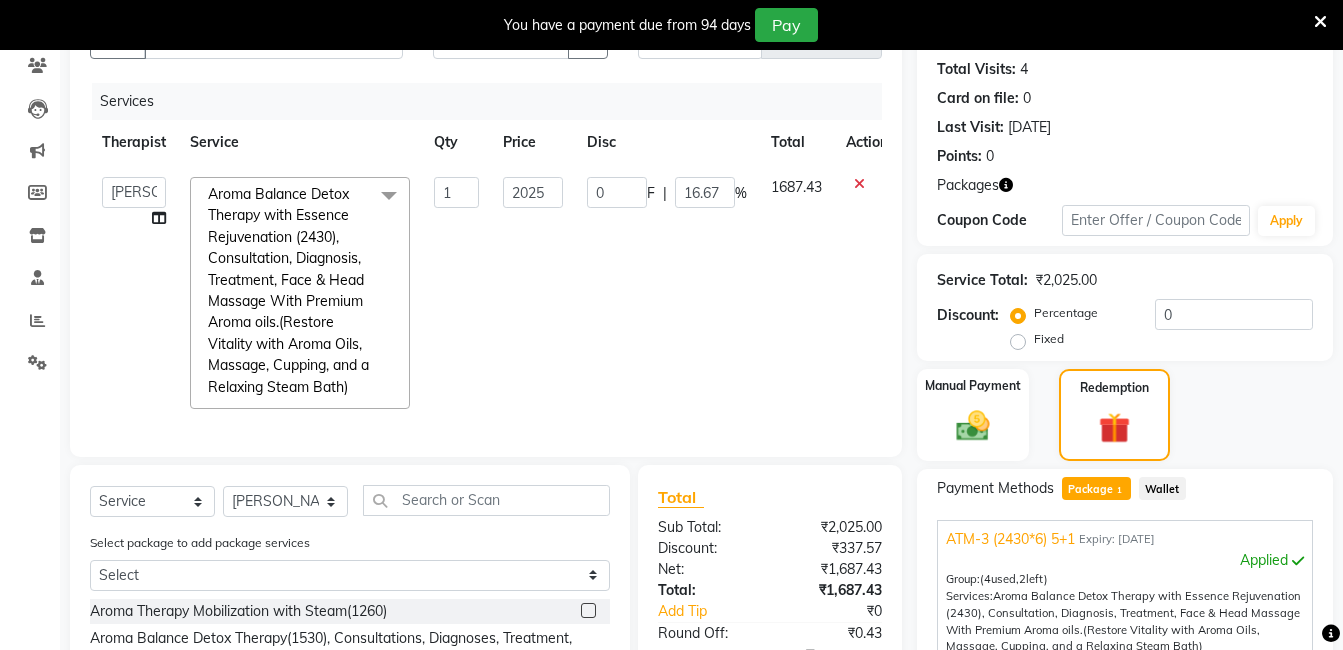 click on "[PERSON_NAME]   [PERSON_NAME] [PERSON_NAME] M   [PERSON_NAME] [PERSON_NAME]   [PERSON_NAME]   [PERSON_NAME]  Aroma Balance Detox Therapy with Essence Rejuvenation  (2430), Consultation, Diagnosis, Treatment,  Face & Head Massage With Premium Aroma oils.(Restore Vitality with Aroma Oils, Massage, Cupping, and a Relaxing Steam Bath)  x Aroma Therapy Mobilization with Steam(1260) Aroma Balance Detox Therapy(1530), Consultations, Diagnoses, Treatment, Aroma oils.(Personalized Aromatherapy and Therapeutic Tools to Rejuvenate and Restore Balance) Aroma Balance Detox Therapy with Holistic Harmony(1980), Consultation, Diagnosis, Treatment, , face massage, With Special  Aroma oils.(A Perfect Blend of Aromatherapy, Massage, and Advanced Tools for Healing and Detoxification) [MEDICAL_DATA], Consultation, Diagnosis,  Aroma oils [MEDICAL_DATA], Consultation, Diagnosis, Treatment Steam Therapy With Aroma oils, Consultation, Diagnosis Sauna bed, Consultation, Diagnosis. consultaion 1 0" 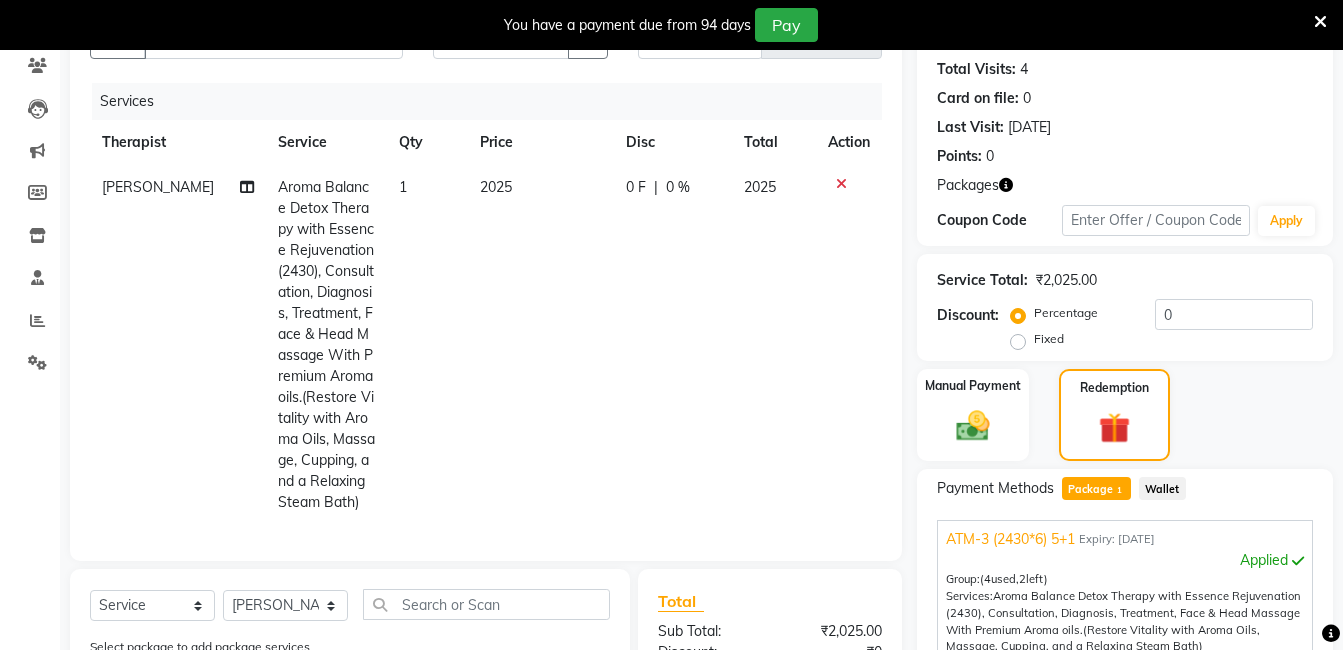 scroll, scrollTop: 541, scrollLeft: 0, axis: vertical 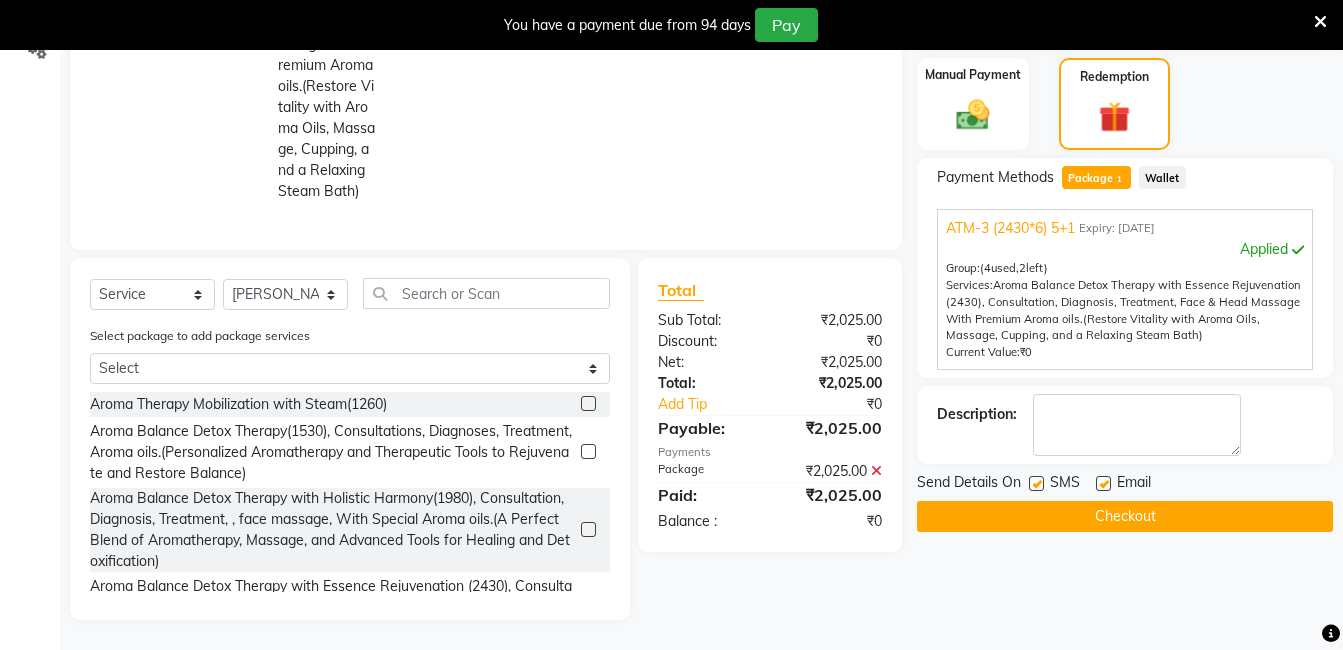 click 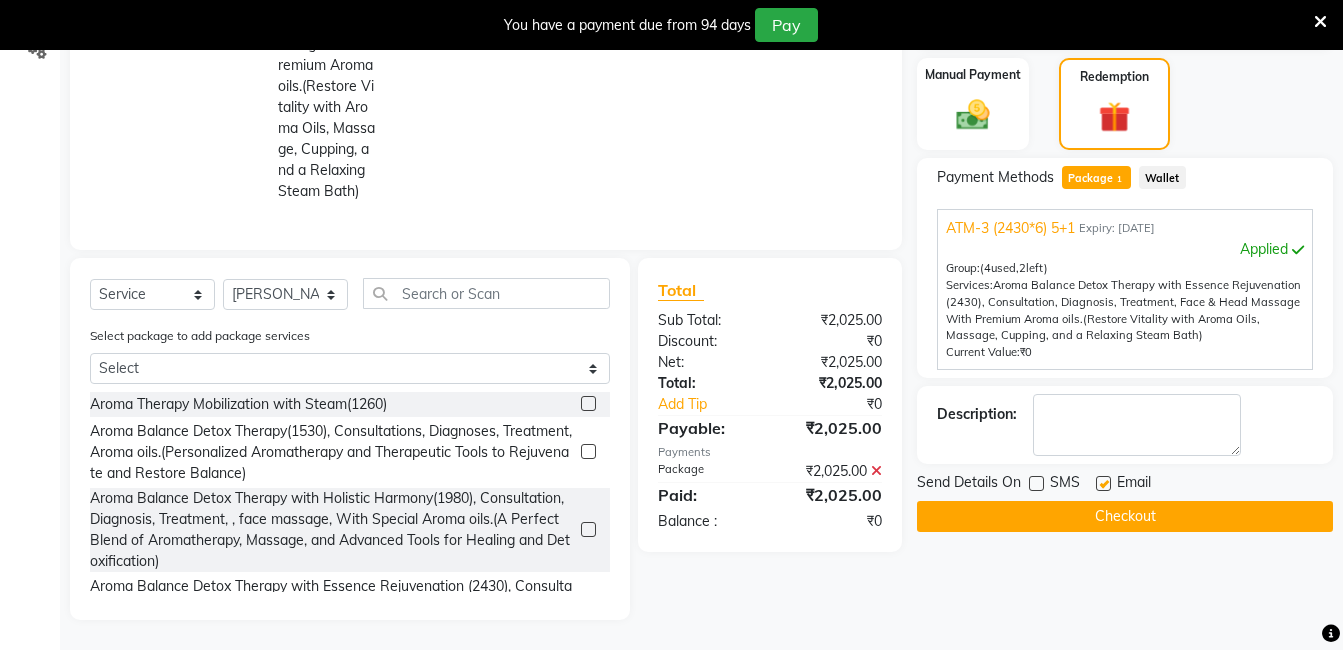 click 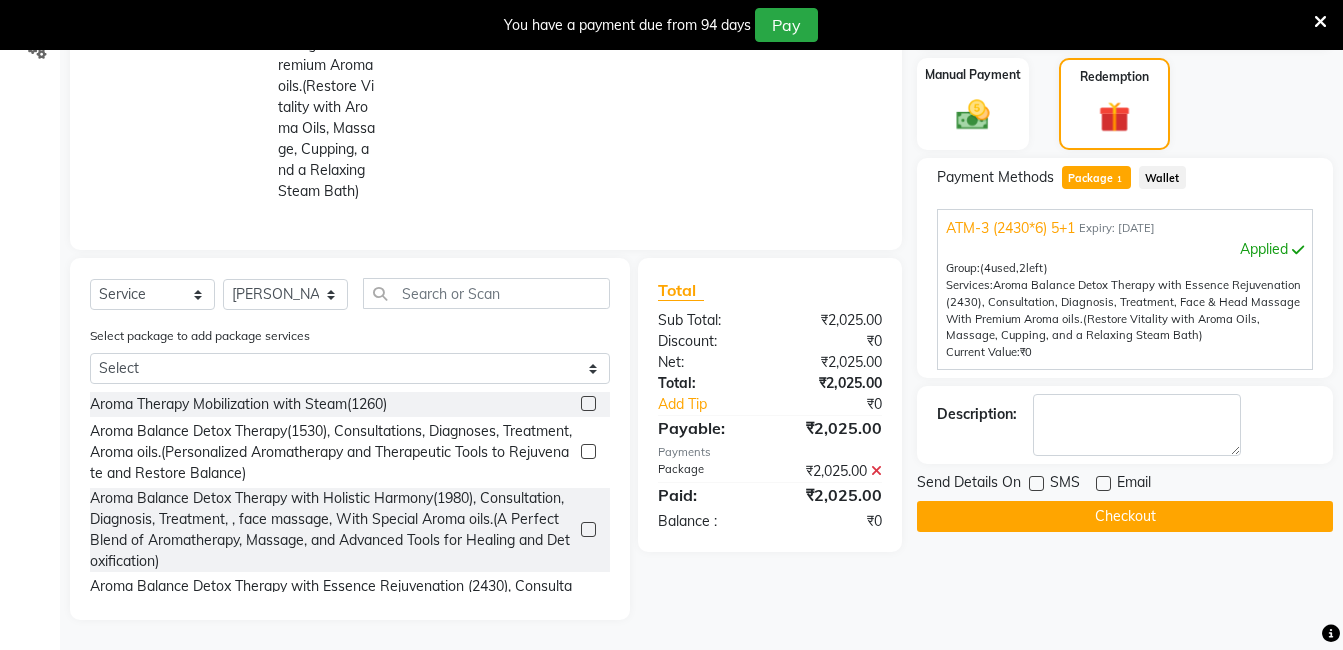 click on "Checkout" 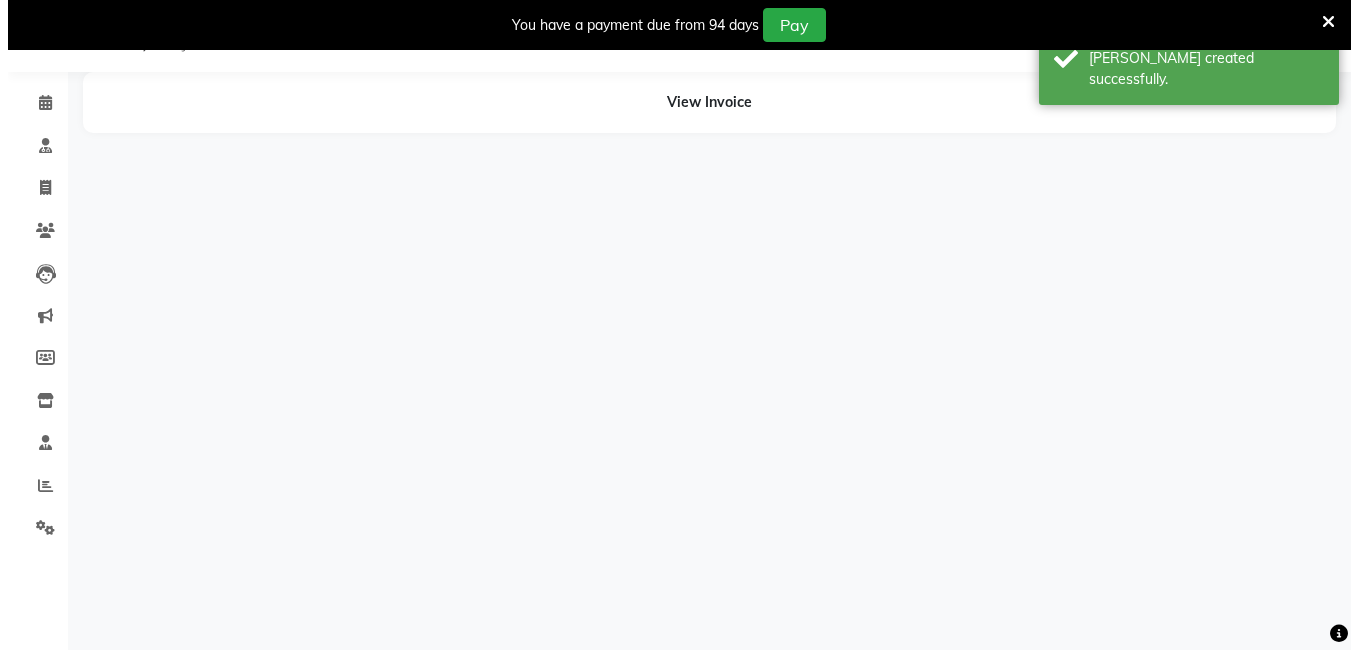 scroll, scrollTop: 50, scrollLeft: 0, axis: vertical 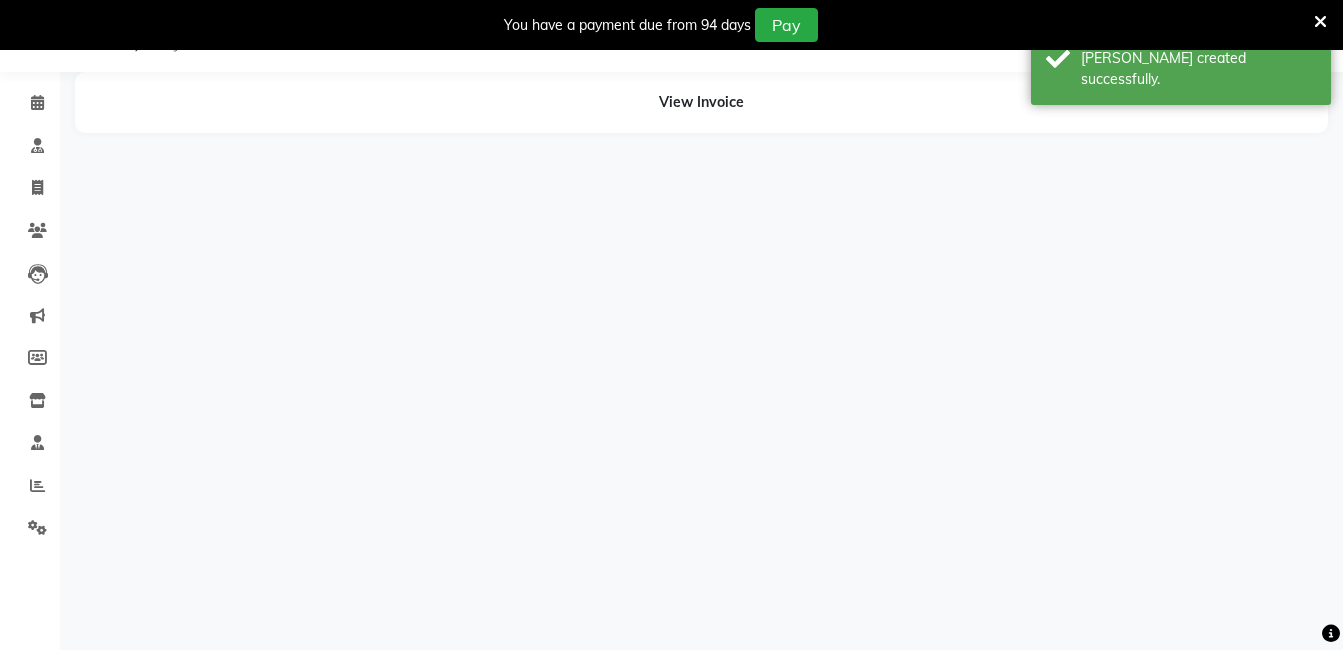 select on "38864" 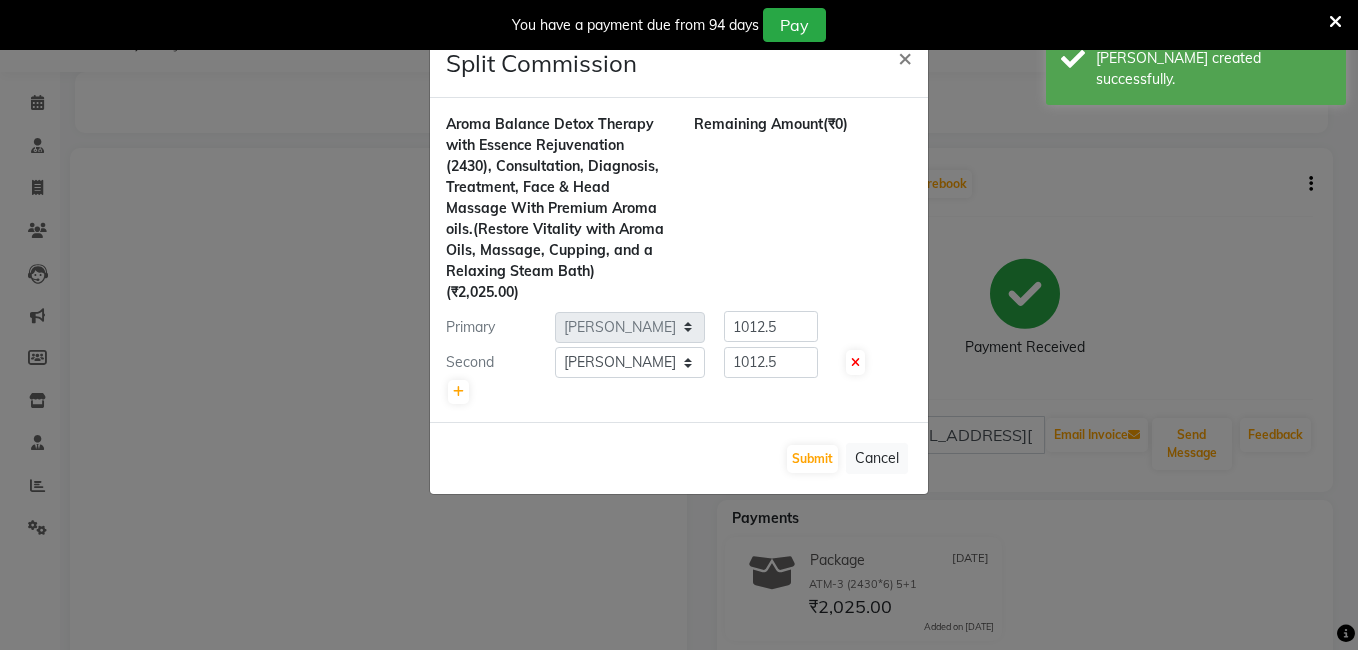 click on "Split Commission × Aroma Balance Detox Therapy with Essence Rejuvenation  (2430), Consultation, Diagnosis, Treatment,  Face & Head Massage With Premium Aroma oils.(Restore Vitality with Aroma Oils, Massage, Cupping, and a Relaxing Steam Bath)  (₹2,025.00) Remaining Amount  (₹0) Primary Select  [PERSON_NAME]   [PERSON_NAME] [PERSON_NAME] M   [PERSON_NAME] [PERSON_NAME]   [PERSON_NAME]   [PERSON_NAME]  1012.5 Second Select  [PERSON_NAME]   [PERSON_NAME] [PERSON_NAME] M   [PERSON_NAME] [PERSON_NAME]   [PERSON_NAME]   [PERSON_NAME]  1012.5  Submit   Cancel" 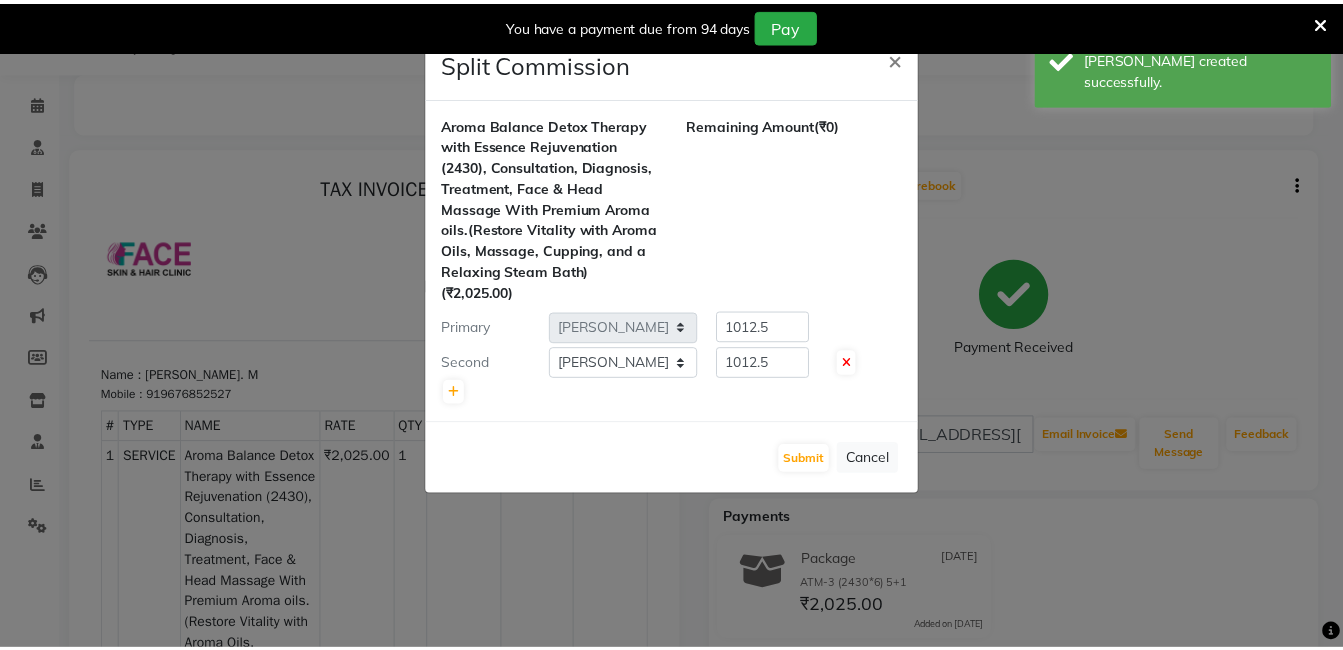 scroll, scrollTop: 0, scrollLeft: 0, axis: both 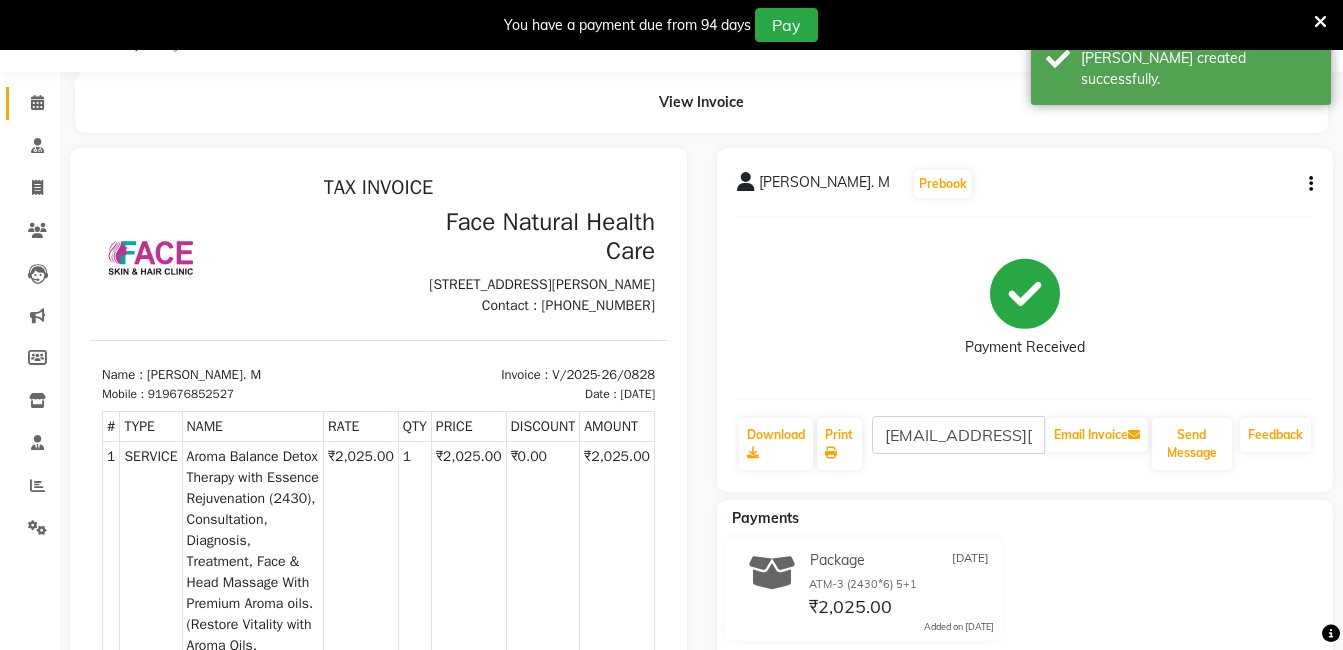 click 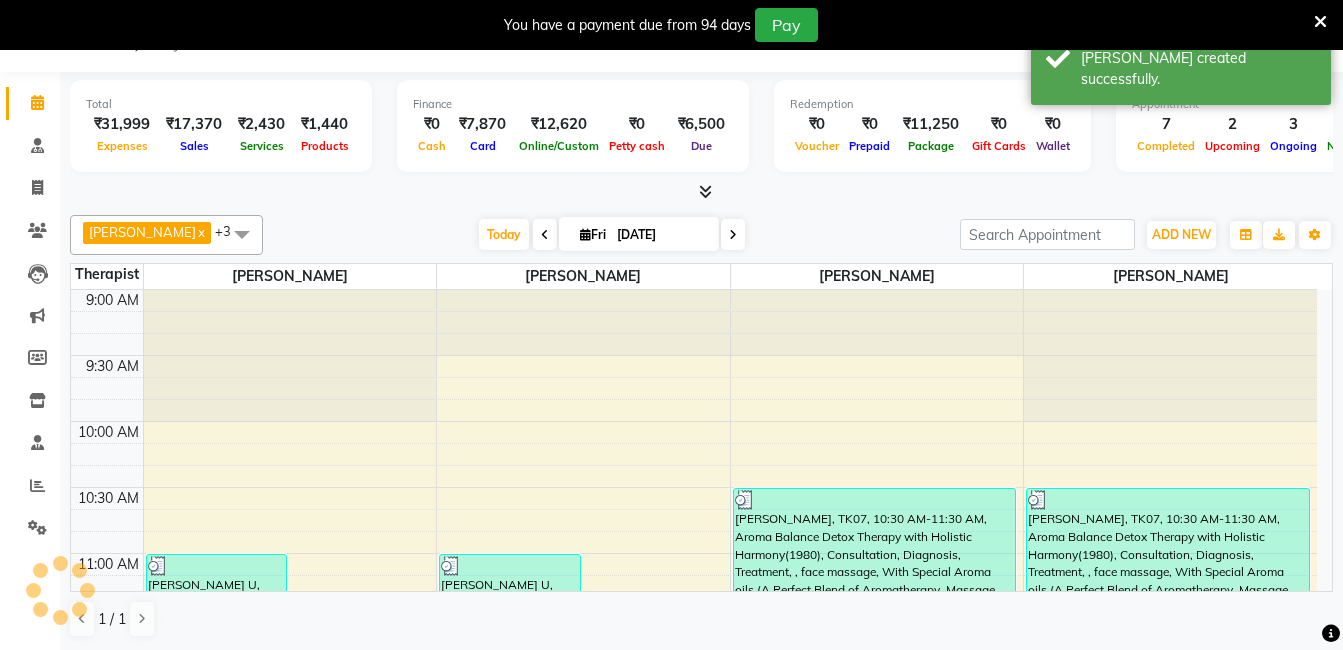 scroll, scrollTop: 0, scrollLeft: 0, axis: both 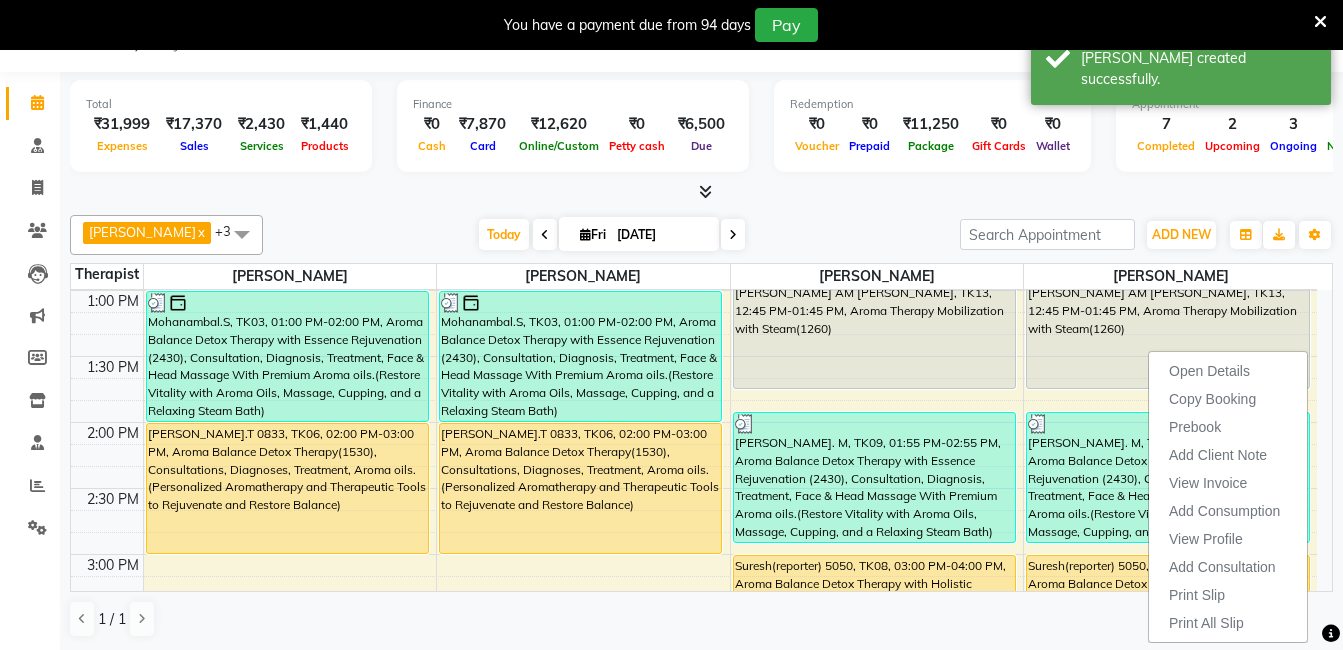 click on "[PERSON_NAME].T 0833, TK06, 02:00 PM-03:00 PM, Aroma Balance Detox Therapy(1530), Consultations, Diagnoses, Treatment, Aroma oils.(Personalized Aromatherapy and Therapeutic Tools to Rejuvenate and Restore Balance)" at bounding box center [580, 488] 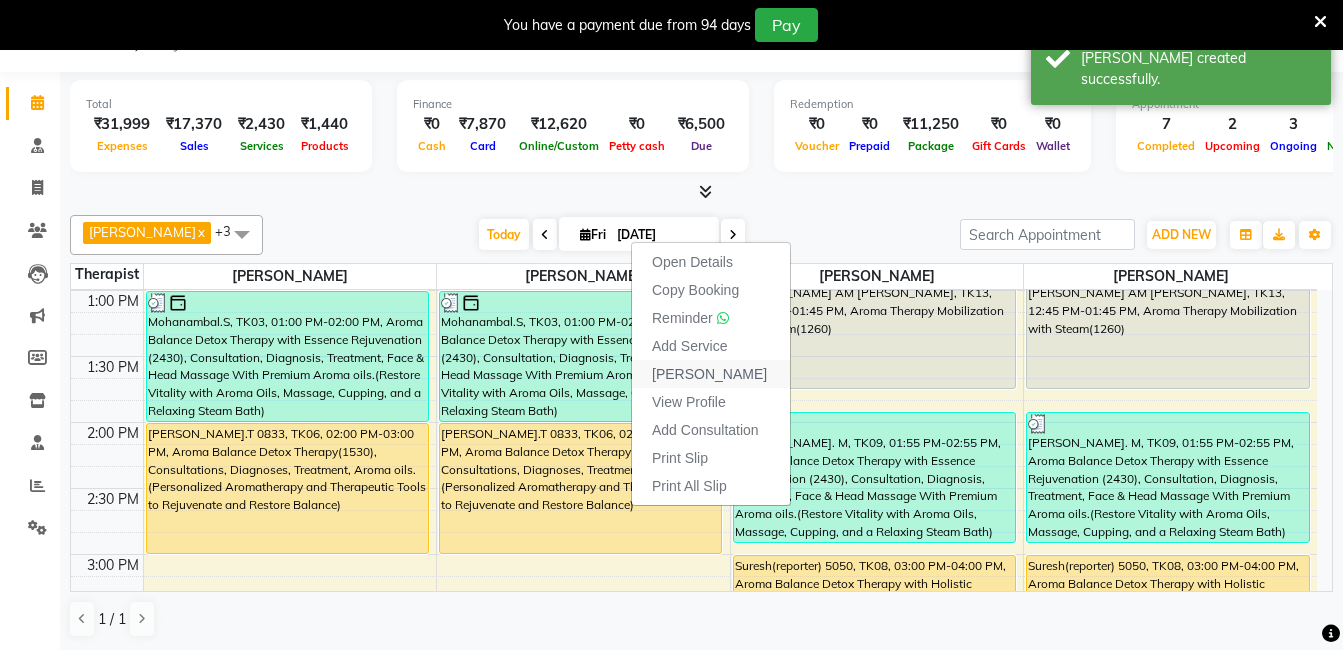 click on "[PERSON_NAME]" at bounding box center (709, 374) 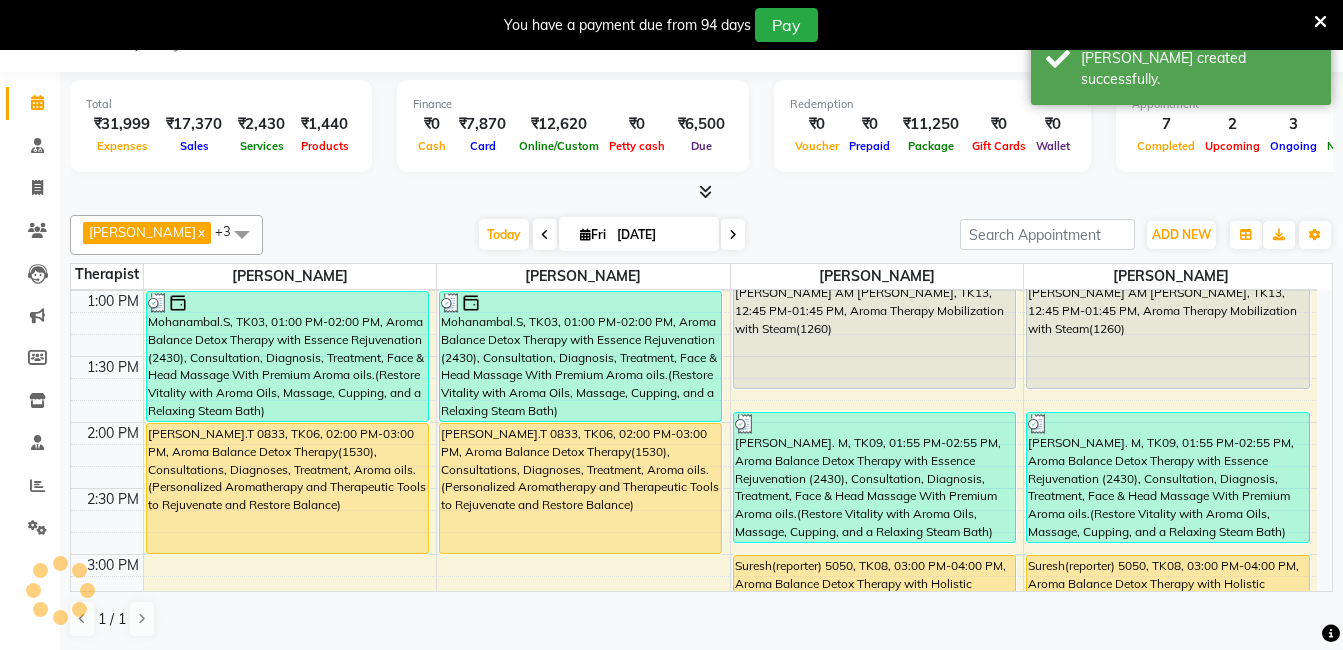 select on "service" 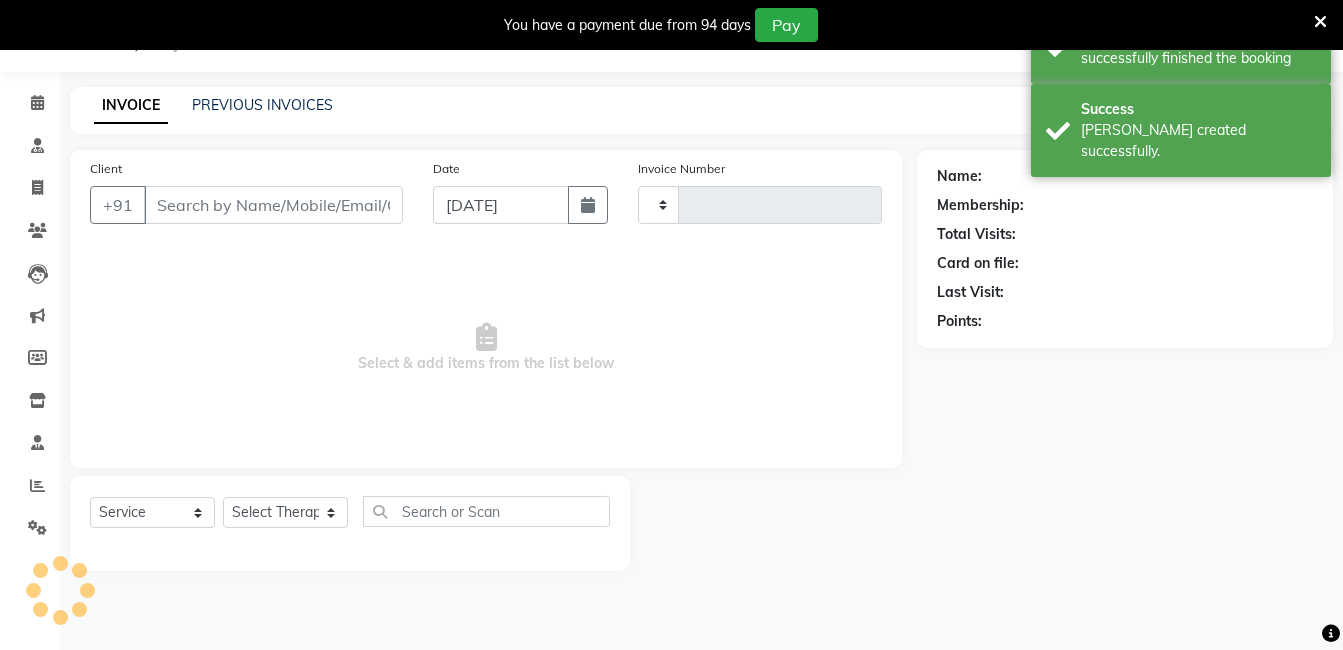 type on "0829" 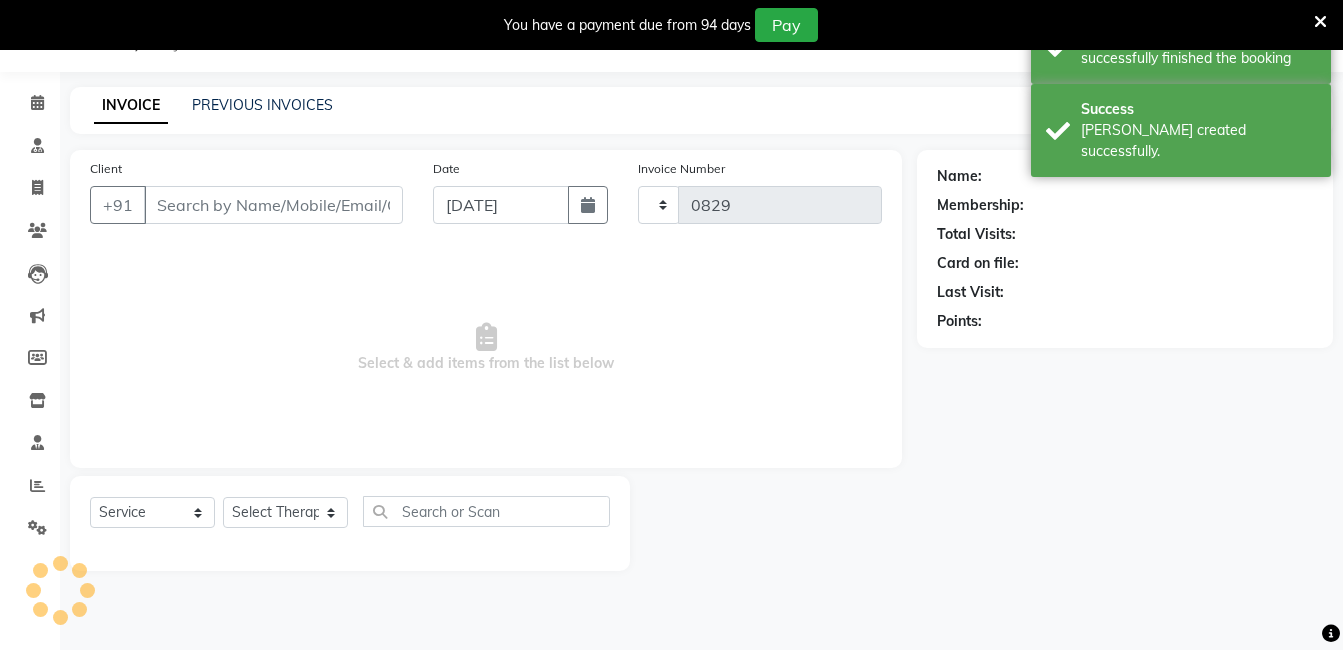 select on "5675" 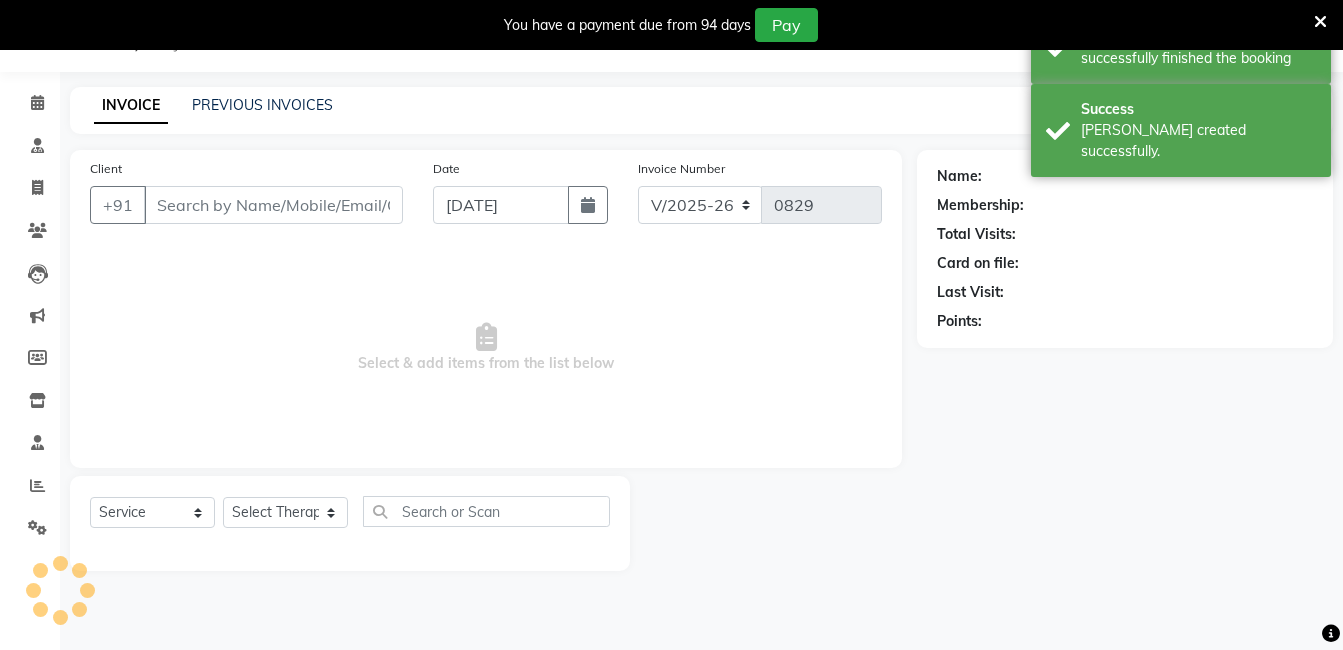 type on "9442900220" 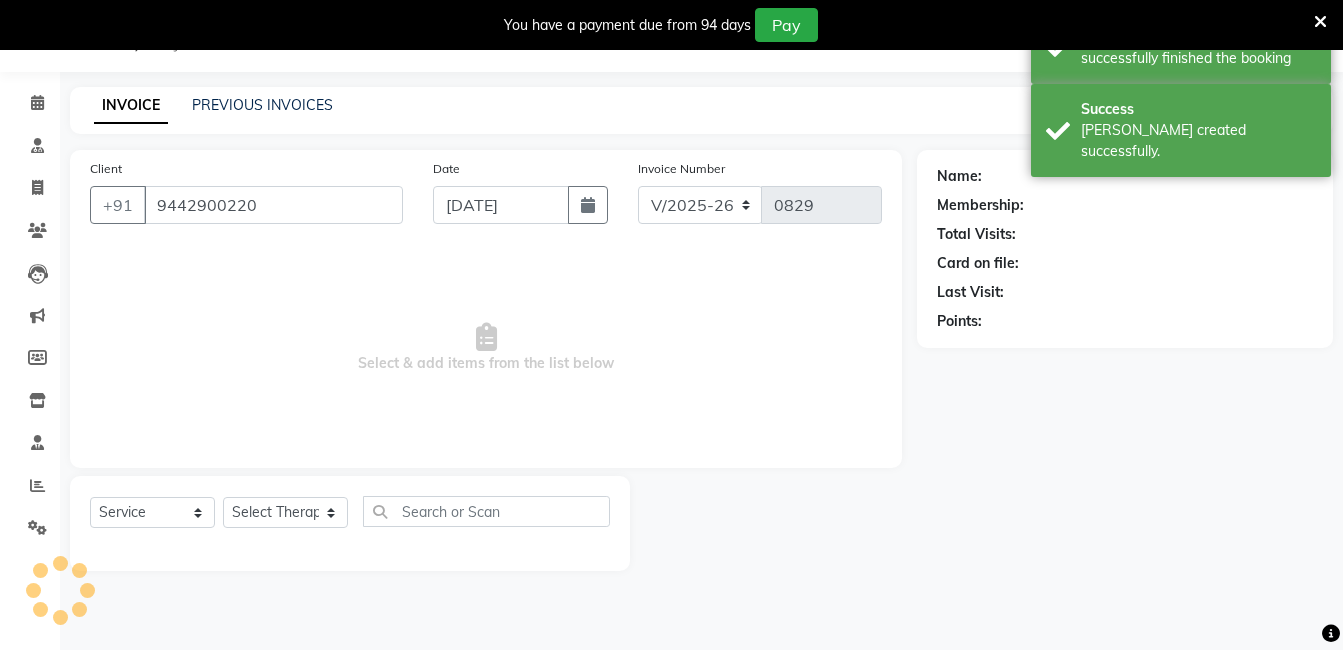 select on "47694" 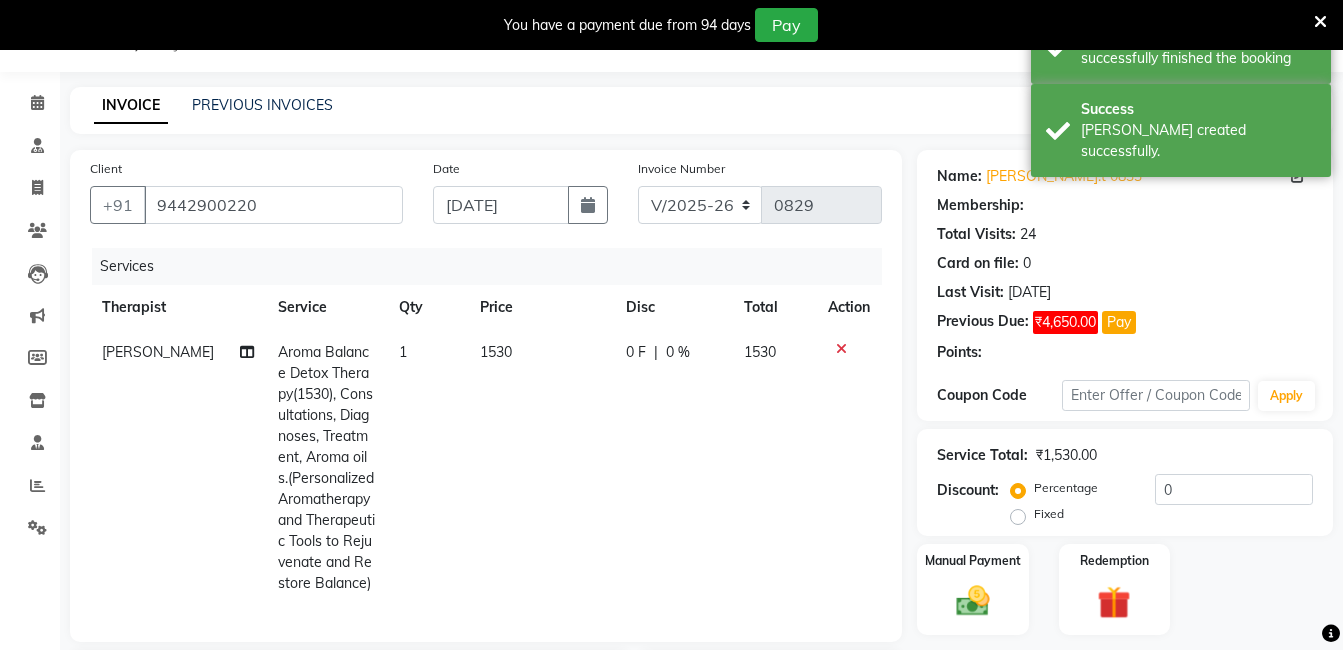 click on "1530" 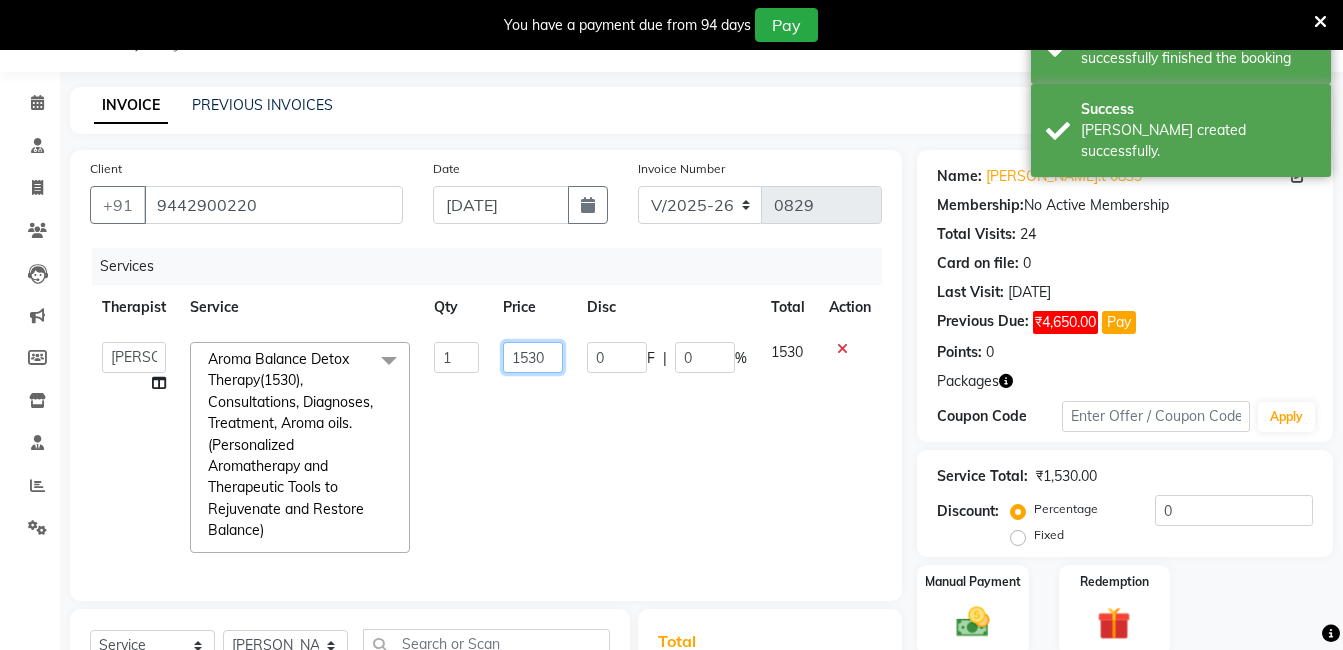 click on "1530" 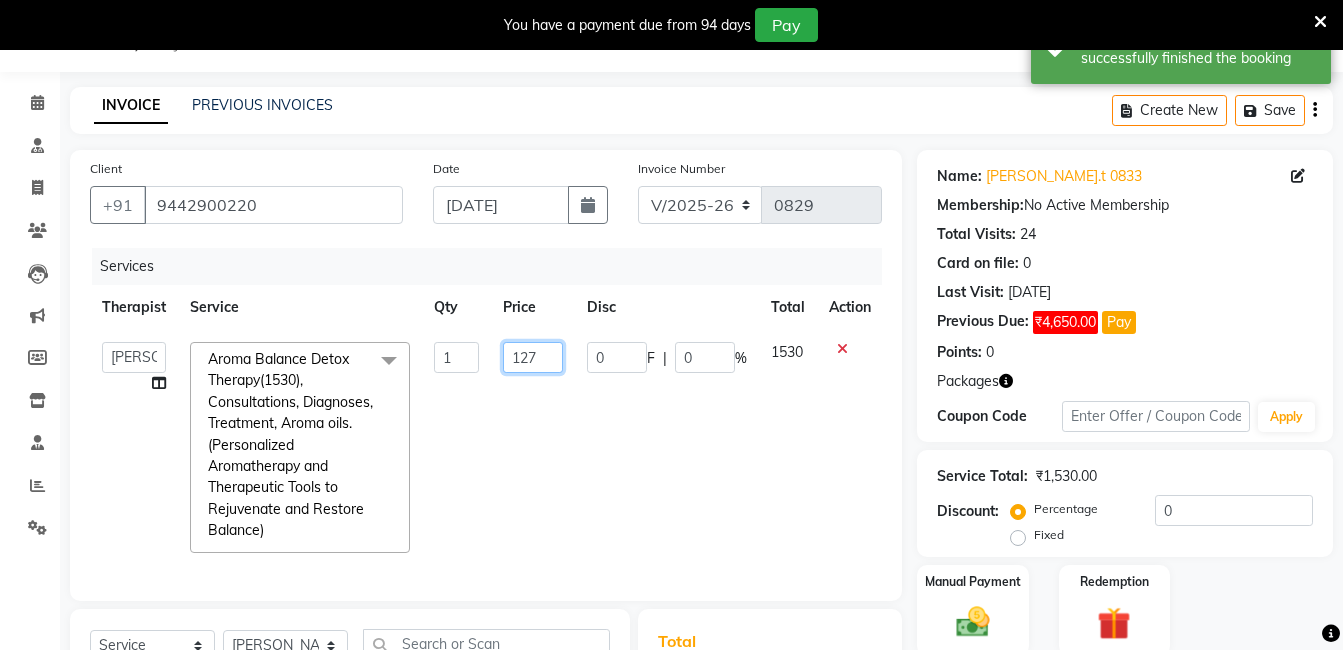 type on "1275" 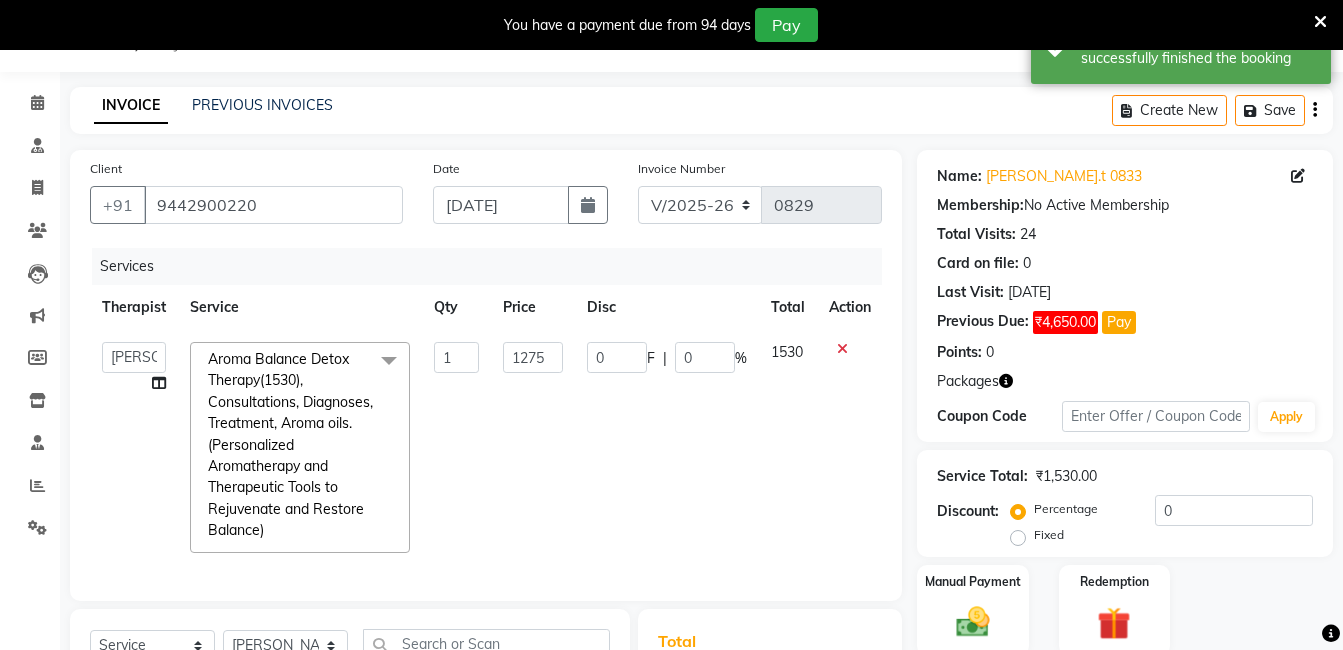 click on "1530" 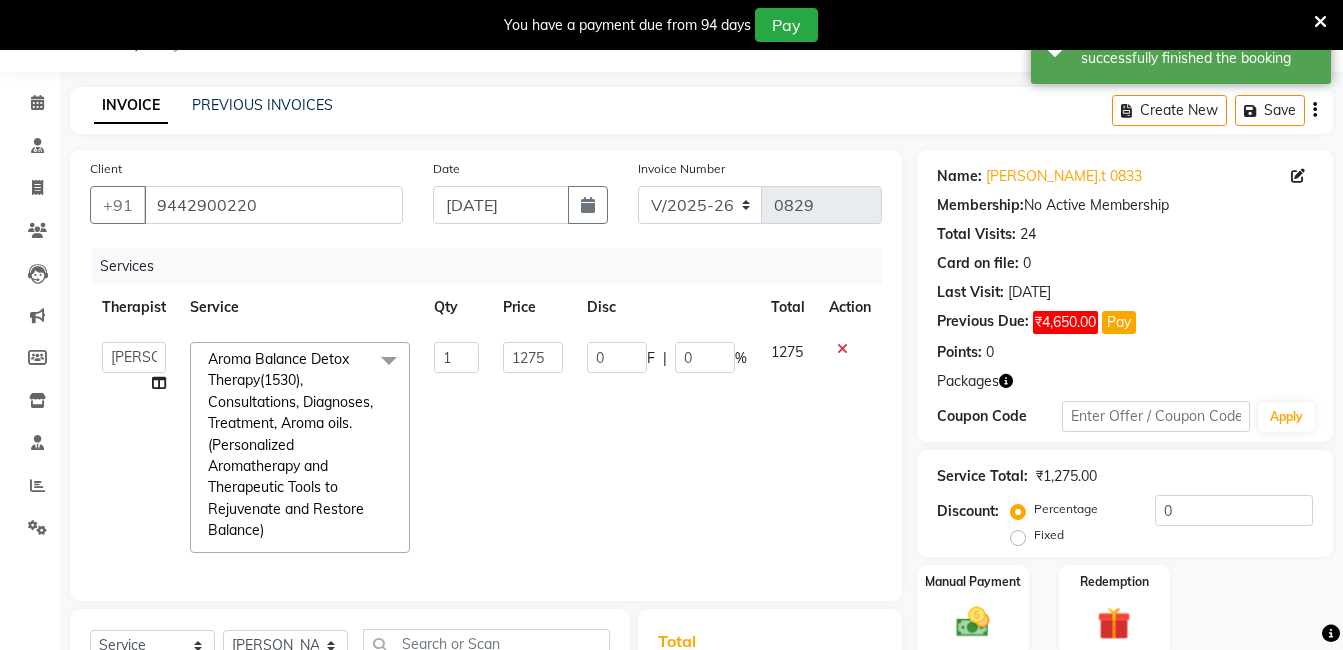 scroll, scrollTop: 263, scrollLeft: 0, axis: vertical 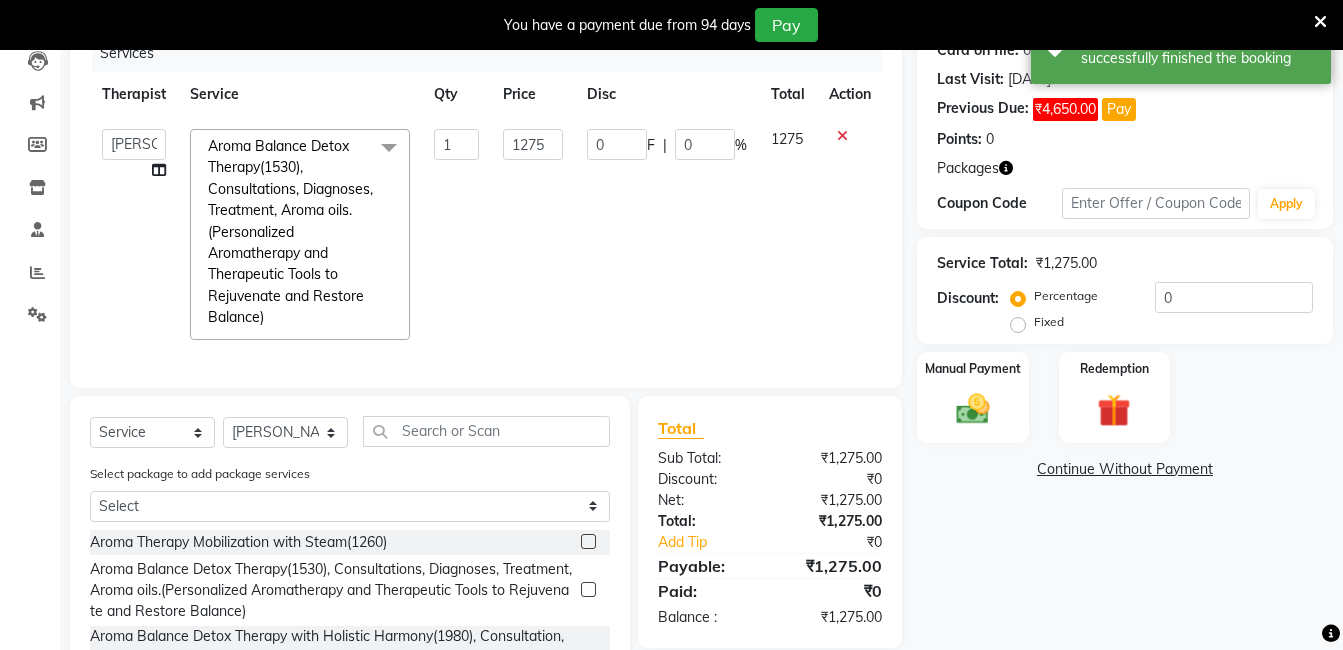 click 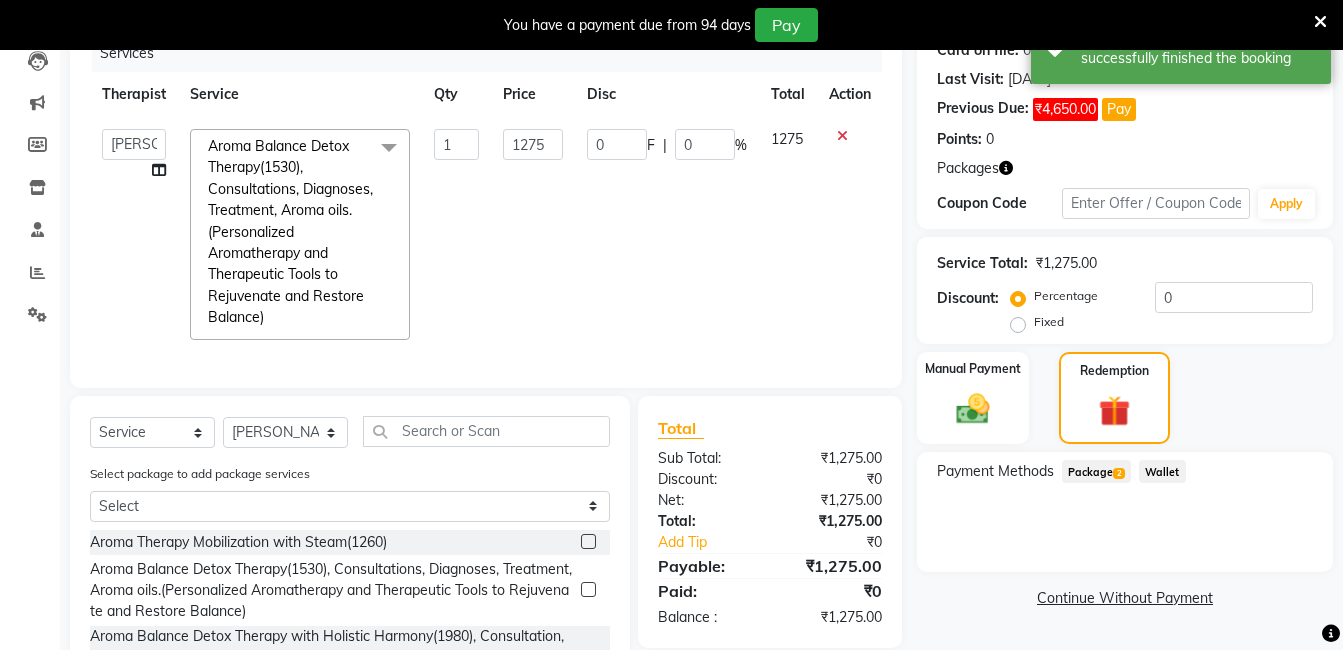 click on "Package  2" 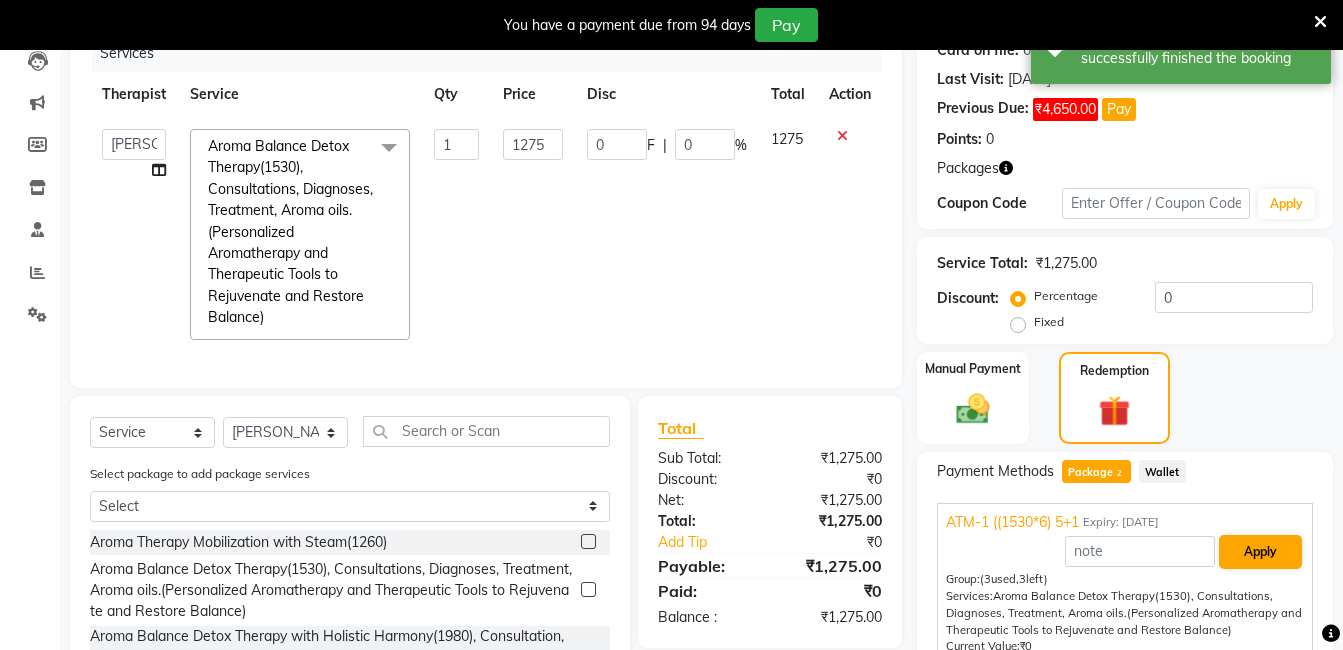 click on "Apply" at bounding box center (1260, 552) 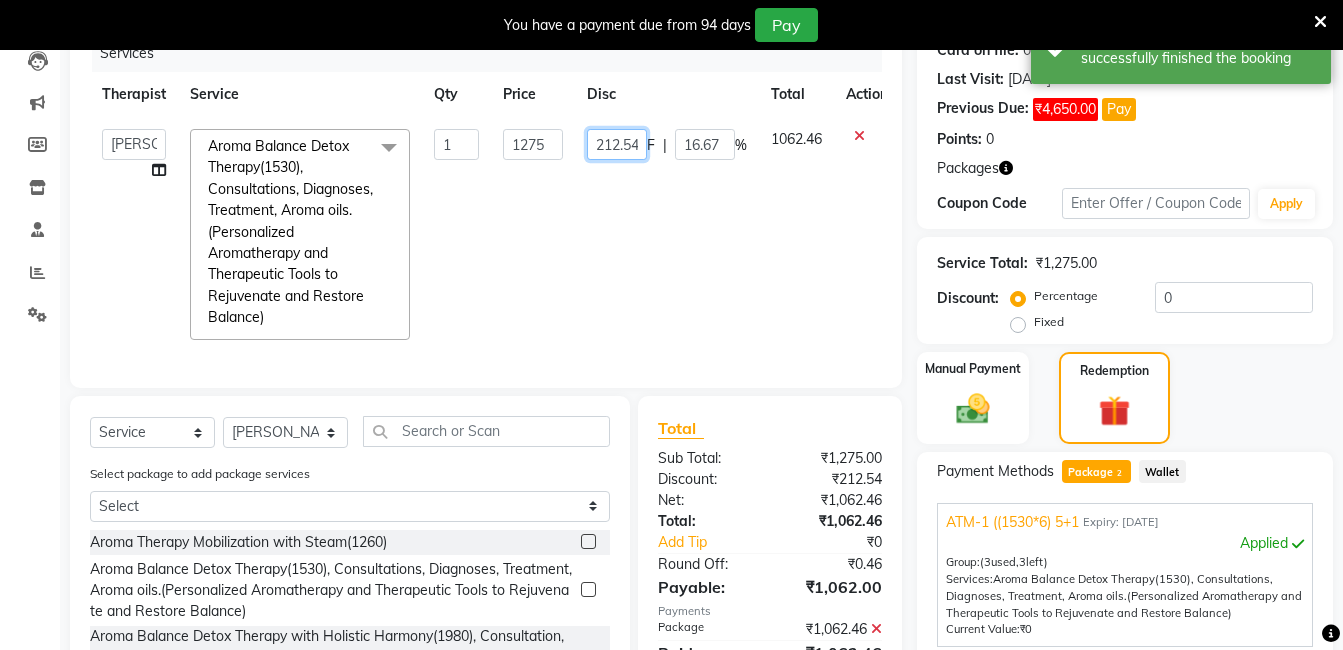 click on "212.54" 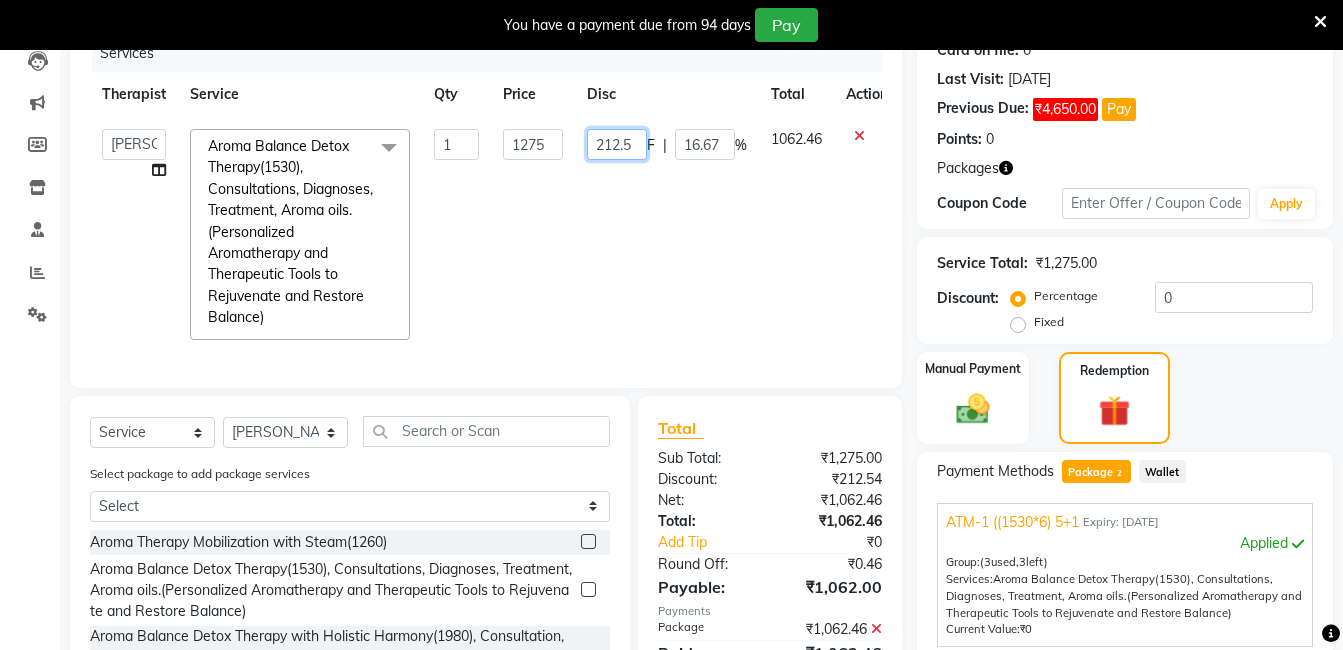 scroll, scrollTop: 0, scrollLeft: 0, axis: both 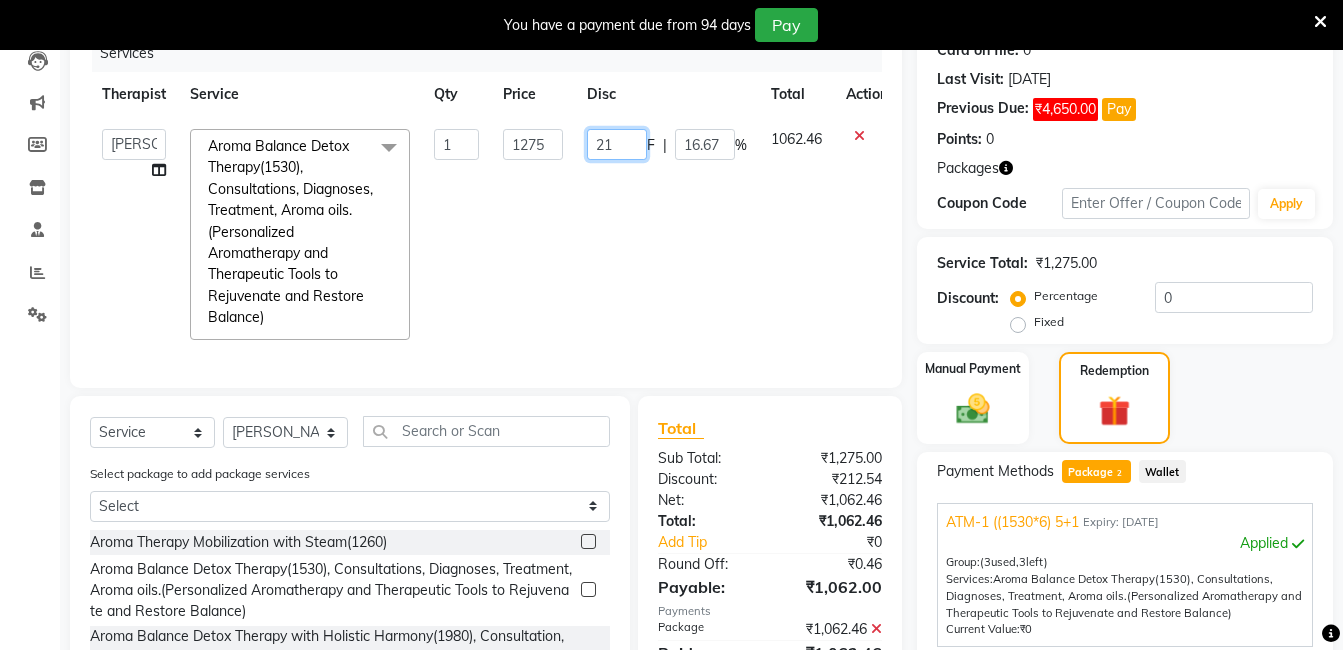 type on "2" 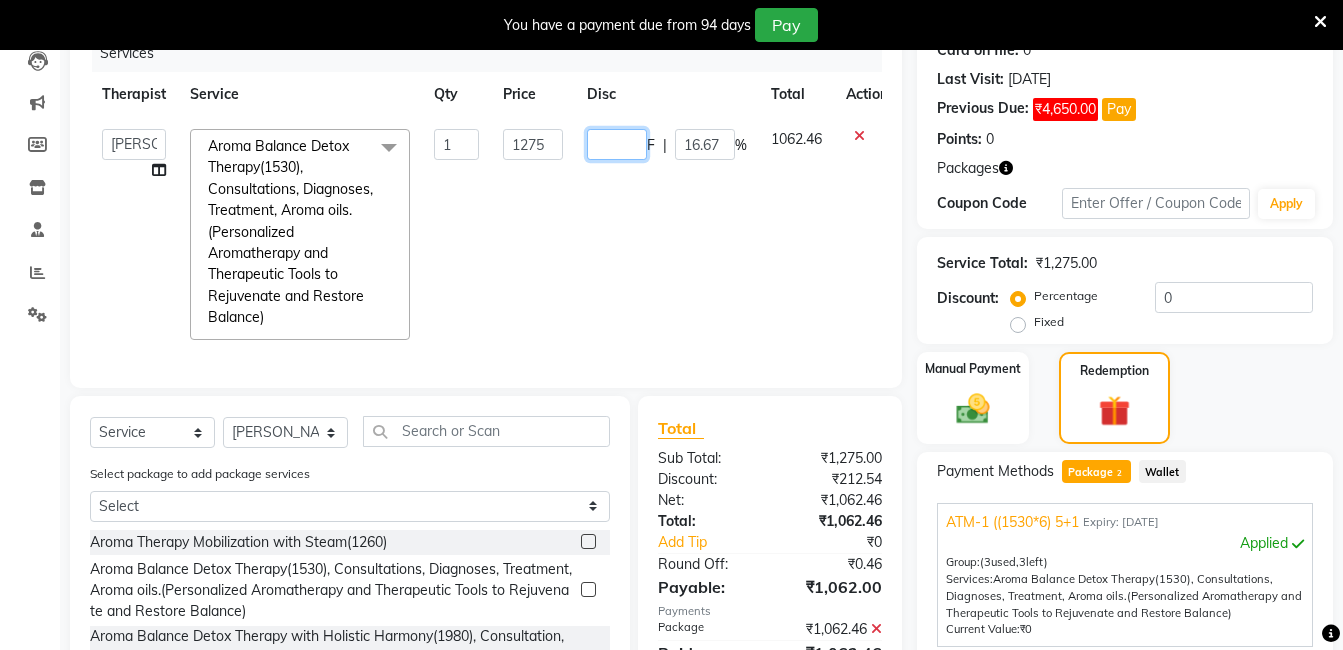 type on "0" 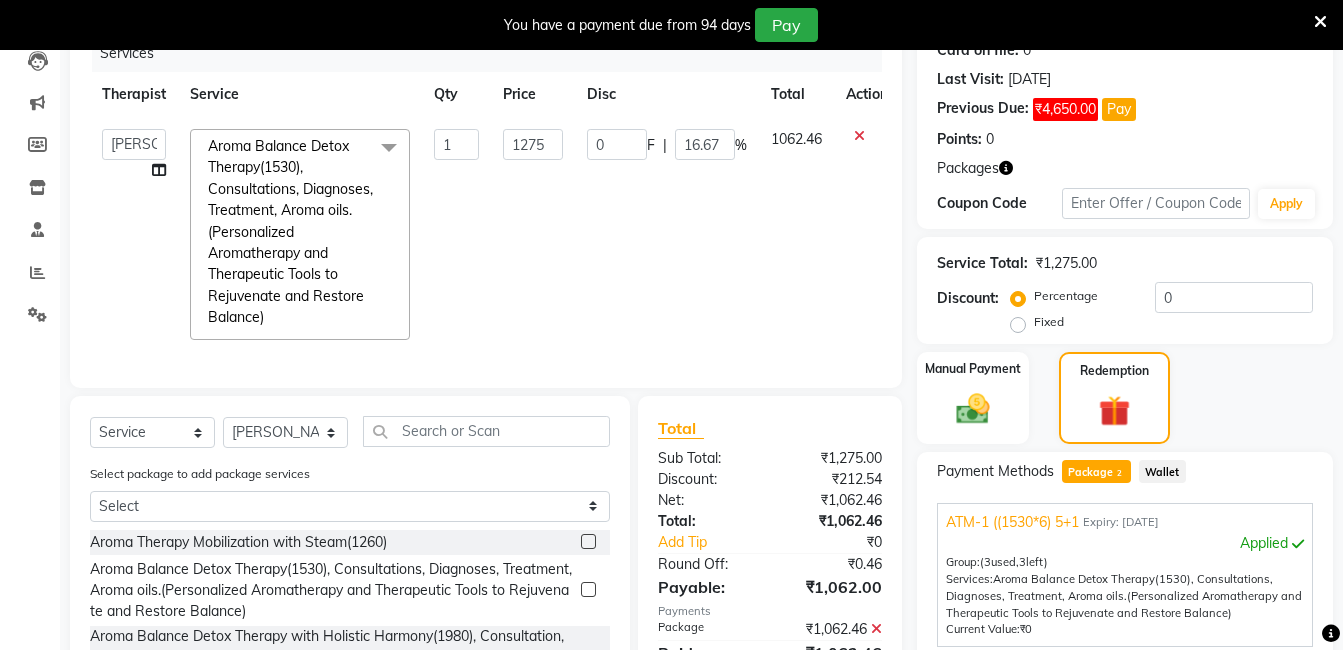 click on "[PERSON_NAME]   [PERSON_NAME] [PERSON_NAME] M   [PERSON_NAME] [PERSON_NAME]   [PERSON_NAME]   [PERSON_NAME]  Aroma Balance Detox Therapy(1530), Consultations, Diagnoses, Treatment, Aroma oils.(Personalized Aromatherapy and Therapeutic Tools to Rejuvenate and Restore Balance)  x Aroma Therapy Mobilization with Steam(1260) Aroma Balance Detox Therapy(1530), Consultations, Diagnoses, Treatment, Aroma oils.(Personalized Aromatherapy and Therapeutic Tools to Rejuvenate and Restore Balance) Aroma Balance Detox Therapy with Holistic Harmony(1980), Consultation, Diagnosis, Treatment, , face massage, With Special  Aroma oils.(A Perfect Blend of Aromatherapy, Massage, and Advanced Tools for Healing and Detoxification) Aroma Balance Detox Therapy with Essence Rejuvenation  (2430), Consultation, Diagnosis, Treatment,  Face & Head Massage With Premium Aroma oils.(Restore Vitality with Aroma Oils, Massage, Cupping, and a Relaxing Steam Bath) Sauna bed, Consultation, Diagnosis. GTR  1" 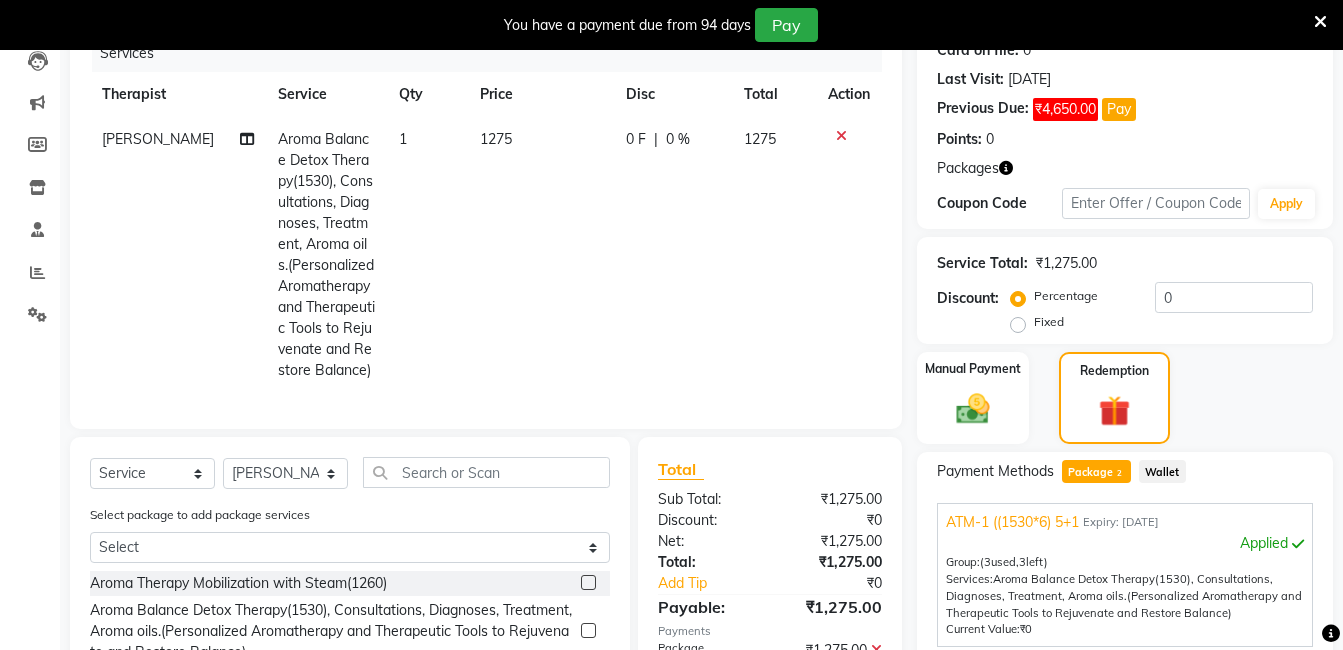 scroll, scrollTop: 499, scrollLeft: 0, axis: vertical 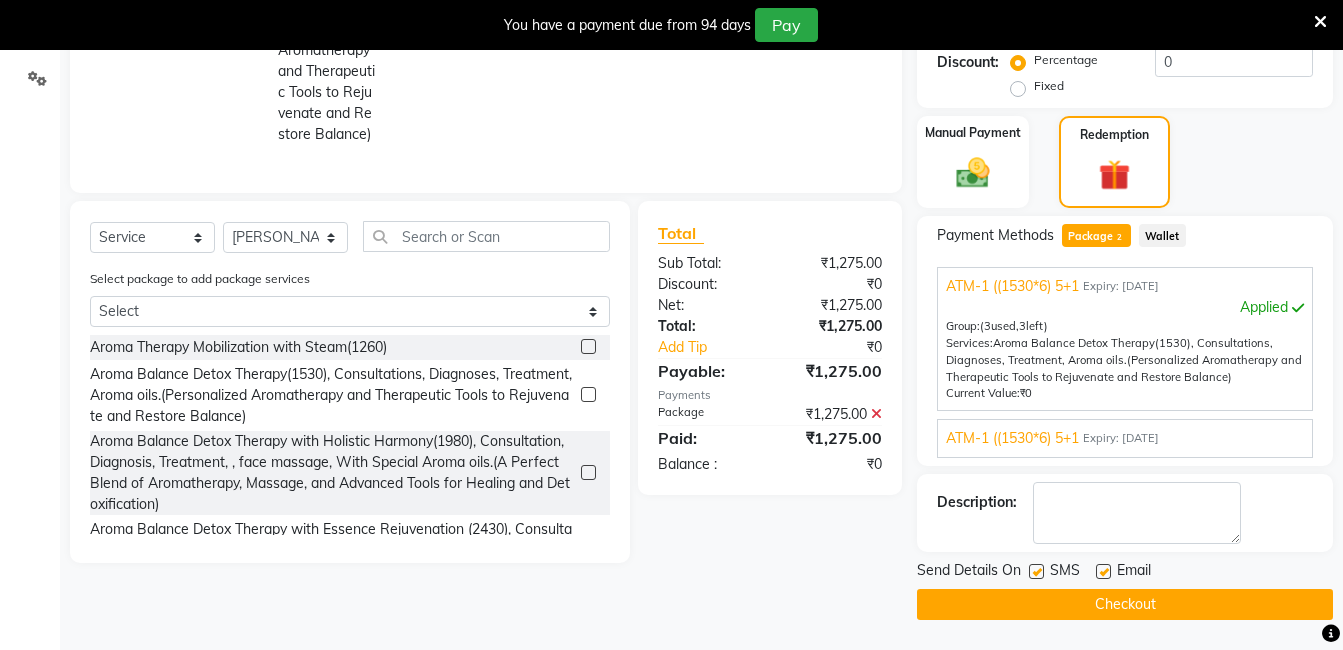 click on "Checkout" 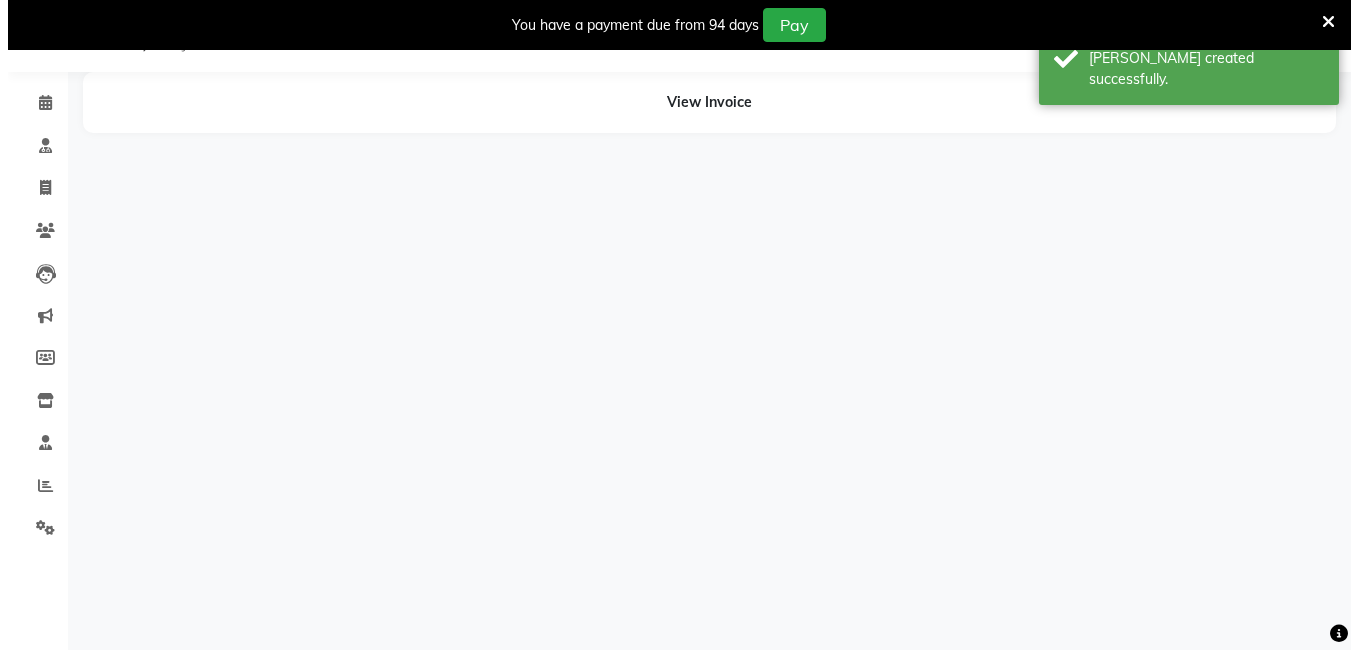 scroll, scrollTop: 50, scrollLeft: 0, axis: vertical 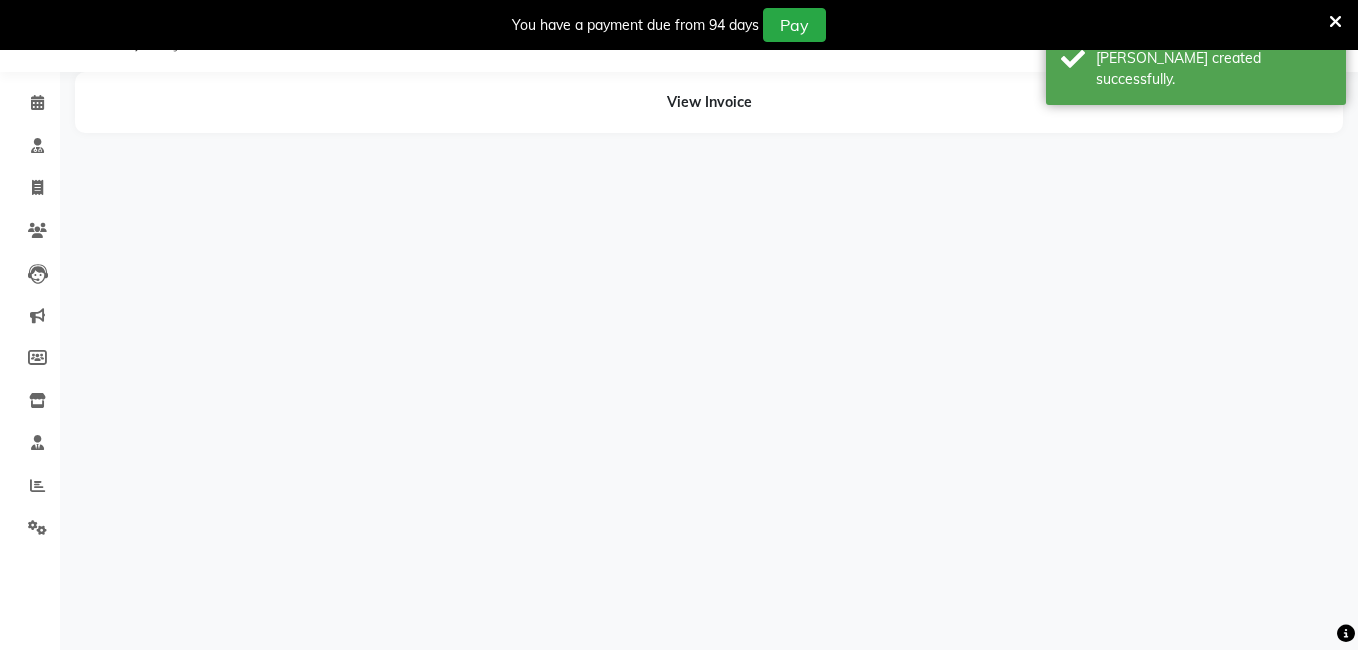 select on "47694" 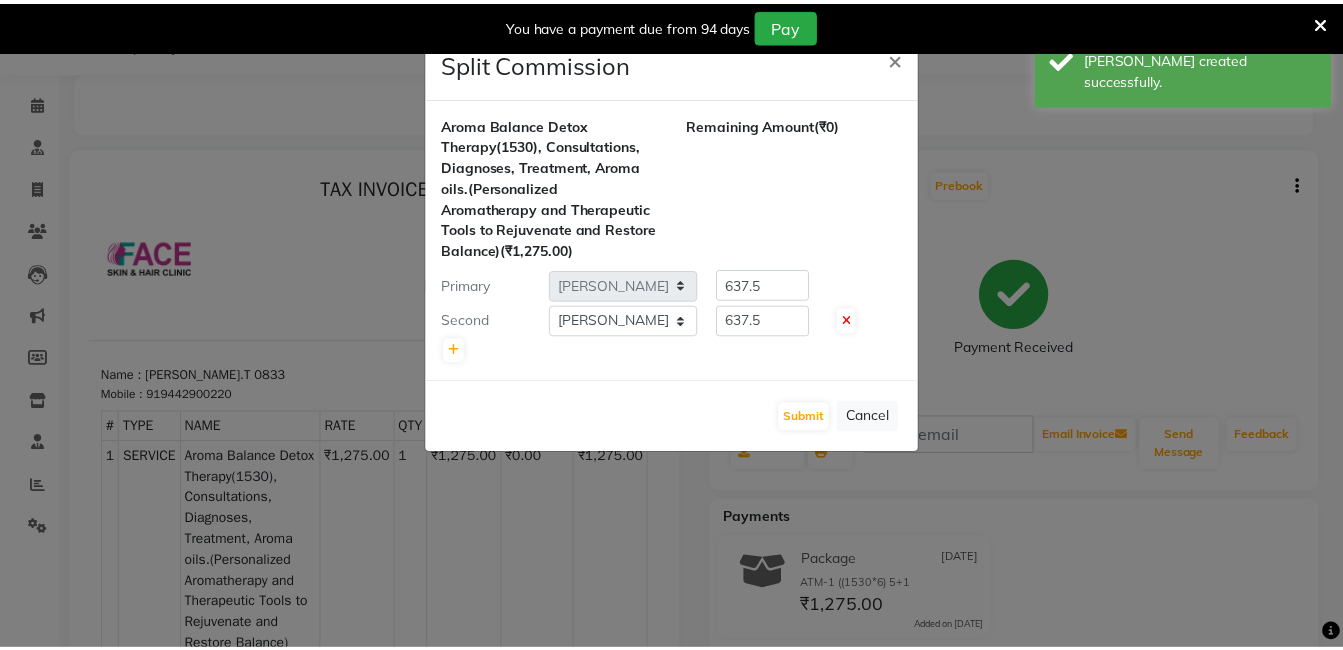 scroll, scrollTop: 0, scrollLeft: 0, axis: both 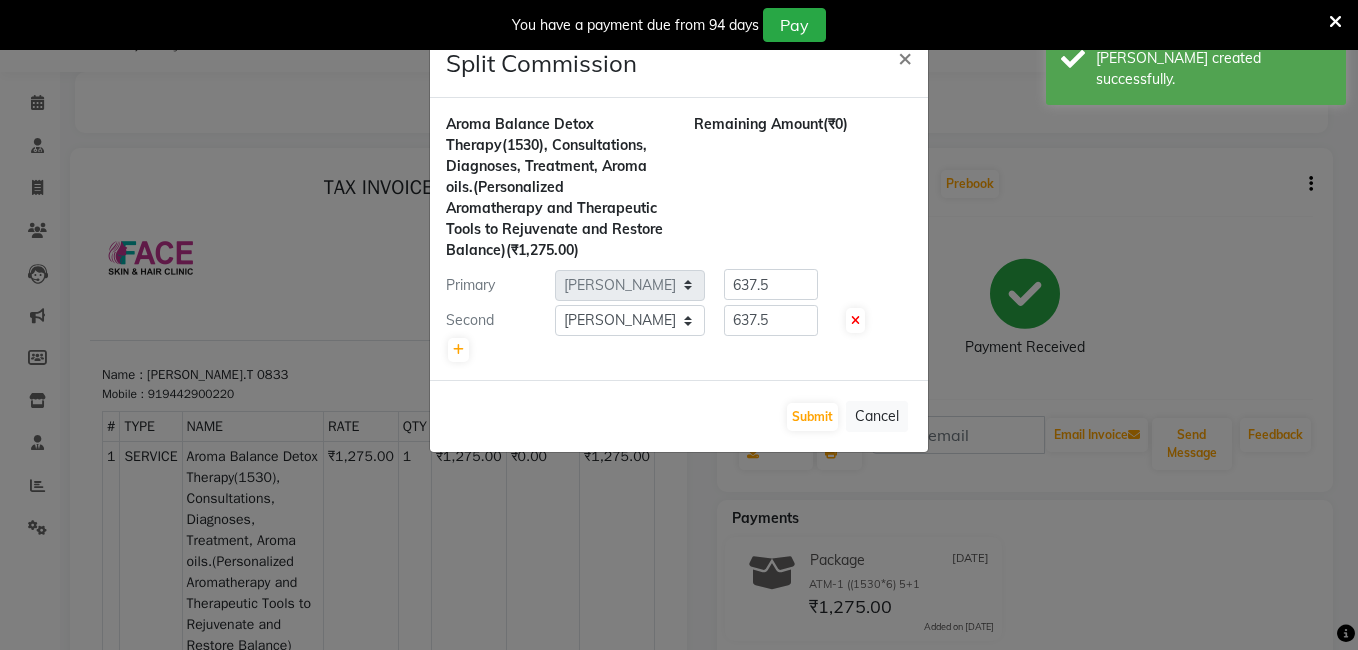 click on "Split Commission × Aroma Balance Detox Therapy(1530), Consultations, Diagnoses, Treatment, Aroma oils.(Personalized Aromatherapy and Therapeutic Tools to Rejuvenate and Restore Balance)  (₹1,275.00) Remaining Amount  (₹0) Primary Select  [PERSON_NAME]   [PERSON_NAME] [PERSON_NAME] M   [PERSON_NAME] [PERSON_NAME]   [PERSON_NAME]   [PERSON_NAME]  637.5 Second Select  [PERSON_NAME]   [PERSON_NAME] [PERSON_NAME] M   [PERSON_NAME] [PERSON_NAME]   [PERSON_NAME]   [PERSON_NAME]  637.5  Submit   Cancel" 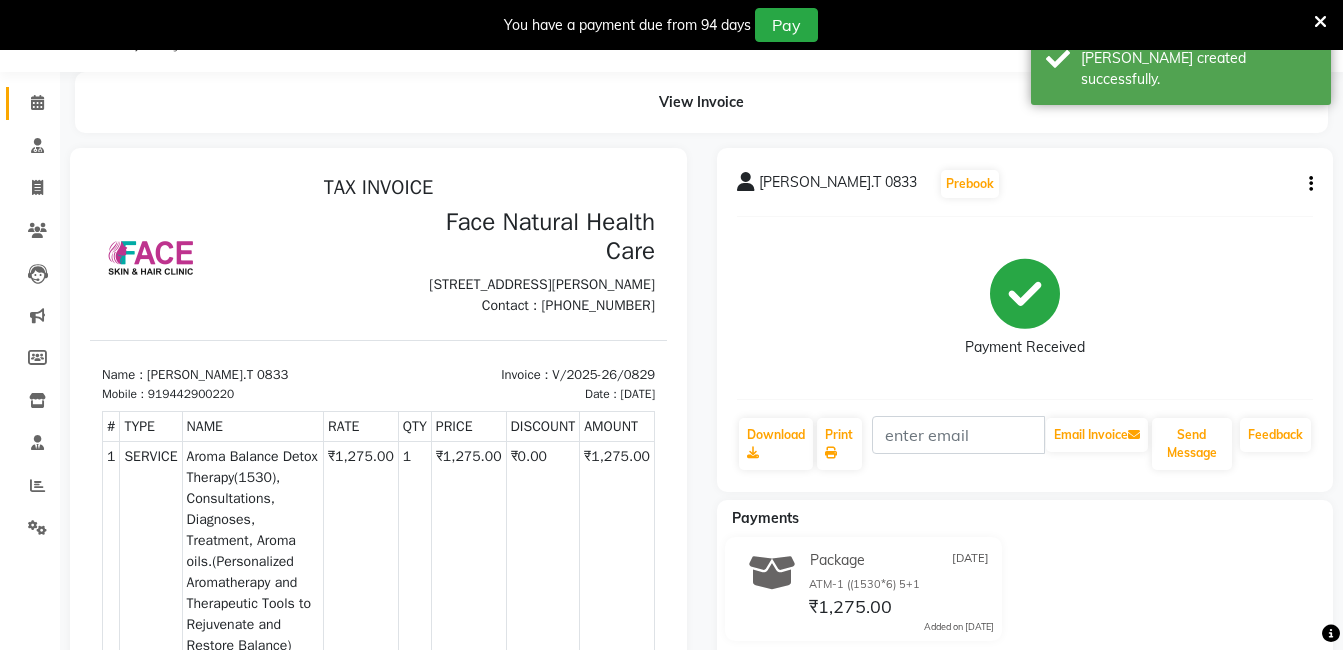 click 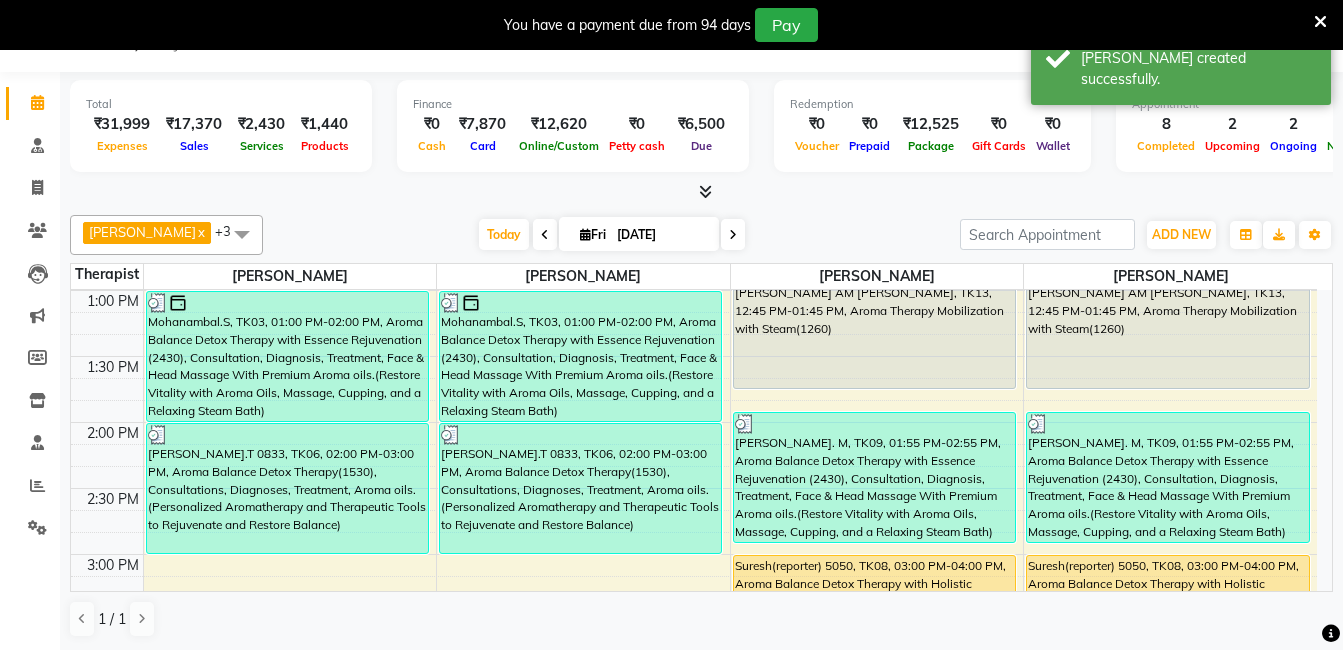 scroll, scrollTop: 790, scrollLeft: 0, axis: vertical 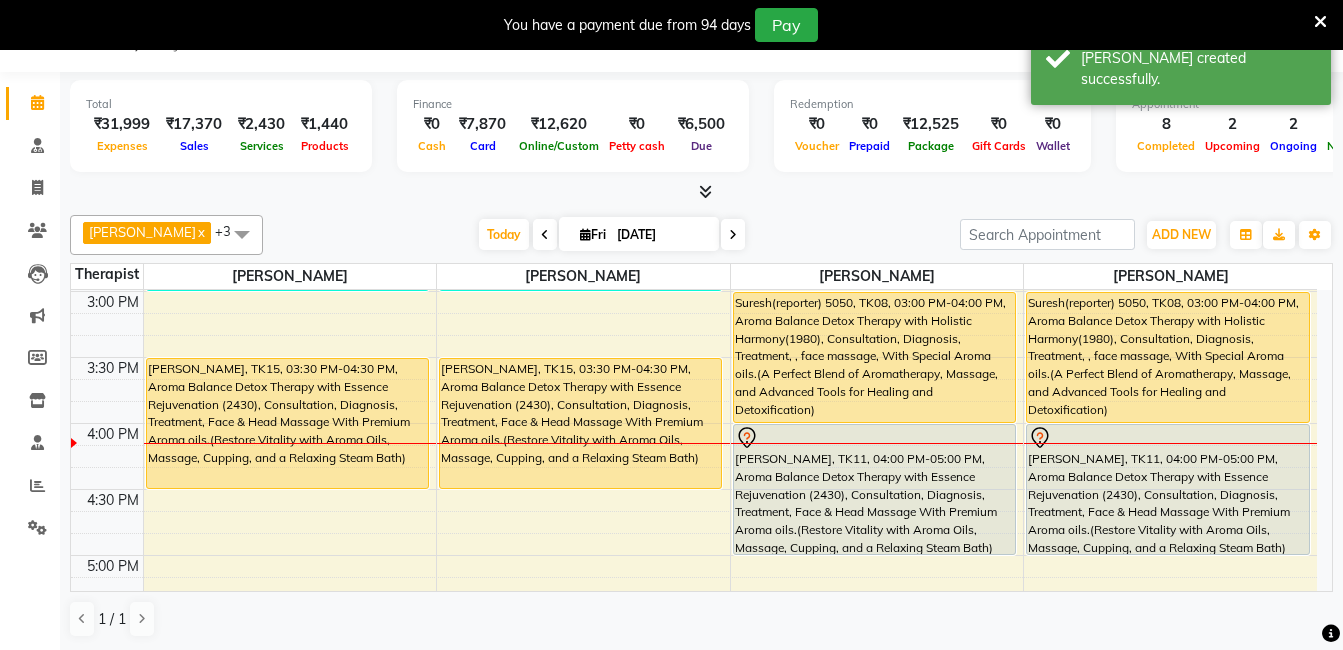 click on "Suresh(reporter) 5050, TK08, 03:00 PM-04:00 PM, Aroma Balance Detox Therapy with Holistic Harmony(1980), Consultation, Diagnosis, Treatment, , face massage, With Special  Aroma oils.(A Perfect Blend of Aromatherapy, Massage, and Advanced Tools for Healing and Detoxification)" at bounding box center (1168, 357) 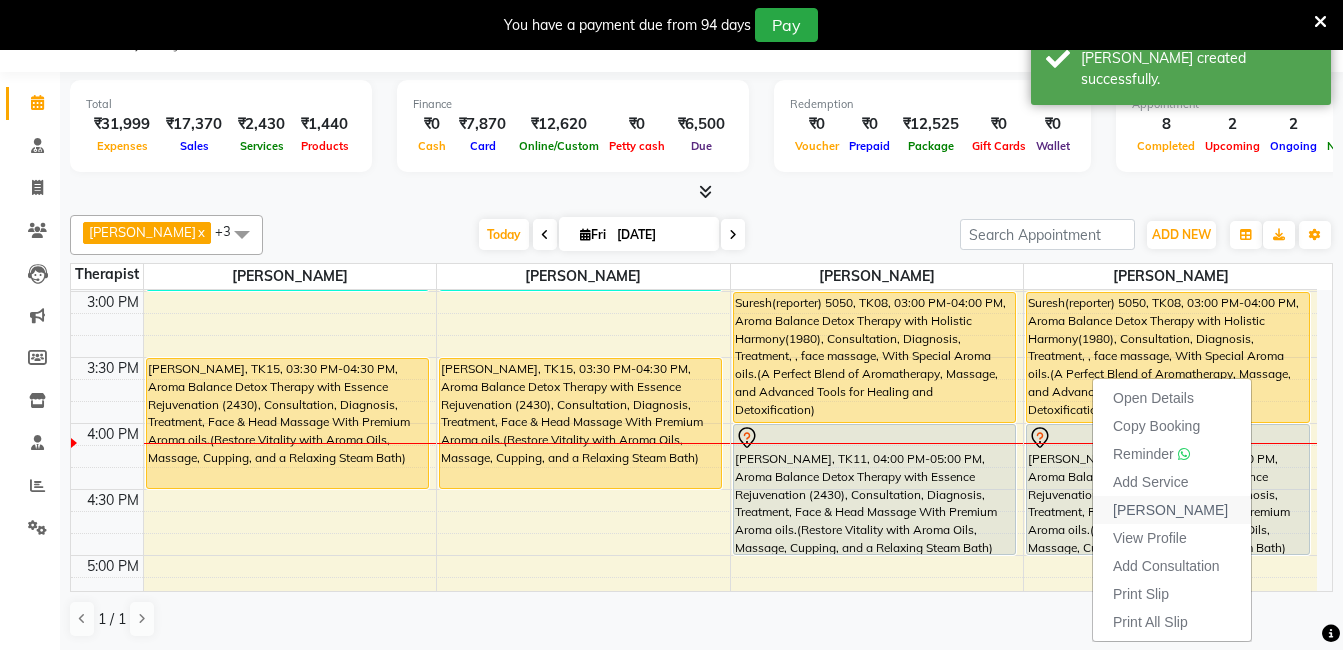 click on "[PERSON_NAME]" at bounding box center (1172, 510) 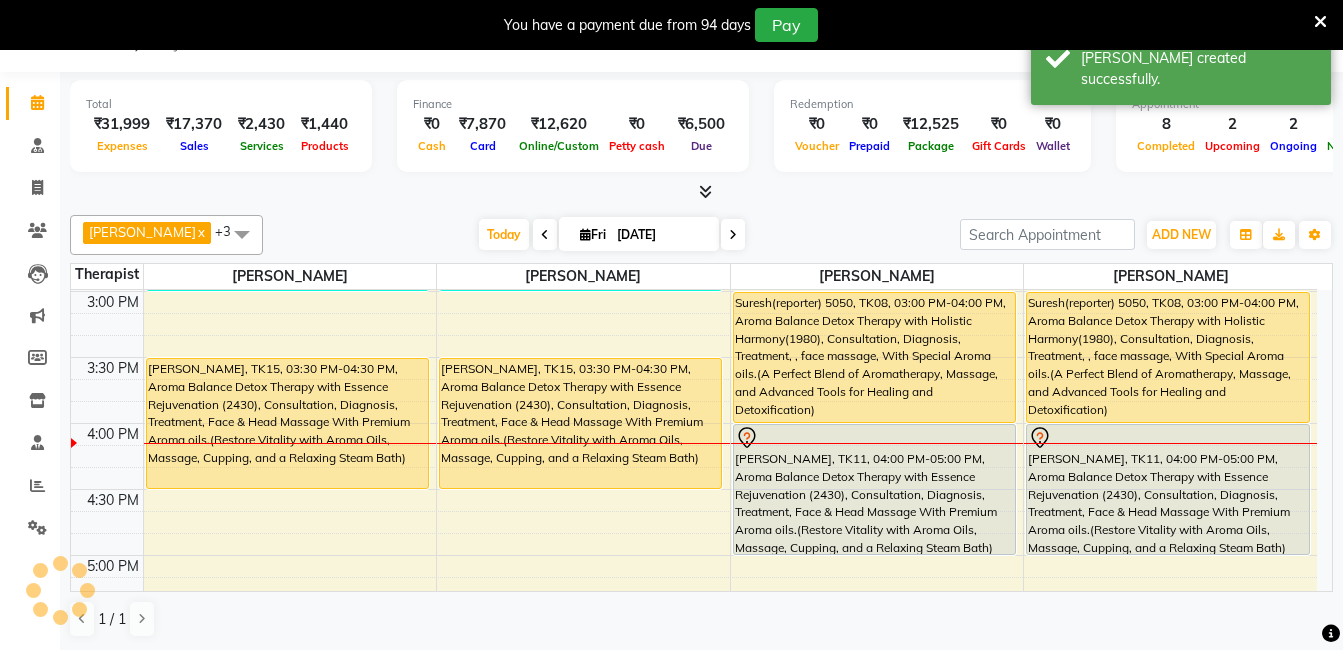 select on "service" 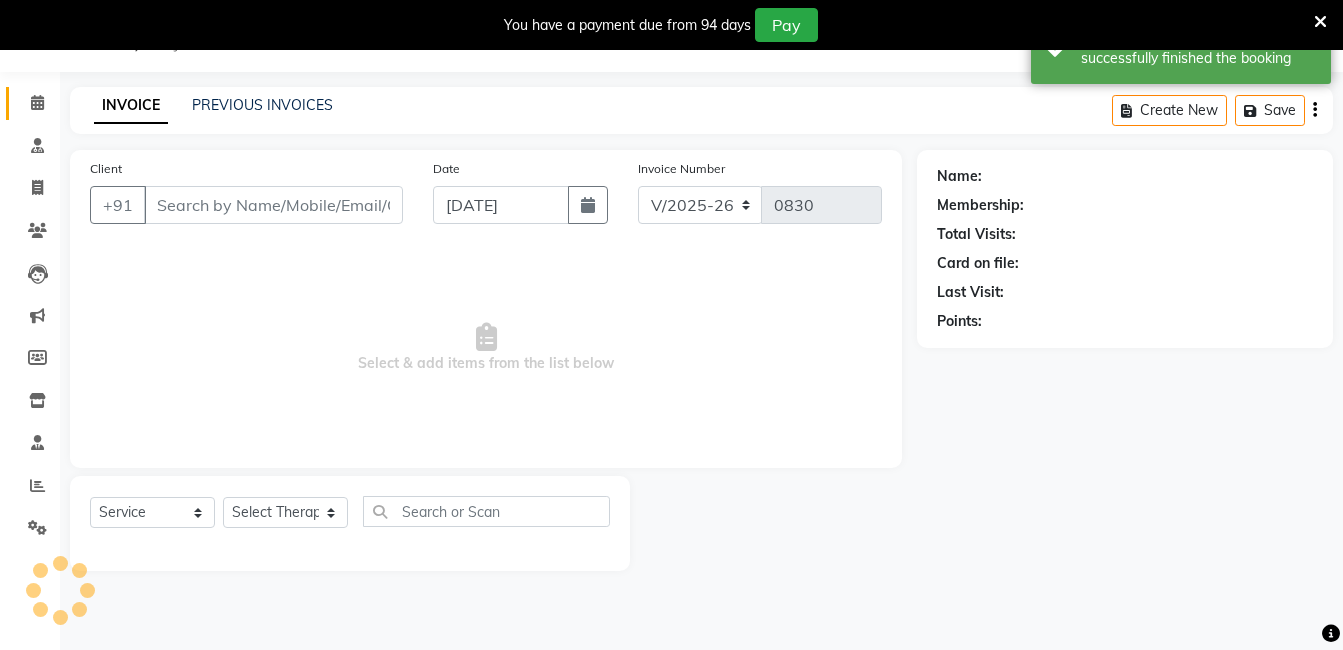 click 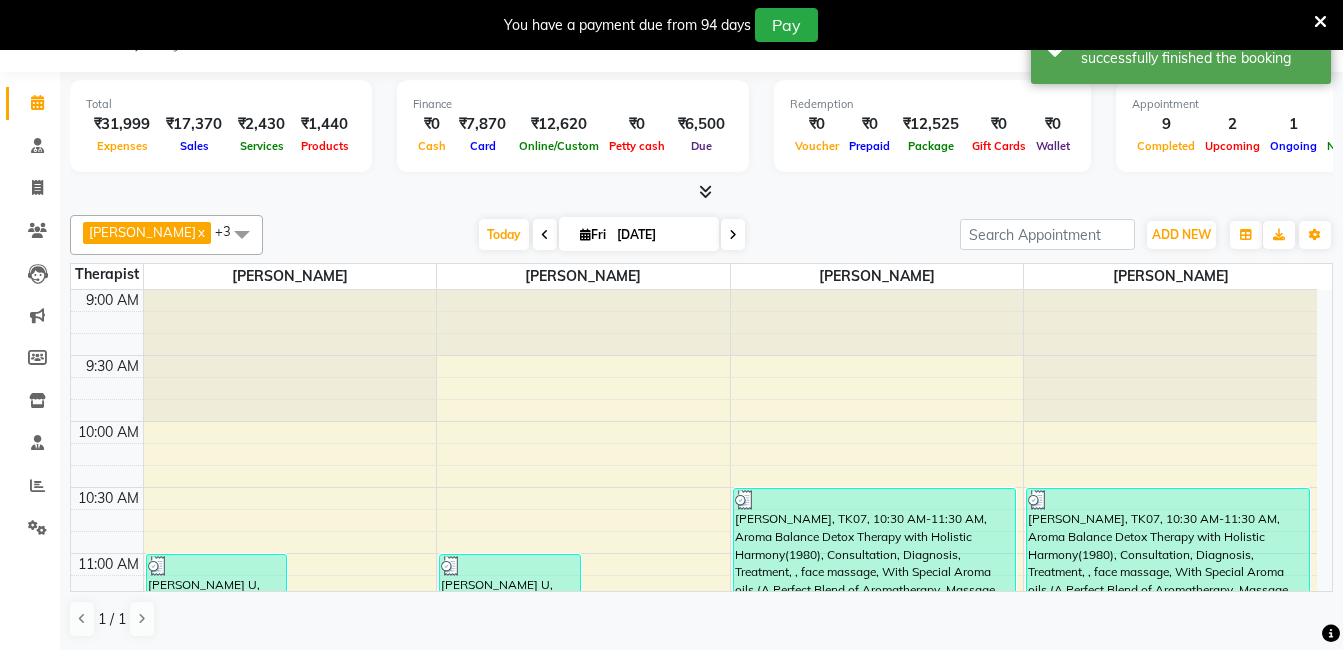 click at bounding box center (545, 235) 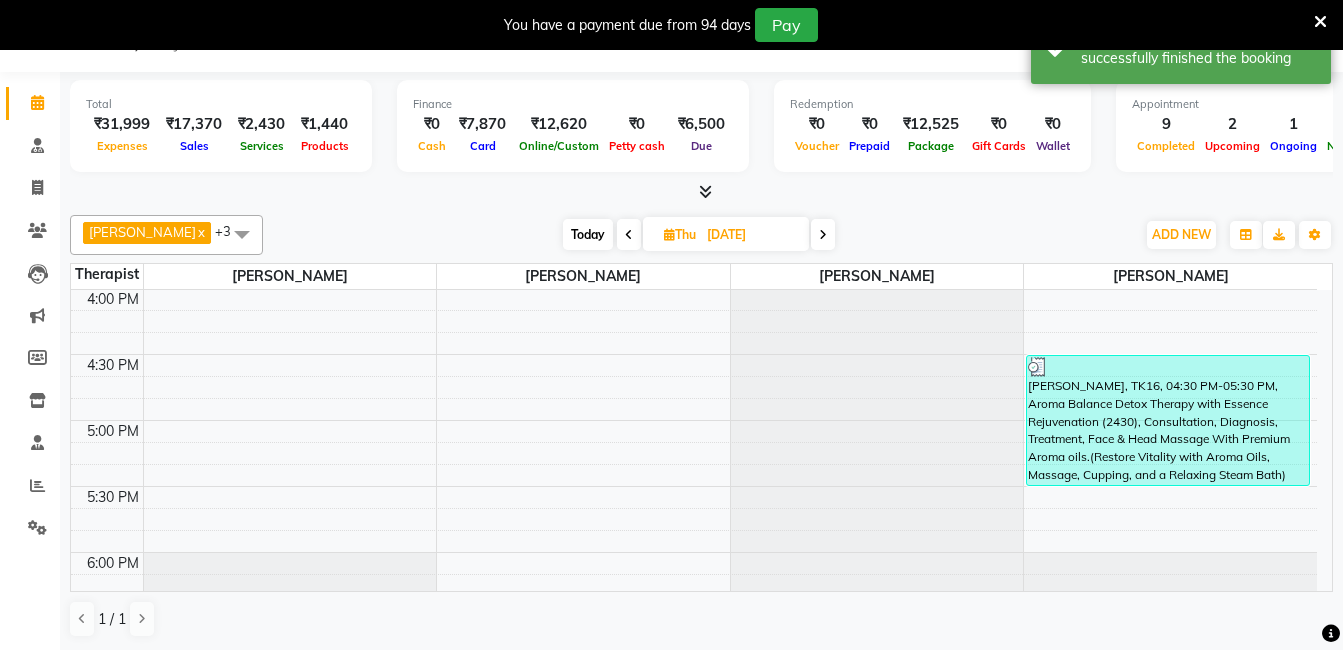 scroll, scrollTop: 662, scrollLeft: 0, axis: vertical 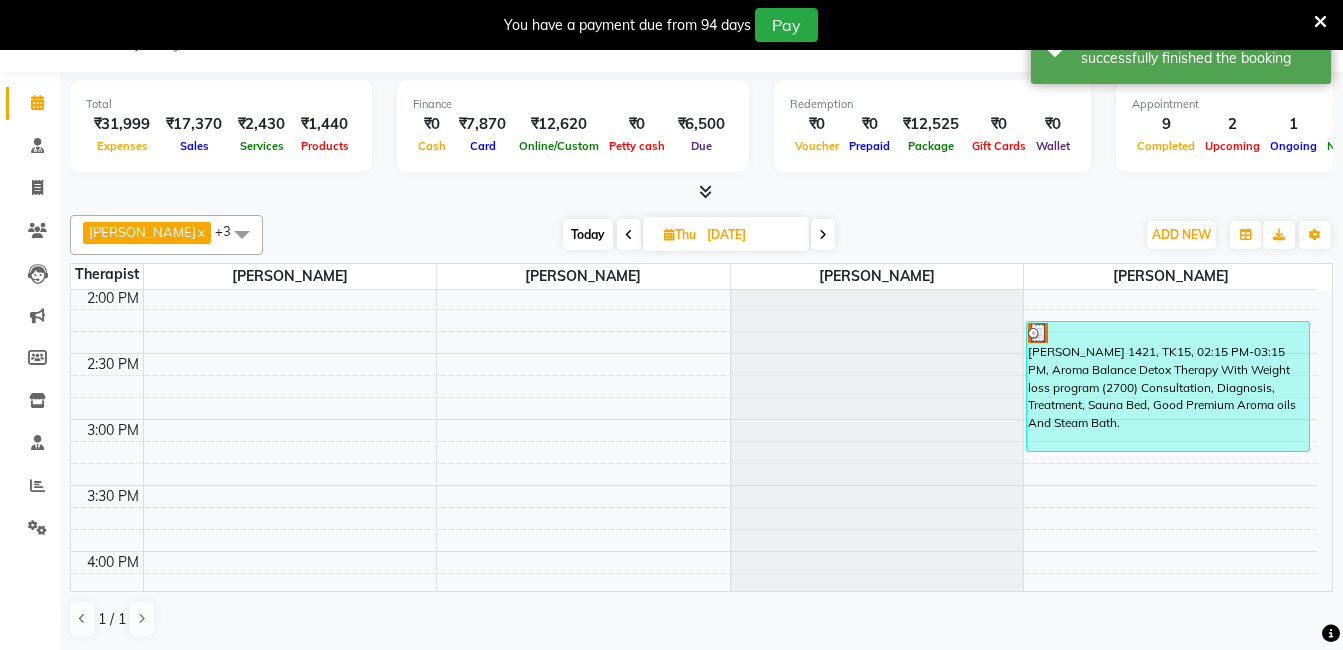 click on "[PERSON_NAME] 1421, TK15, 02:15 PM-03:15 PM, Aroma Balance Detox Therapy With Weight loss program (2700) Consultation, Diagnosis, Treatment, Sauna Bed,  Good Premium Aroma oils And Steam Bath." at bounding box center [1168, 386] 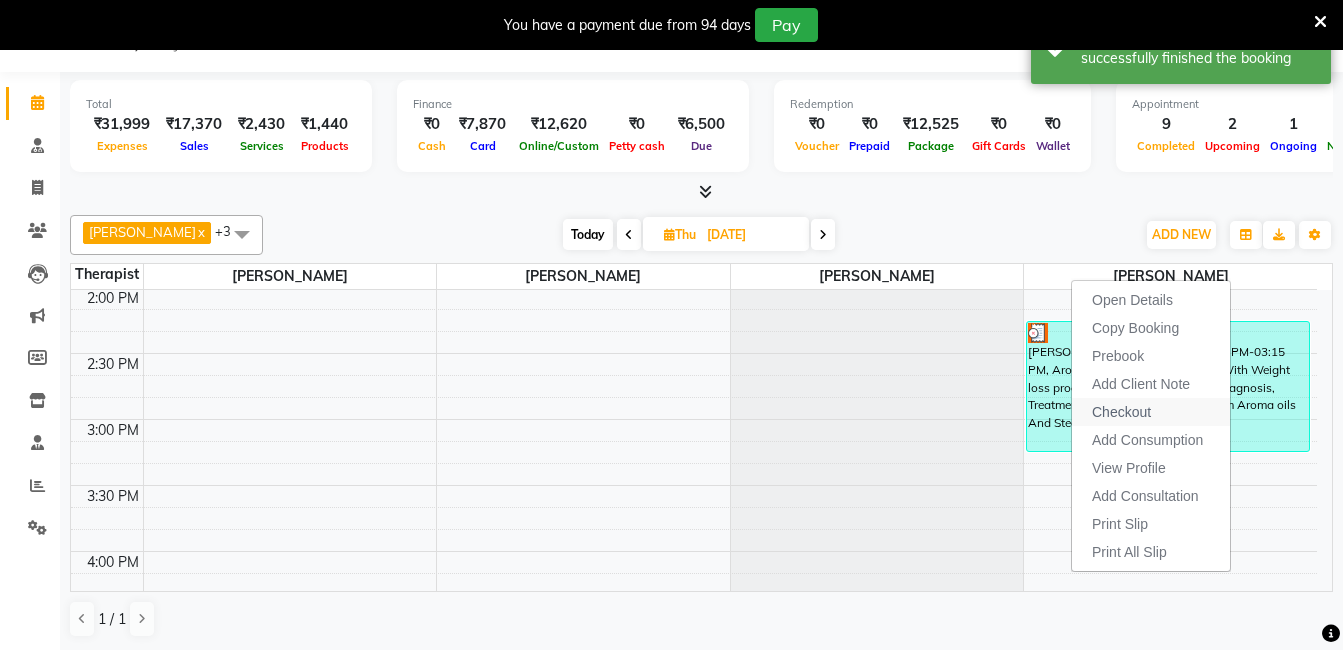 click on "Checkout" at bounding box center [1151, 412] 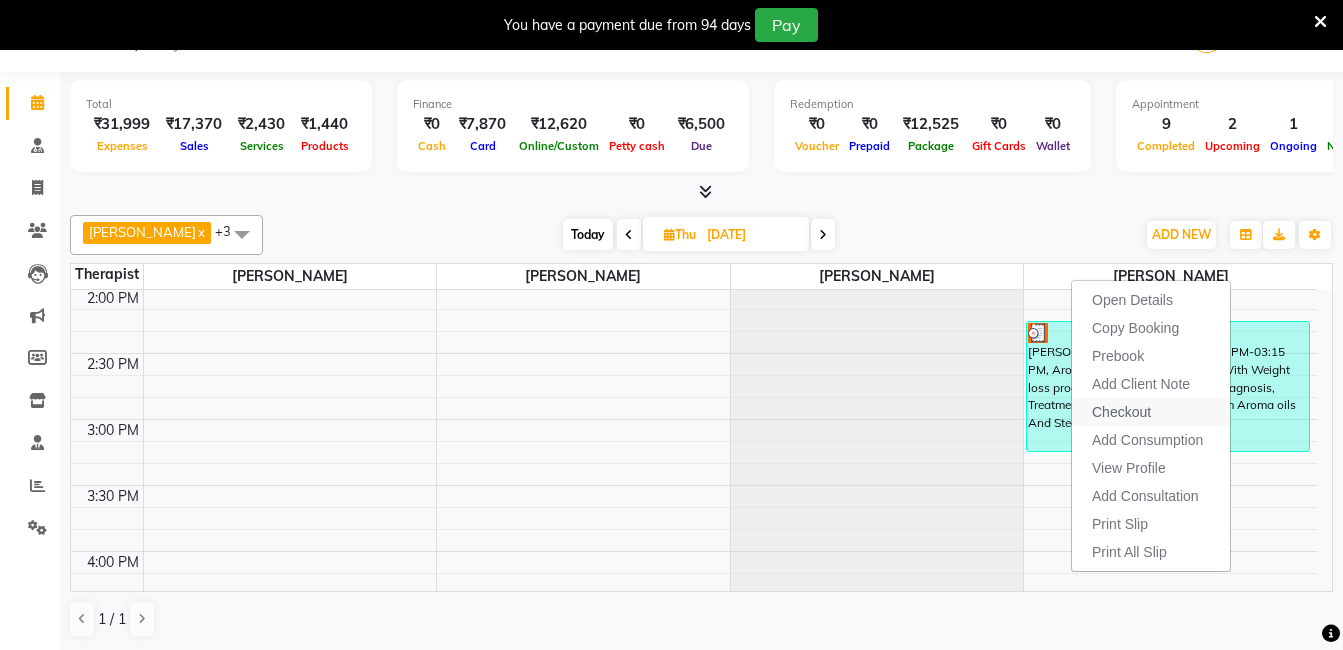 select on "5675" 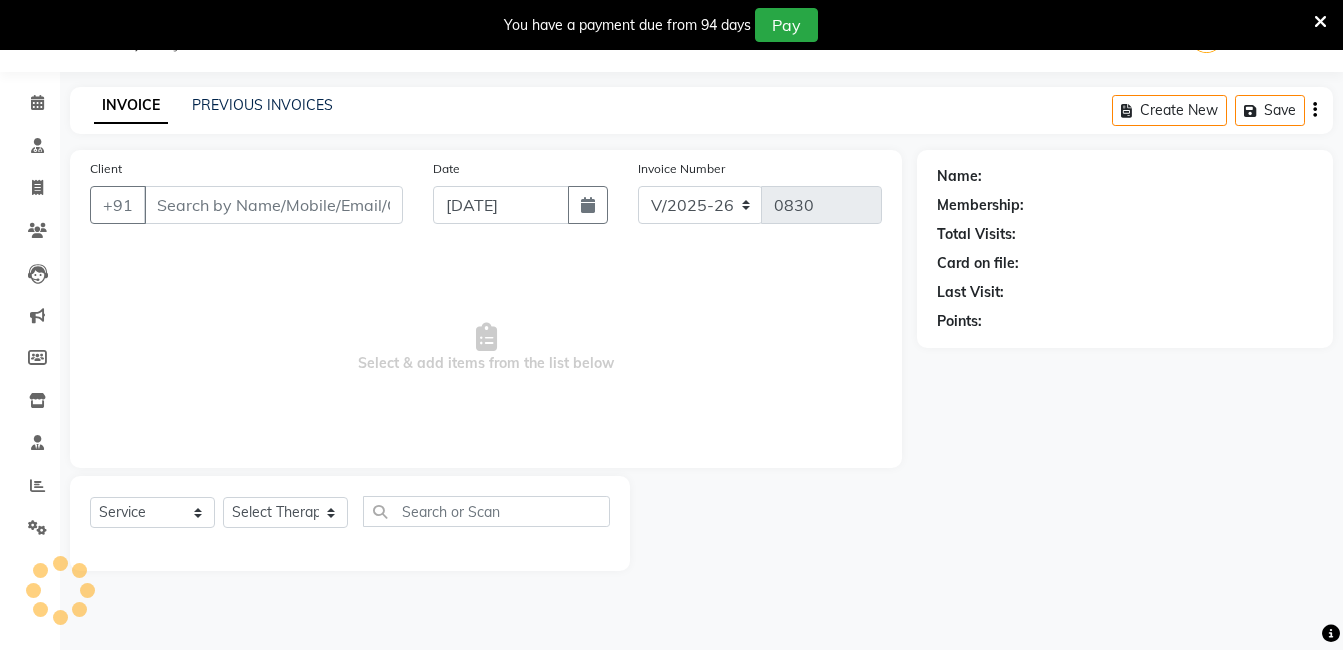 type on "9443130509" 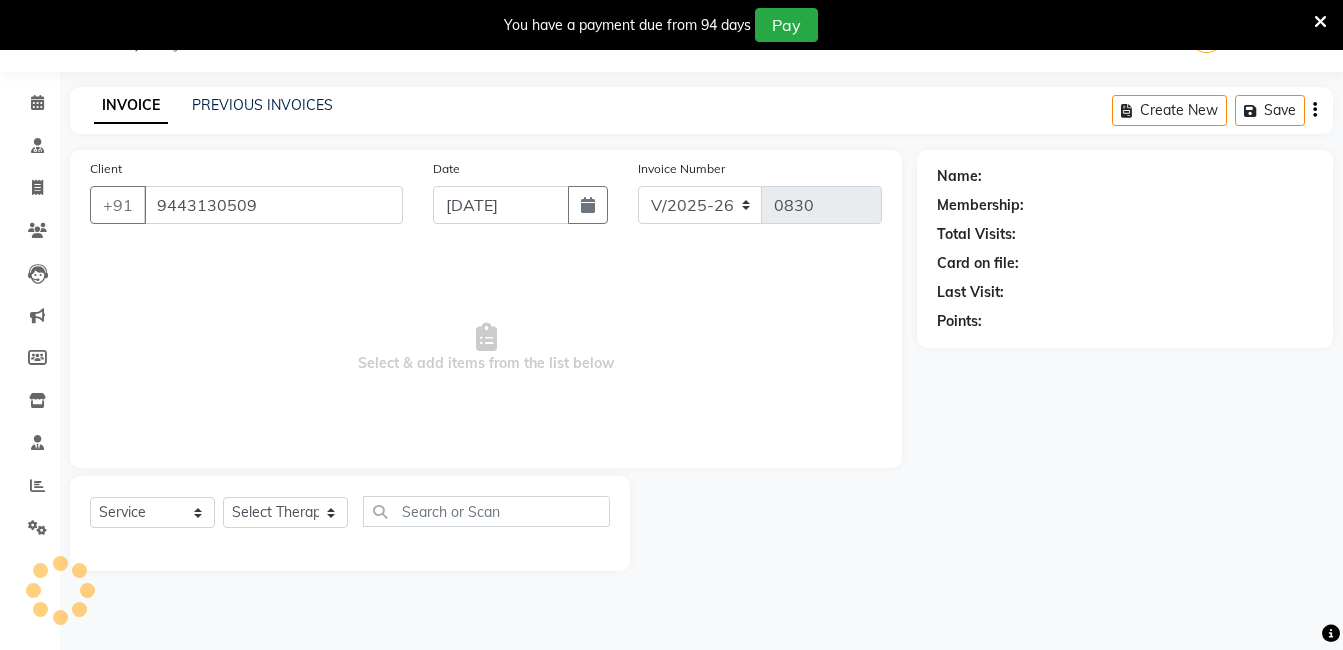 select on "65164" 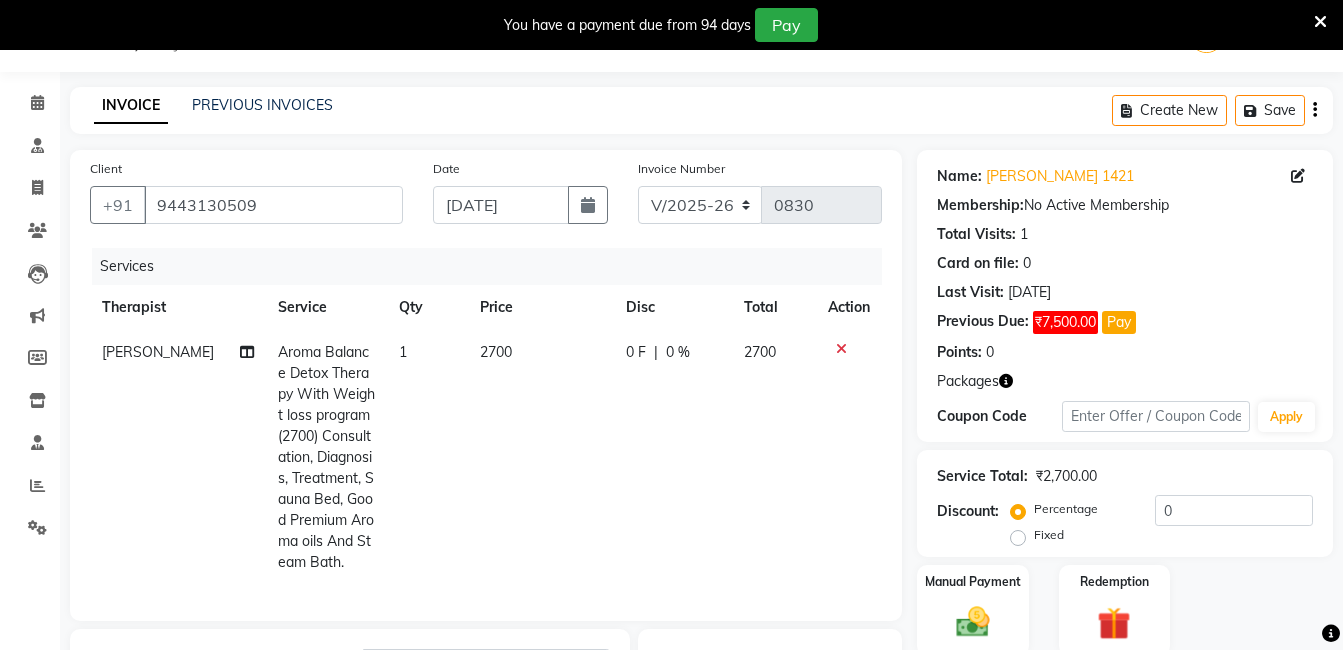 click on "2700" 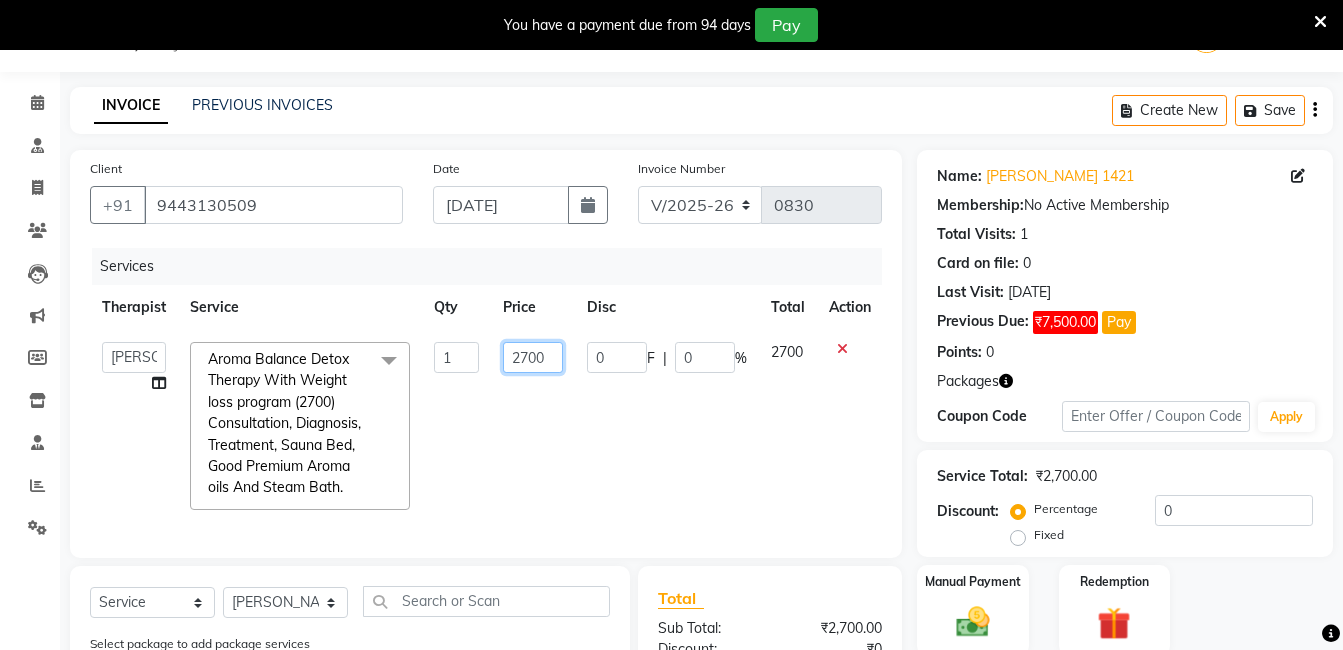 click on "2700" 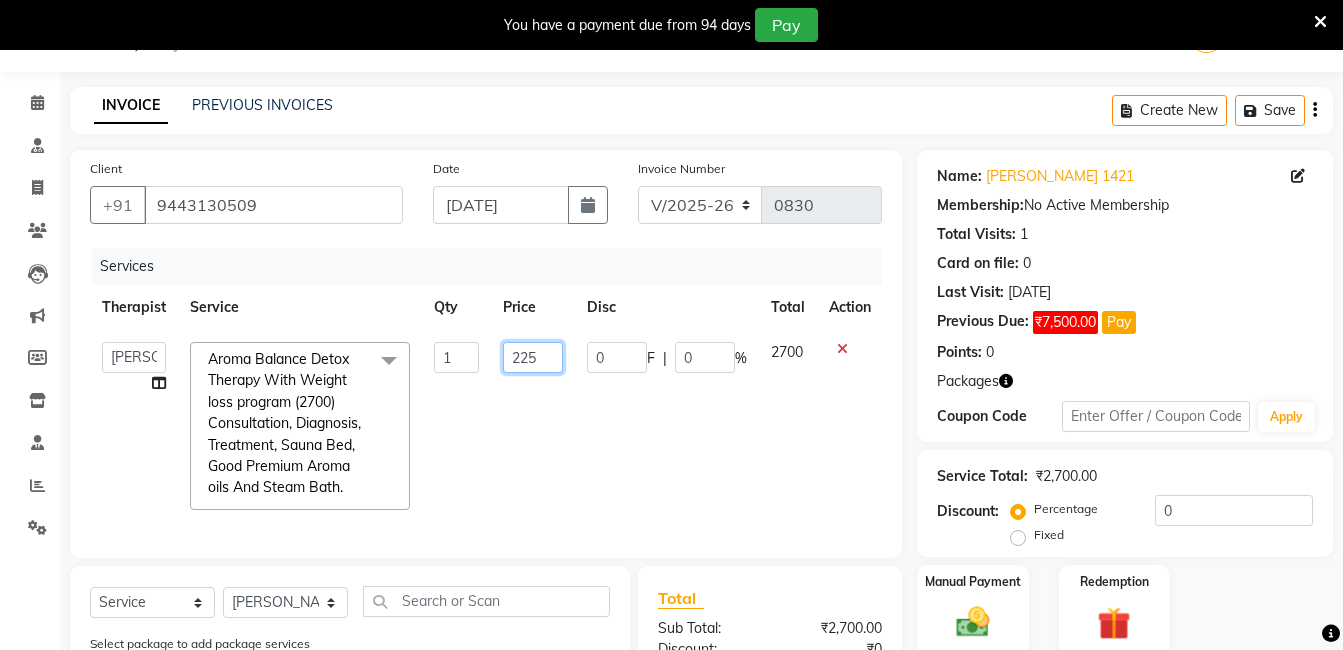 type on "2250" 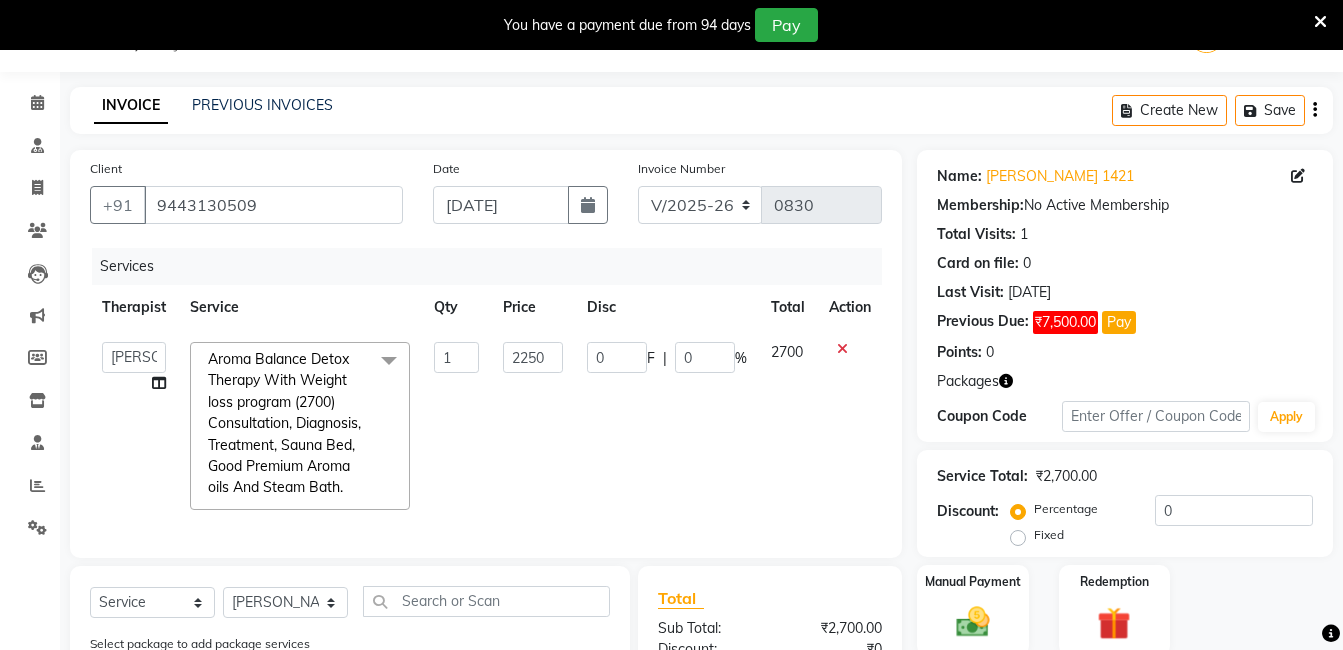 click on "2700" 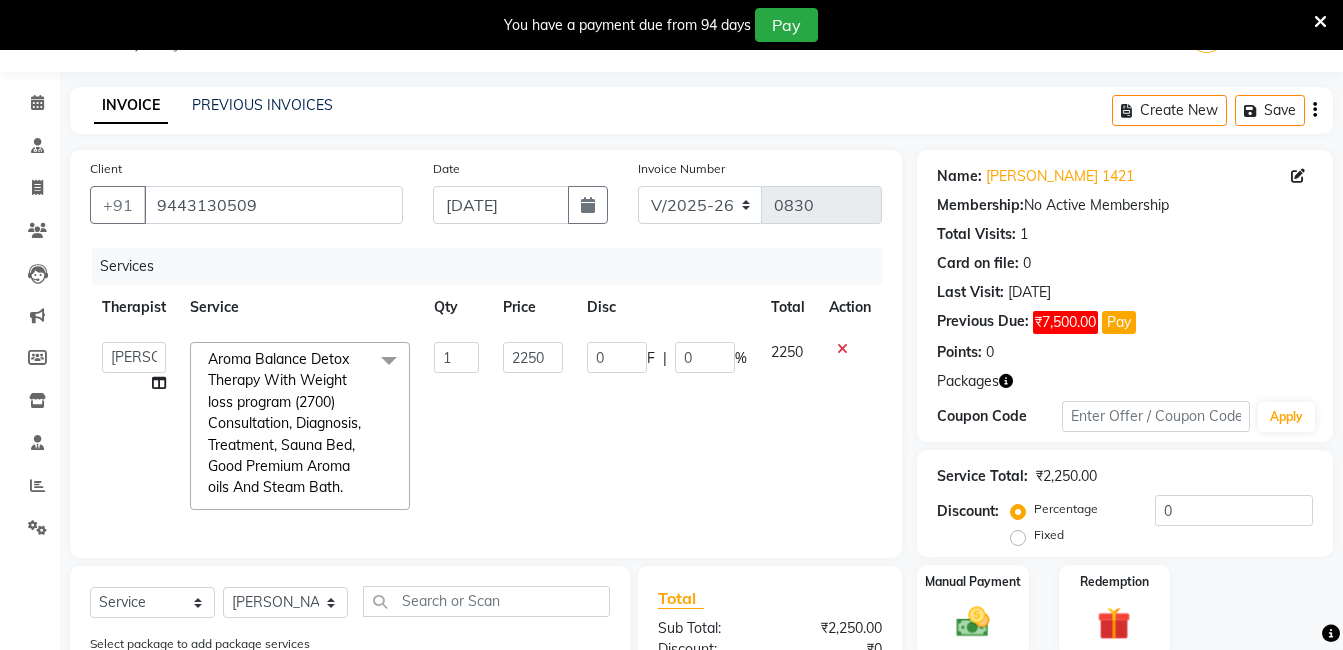 scroll, scrollTop: 373, scrollLeft: 0, axis: vertical 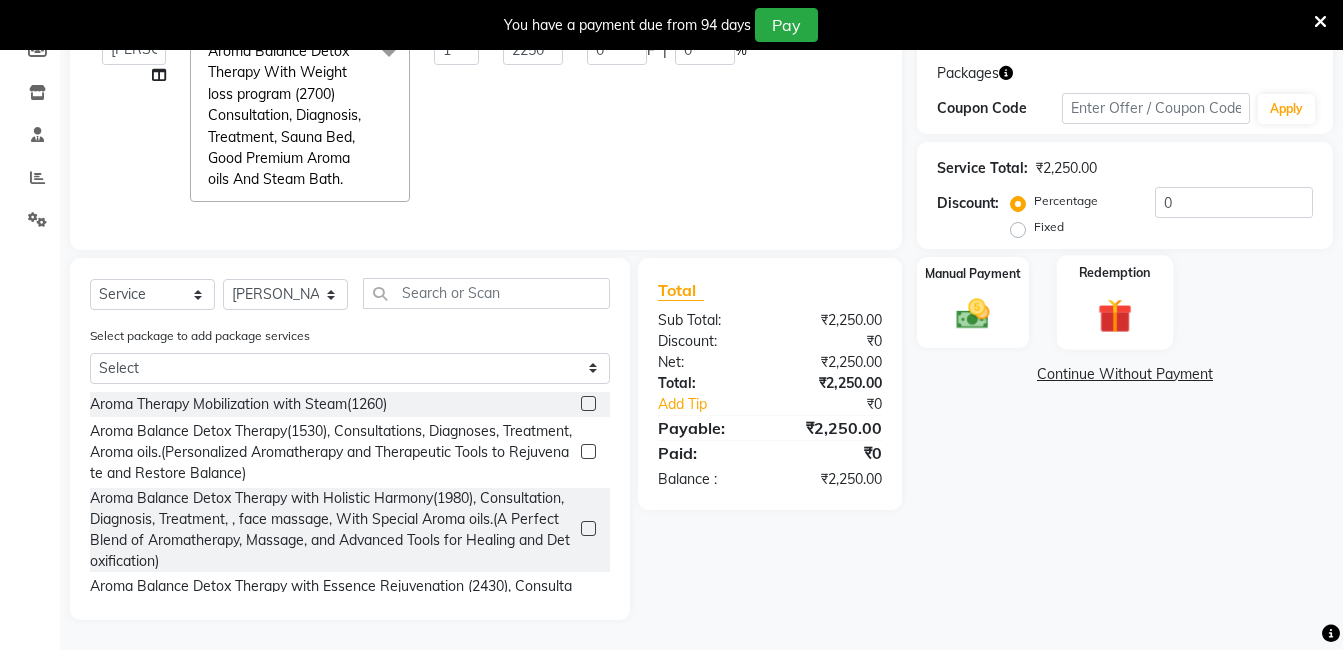 click on "Redemption" 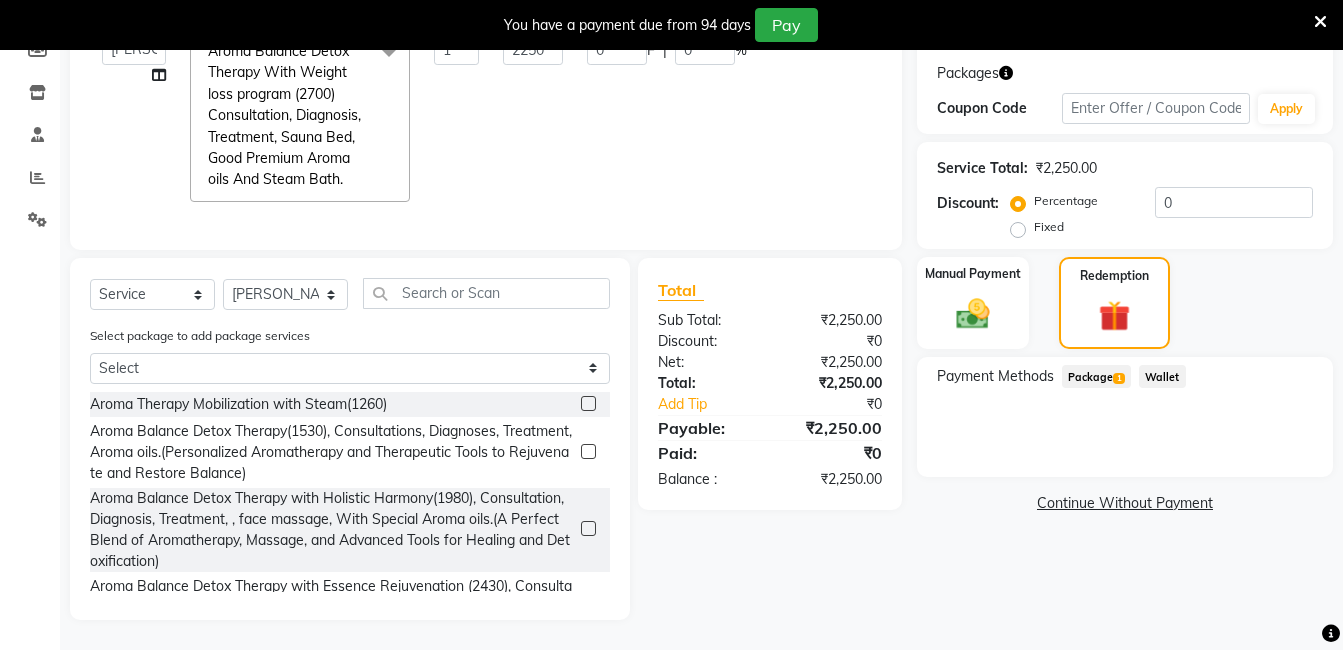 click on "Package  1" 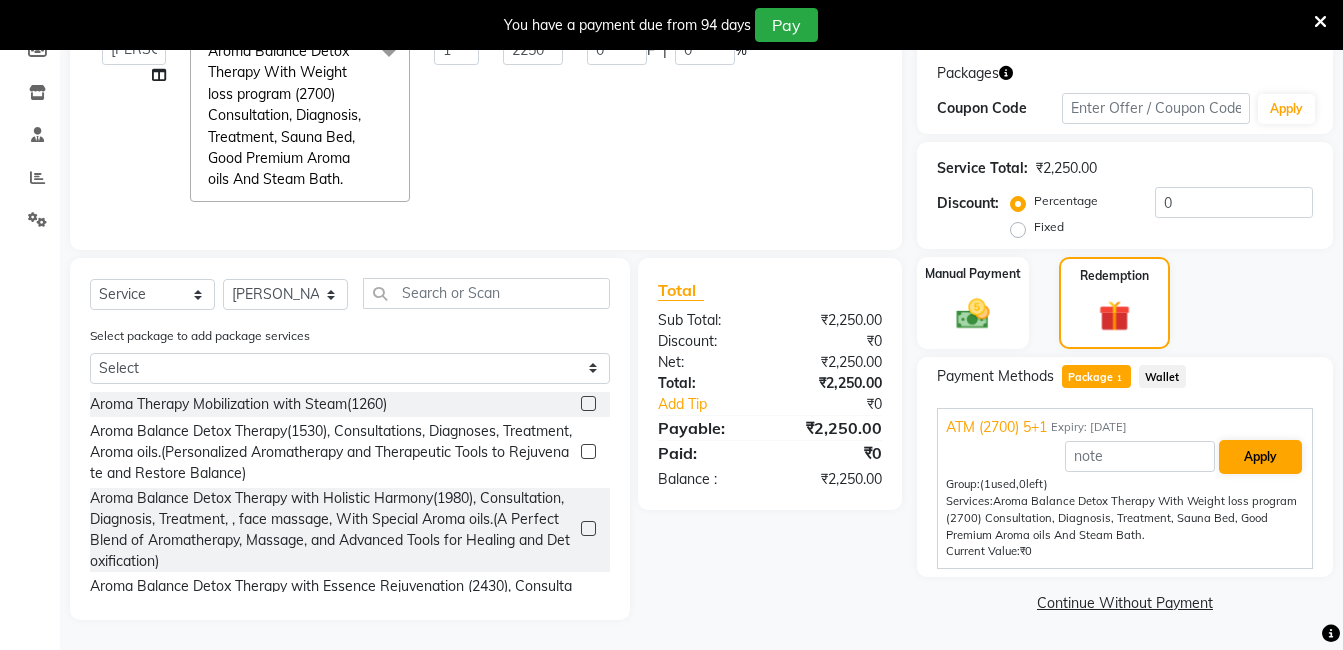 click on "Apply" at bounding box center [1260, 457] 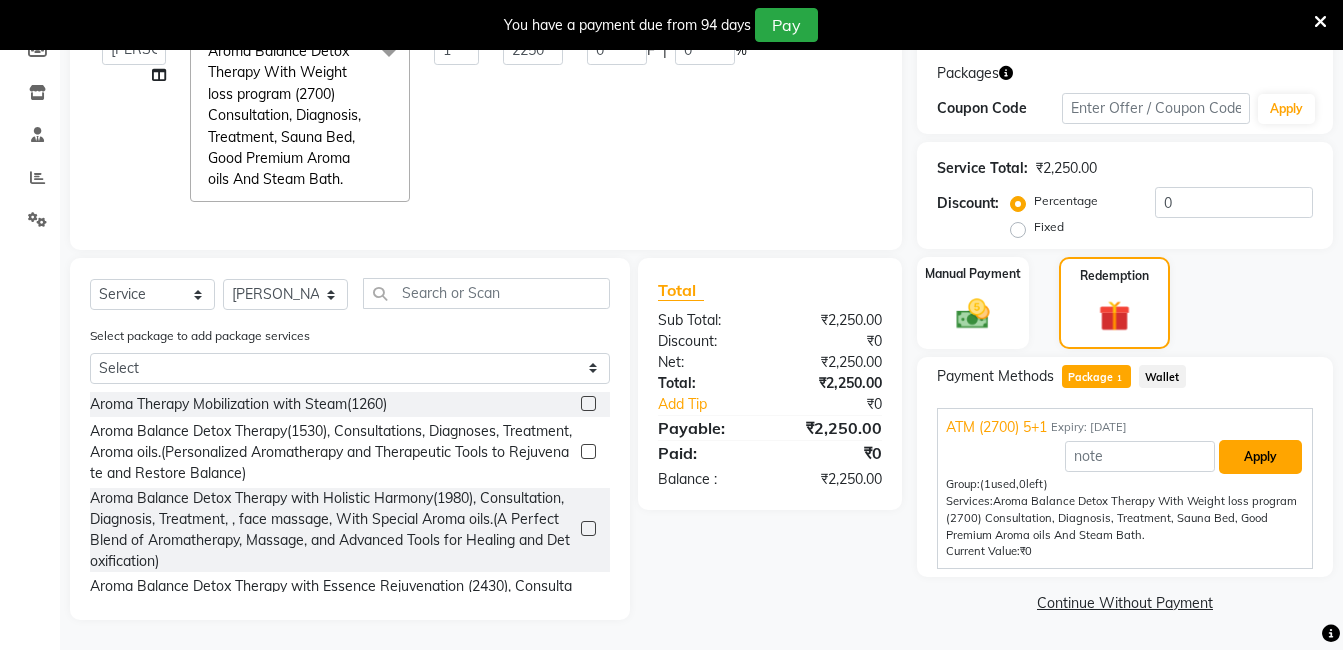 type on "ATM (2700) 5+1" 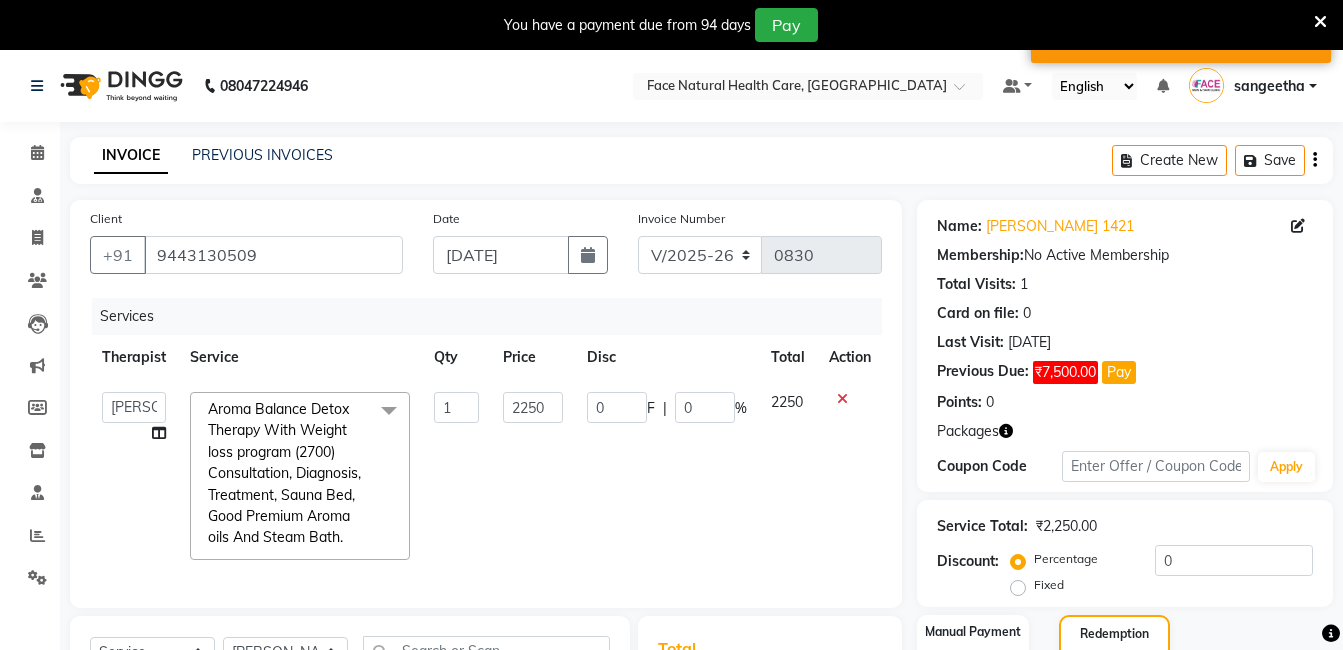 scroll, scrollTop: 91, scrollLeft: 0, axis: vertical 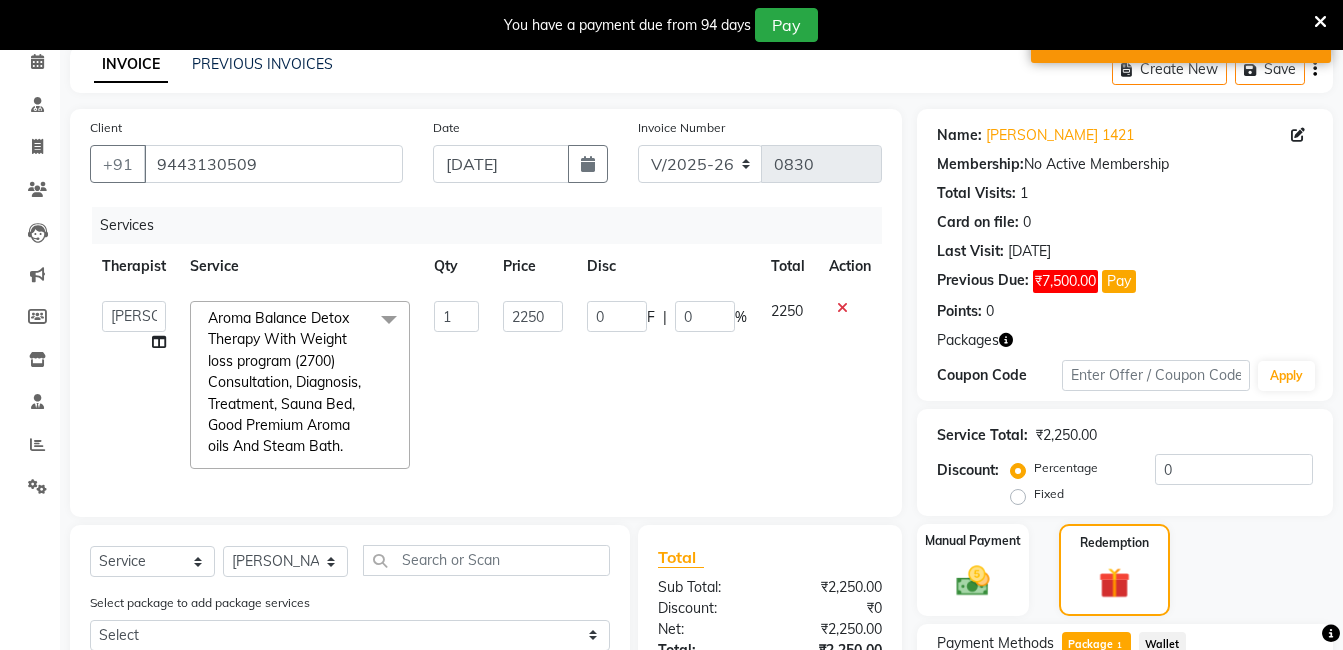 click at bounding box center (1320, 22) 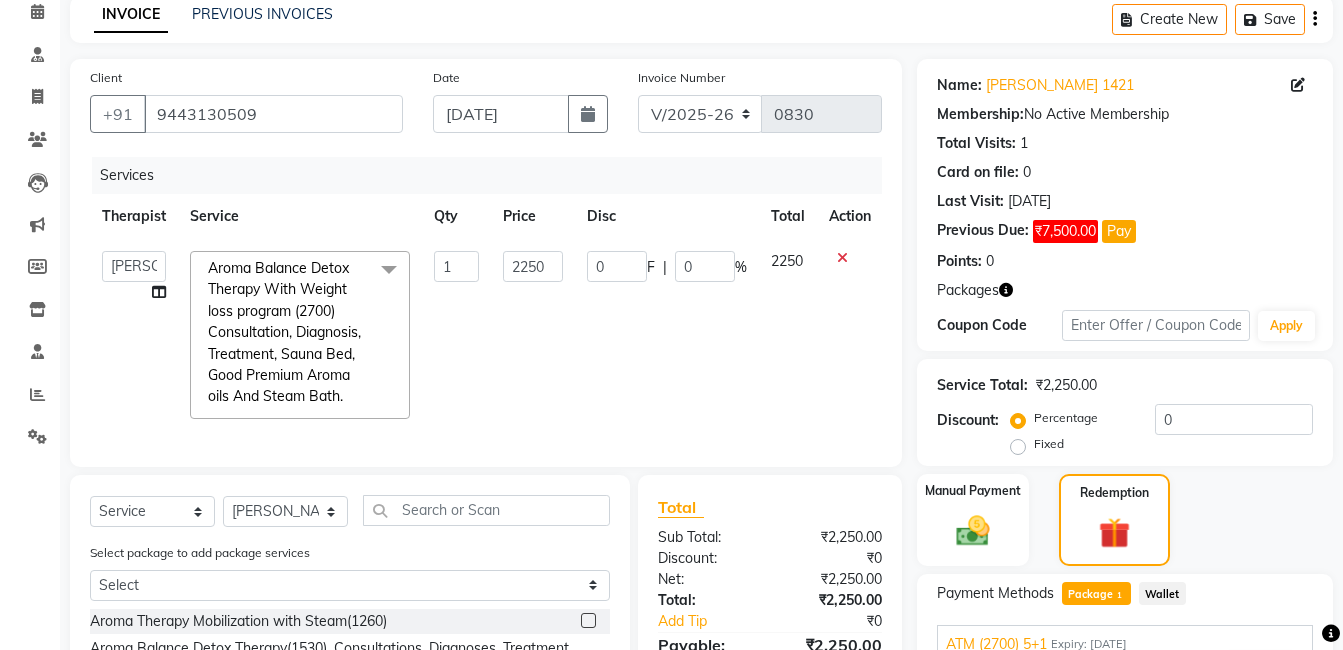 scroll, scrollTop: 323, scrollLeft: 0, axis: vertical 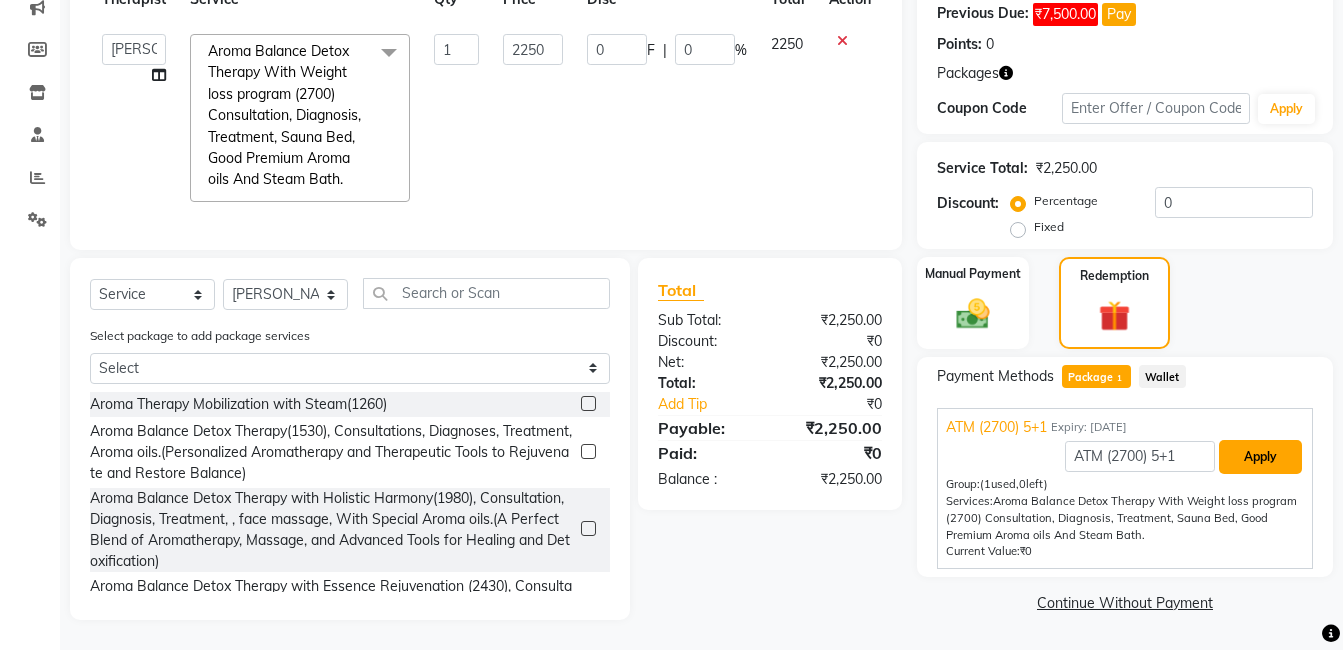click on "Apply" at bounding box center [1260, 457] 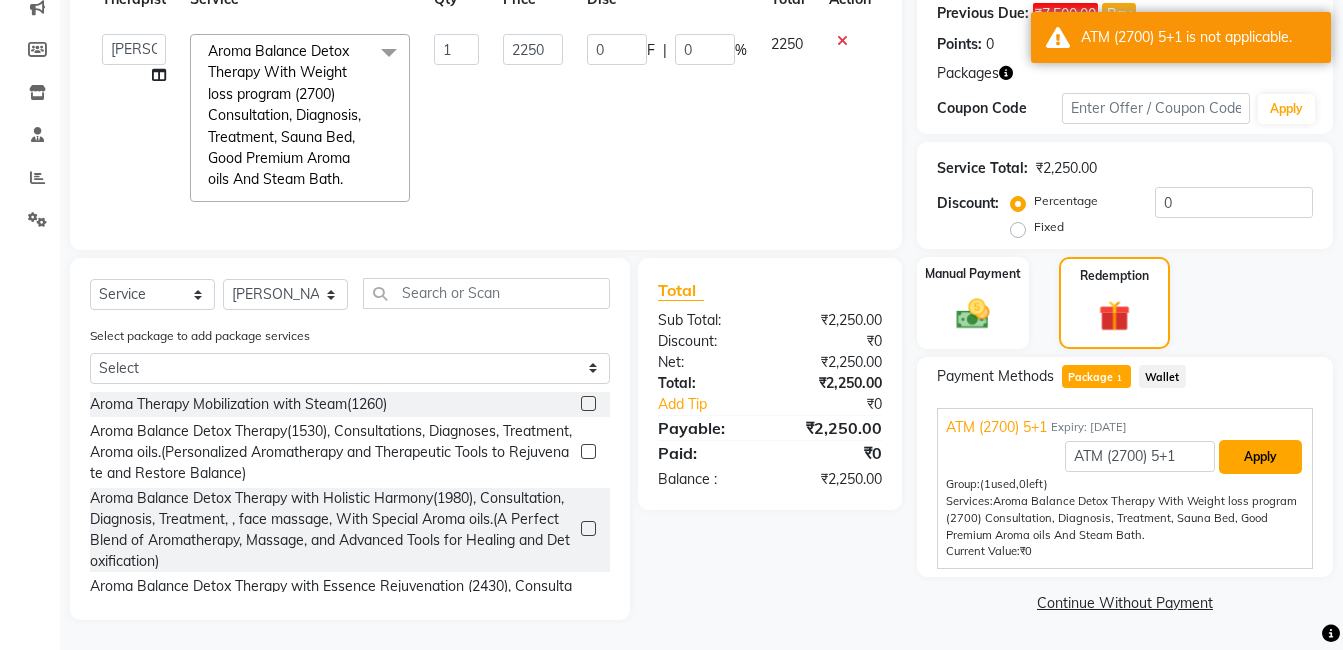 scroll, scrollTop: 133, scrollLeft: 0, axis: vertical 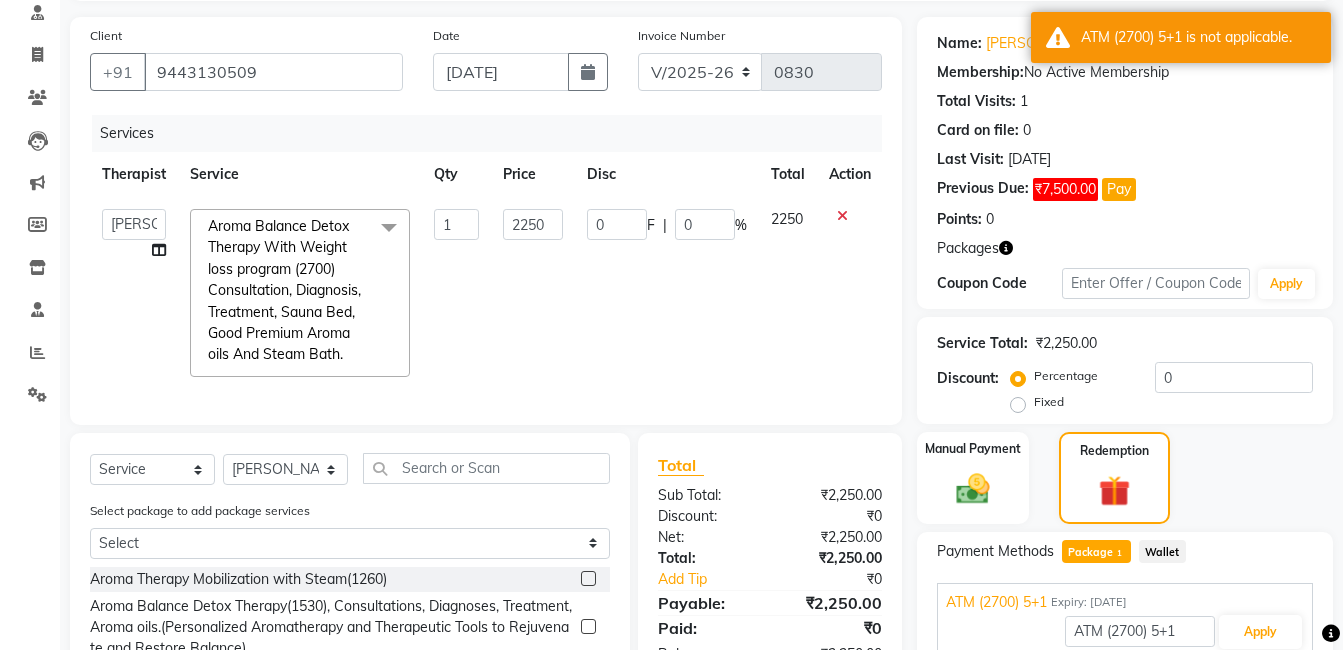 click on "Action" 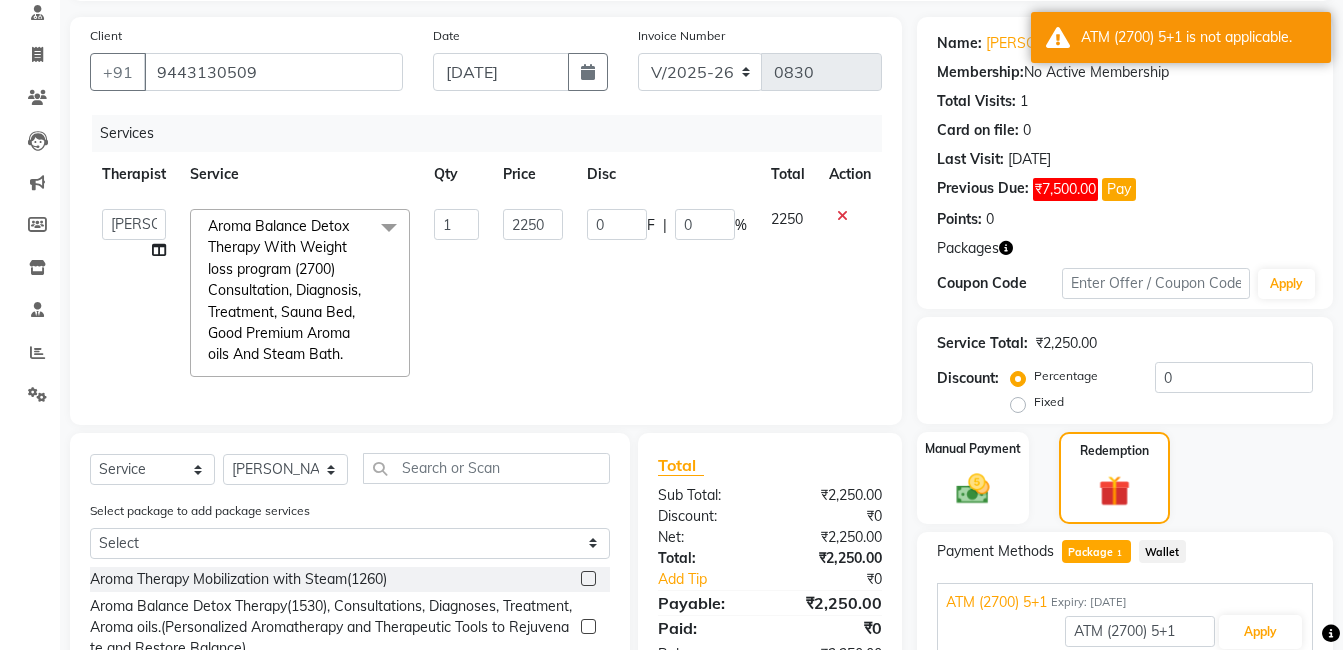 click on "Action" 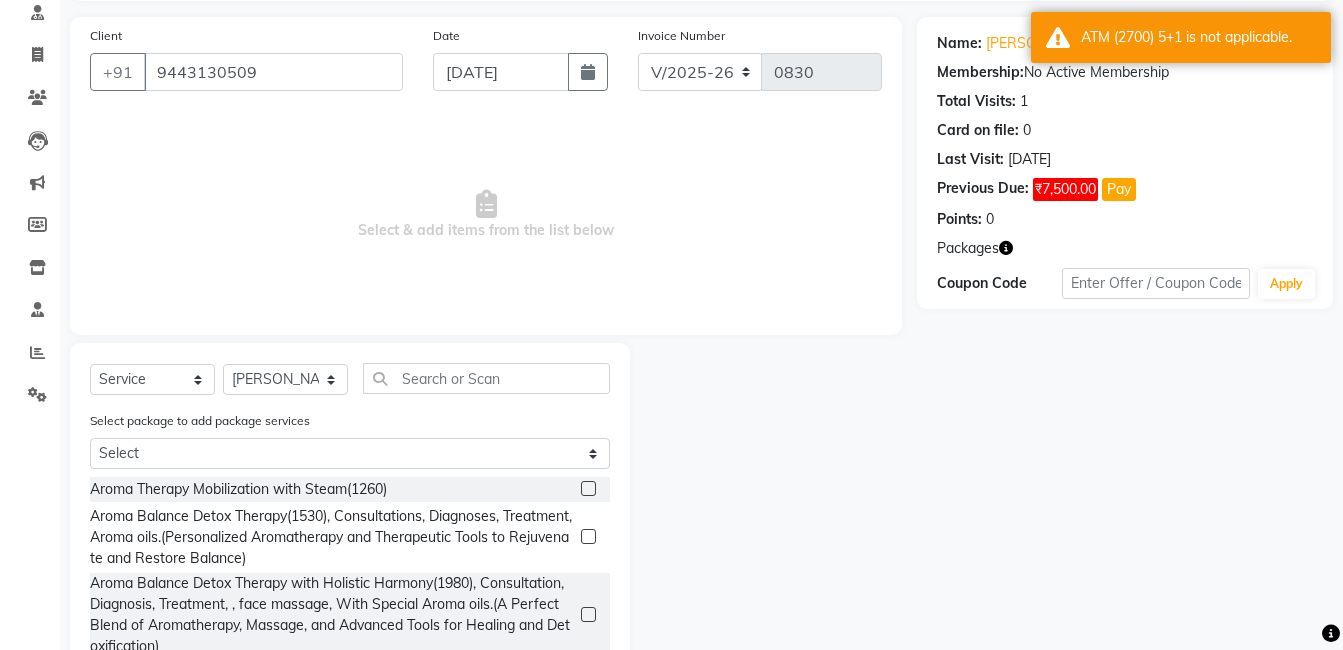scroll, scrollTop: 218, scrollLeft: 0, axis: vertical 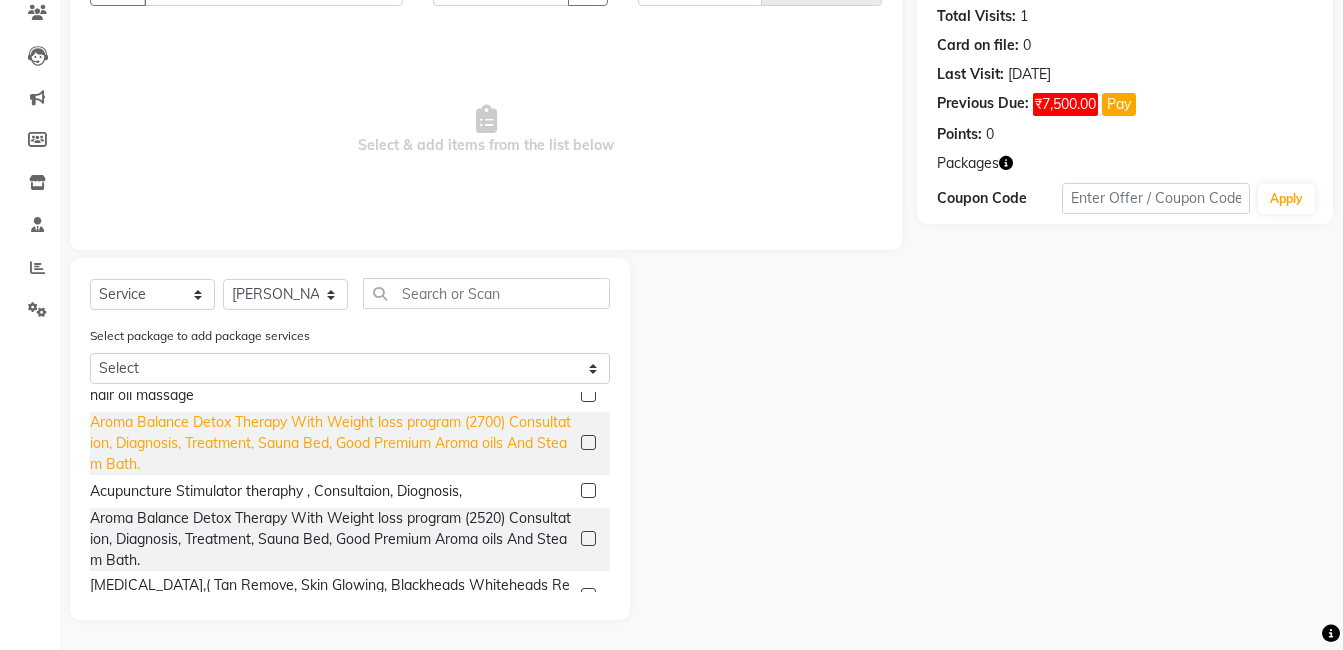 click on "Aroma Balance Detox Therapy With Weight loss program (2700) Consultation, Diagnosis, Treatment, Sauna Bed,  Good Premium Aroma oils And Steam Bath." 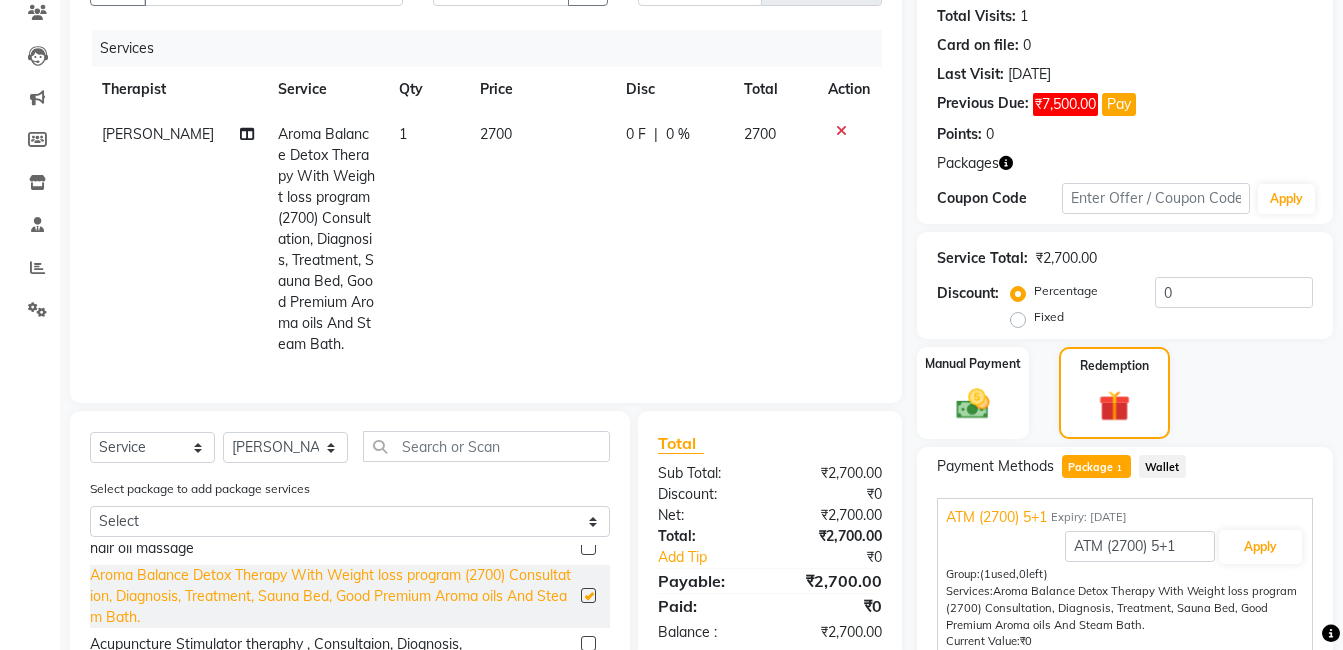 checkbox on "false" 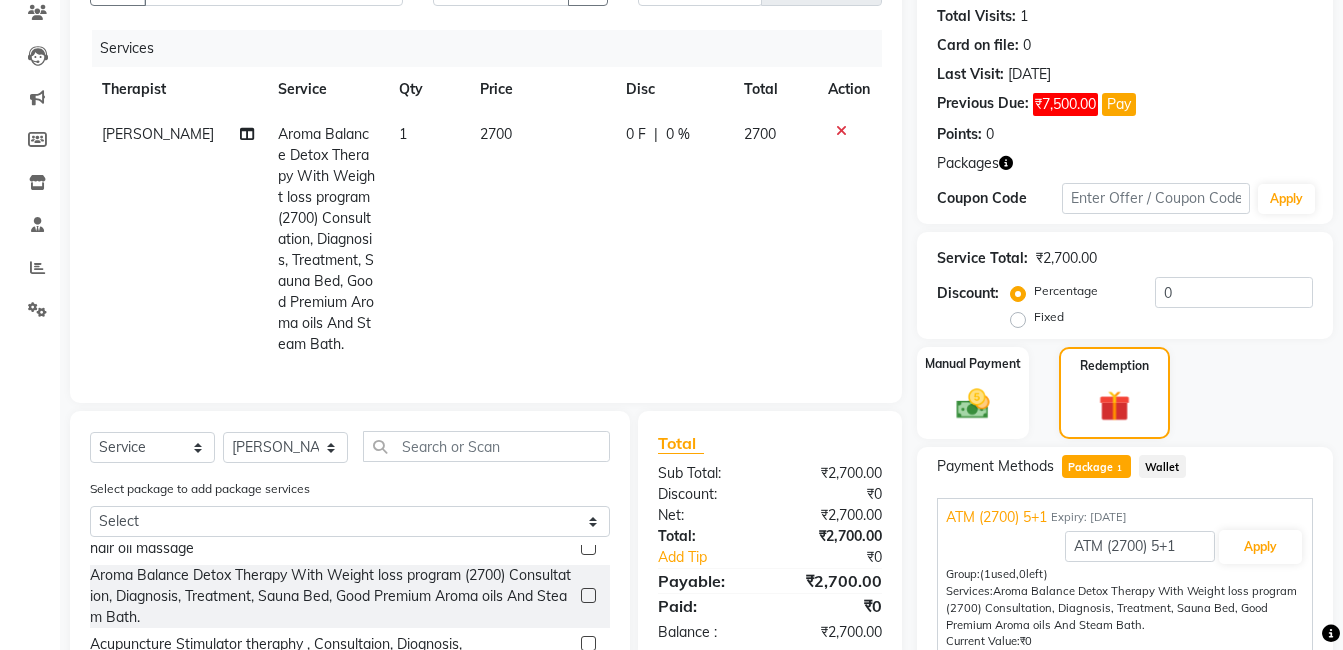 click on "2700" 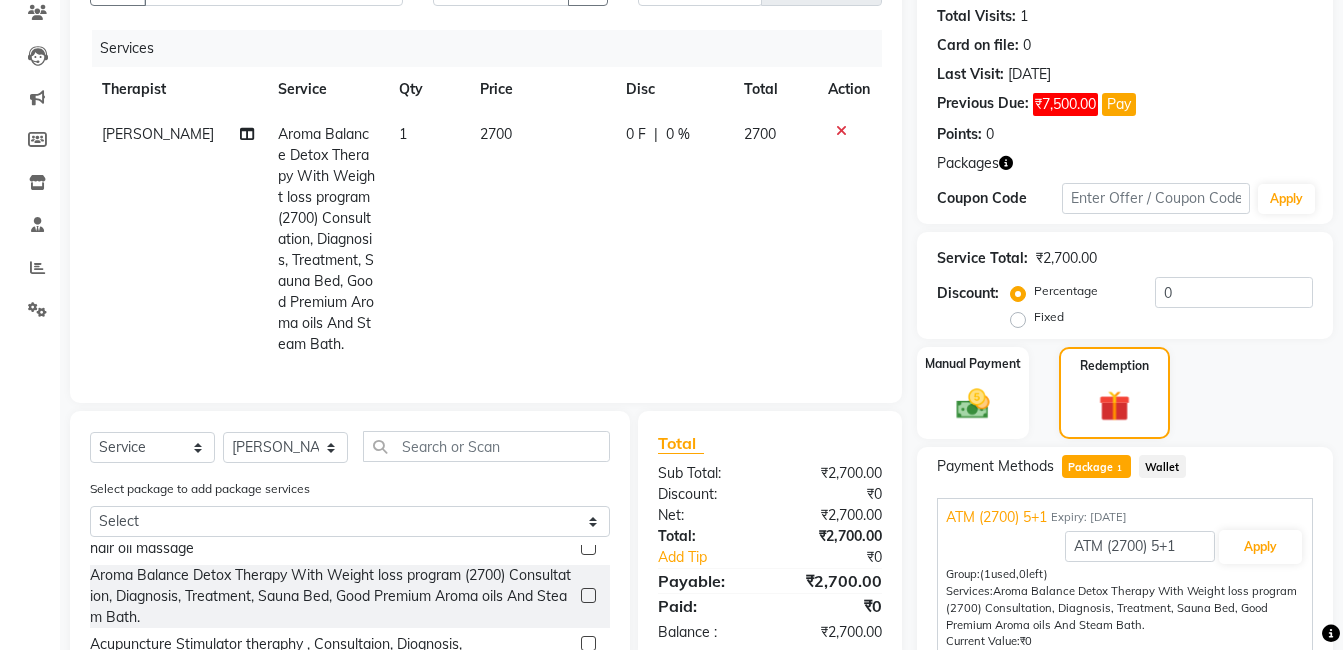 select on "65164" 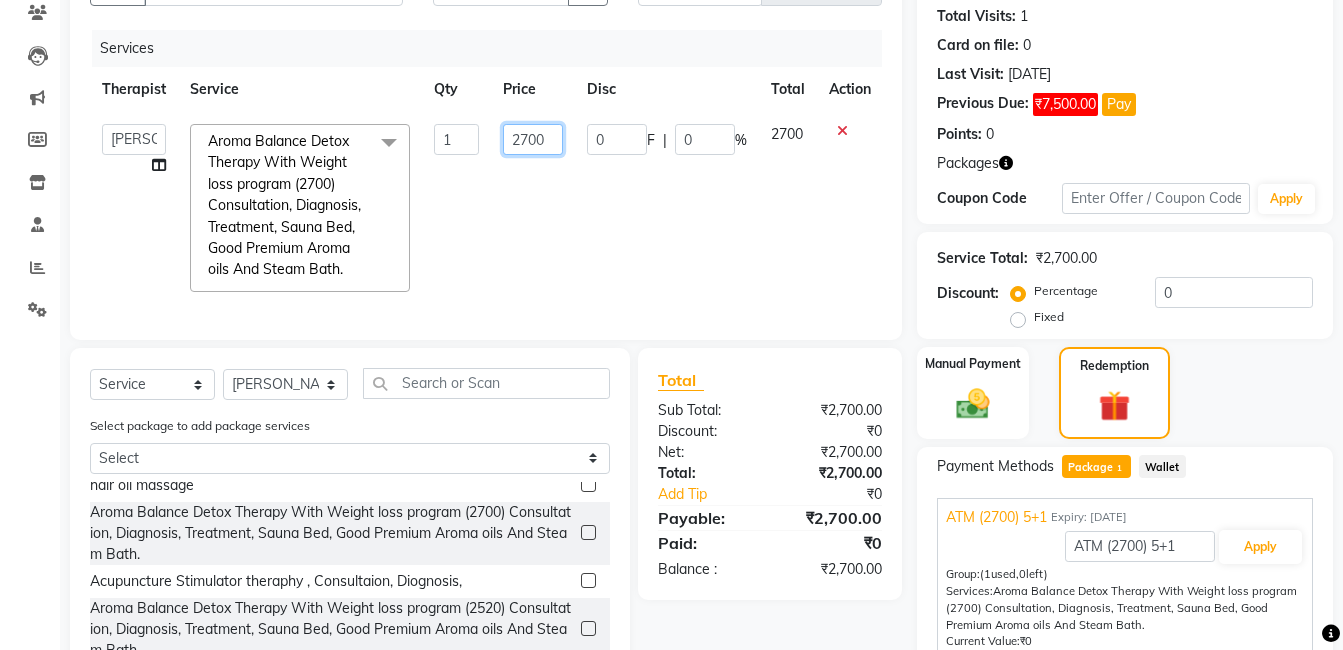 click on "2700" 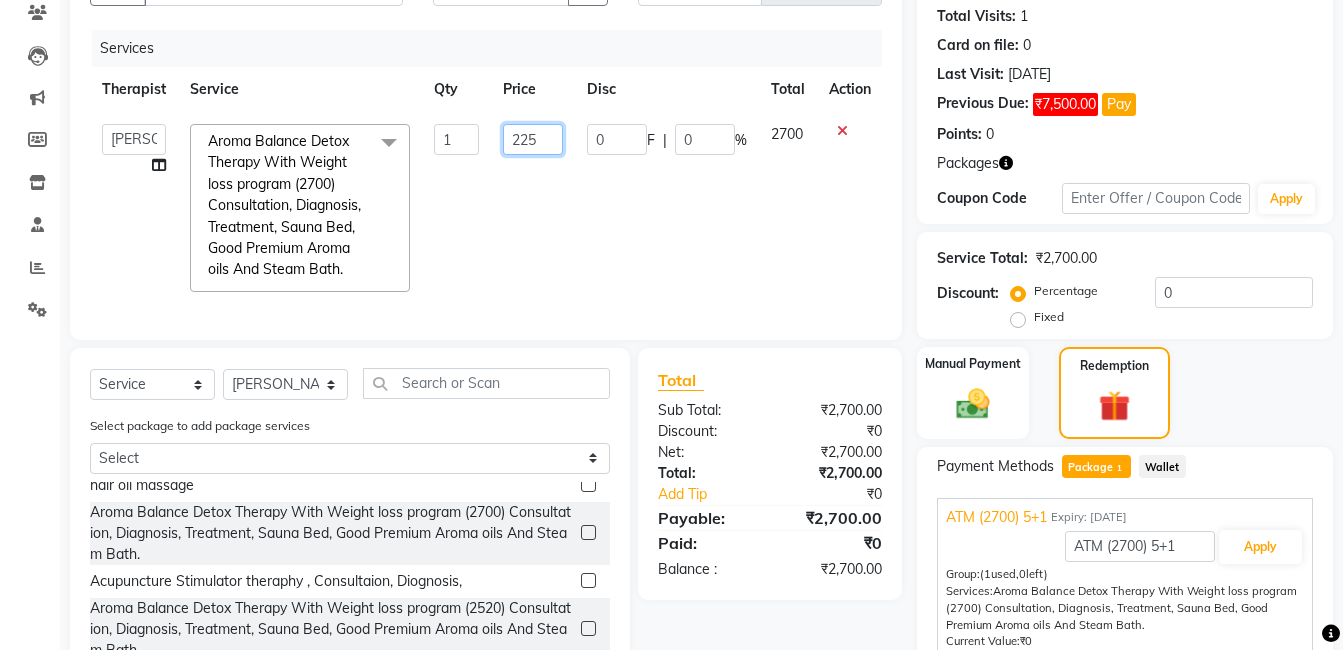 type on "2250" 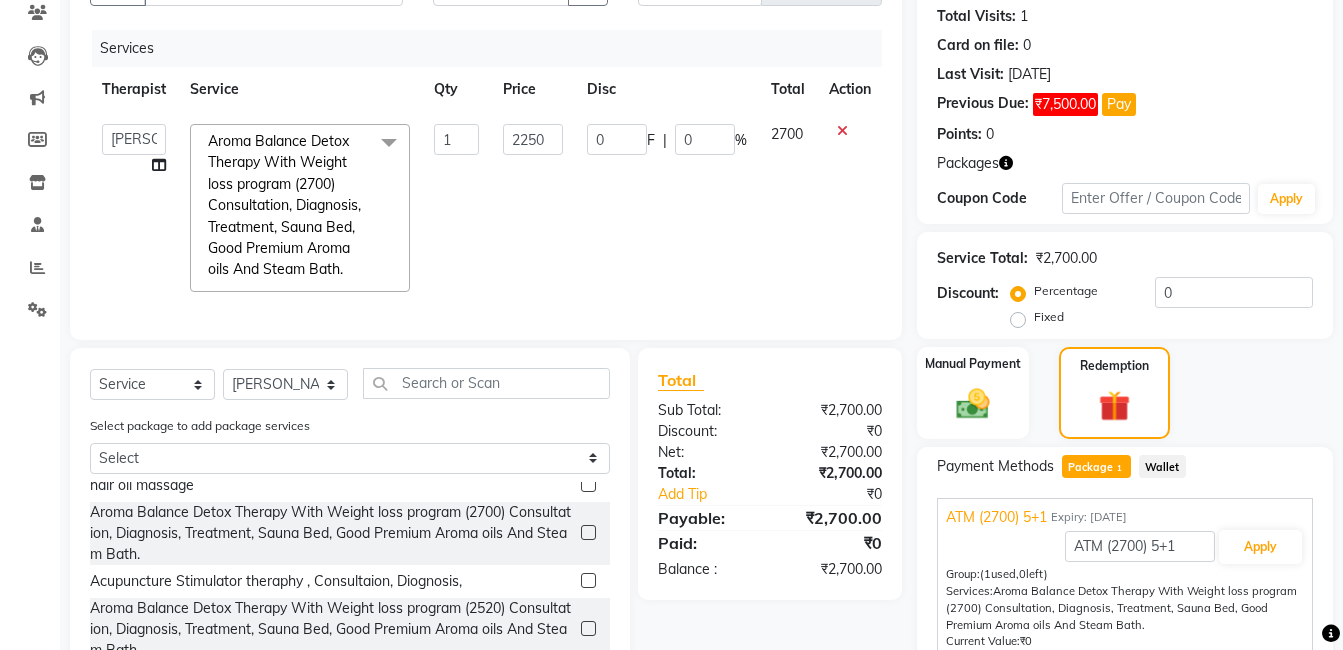 click on "2700" 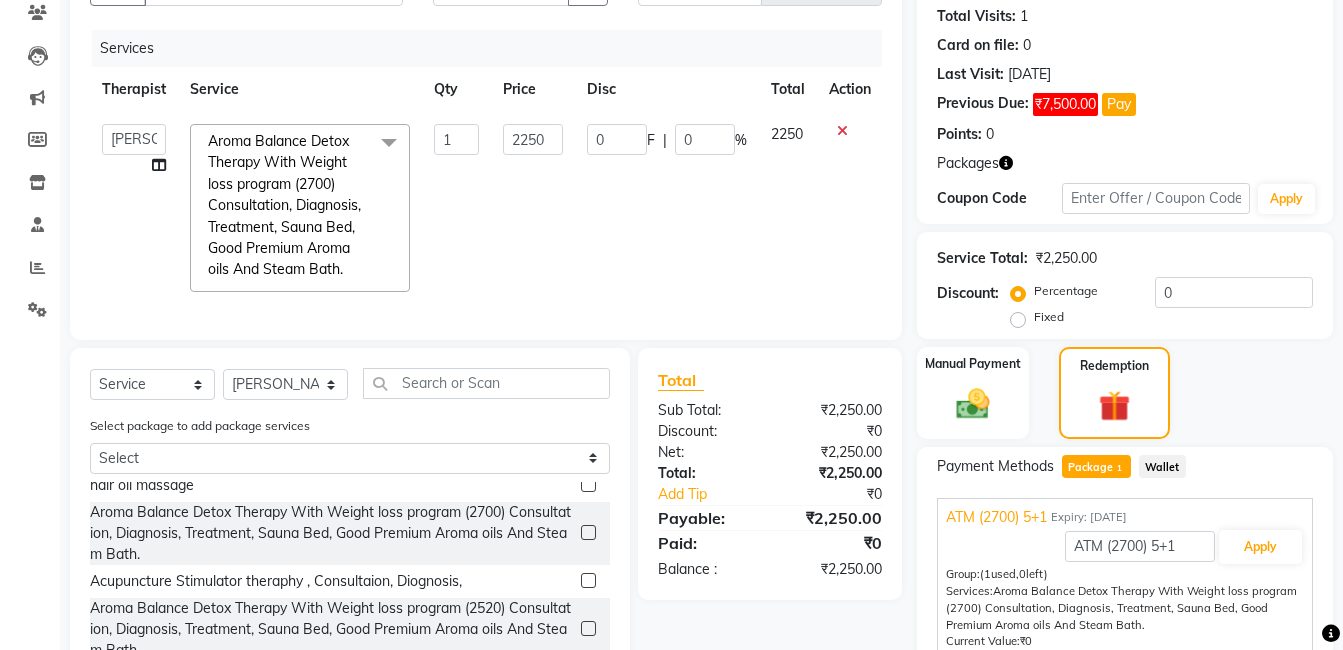 scroll, scrollTop: 323, scrollLeft: 0, axis: vertical 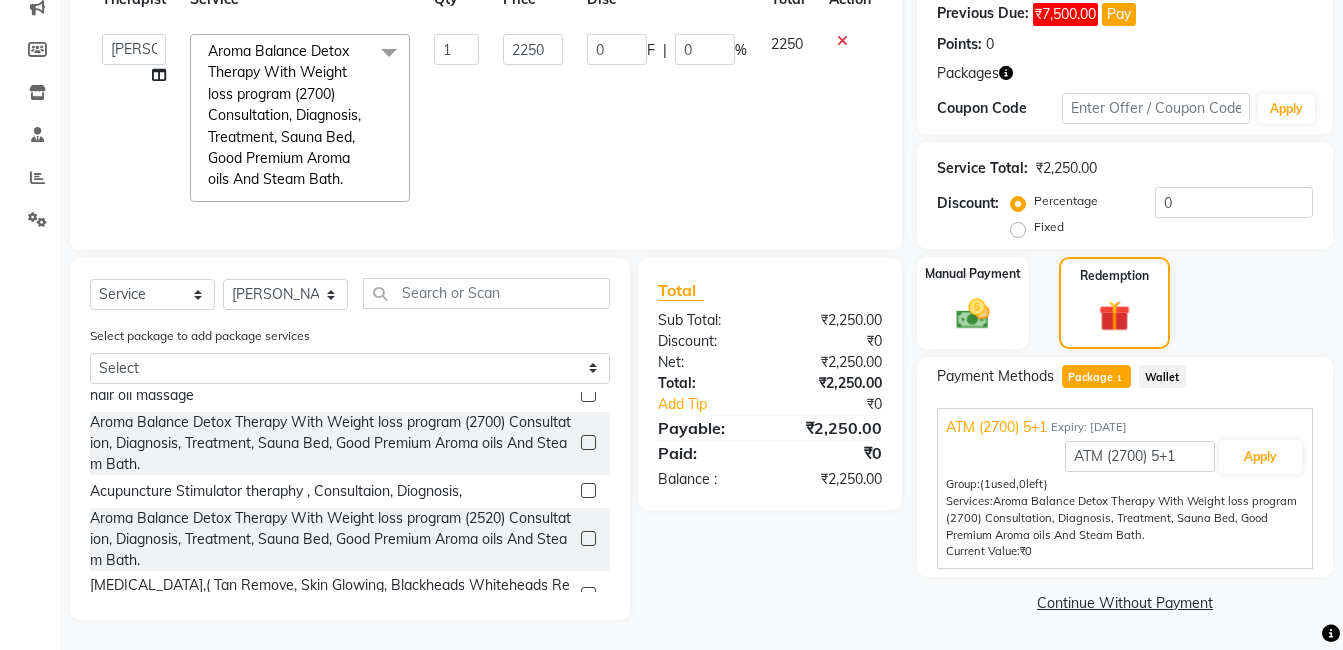 click on "1" 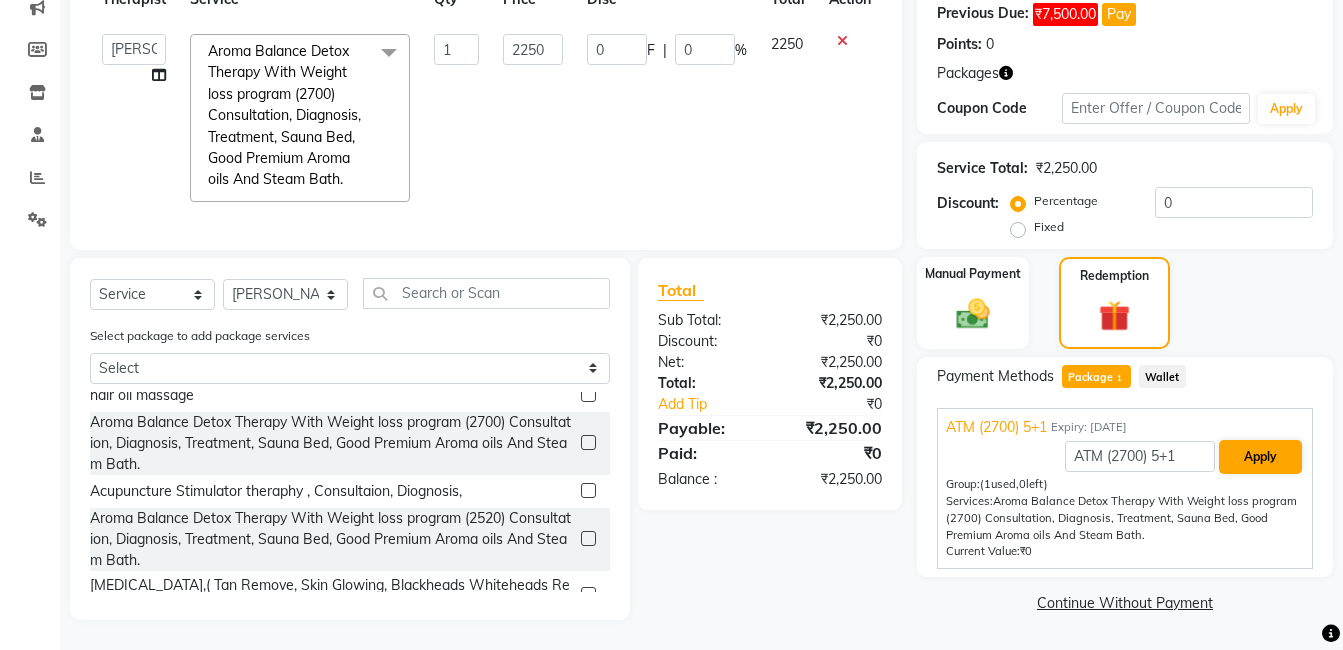 click on "Apply" at bounding box center [1260, 457] 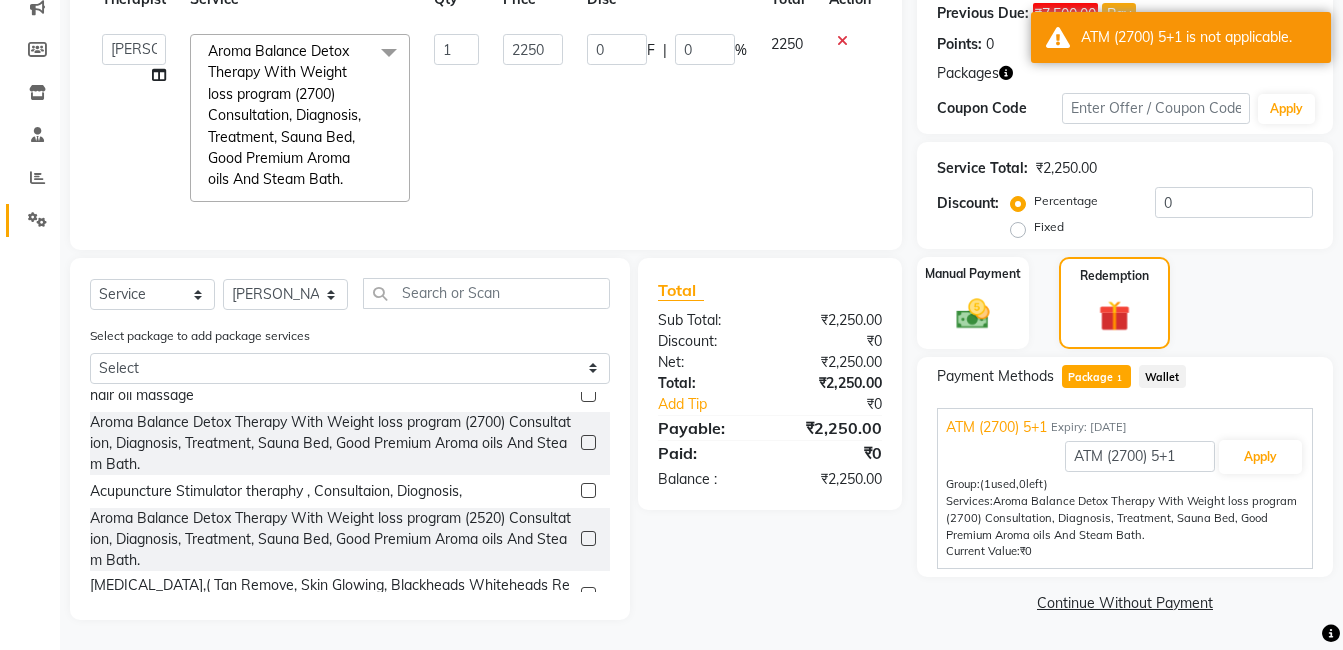click 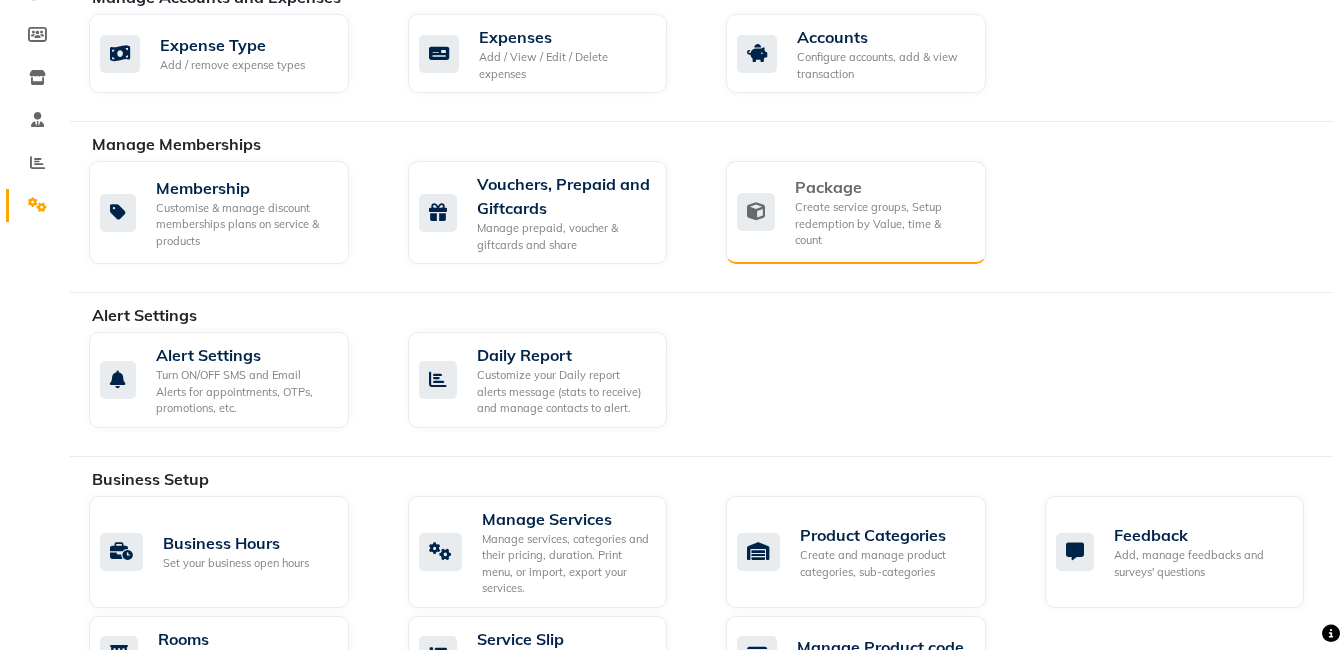 click on "Package Create service groups, Setup redemption by Value, time & count" 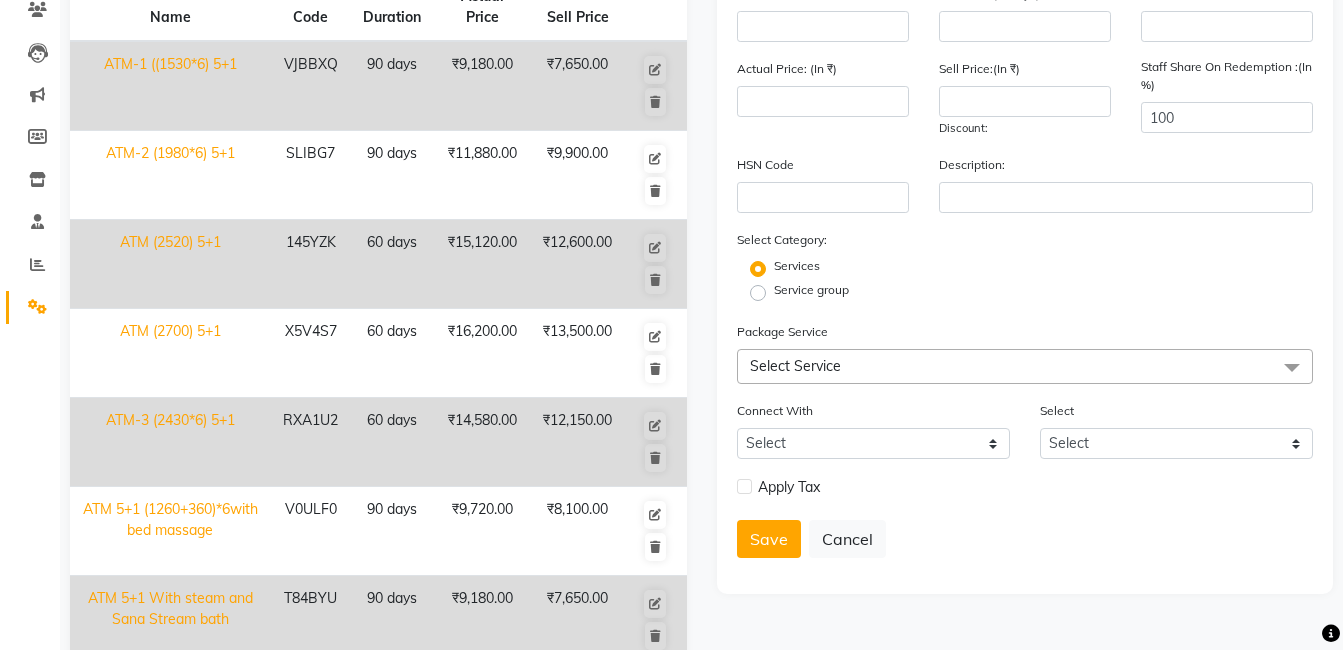 scroll, scrollTop: 192, scrollLeft: 0, axis: vertical 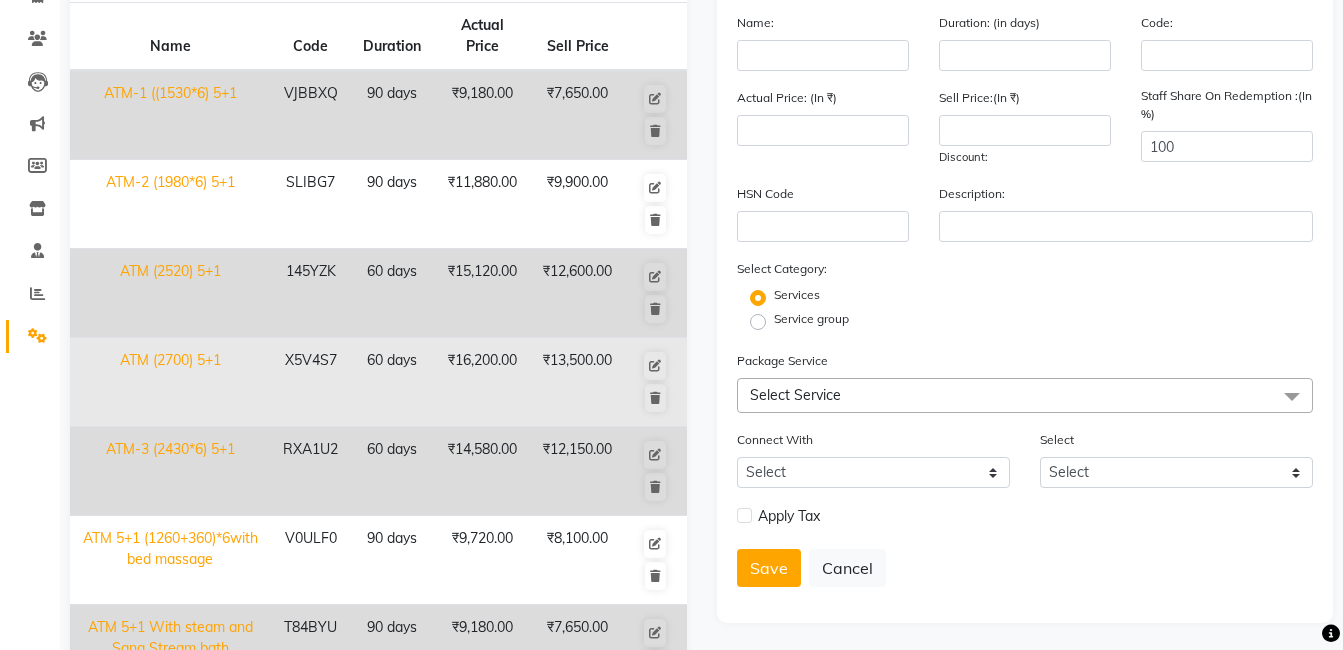 click on "₹16,200.00" 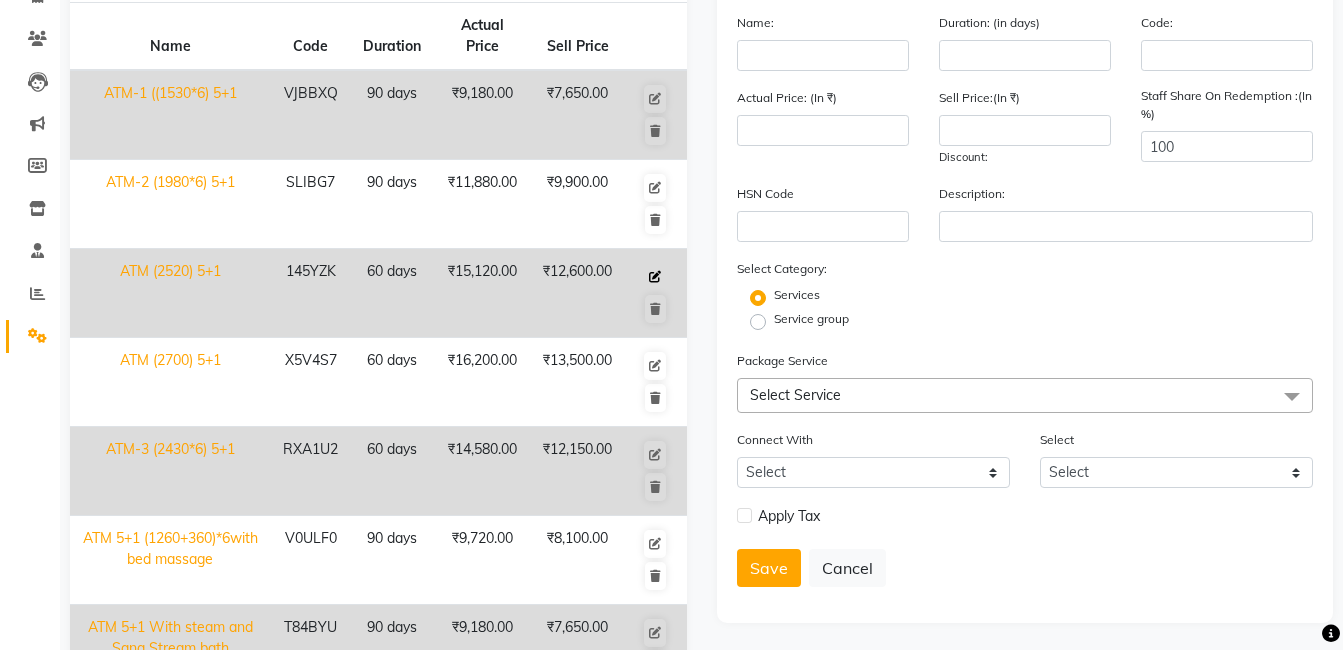 click 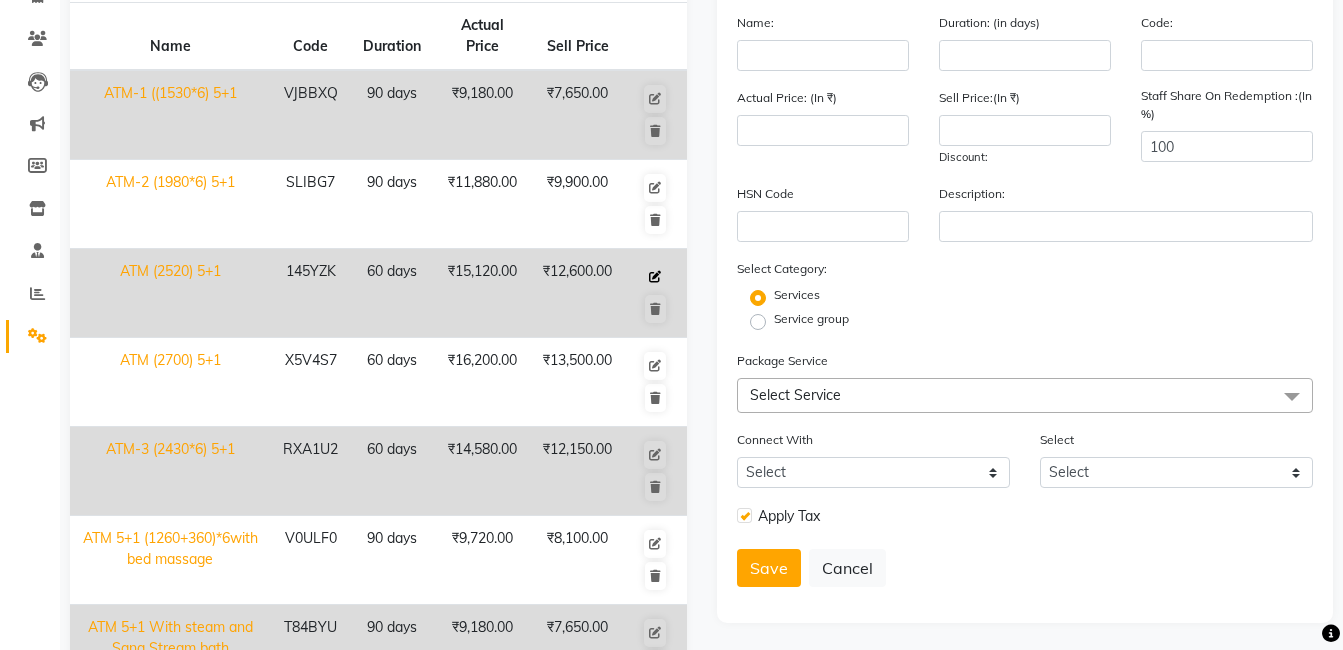 type on "ATM (2520) 5+1" 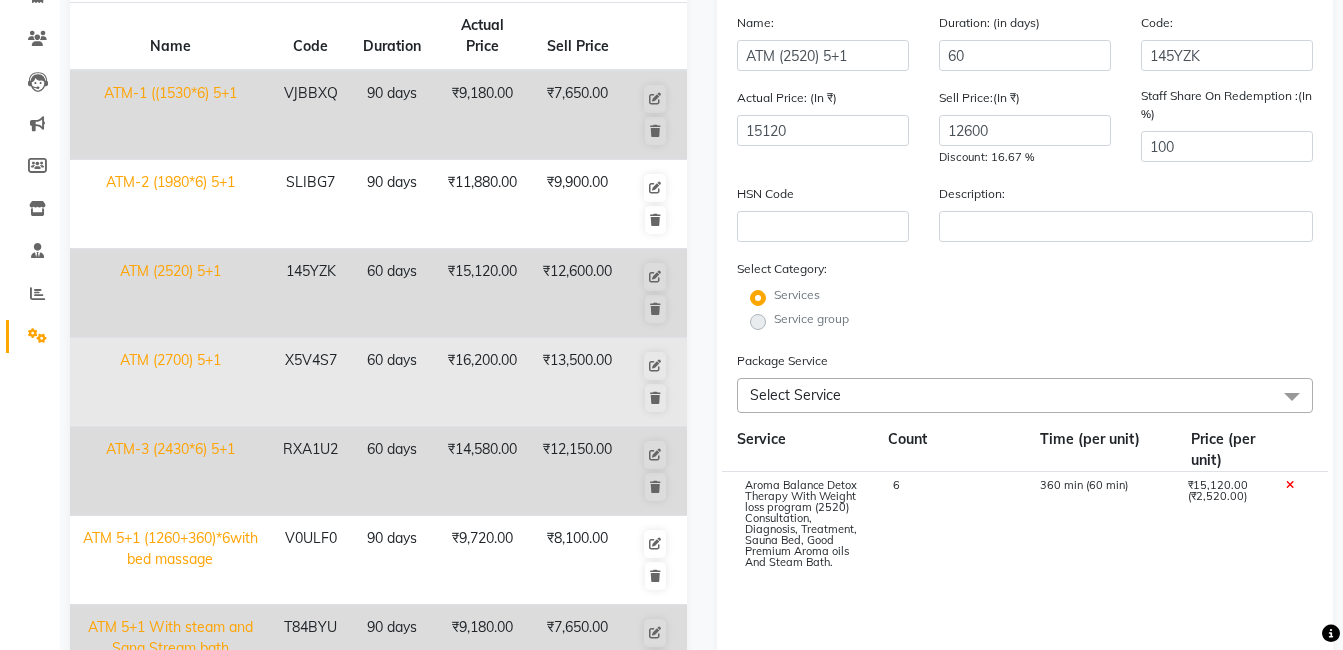 click on "ATM (2700) 5+1" 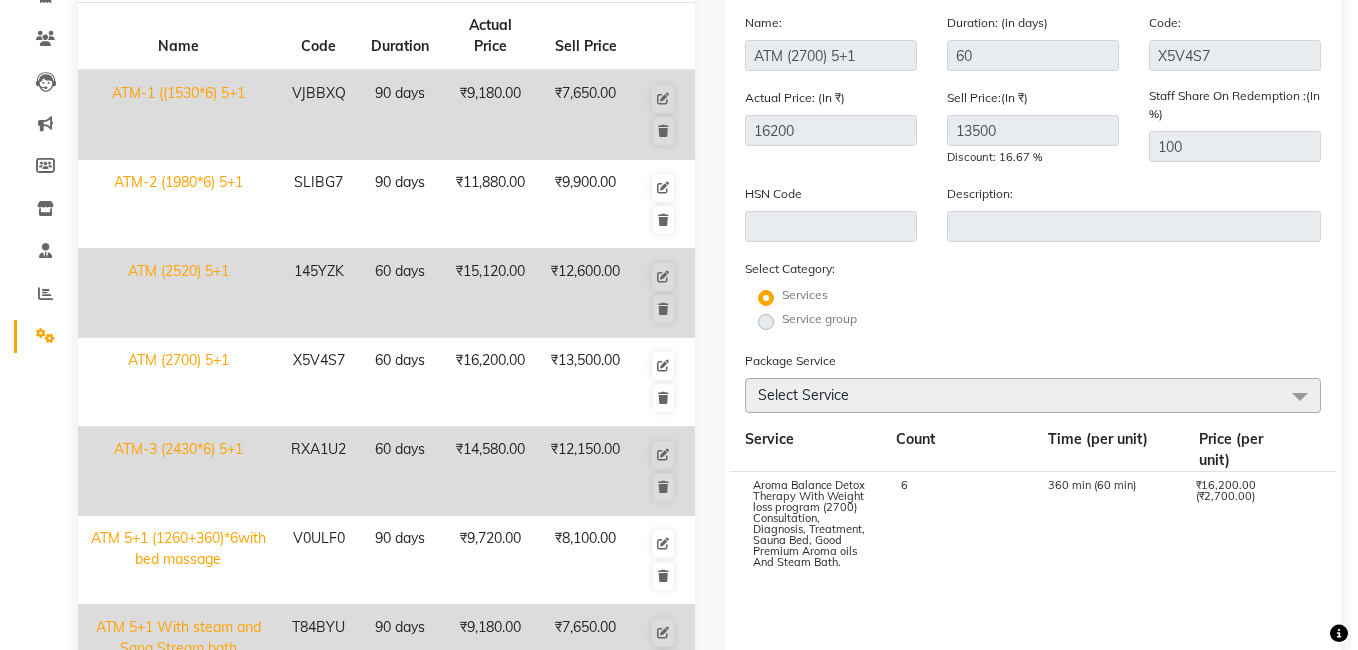 scroll, scrollTop: 23, scrollLeft: 0, axis: vertical 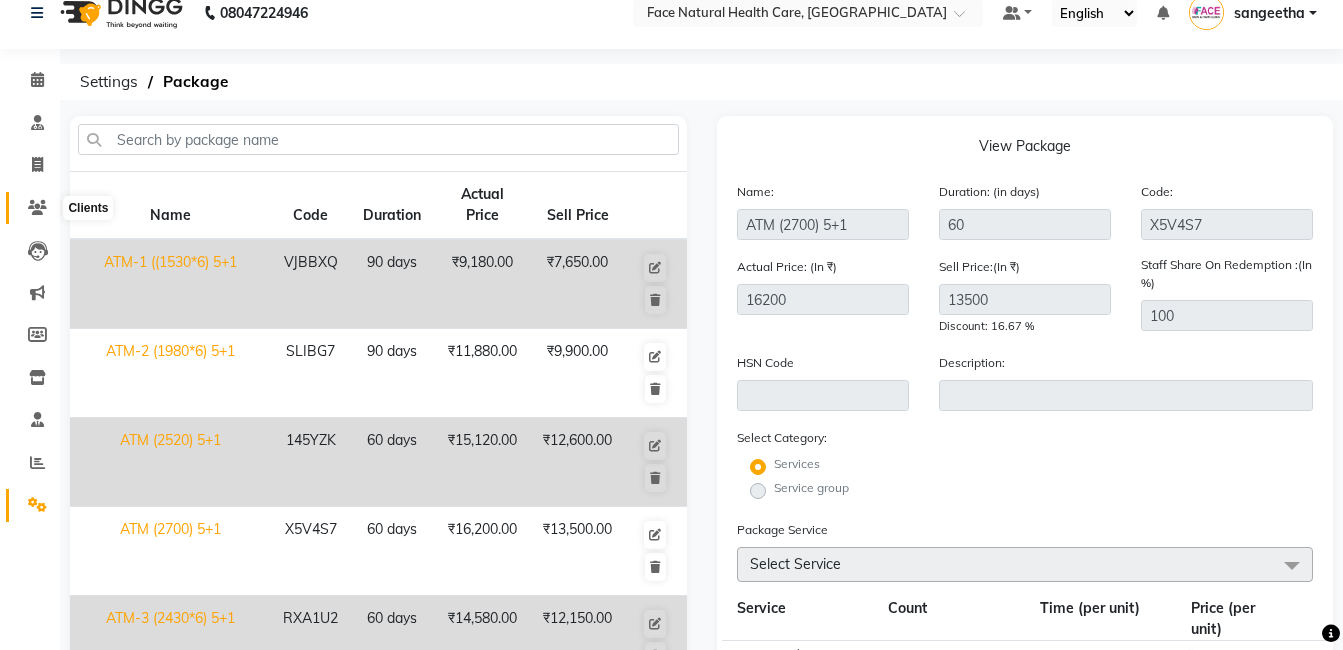 click 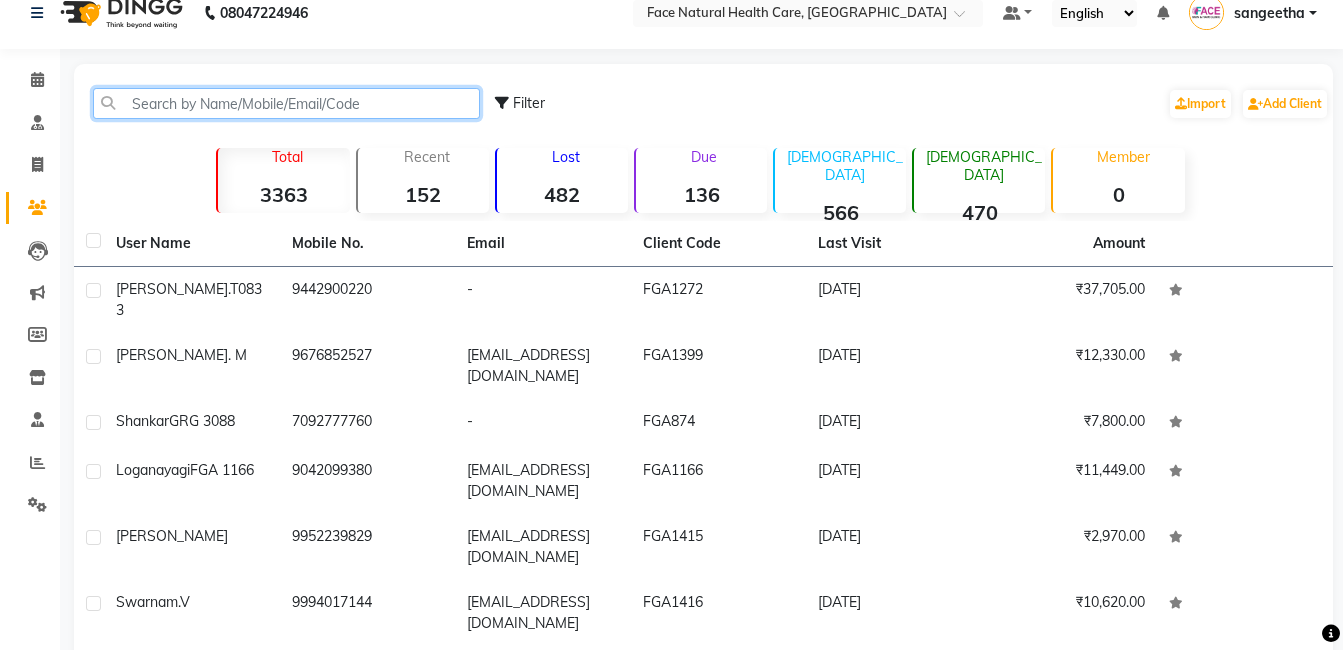 click 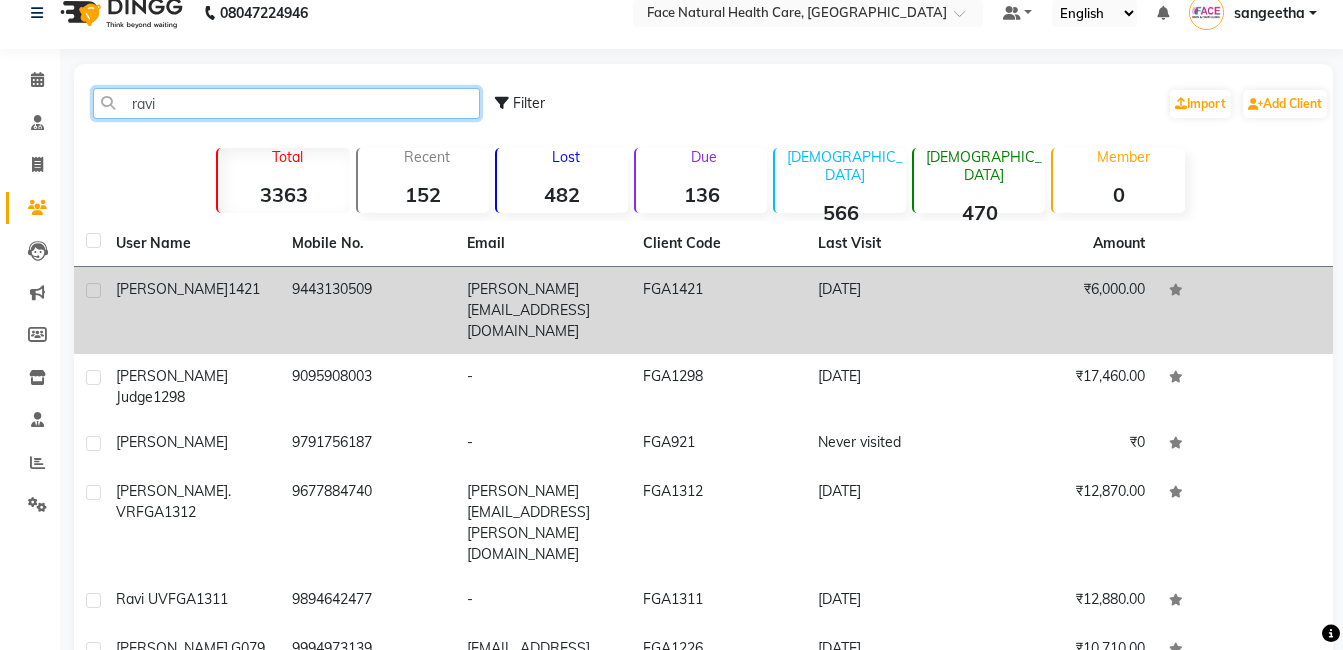 type on "ravi" 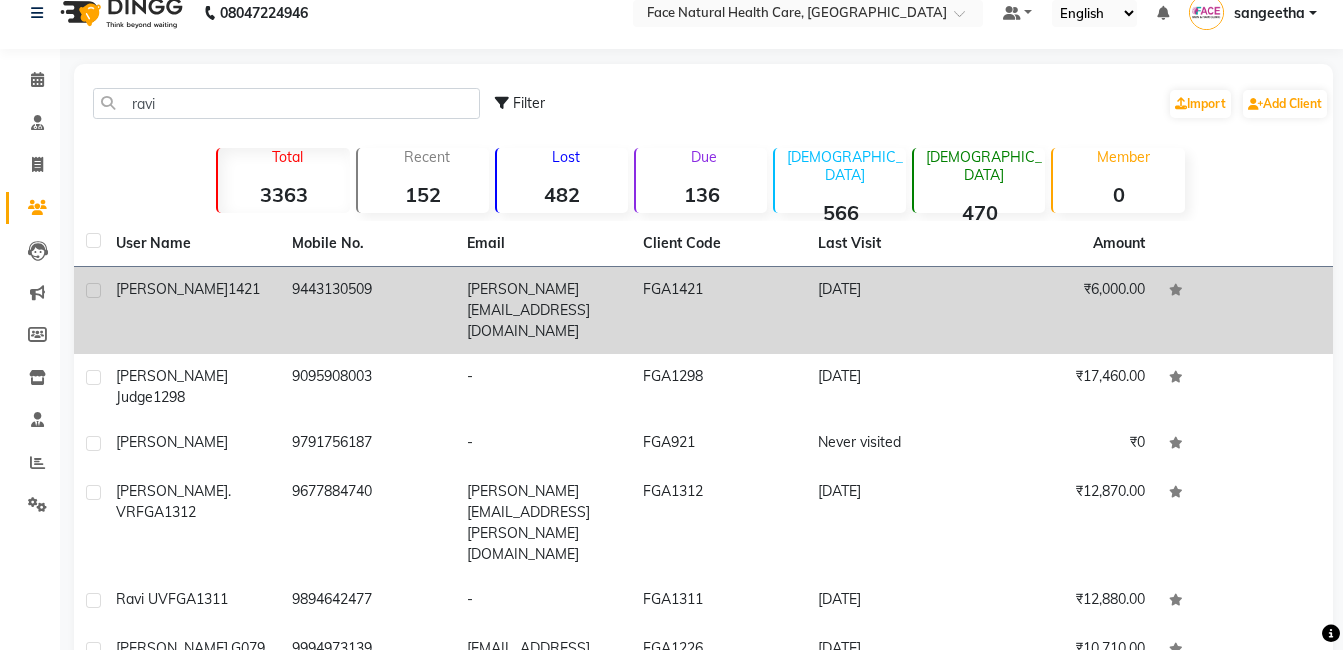 click on "9443130509" 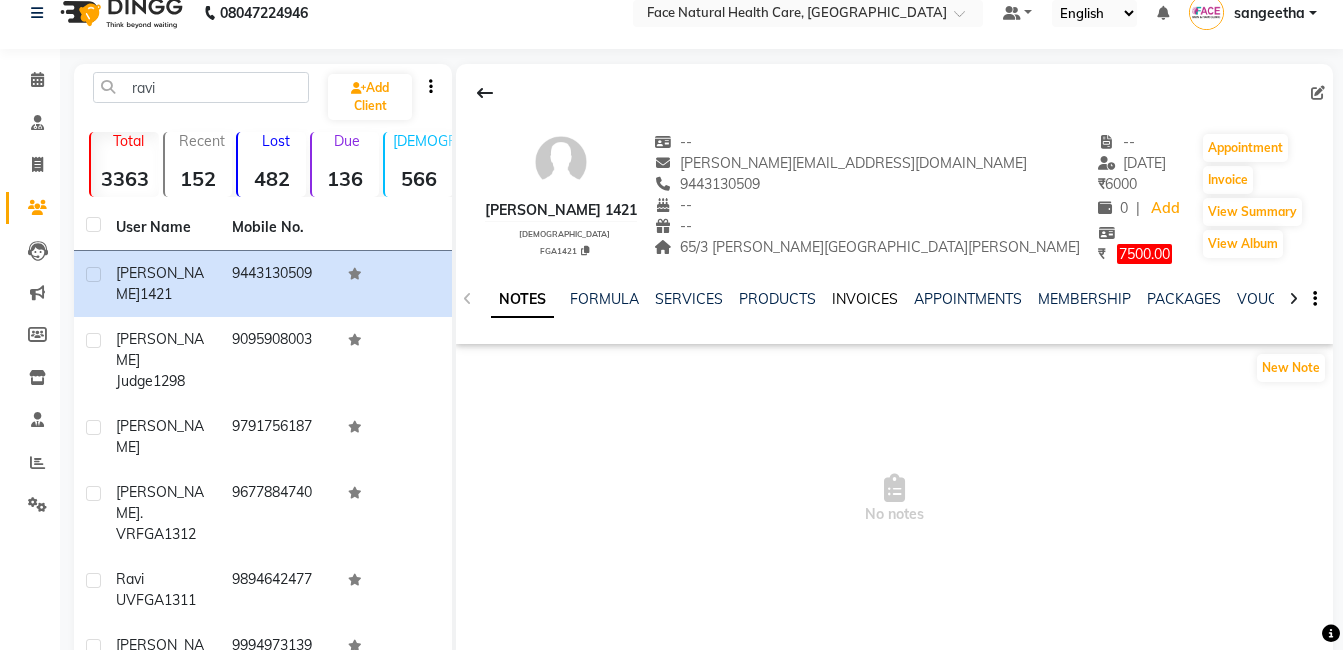click on "INVOICES" 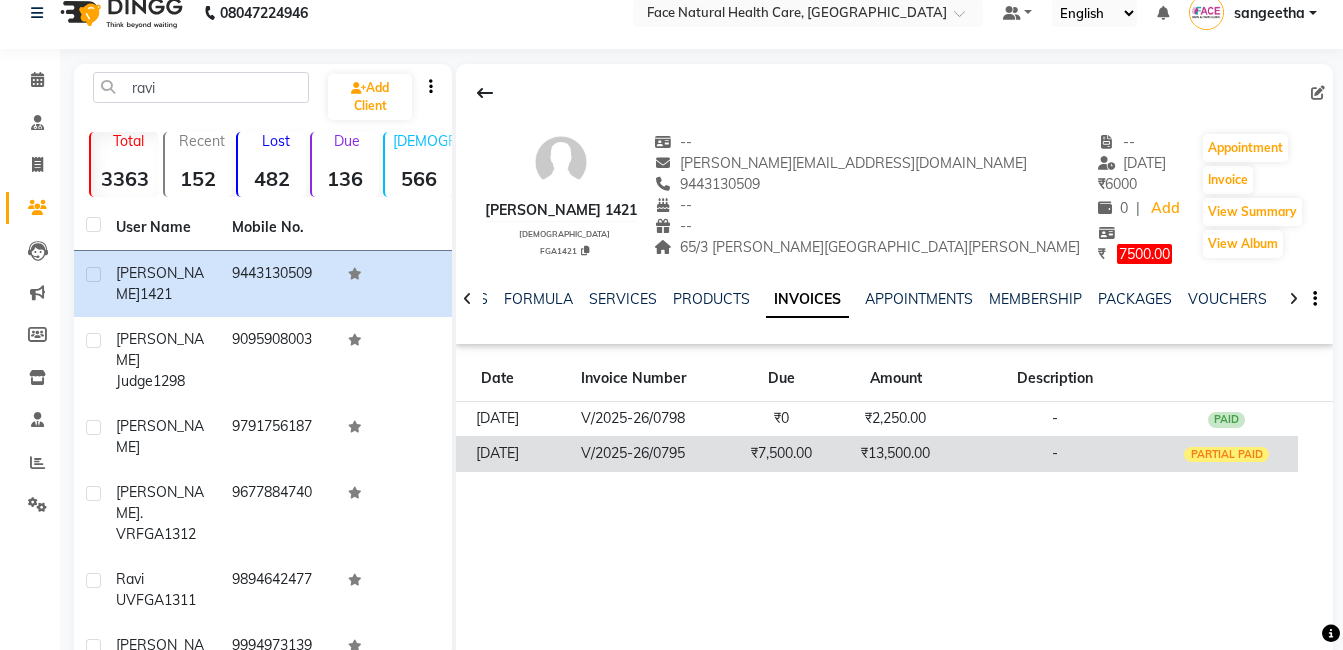 click on "₹7,500.00" 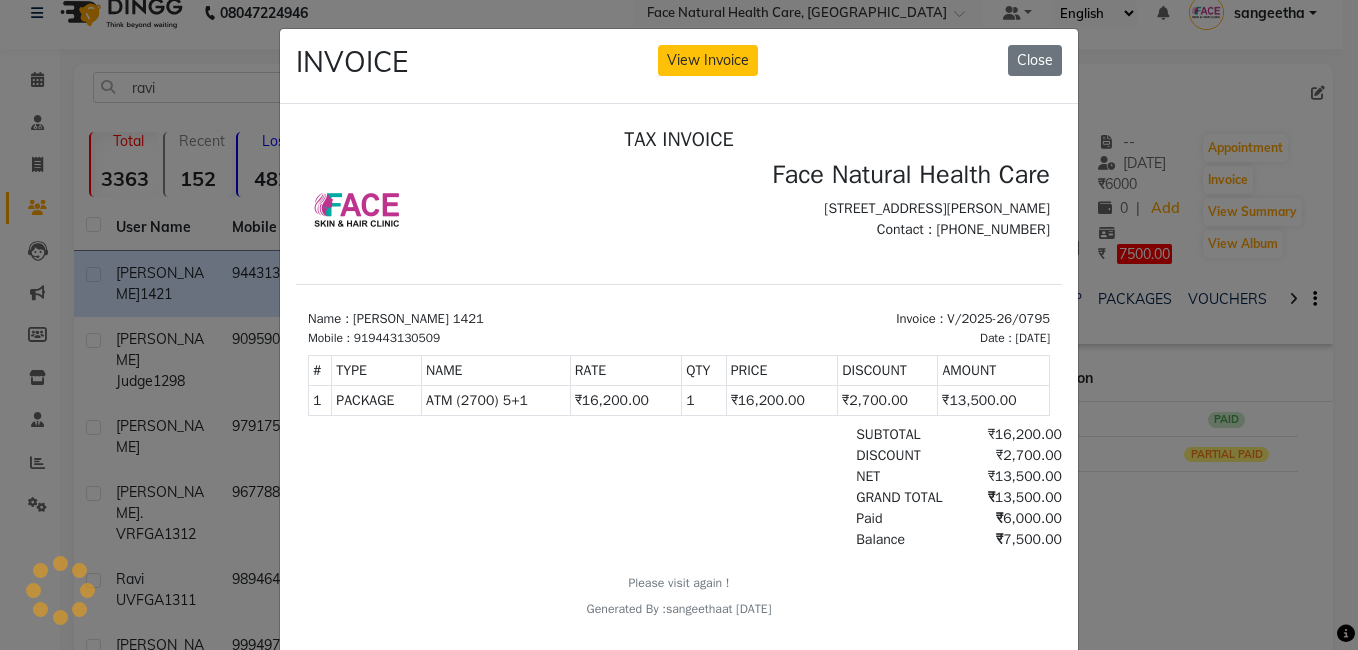 scroll, scrollTop: 0, scrollLeft: 0, axis: both 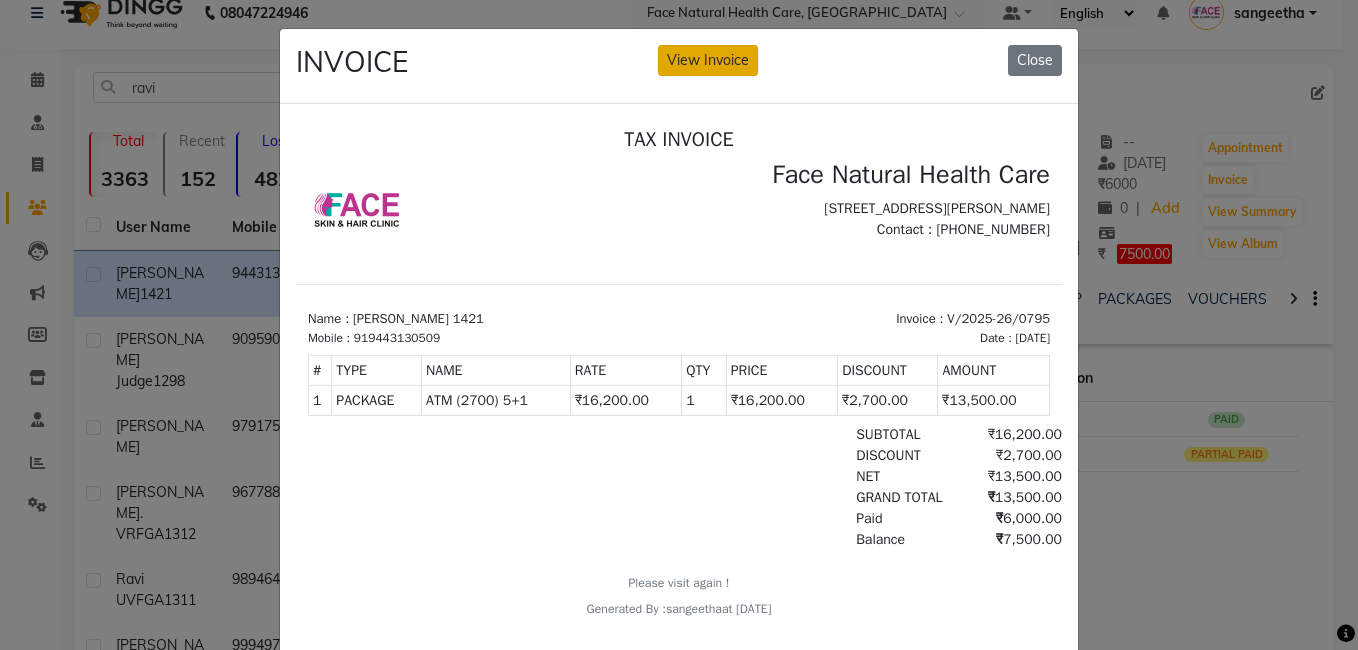 click on "View Invoice" 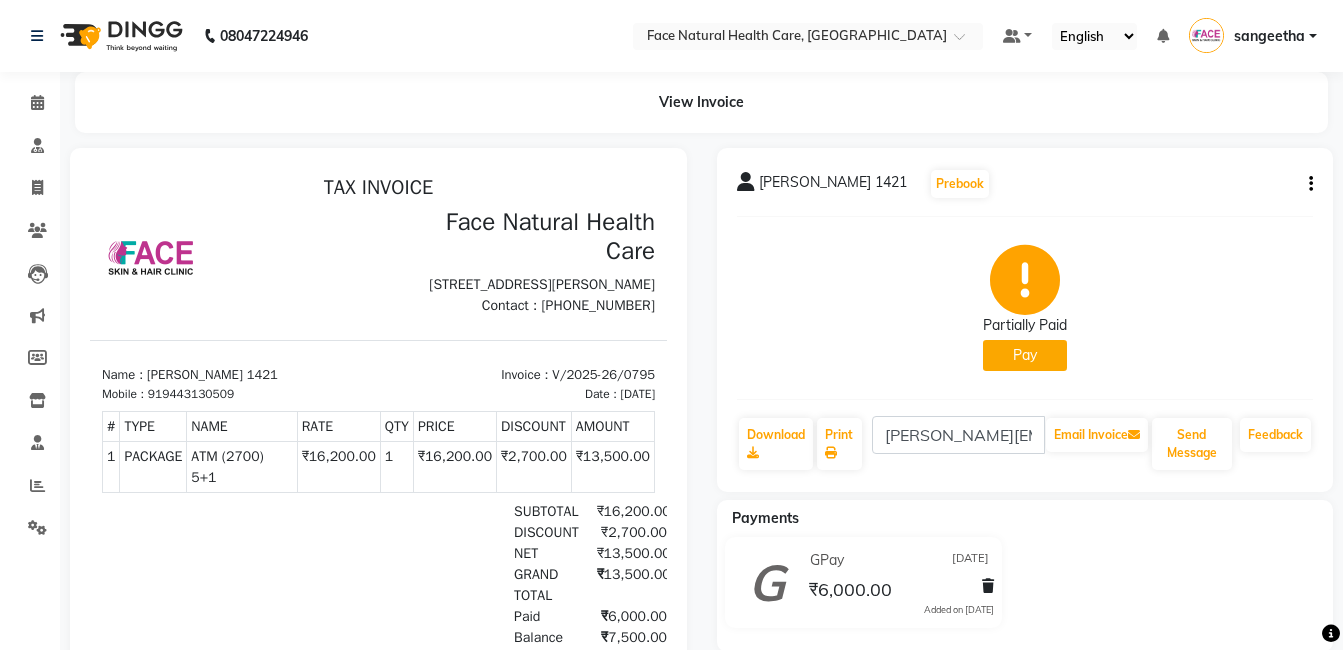 scroll, scrollTop: 0, scrollLeft: 0, axis: both 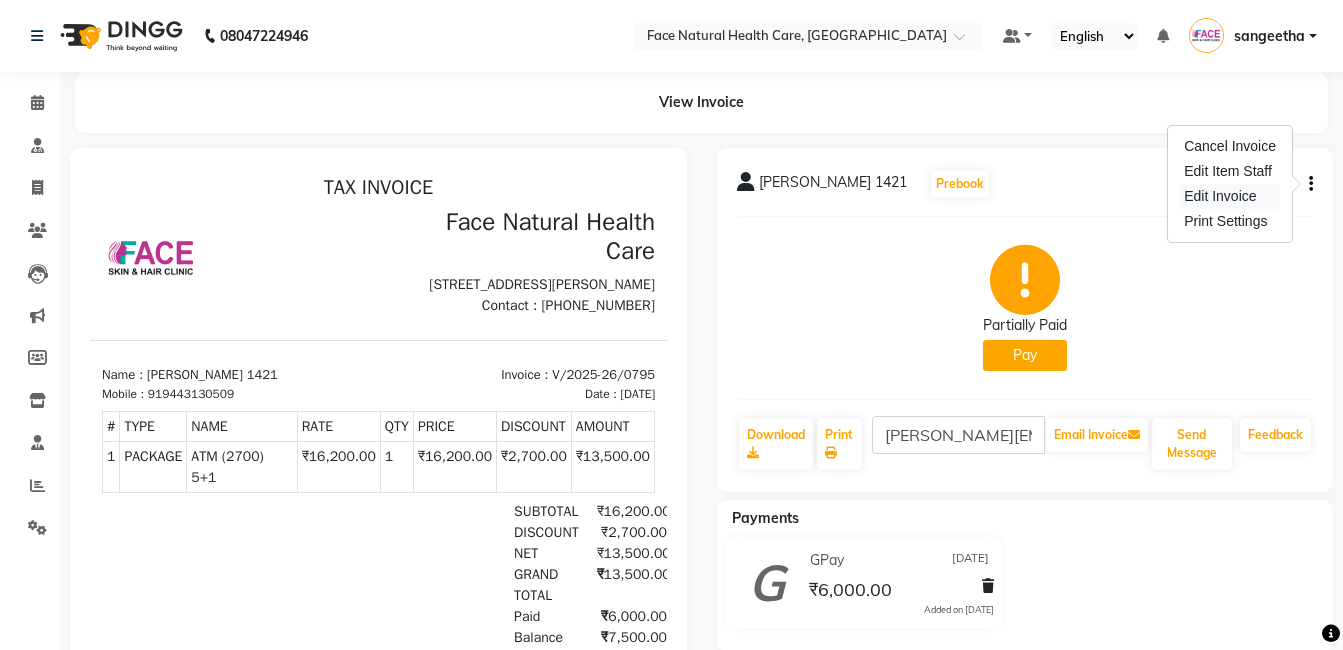 click on "Edit Invoice" at bounding box center [1230, 196] 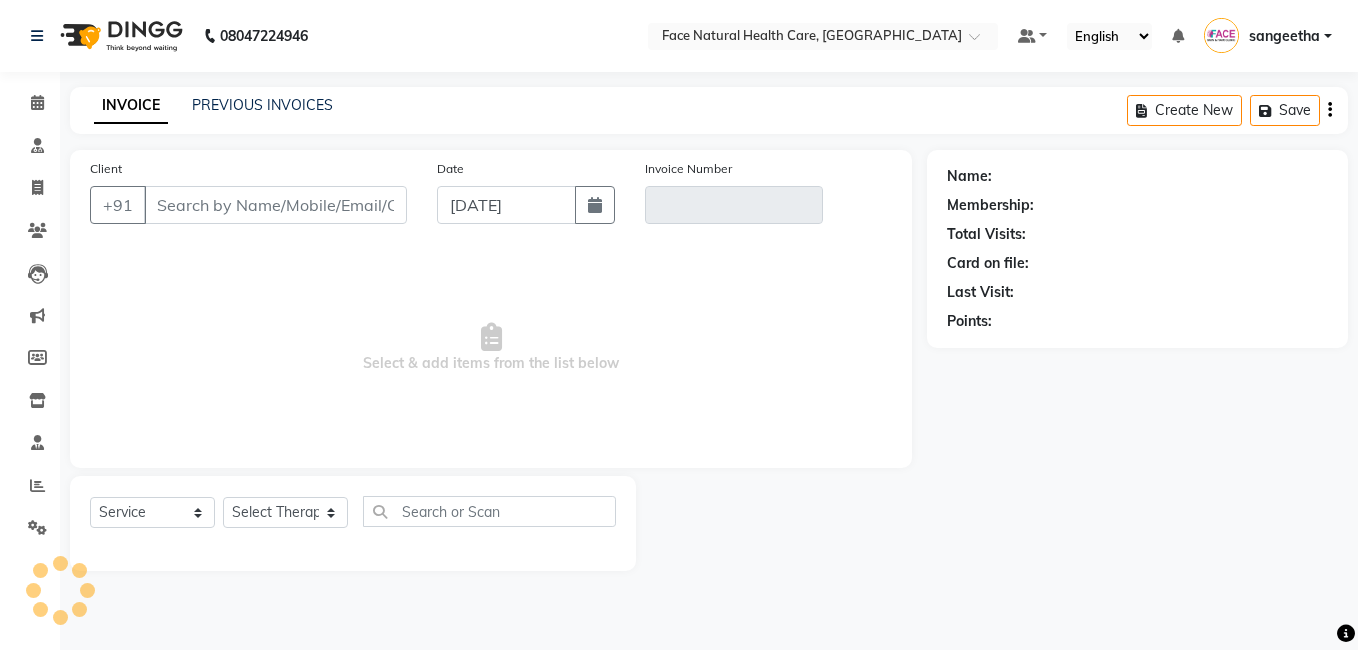 click on "Membership:" 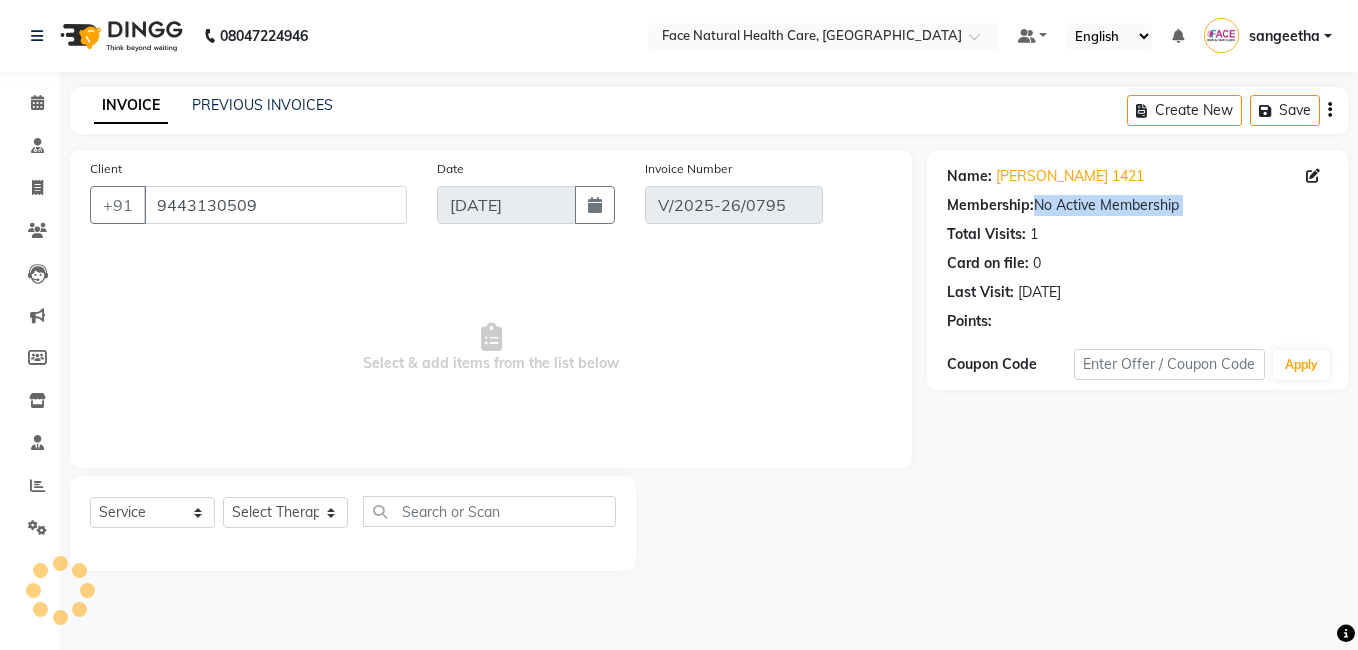 type on "[DATE]" 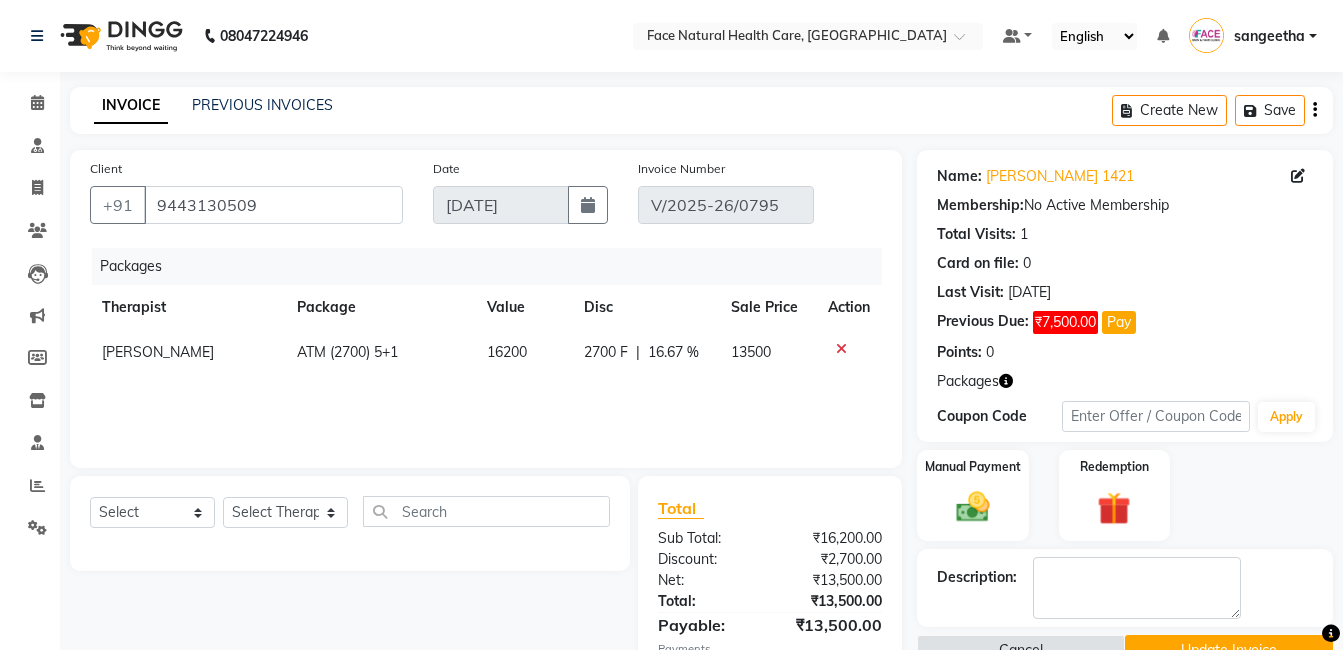 click 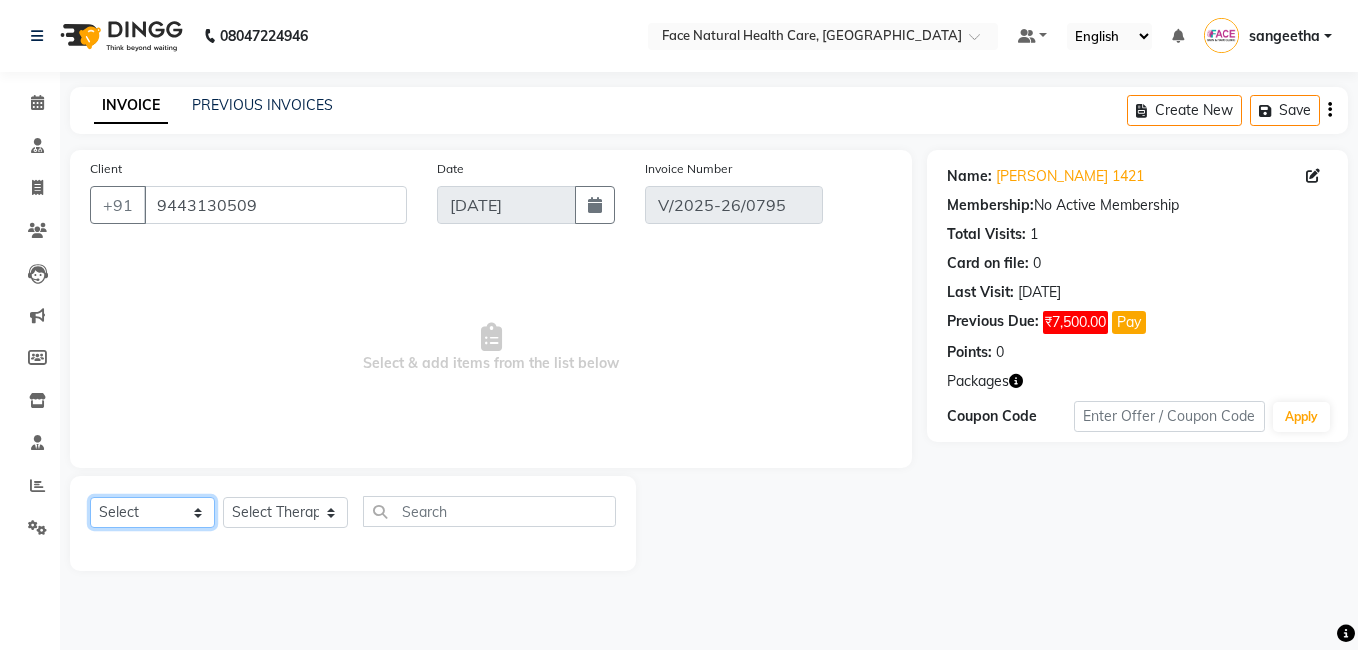 click on "Select  Service  Product  Membership  Package Voucher Prepaid Gift Card" 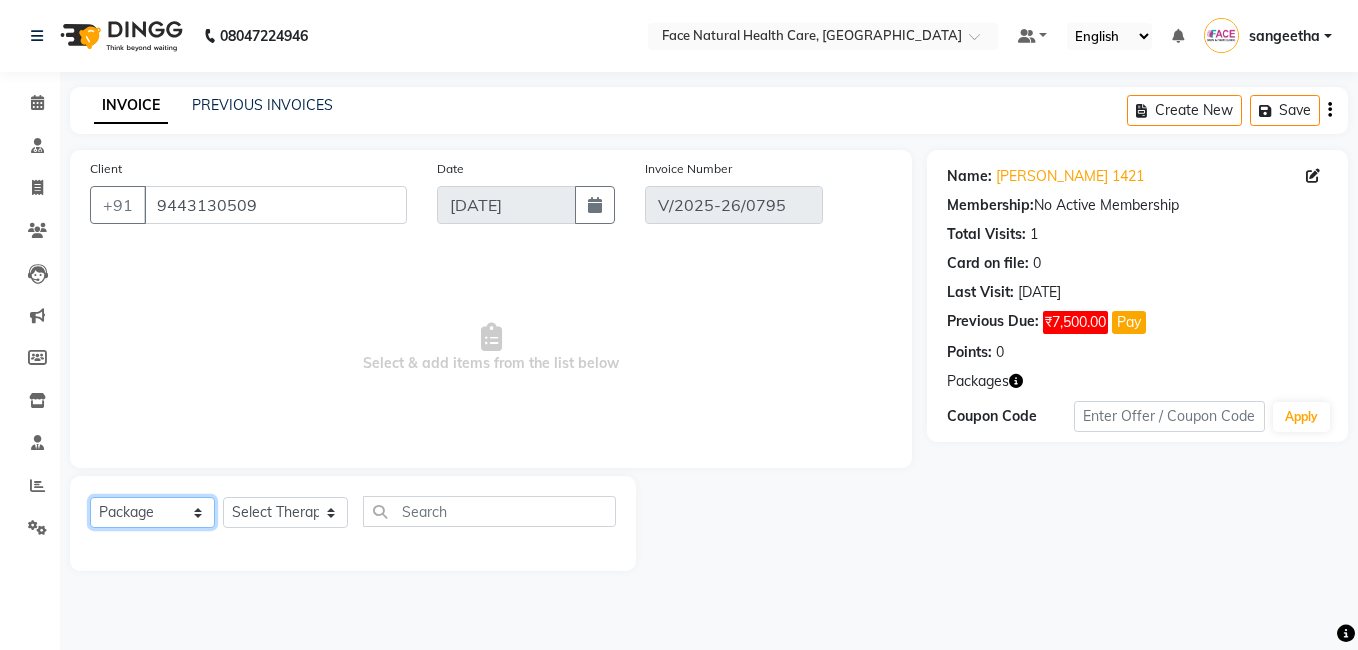 click on "Select  Service  Product  Membership  Package Voucher Prepaid Gift Card" 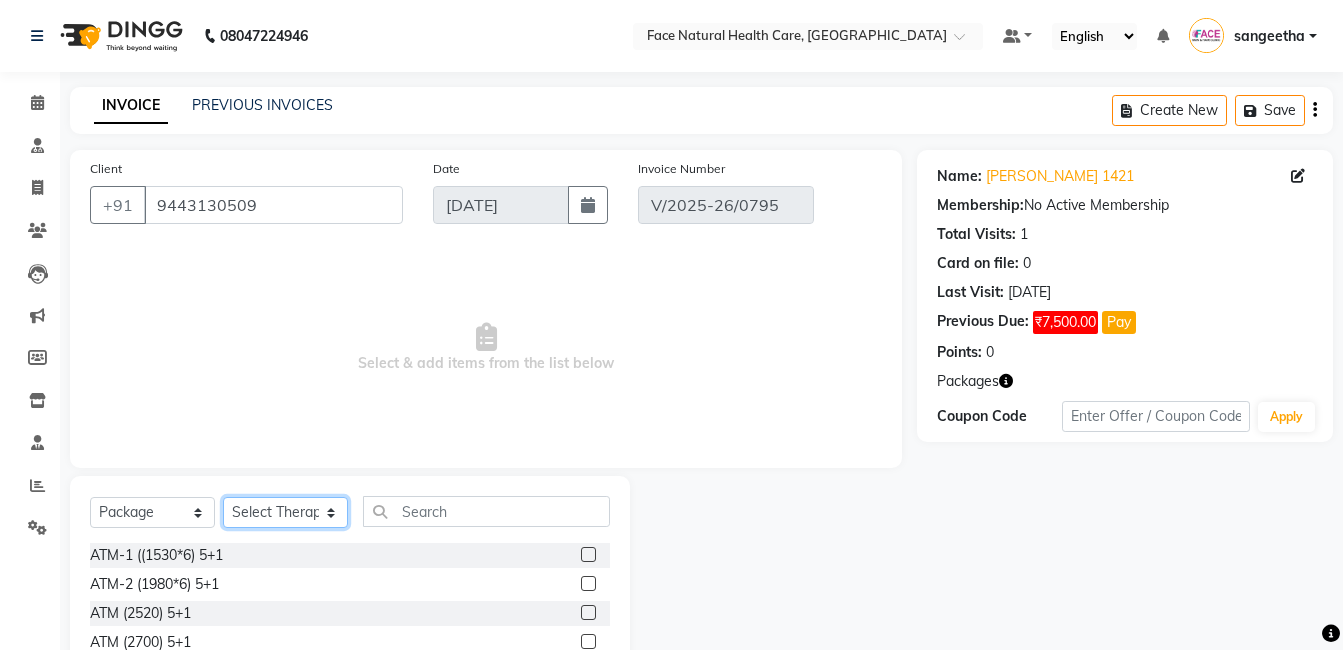 click on "Select Therapist [PERSON_NAME] [PERSON_NAME] [PERSON_NAME] M [PERSON_NAME] [PERSON_NAME] [PERSON_NAME] [PERSON_NAME]" 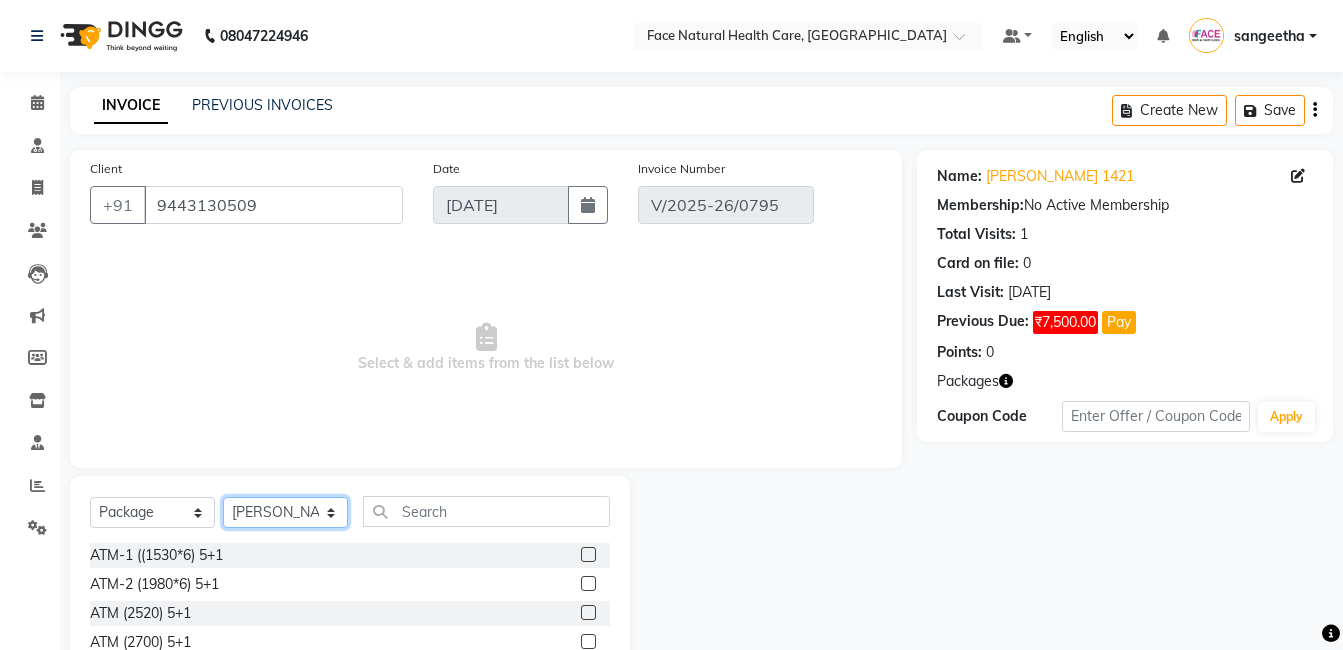 click on "Select Therapist [PERSON_NAME] [PERSON_NAME] [PERSON_NAME] M [PERSON_NAME] [PERSON_NAME] [PERSON_NAME] [PERSON_NAME]" 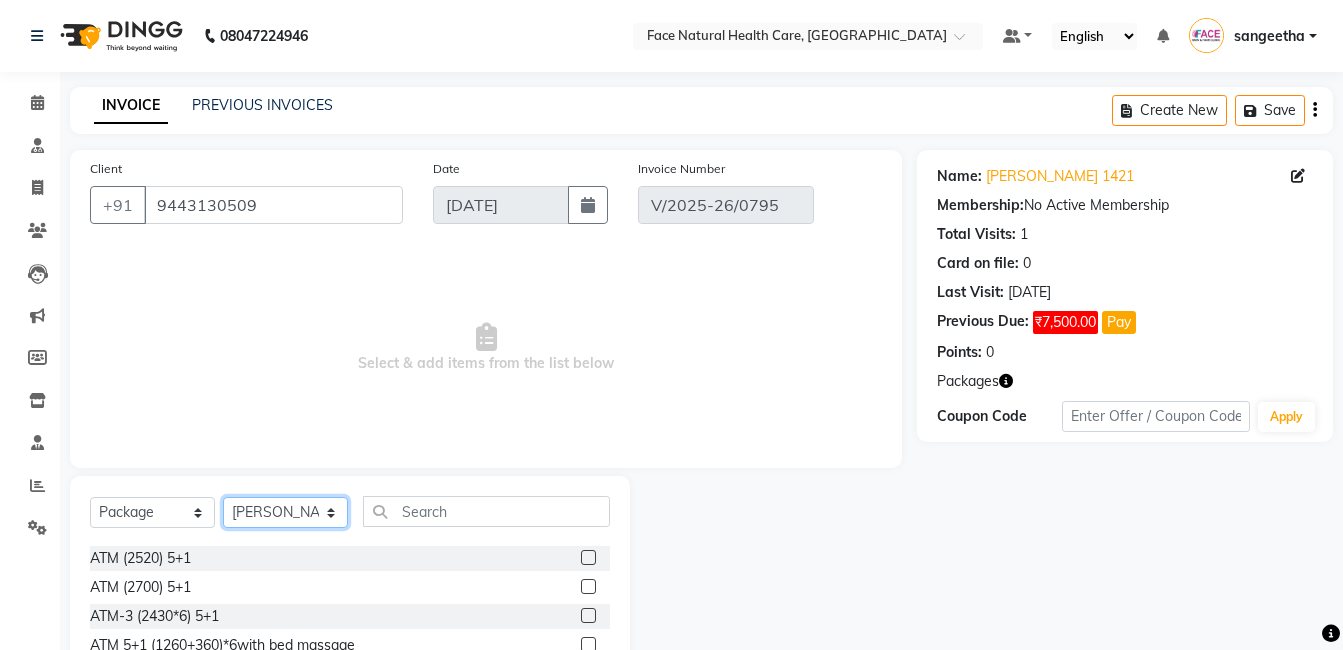 scroll, scrollTop: 53, scrollLeft: 0, axis: vertical 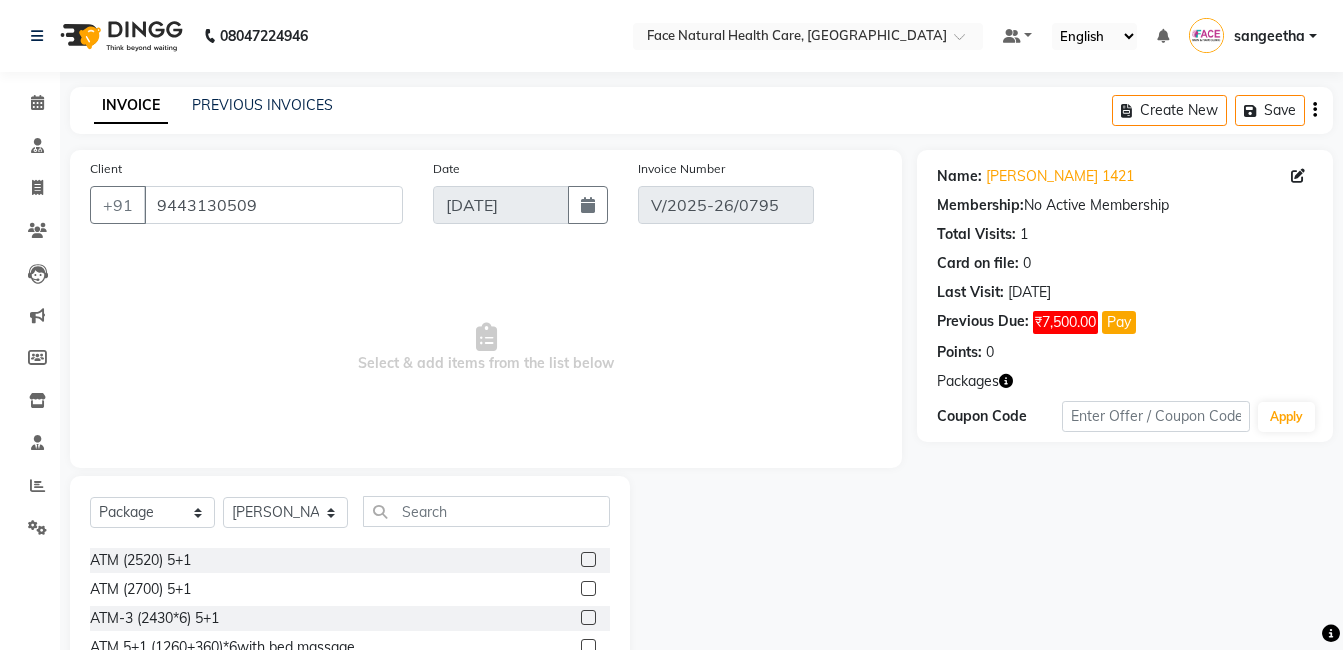 click 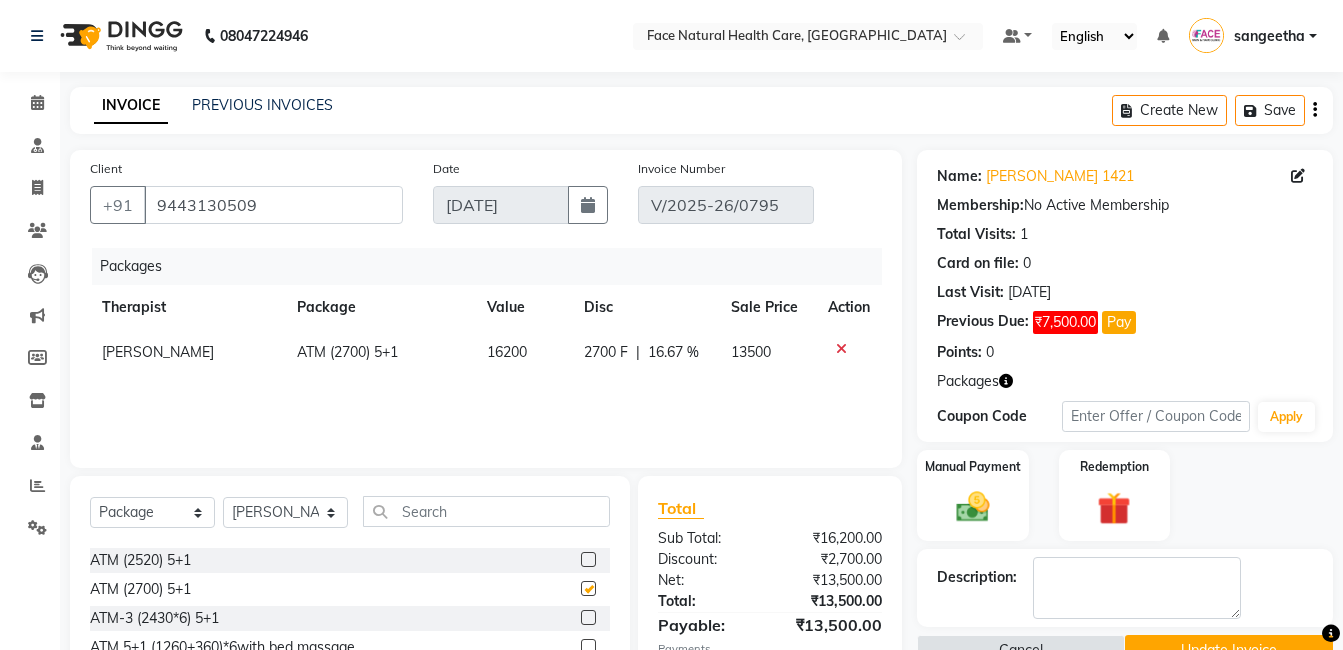 checkbox on "false" 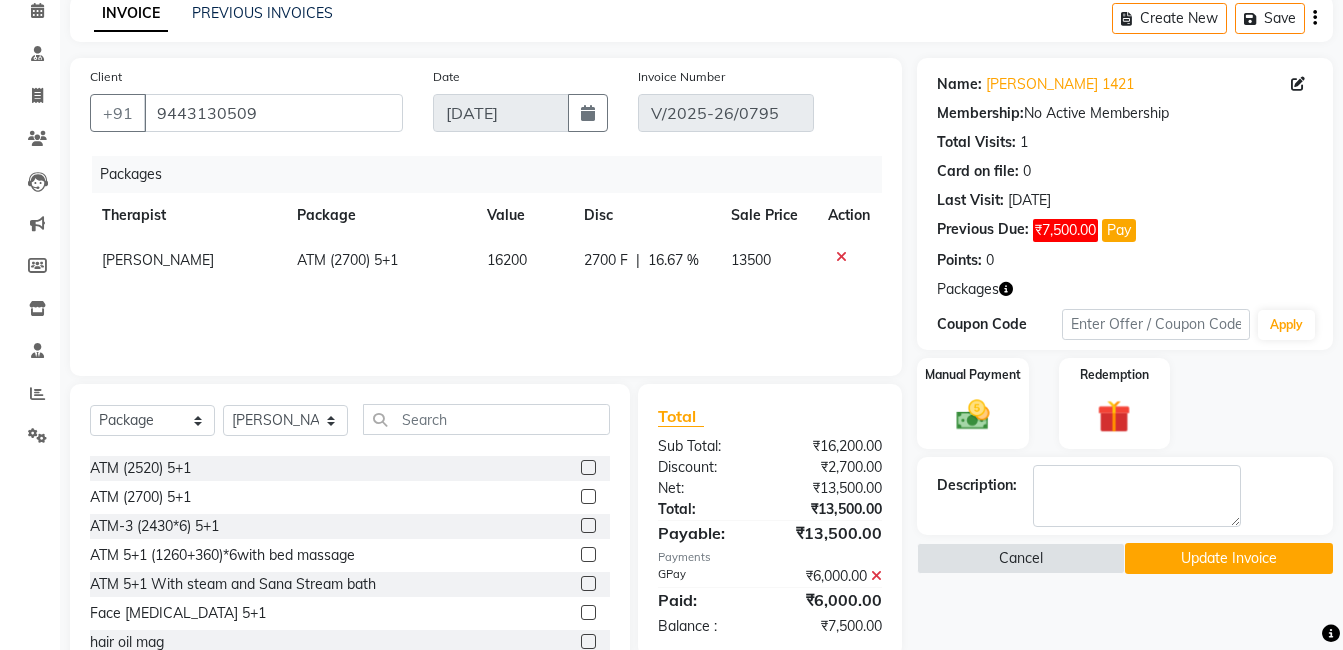 scroll, scrollTop: 151, scrollLeft: 0, axis: vertical 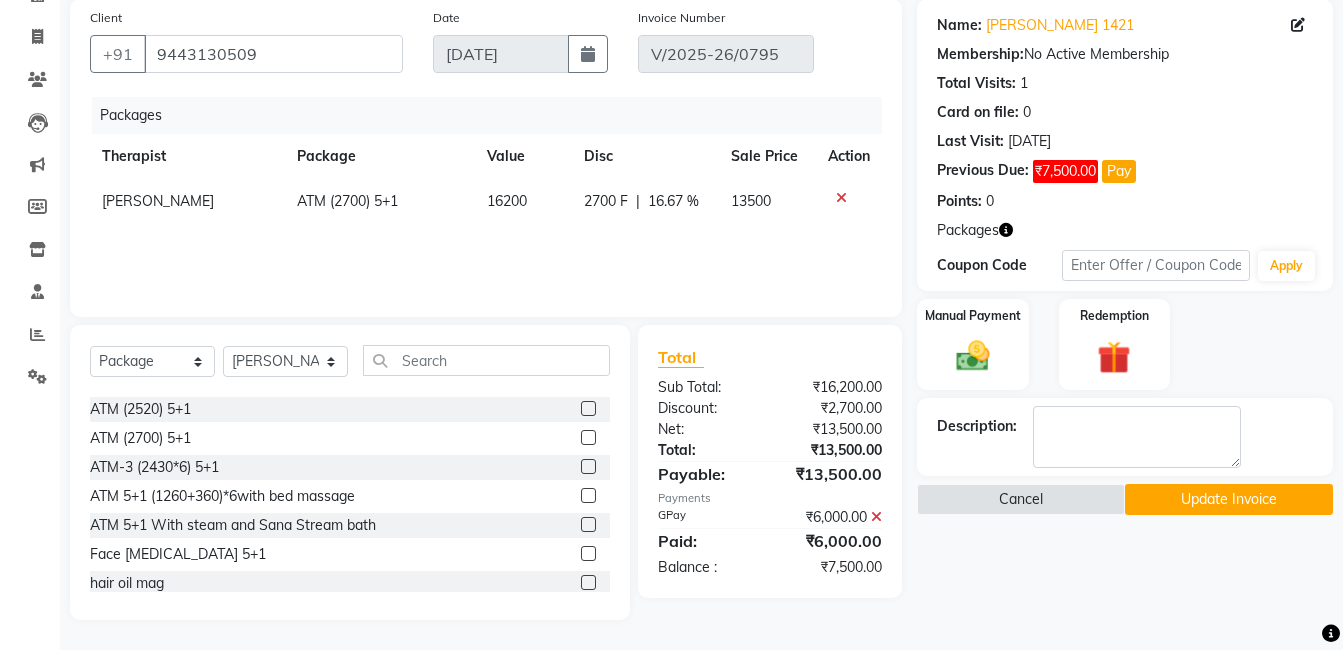 click on "Update Invoice" 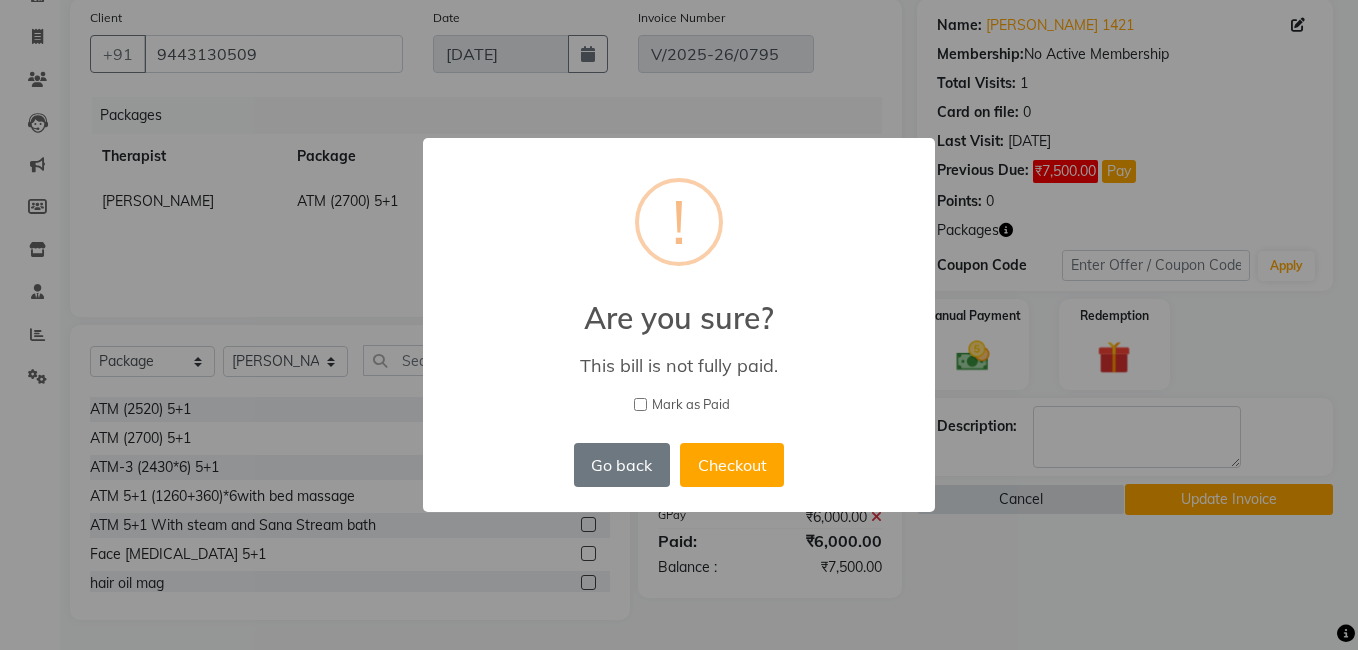click on "Mark as Paid" at bounding box center (640, 404) 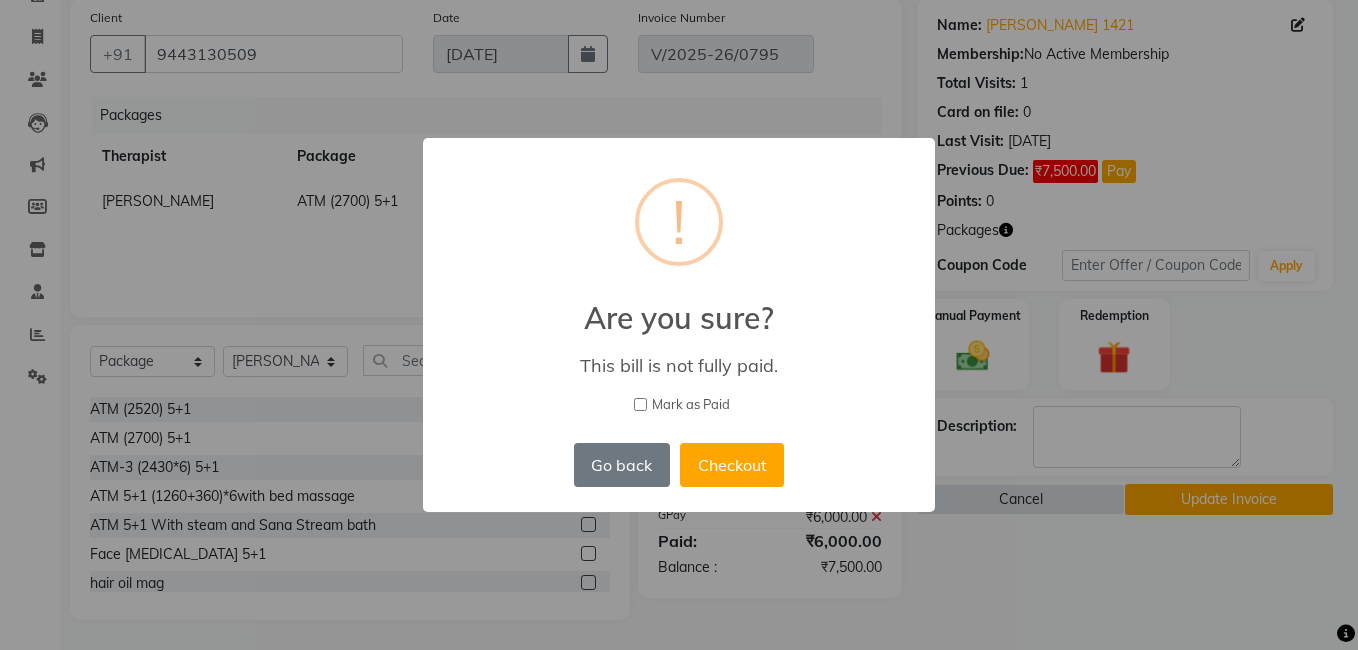 checkbox on "true" 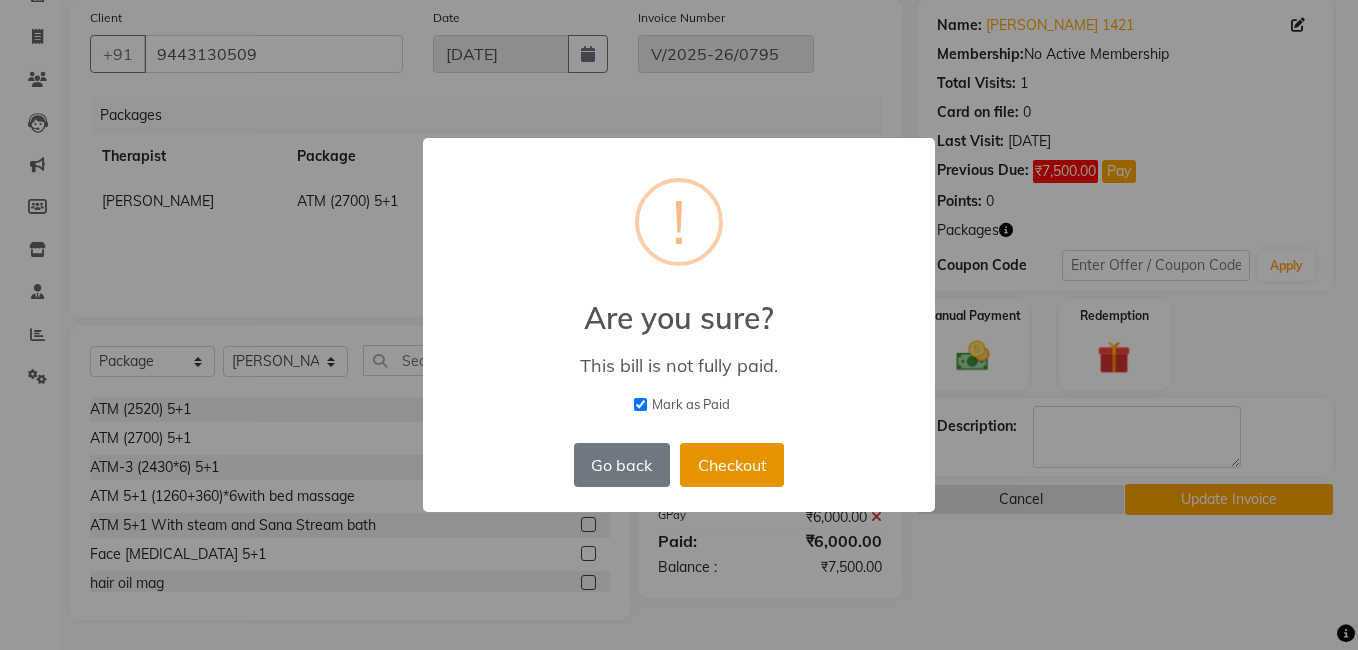 click on "Checkout" at bounding box center [732, 465] 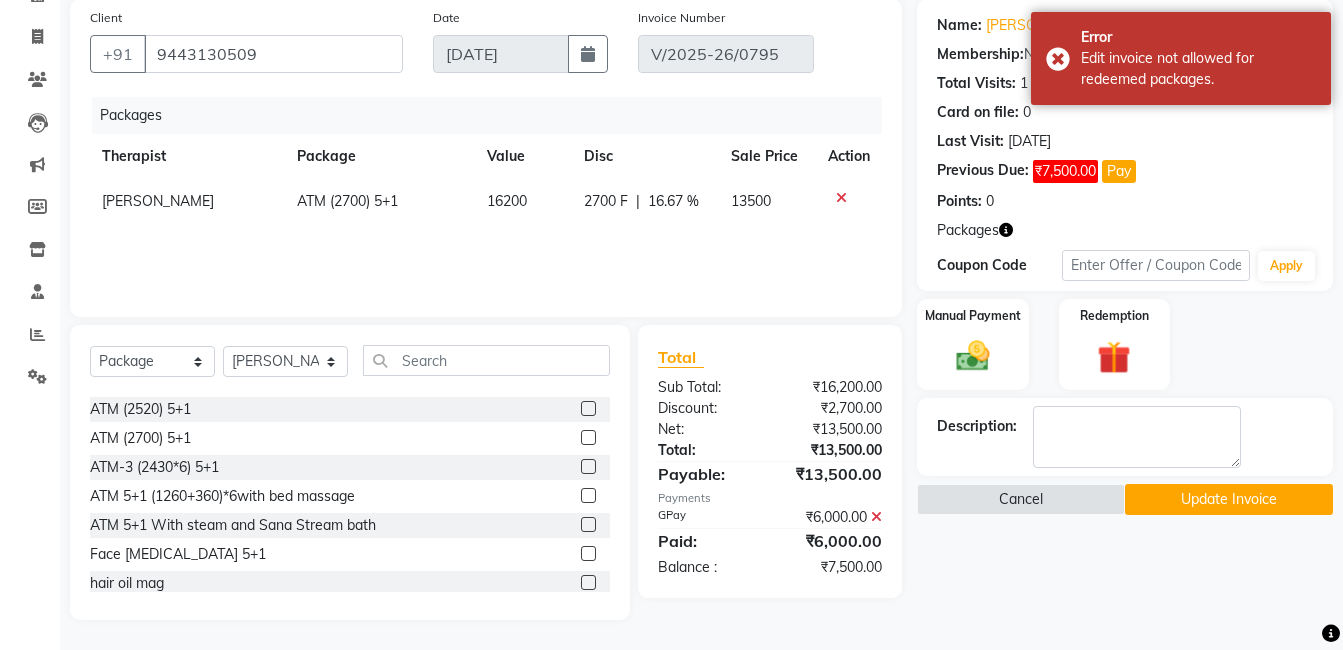 scroll, scrollTop: 0, scrollLeft: 0, axis: both 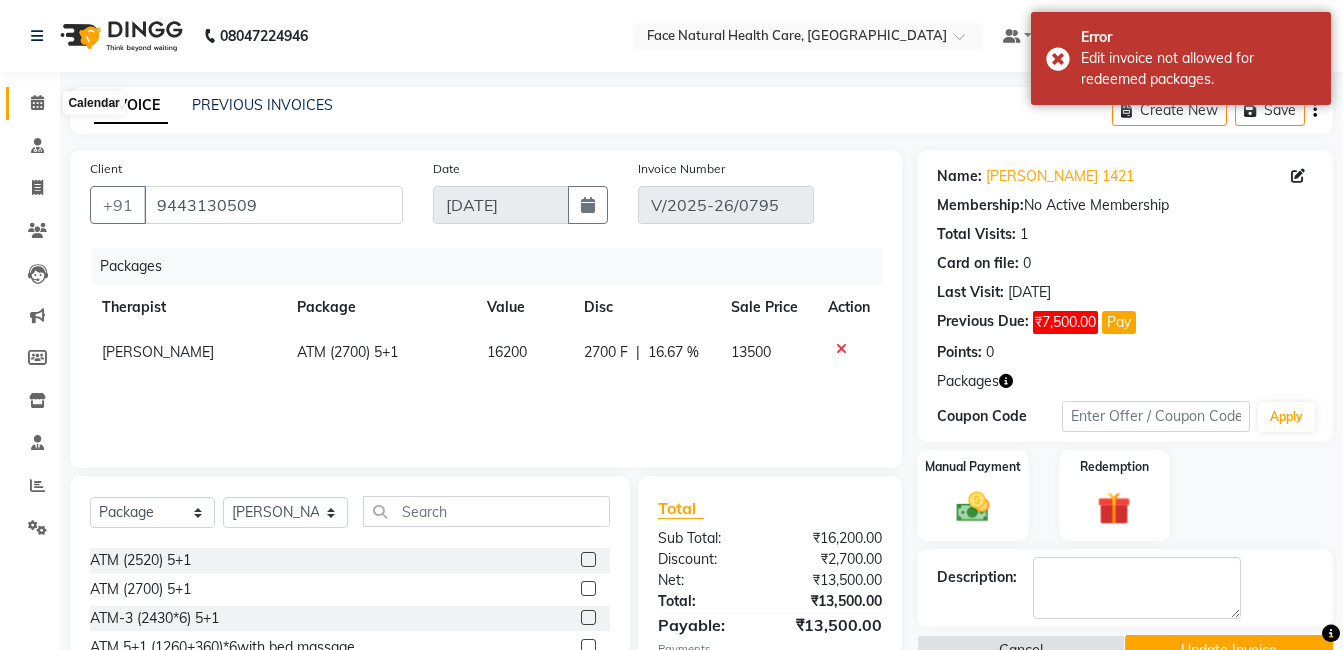 click 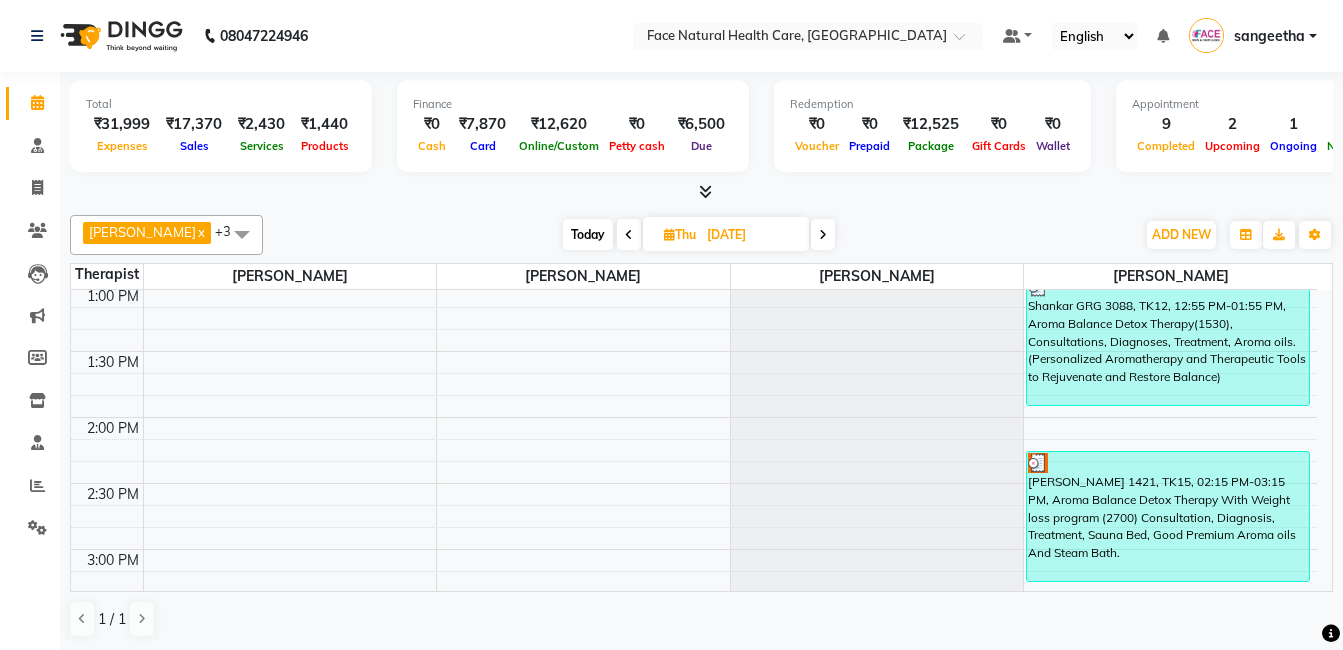 scroll, scrollTop: 521, scrollLeft: 0, axis: vertical 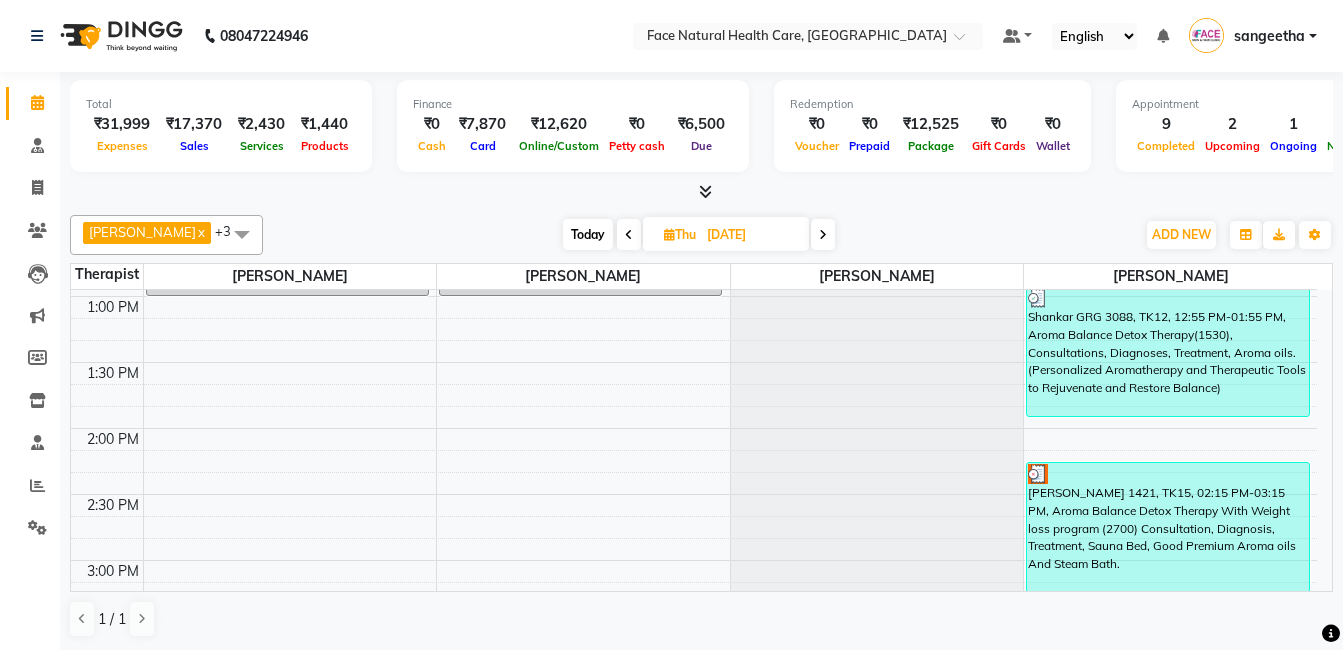 click on "[PERSON_NAME] 1421, TK15, 02:15 PM-03:15 PM, Aroma Balance Detox Therapy With Weight loss program (2700) Consultation, Diagnosis, Treatment, Sauna Bed,  Good Premium Aroma oils And Steam Bath." at bounding box center [1168, 527] 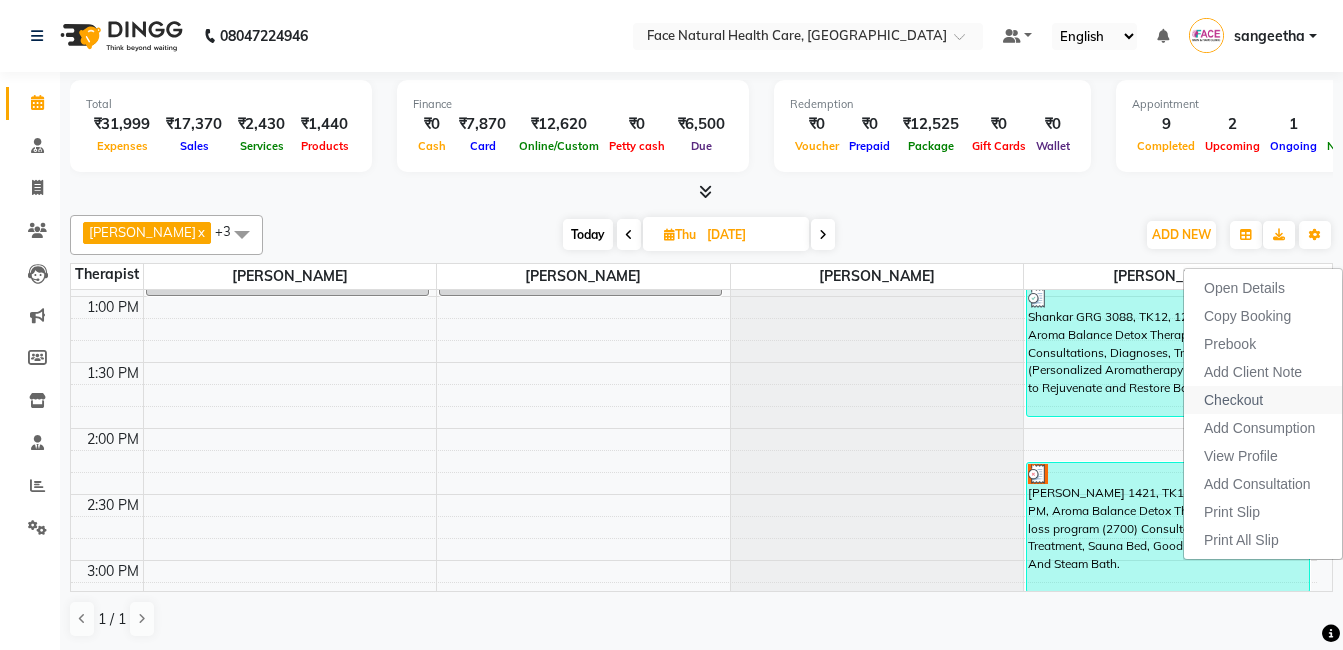 click on "Checkout" at bounding box center [1263, 400] 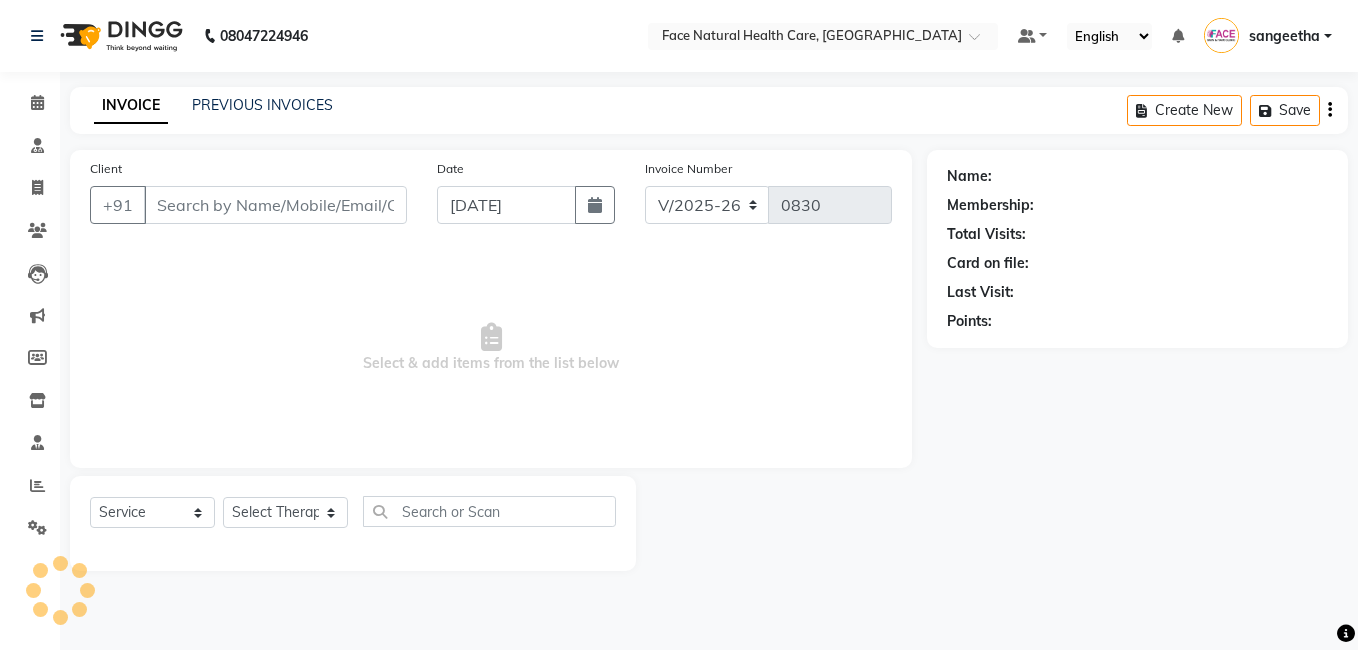 type on "9443130509" 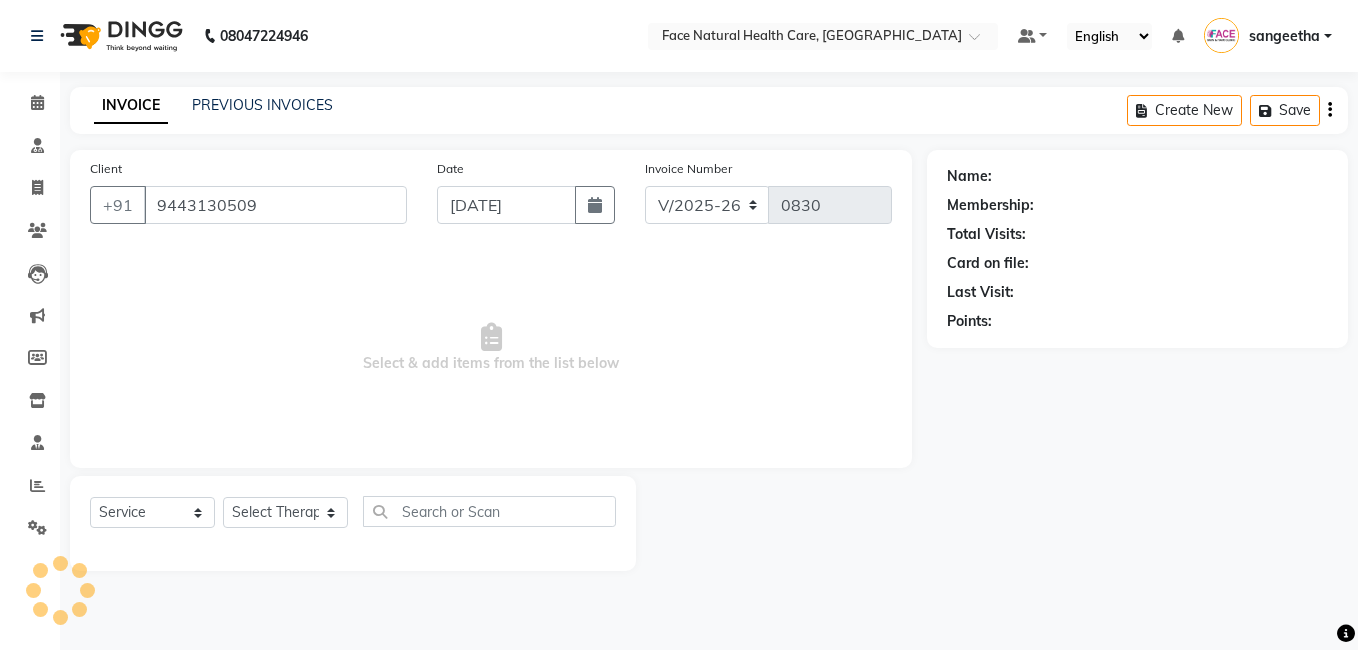 select on "65164" 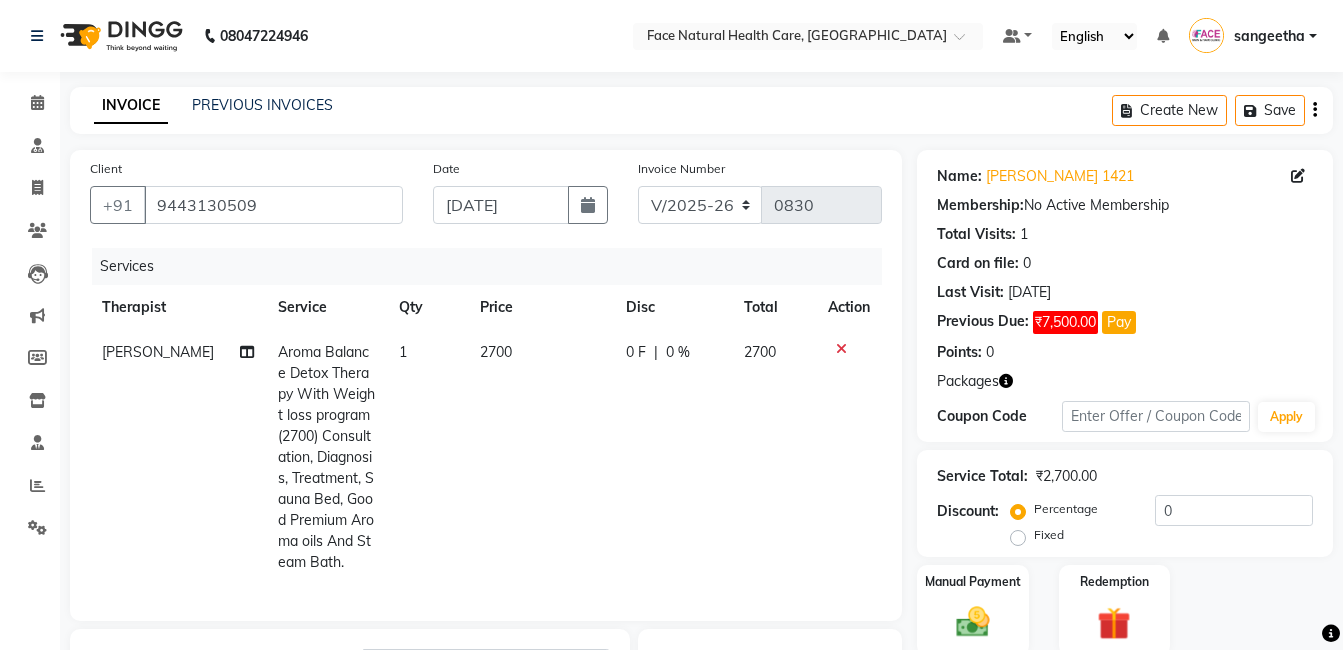 click on "2700" 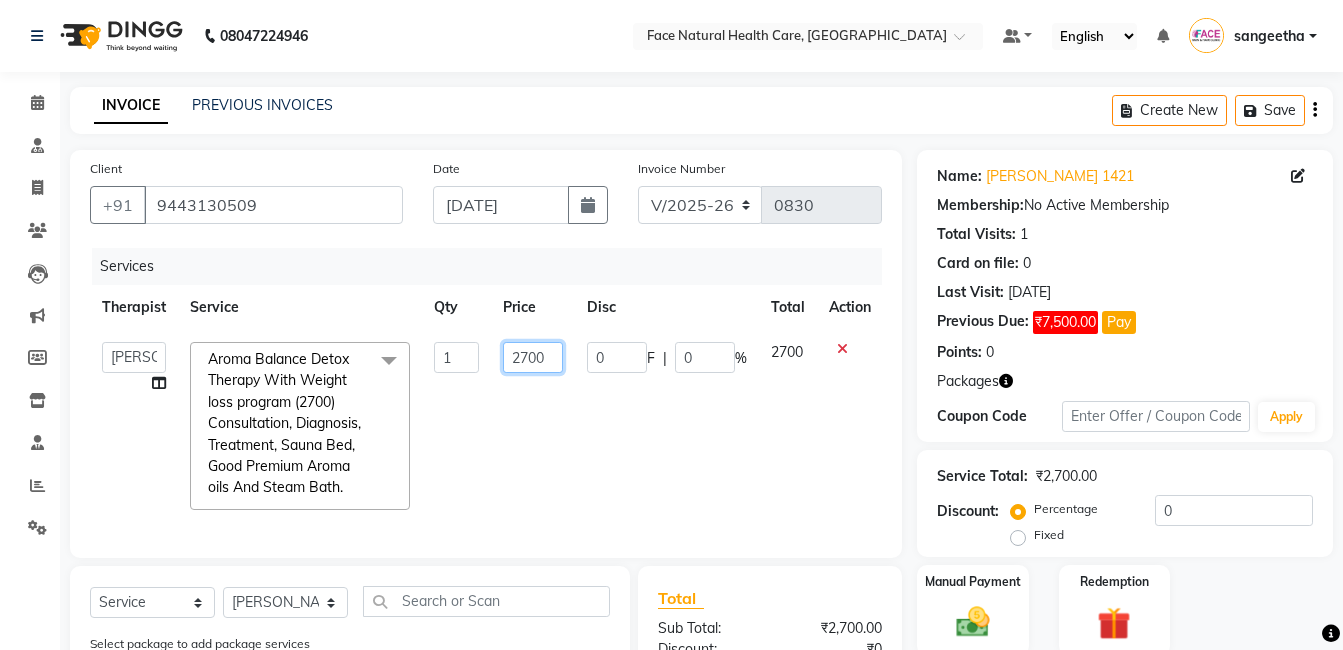 click on "2700" 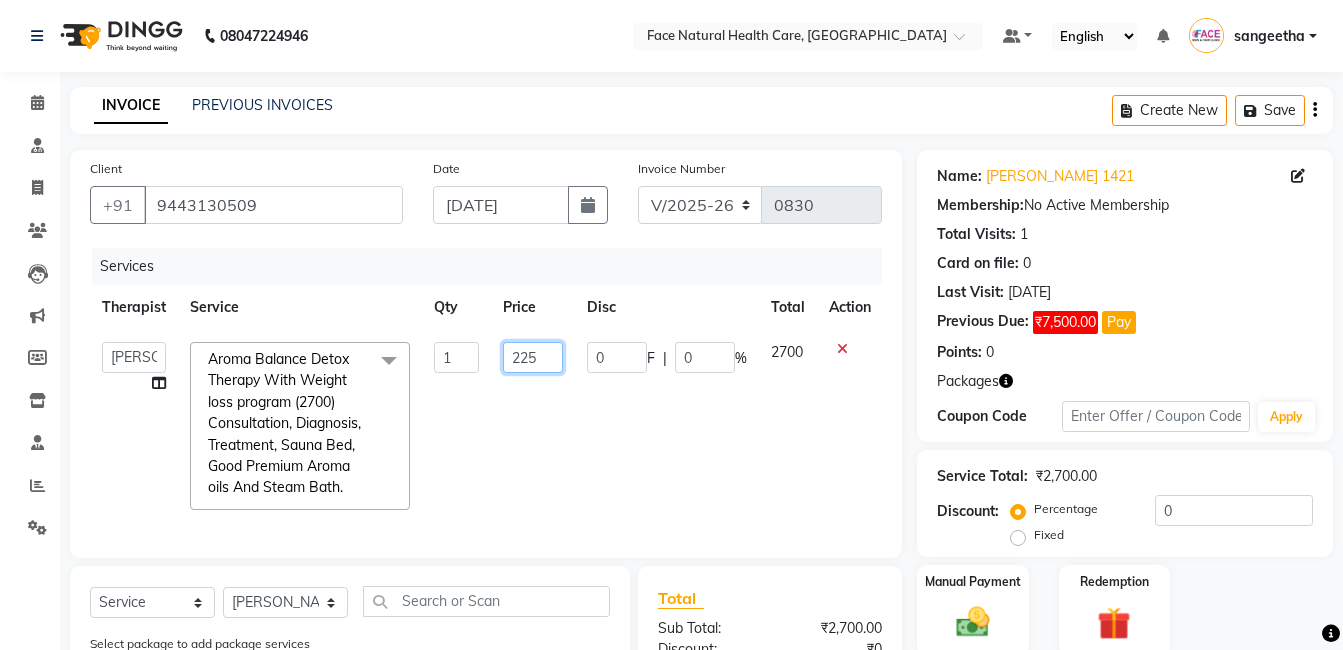 type on "2250" 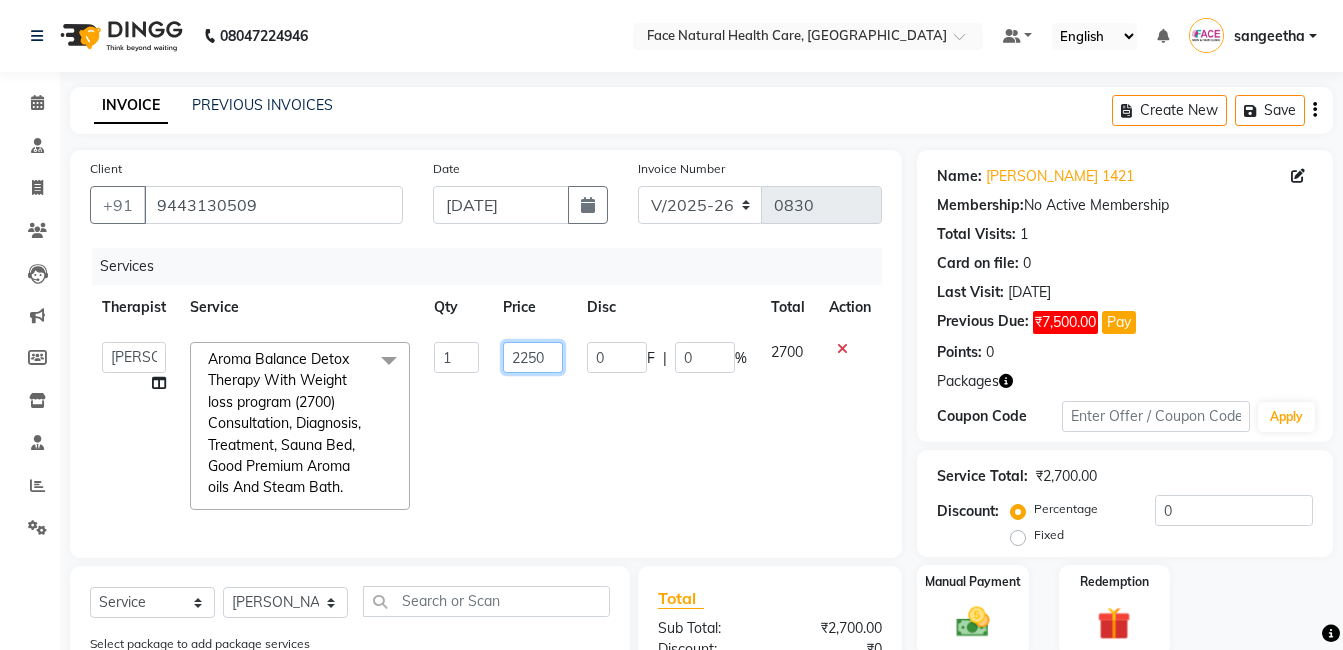 scroll, scrollTop: 266, scrollLeft: 0, axis: vertical 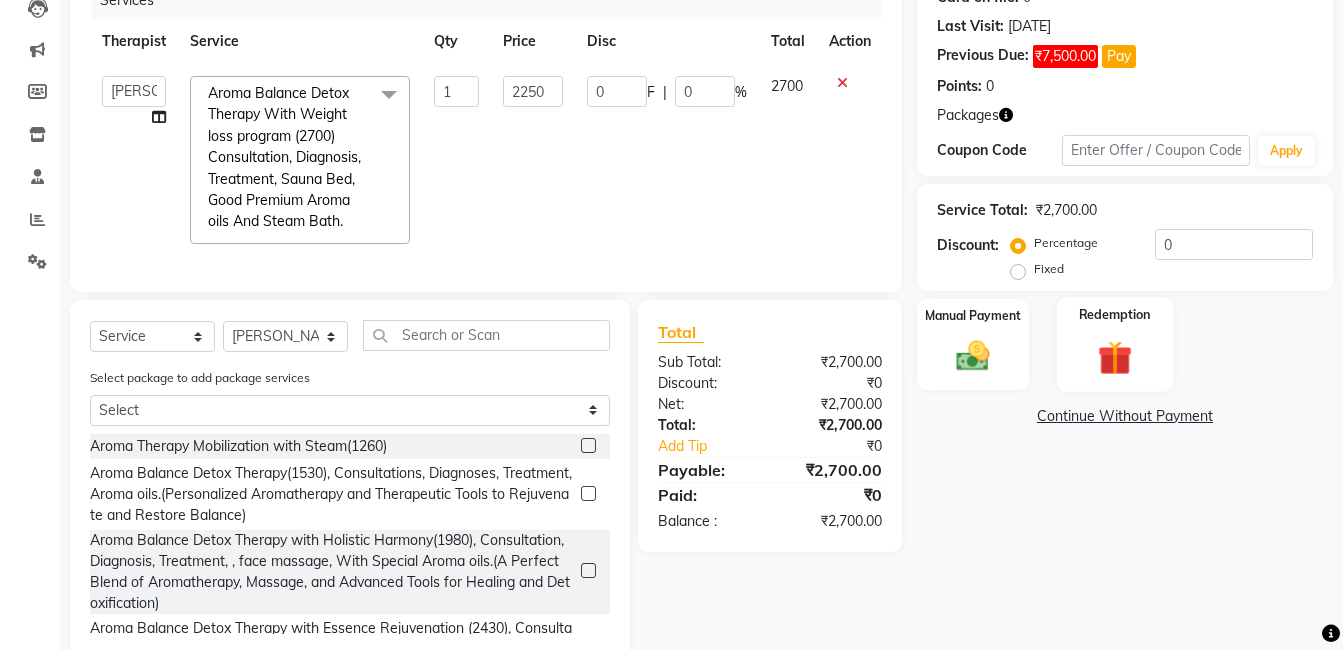 click 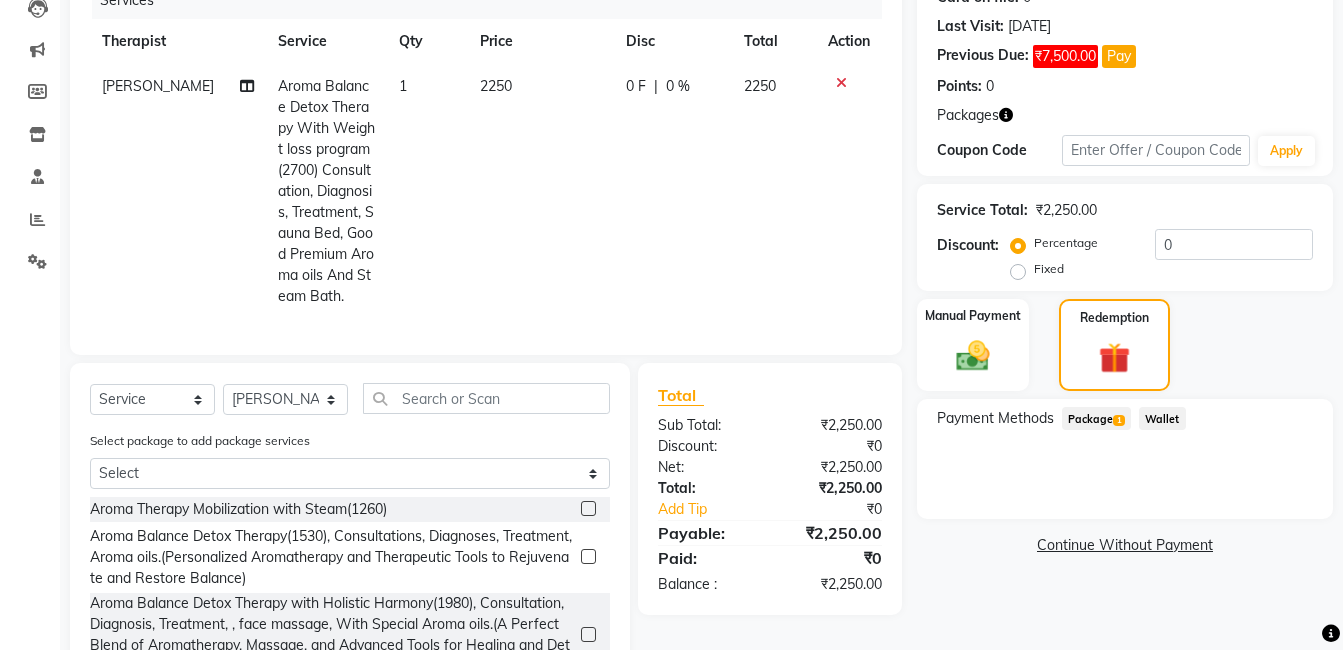 click on "1" 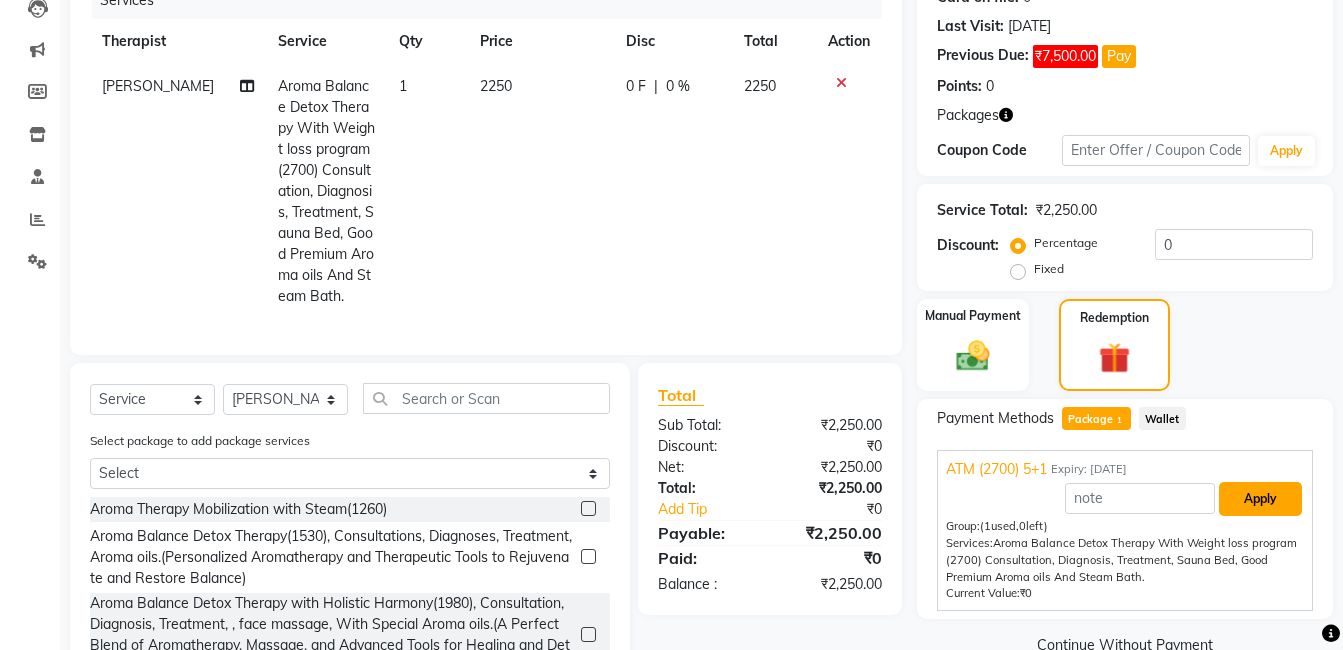 click on "Apply" at bounding box center [1260, 499] 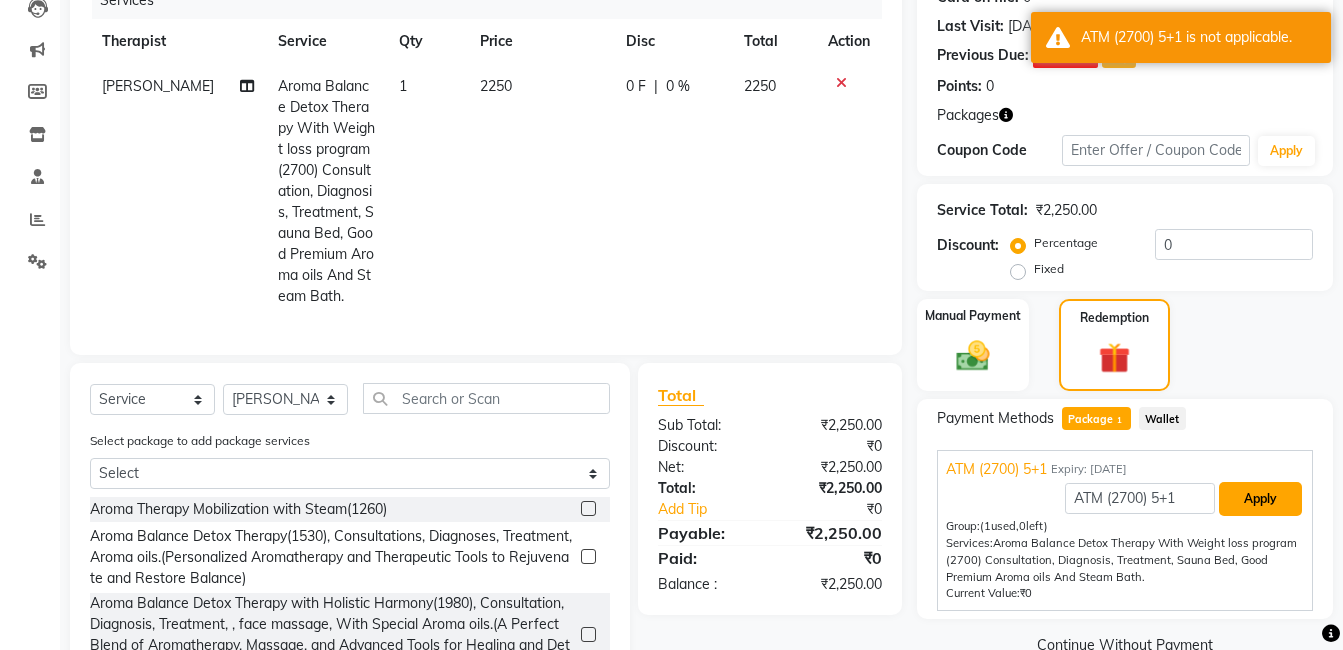 click on "Apply" at bounding box center [1260, 499] 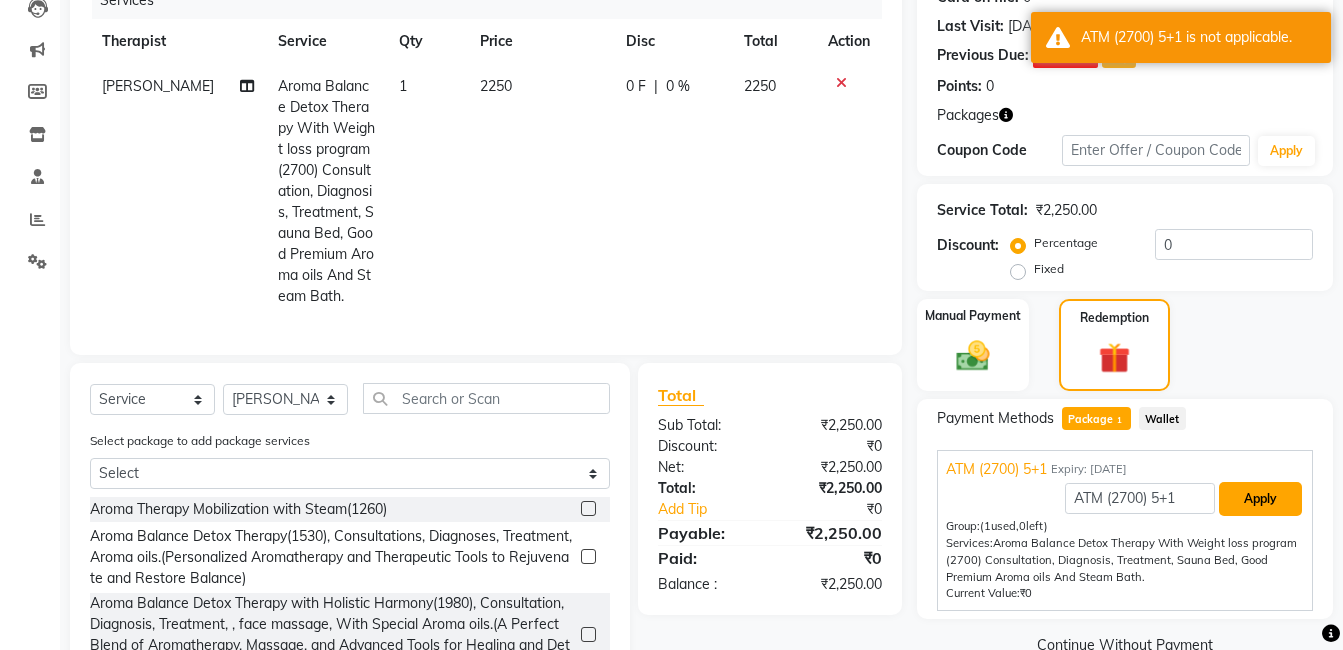 click on "Apply" at bounding box center [1260, 499] 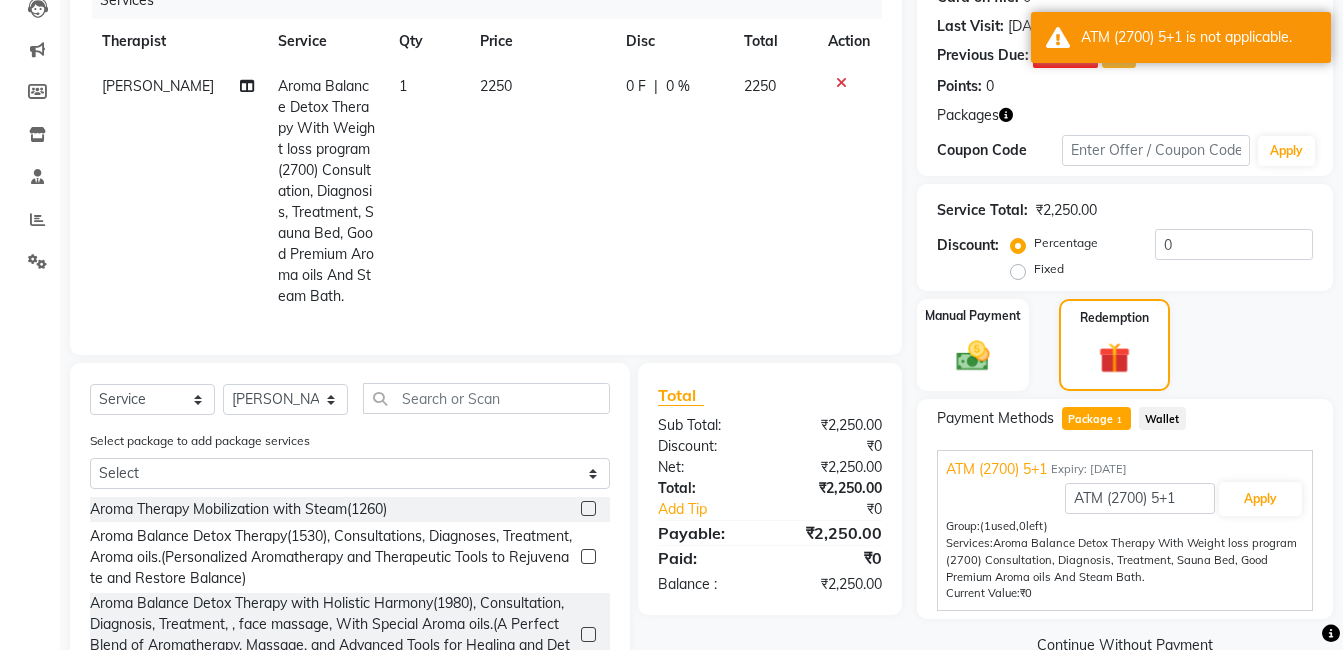 click on "Group:   (1  used,  0  left)  Services:   Aroma Balance Detox Therapy With Weight loss program (2700) Consultation, Diagnosis, Treatment, Sauna Bed,  Good Premium Aroma oils And Steam Bath." at bounding box center (1125, 551) 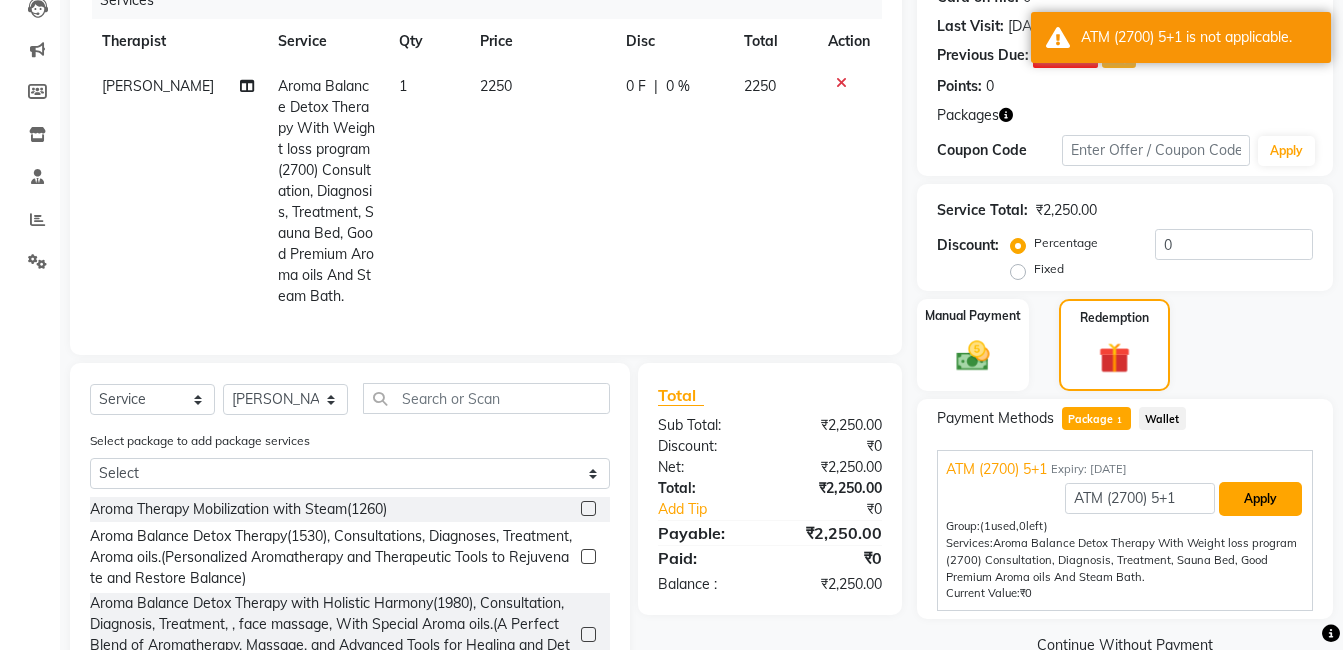 click on "Apply" at bounding box center [1260, 499] 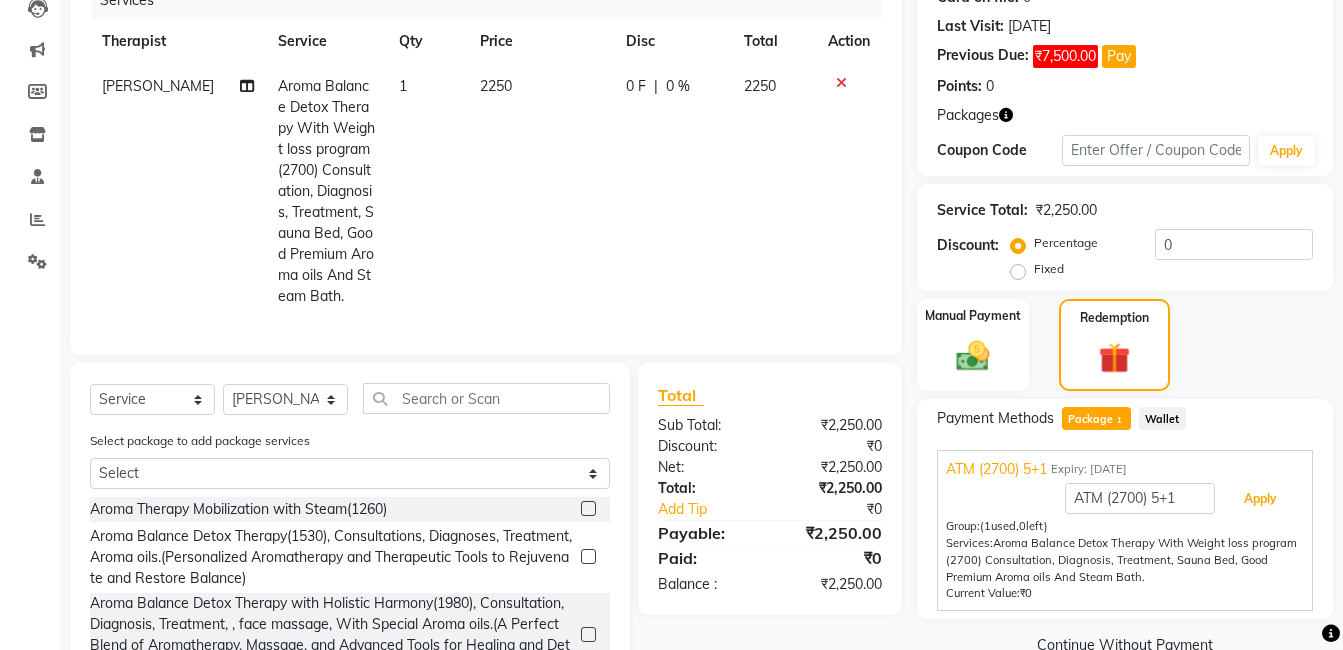 scroll, scrollTop: 0, scrollLeft: 0, axis: both 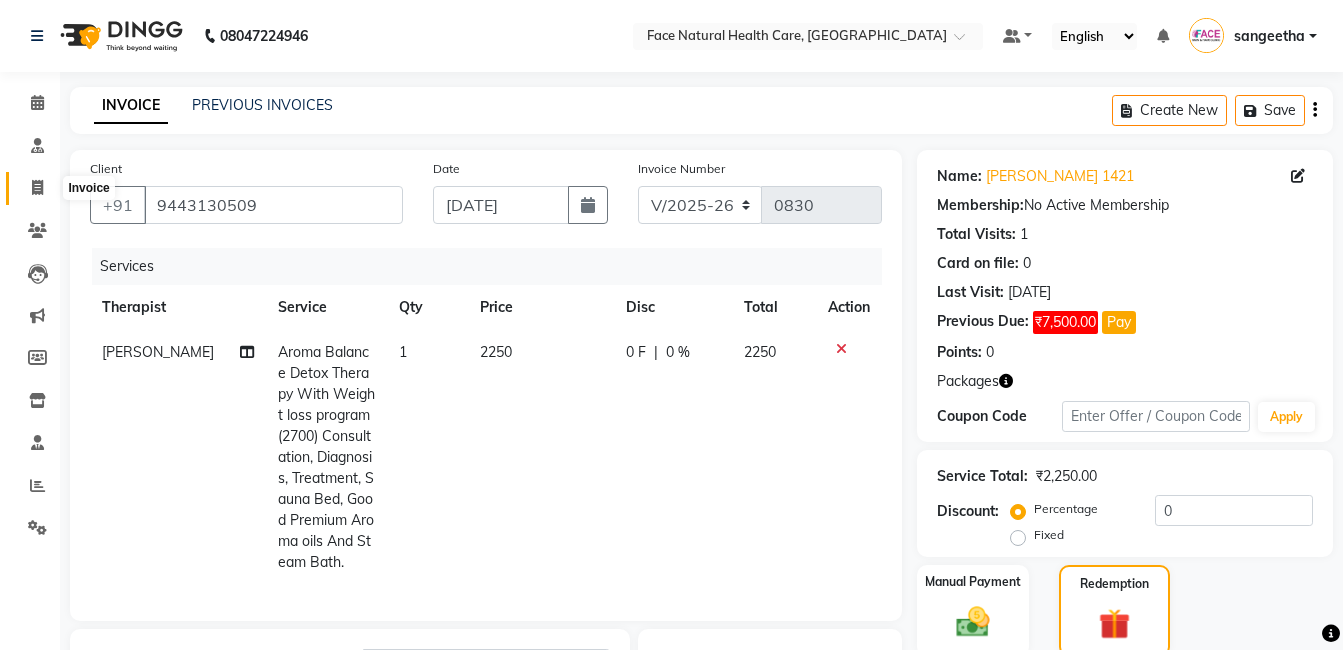 click 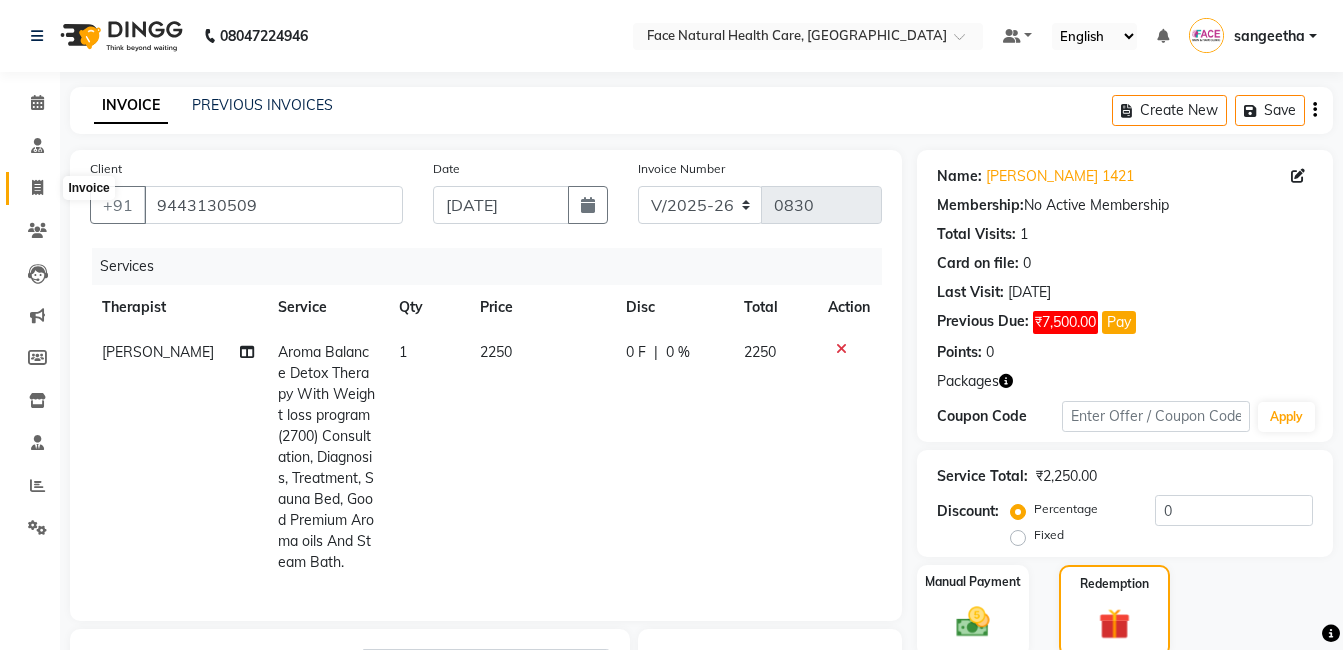 select on "service" 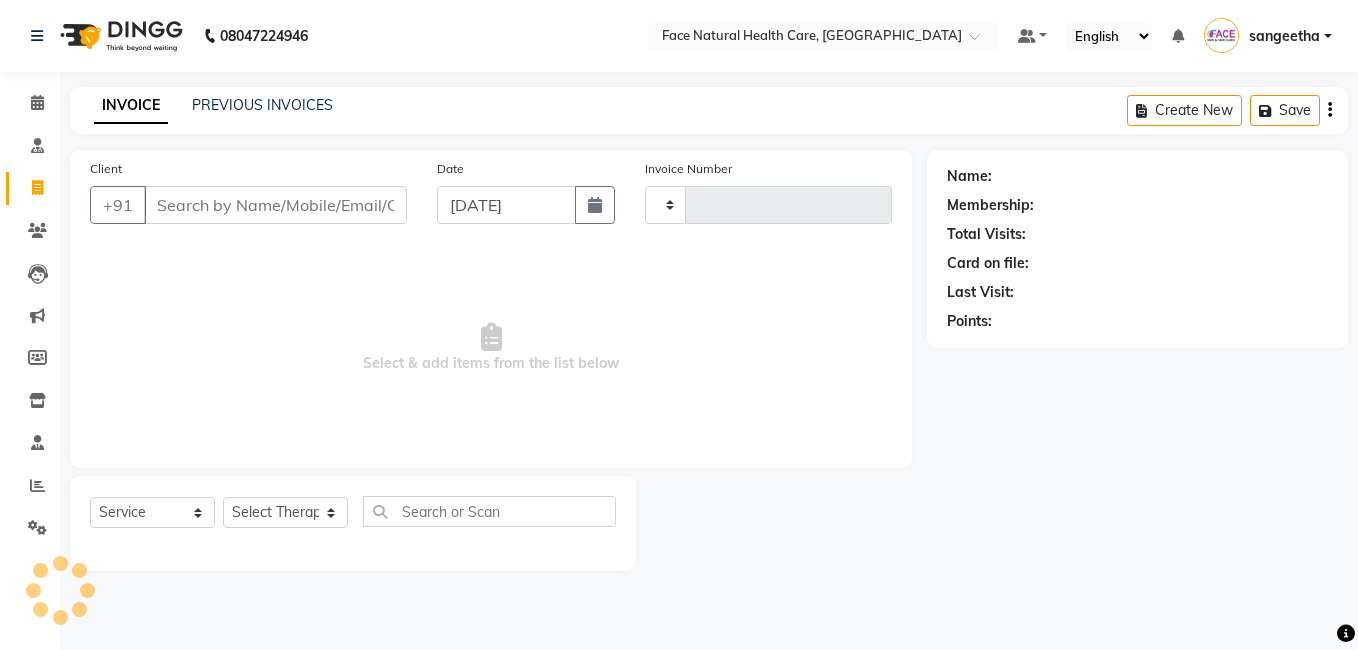 type on "0830" 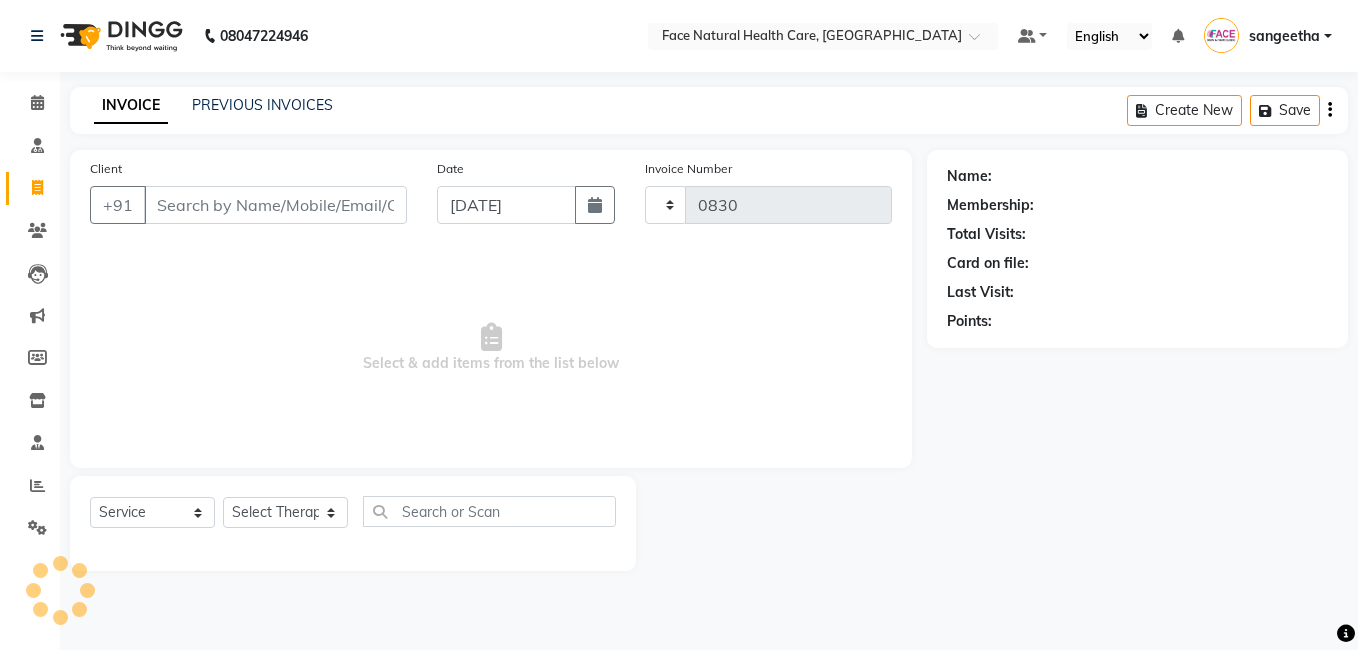 select on "5675" 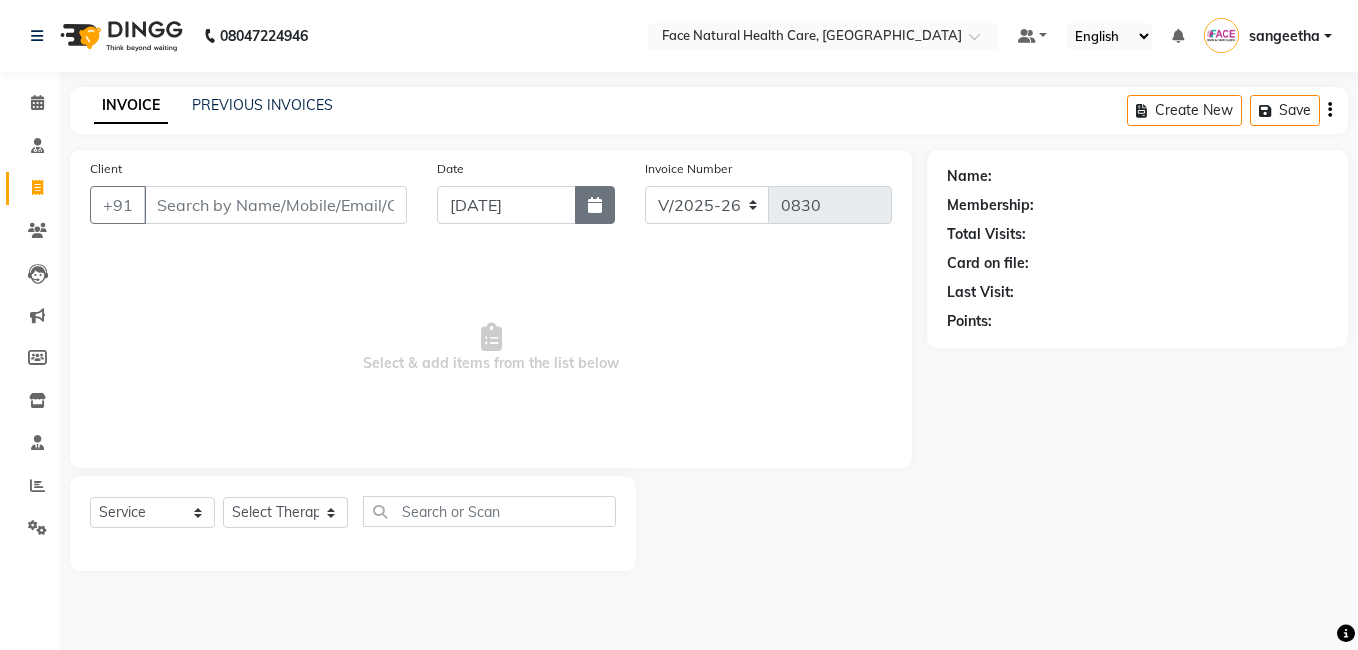 click 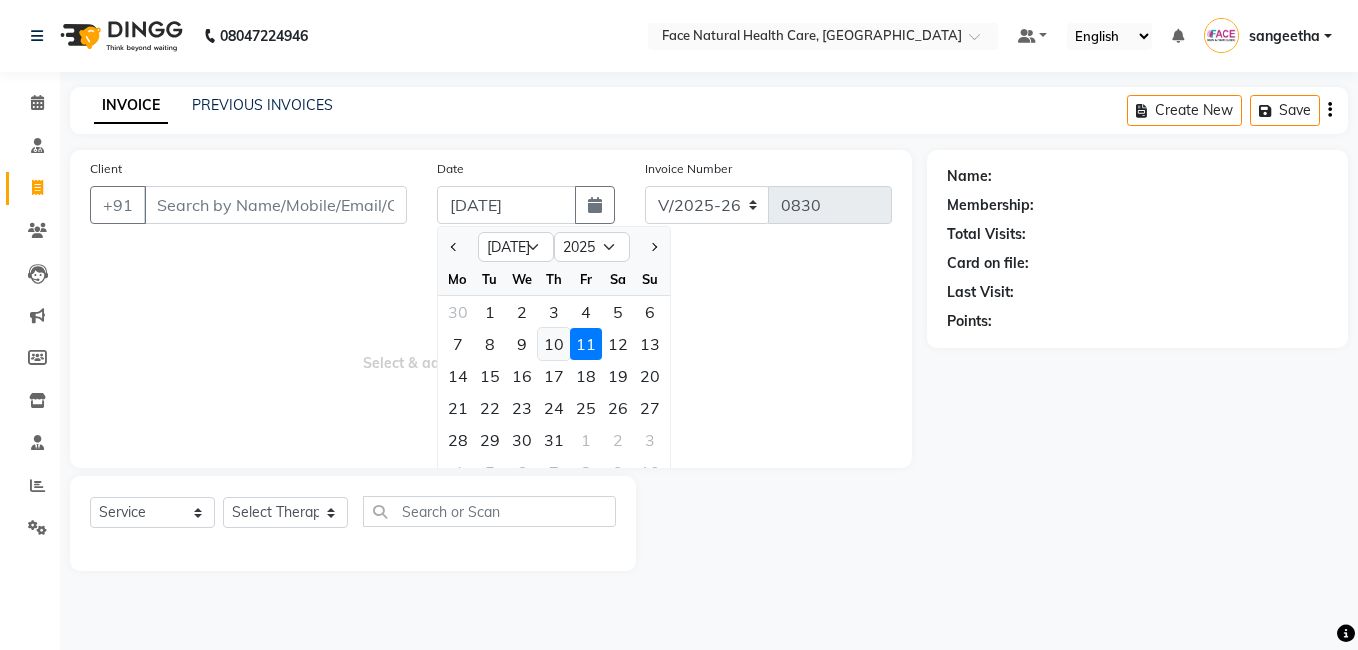 click on "10" 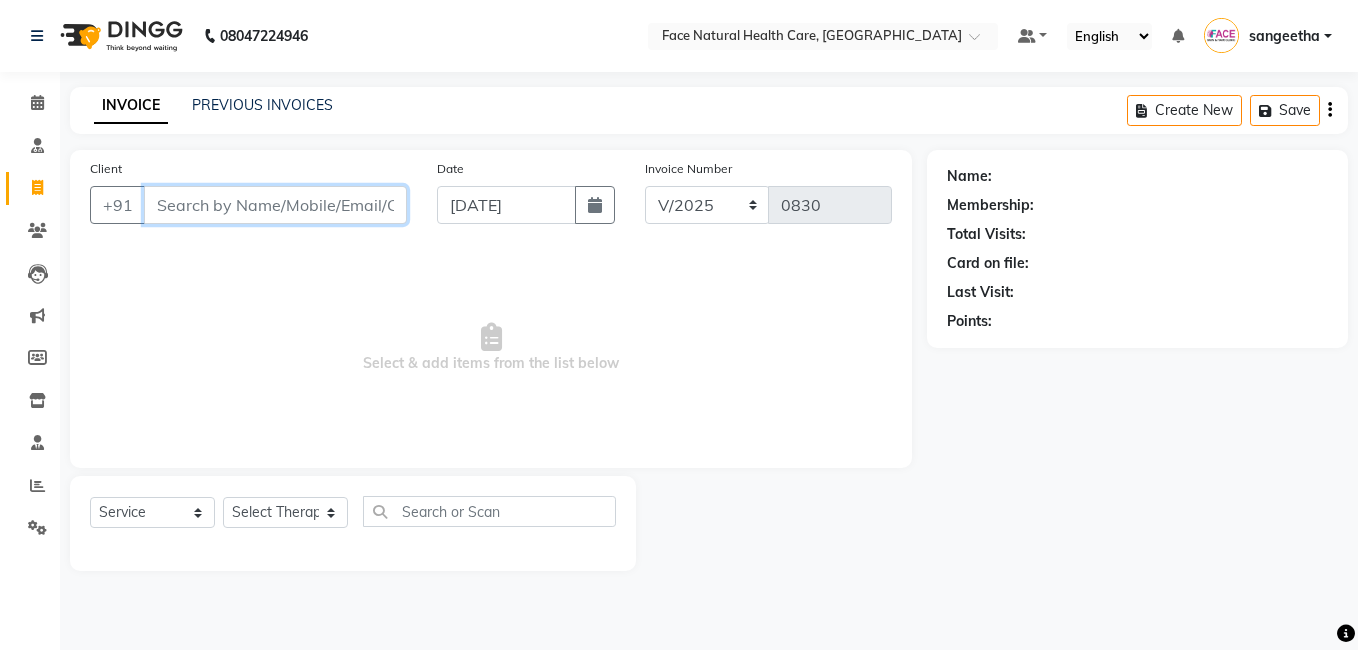 click on "Client" at bounding box center (275, 205) 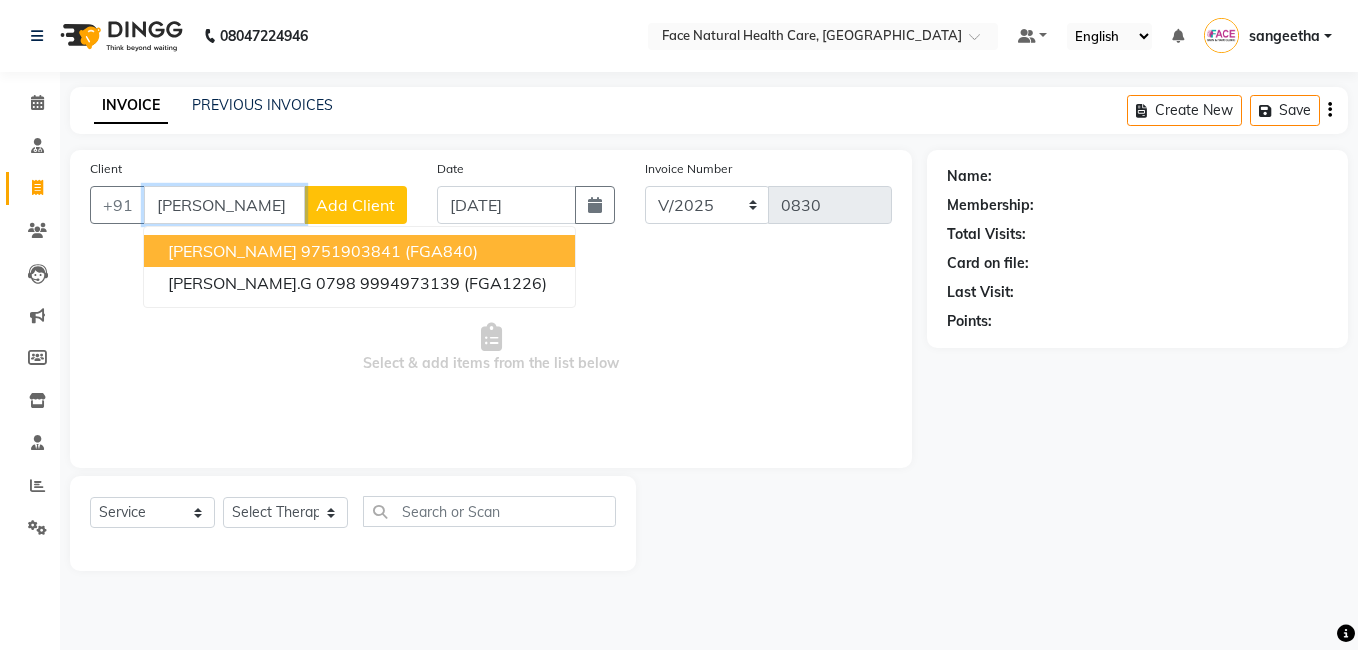 click on "[PERSON_NAME]" at bounding box center (224, 205) 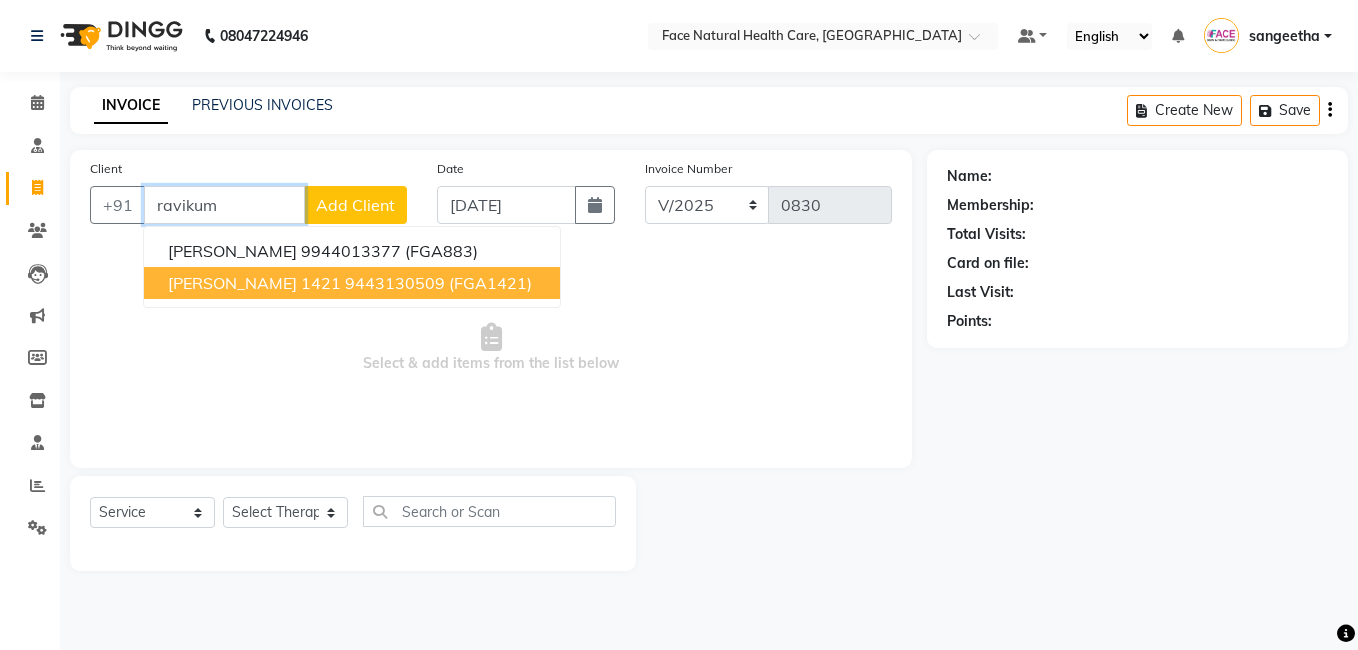 click on "[PERSON_NAME] 1421" at bounding box center (254, 283) 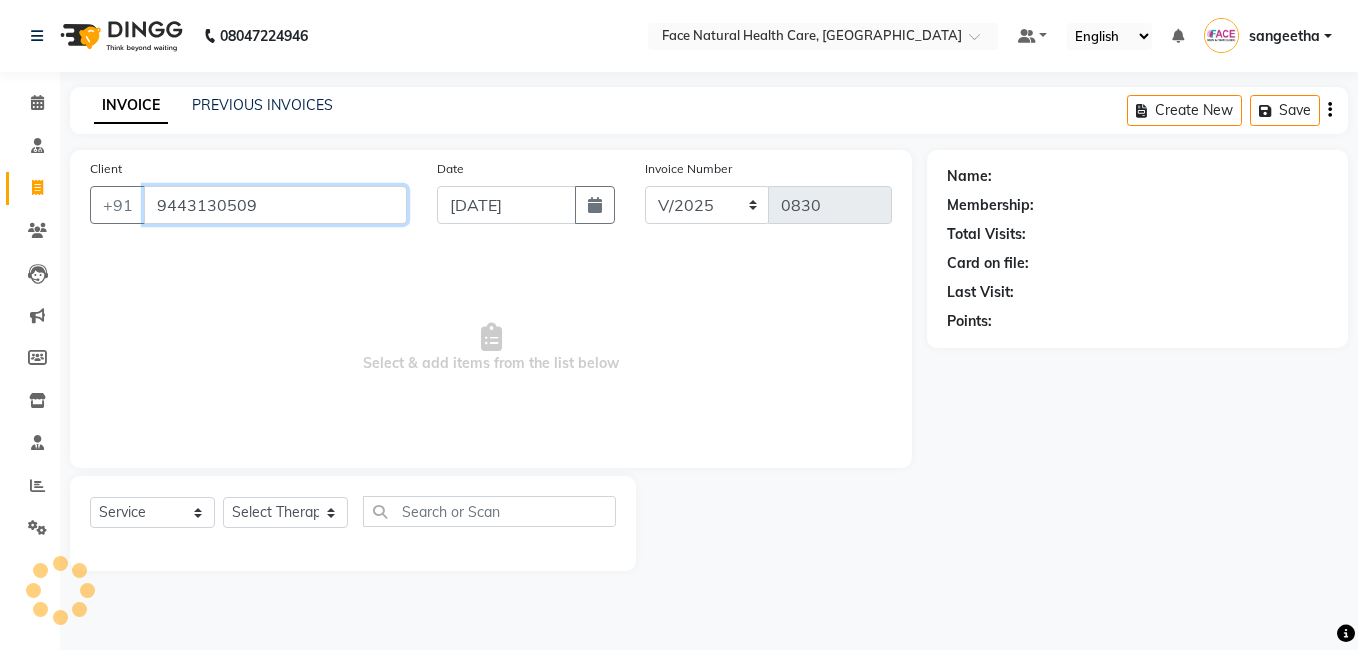 type on "9443130509" 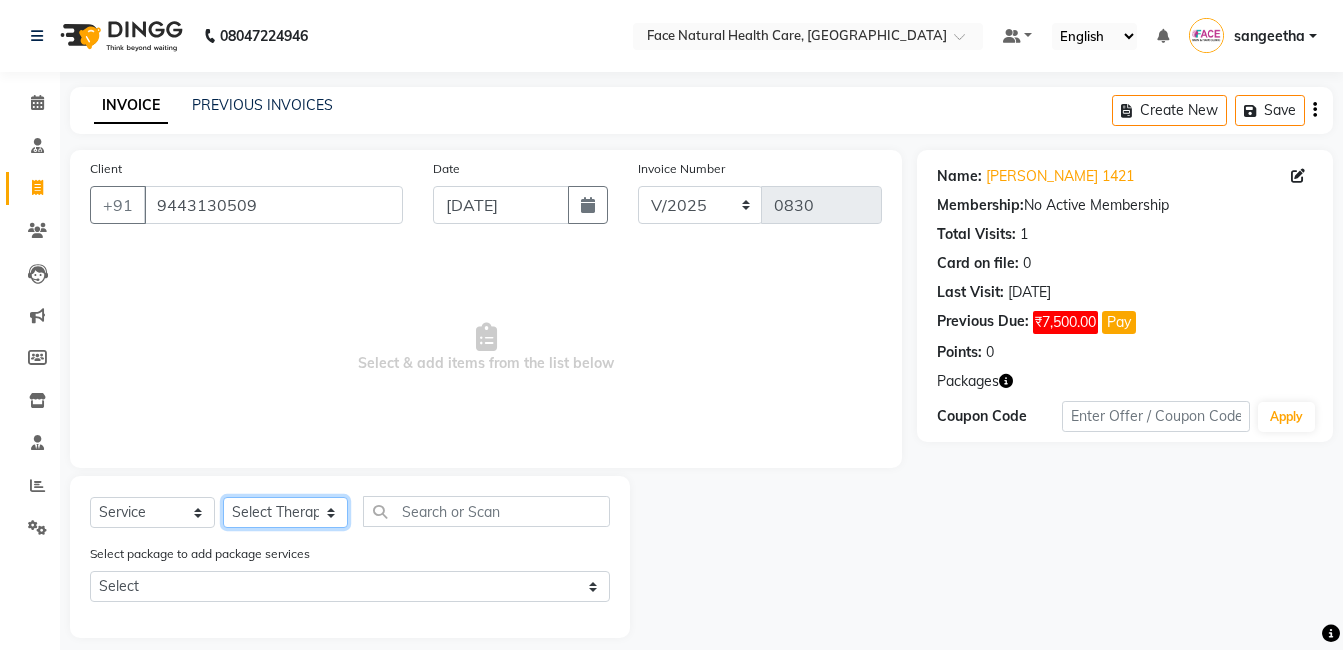 click on "Select Therapist [PERSON_NAME] [PERSON_NAME] [PERSON_NAME] M [PERSON_NAME] [PERSON_NAME] [PERSON_NAME] [PERSON_NAME]" 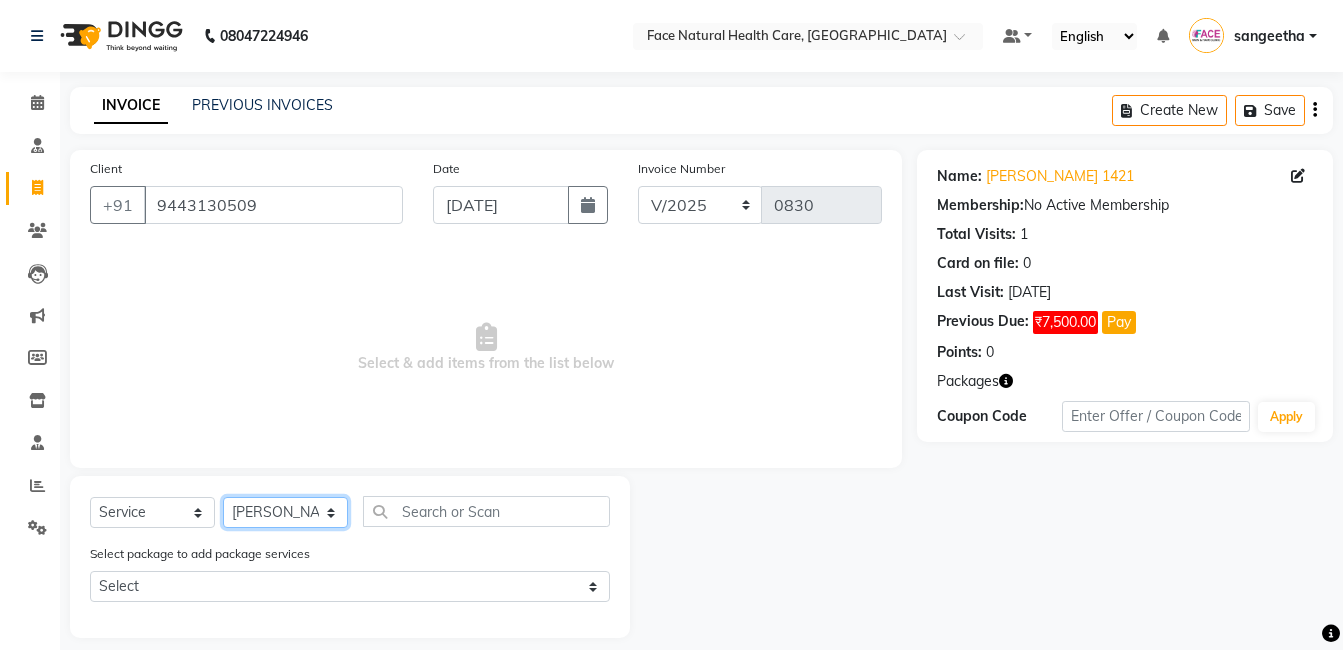 click on "Select Therapist [PERSON_NAME] [PERSON_NAME] [PERSON_NAME] M [PERSON_NAME] [PERSON_NAME] [PERSON_NAME] [PERSON_NAME]" 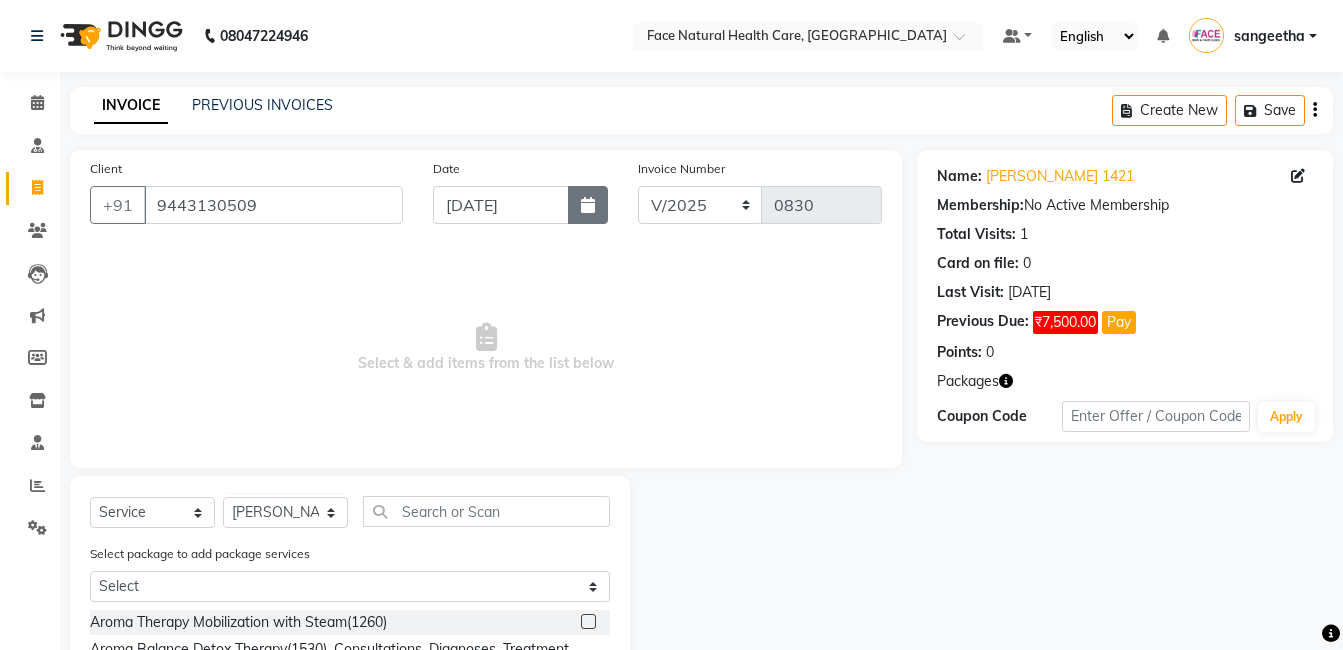 click 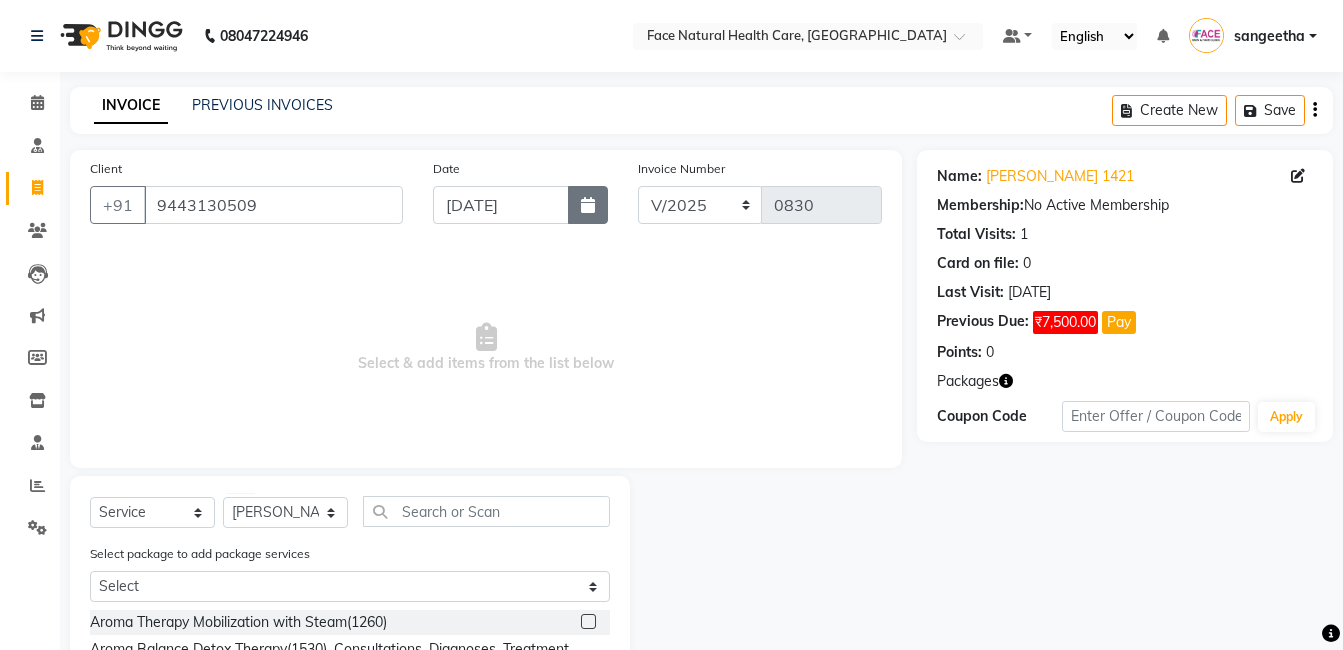 select on "7" 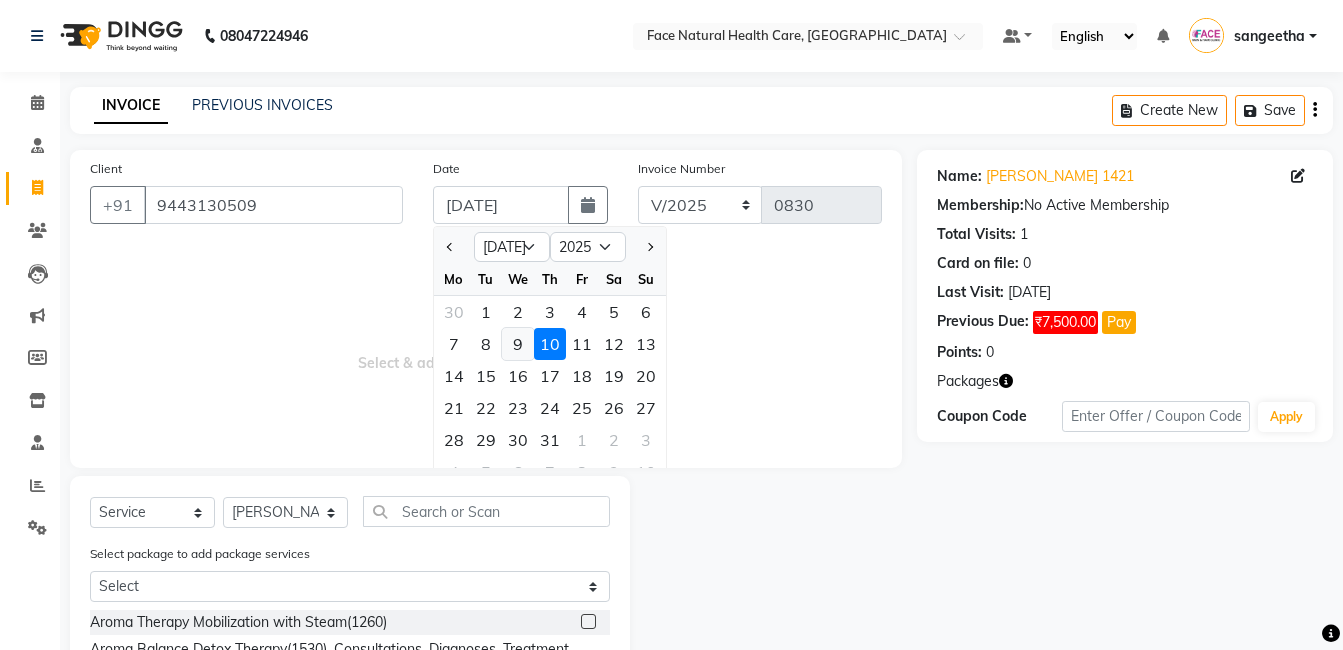 click on "9" 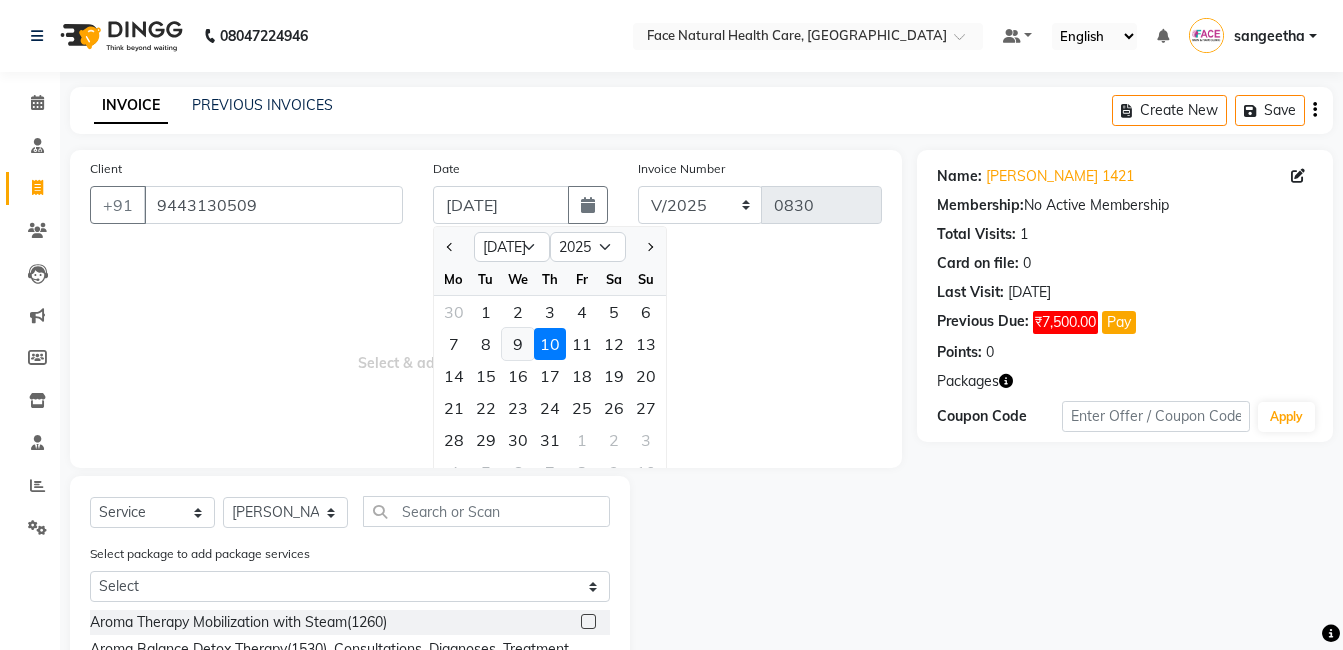type on "[DATE]" 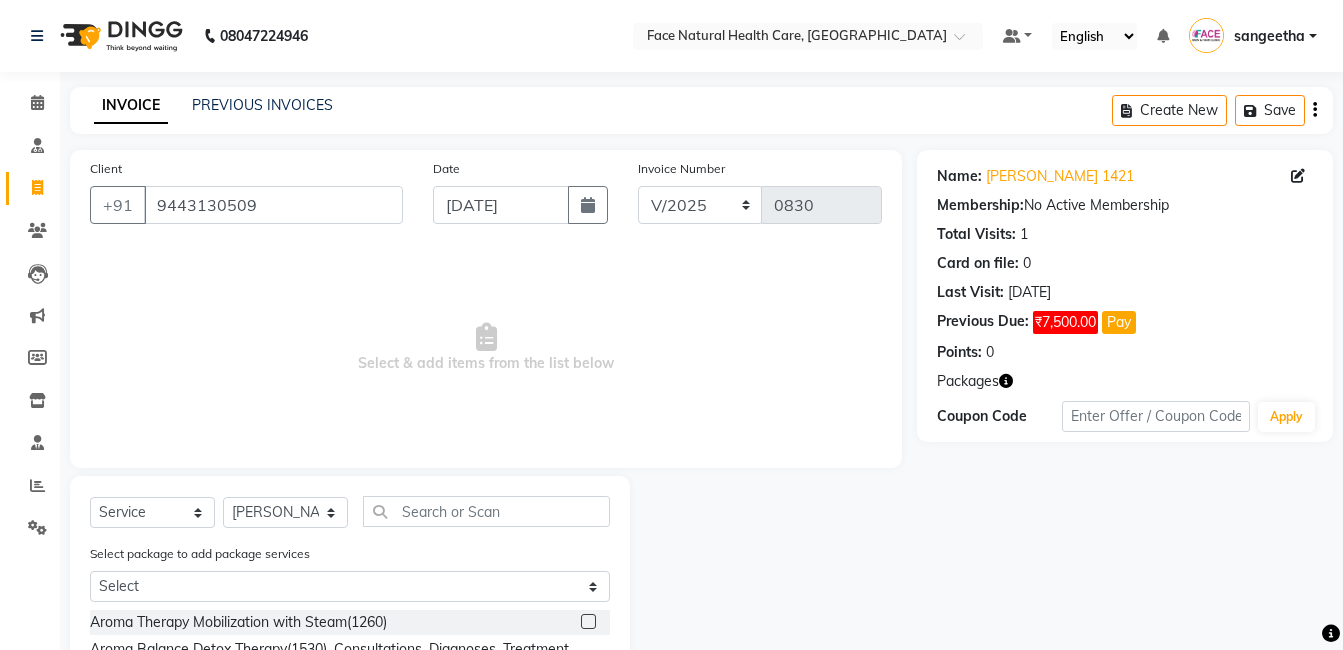 scroll, scrollTop: 209, scrollLeft: 0, axis: vertical 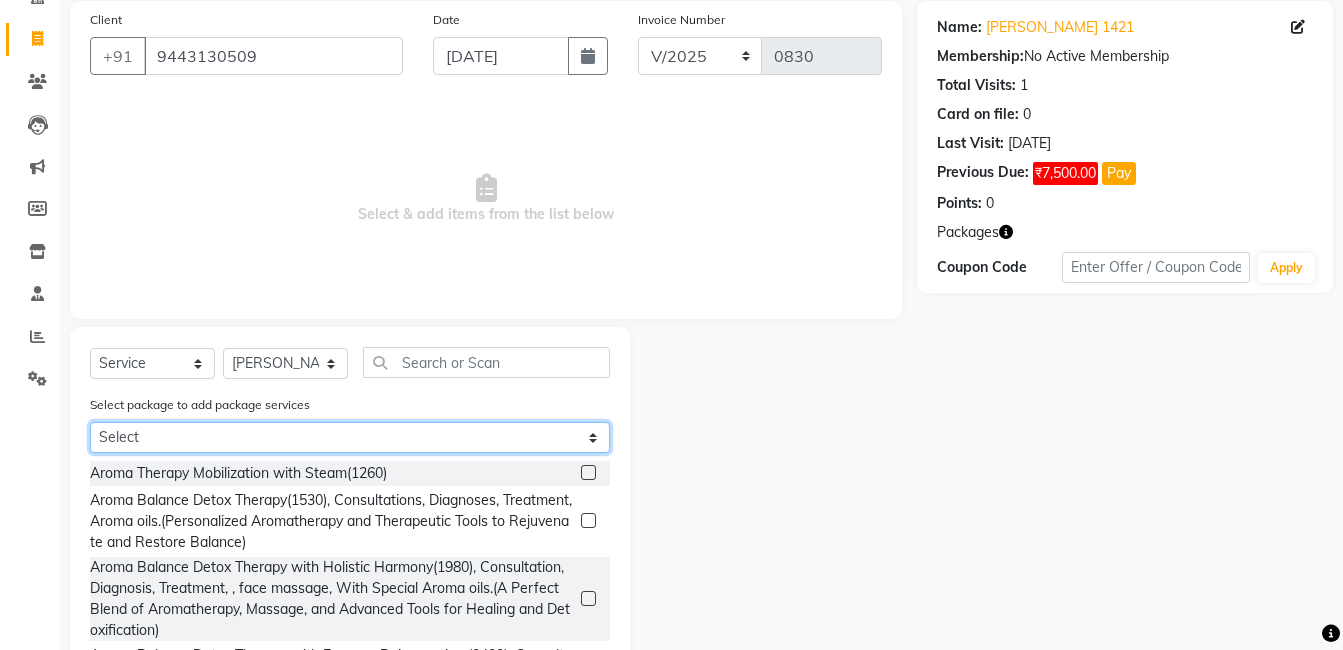 click on "Select ATM (2700) 5+1" 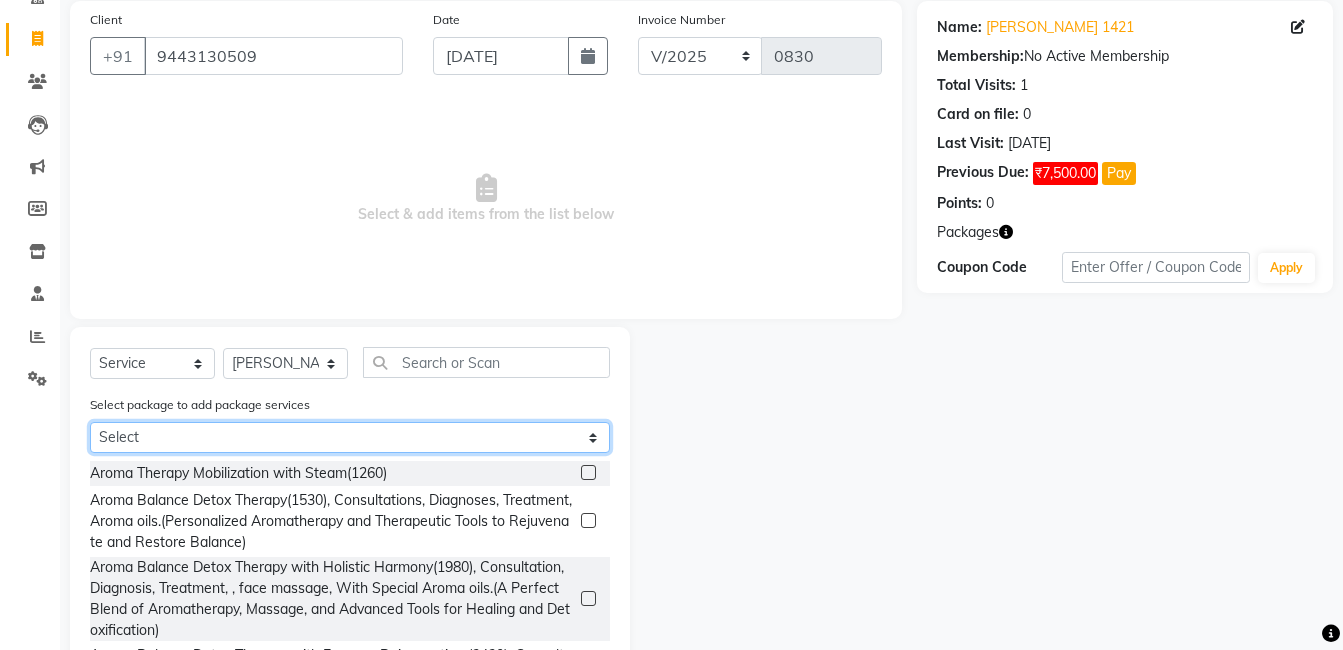 select on "1: Object" 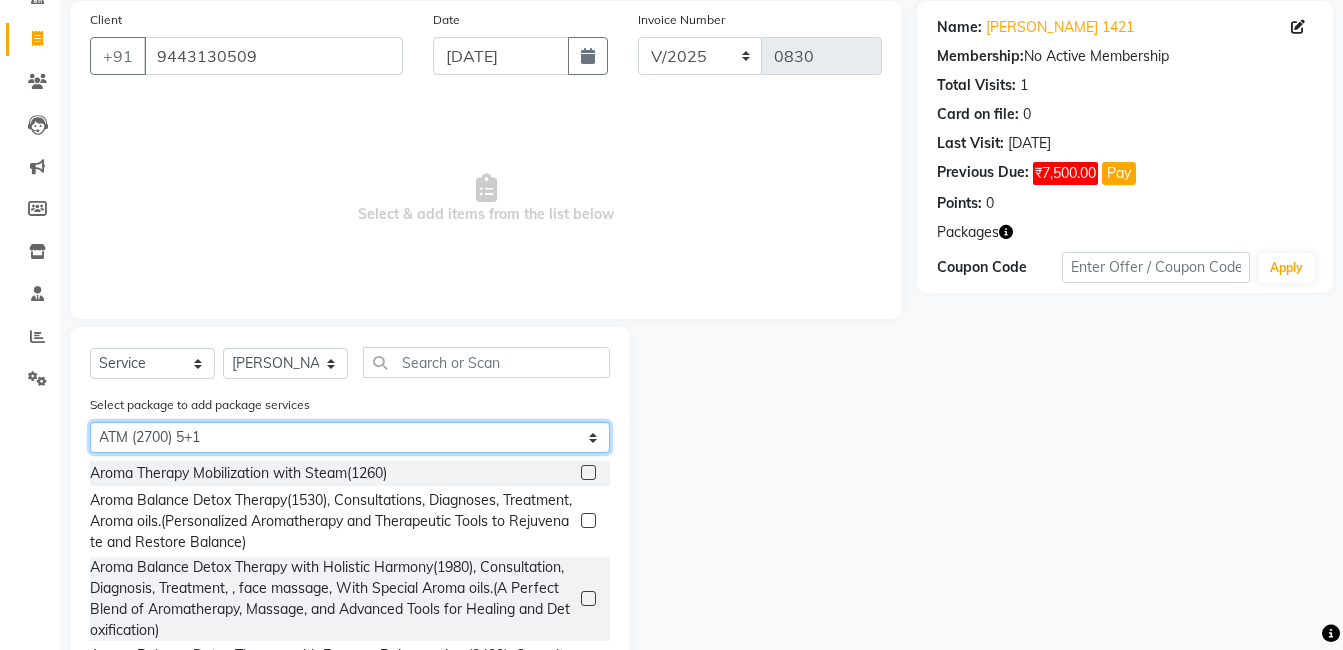 click on "Select ATM (2700) 5+1" 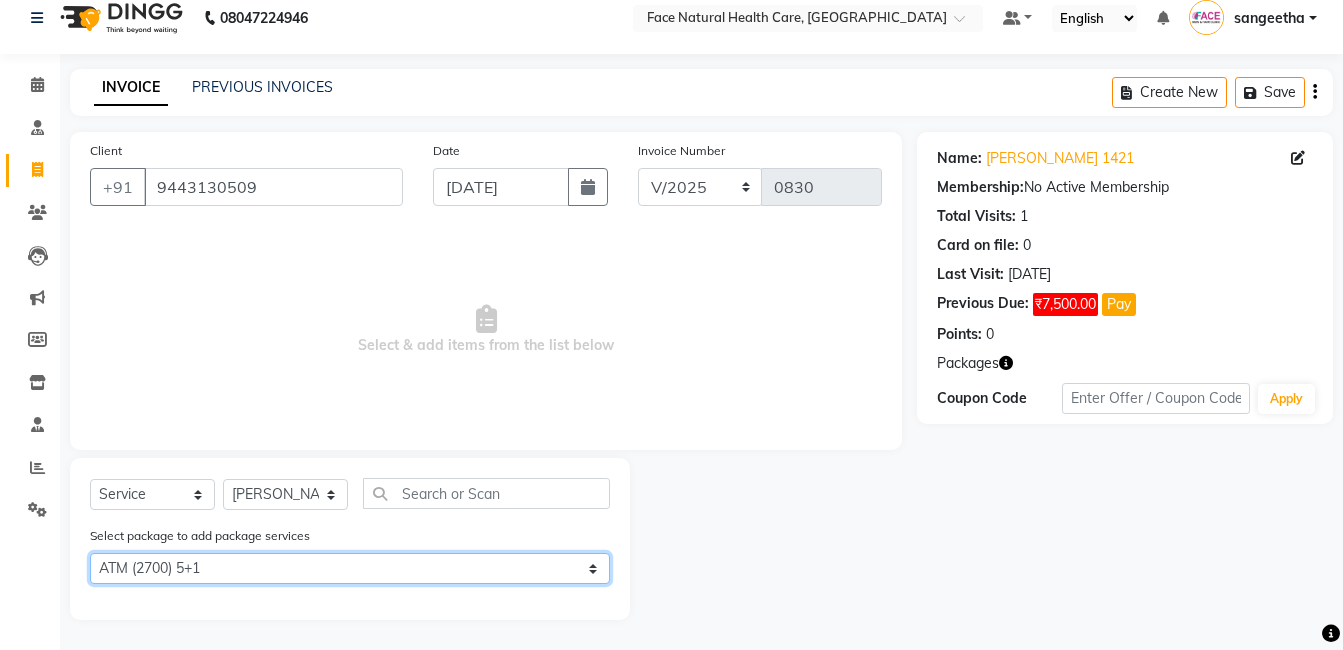 scroll, scrollTop: 18, scrollLeft: 0, axis: vertical 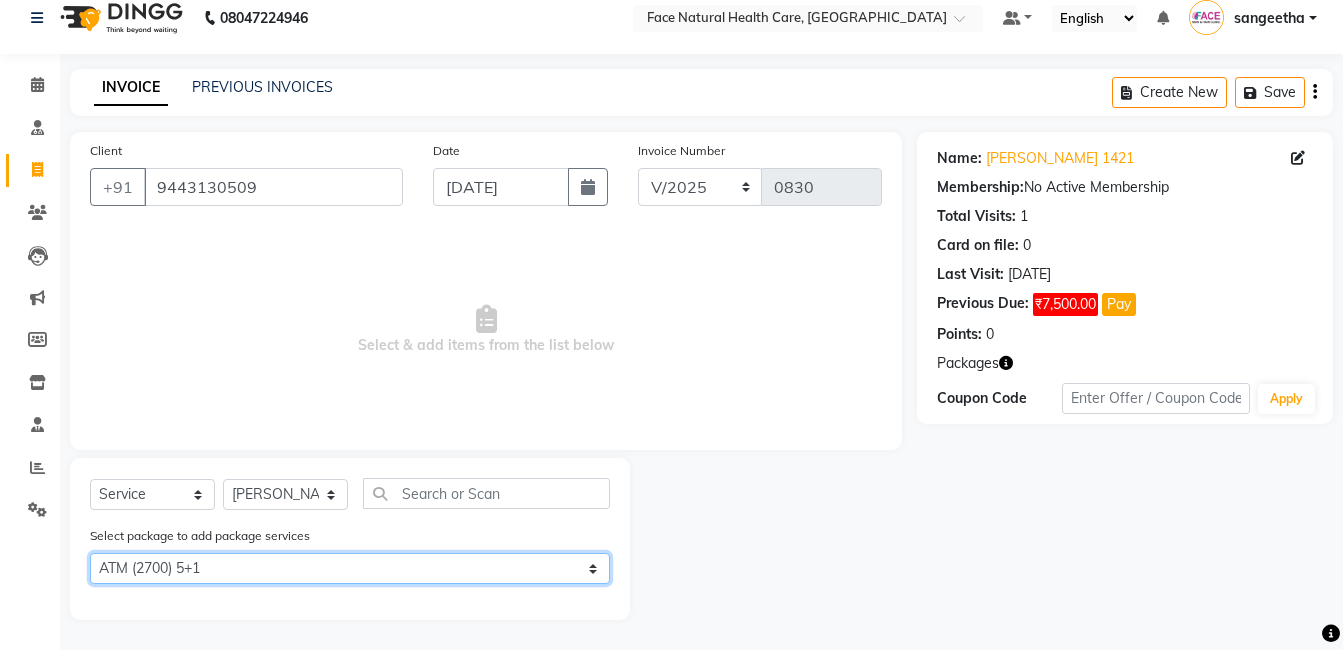 click on "Select ATM (2700) 5+1" 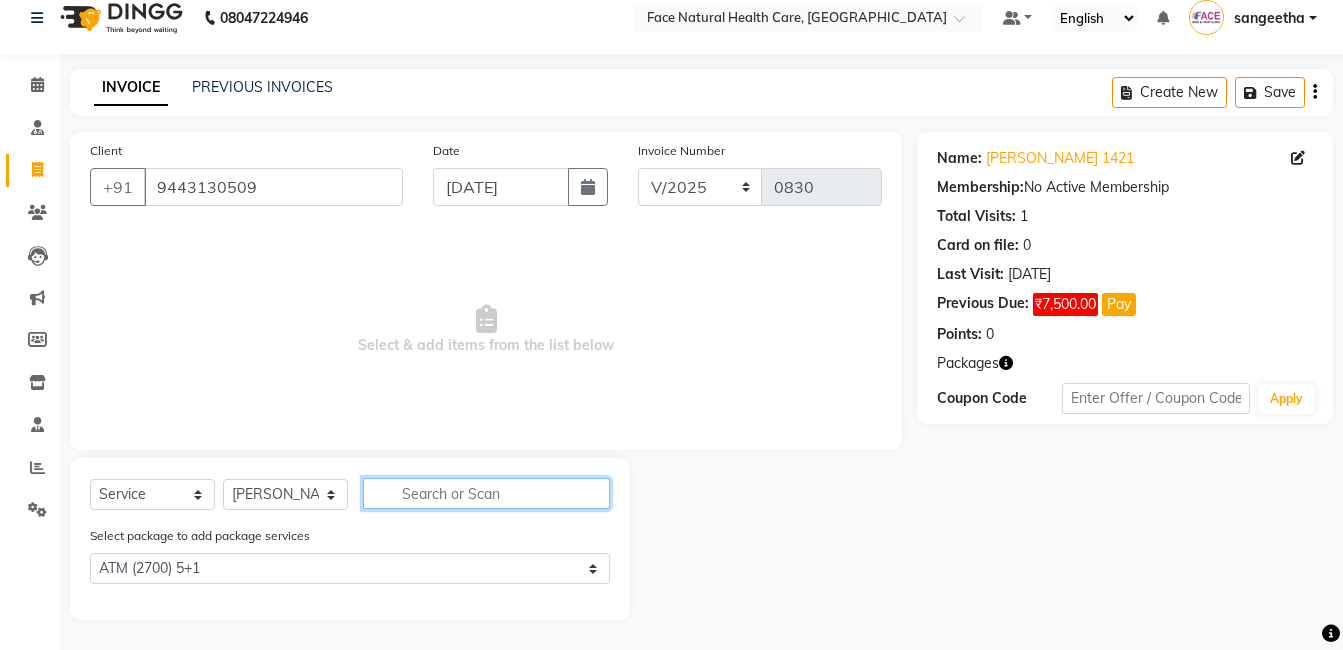 click 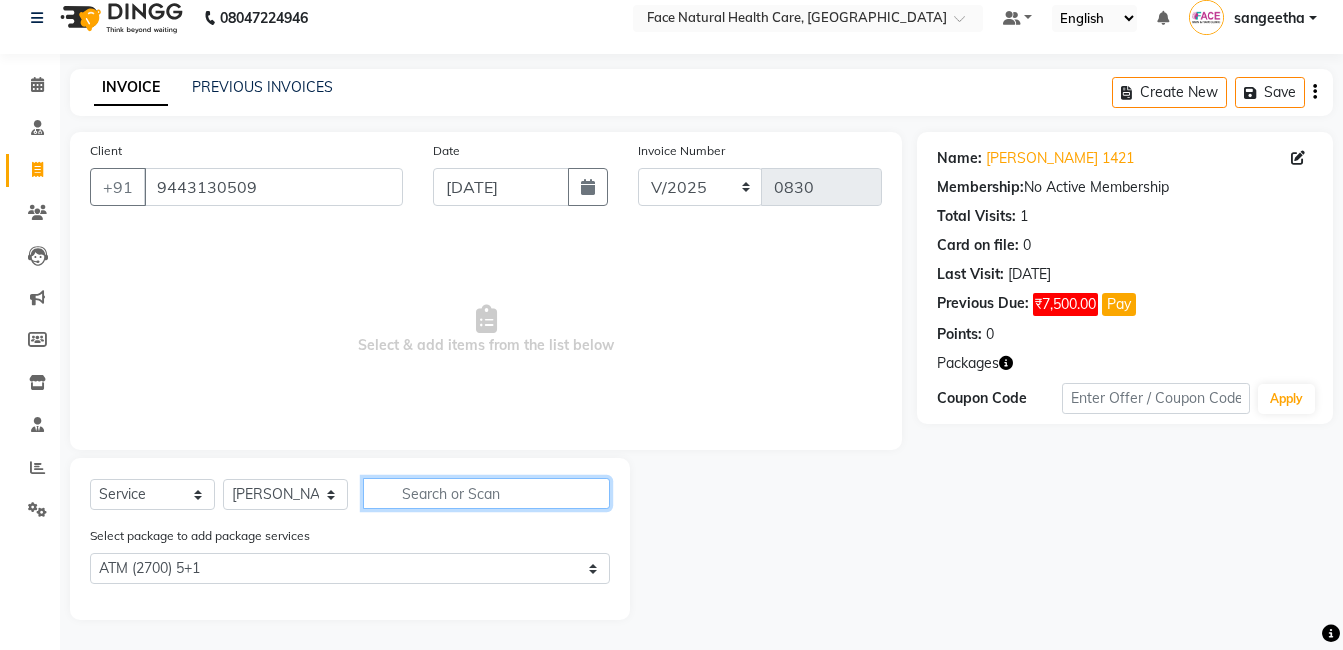 type on "2" 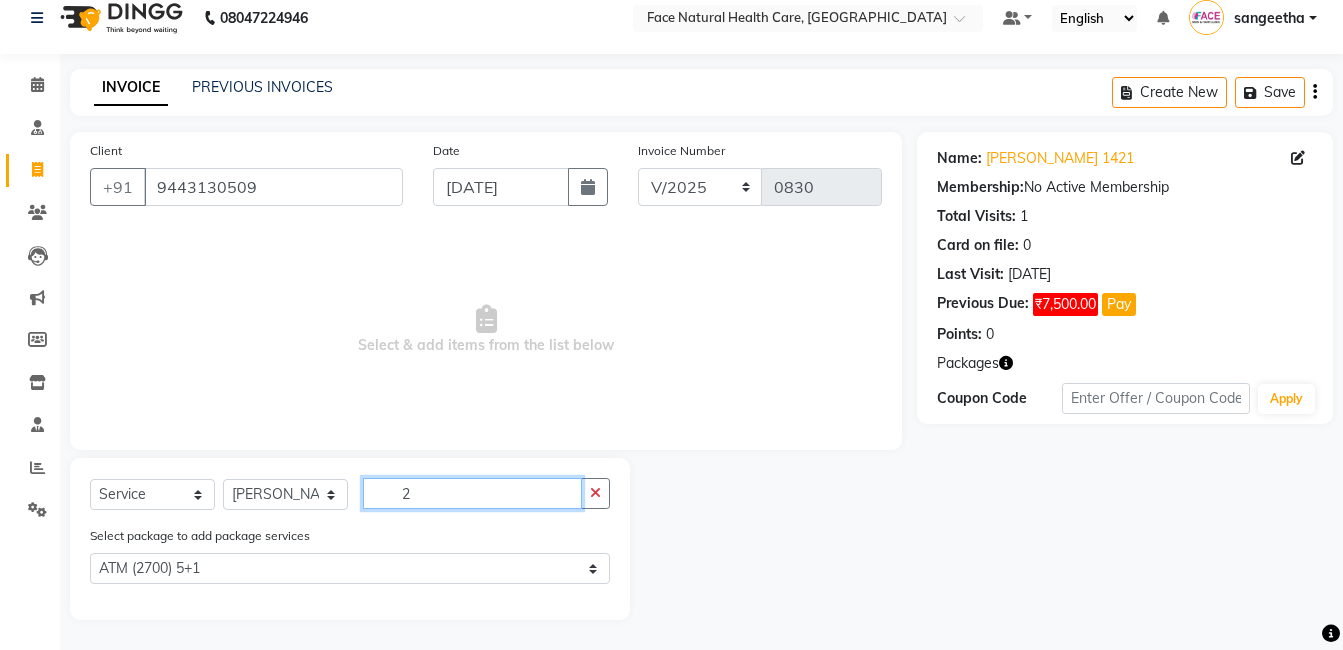 select on "0: undefined" 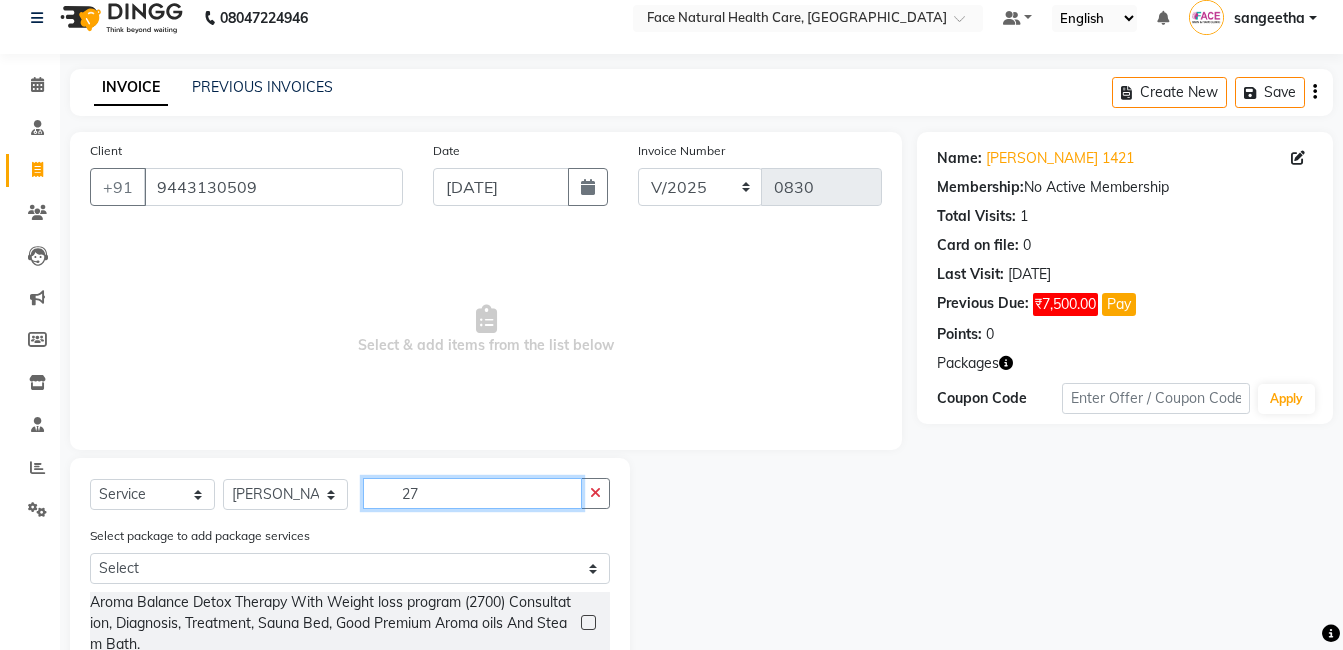 type on "27" 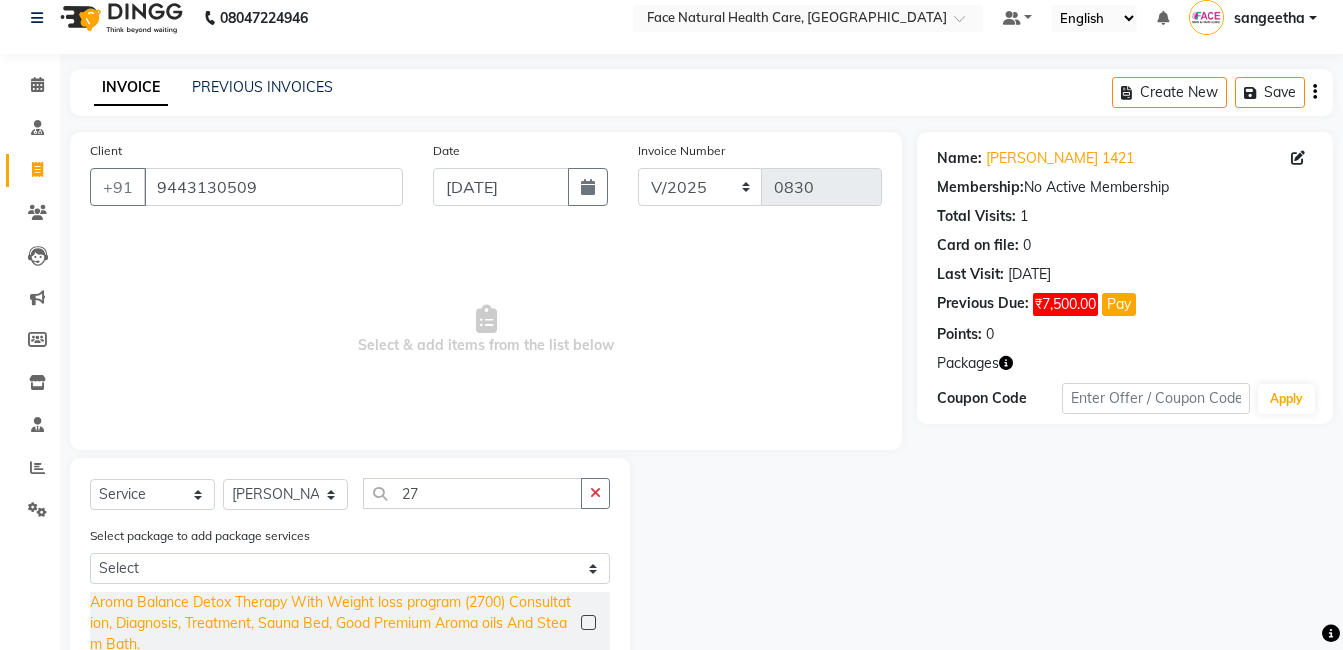 click on "Aroma Balance Detox Therapy With Weight loss program (2700) Consultation, Diagnosis, Treatment, Sauna Bed,  Good Premium Aroma oils And Steam Bath." 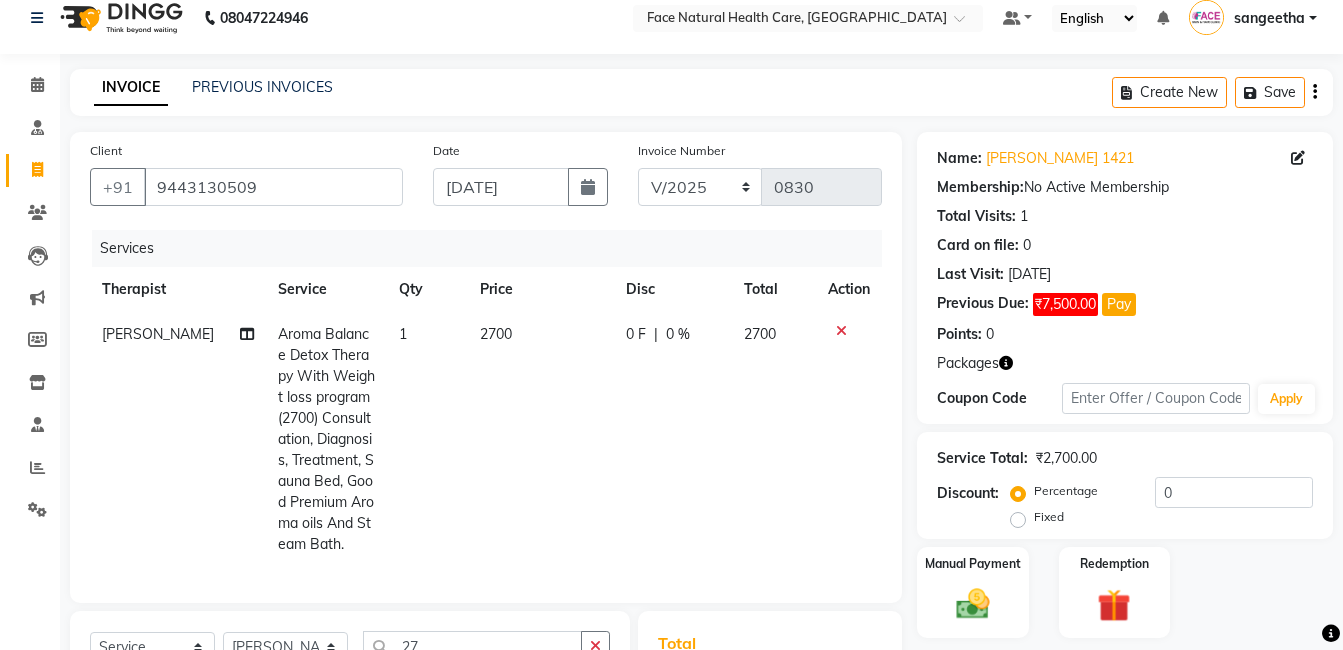 checkbox on "false" 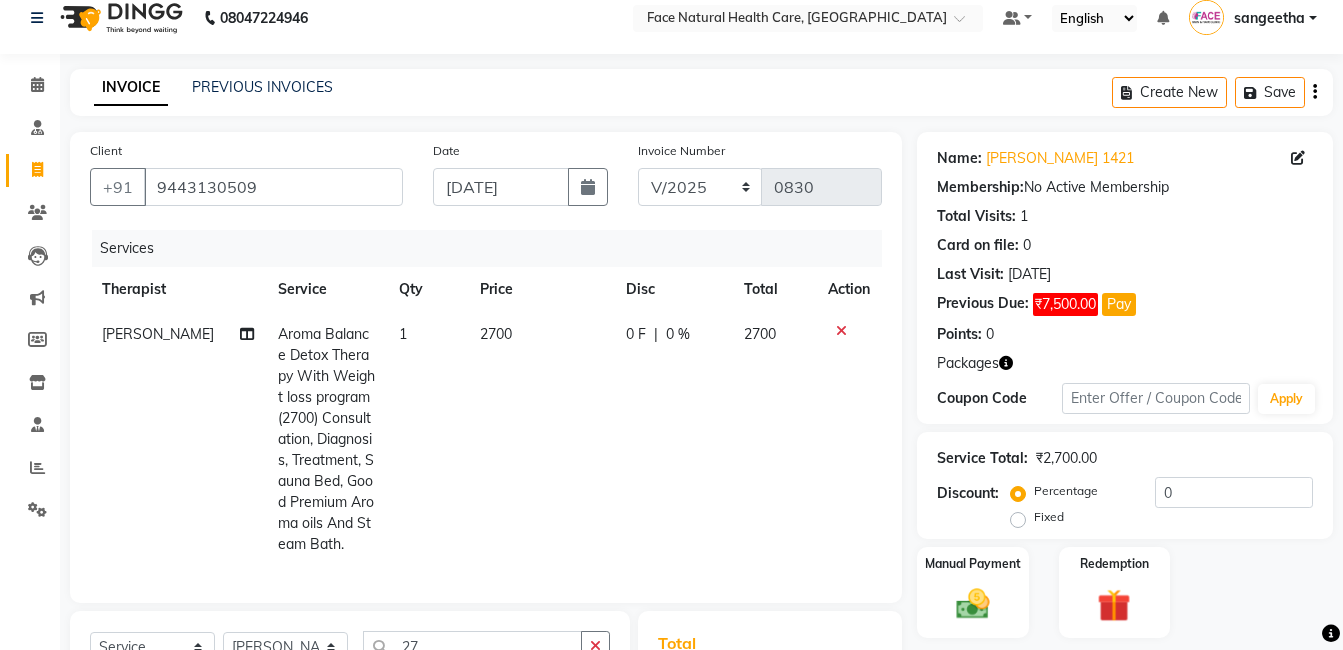 click on "2700" 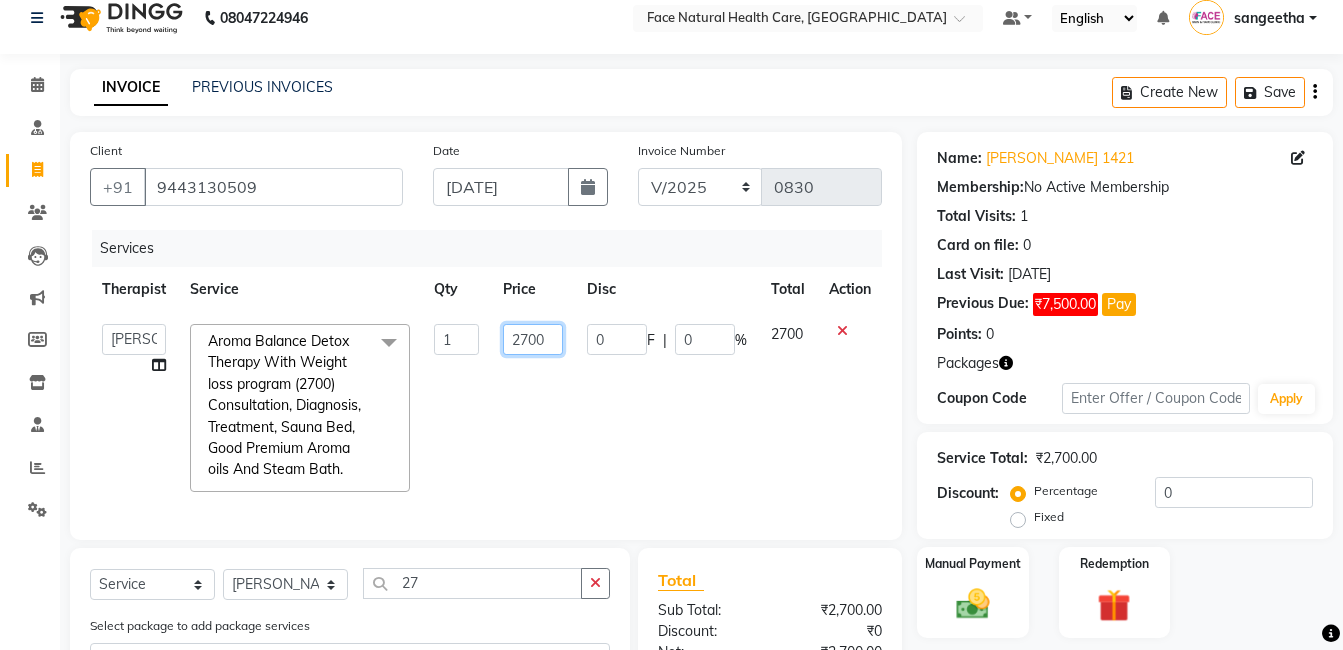 click on "2700" 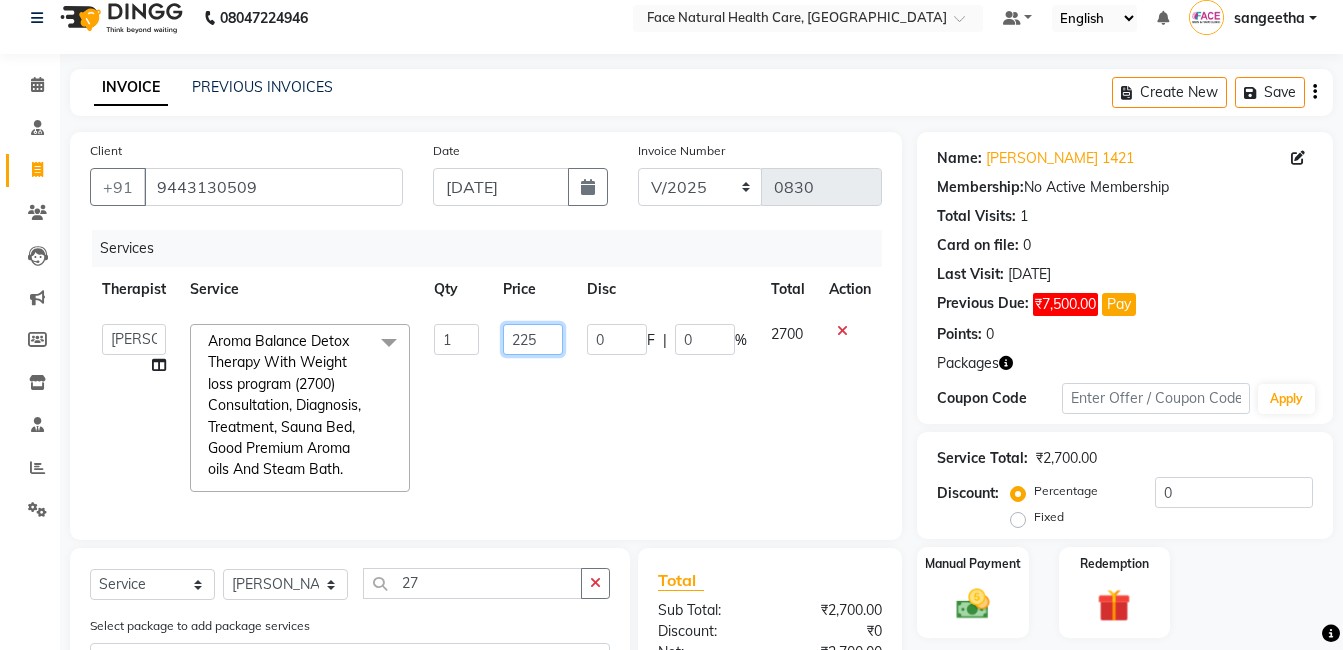 type on "2250" 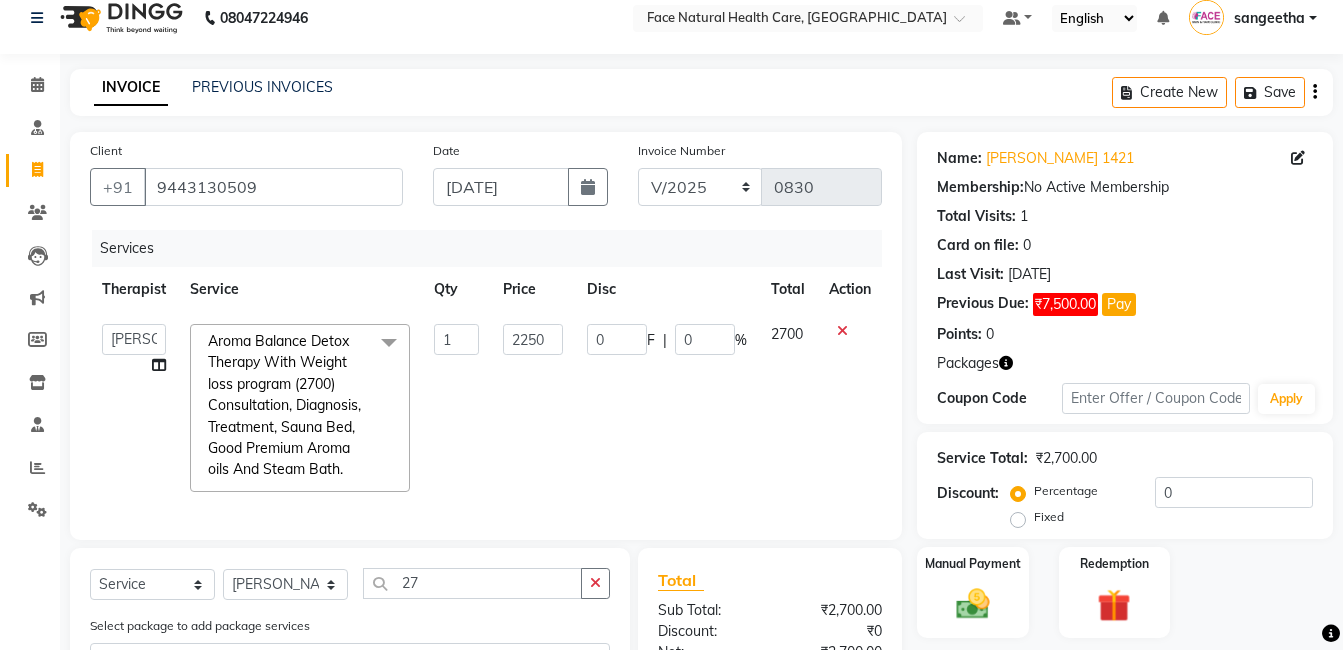 click on "2700" 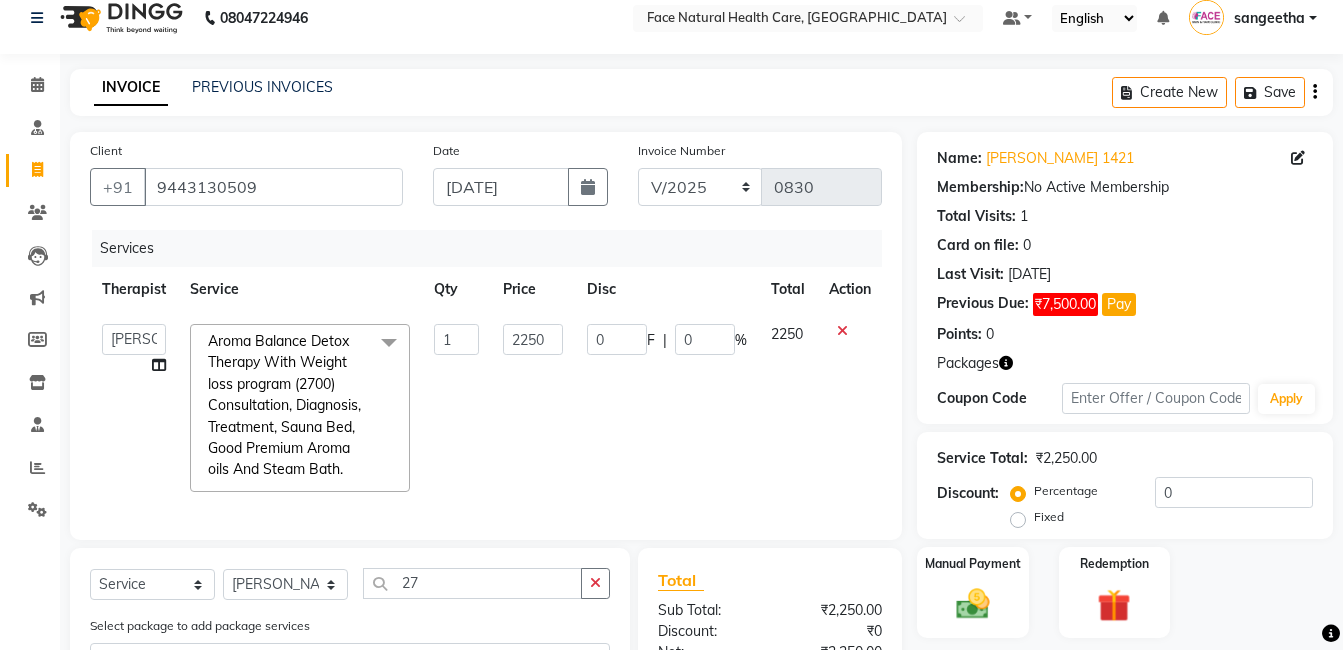 scroll, scrollTop: 213, scrollLeft: 0, axis: vertical 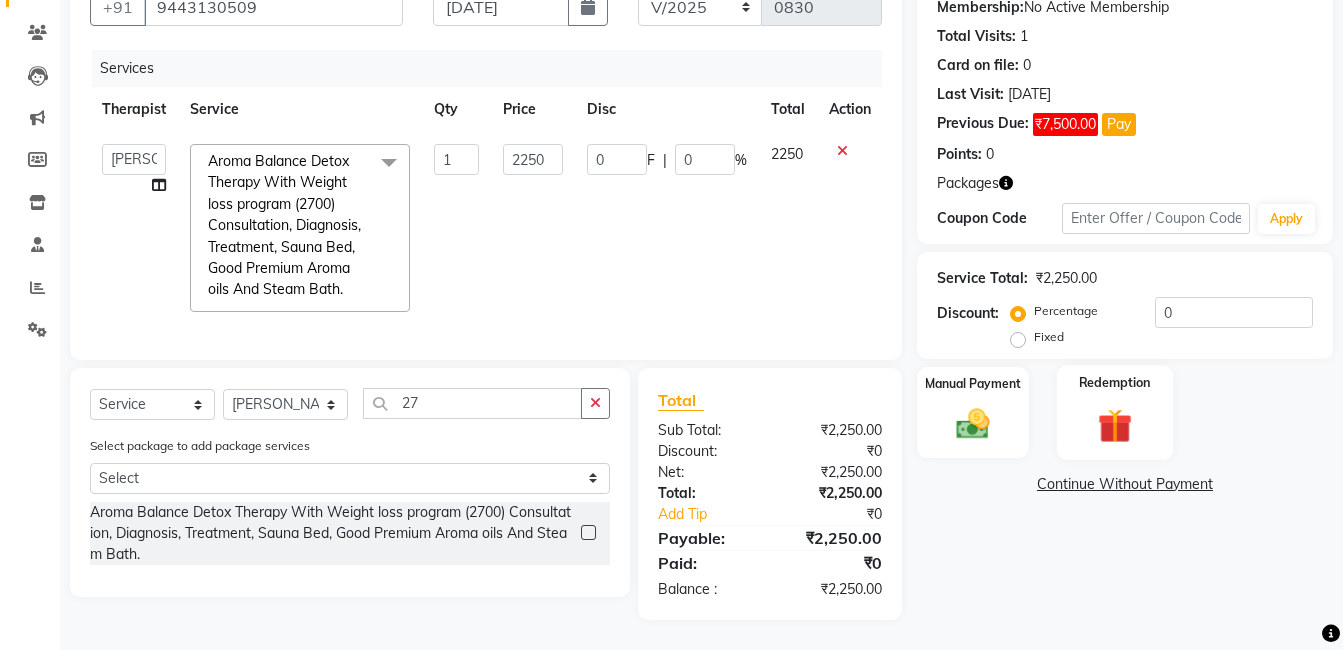 click 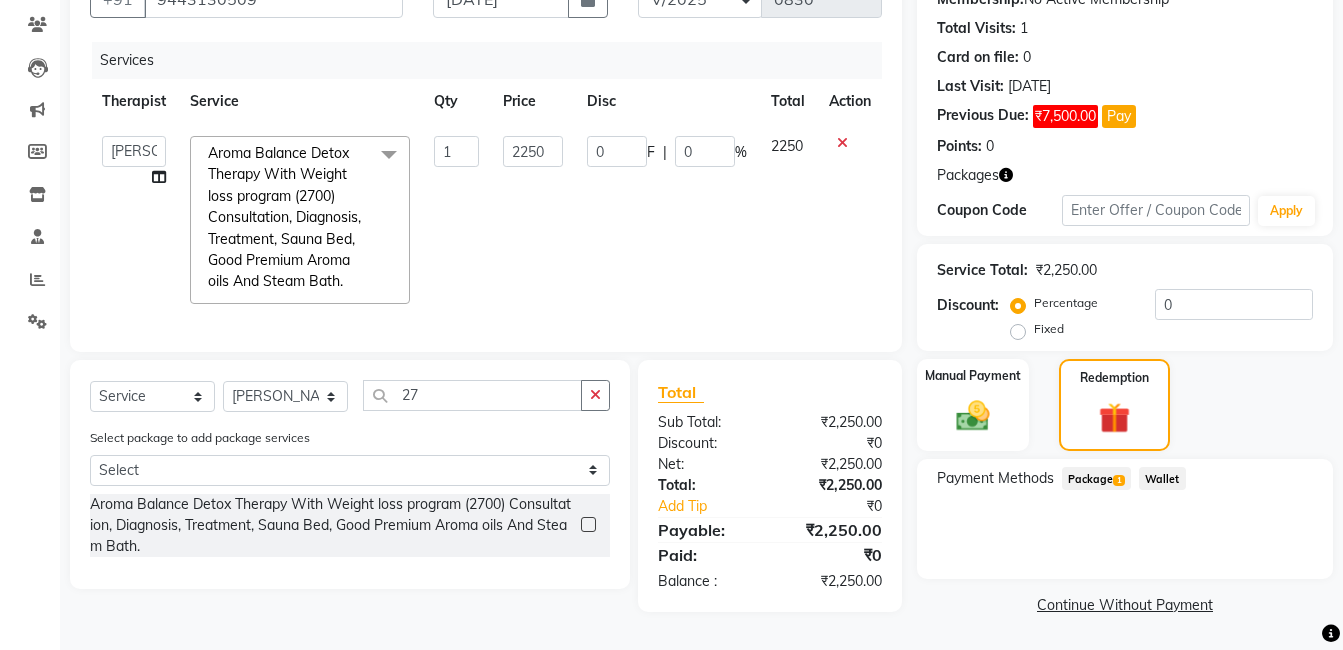 click on "Package  1" 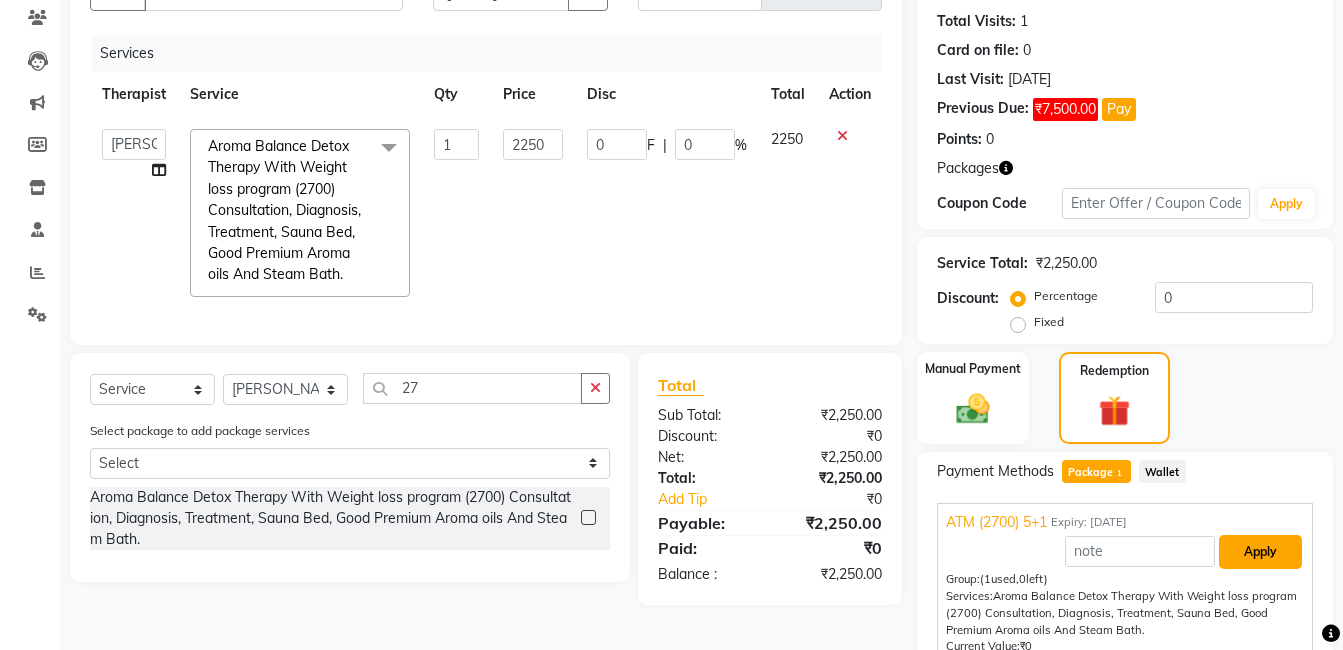 click on "Apply" at bounding box center [1260, 552] 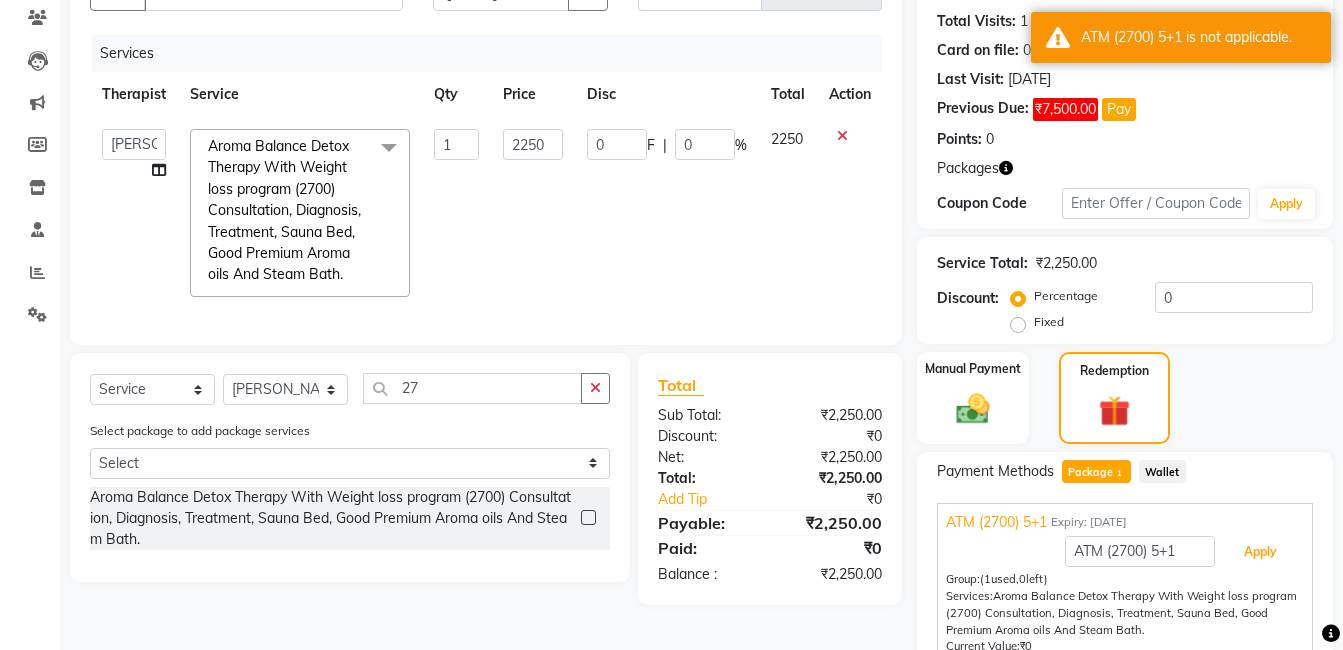 scroll, scrollTop: 0, scrollLeft: 0, axis: both 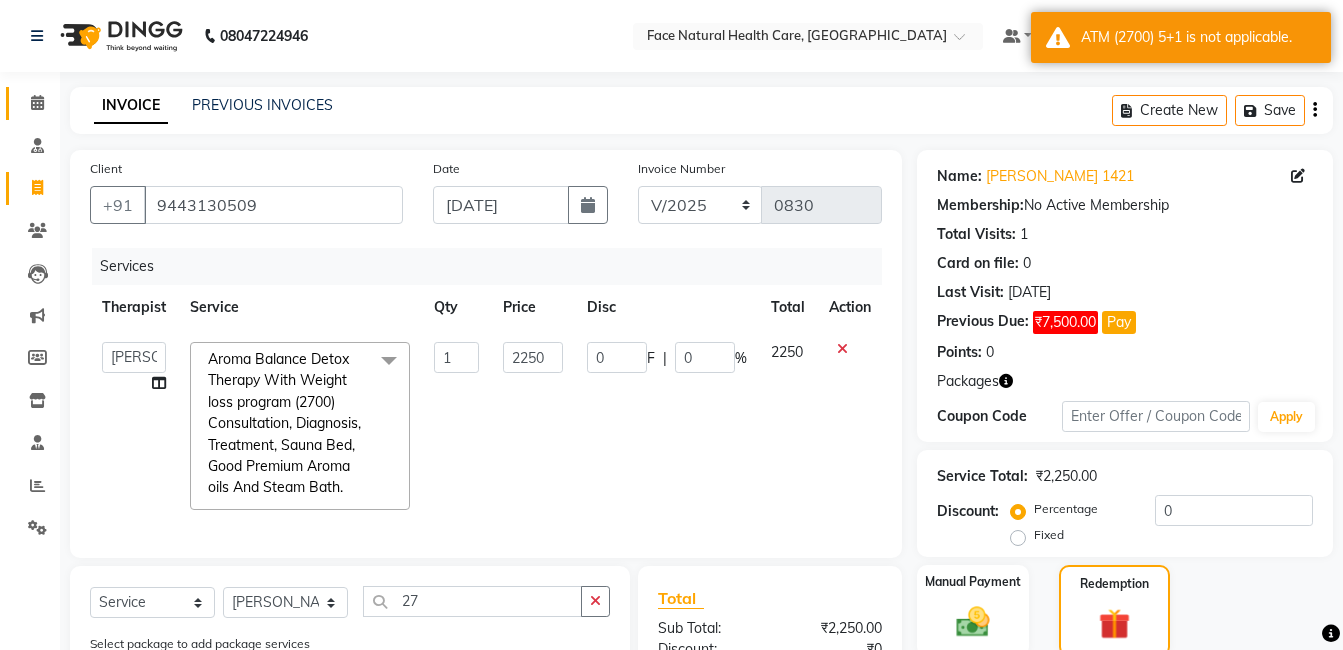 click 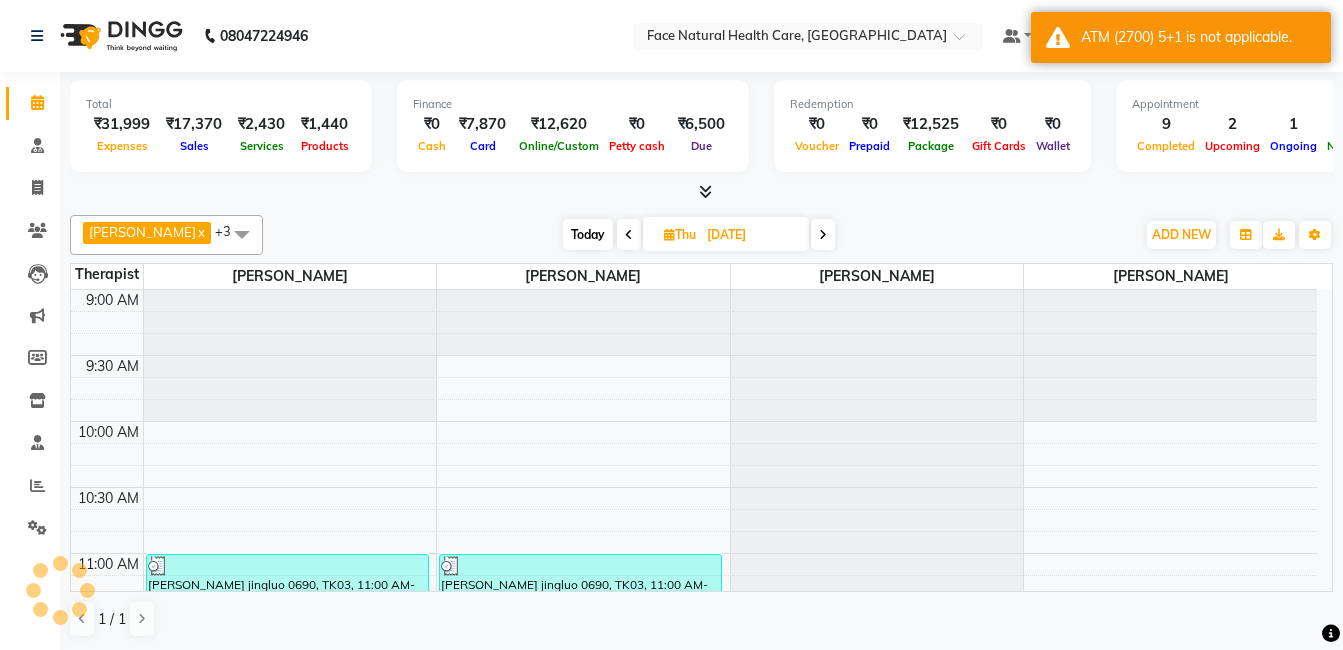scroll, scrollTop: 0, scrollLeft: 0, axis: both 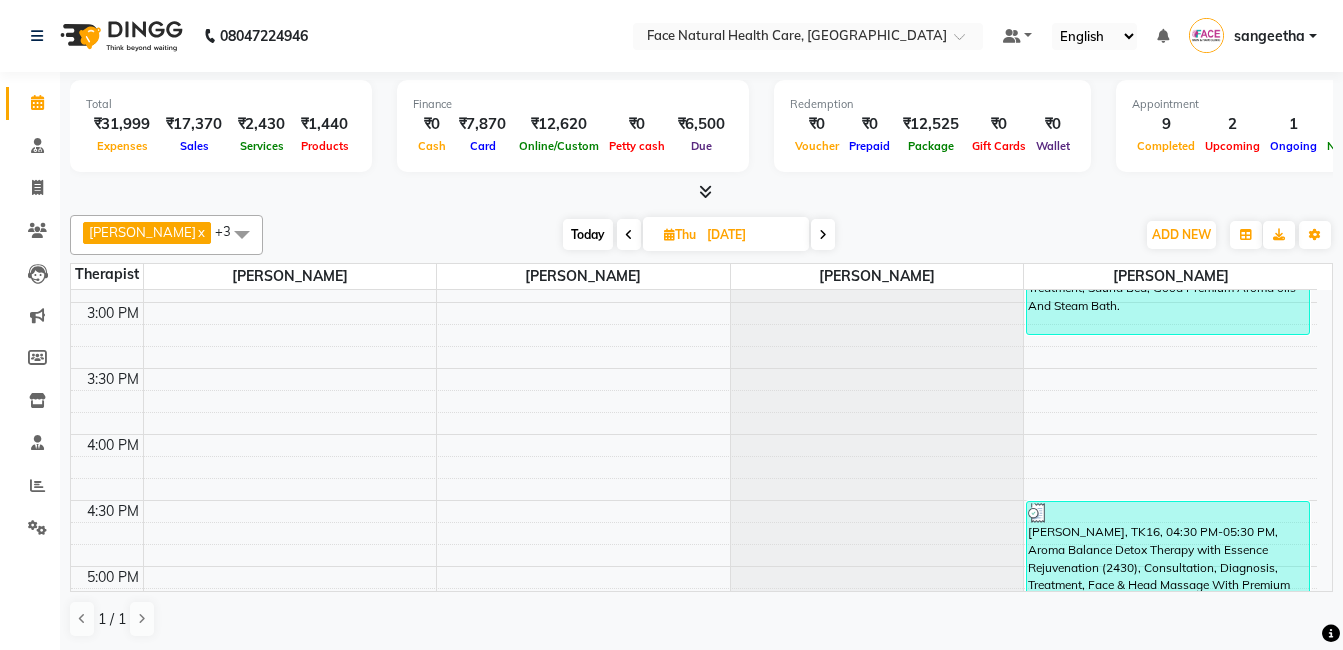 click at bounding box center (823, 234) 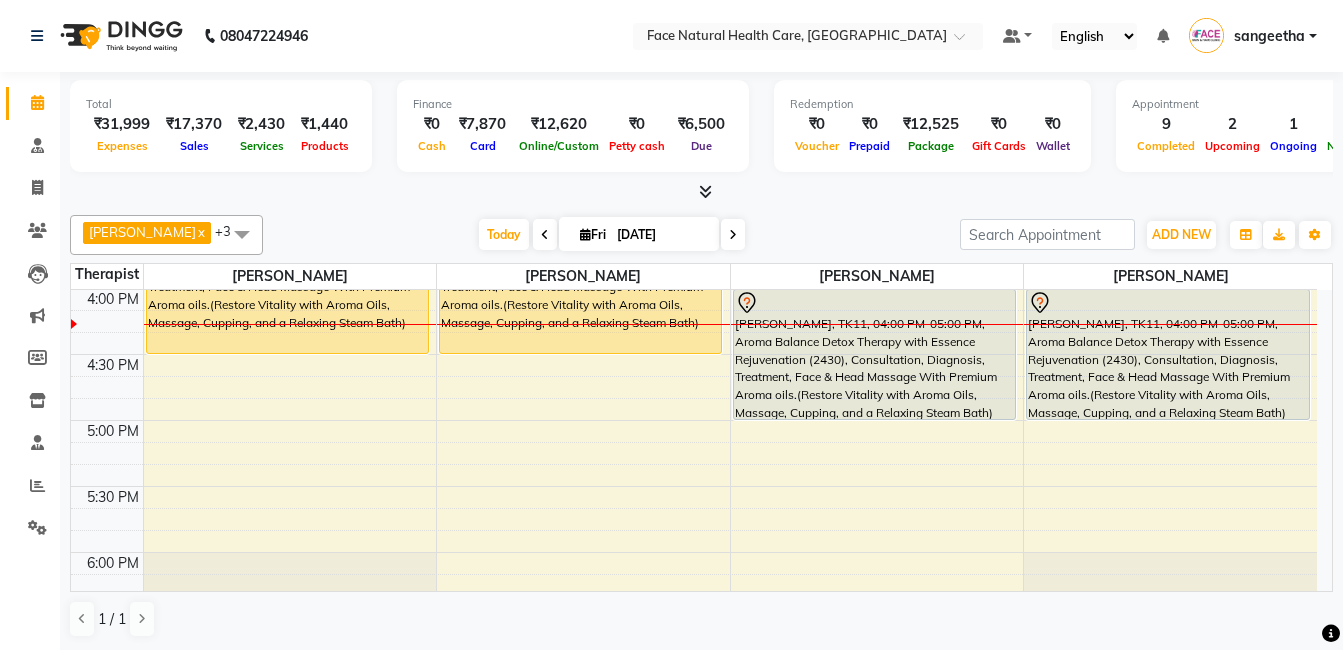 scroll, scrollTop: 662, scrollLeft: 0, axis: vertical 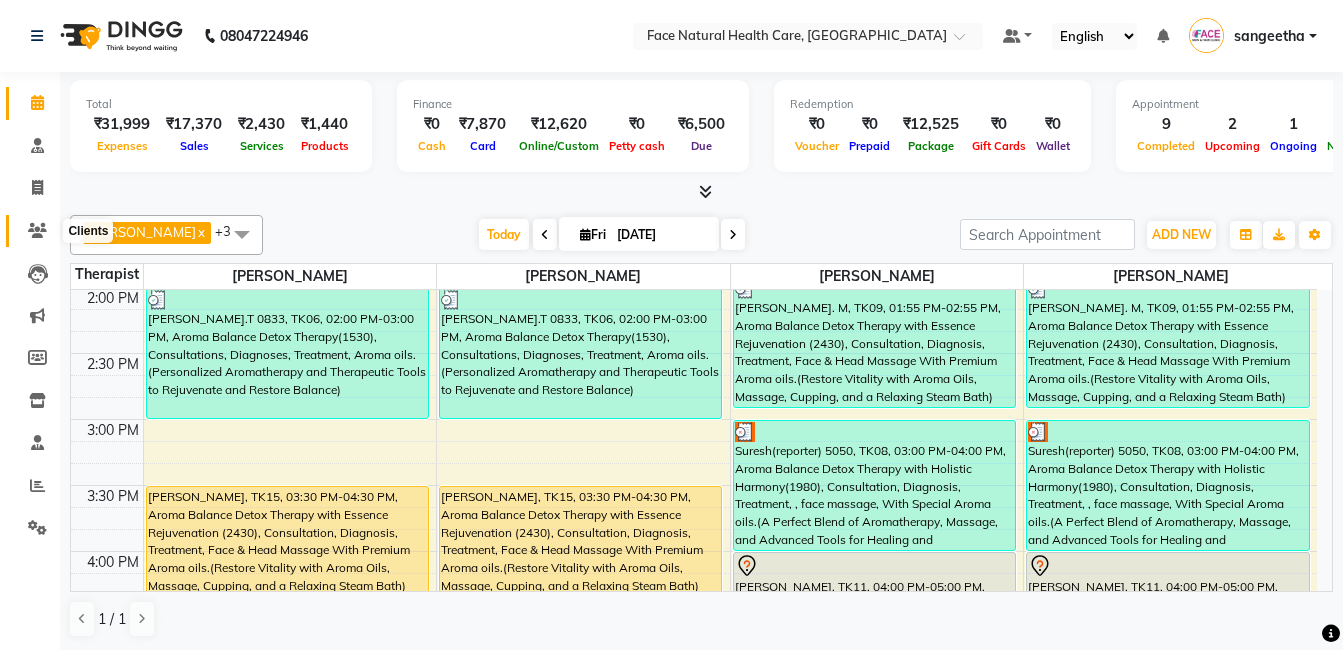 click 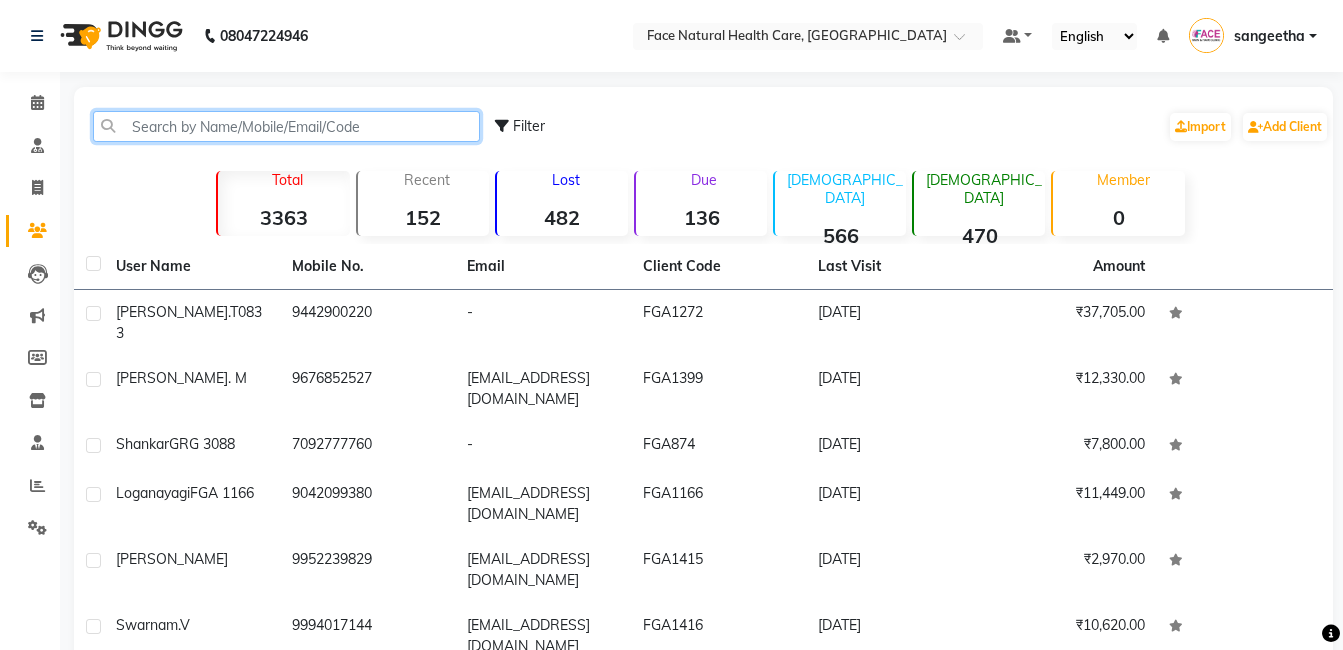 click 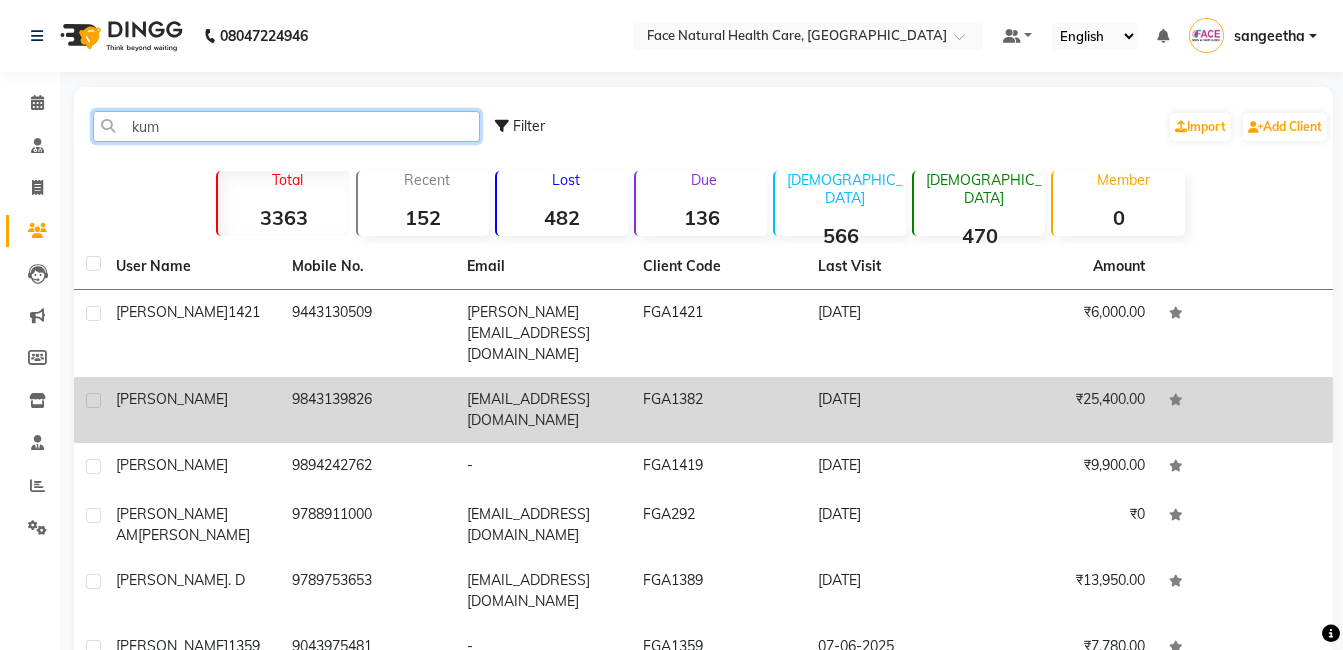 type on "kum" 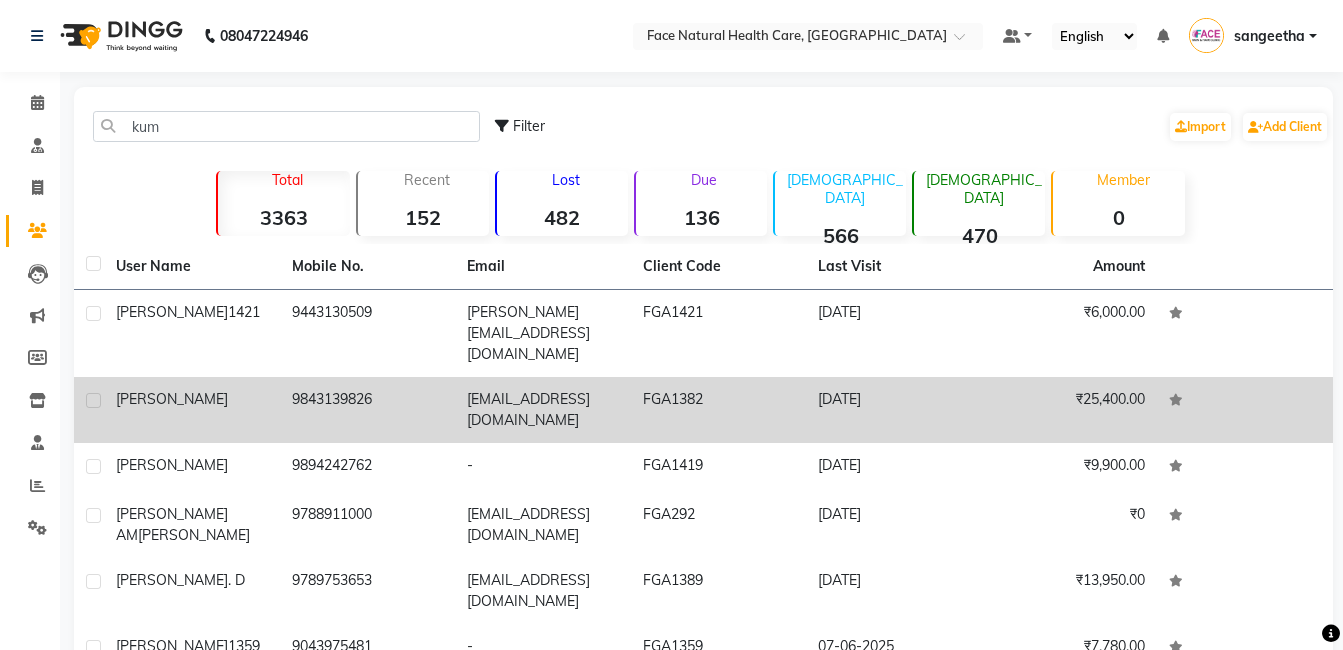 click on "[PERSON_NAME]" 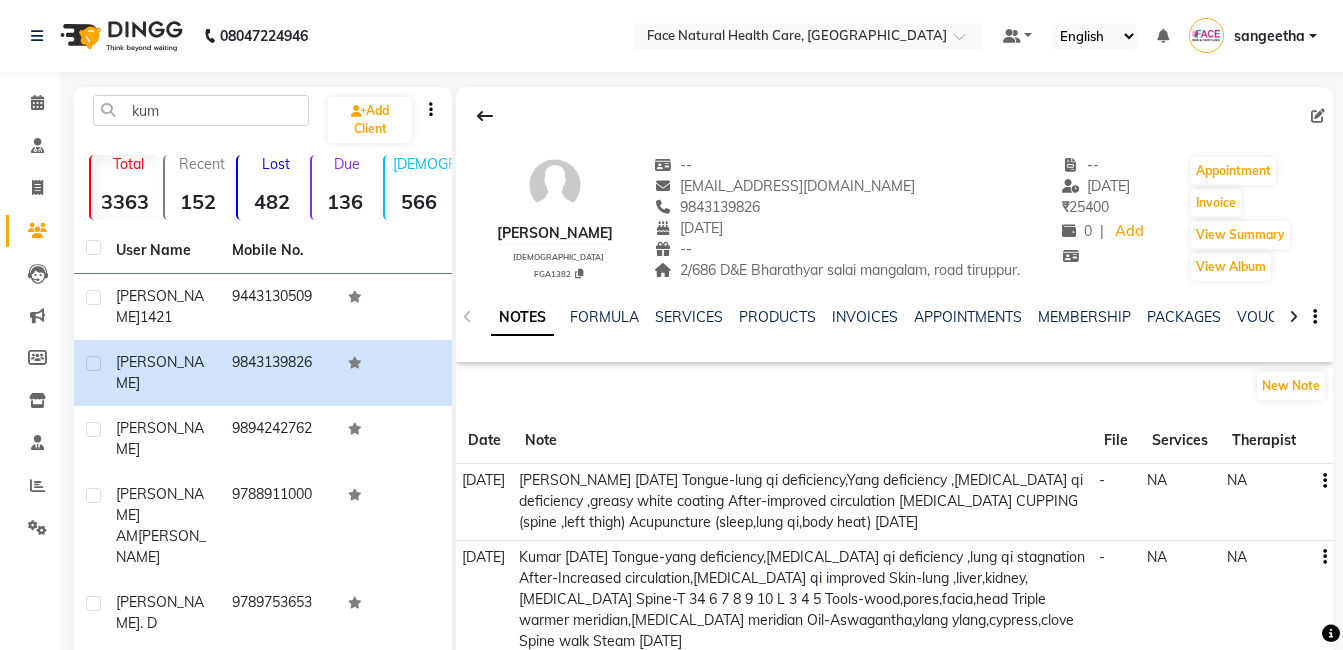 click on "NOTES FORMULA SERVICES PRODUCTS INVOICES APPOINTMENTS MEMBERSHIP PACKAGES VOUCHERS GIFTCARDS POINTS FORMS FAMILY CARDS WALLET" 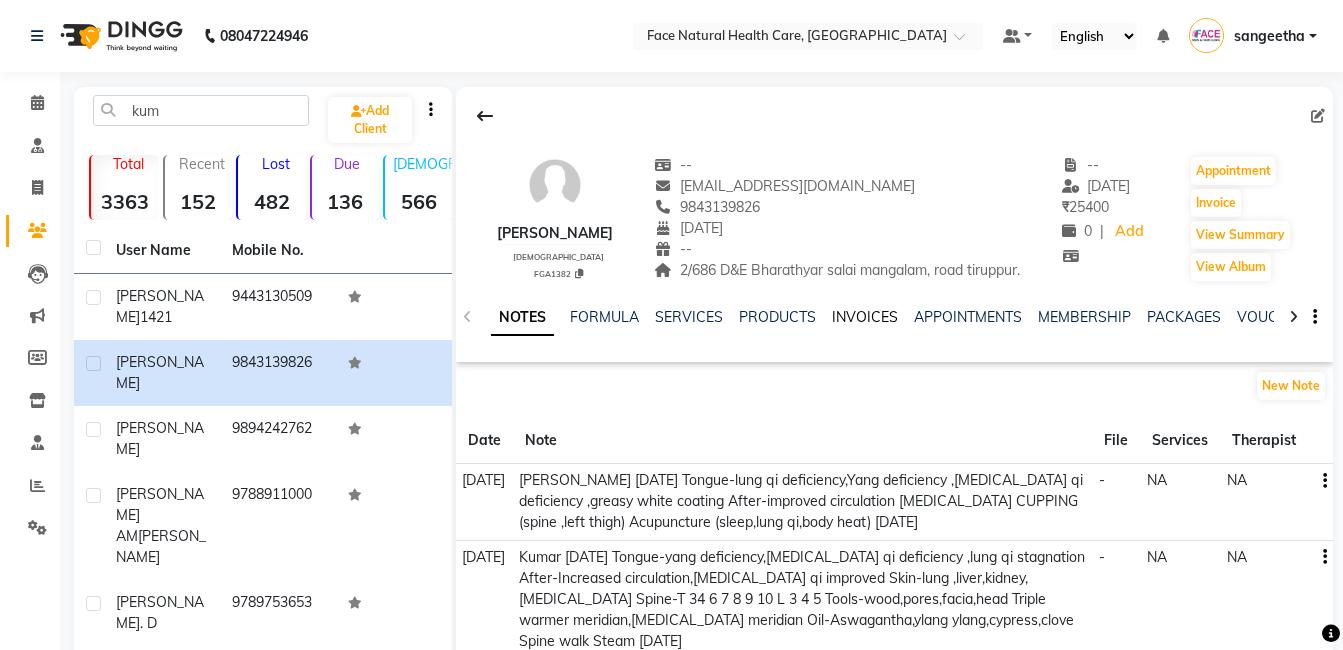 click on "INVOICES" 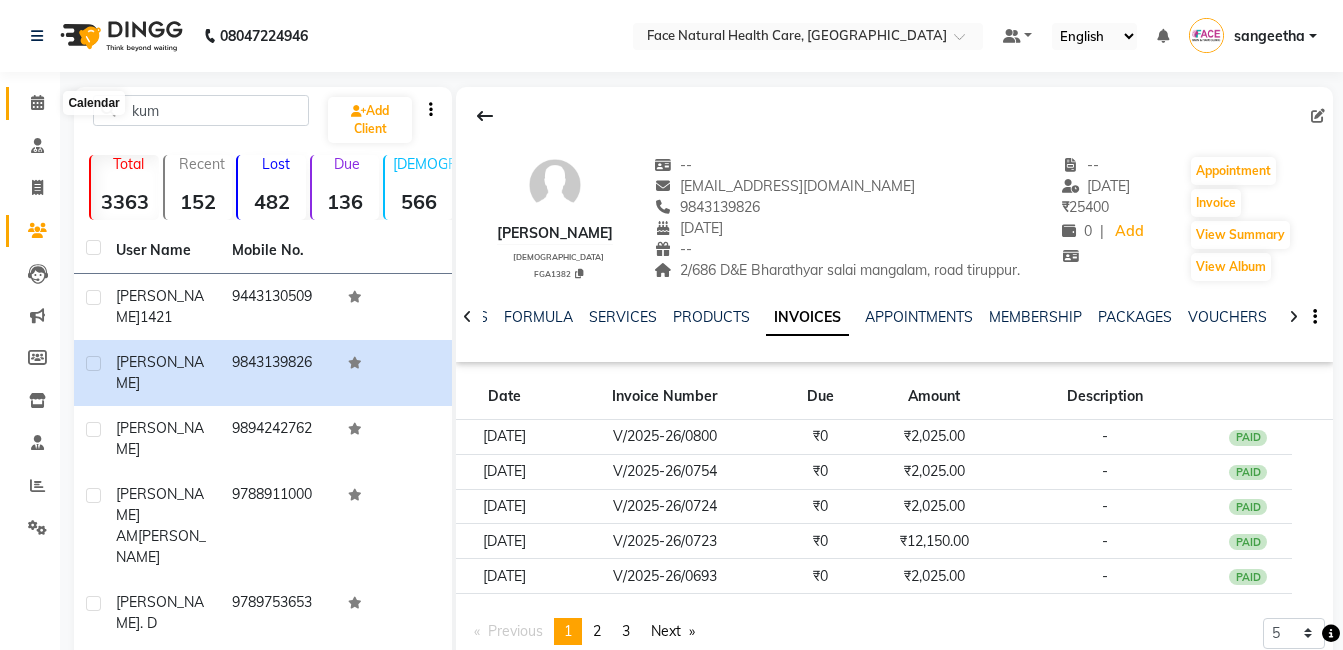 click 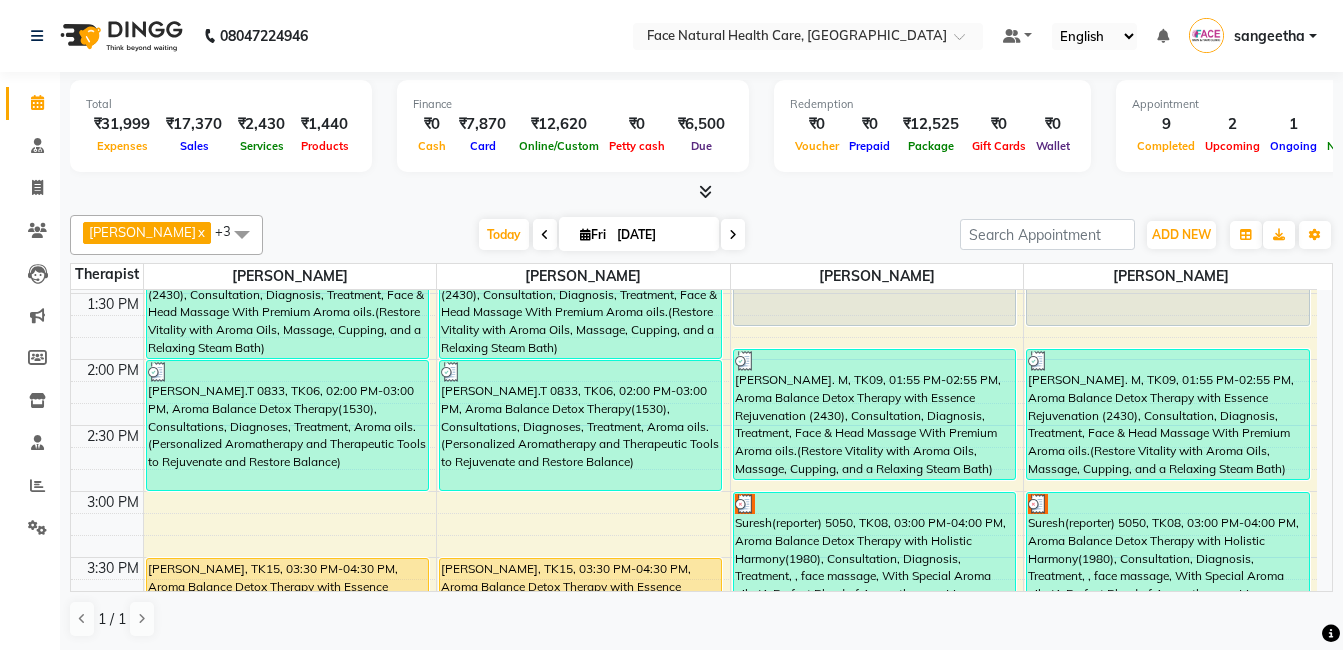 scroll, scrollTop: 789, scrollLeft: 0, axis: vertical 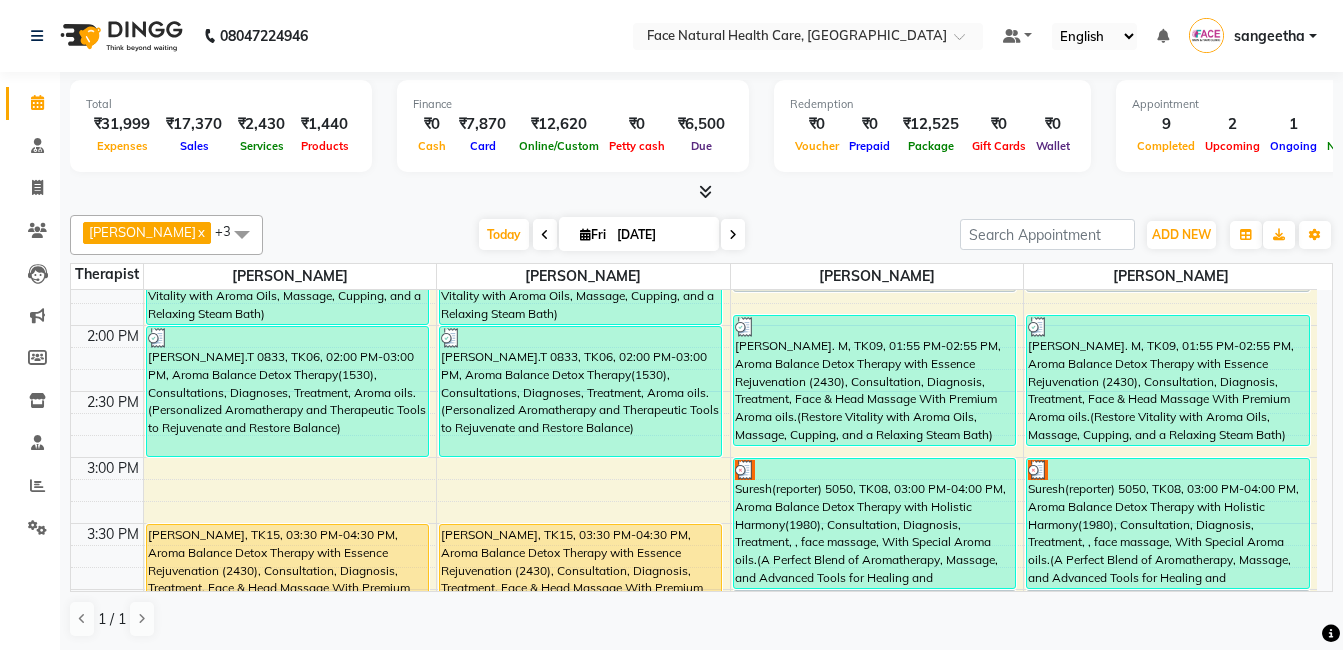 click on "Suresh(reporter) 5050, TK08, 03:00 PM-04:00 PM, Aroma Balance Detox Therapy with Holistic Harmony(1980), Consultation, Diagnosis, Treatment, , face massage, With Special  Aroma oils.(A Perfect Blend of Aromatherapy, Massage, and Advanced Tools for Healing and Detoxification)" at bounding box center (874, 523) 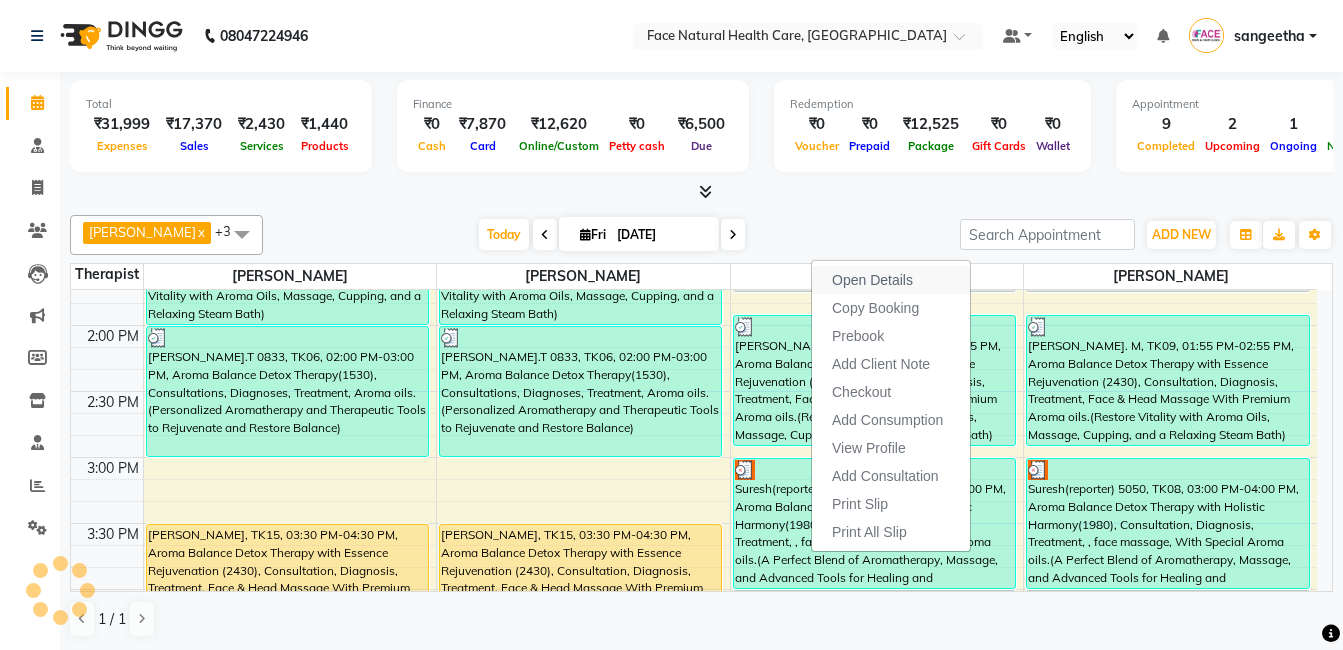 click on "Open Details" at bounding box center [891, 280] 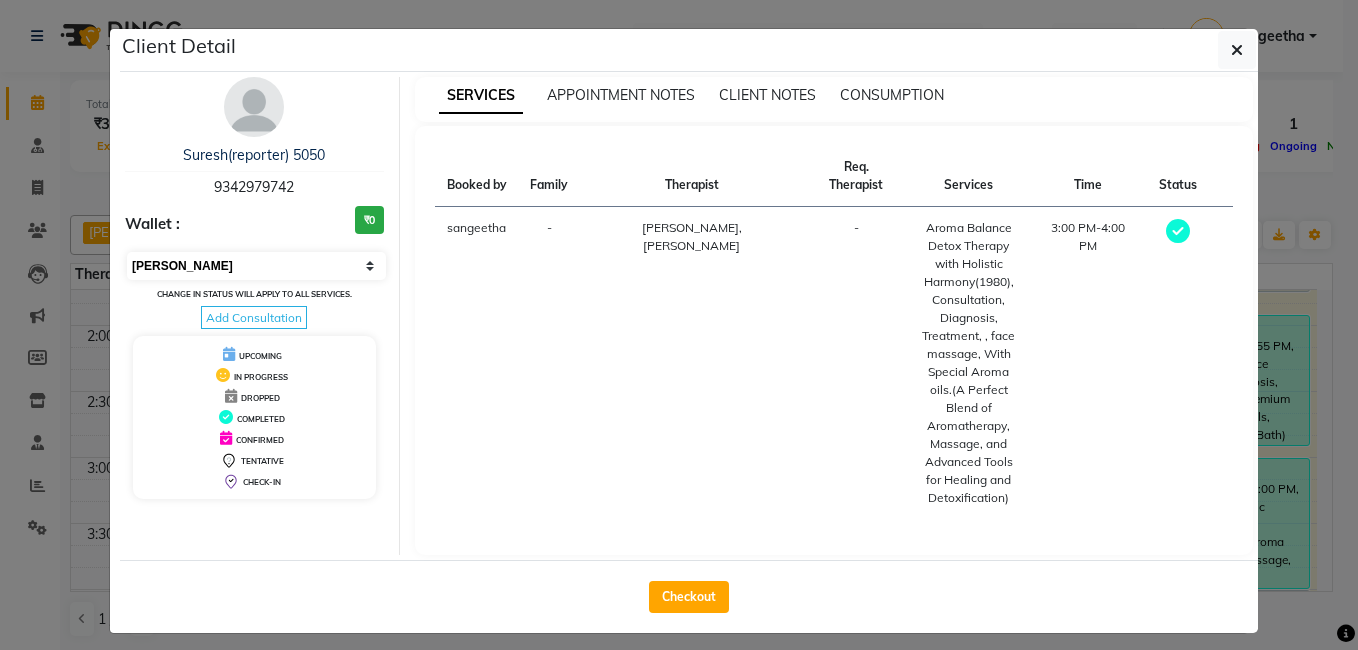 click on "Select MARK DONE UPCOMING" at bounding box center [256, 266] 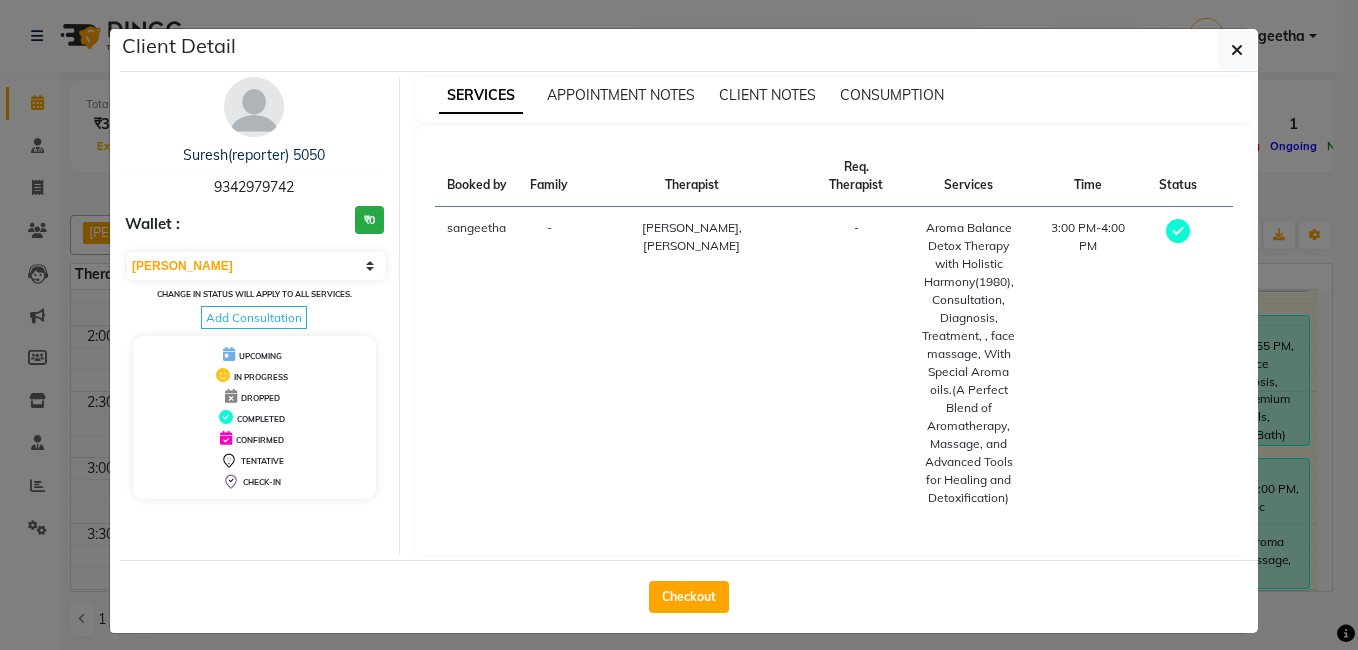 select on "5" 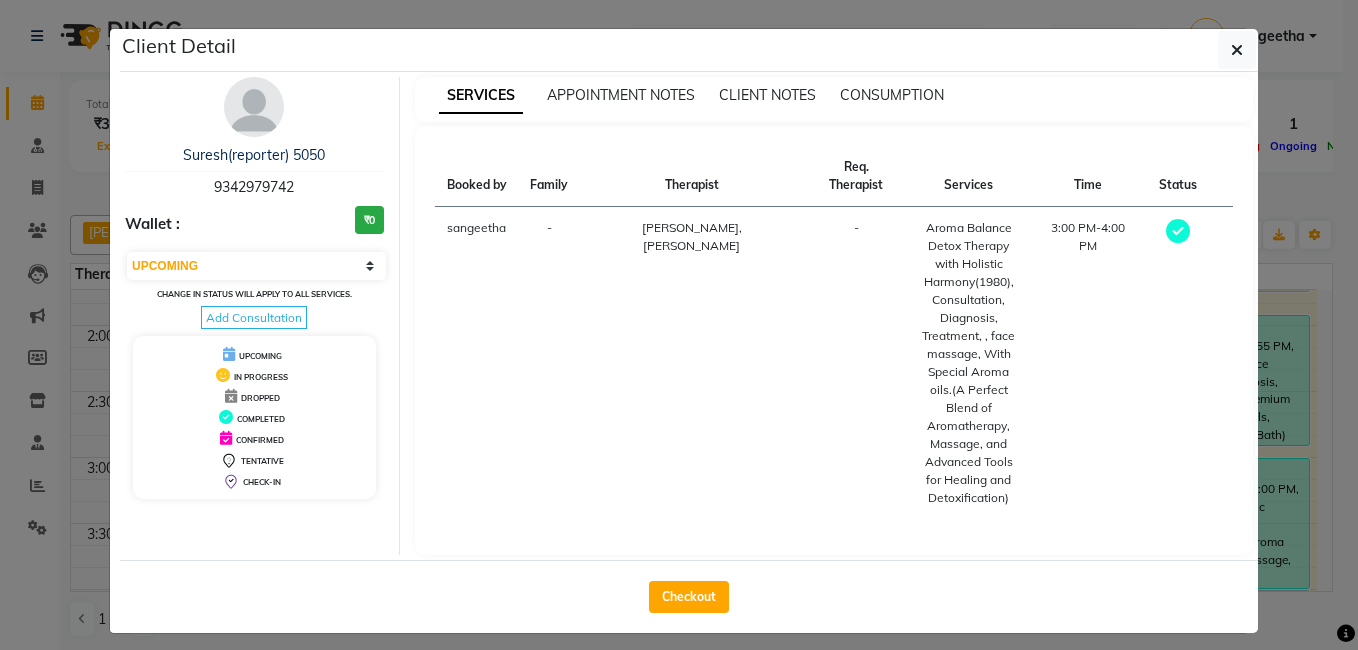 click on "Select MARK DONE UPCOMING" at bounding box center [256, 266] 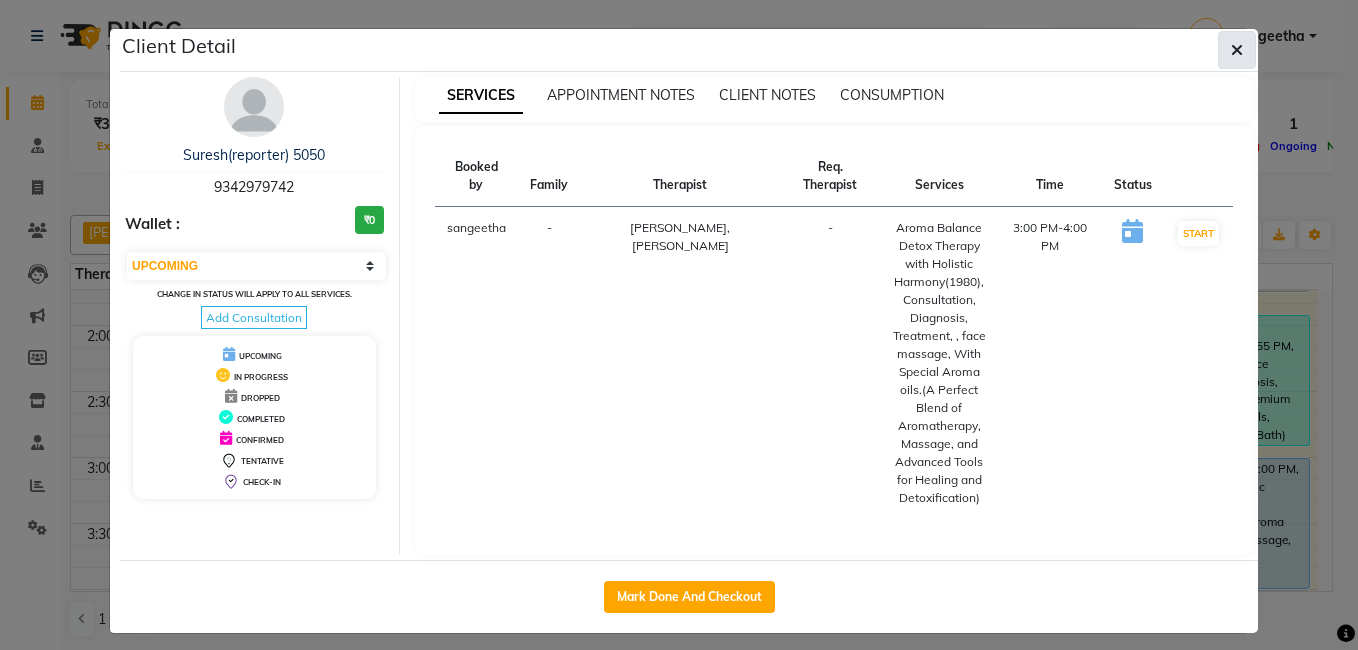 click 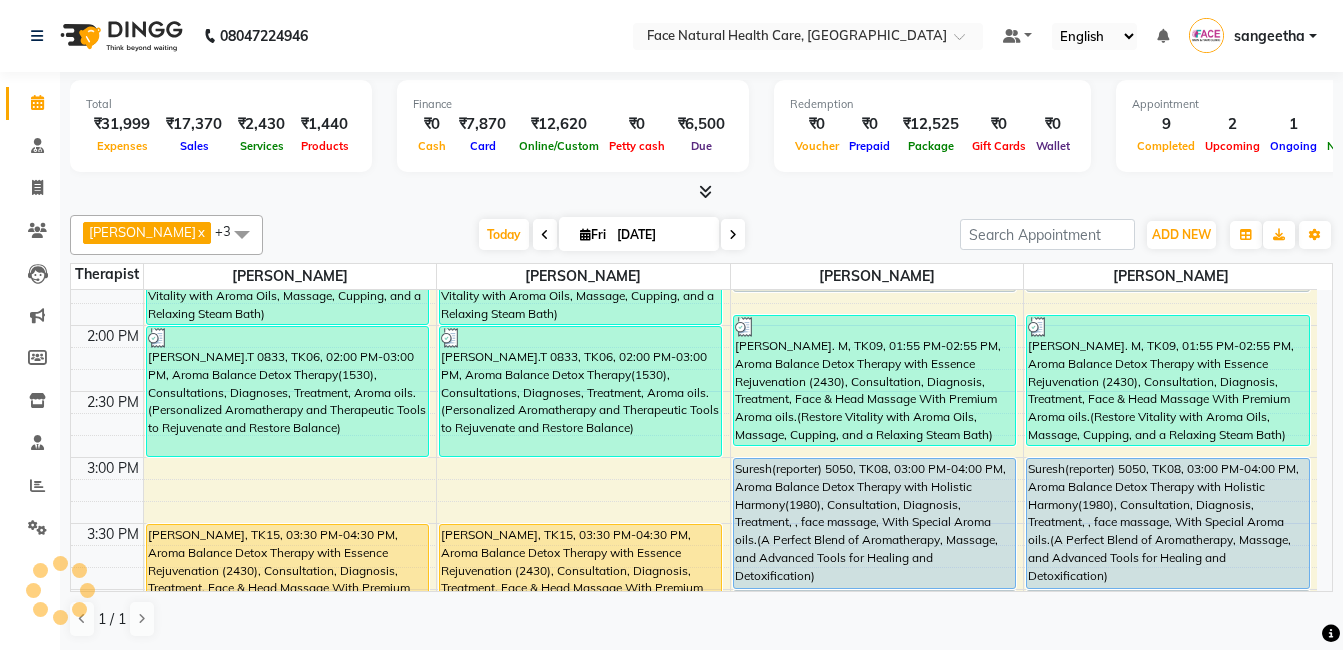 click on "Suresh(reporter) 5050, TK08, 03:00 PM-04:00 PM, Aroma Balance Detox Therapy with Holistic Harmony(1980), Consultation, Diagnosis, Treatment, , face massage, With Special  Aroma oils.(A Perfect Blend of Aromatherapy, Massage, and Advanced Tools for Healing and Detoxification)" at bounding box center [874, 523] 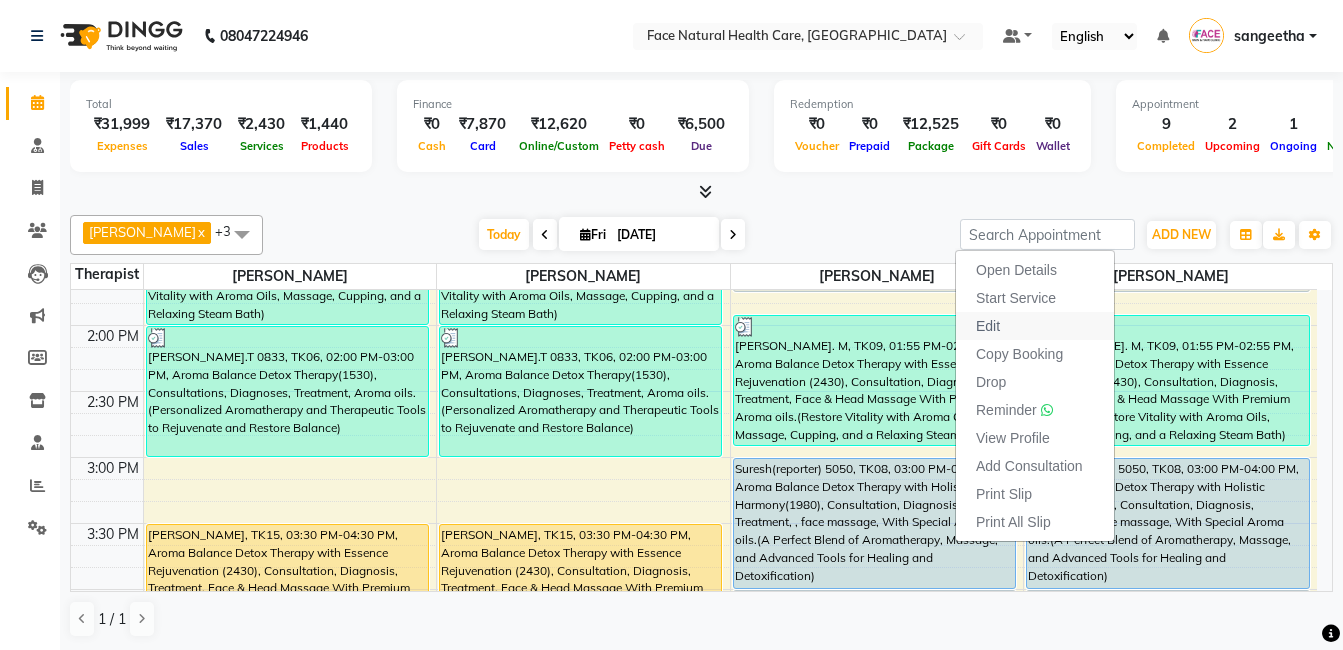 click on "Edit" at bounding box center (1035, 326) 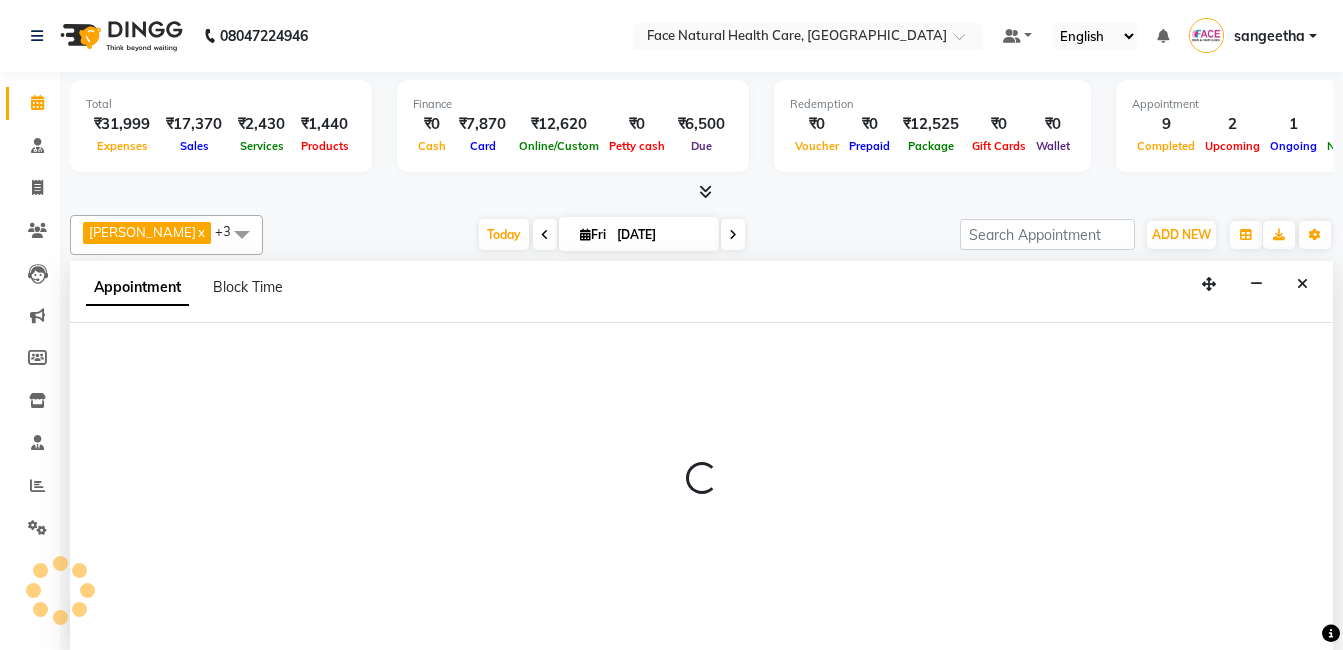 scroll, scrollTop: 1, scrollLeft: 0, axis: vertical 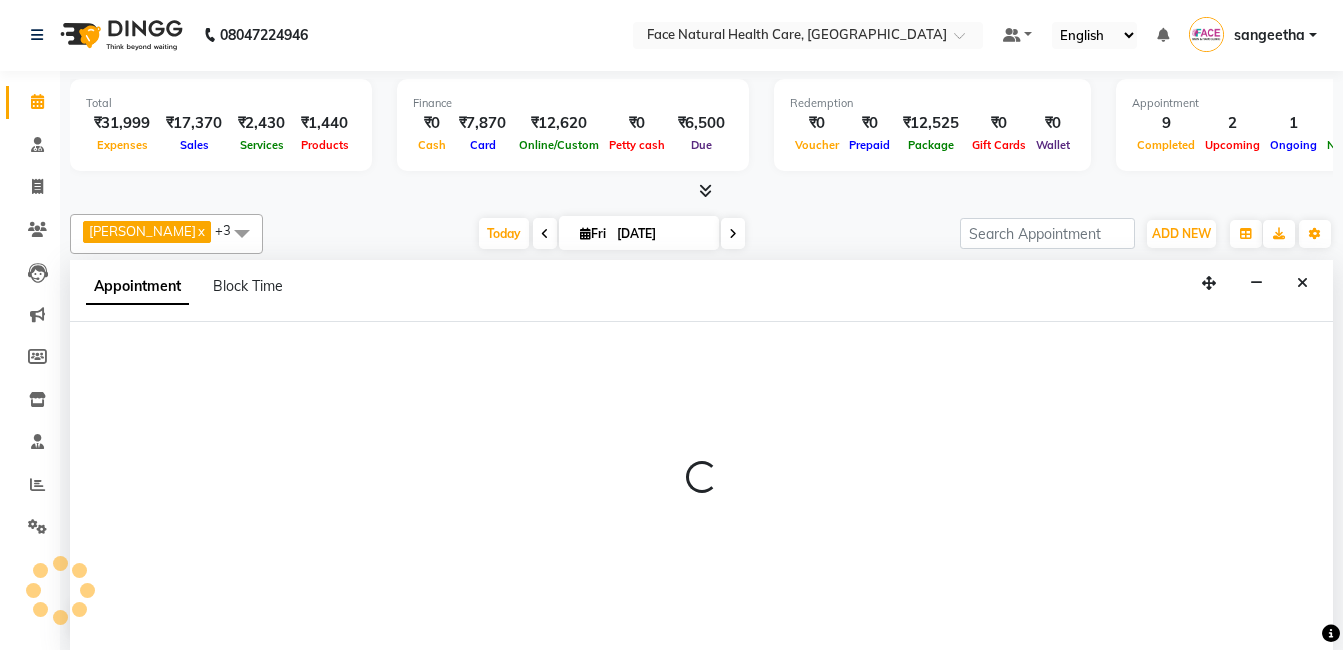 select on "tentative" 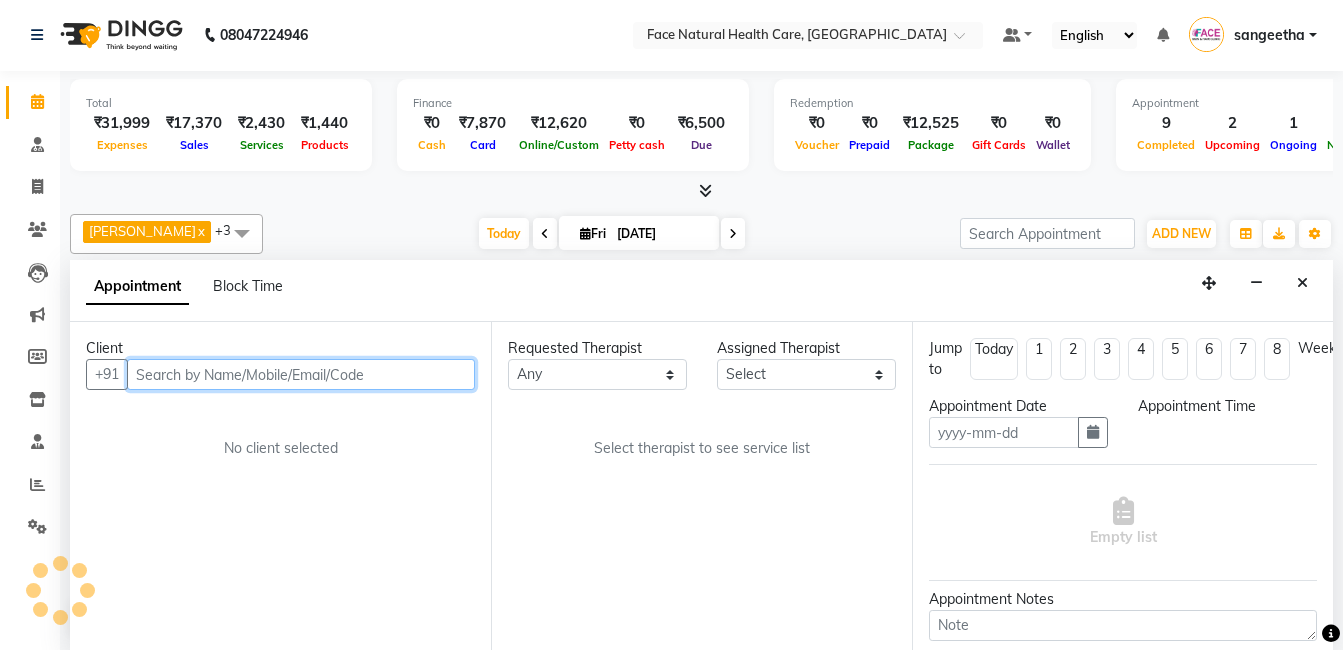 type on "[DATE]" 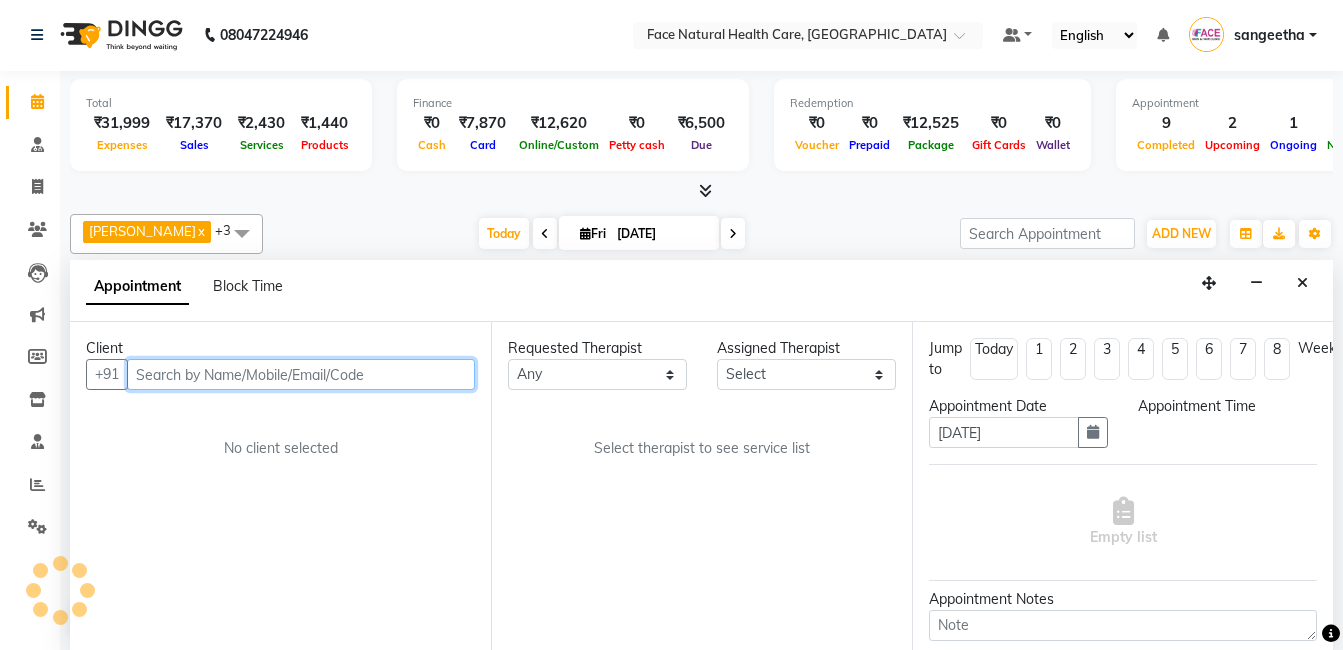select on "65164" 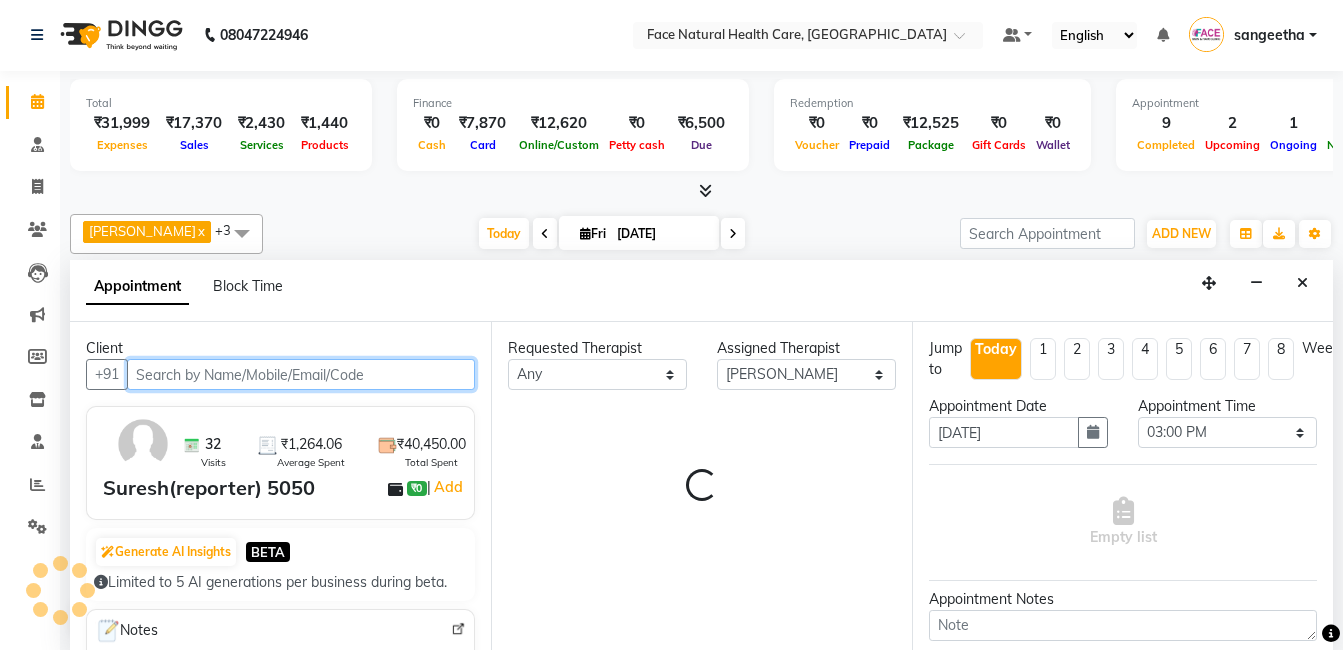 scroll, scrollTop: 925, scrollLeft: 0, axis: vertical 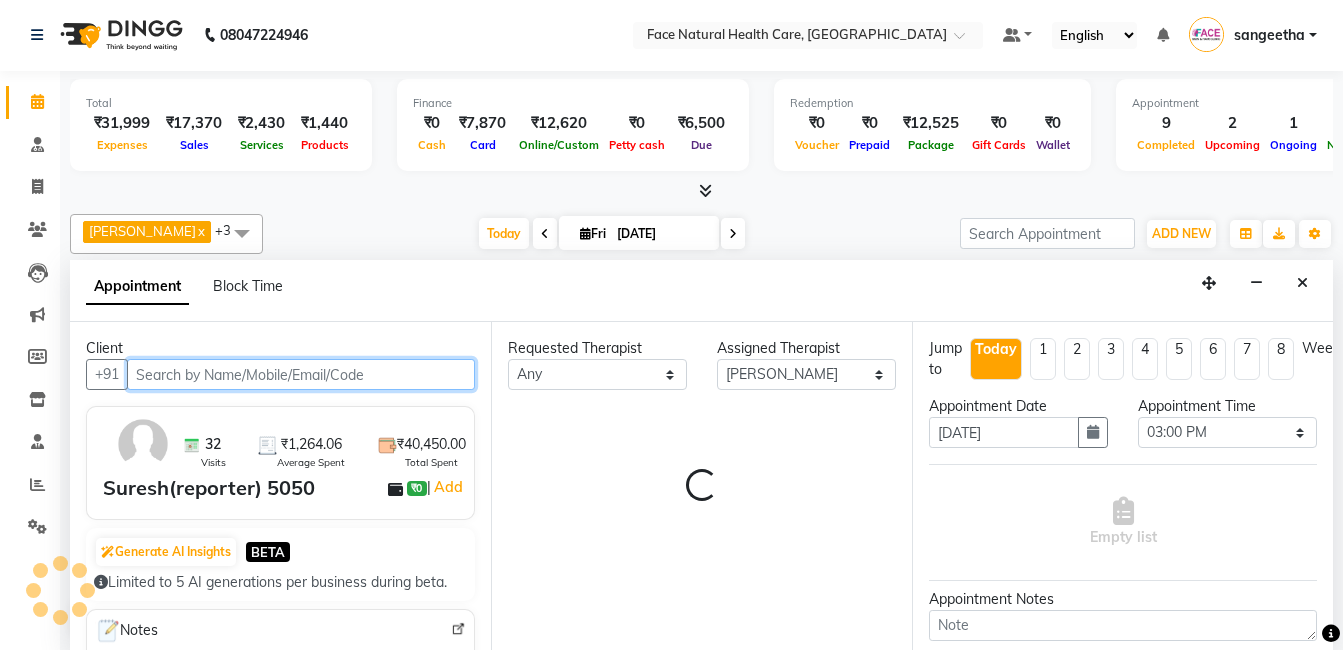 select on "2632" 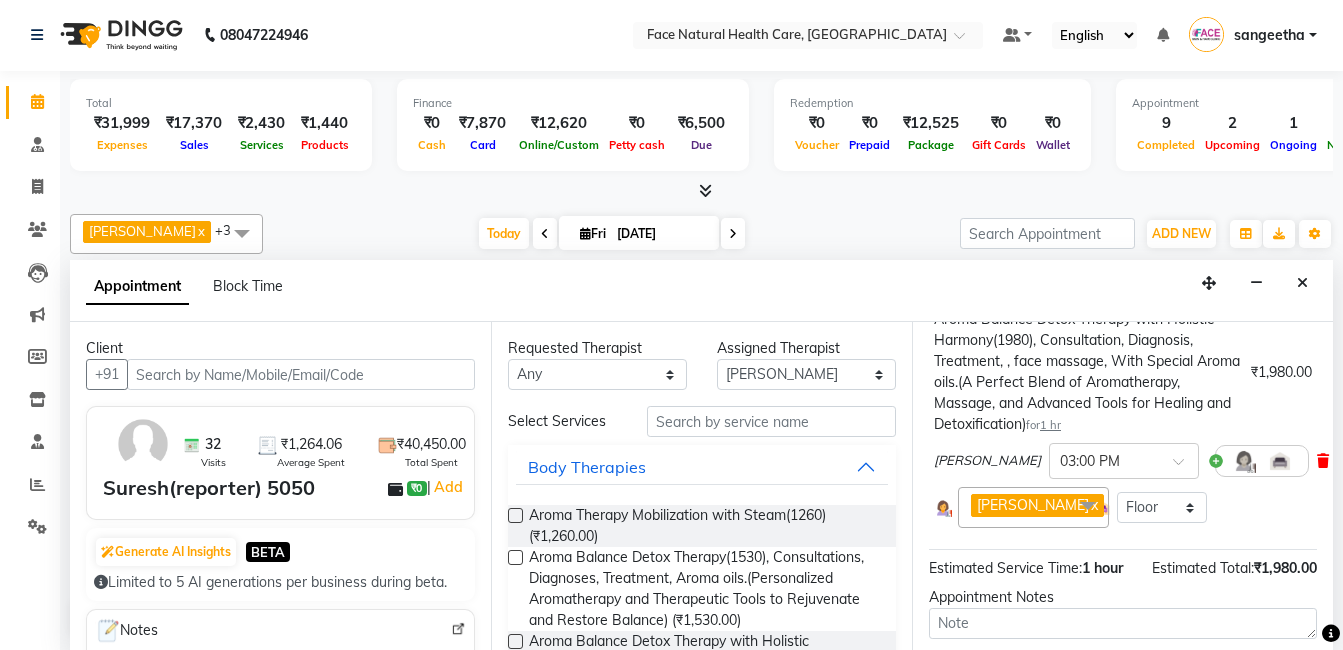 click at bounding box center (1323, 461) 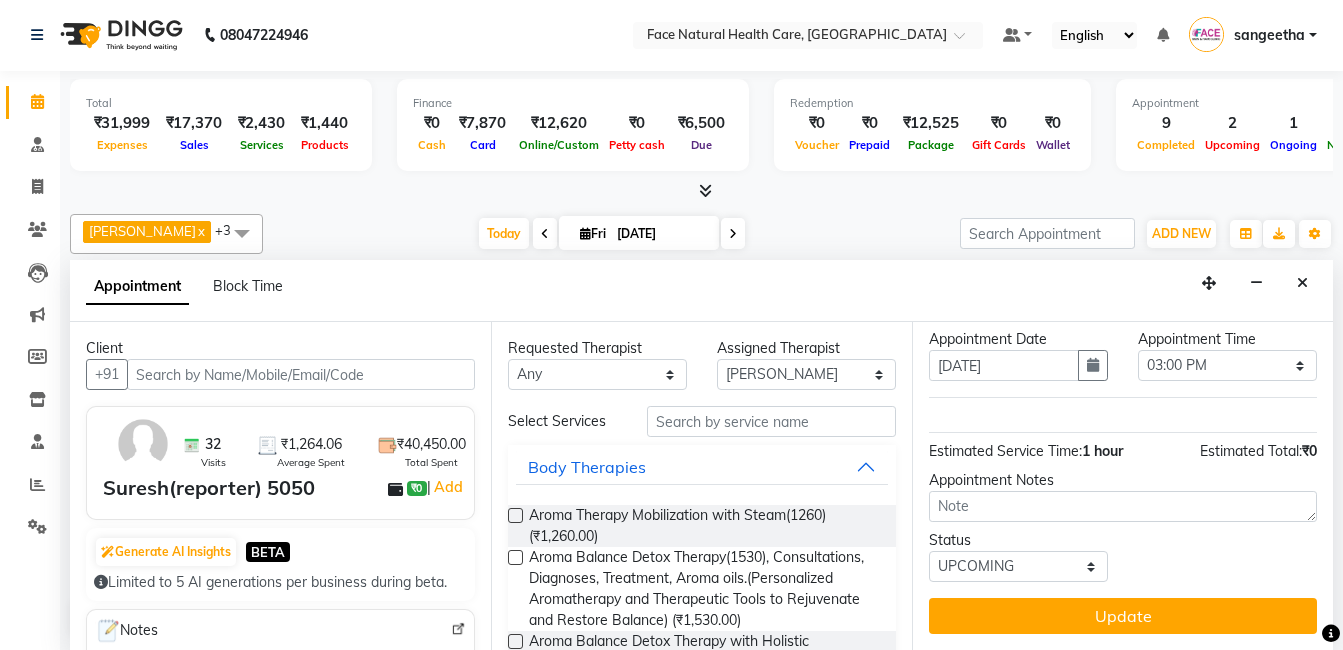 scroll, scrollTop: 82, scrollLeft: 0, axis: vertical 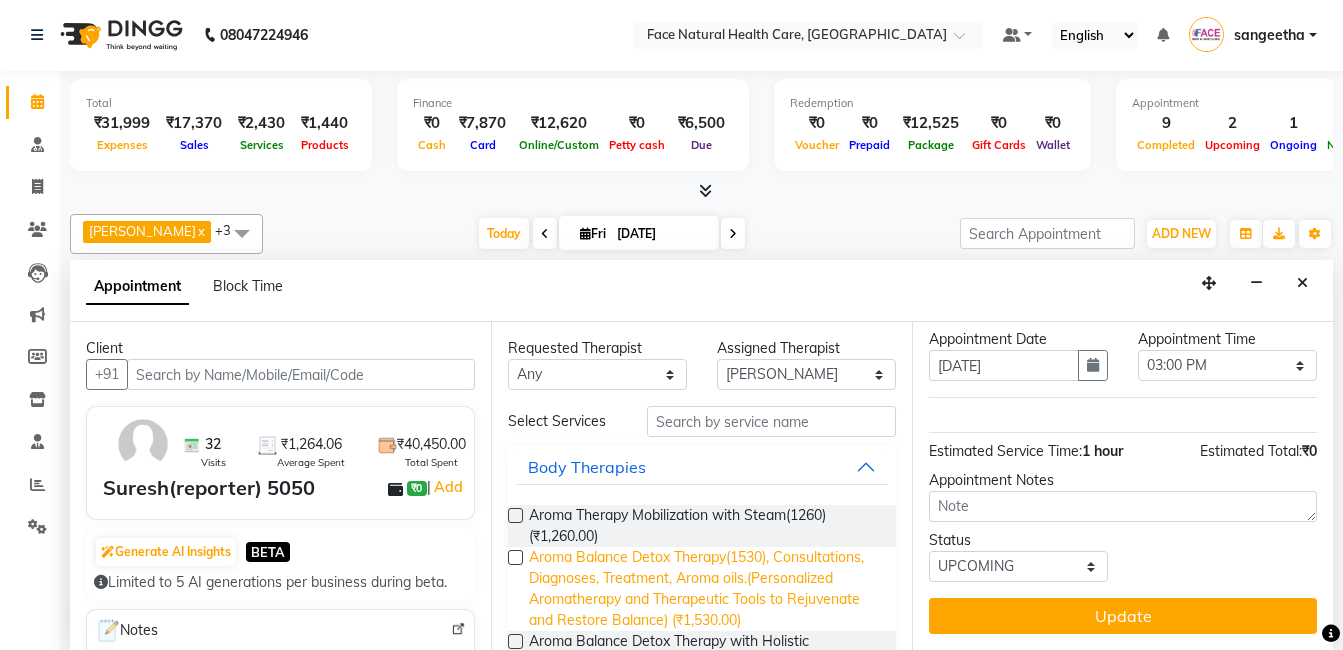click on "Aroma Balance Detox Therapy(1530), Consultations, Diagnoses, Treatment, Aroma oils.(Personalized Aromatherapy and Therapeutic Tools to Rejuvenate and Restore Balance) (₹1,530.00)" at bounding box center [704, 589] 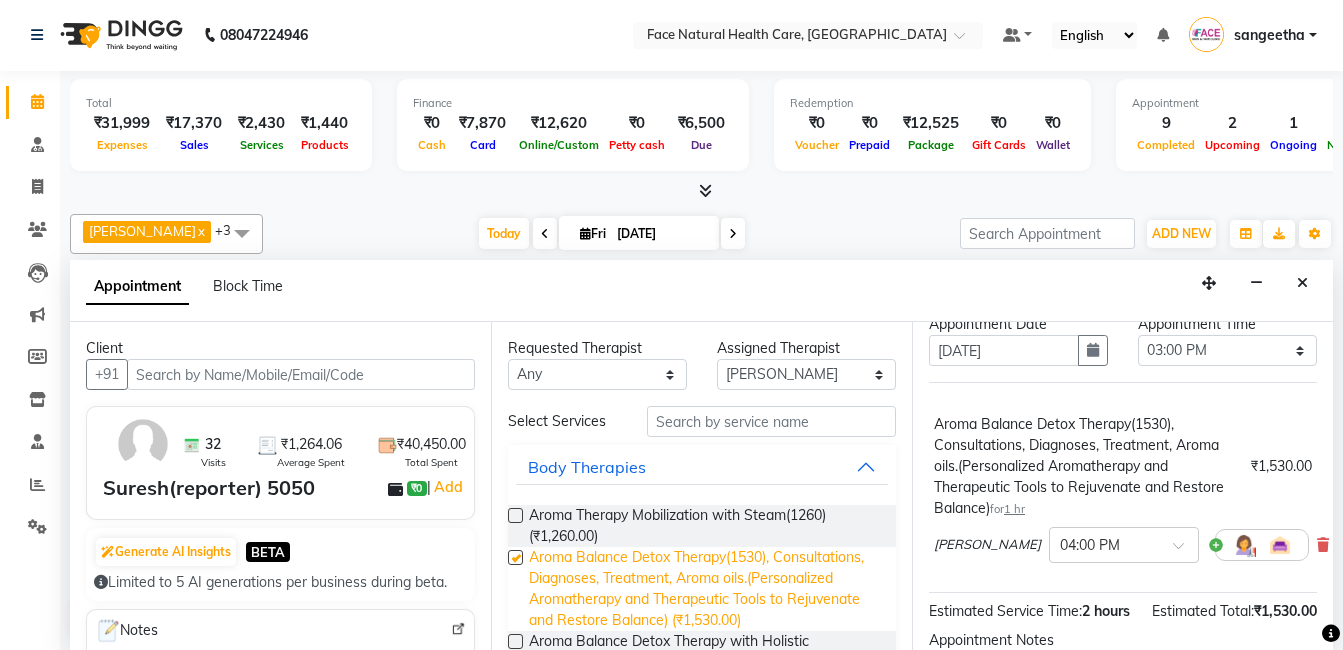 scroll, scrollTop: 169, scrollLeft: 0, axis: vertical 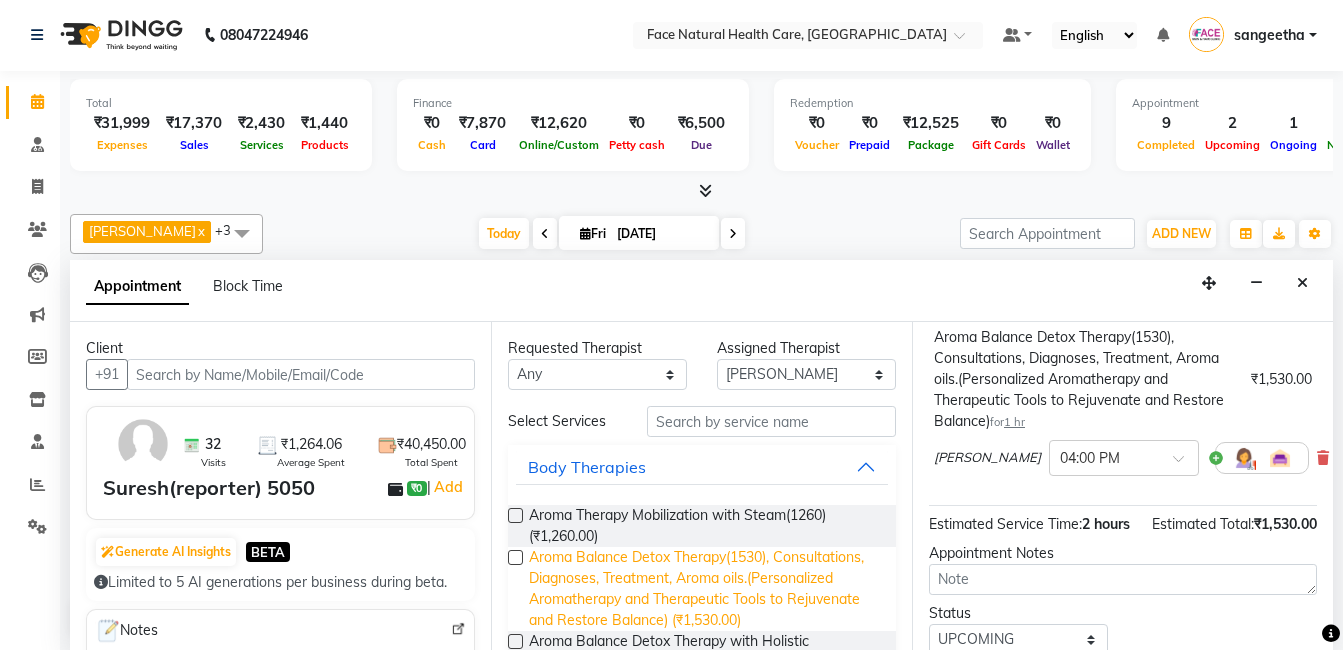 checkbox on "false" 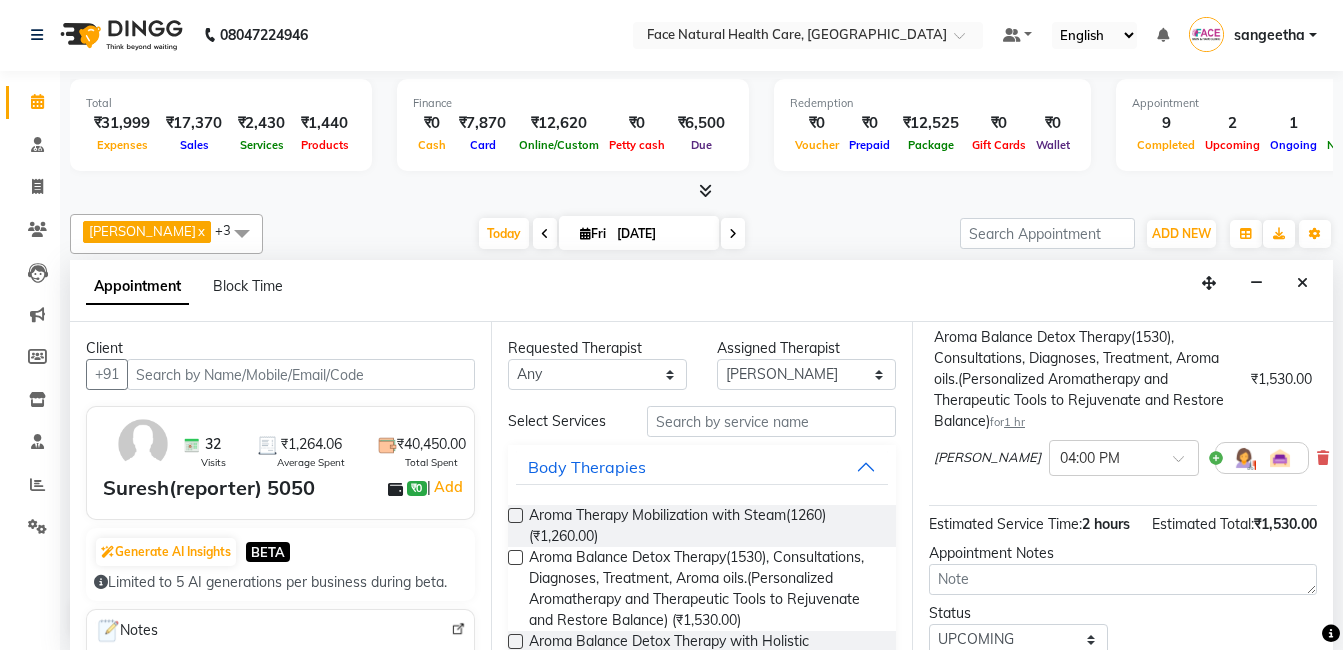 click at bounding box center [1244, 458] 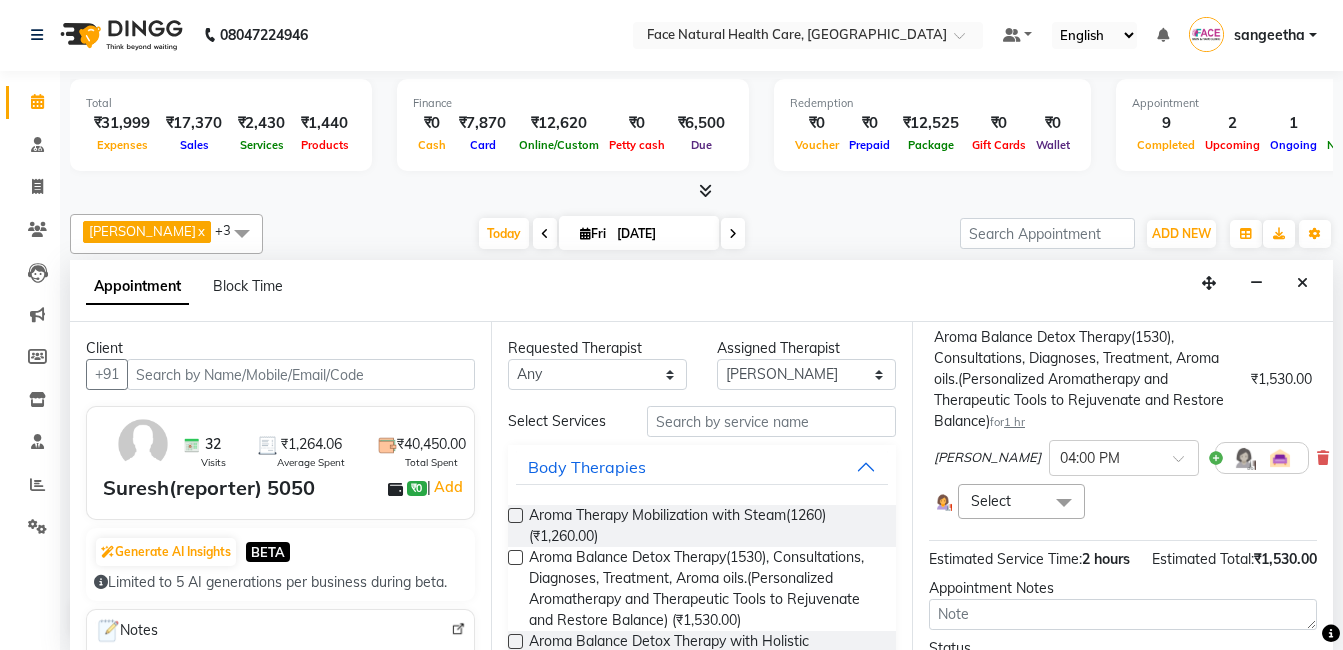 click at bounding box center (1064, 503) 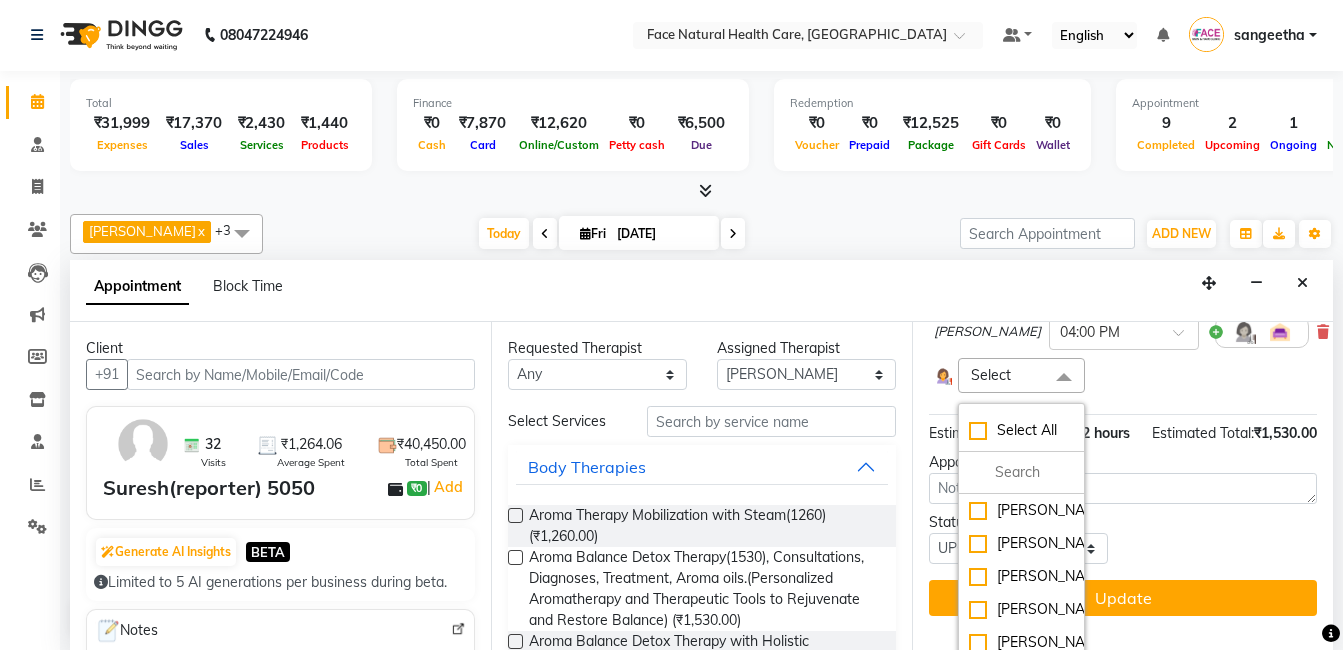 scroll, scrollTop: 358, scrollLeft: 0, axis: vertical 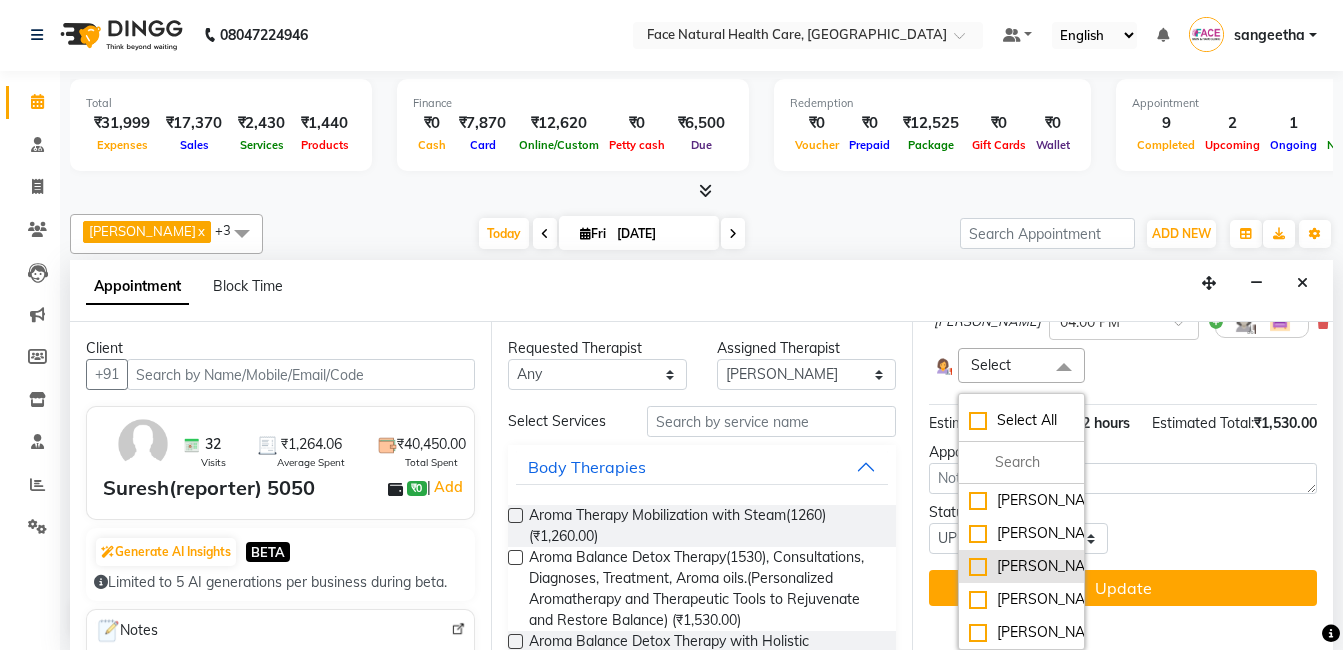 click on "[PERSON_NAME]" at bounding box center (1021, 566) 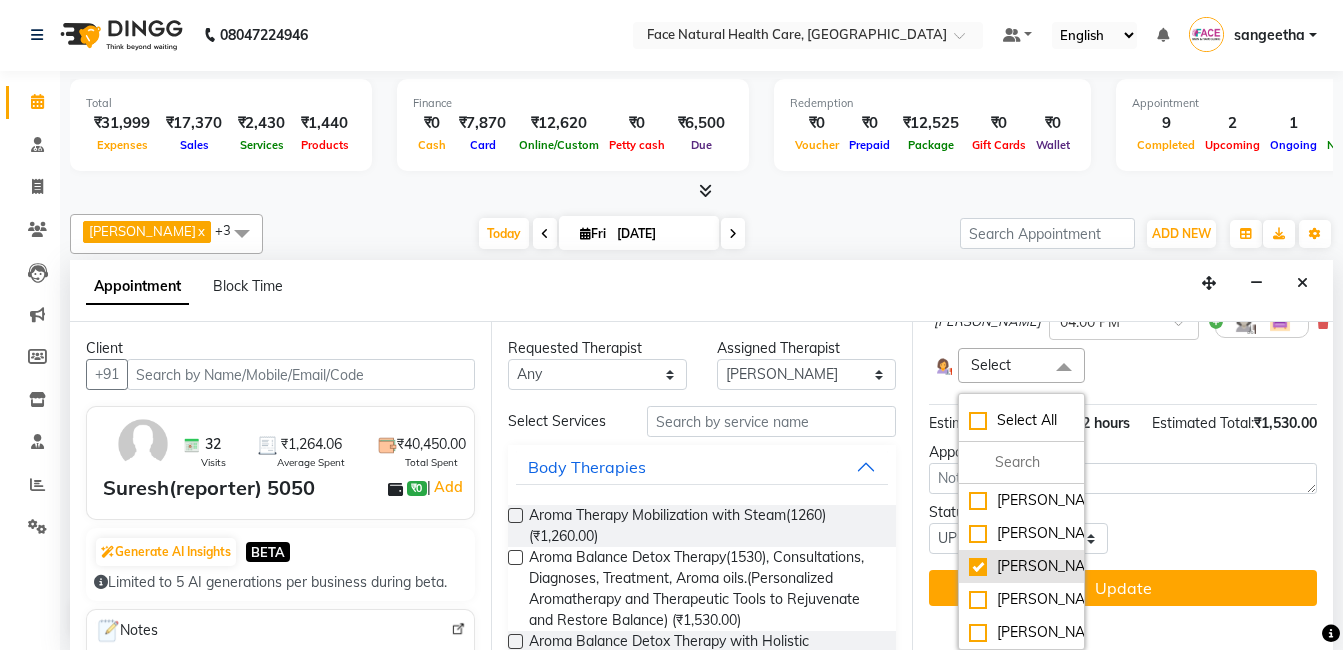 checkbox on "true" 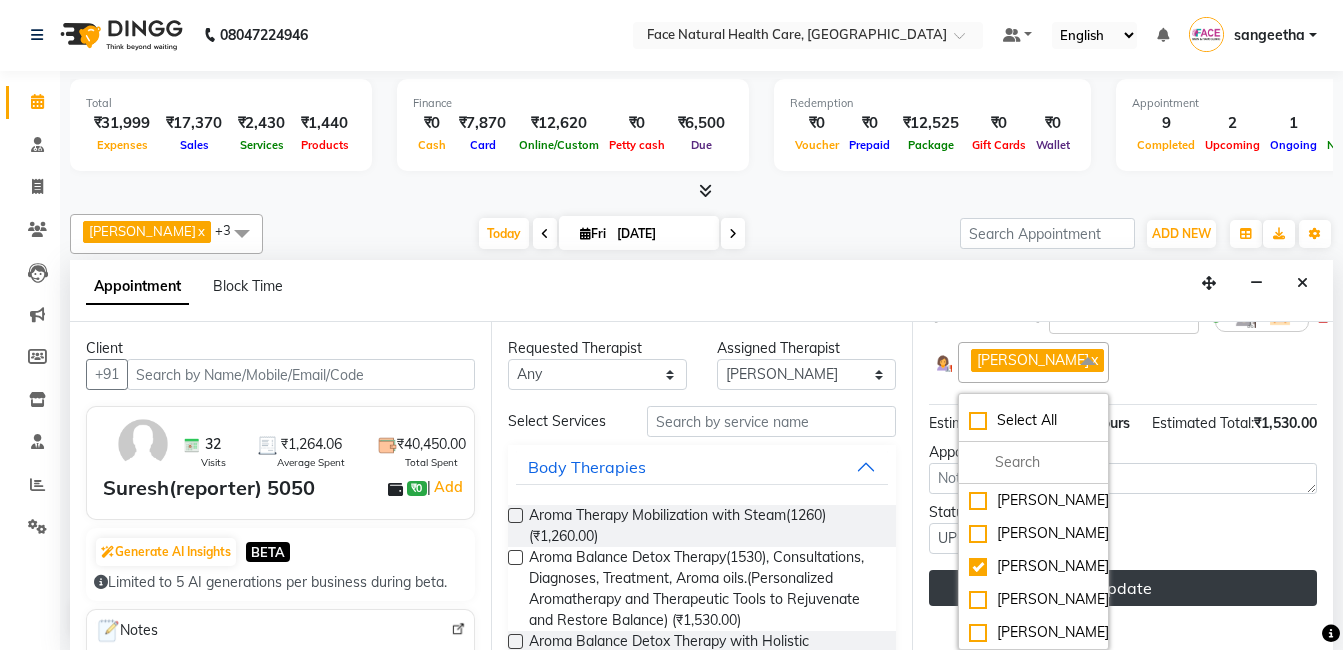 click on "Update" at bounding box center [1123, 588] 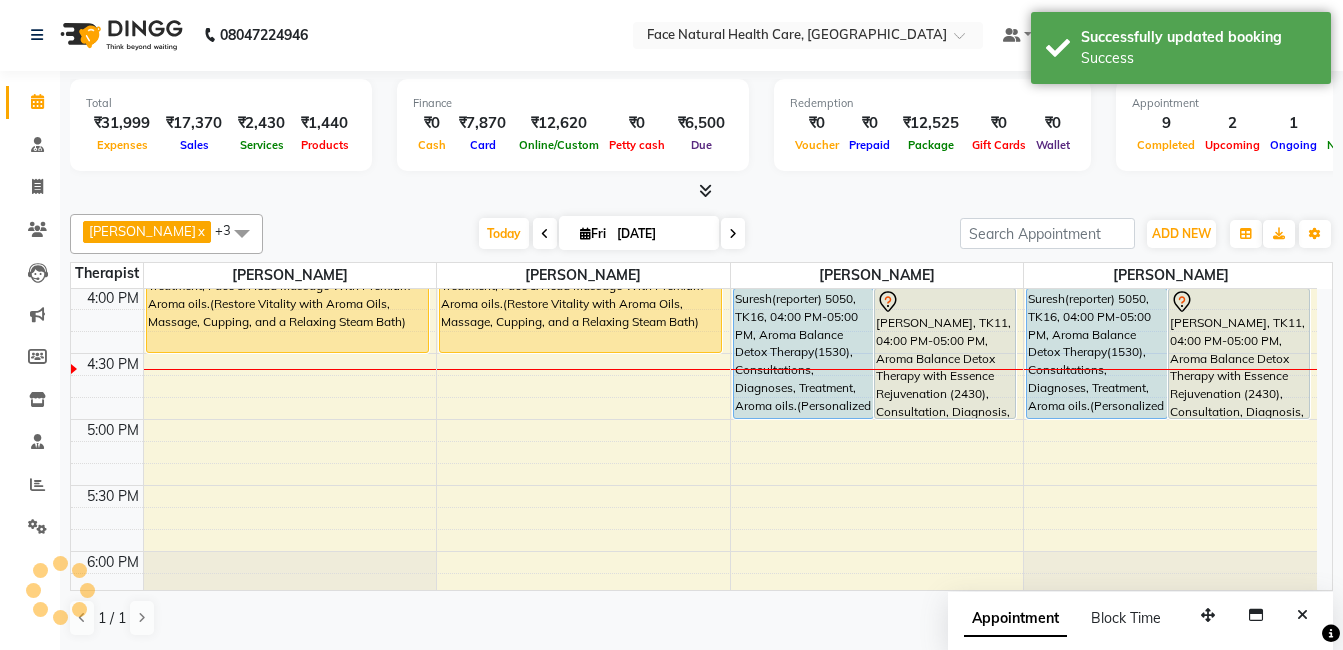 scroll, scrollTop: 0, scrollLeft: 0, axis: both 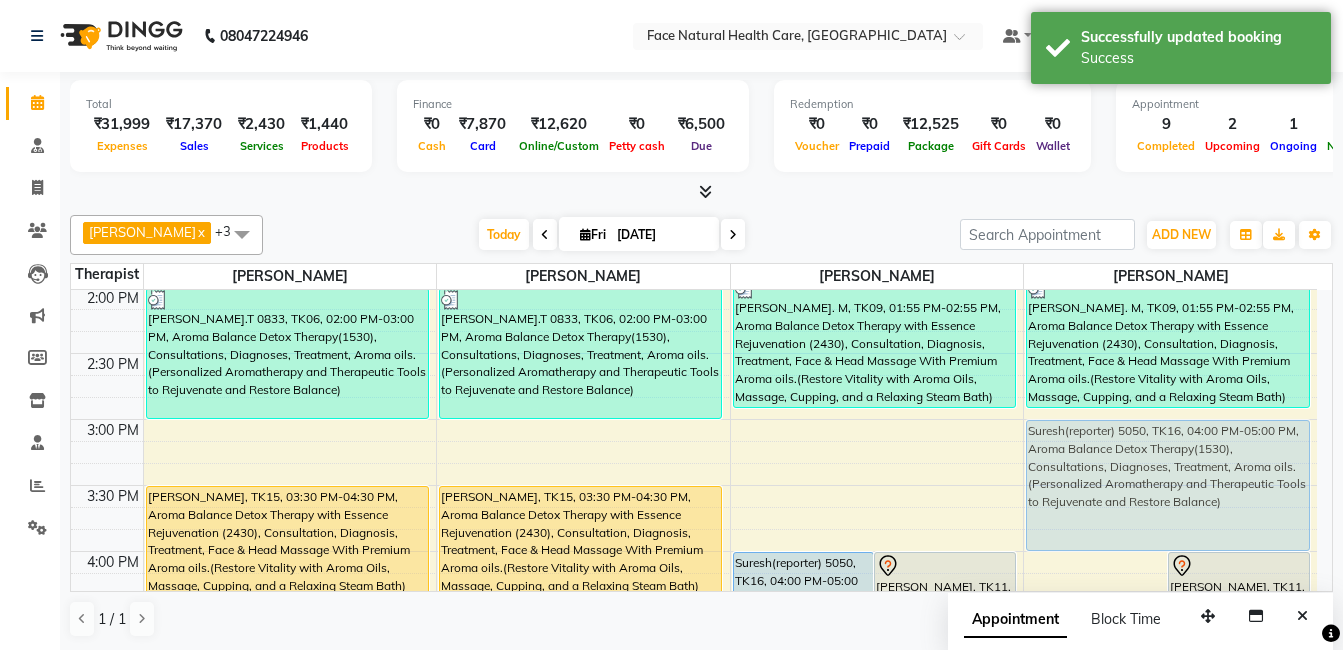 drag, startPoint x: 1139, startPoint y: 572, endPoint x: 1155, endPoint y: 432, distance: 140.91132 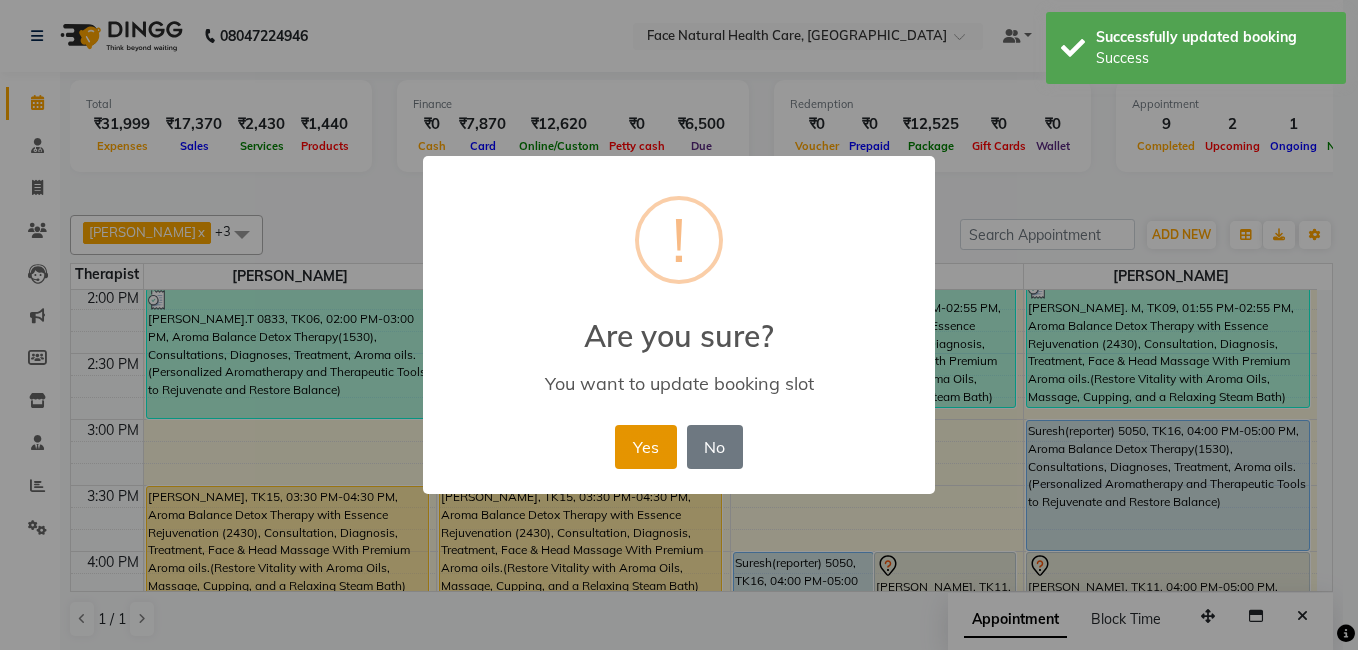 click on "Yes" at bounding box center (645, 447) 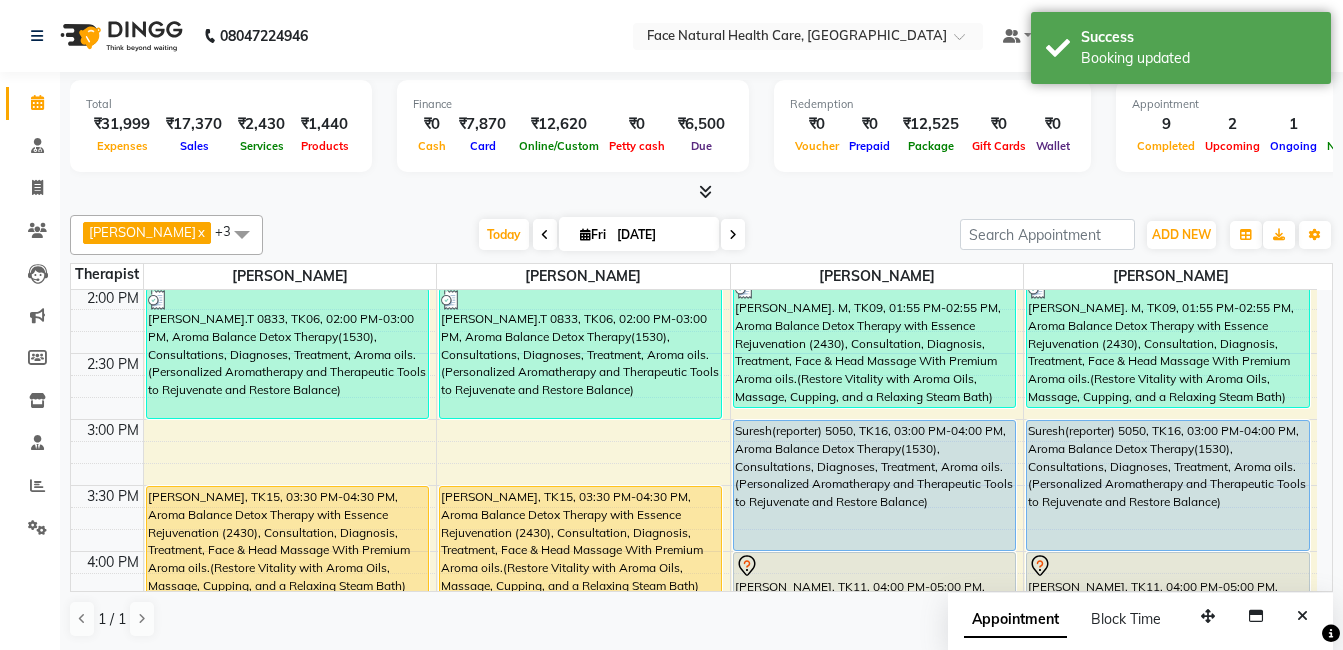 click on "Suresh(reporter) 5050, TK16, 03:00 PM-04:00 PM, Aroma Balance Detox Therapy(1530), Consultations, Diagnoses, Treatment, Aroma oils.(Personalized Aromatherapy and Therapeutic Tools to Rejuvenate and Restore Balance)" at bounding box center (1168, 485) 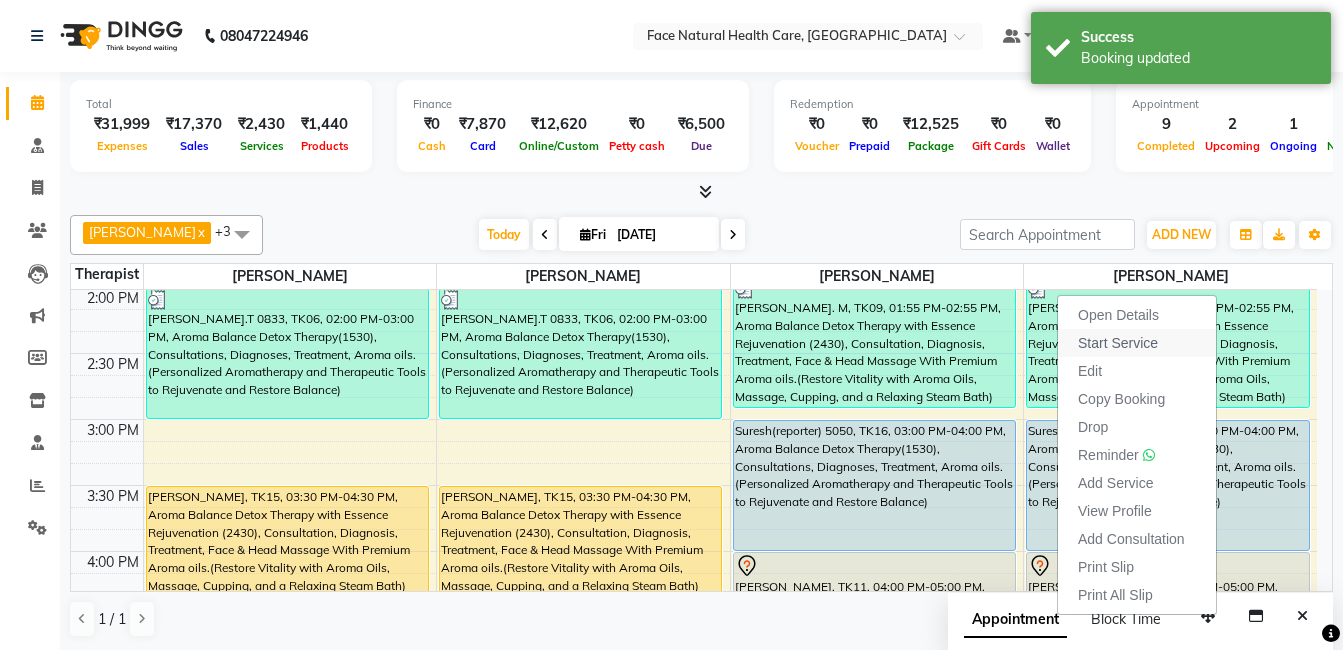 click on "Start Service" at bounding box center (1137, 343) 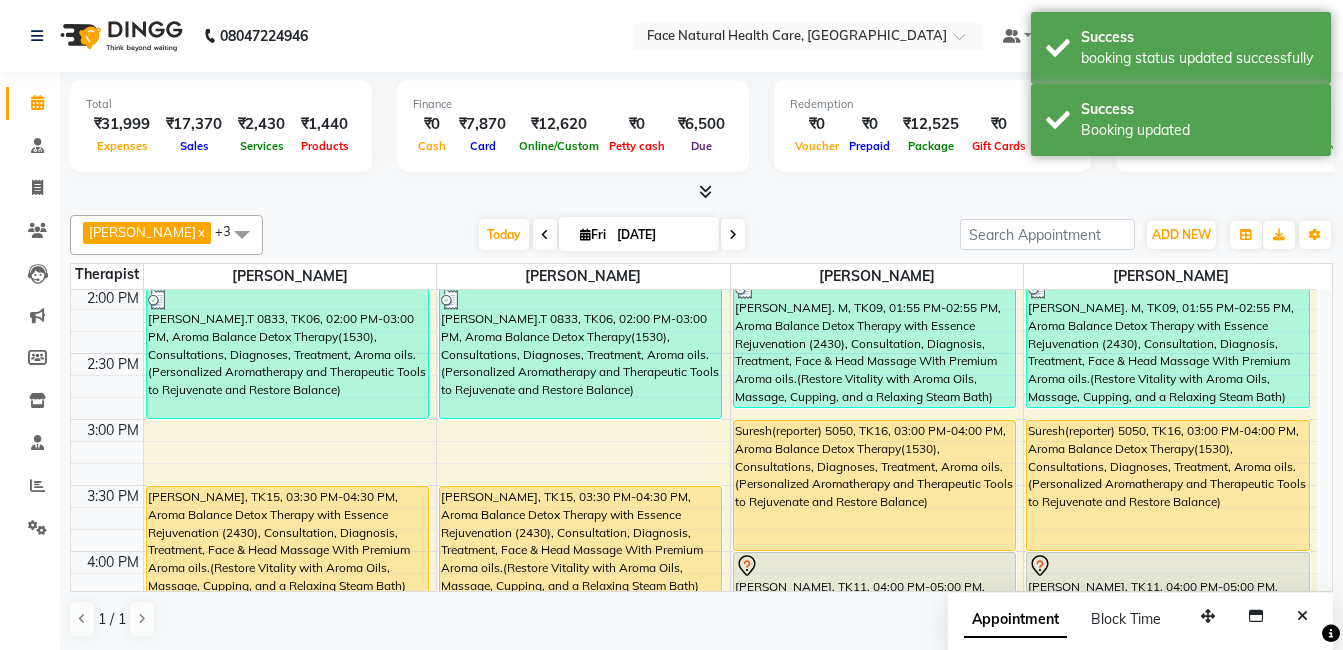 click on "Suresh(reporter) 5050, TK16, 03:00 PM-04:00 PM, Aroma Balance Detox Therapy(1530), Consultations, Diagnoses, Treatment, Aroma oils.(Personalized Aromatherapy and Therapeutic Tools to Rejuvenate and Restore Balance)" at bounding box center (1168, 485) 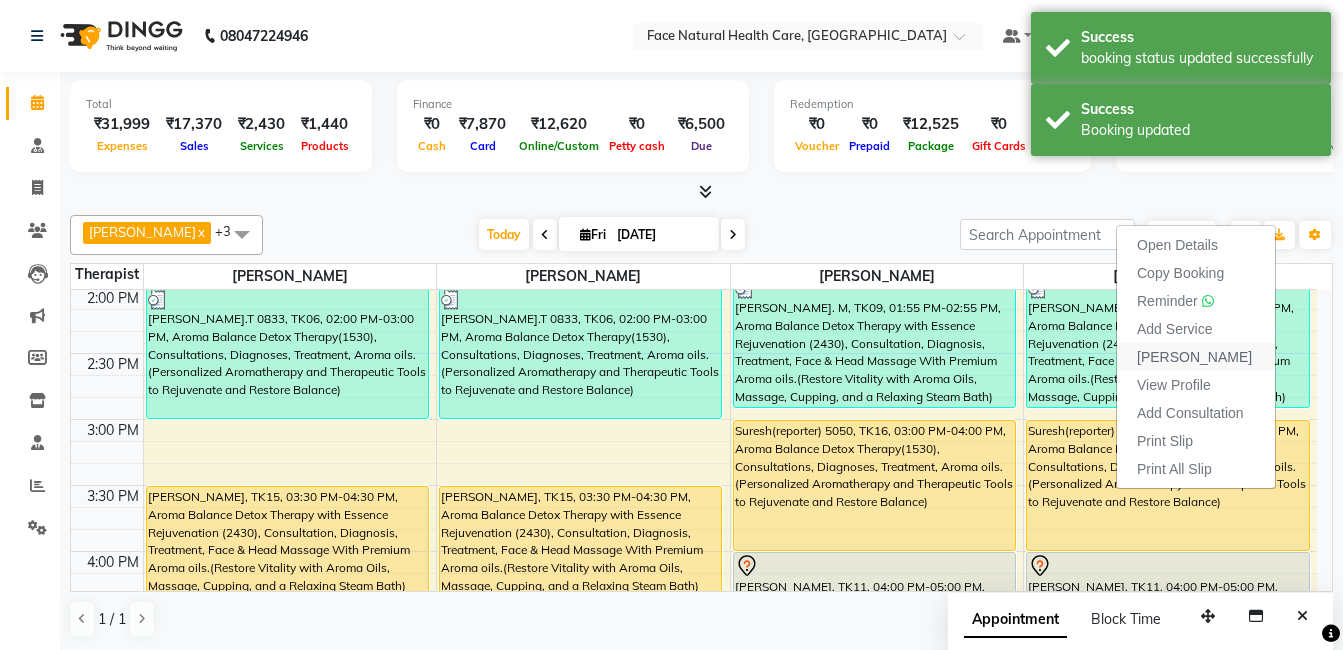 click on "[PERSON_NAME]" at bounding box center [1194, 357] 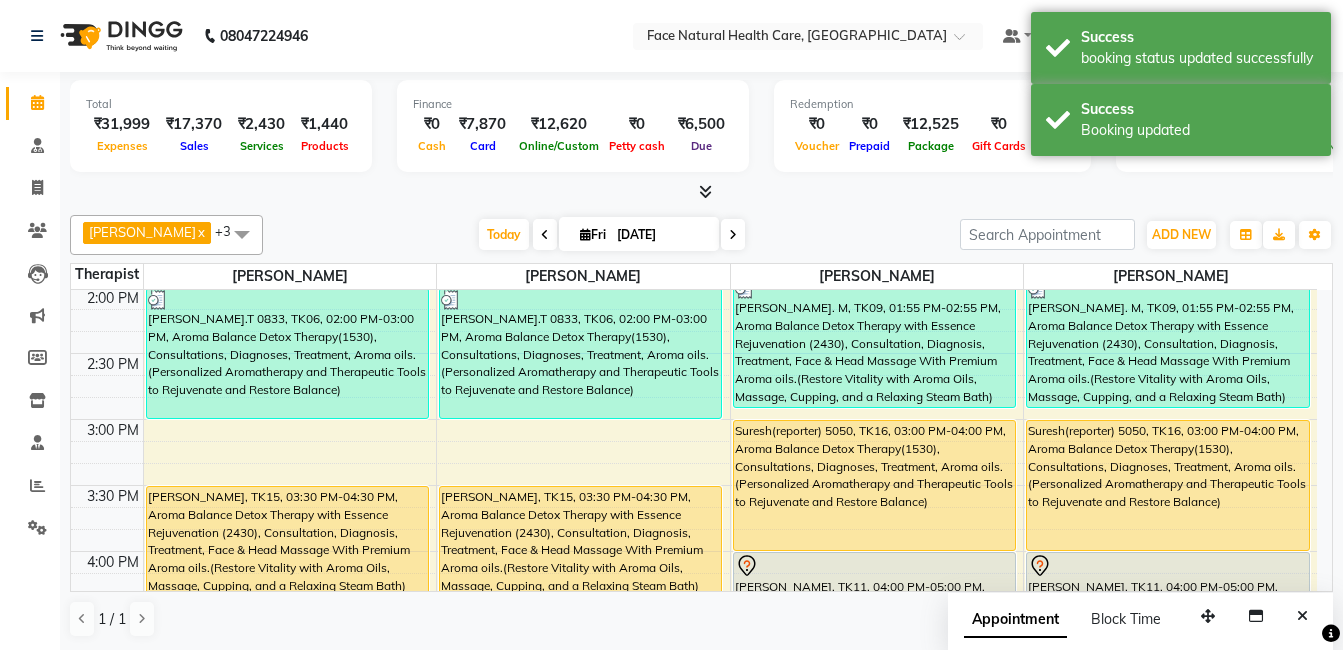 select on "service" 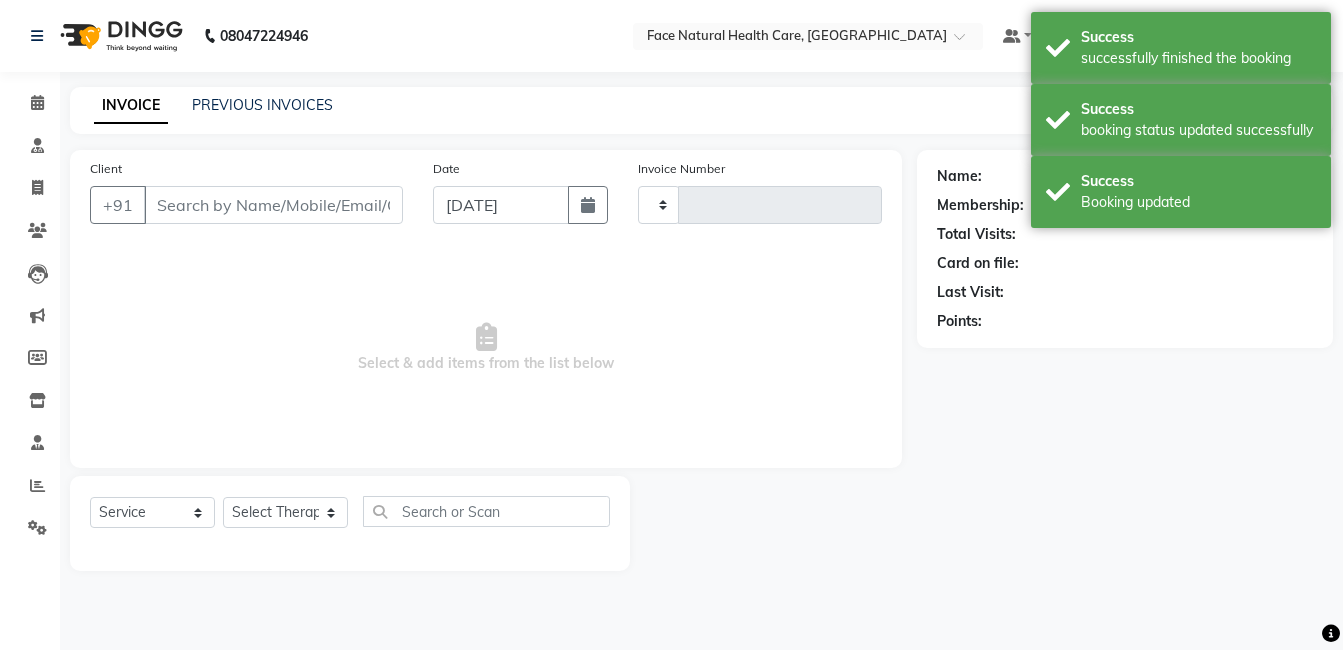 type on "0830" 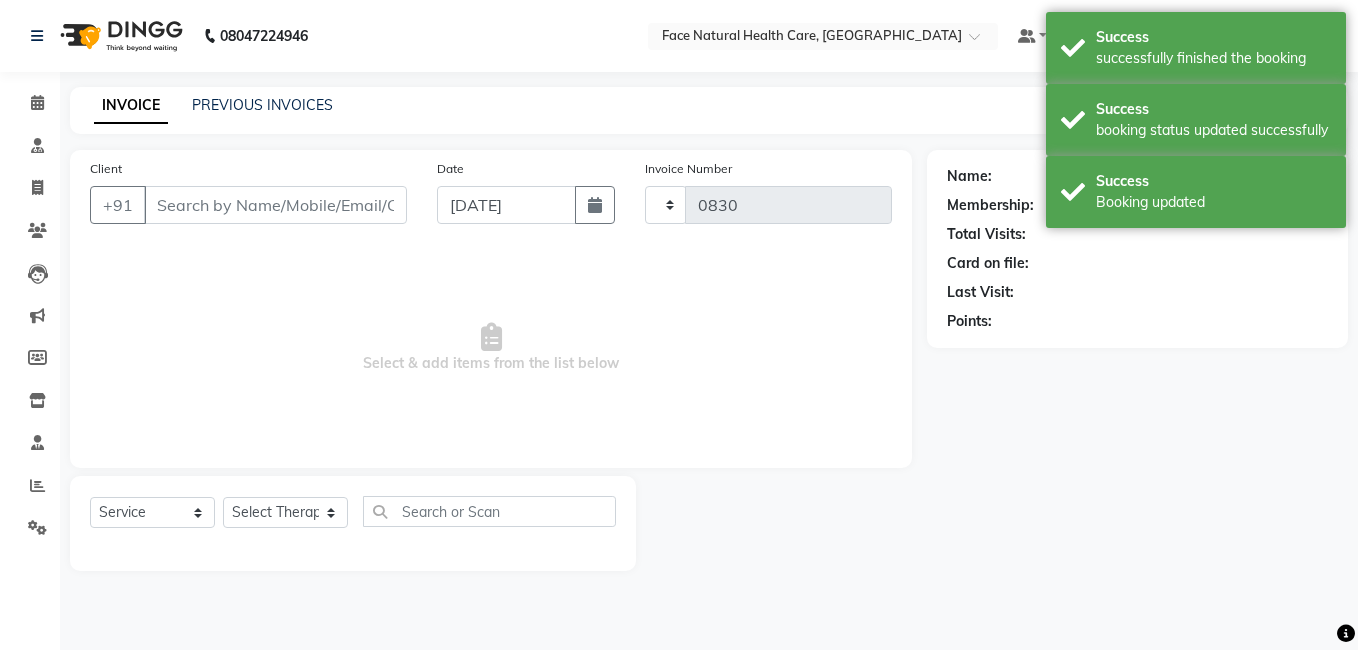 select on "5675" 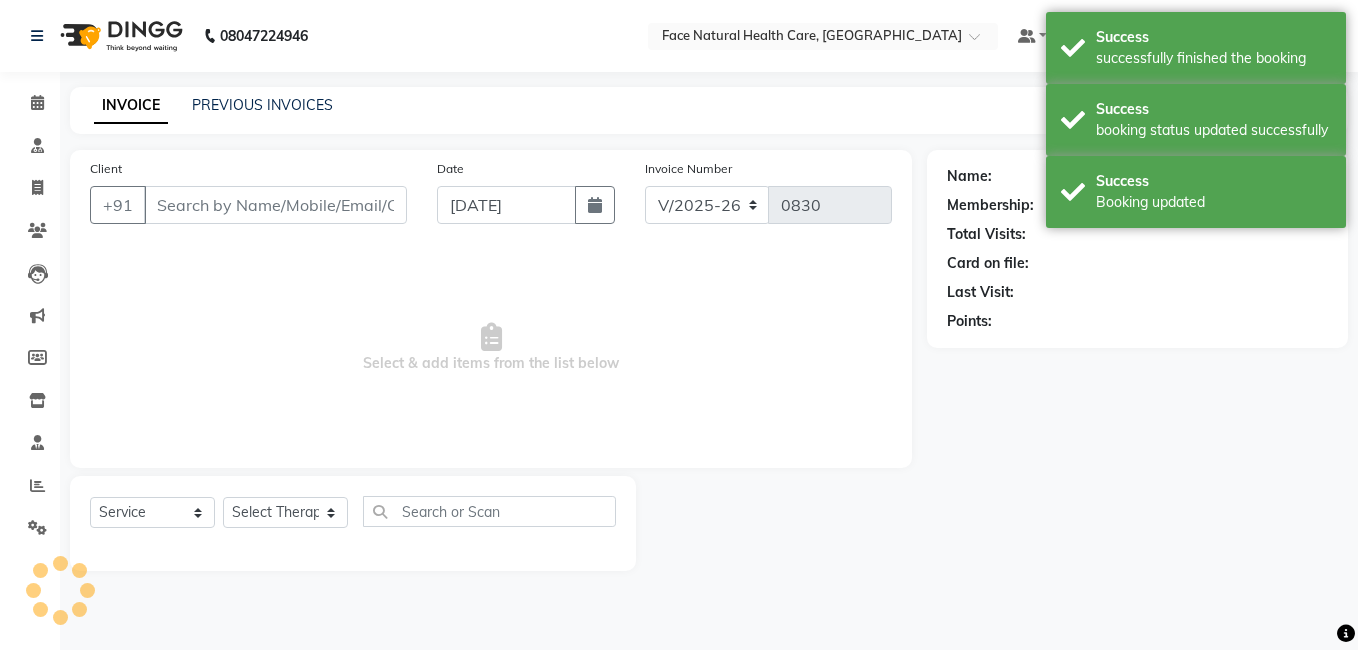 type on "9342979742" 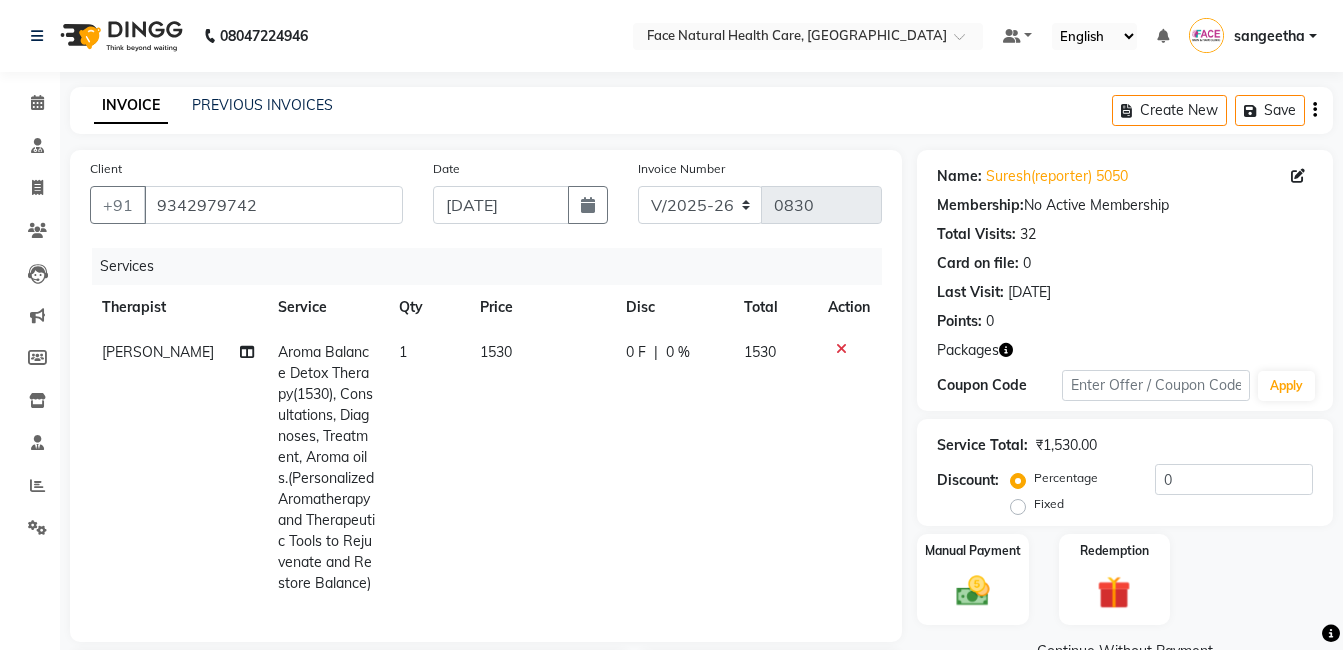 scroll, scrollTop: 248, scrollLeft: 0, axis: vertical 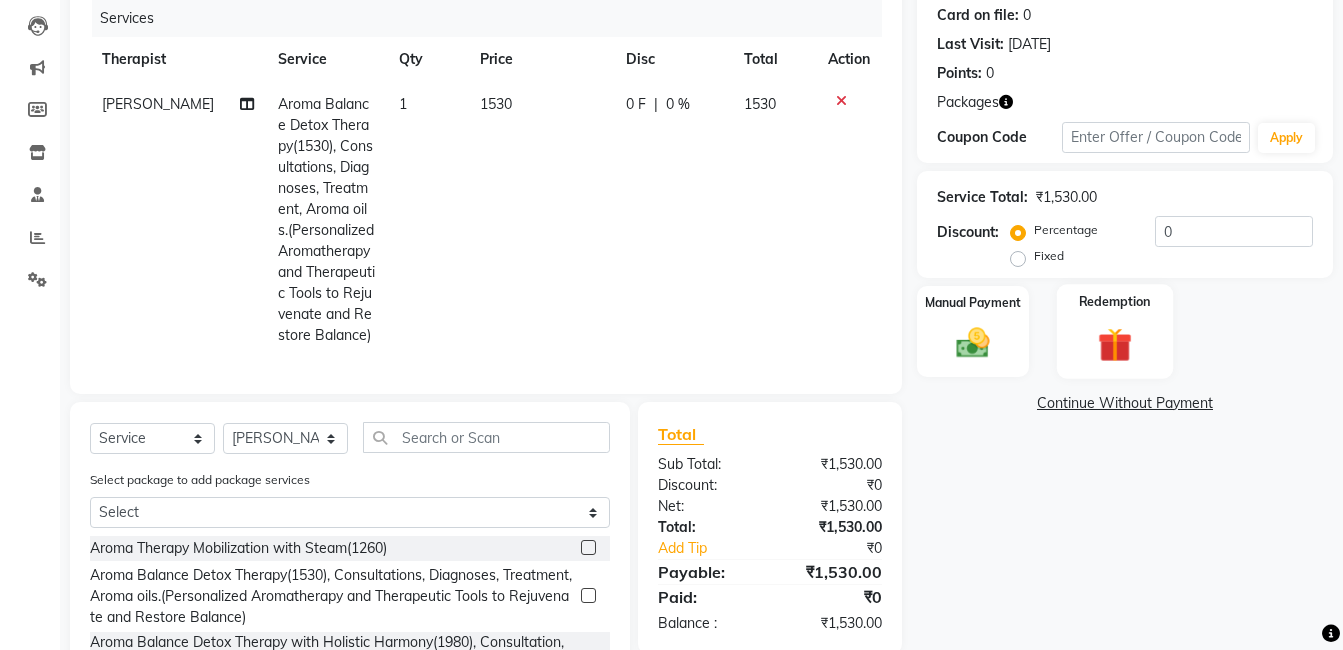 click on "Redemption" 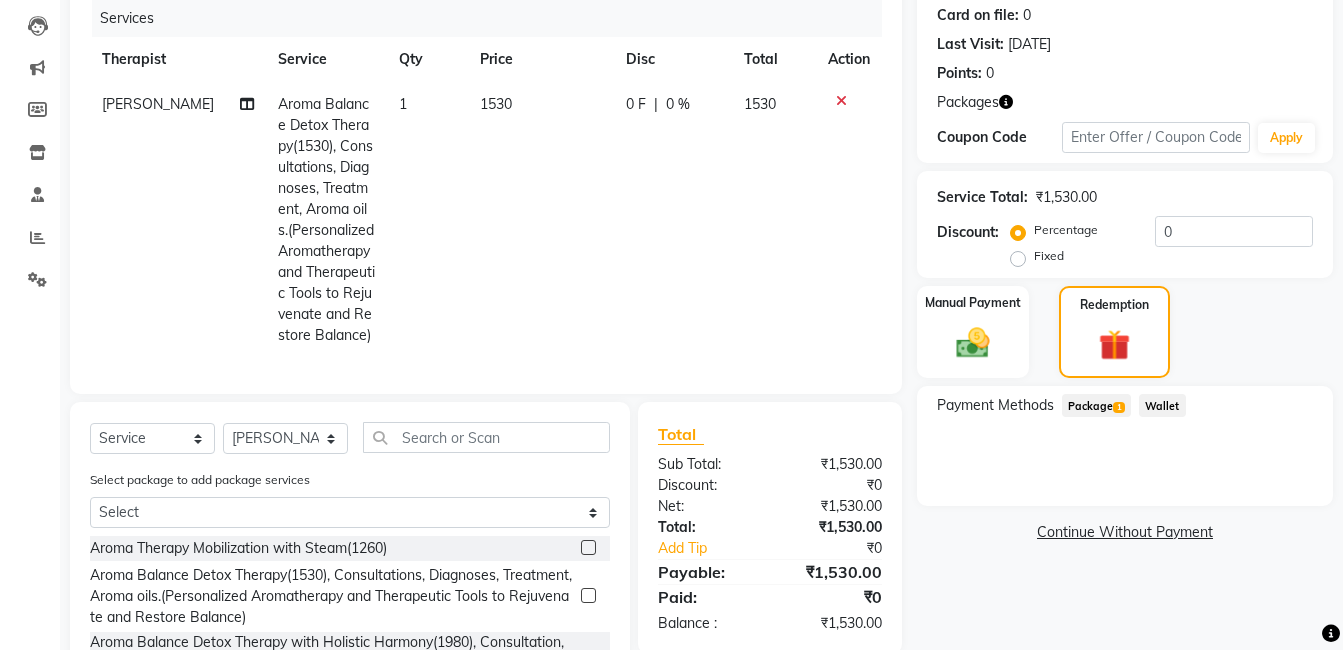 click on "Package  1" 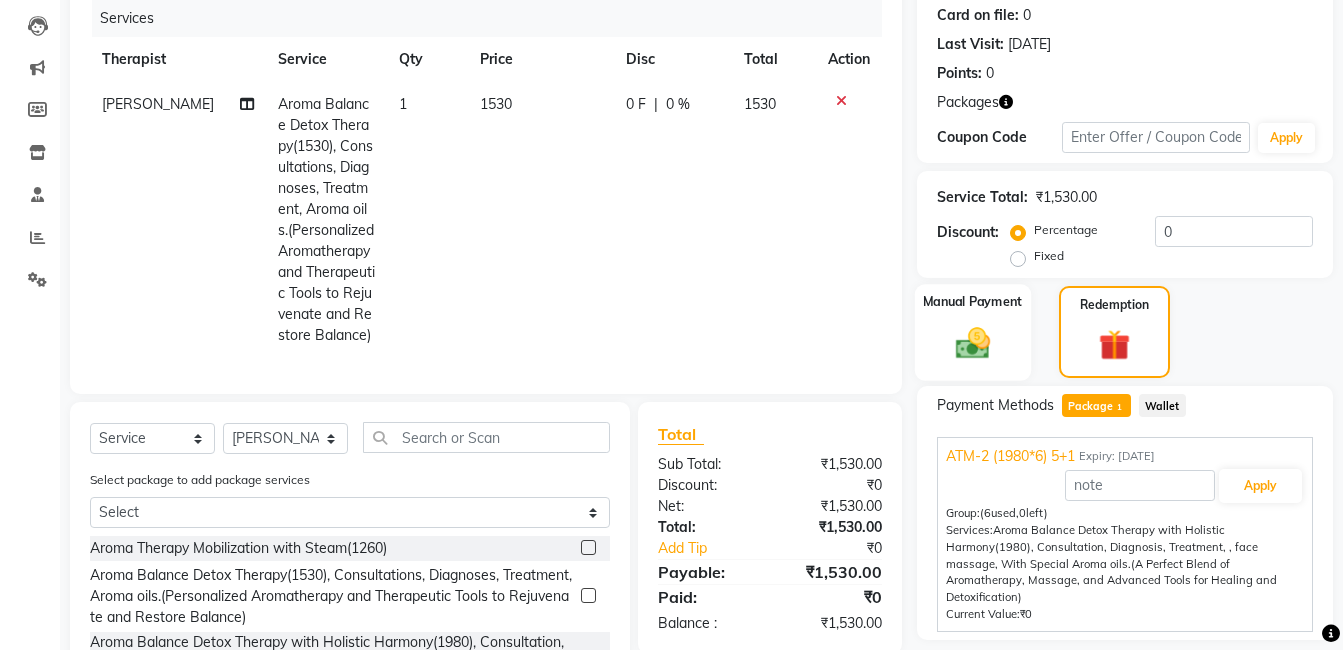 click 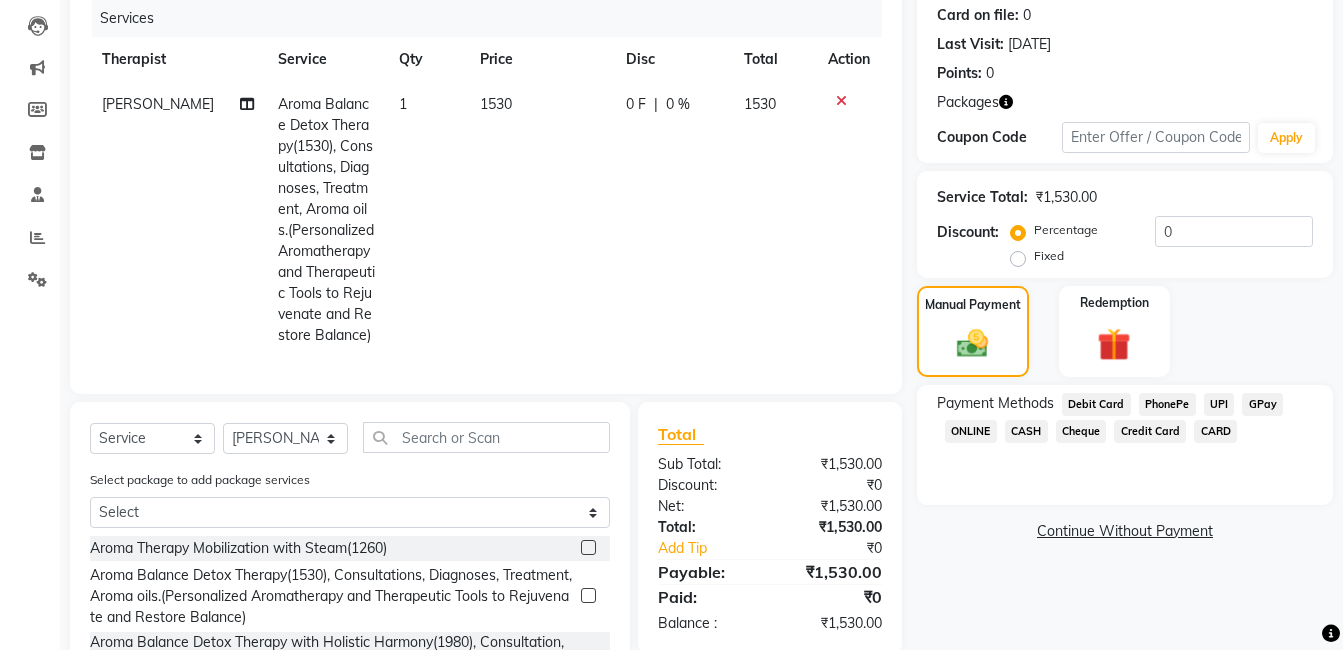 click on "GPay" 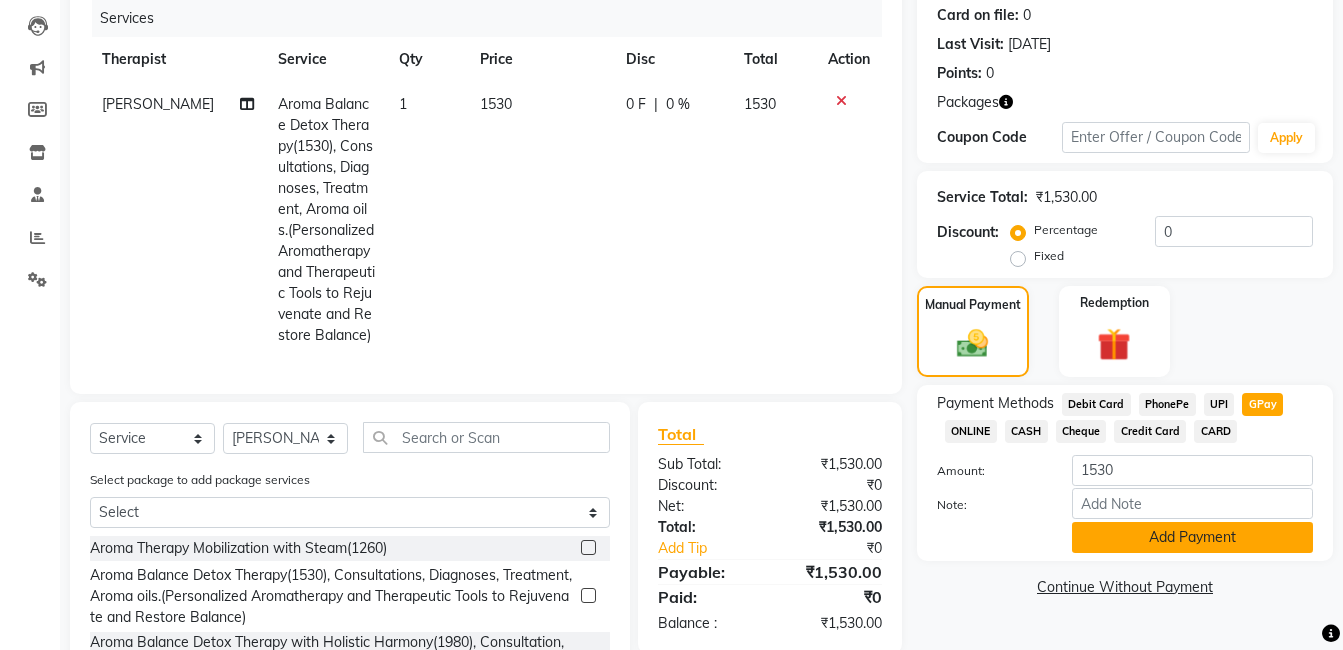 click on "Add Payment" 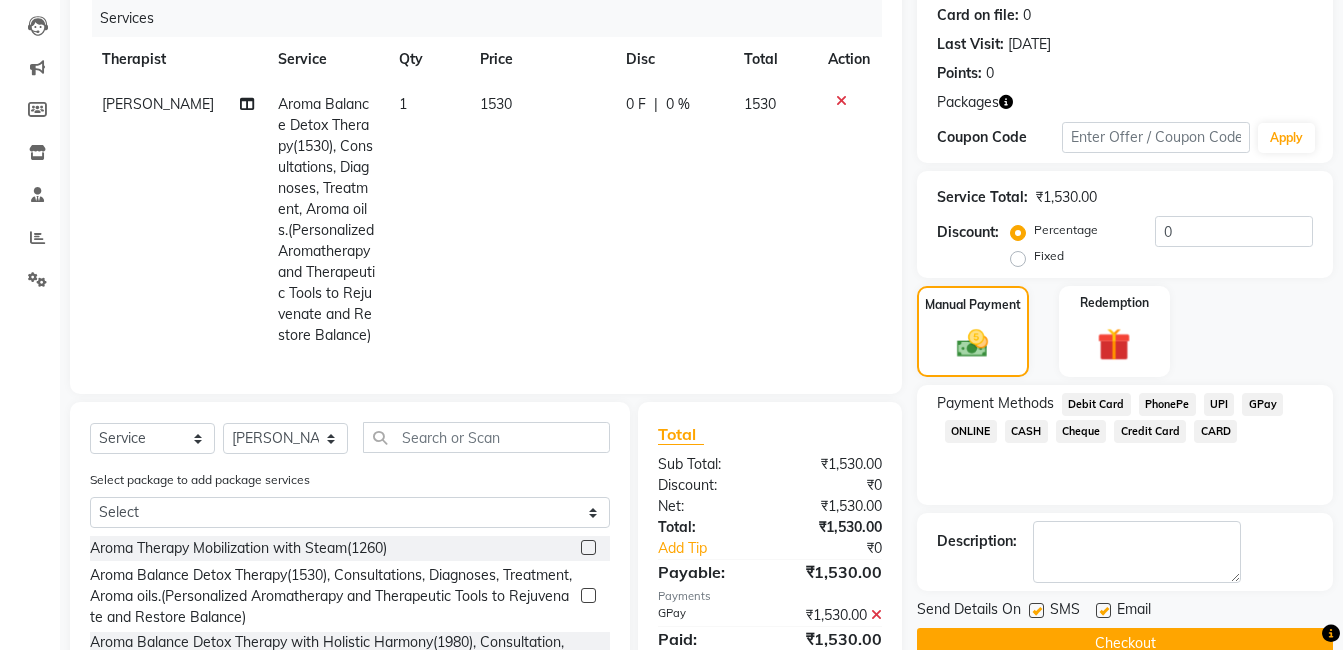 click 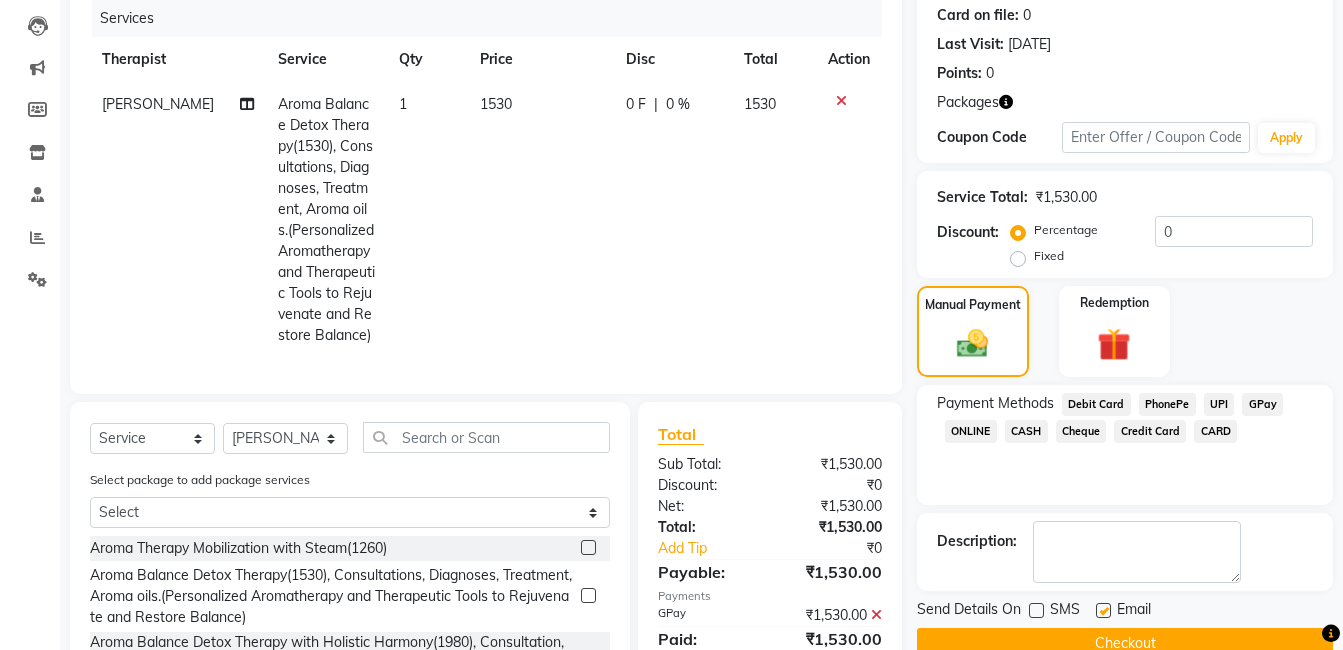 click 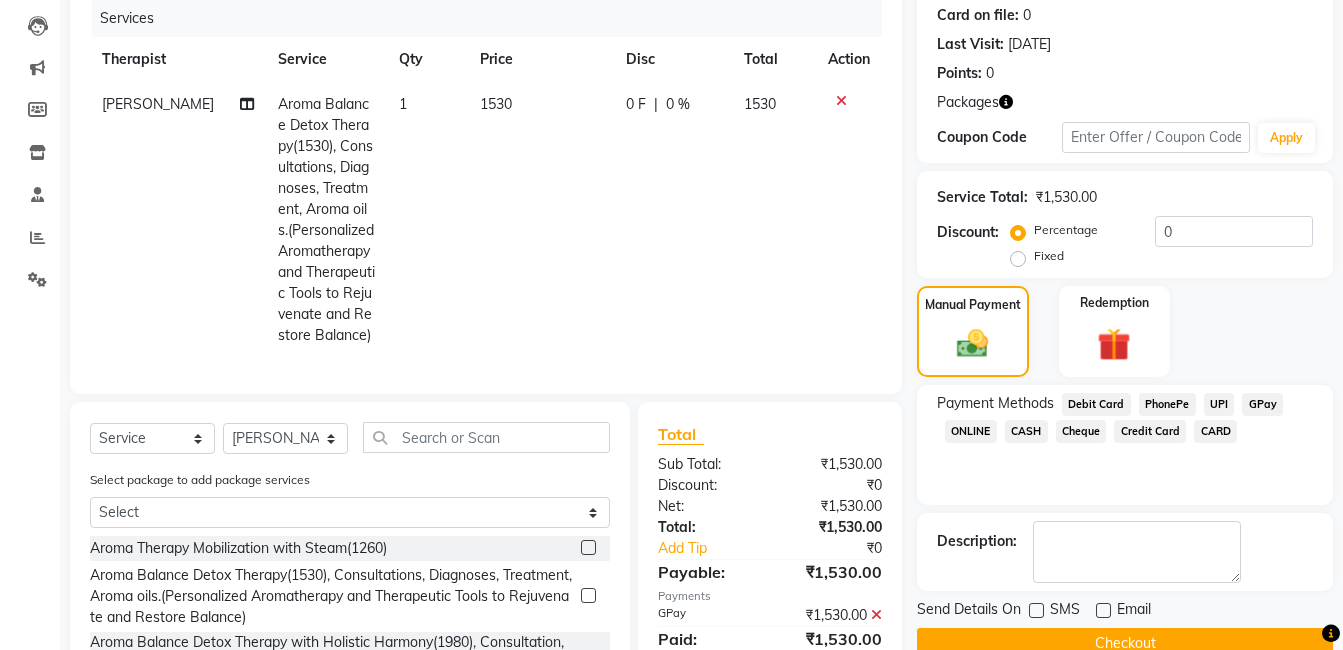 scroll, scrollTop: 407, scrollLeft: 0, axis: vertical 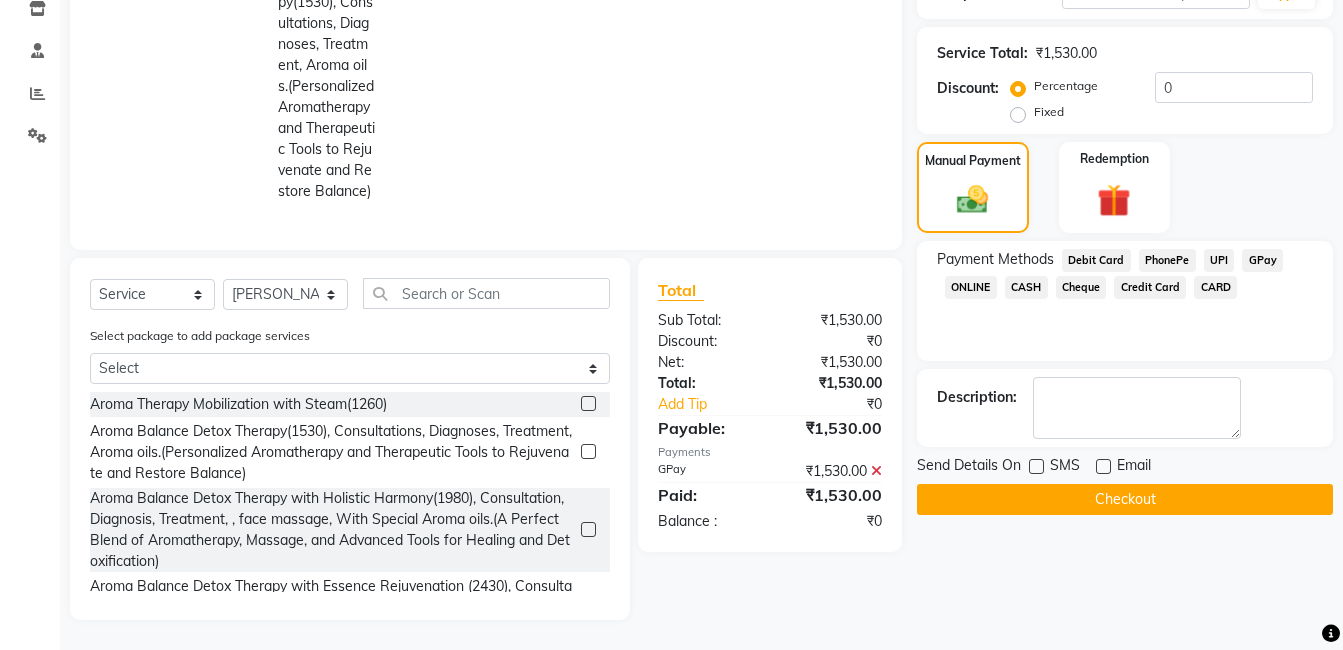 click on "Checkout" 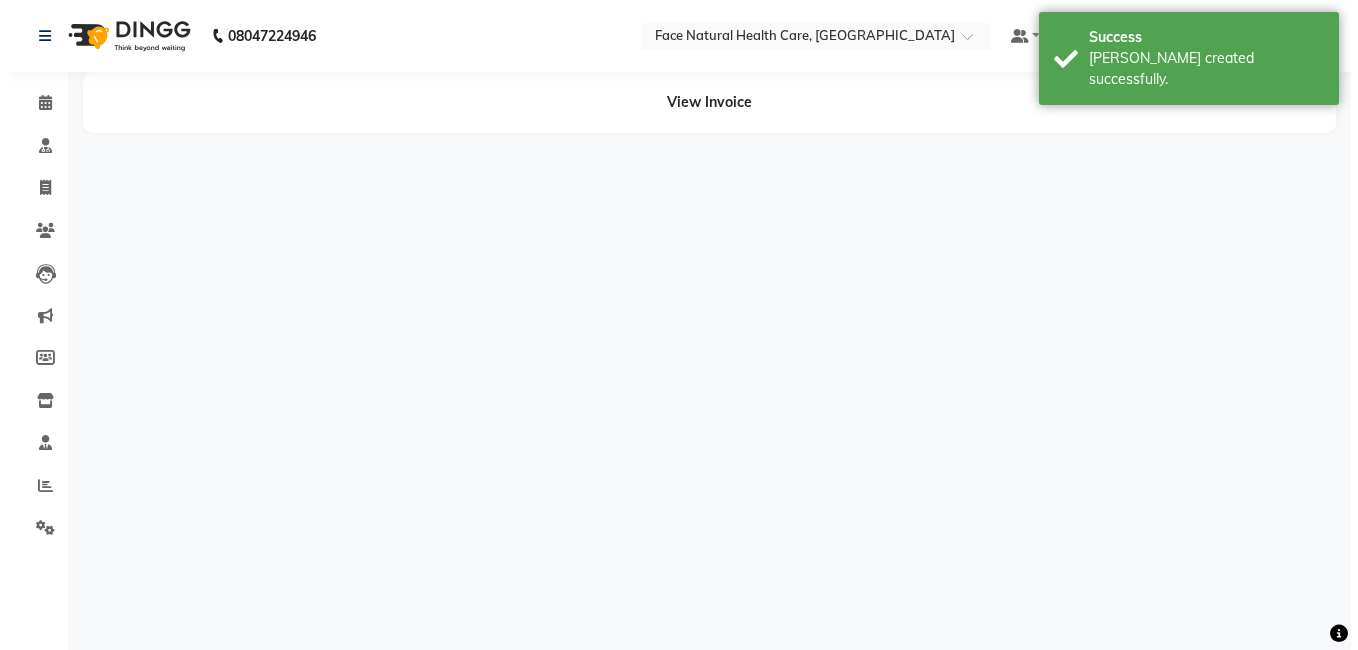 scroll, scrollTop: 0, scrollLeft: 0, axis: both 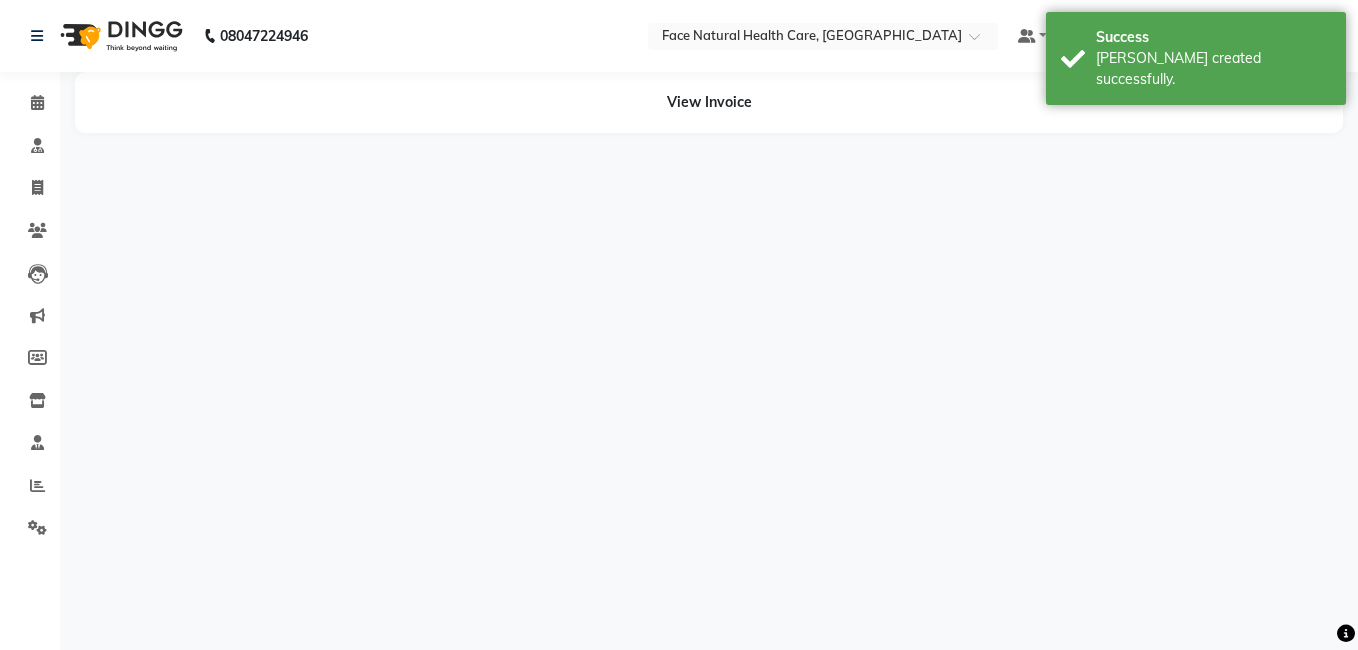 select on "65164" 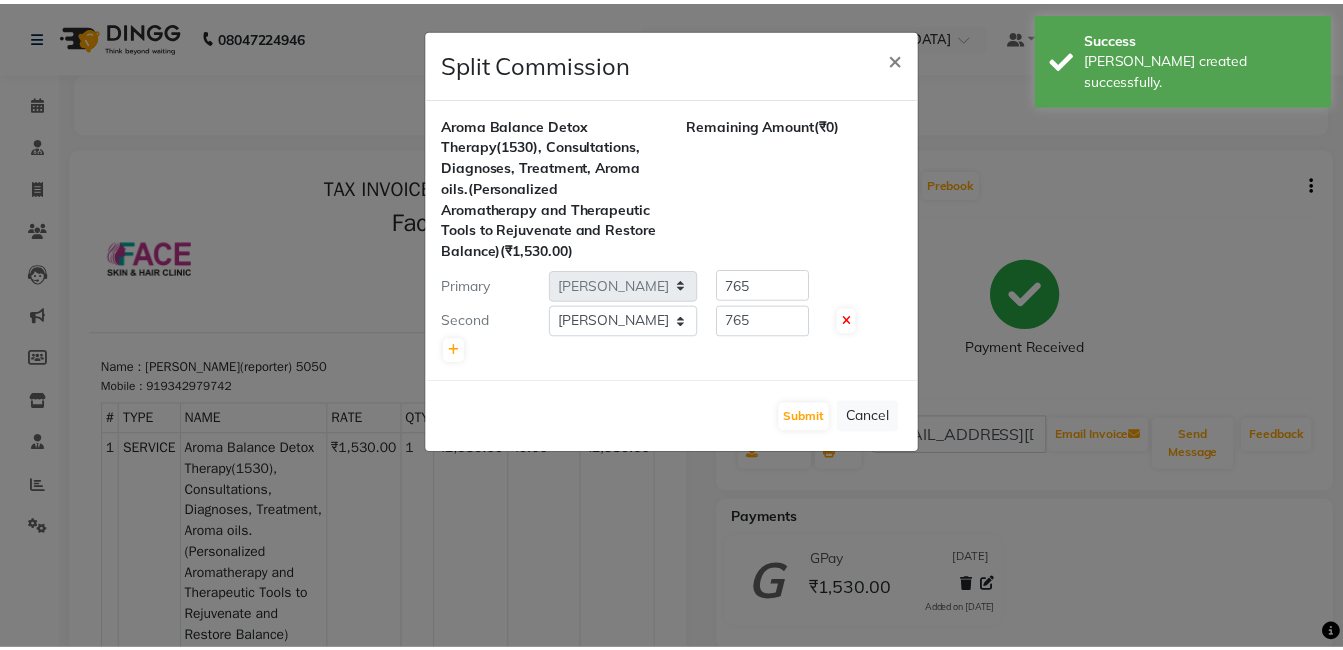 scroll, scrollTop: 0, scrollLeft: 0, axis: both 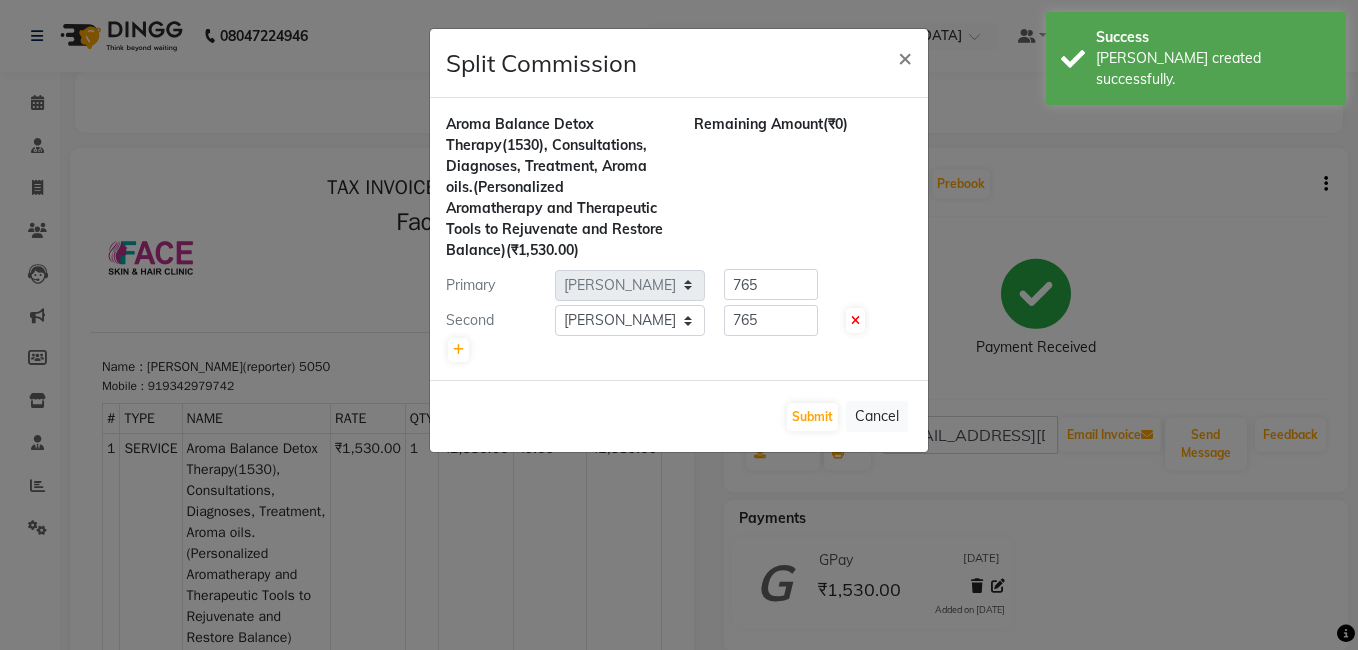 click on "Split Commission × Aroma Balance Detox Therapy(1530), Consultations, Diagnoses, Treatment, Aroma oils.(Personalized Aromatherapy and Therapeutic Tools to Rejuvenate and Restore Balance)  (₹1,530.00) Remaining Amount  (₹0) Primary Select  [PERSON_NAME]   [PERSON_NAME] [PERSON_NAME] M   [PERSON_NAME] [PERSON_NAME]   [PERSON_NAME]   [PERSON_NAME]  765 Second Select  [PERSON_NAME]   [PERSON_NAME] [PERSON_NAME] M   [PERSON_NAME] [PERSON_NAME]   [PERSON_NAME]   [PERSON_NAME]  765  Submit   Cancel" 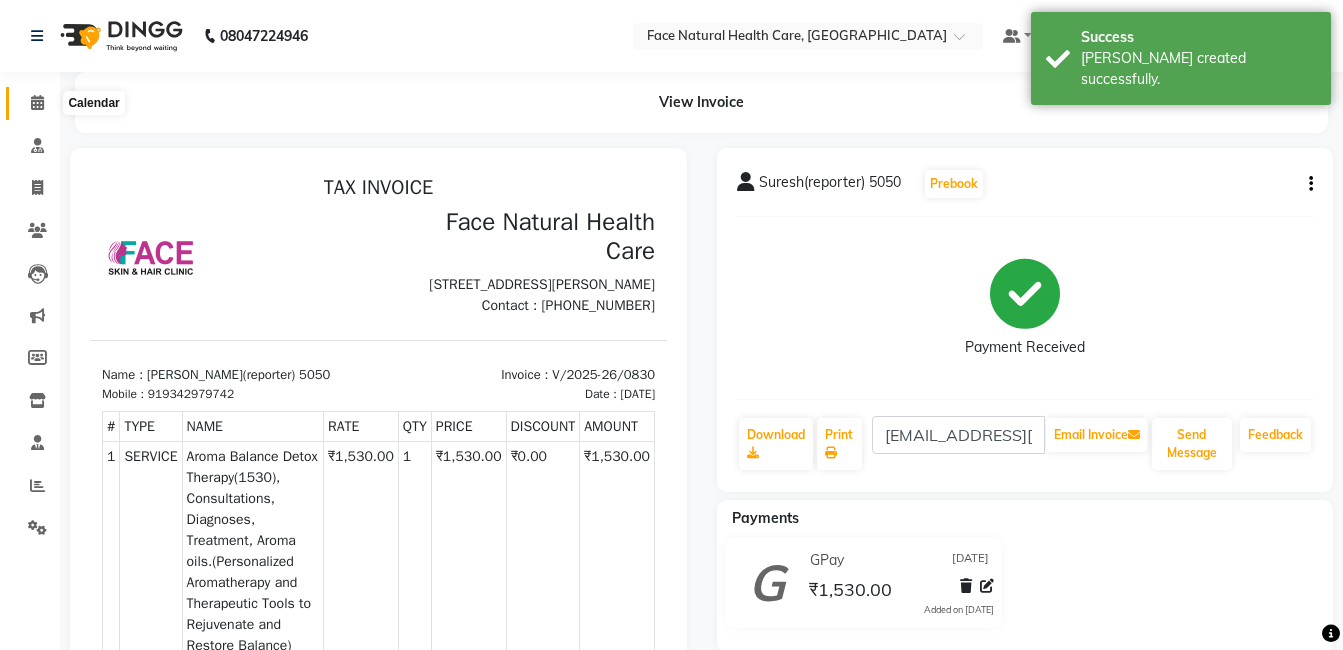 click 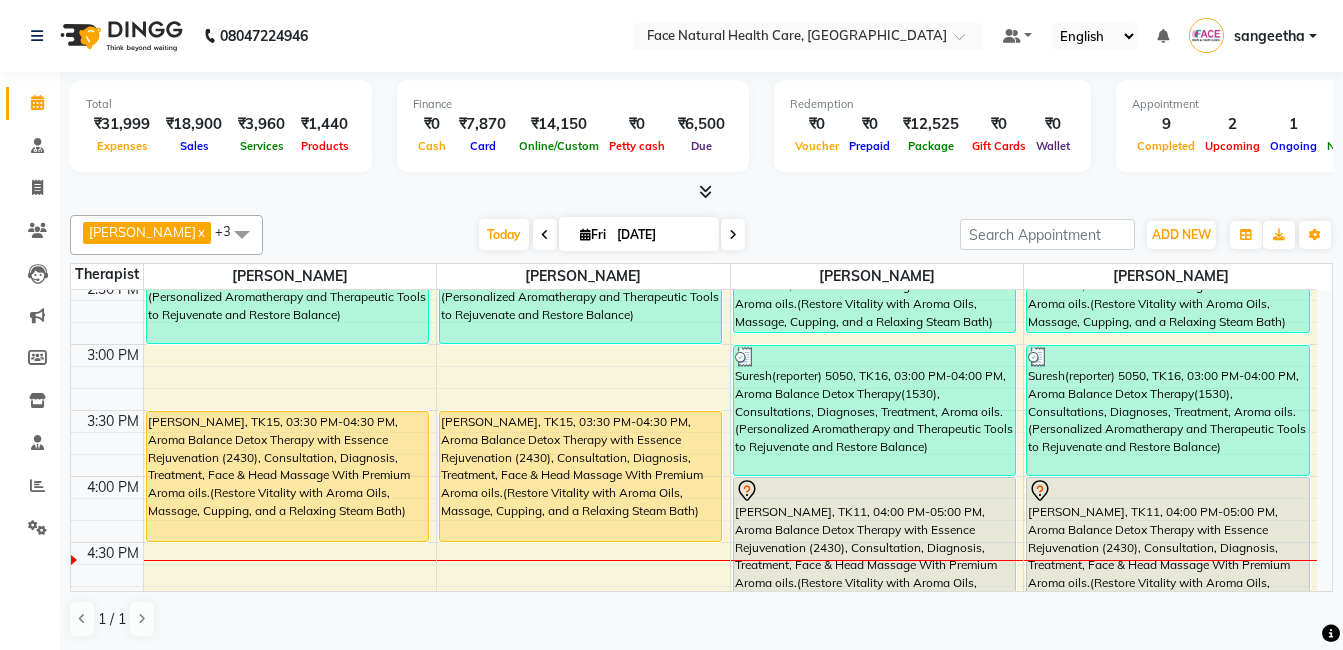 scroll, scrollTop: 851, scrollLeft: 0, axis: vertical 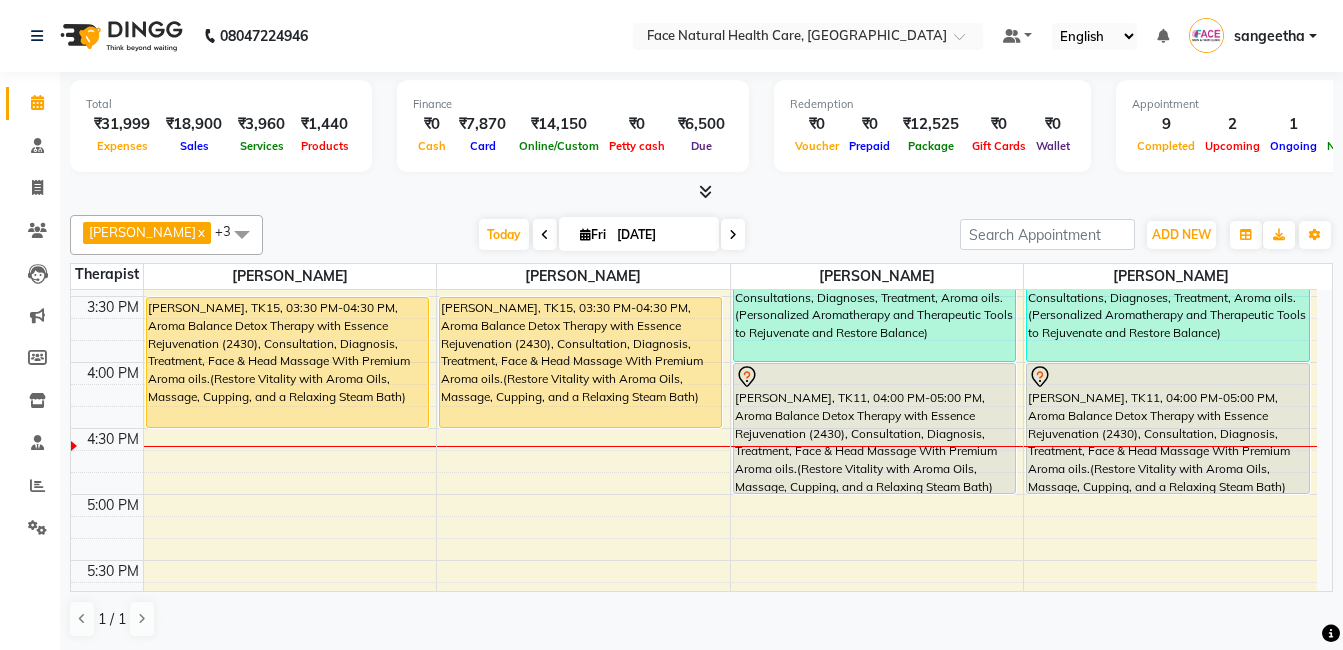 click on "[PERSON_NAME], TK11, 04:00 PM-05:00 PM, Aroma Balance Detox Therapy with Essence Rejuvenation  (2430), Consultation, Diagnosis, Treatment,  Face & Head Massage With Premium Aroma oils.(Restore Vitality with Aroma Oils, Massage, Cupping, and a Relaxing Steam Bath)" at bounding box center [1168, 428] 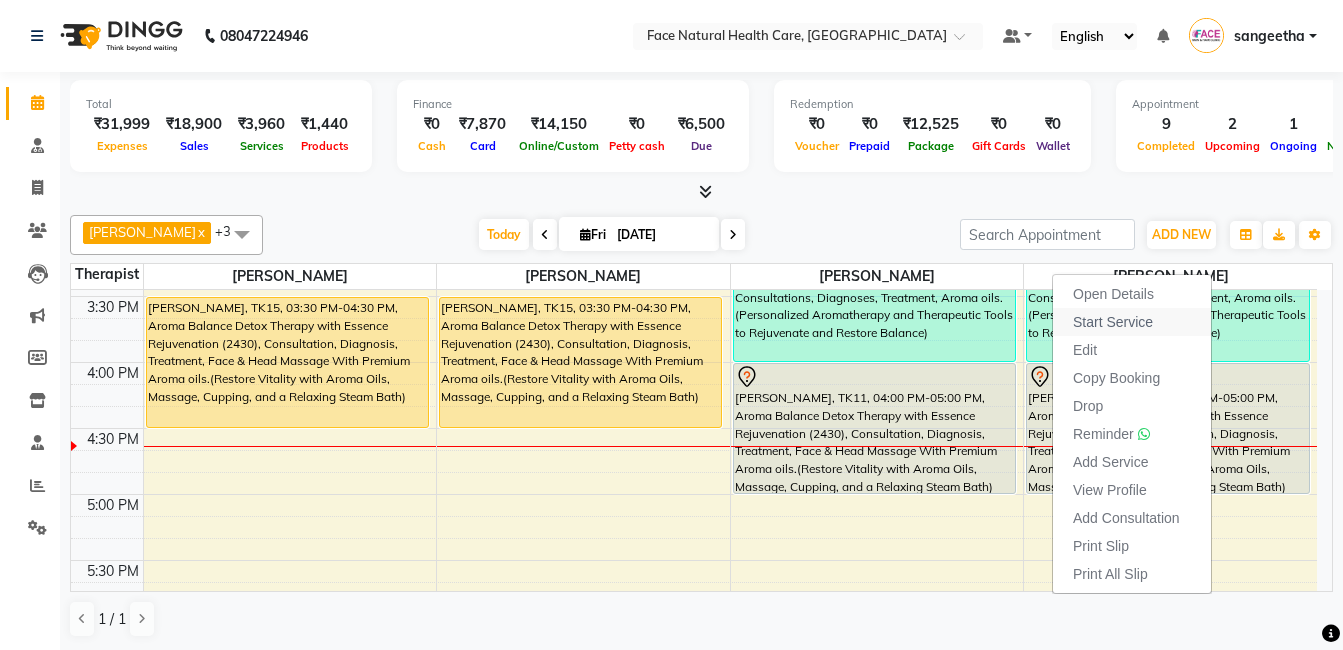 click on "Start Service" at bounding box center (1132, 322) 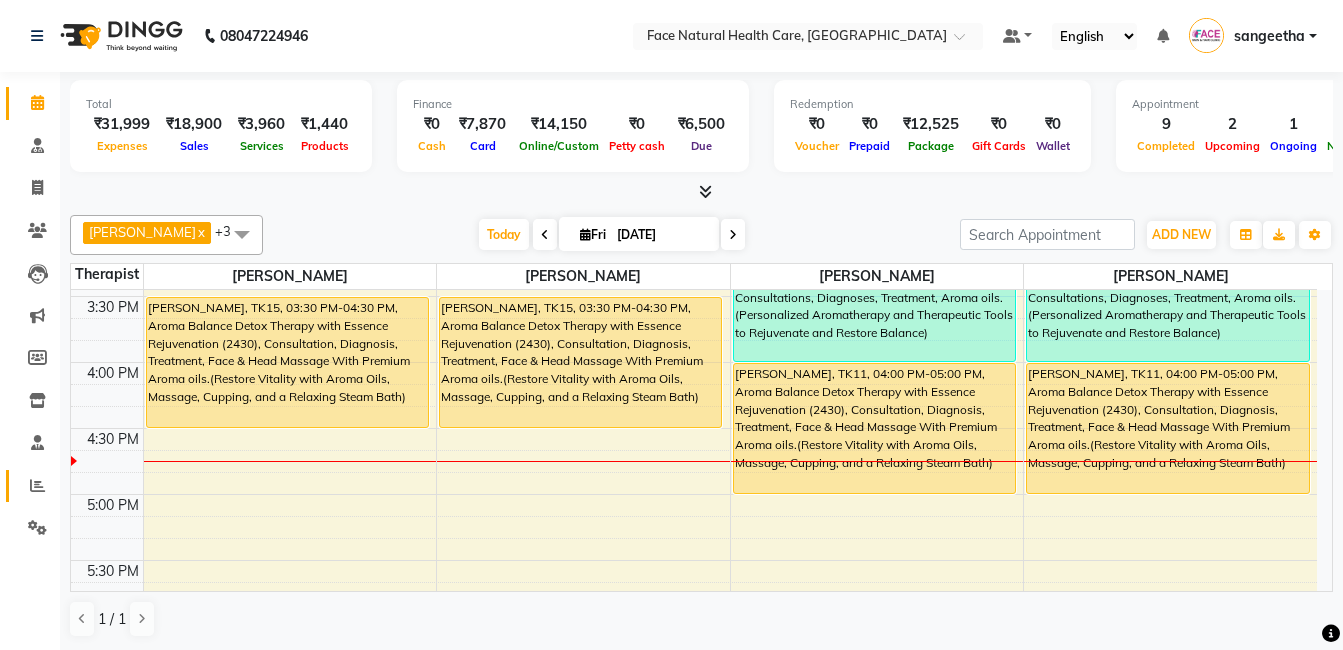 click on "Reports" 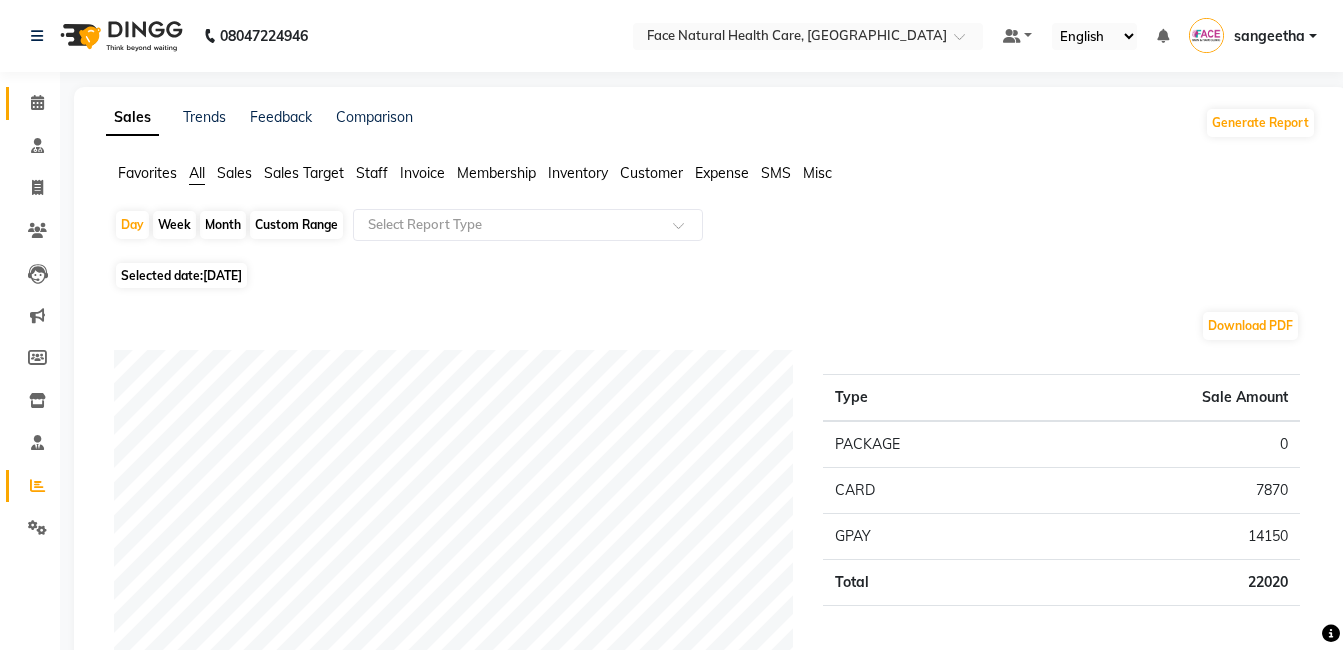 click 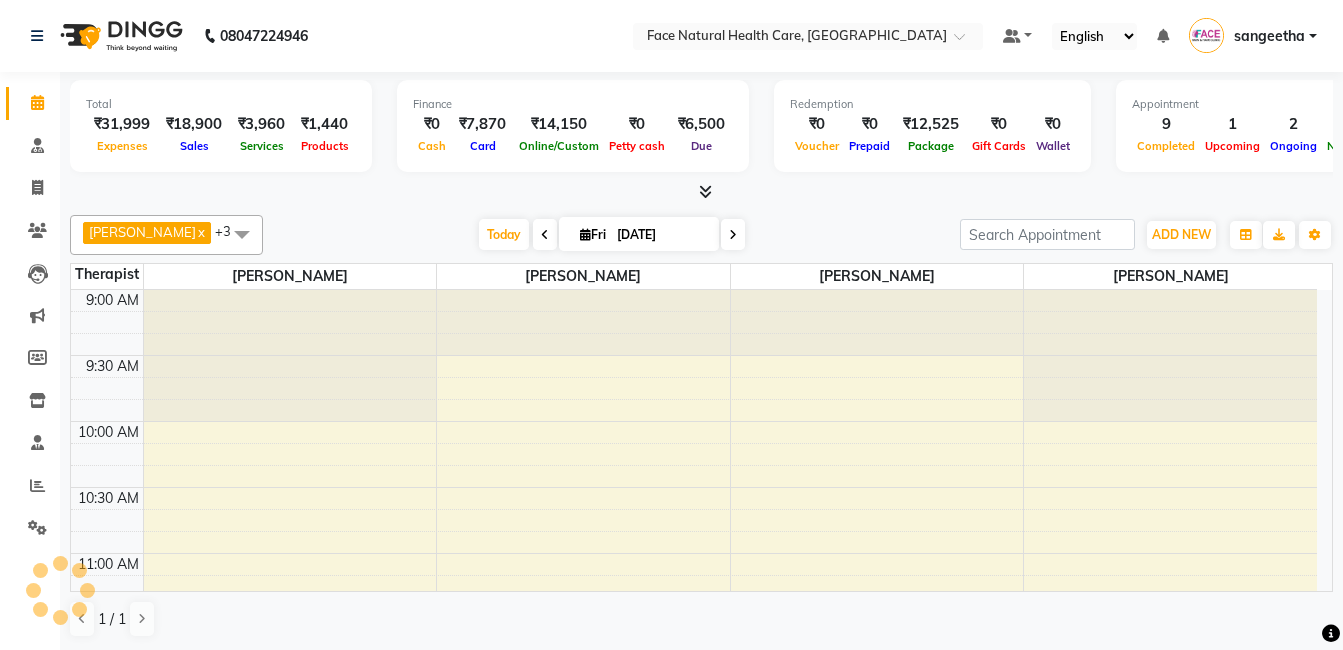 scroll, scrollTop: 0, scrollLeft: 0, axis: both 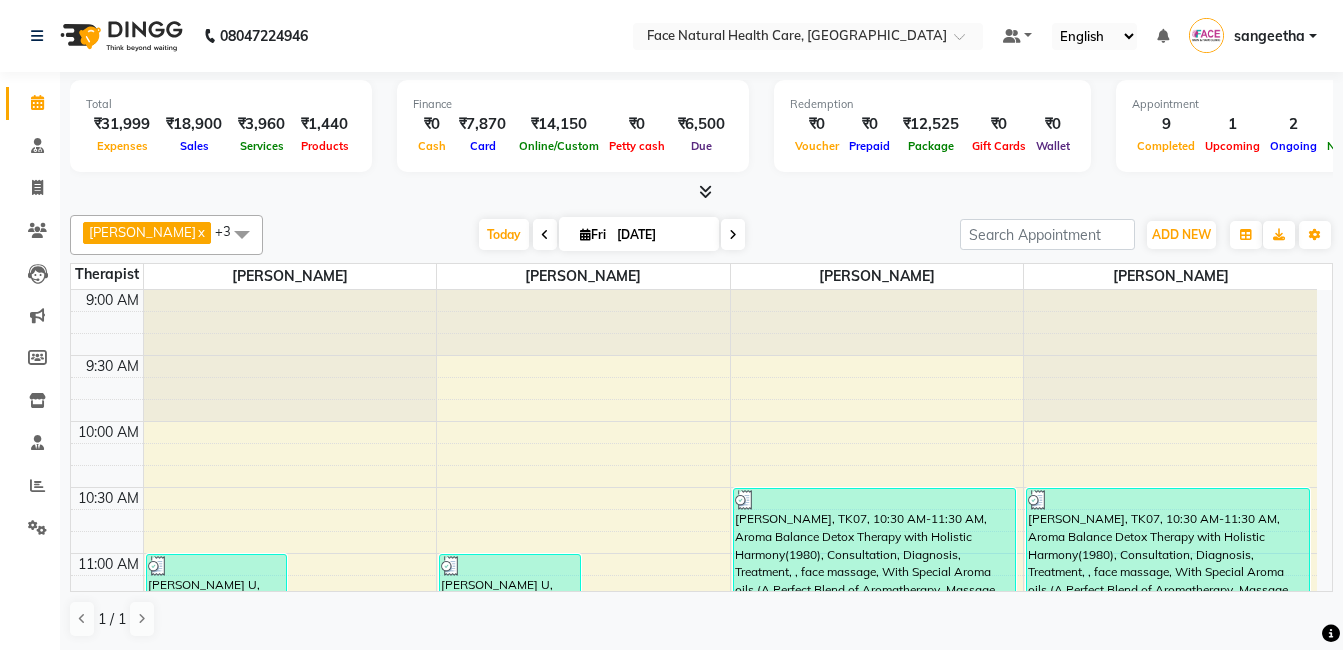 click at bounding box center [733, 234] 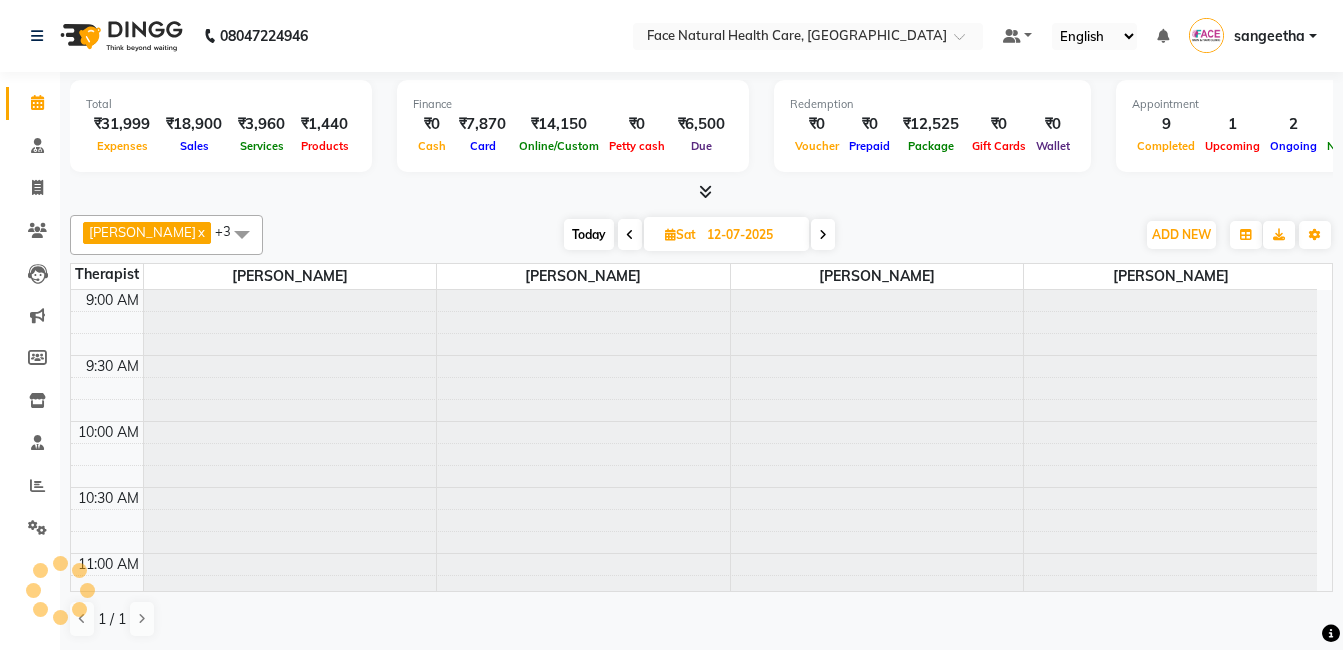 scroll, scrollTop: 925, scrollLeft: 0, axis: vertical 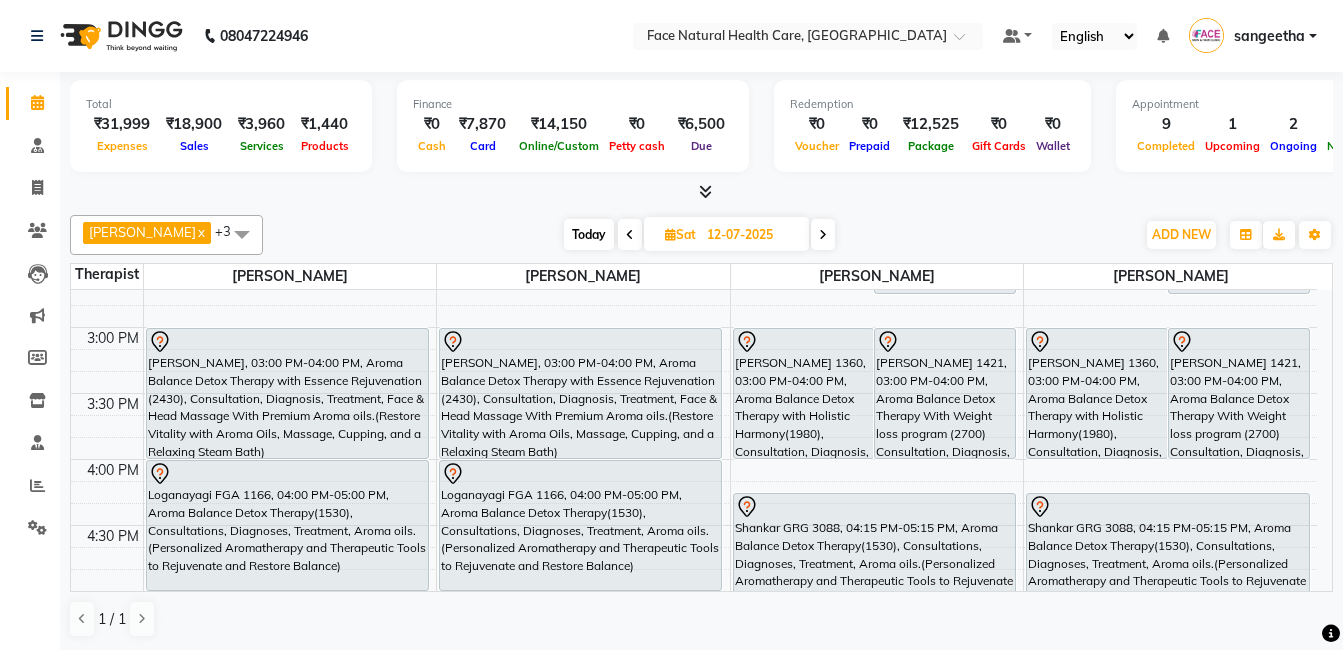 click on "Today" at bounding box center [589, 234] 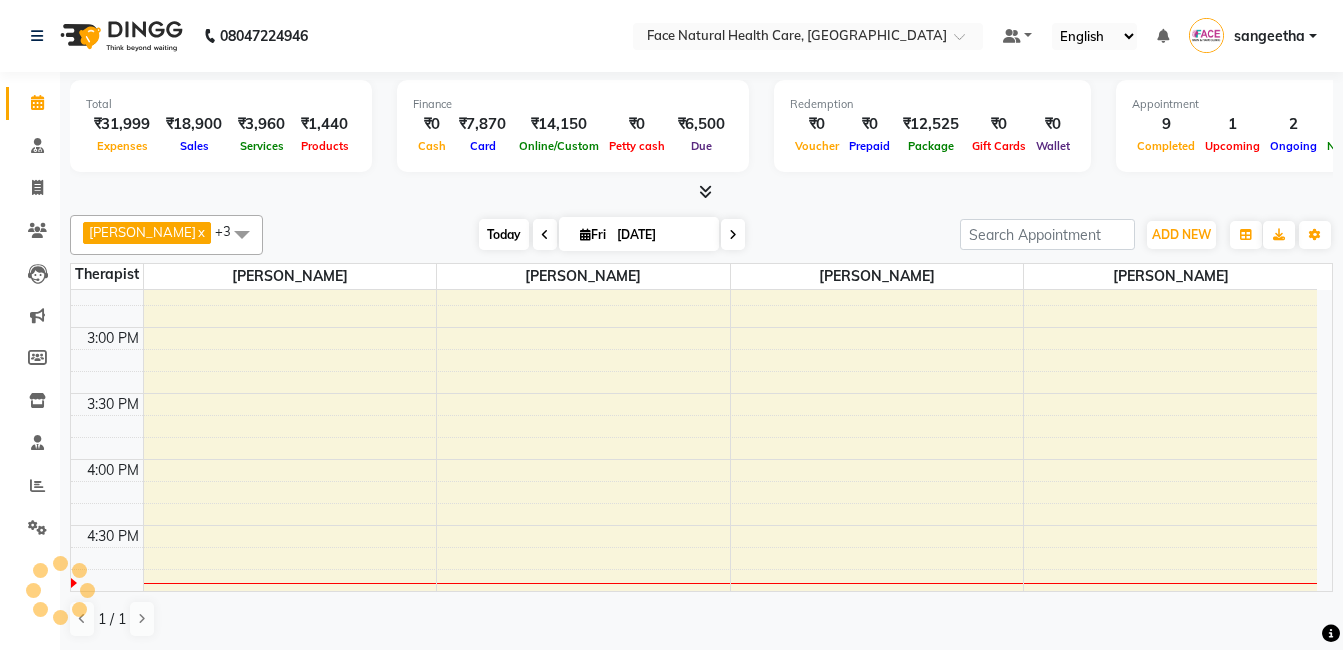 scroll, scrollTop: 925, scrollLeft: 0, axis: vertical 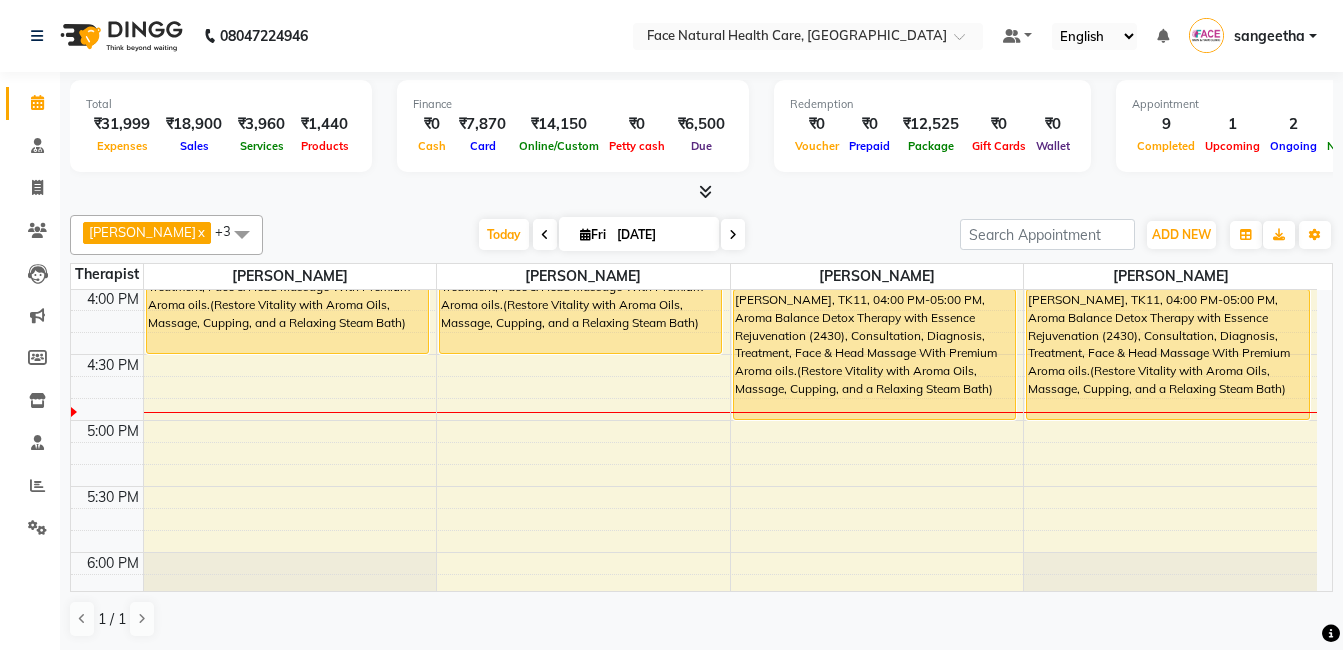 click at bounding box center (545, 234) 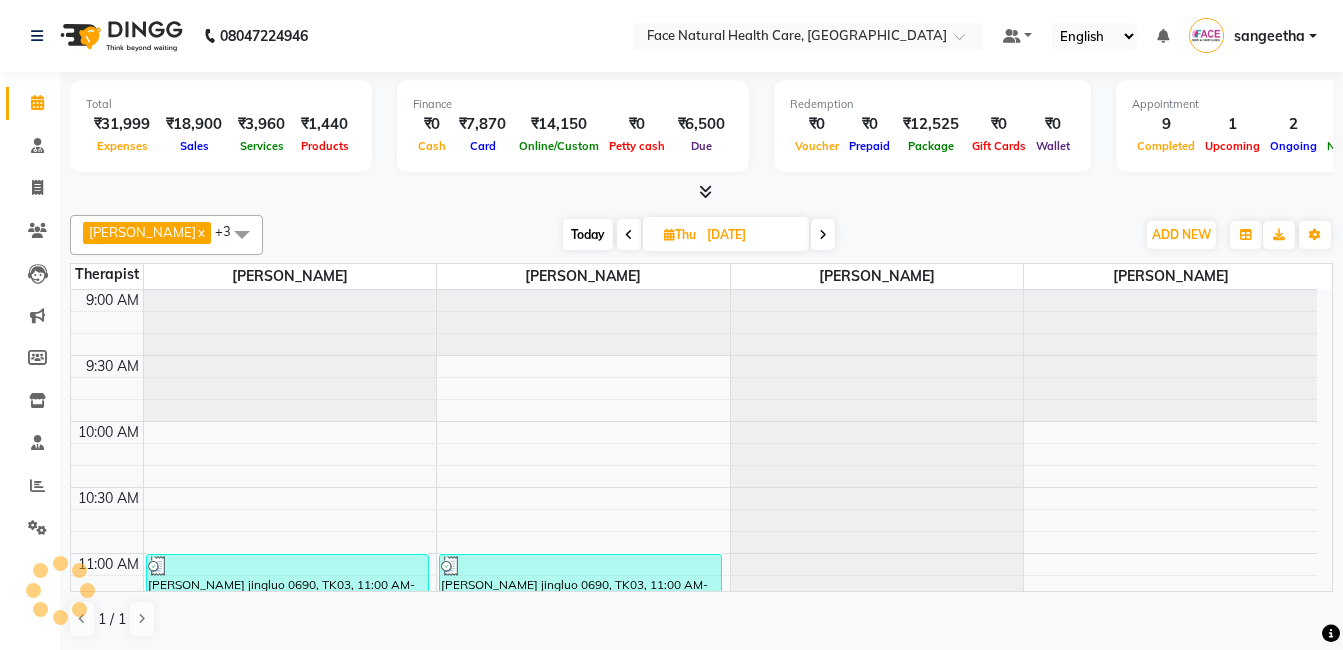 scroll, scrollTop: 925, scrollLeft: 0, axis: vertical 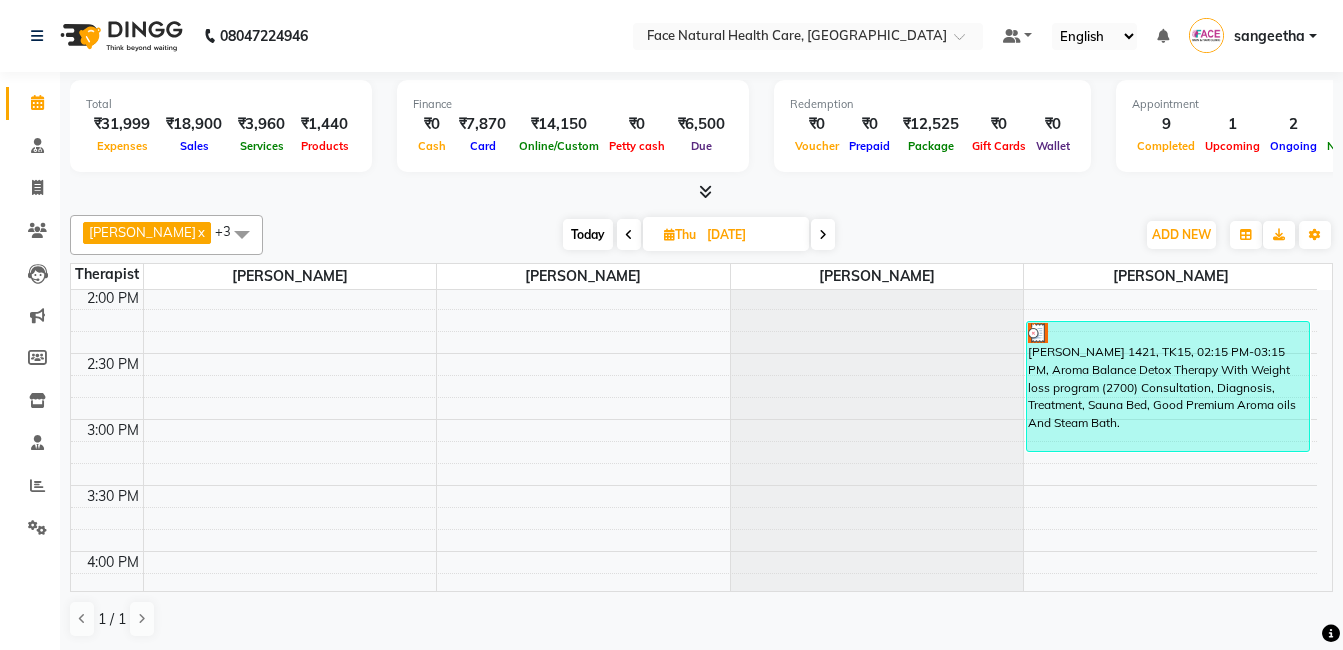 click on "[PERSON_NAME] 1421, TK15, 02:15 PM-03:15 PM, Aroma Balance Detox Therapy With Weight loss program (2700) Consultation, Diagnosis, Treatment, Sauna Bed,  Good Premium Aroma oils And Steam Bath." at bounding box center [1168, 386] 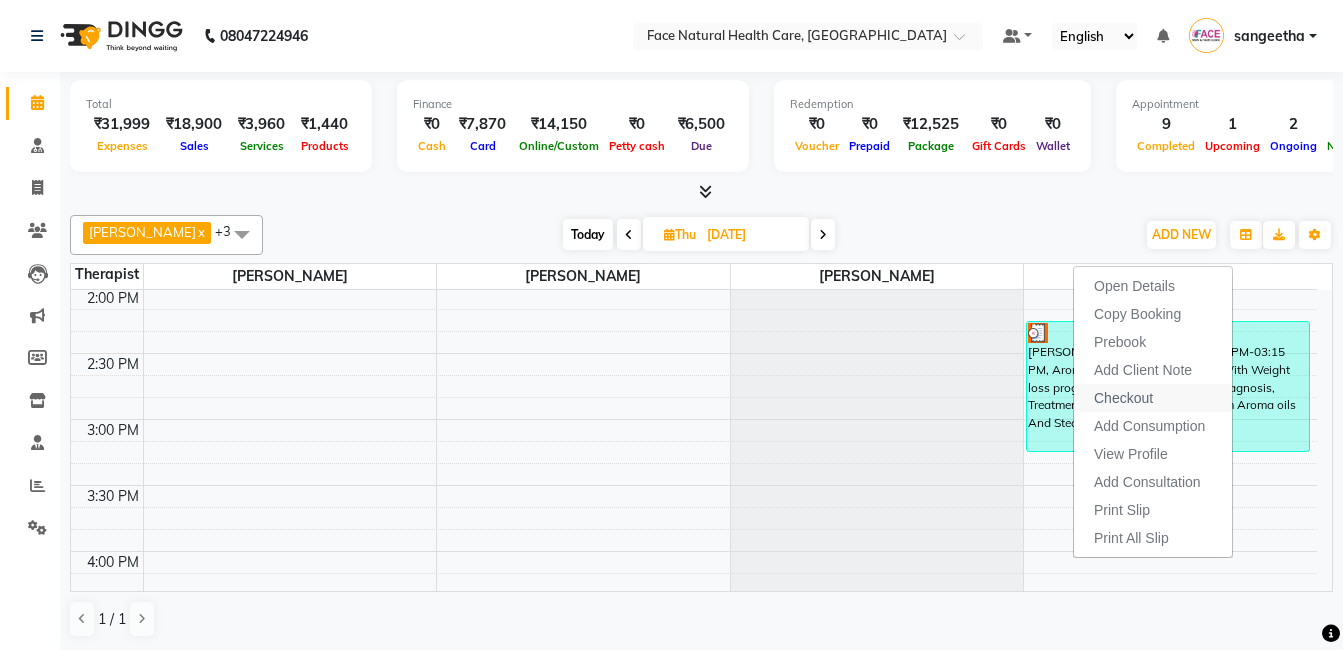 click on "Checkout" at bounding box center [1153, 398] 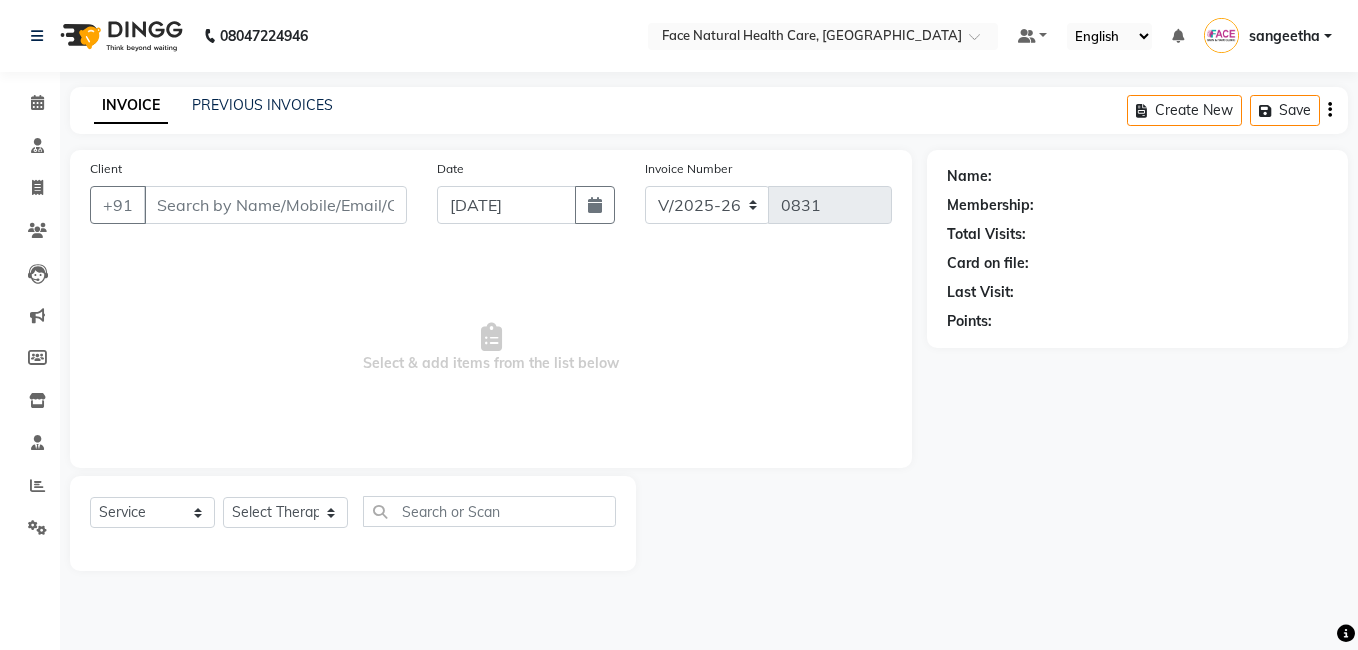 type on "9443130509" 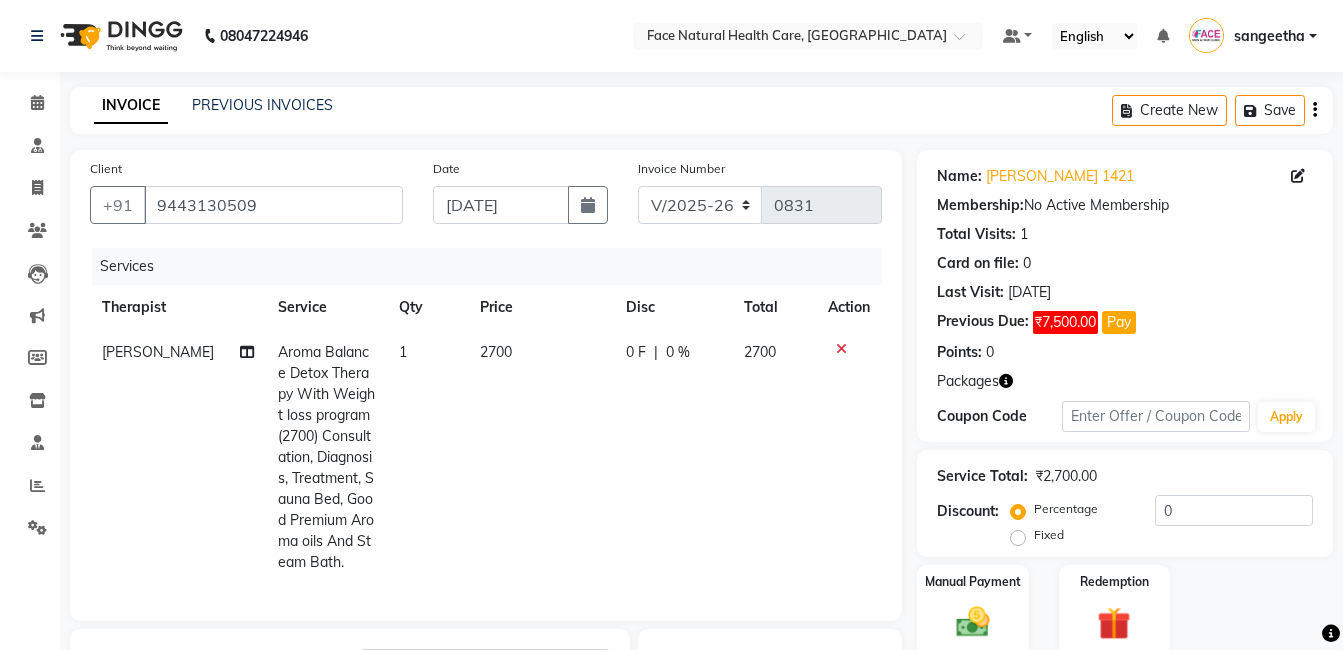 click on "2700" 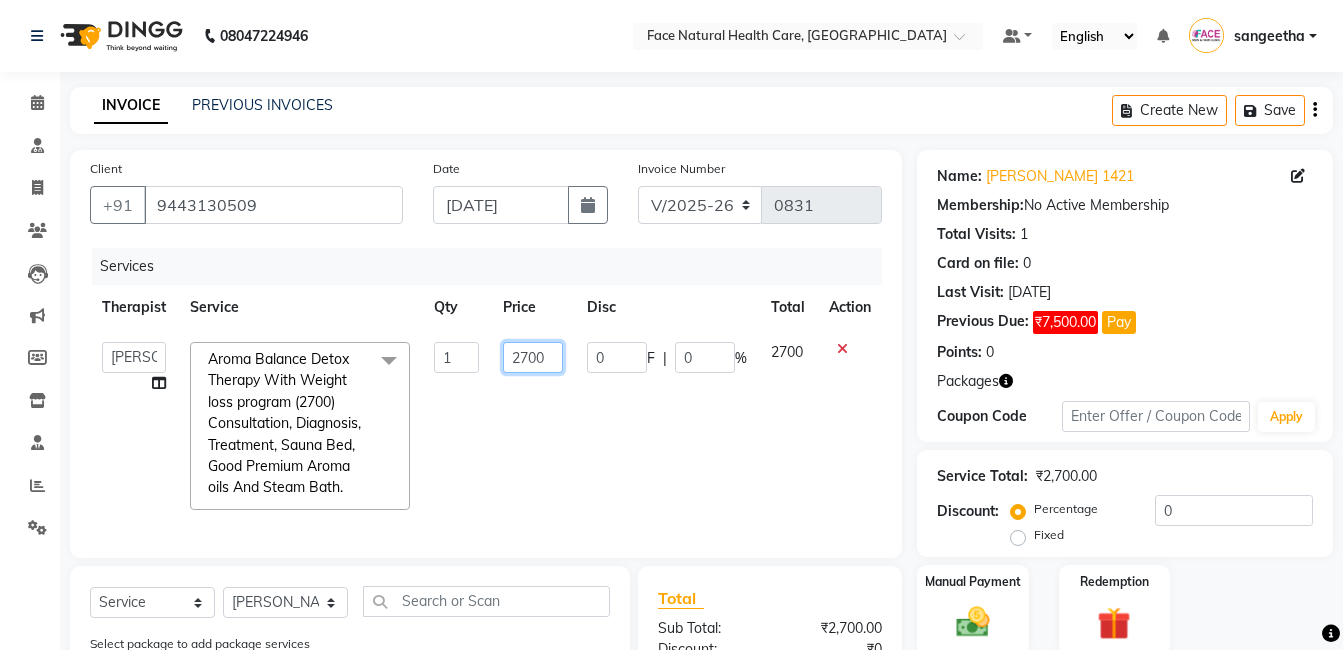 click on "2700" 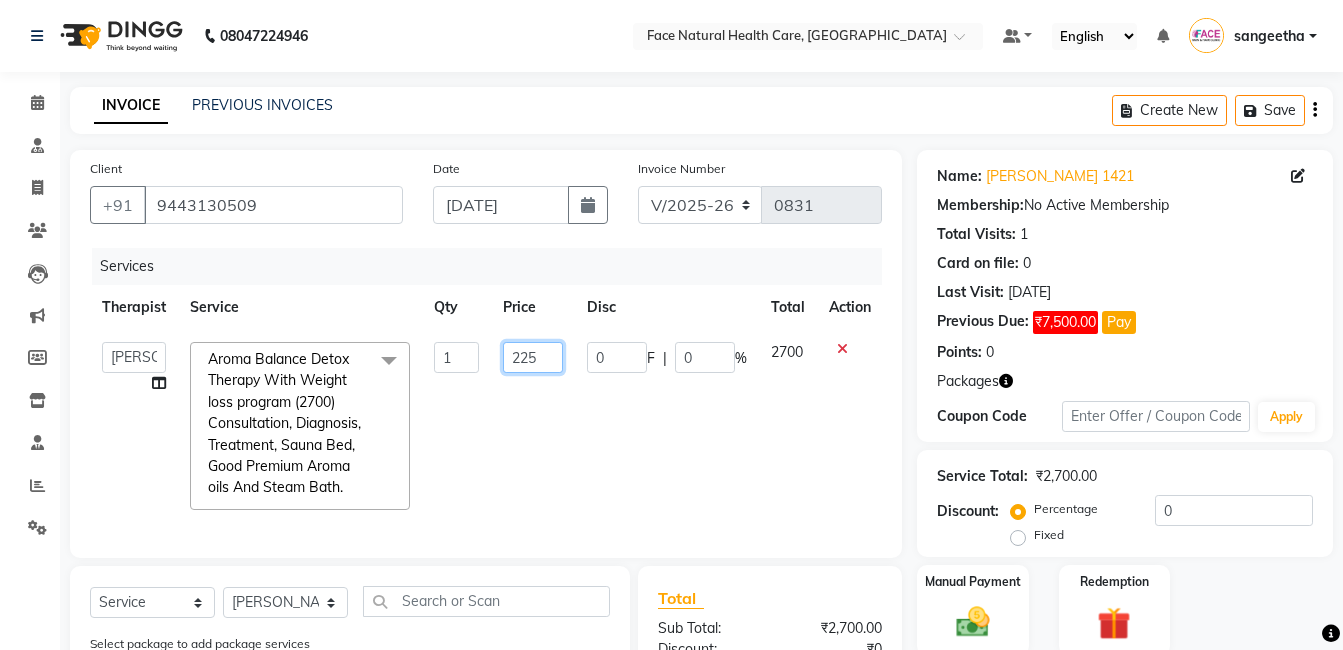 type on "2250" 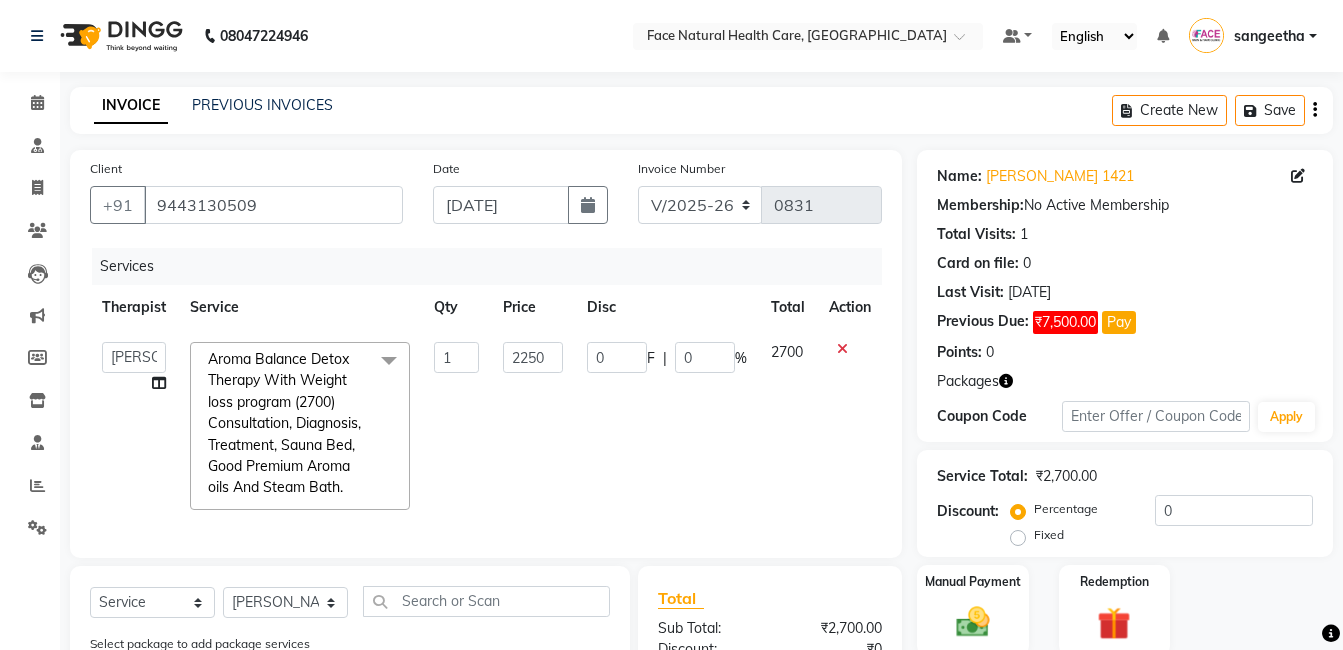click on "2700" 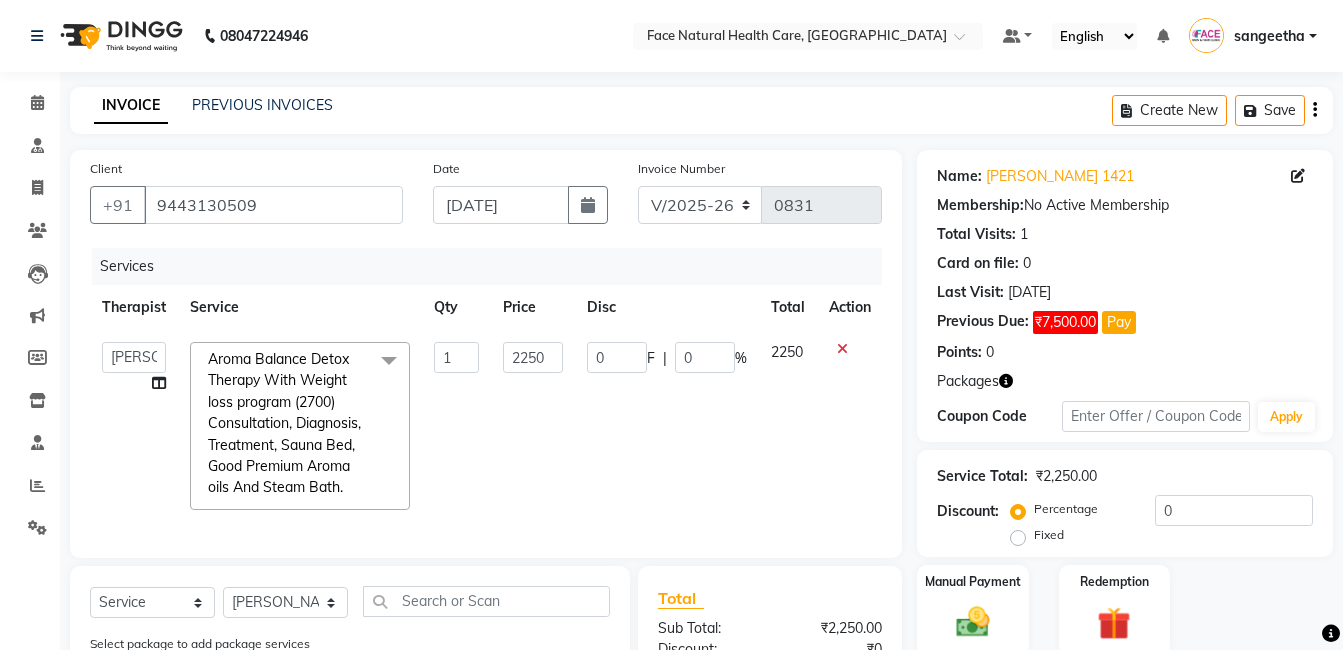 scroll, scrollTop: 210, scrollLeft: 0, axis: vertical 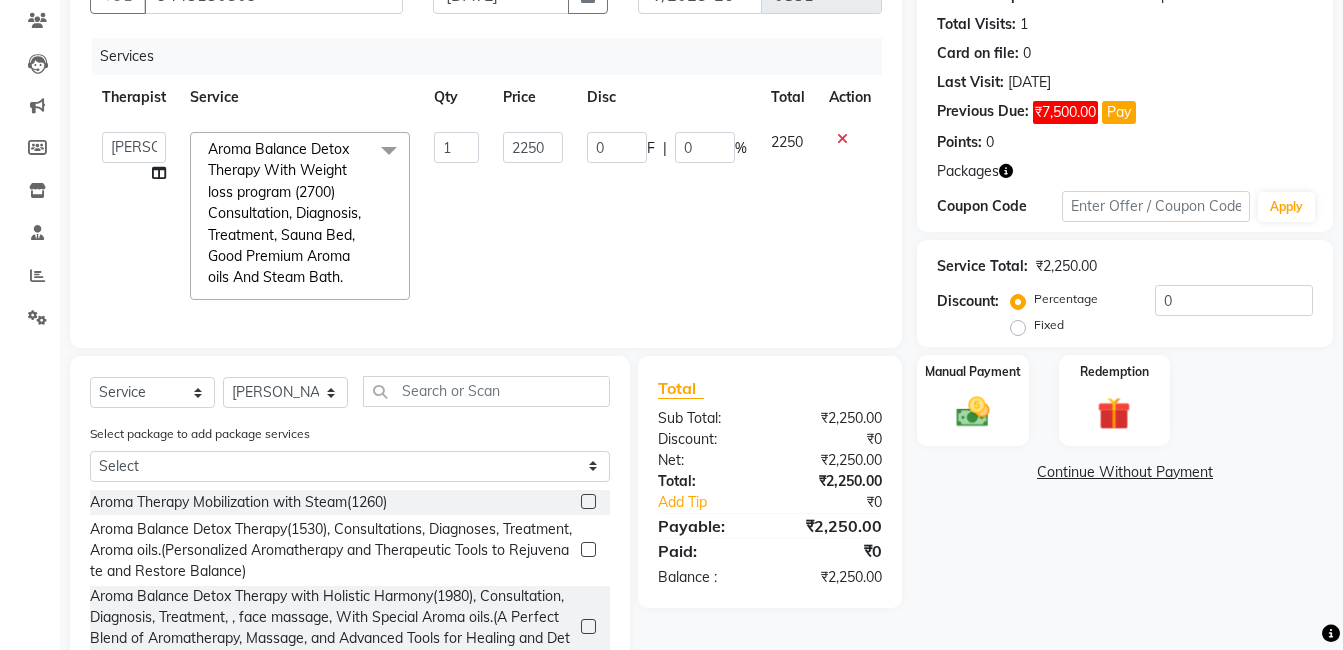 click 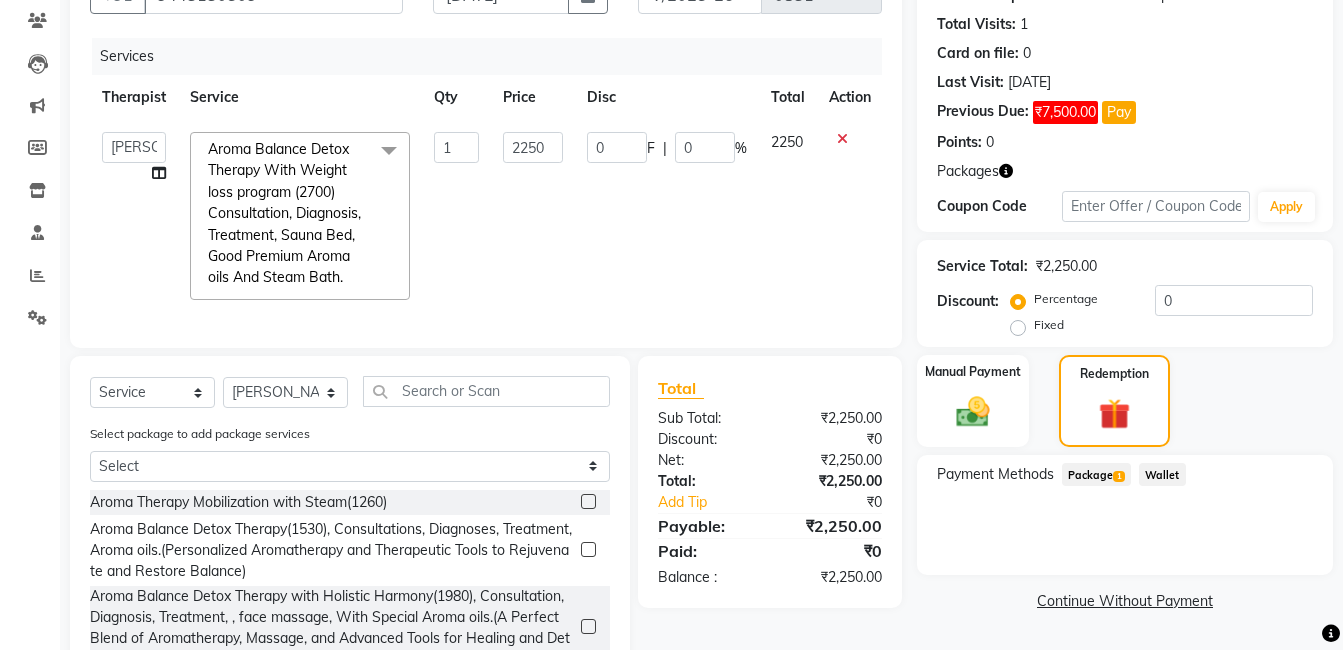 click on "Package  1" 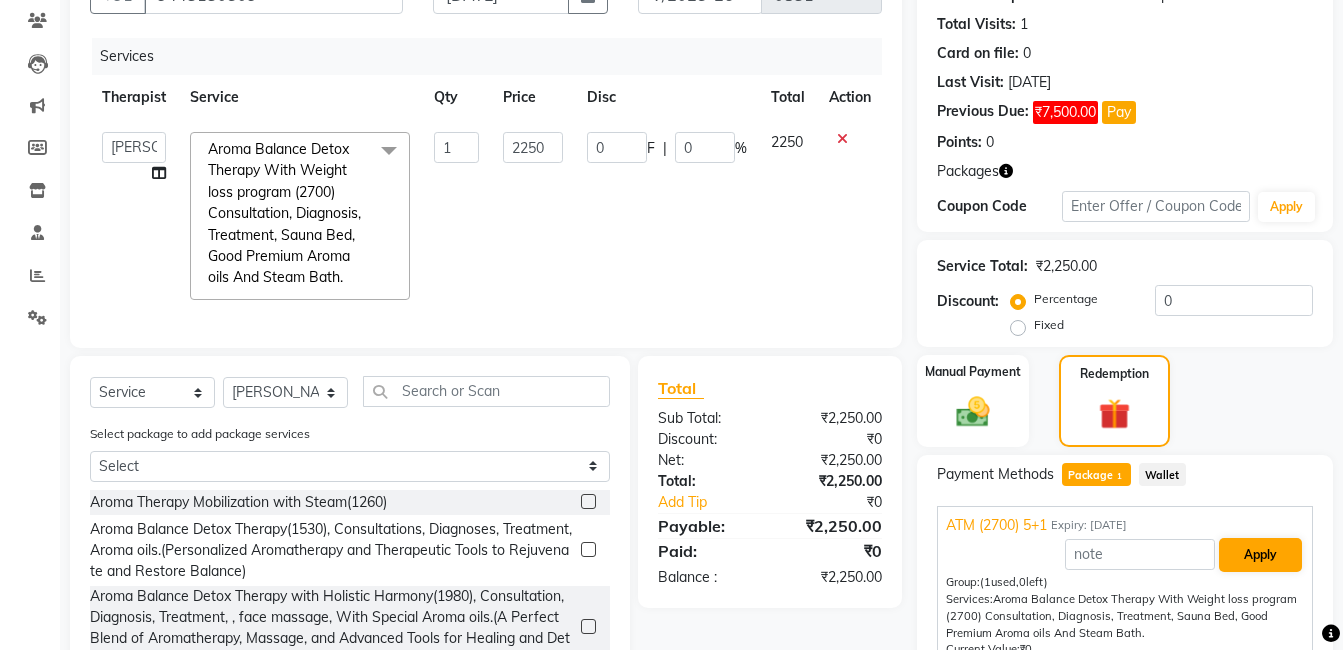 click on "Apply" at bounding box center [1260, 555] 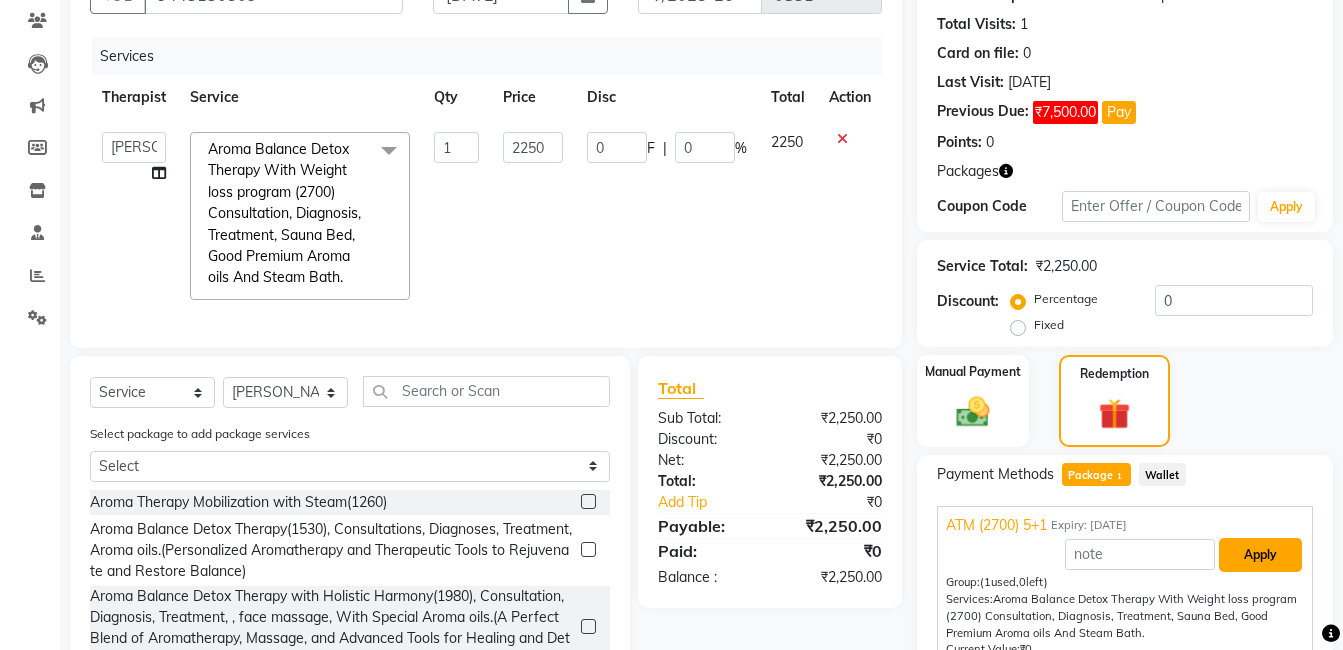 type on "ATM (2700) 5+1" 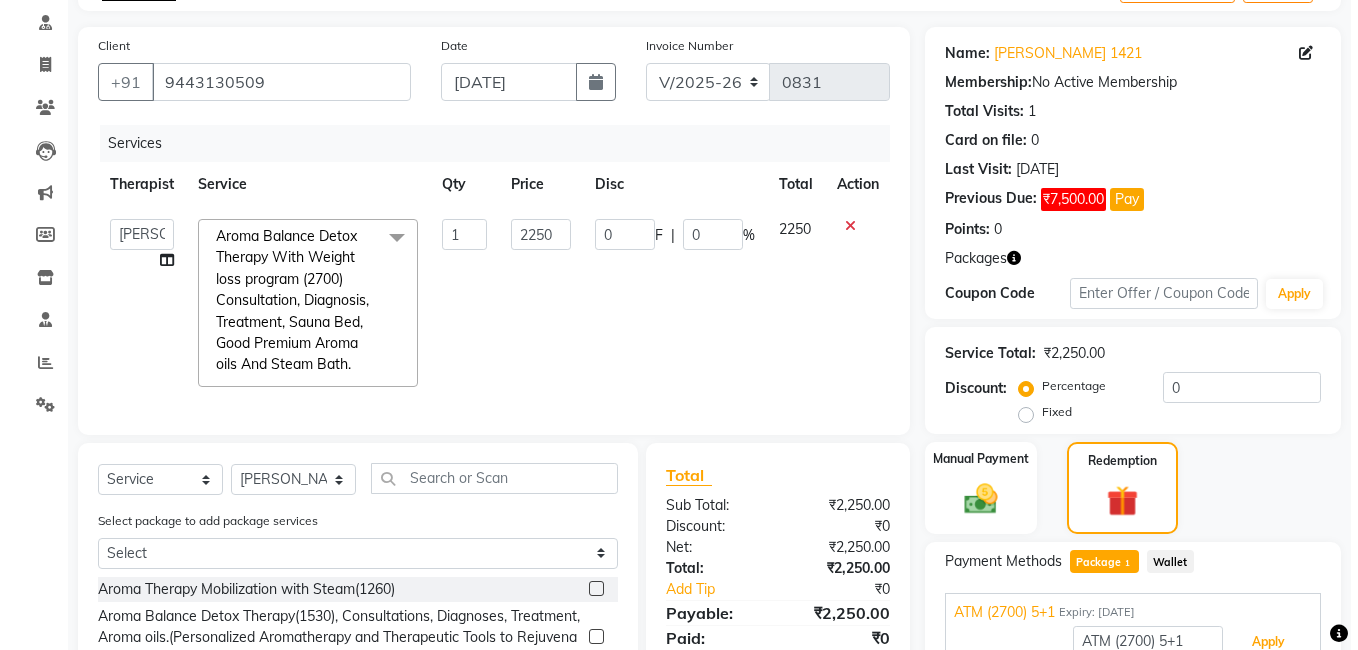 scroll, scrollTop: 0, scrollLeft: 0, axis: both 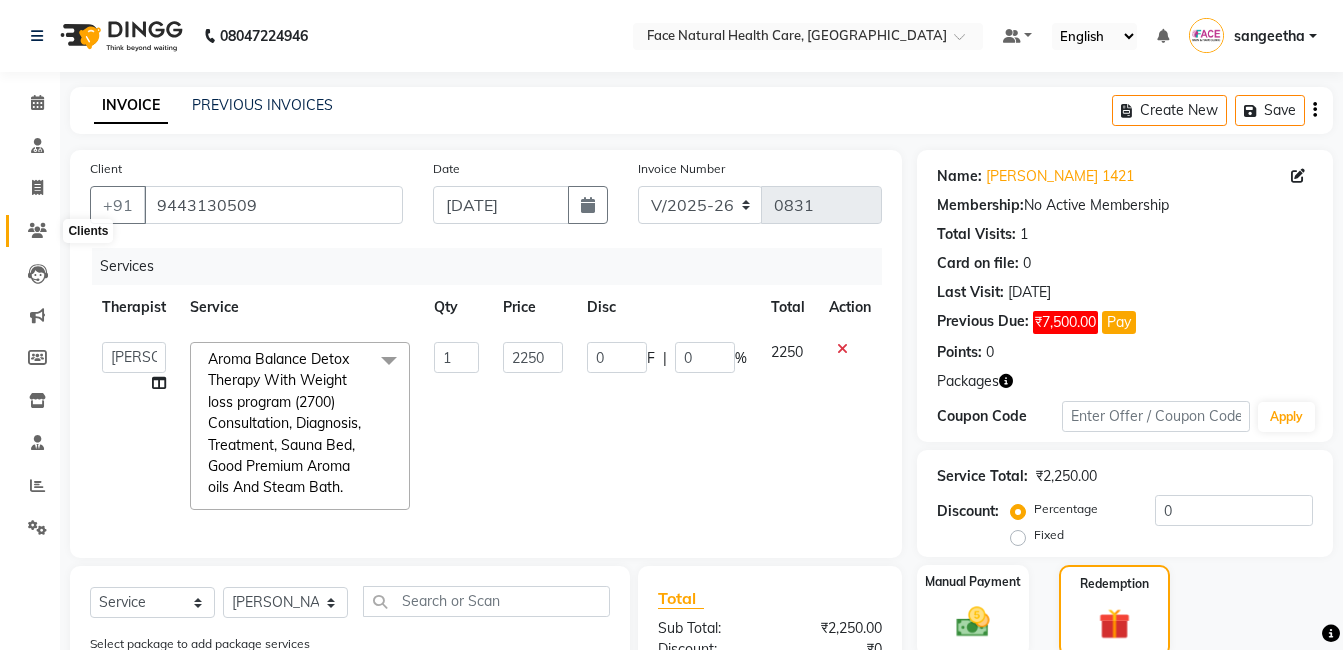 click 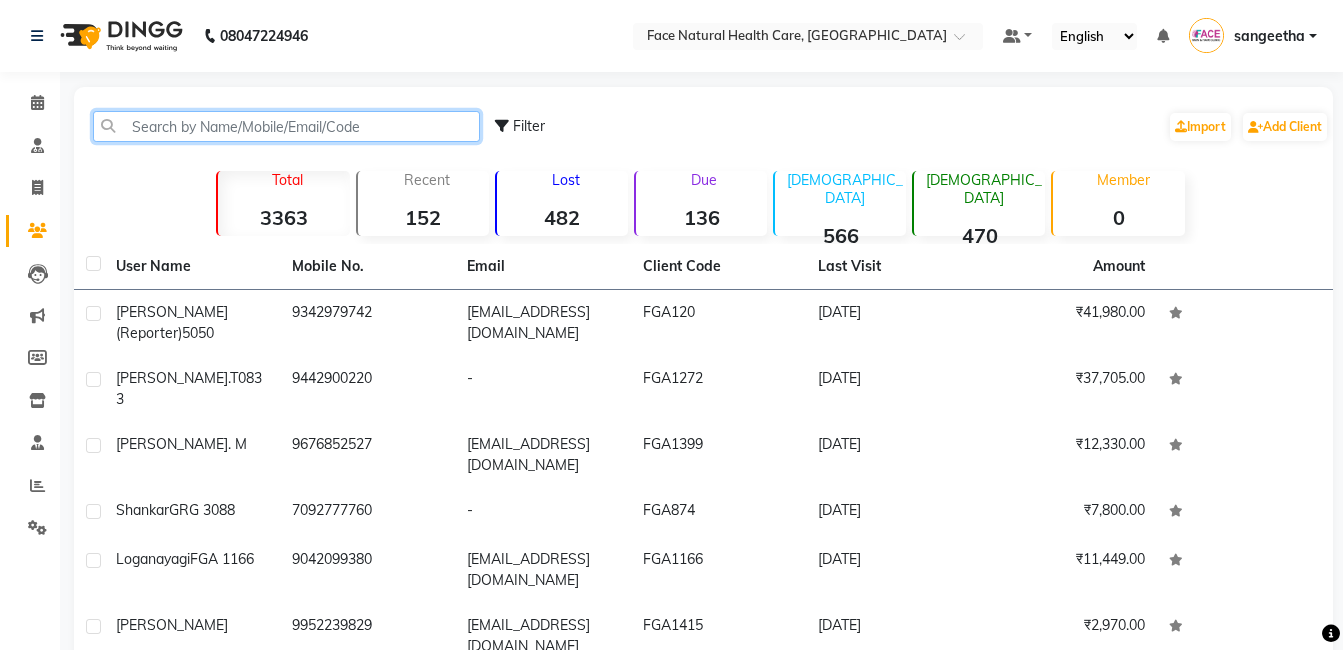 click 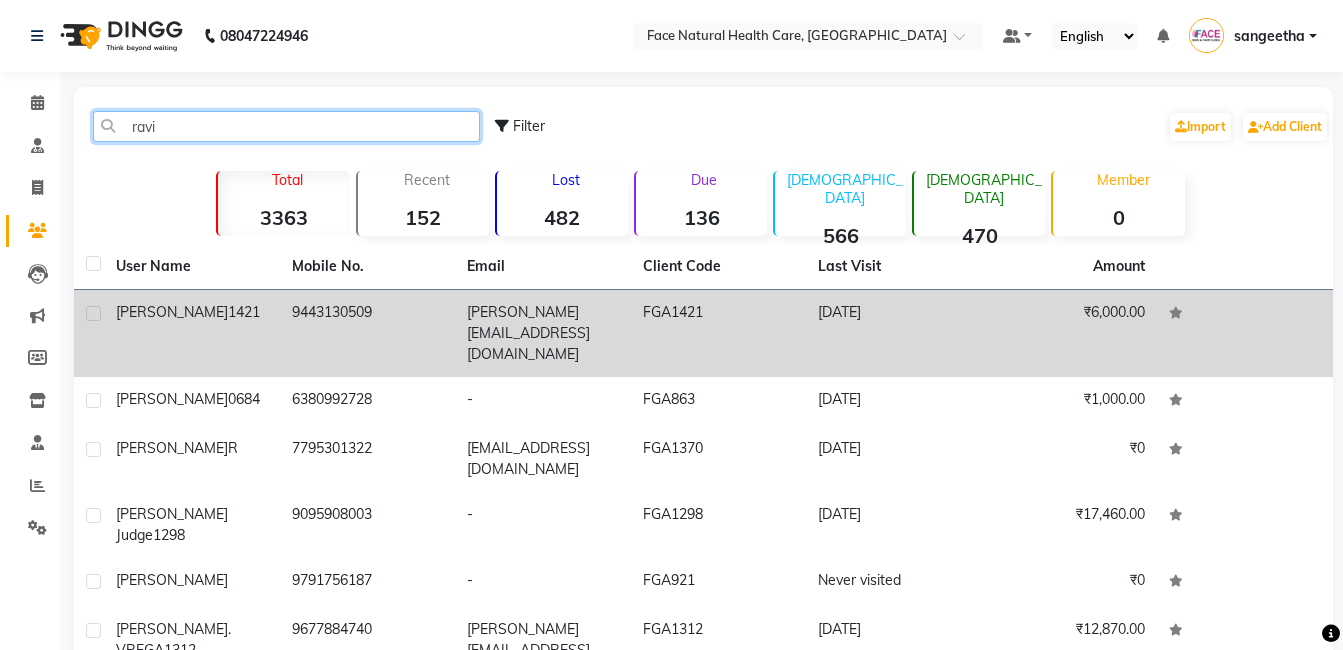 type on "ravi" 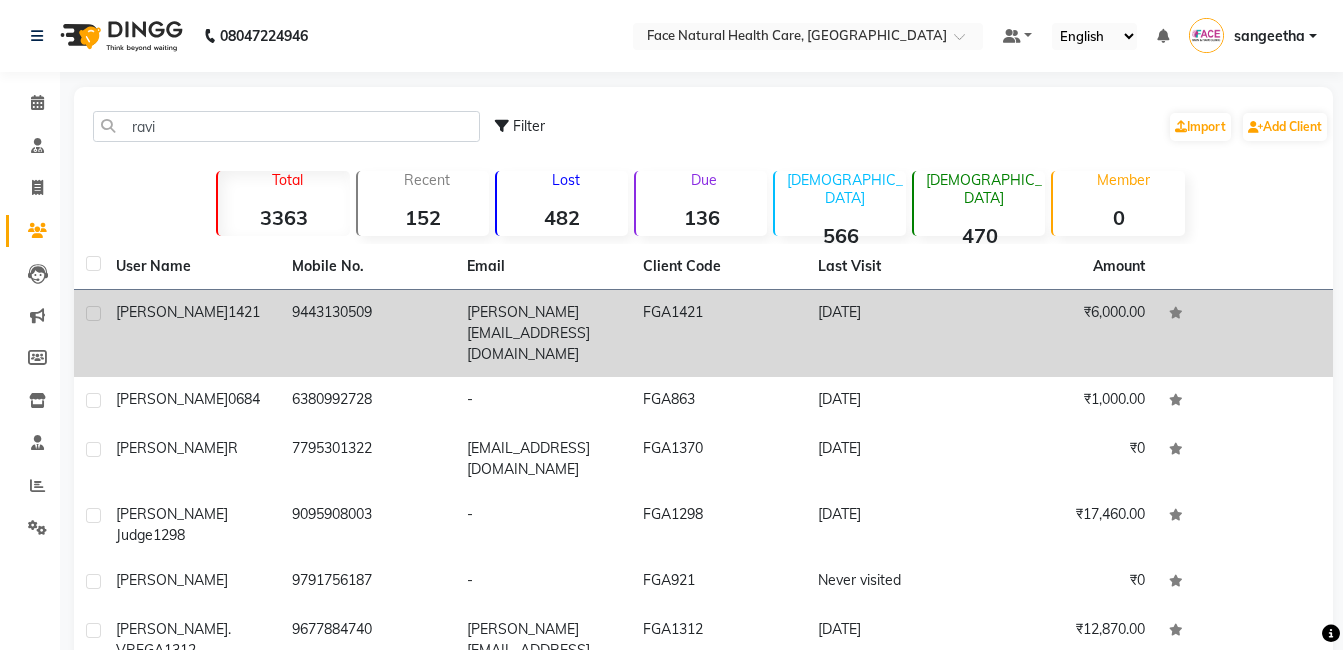 click on "[PERSON_NAME]  1421" 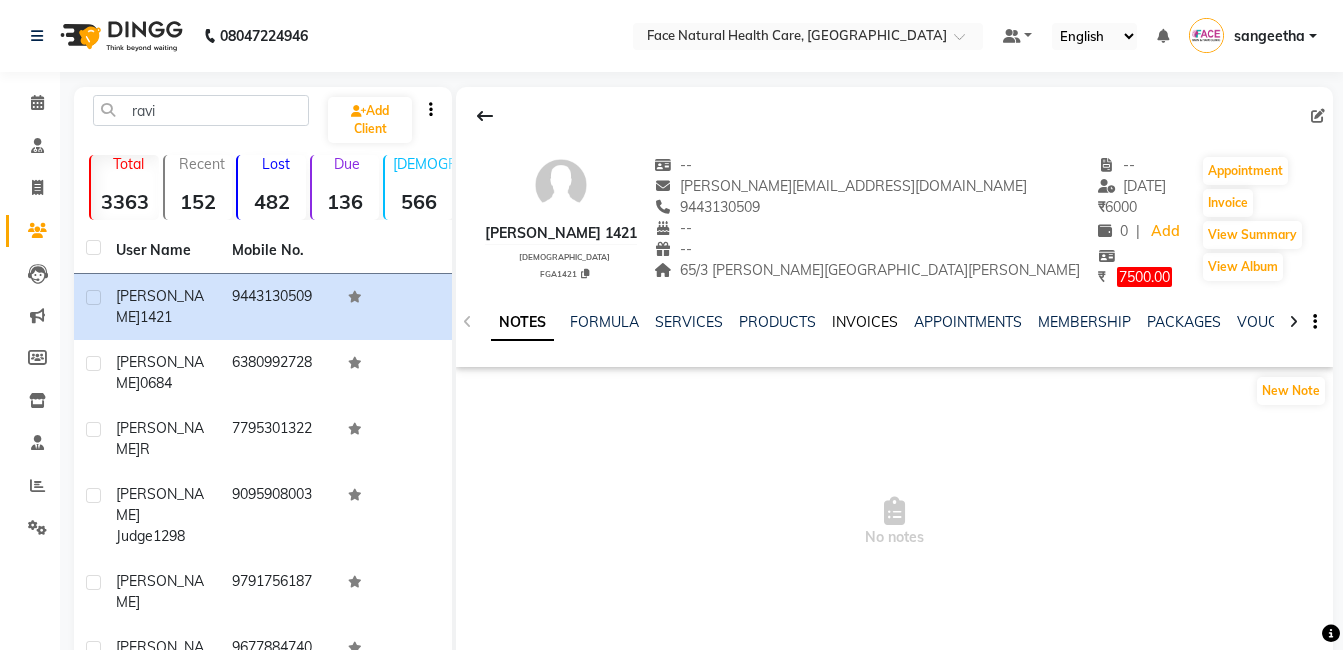 click on "INVOICES" 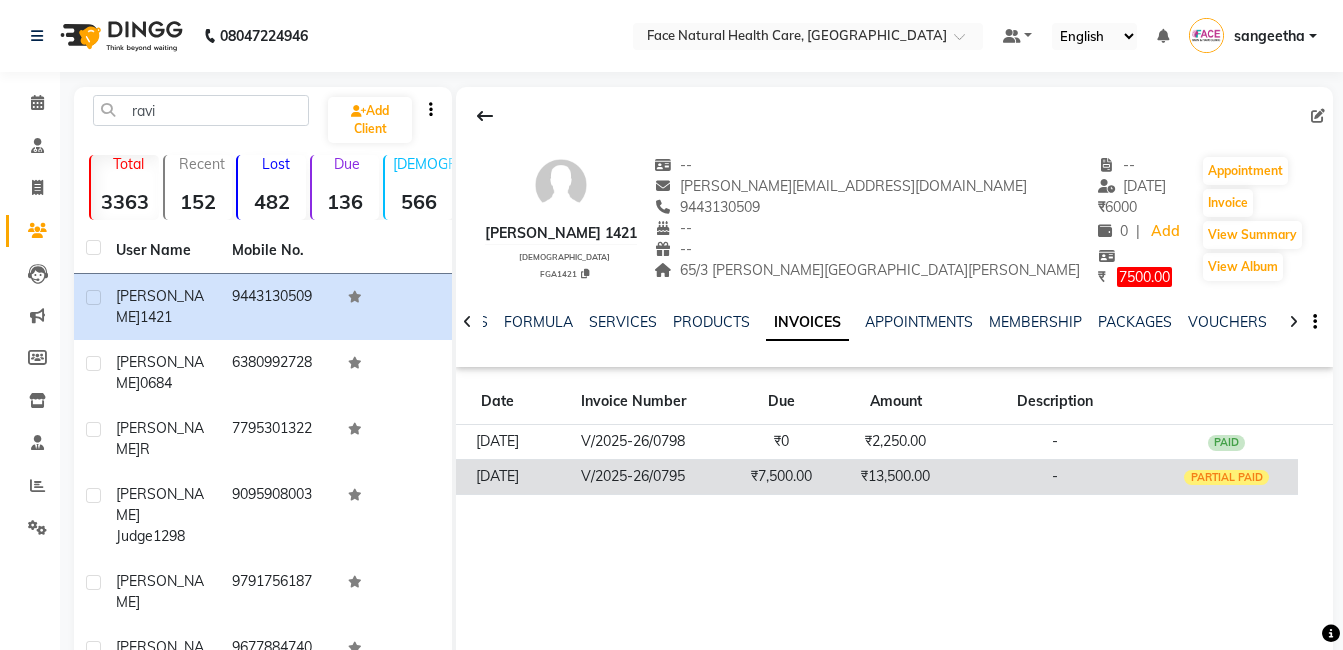 click on "₹13,500.00" 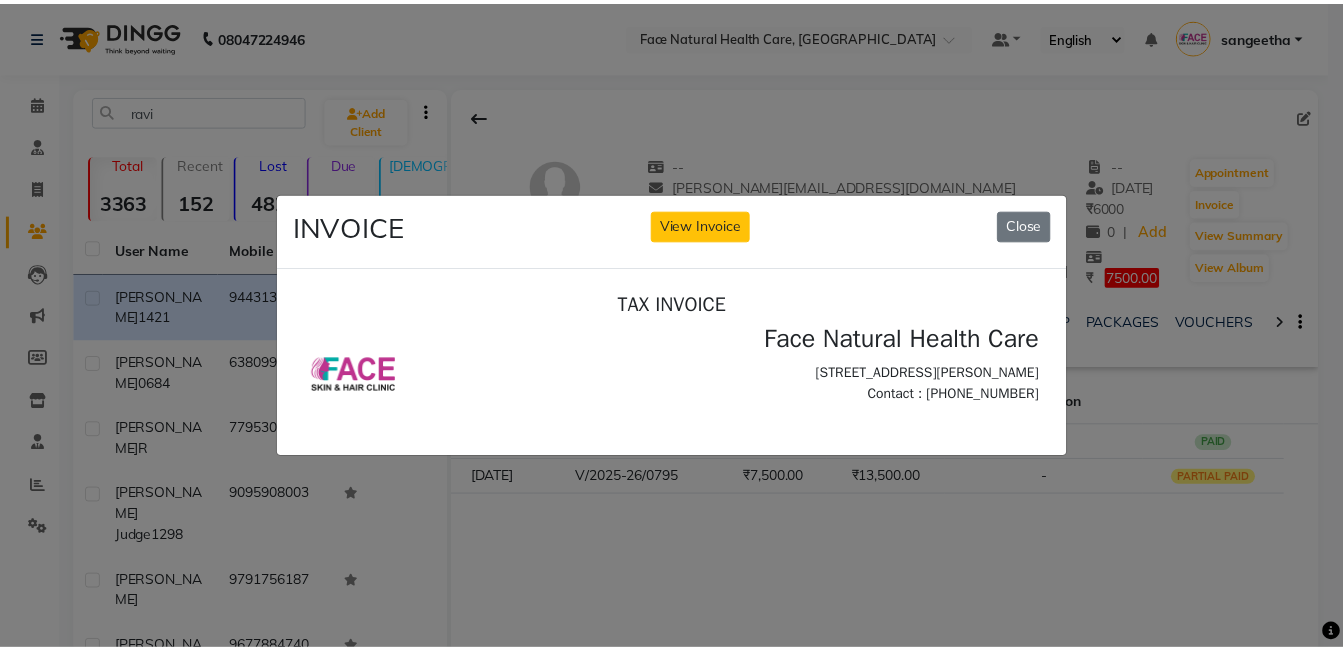 scroll, scrollTop: 0, scrollLeft: 0, axis: both 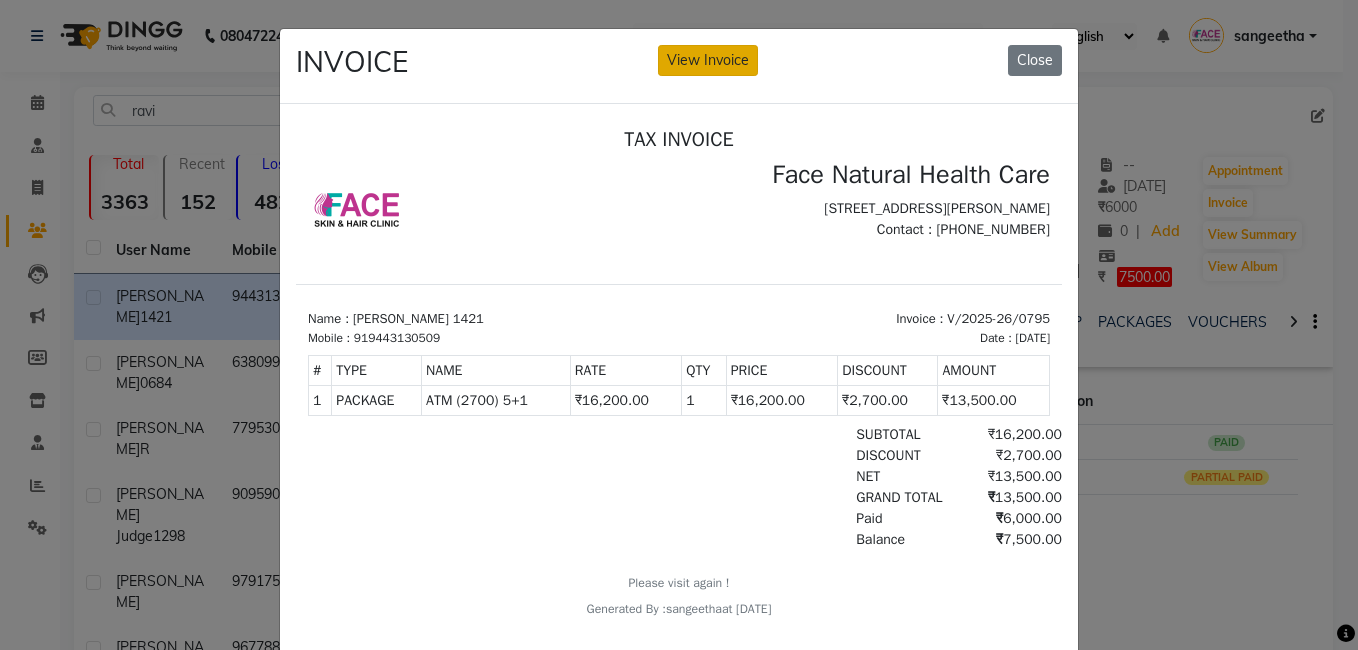 click on "View Invoice" 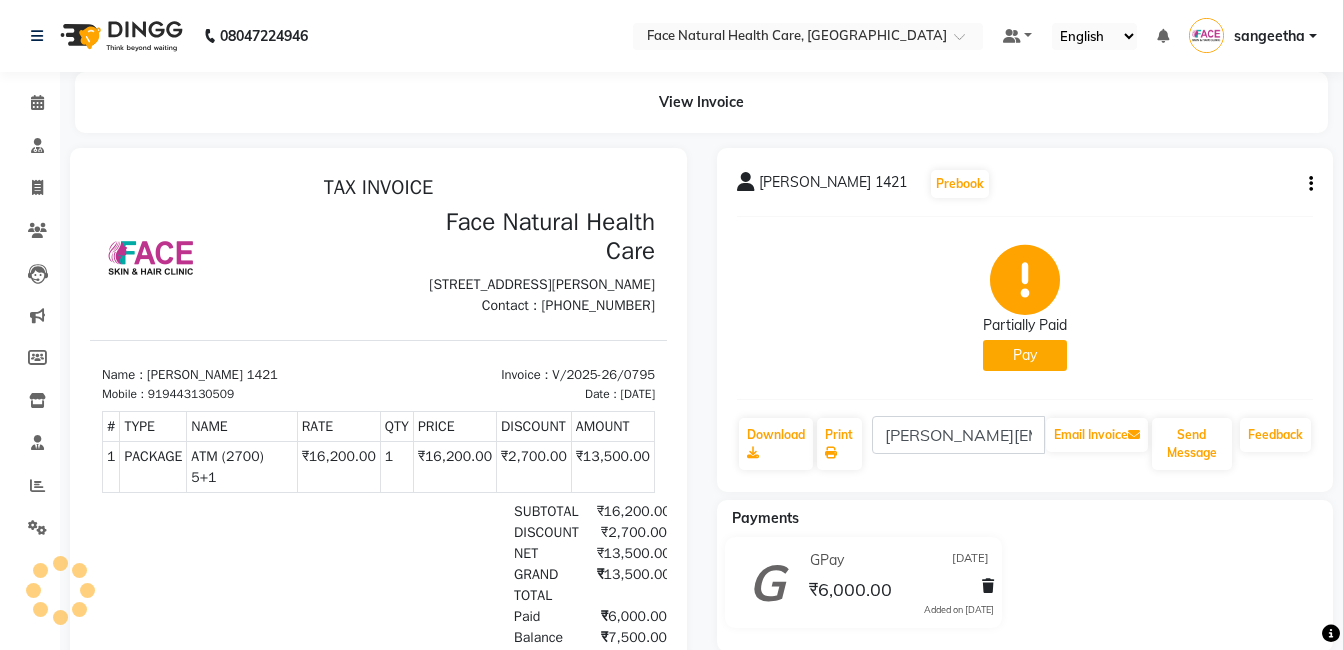 scroll, scrollTop: 0, scrollLeft: 0, axis: both 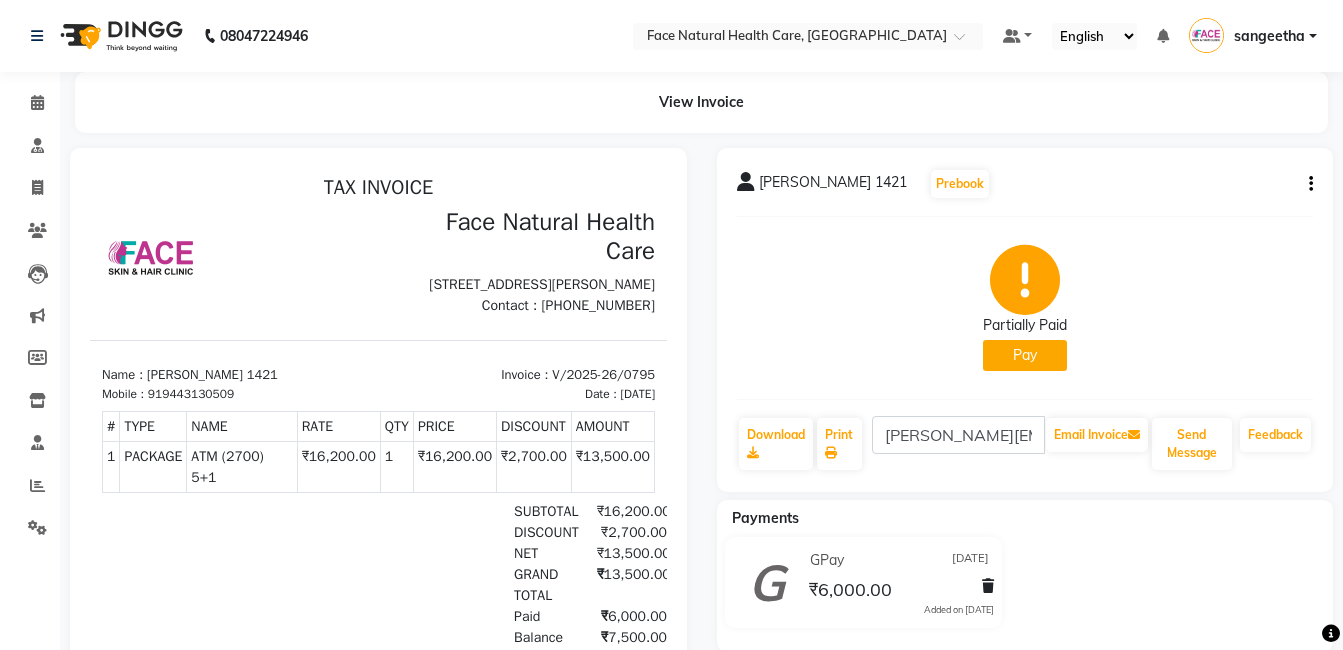 click on "[PERSON_NAME] 1421  Prebook   Partially Paid   Pay  Download  Print  [PERSON_NAME][EMAIL_ADDRESS][DOMAIN_NAME]  Email Invoice   Send Message Feedback" 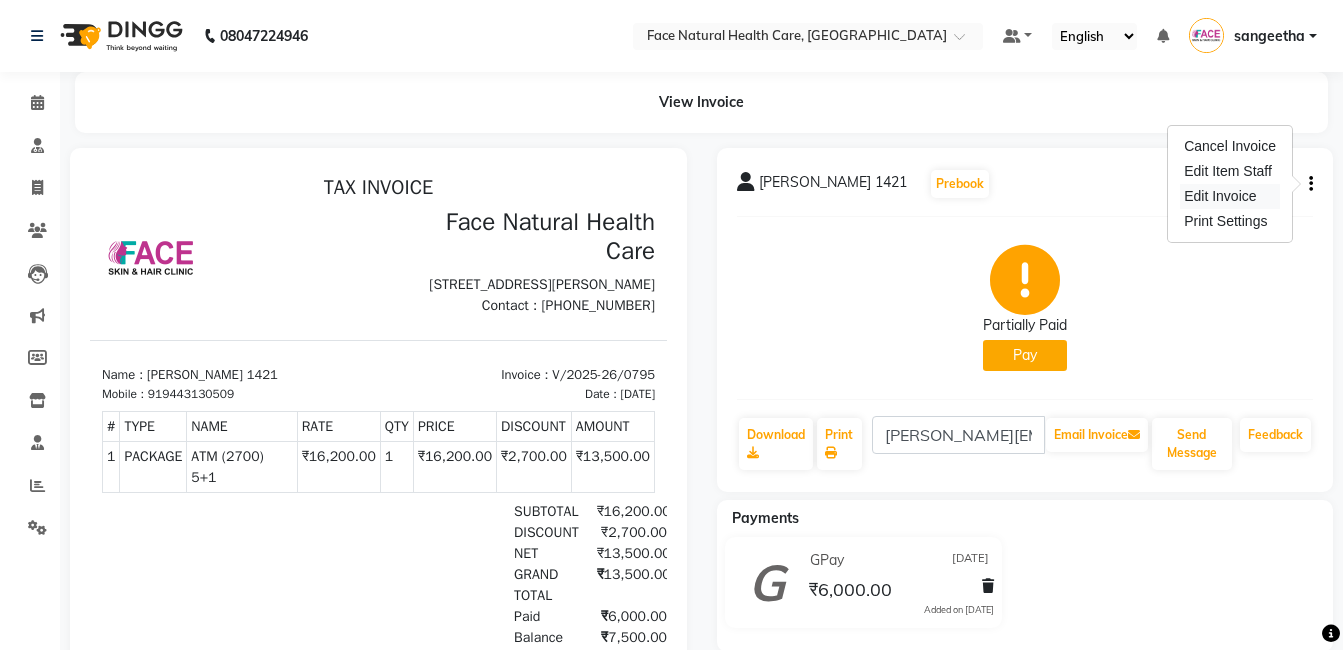 click on "Edit Invoice" at bounding box center [1230, 196] 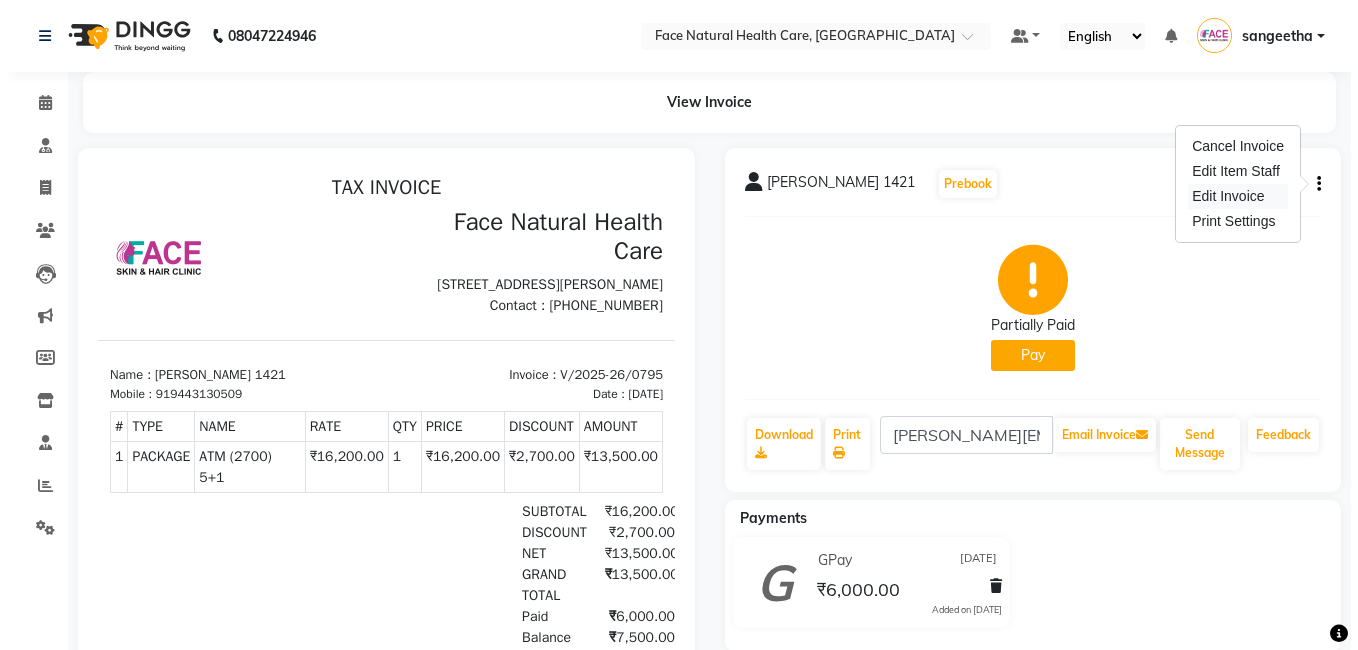 select on "service" 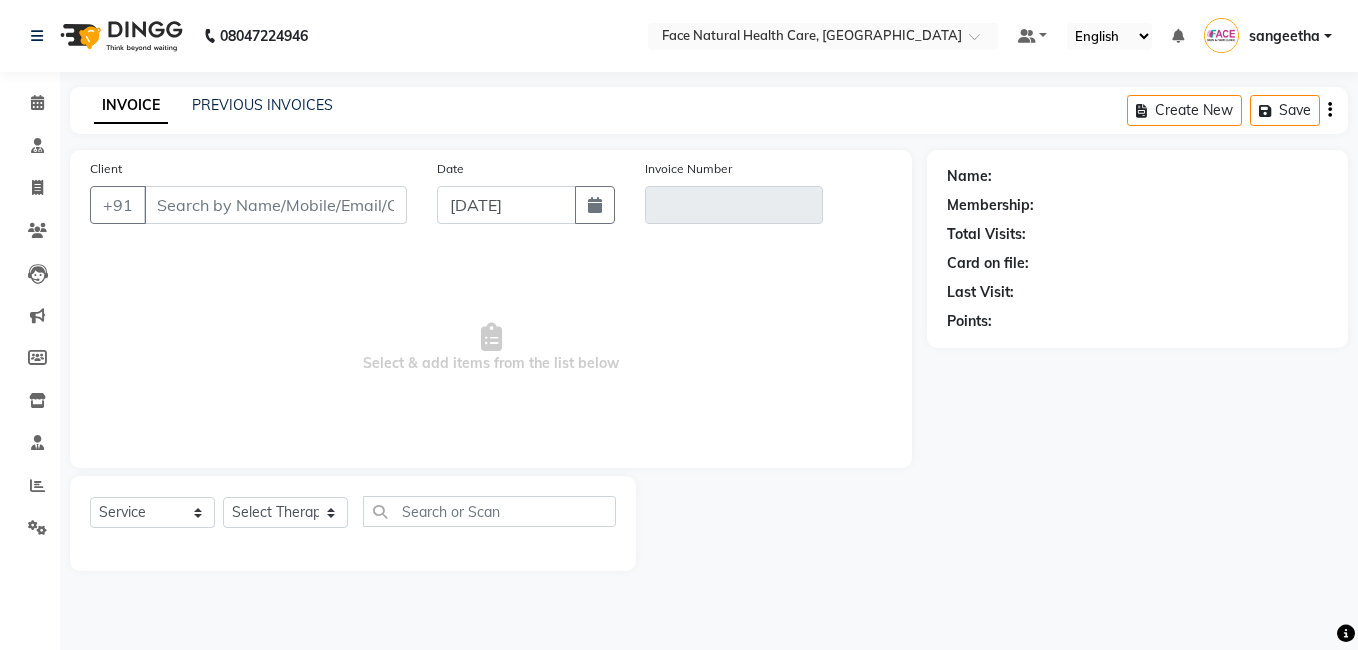 type on "9443130509" 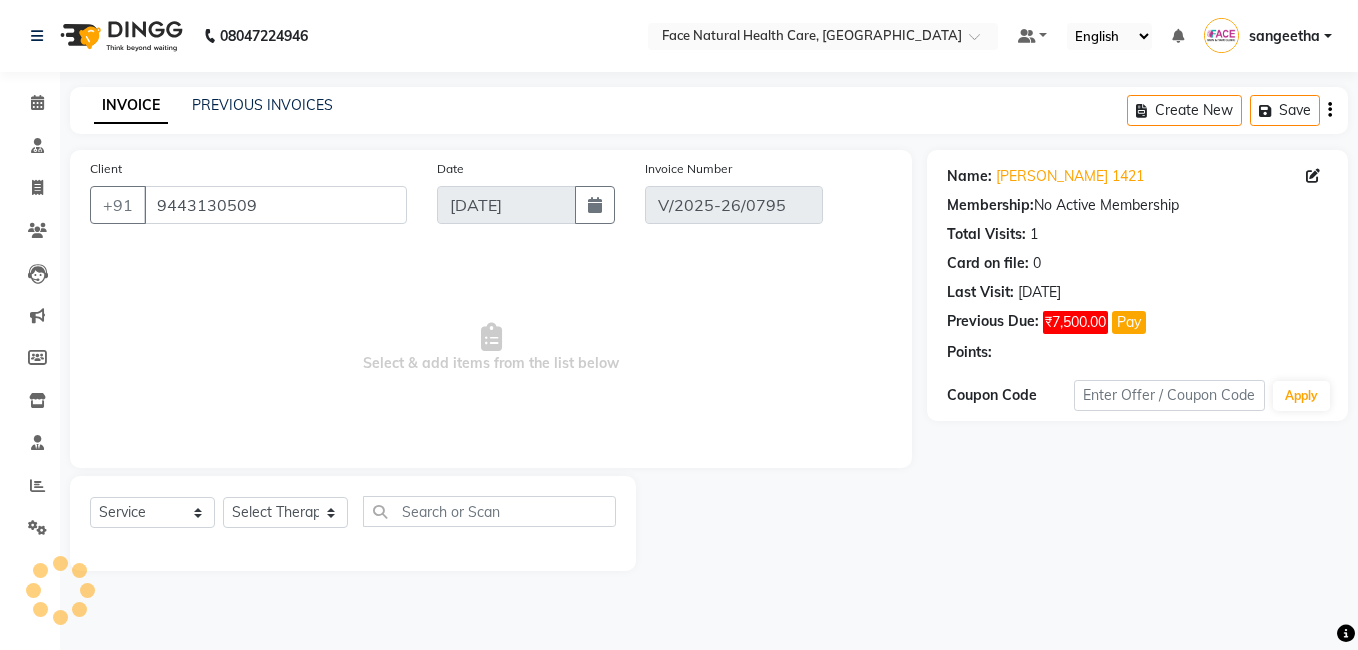type on "[DATE]" 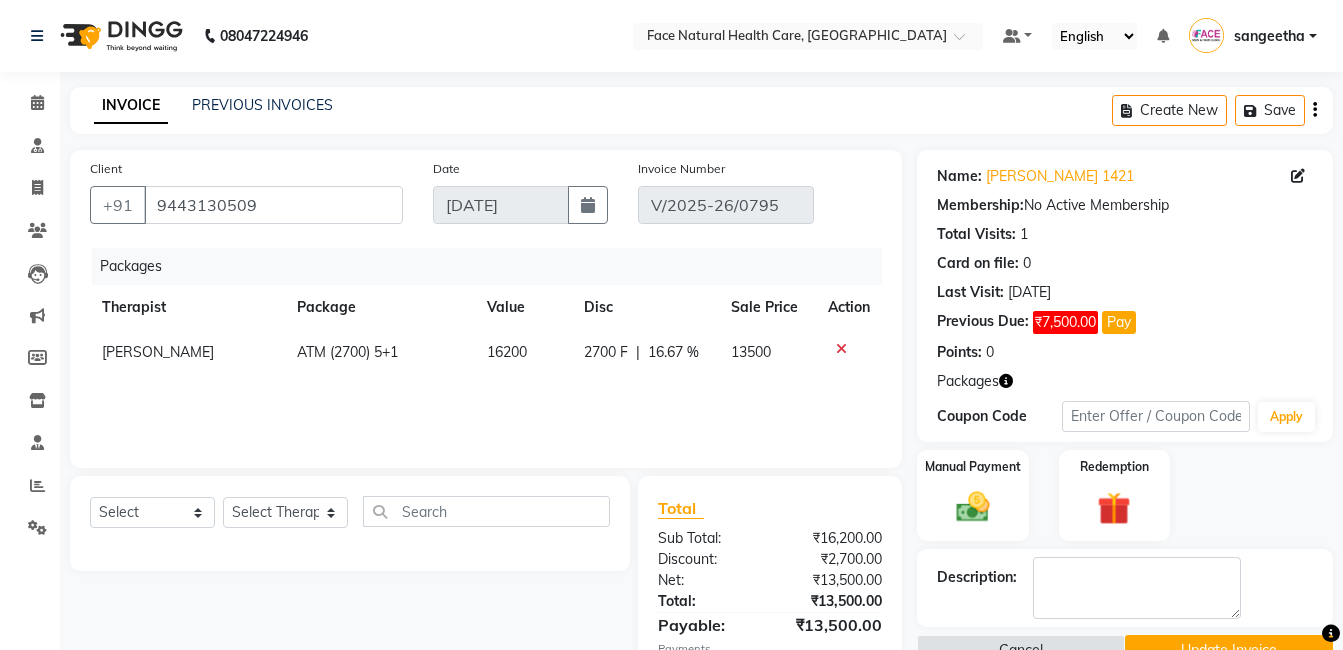scroll, scrollTop: 100, scrollLeft: 0, axis: vertical 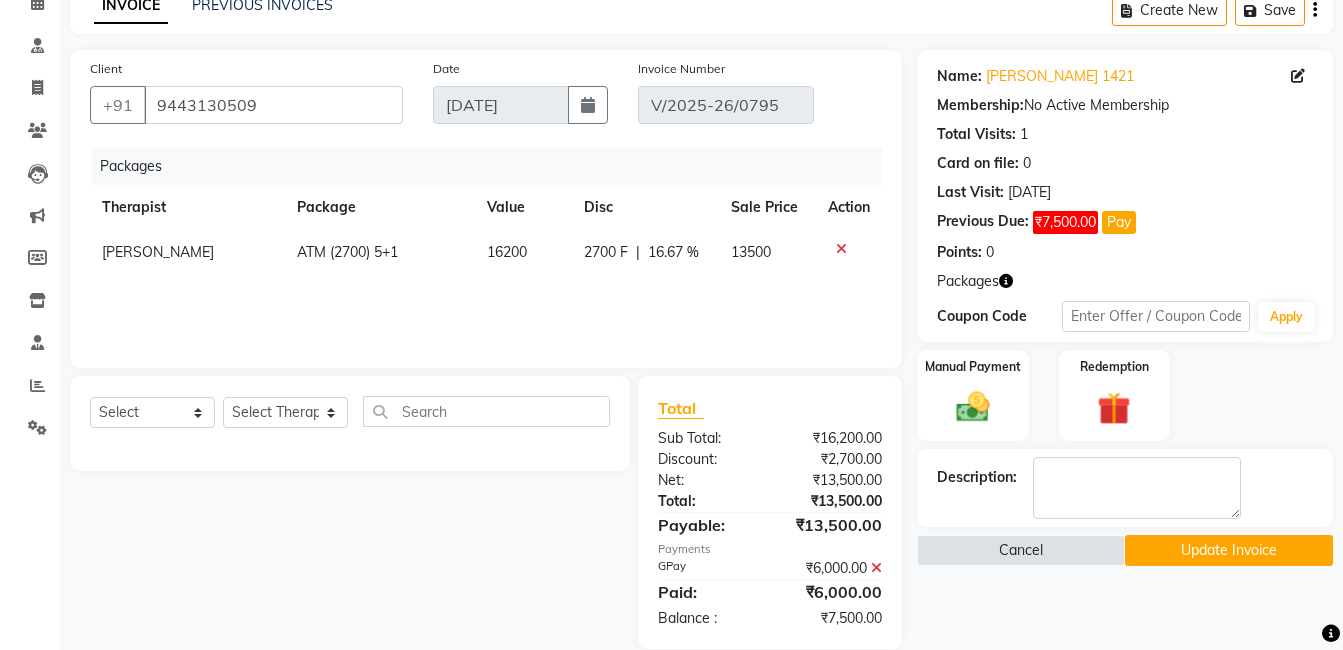 click on "Update Invoice" 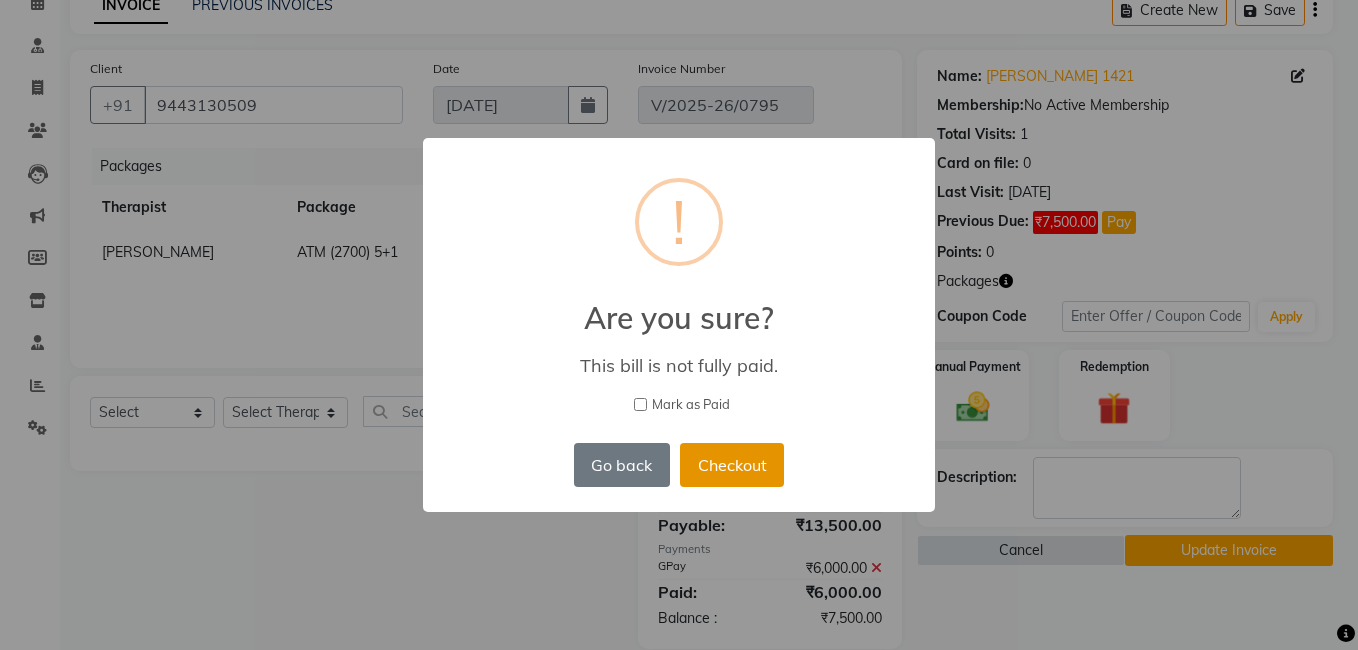 click on "Checkout" at bounding box center (732, 465) 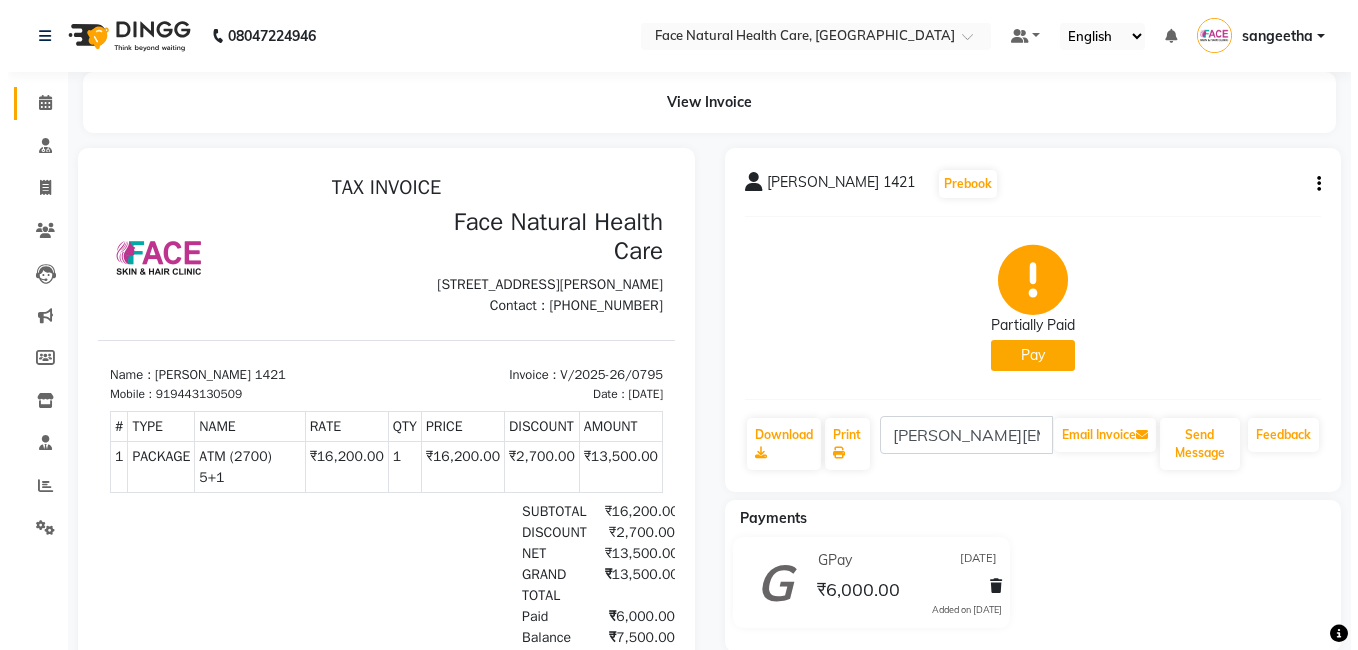 scroll, scrollTop: 0, scrollLeft: 0, axis: both 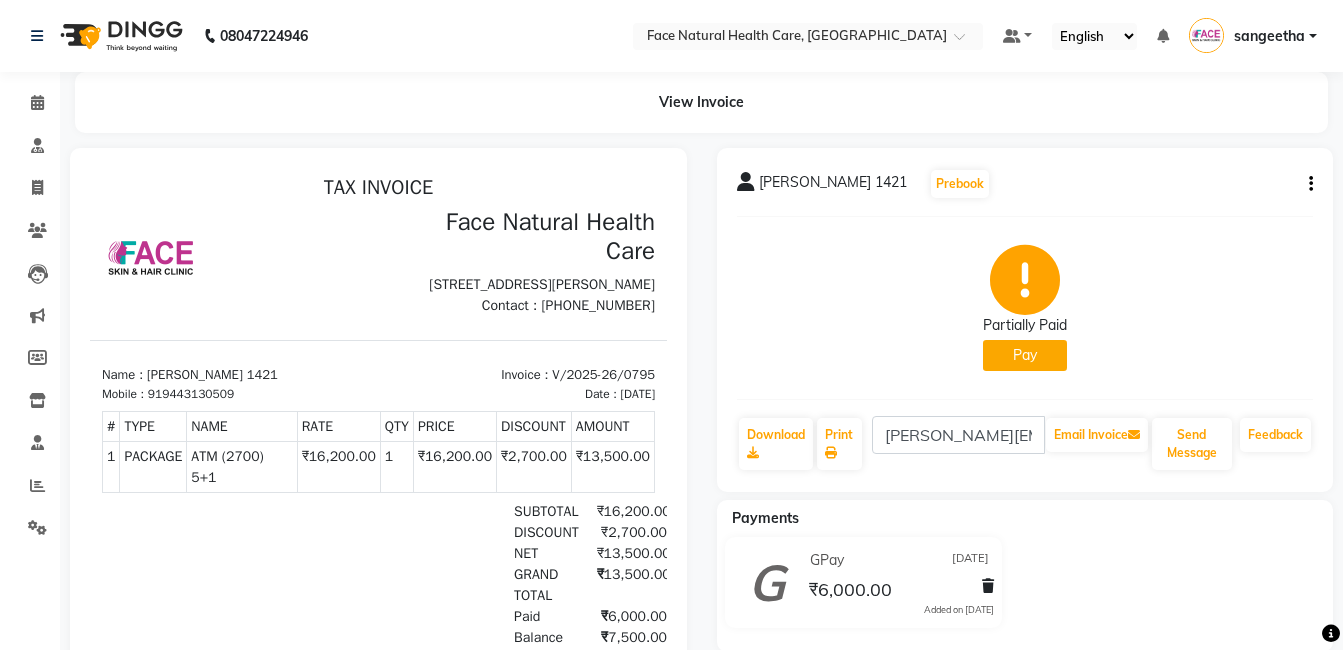 click 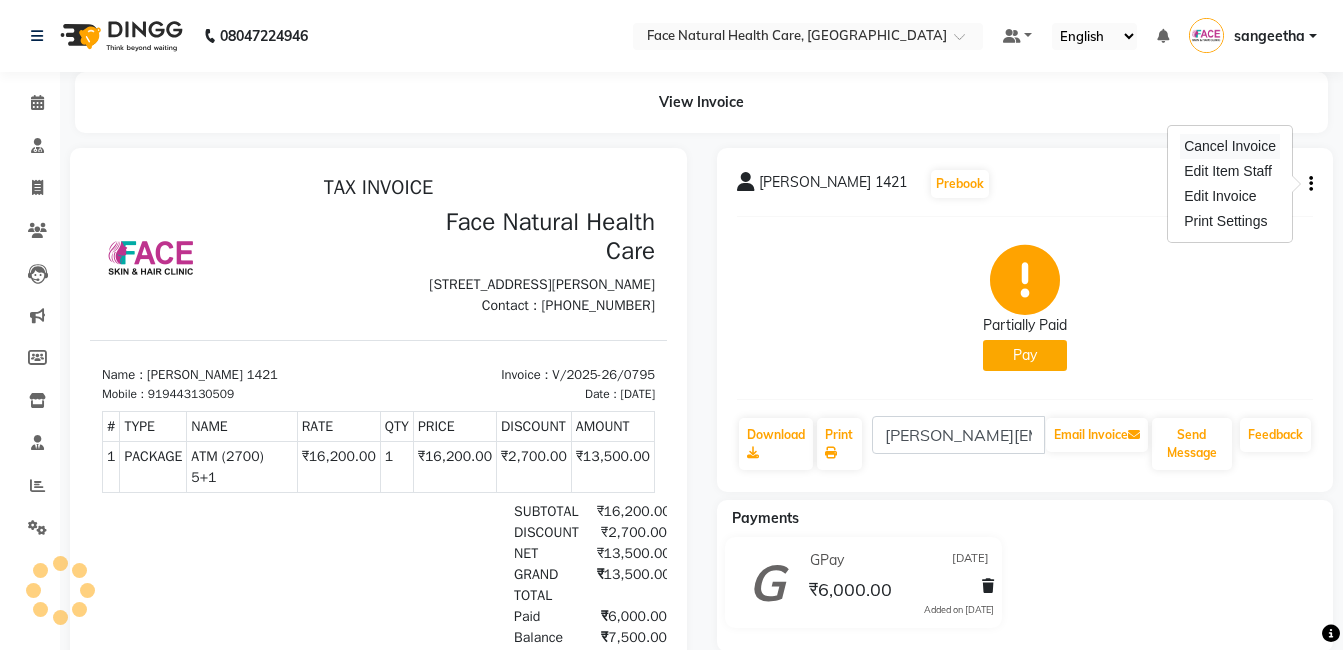 click on "Cancel Invoice" at bounding box center [1230, 146] 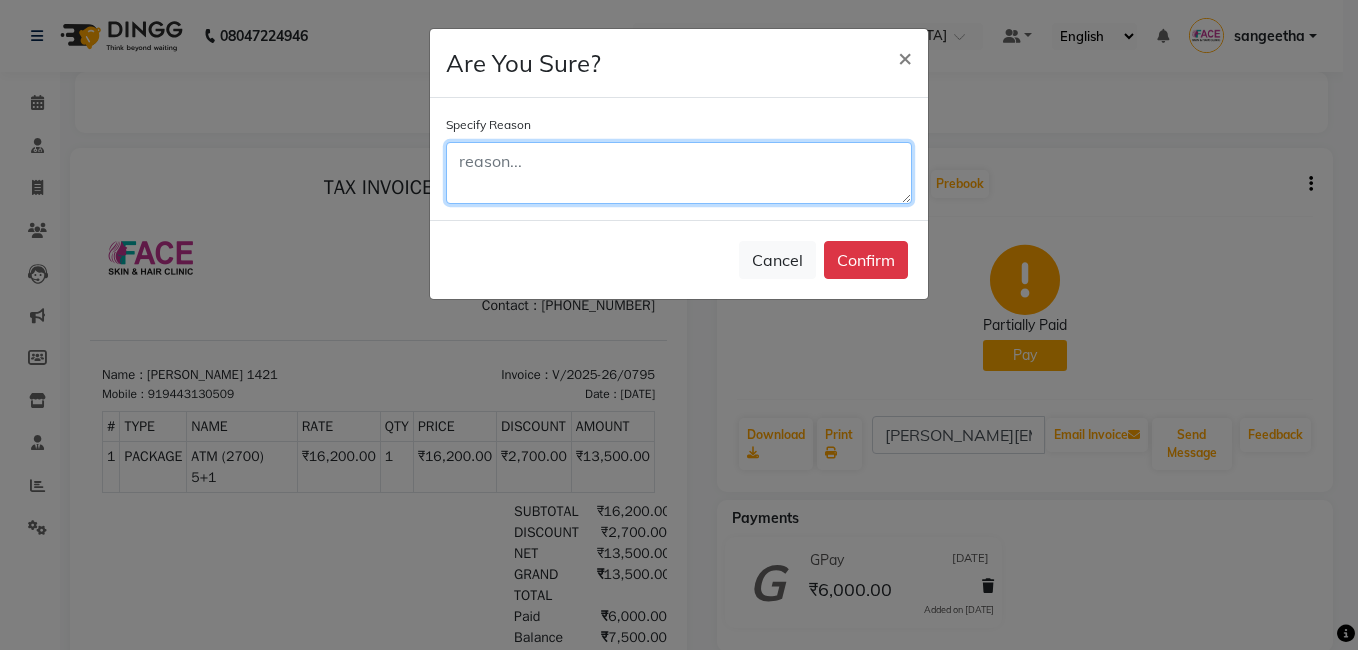 click 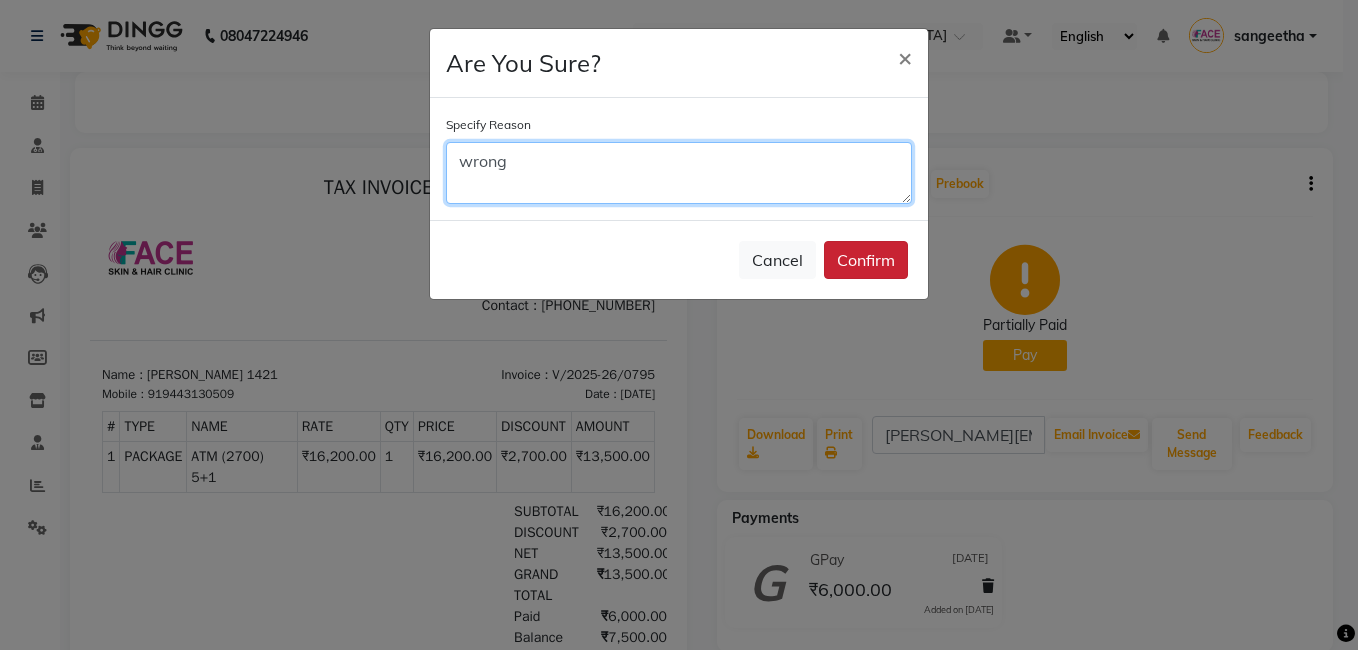 type on "wrong" 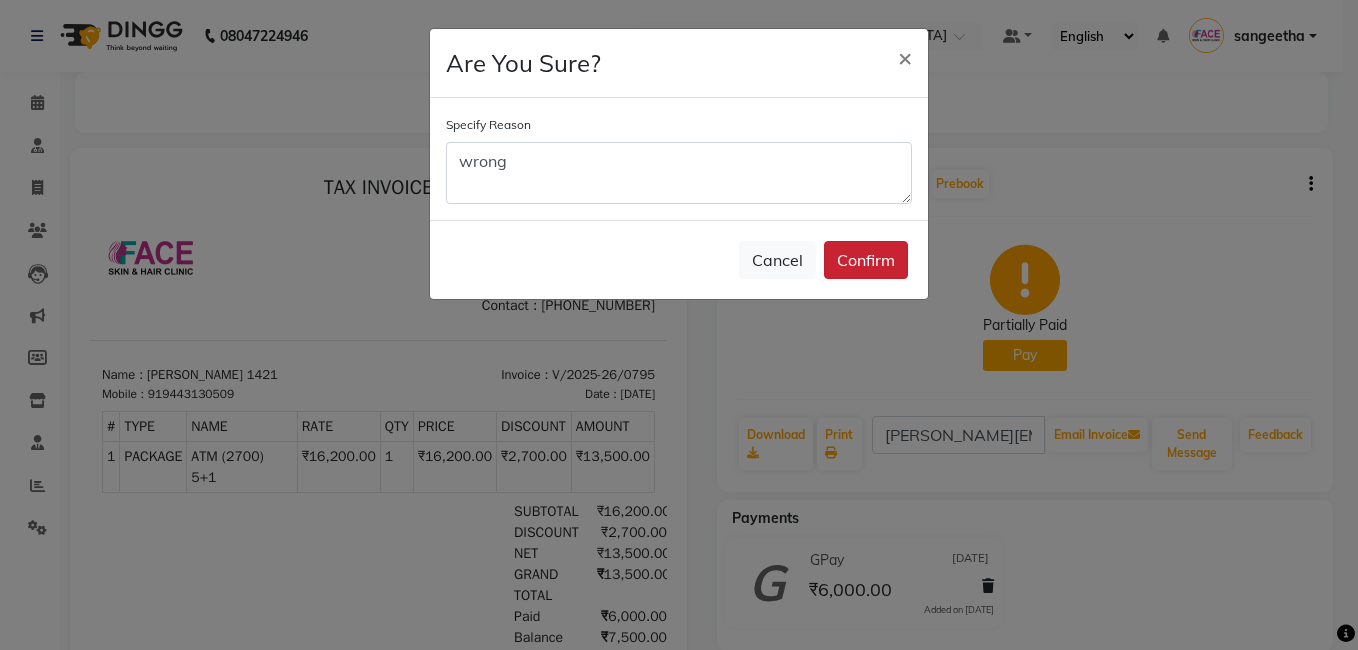 click on "Confirm" 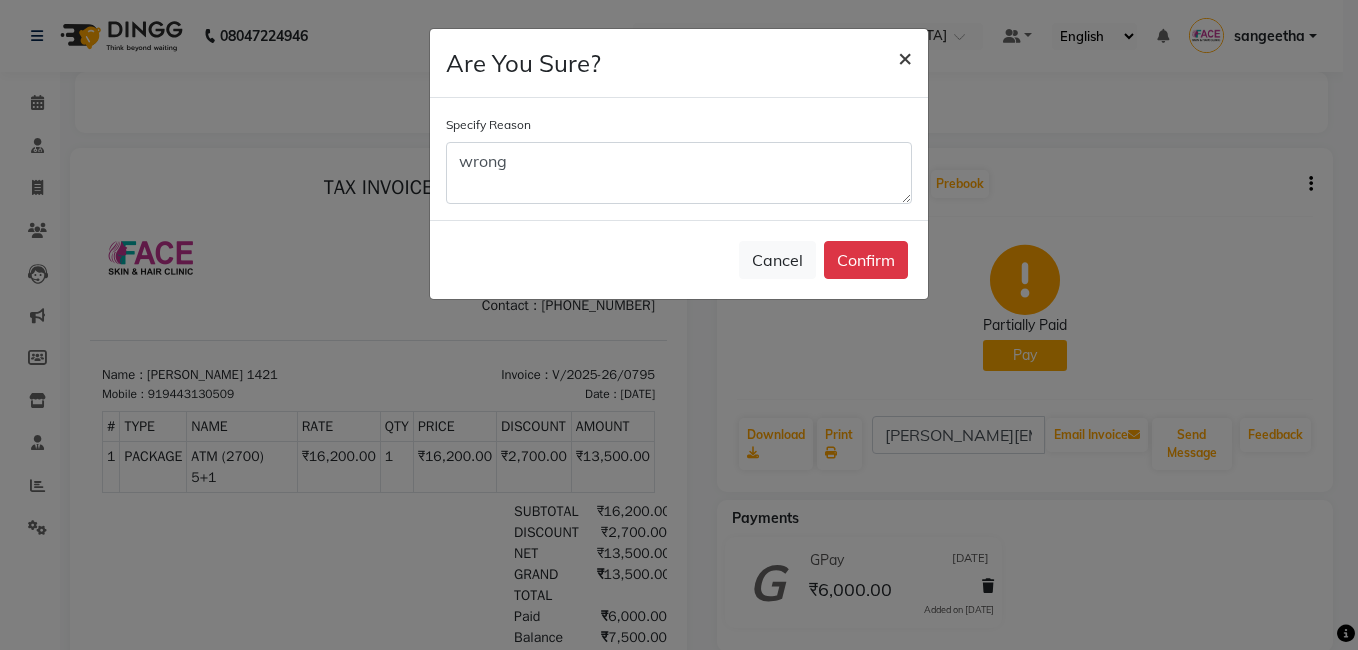 click on "×" 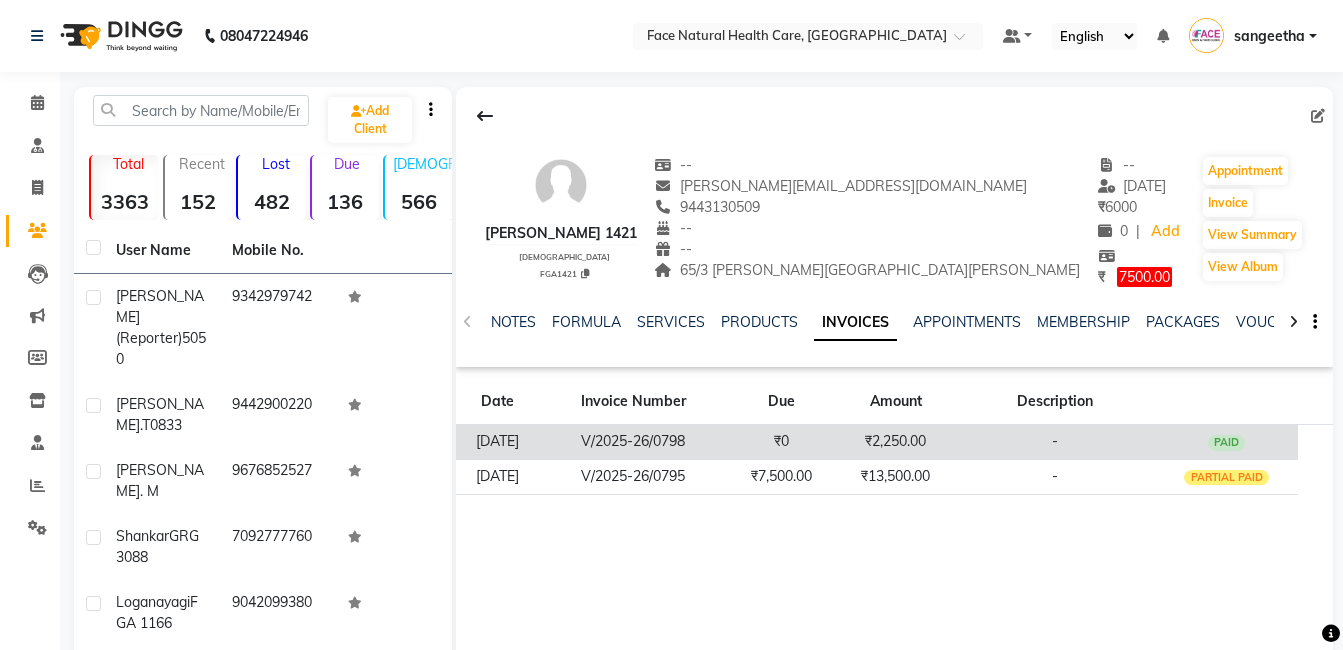 click on "₹2,250.00" 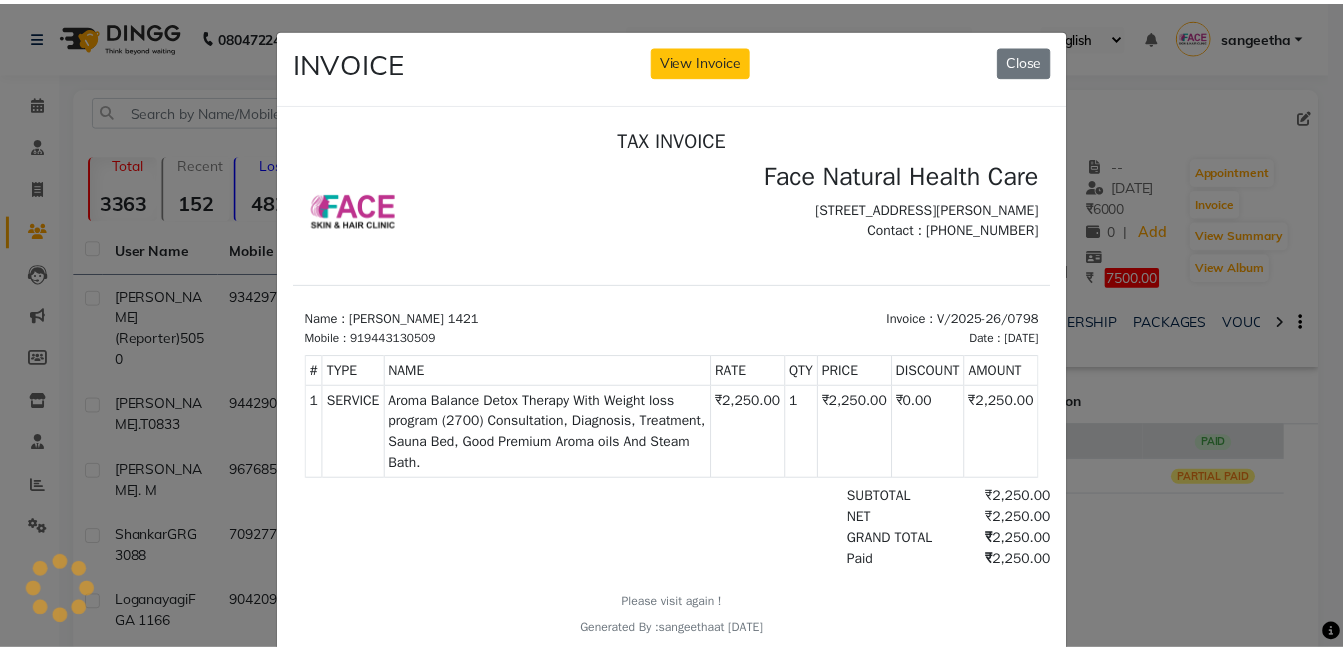 scroll, scrollTop: 0, scrollLeft: 0, axis: both 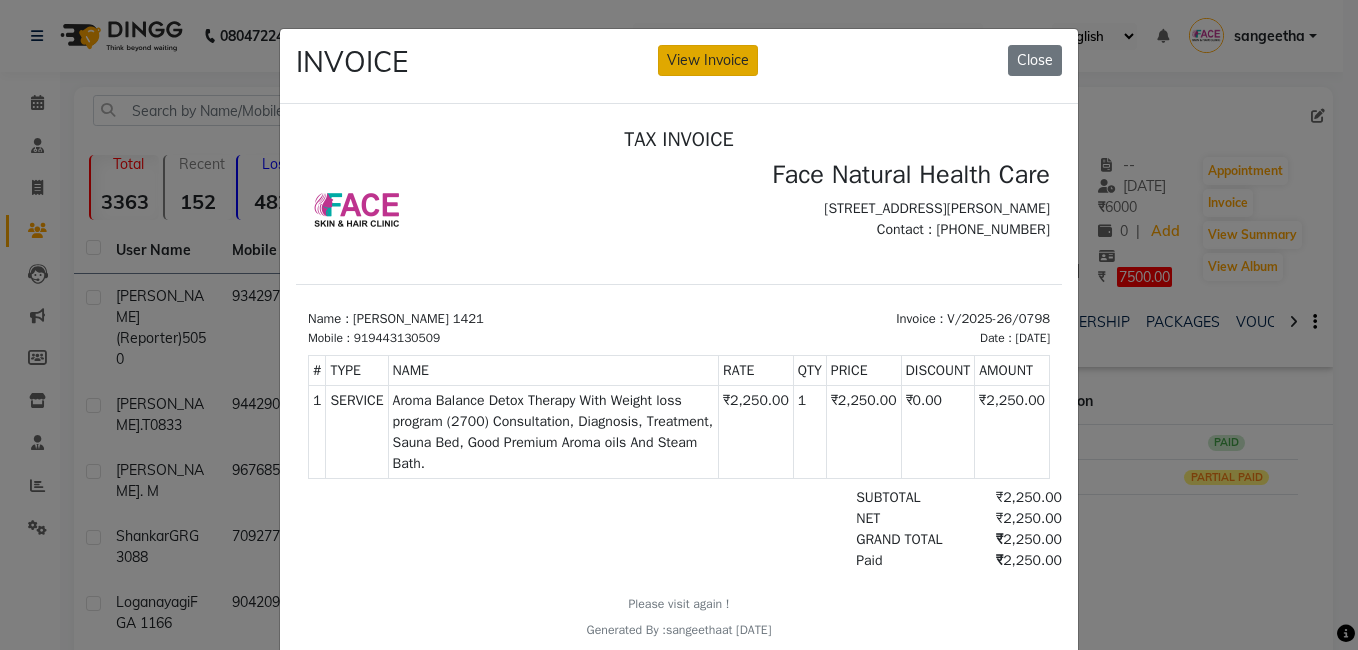 click on "View Invoice" 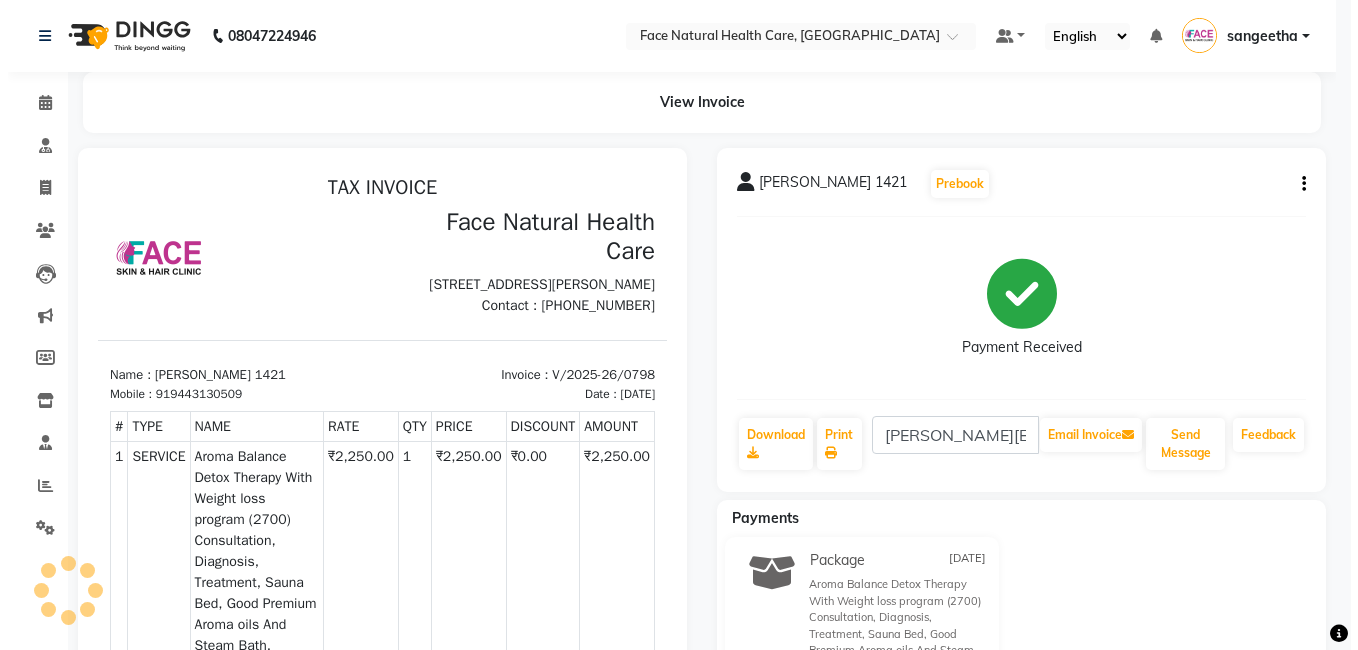 scroll, scrollTop: 0, scrollLeft: 0, axis: both 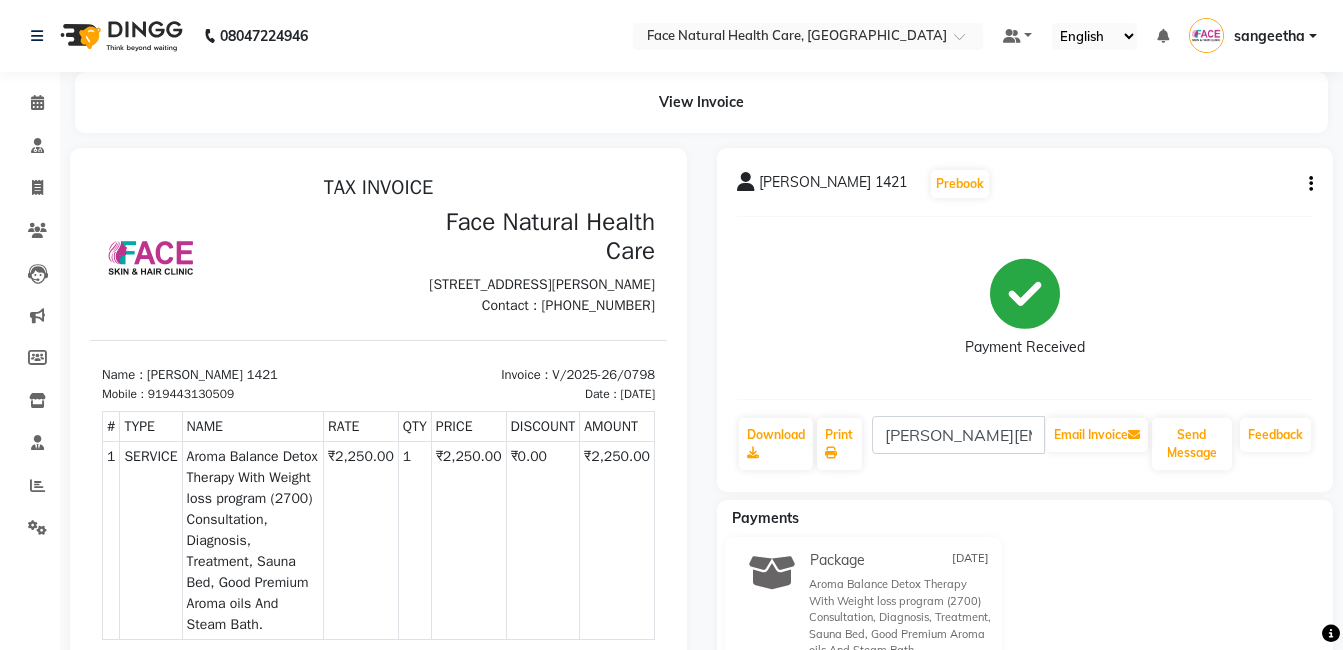 click 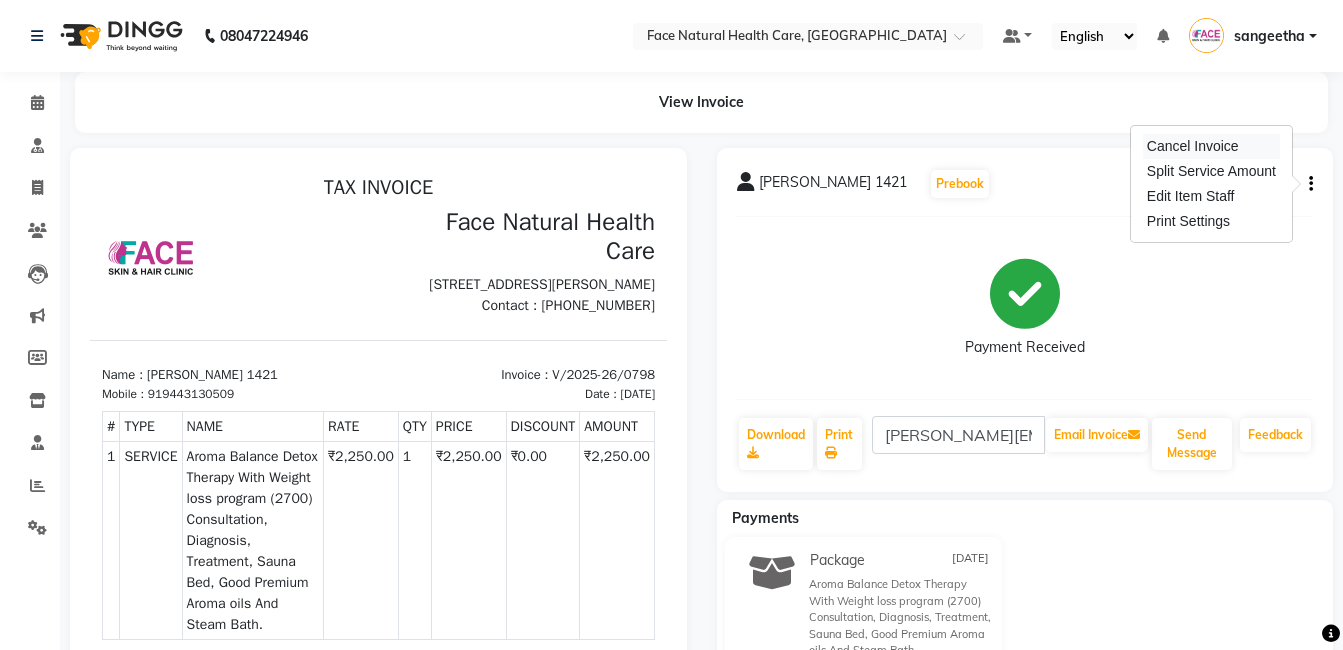 click on "Cancel Invoice" at bounding box center [1211, 146] 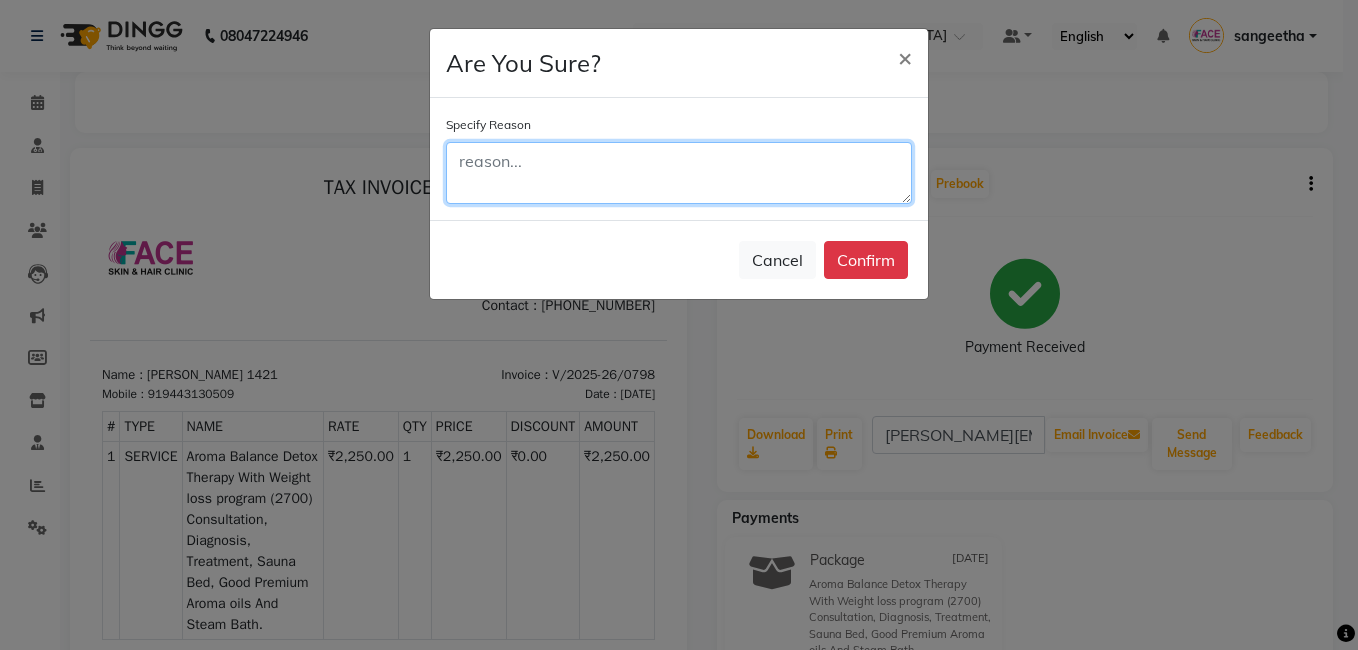 click 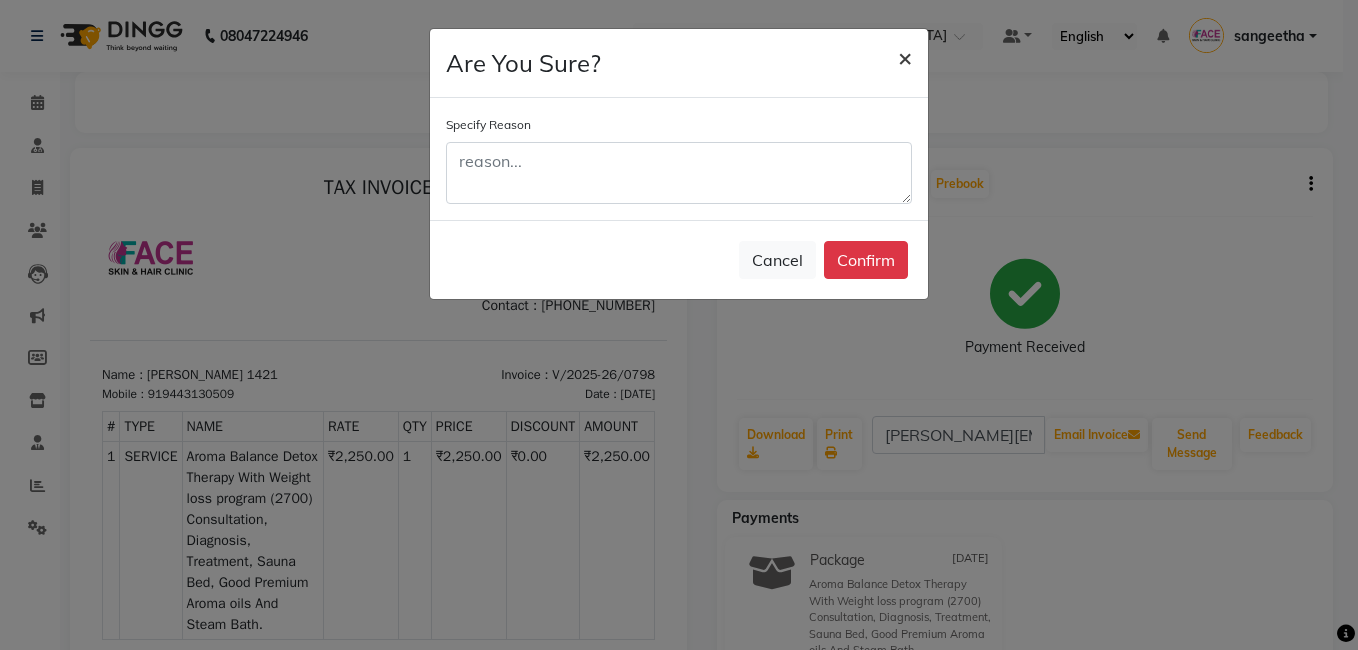 drag, startPoint x: 932, startPoint y: 67, endPoint x: 917, endPoint y: 65, distance: 15.132746 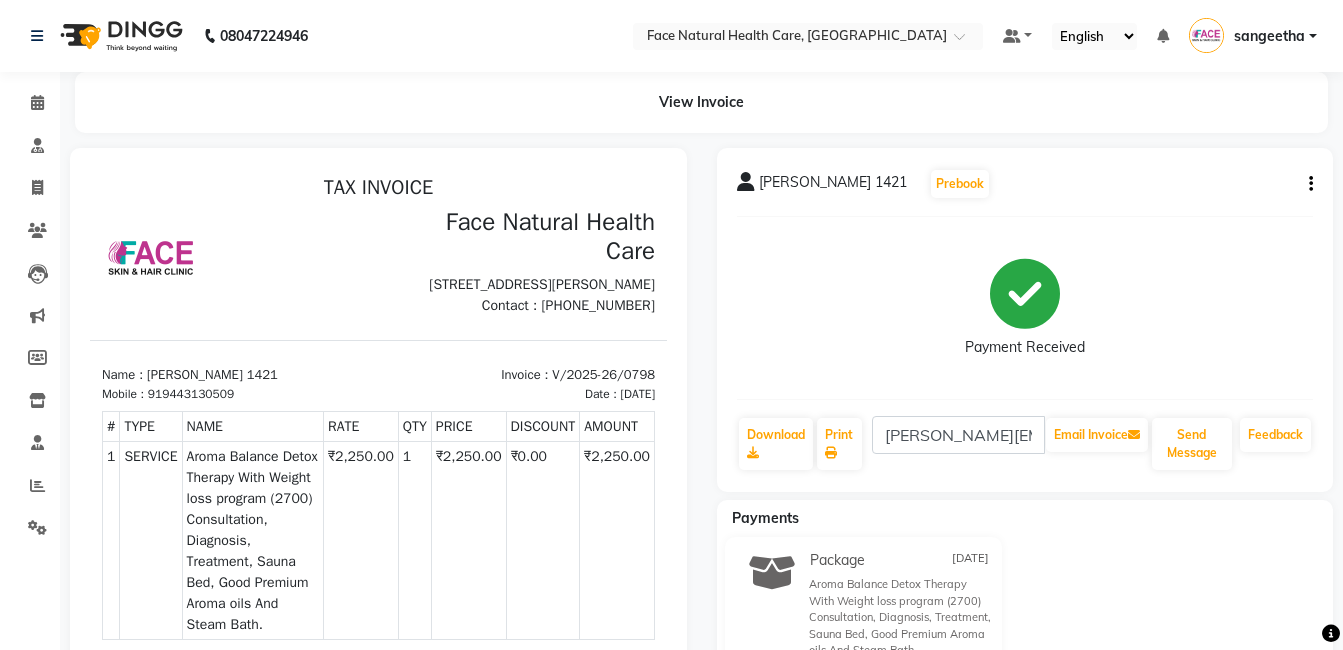 click 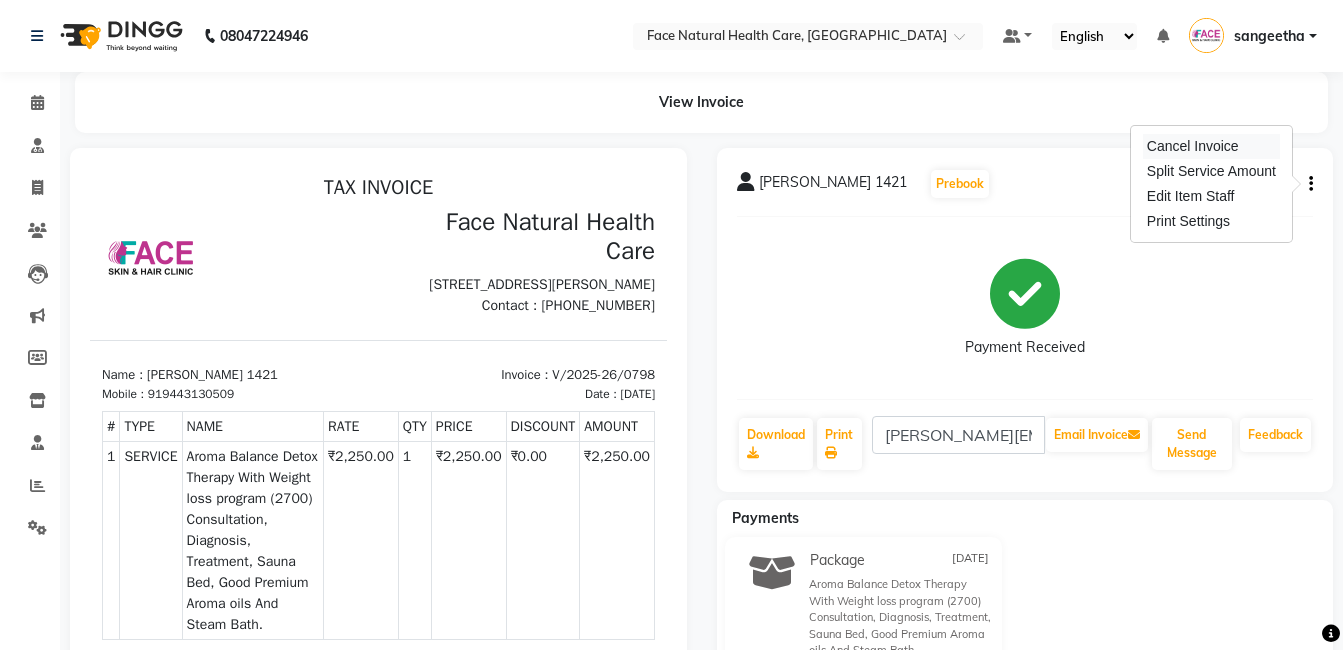 click on "Cancel Invoice" at bounding box center [1211, 146] 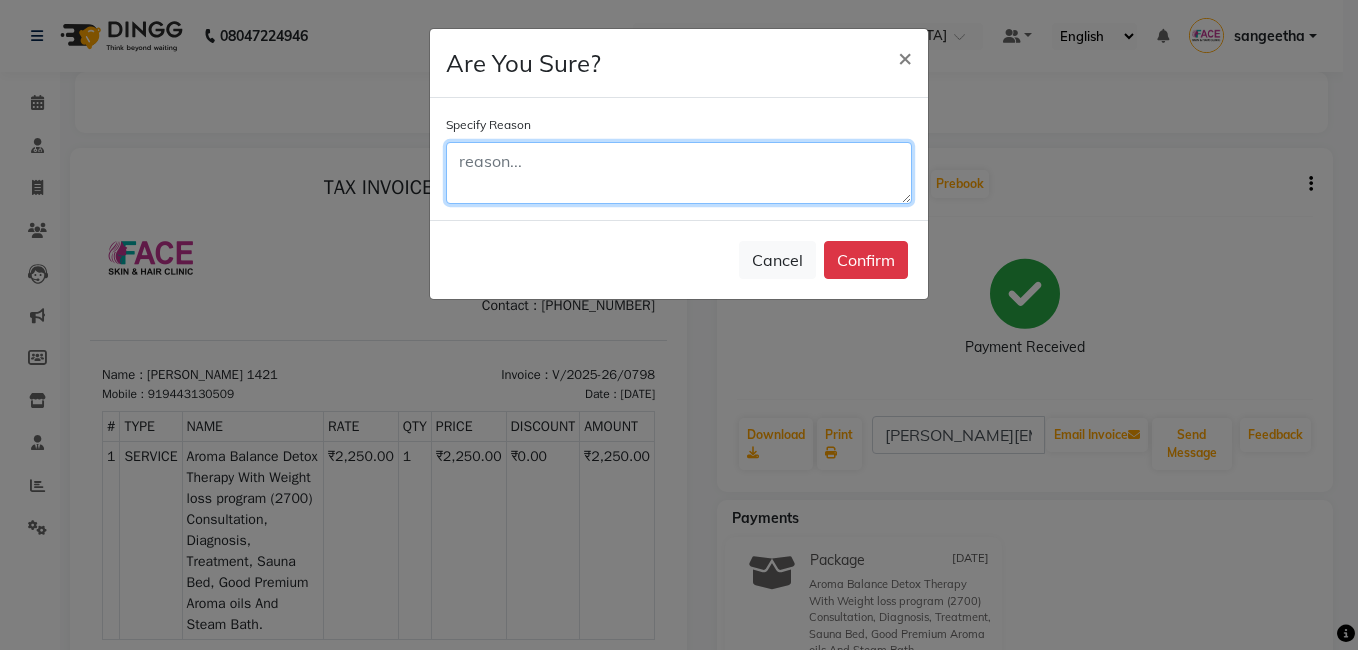 drag, startPoint x: 570, startPoint y: 187, endPoint x: 1221, endPoint y: 144, distance: 652.4186 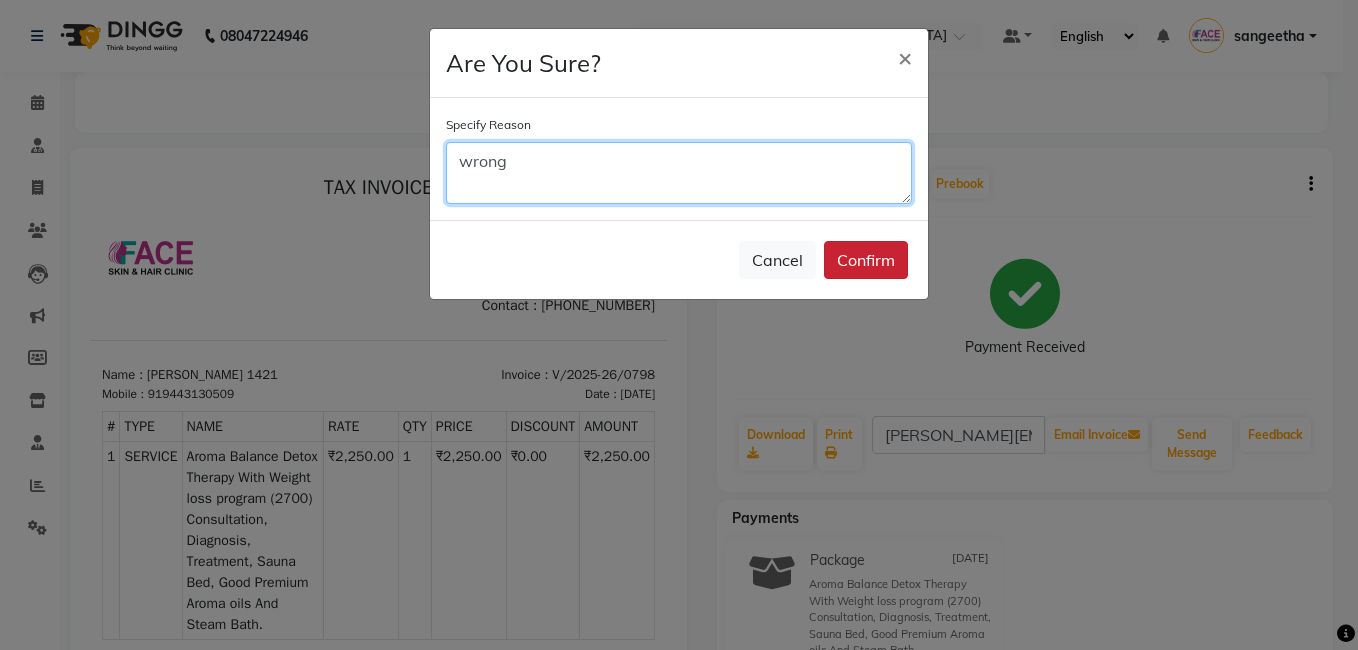 type on "wrong" 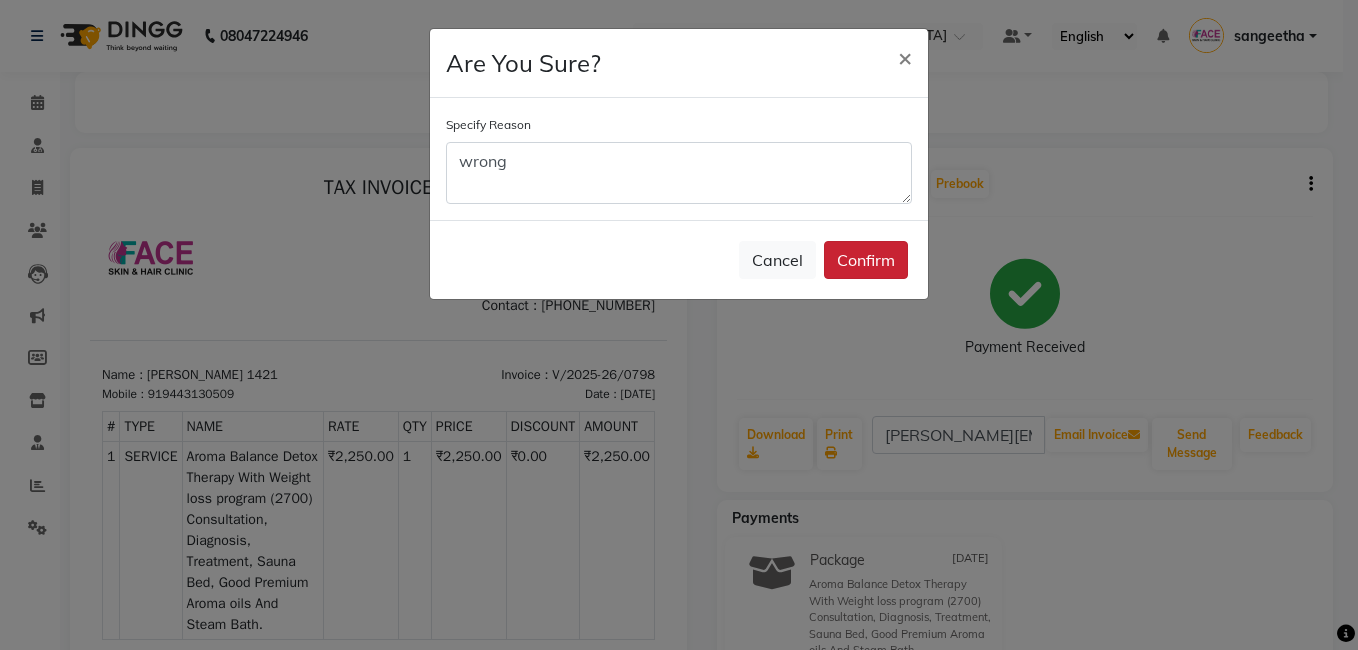 click on "Confirm" 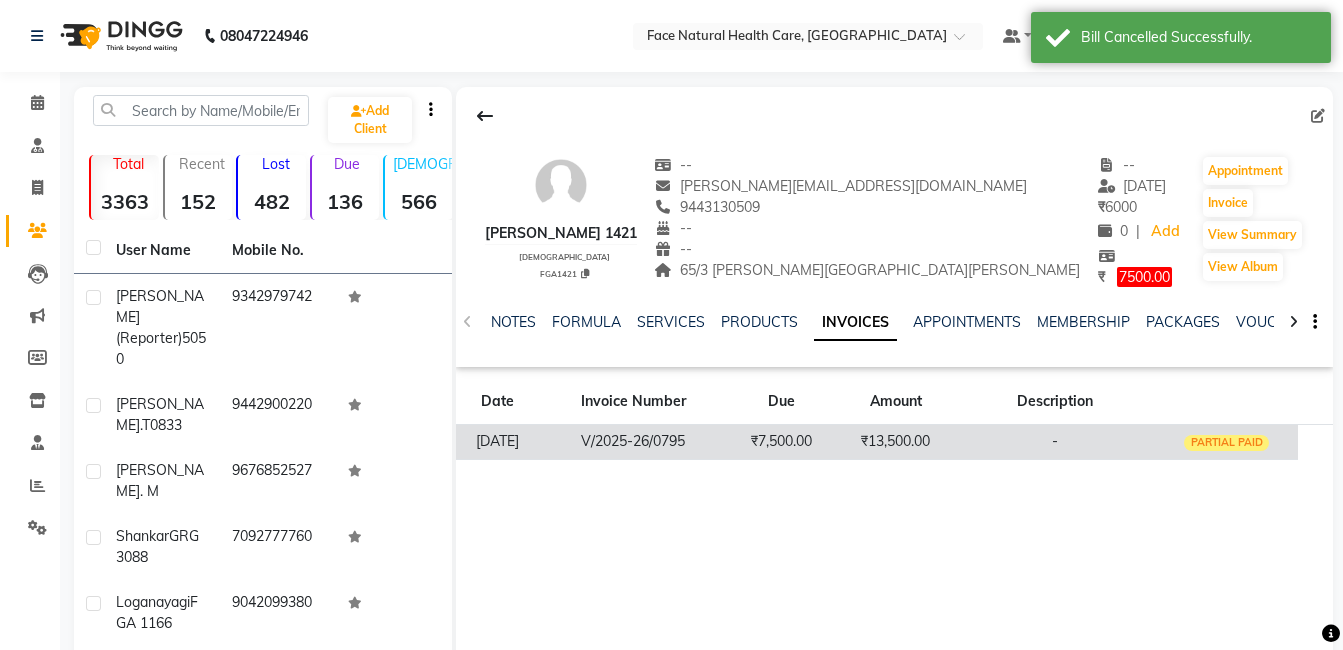 click on "₹7,500.00" 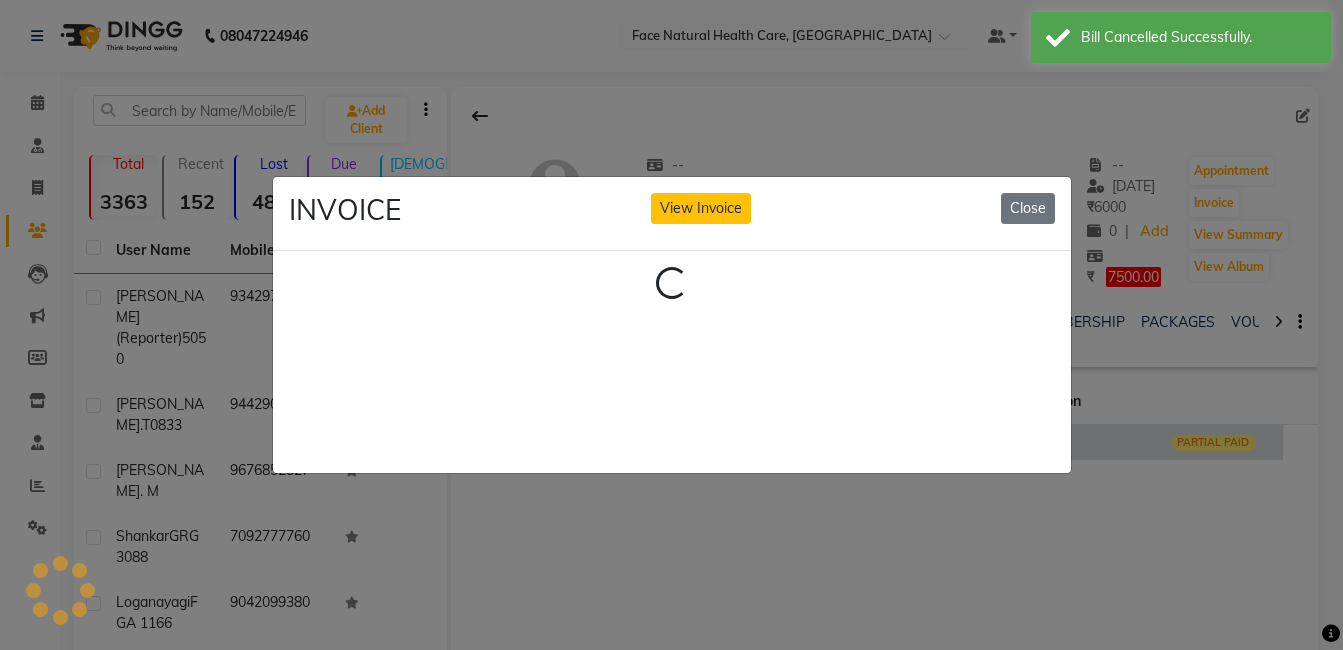 click at bounding box center [672, 379] 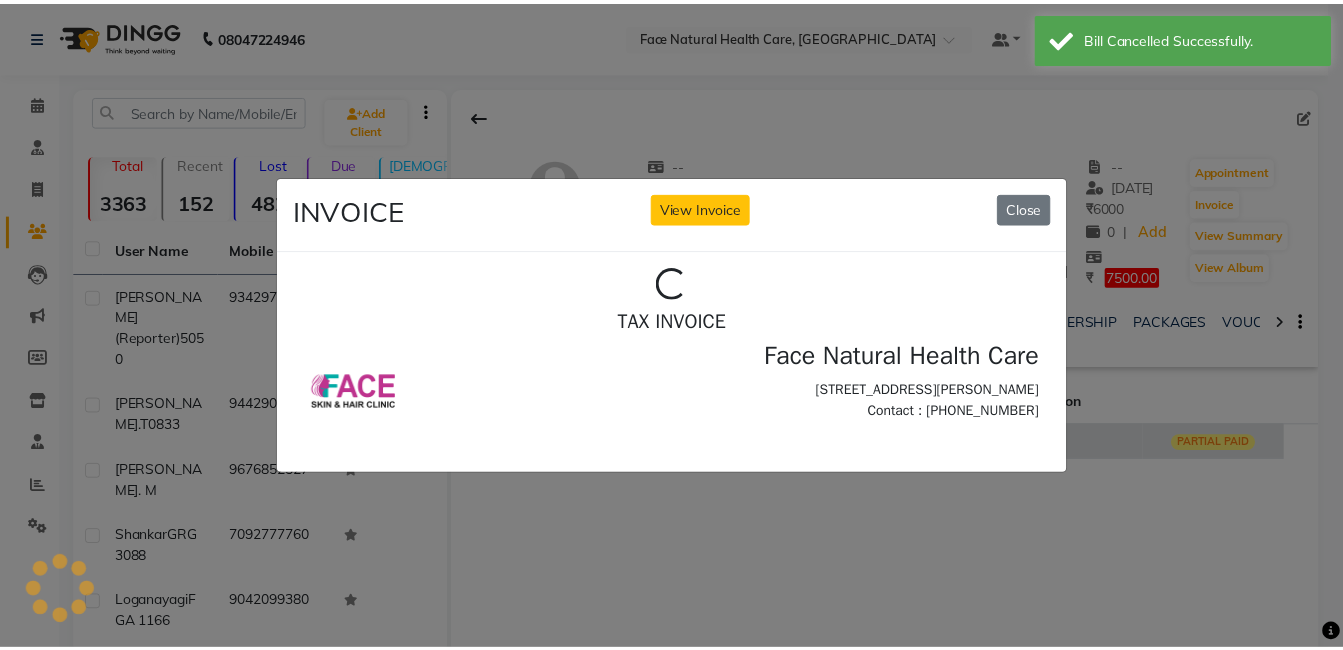 scroll, scrollTop: 0, scrollLeft: 0, axis: both 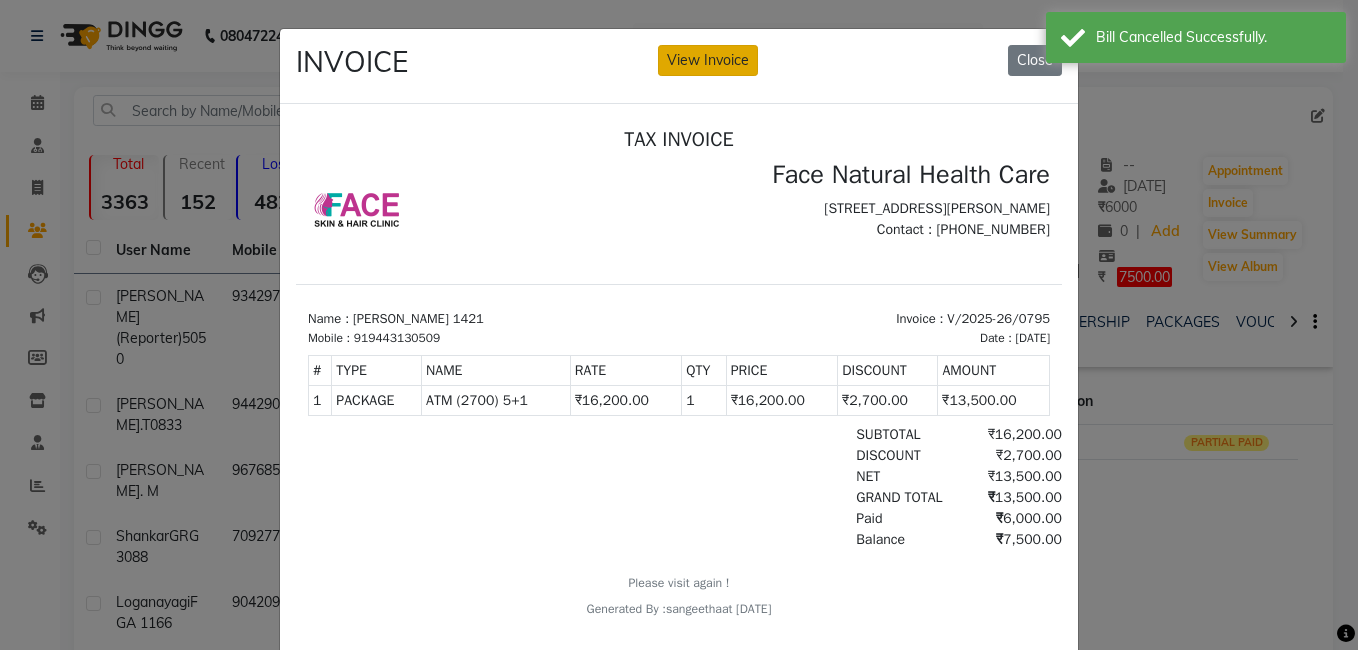 click on "View Invoice" 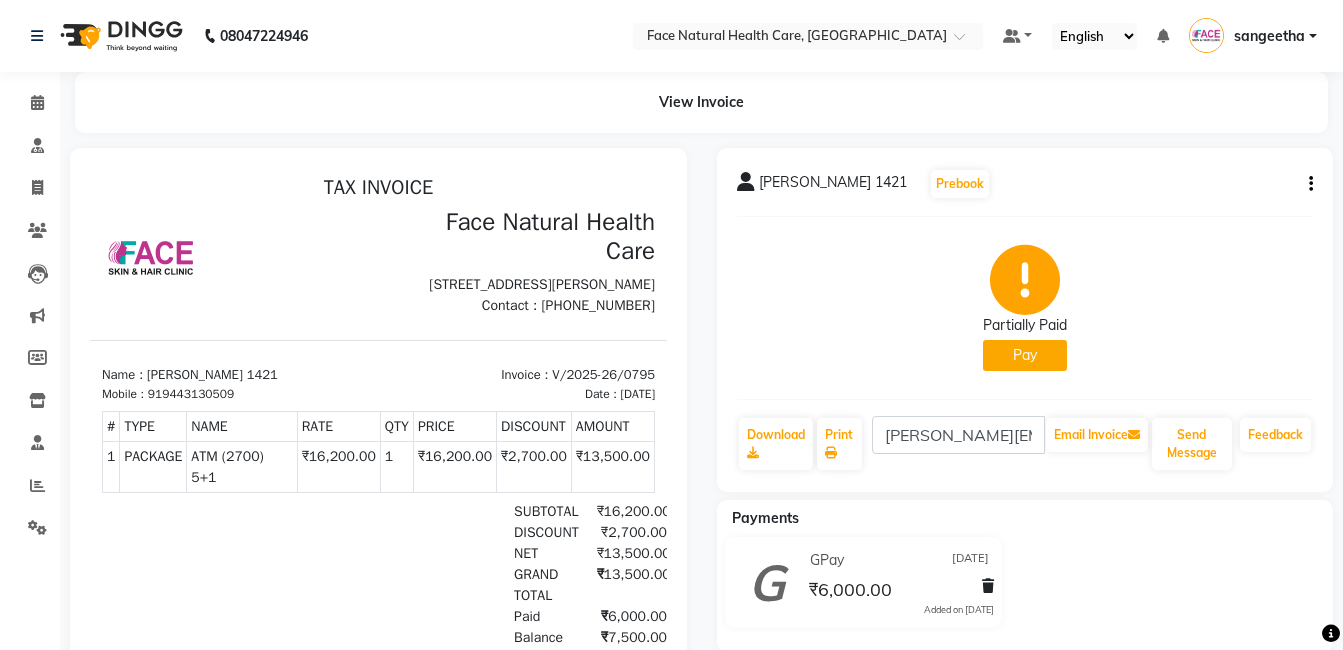 scroll, scrollTop: 0, scrollLeft: 0, axis: both 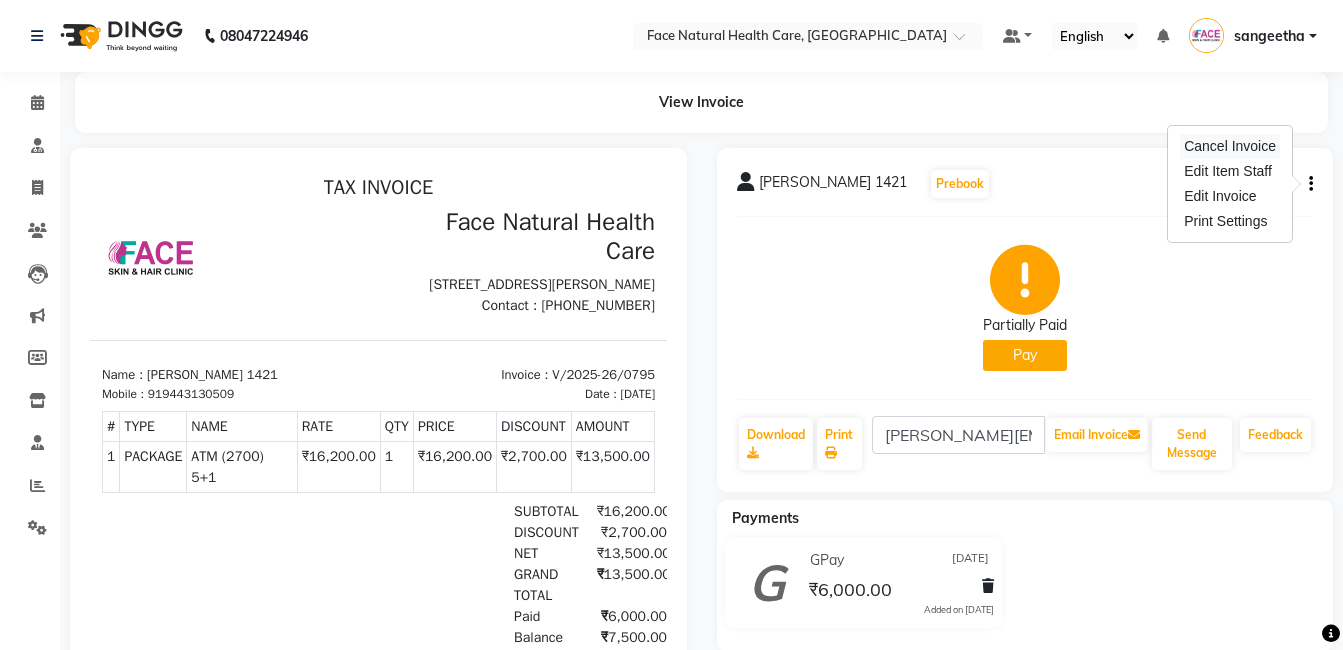 click on "Cancel Invoice" at bounding box center [1230, 146] 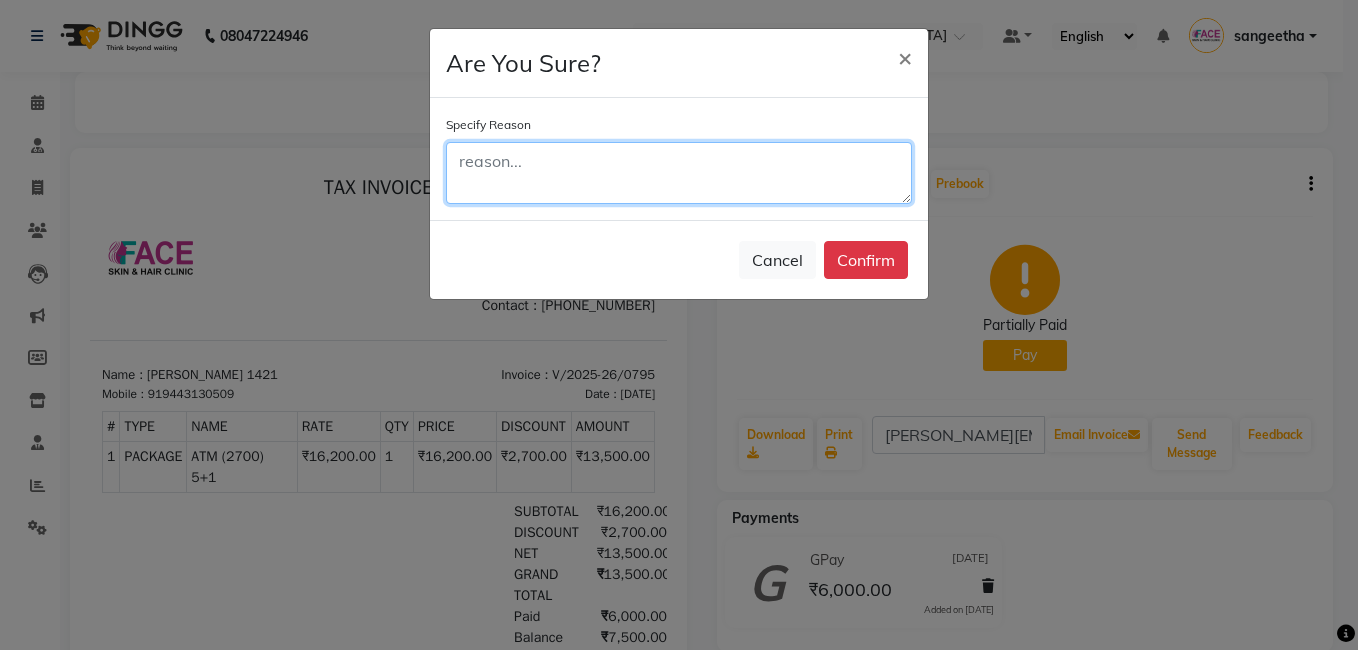 click 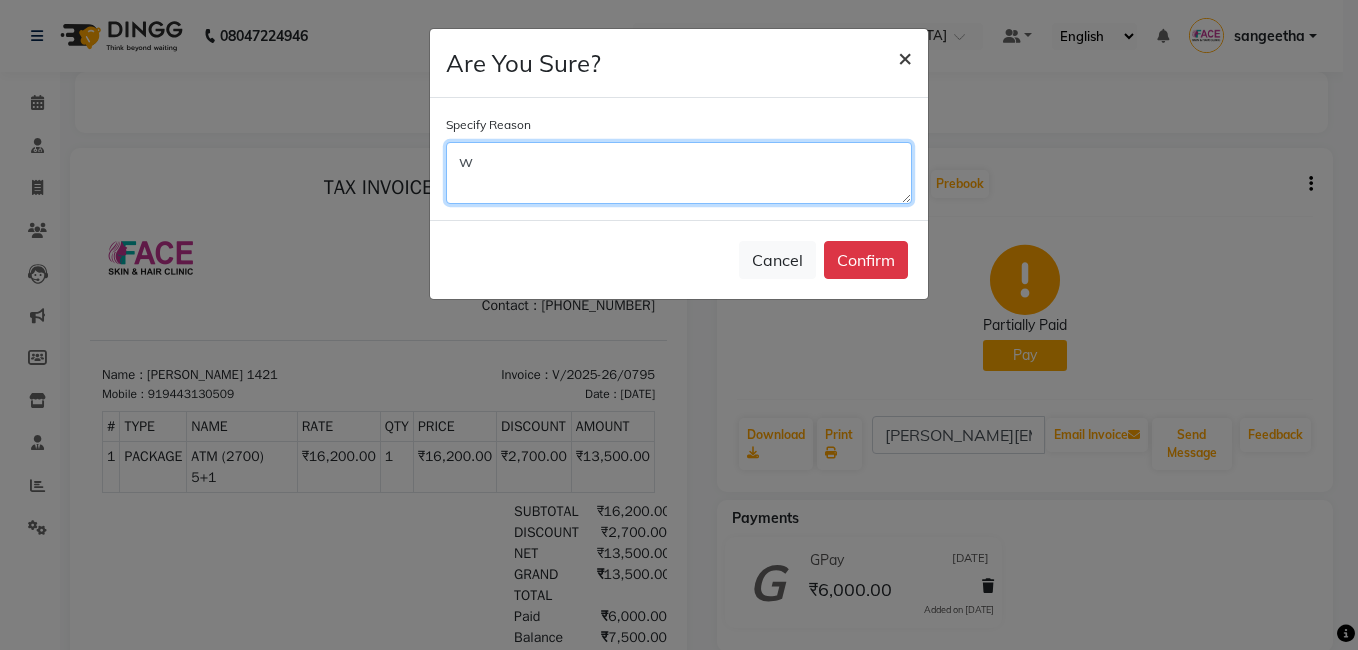 type on "w" 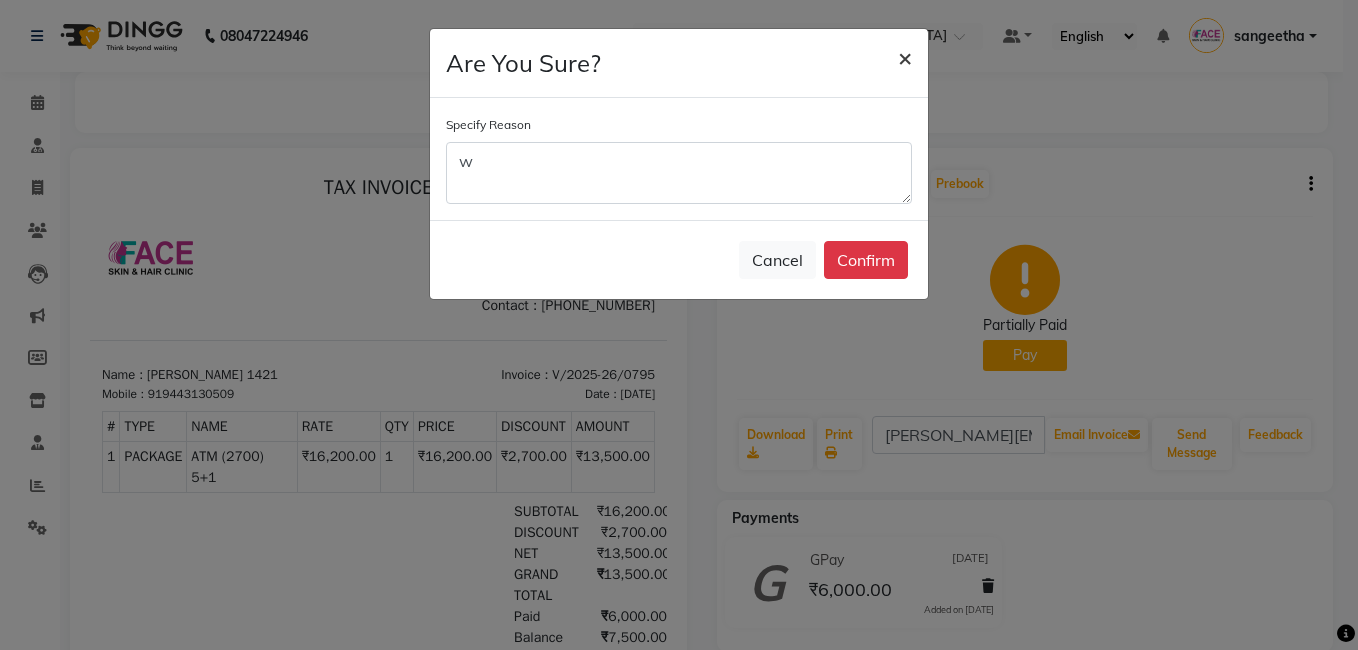 click on "×" 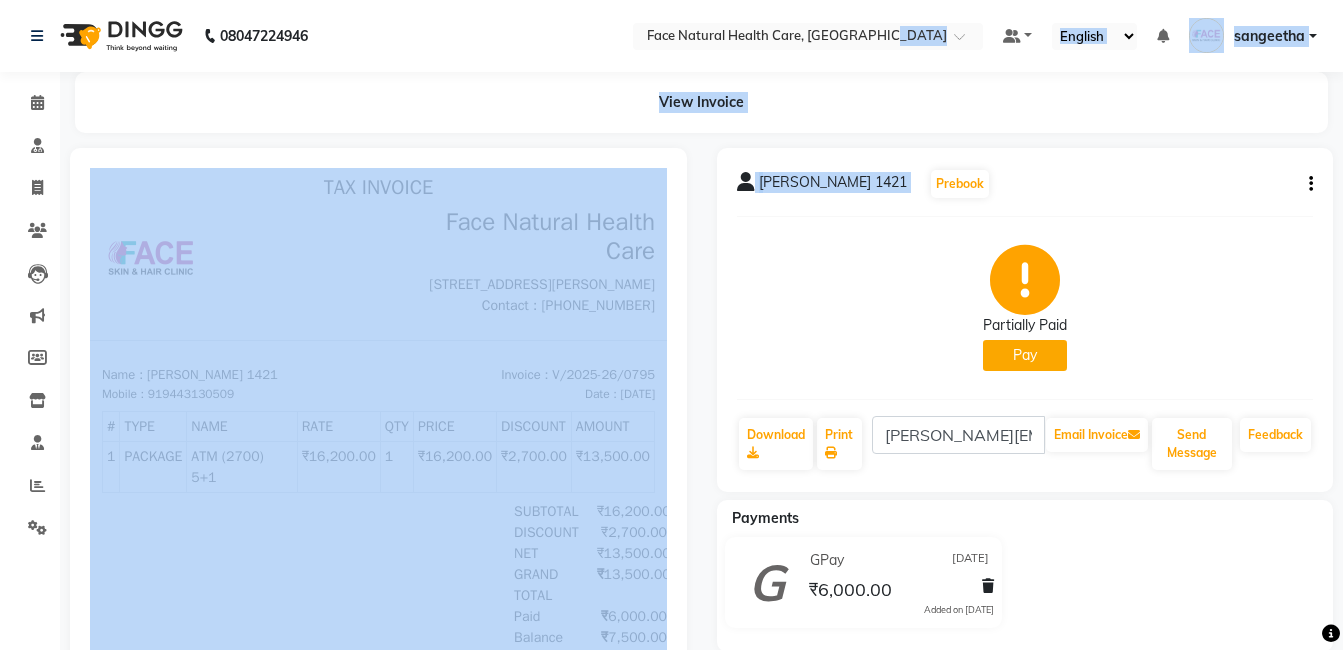 click 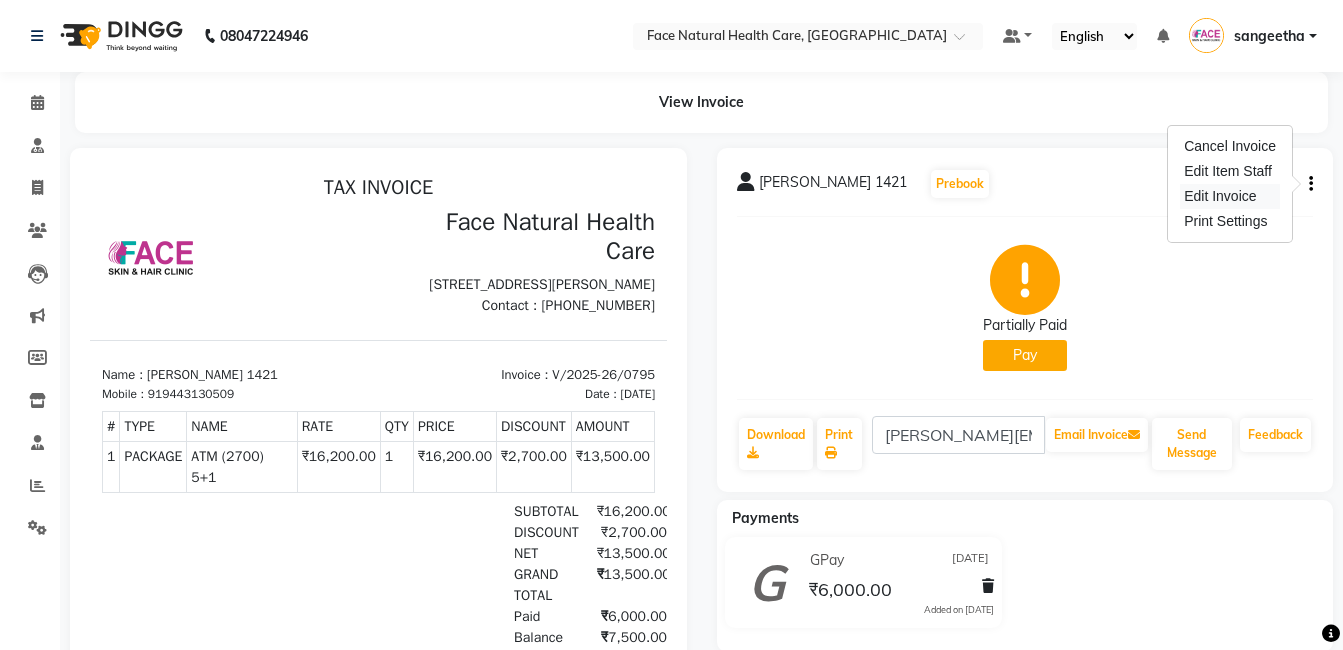 click on "Edit Invoice" at bounding box center (1230, 196) 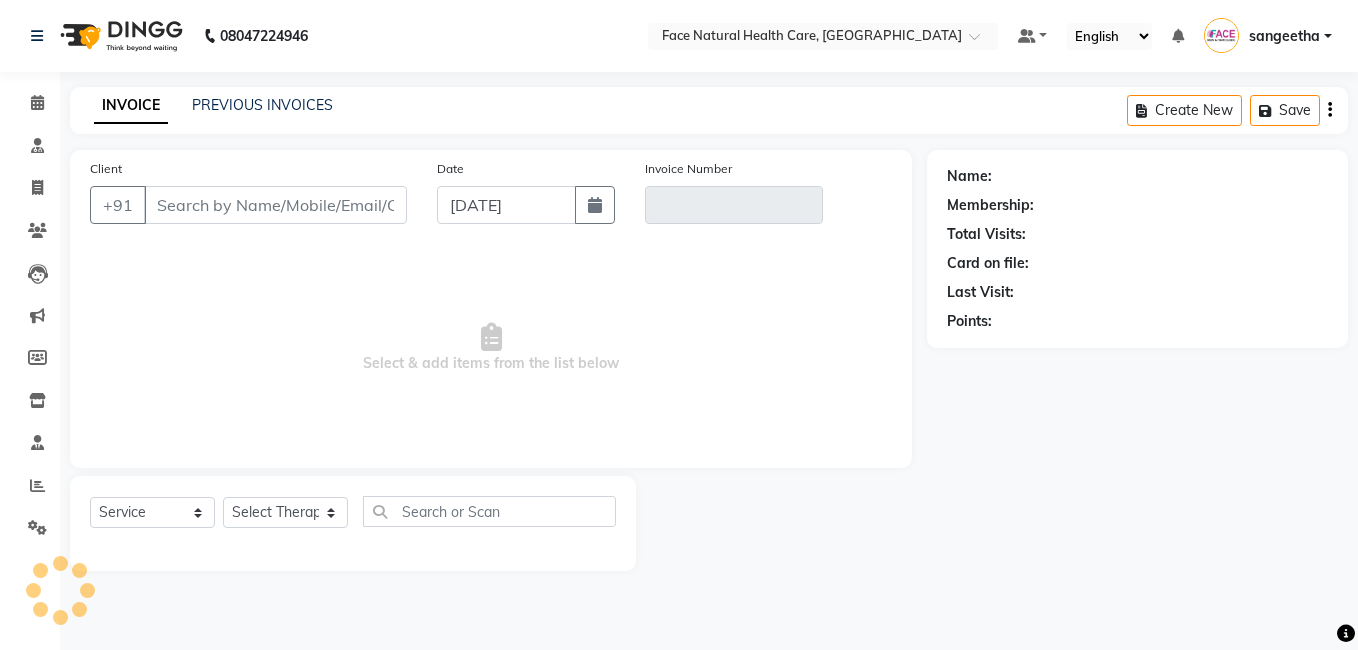 type on "9443130509" 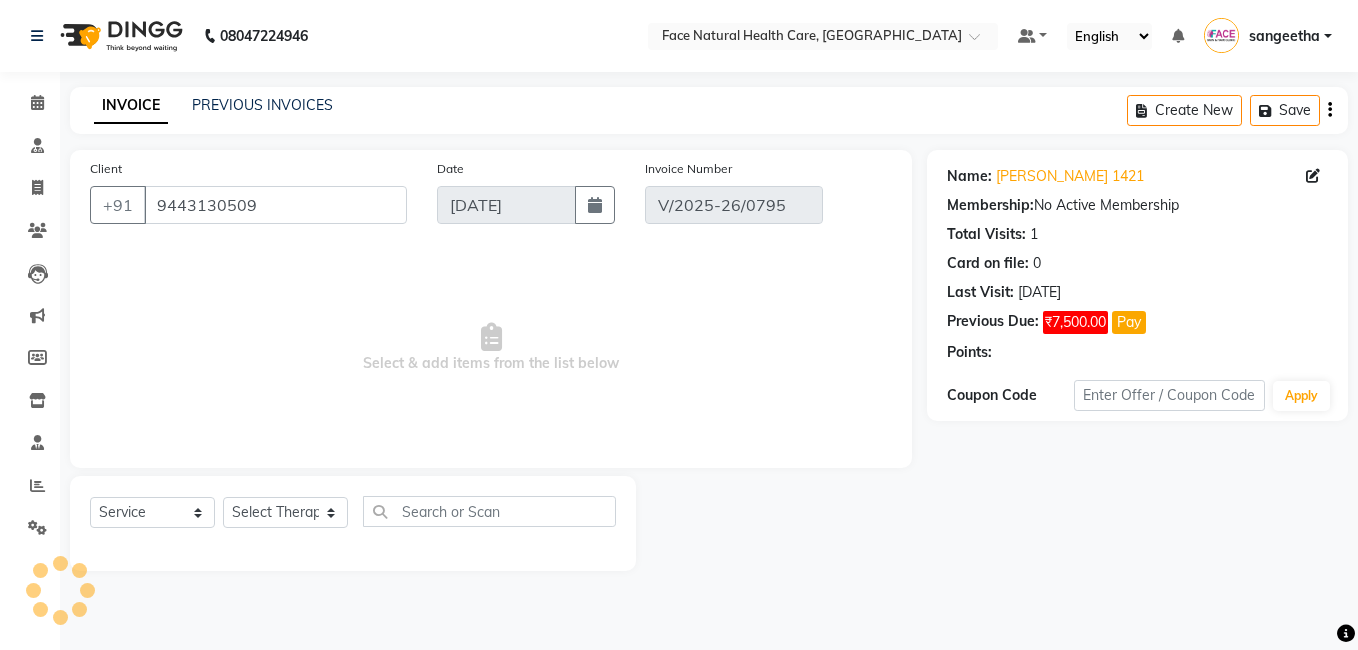 type on "[DATE]" 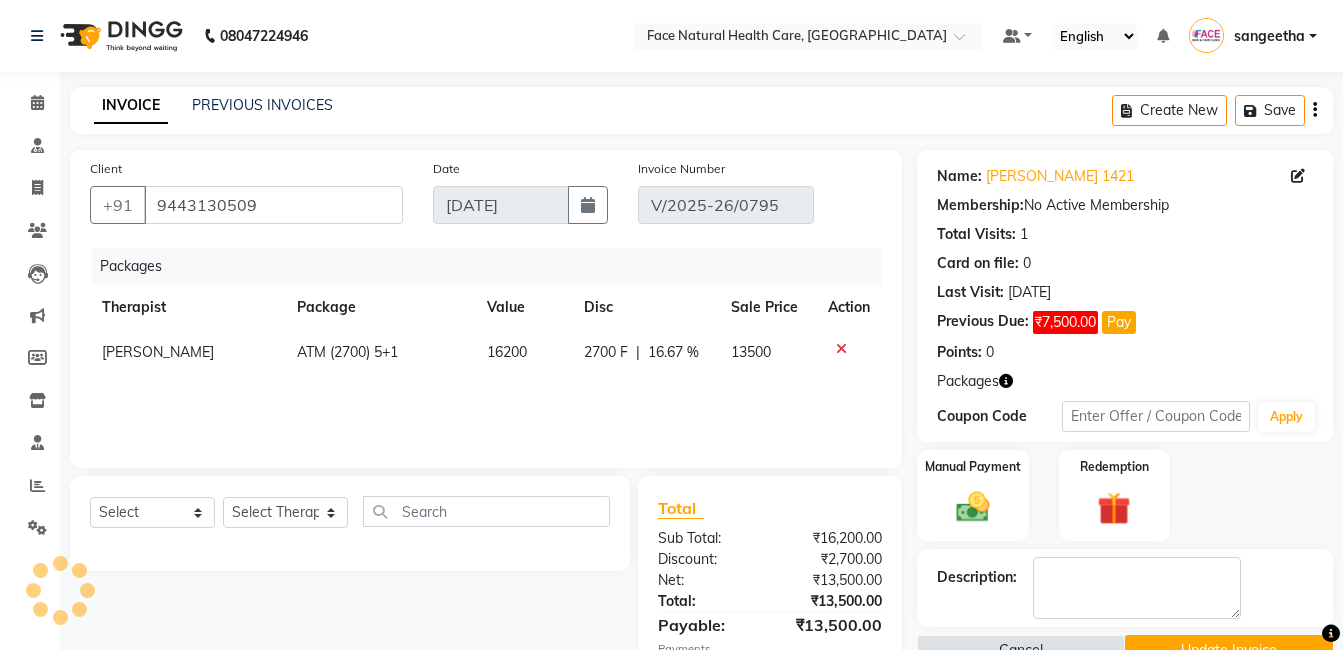 scroll, scrollTop: 129, scrollLeft: 0, axis: vertical 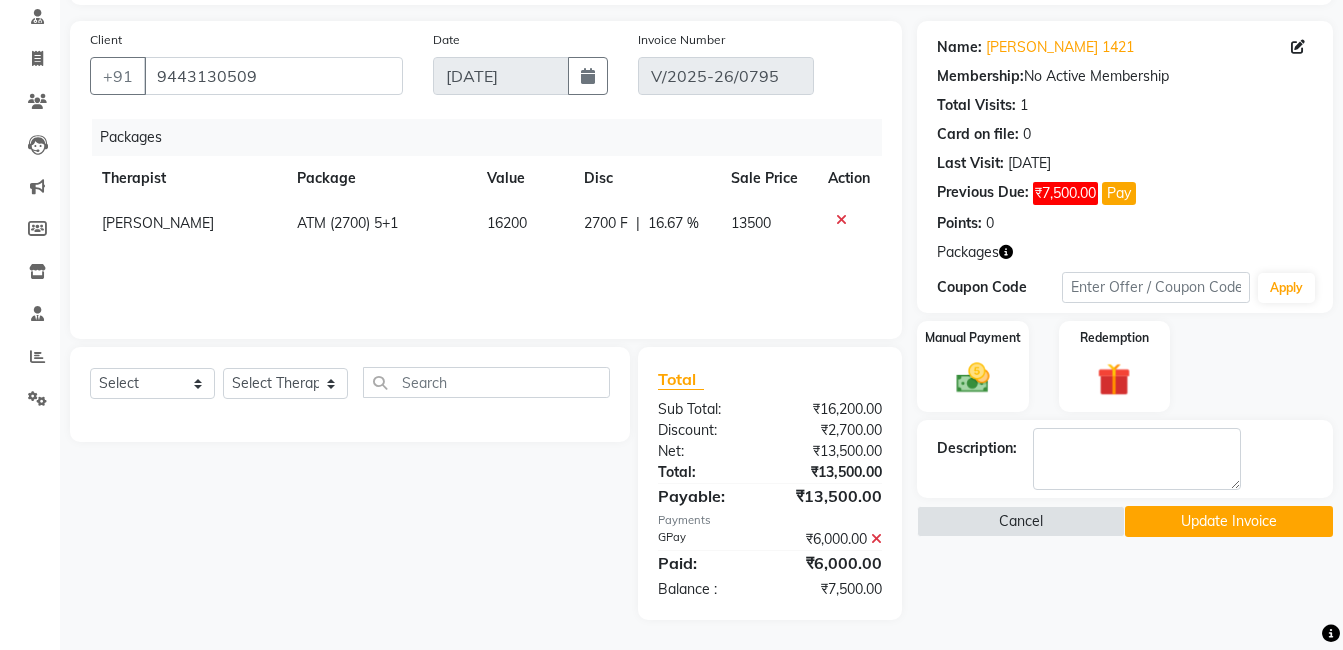 click on "Previous Due:  ₹7,500.00 Pay" 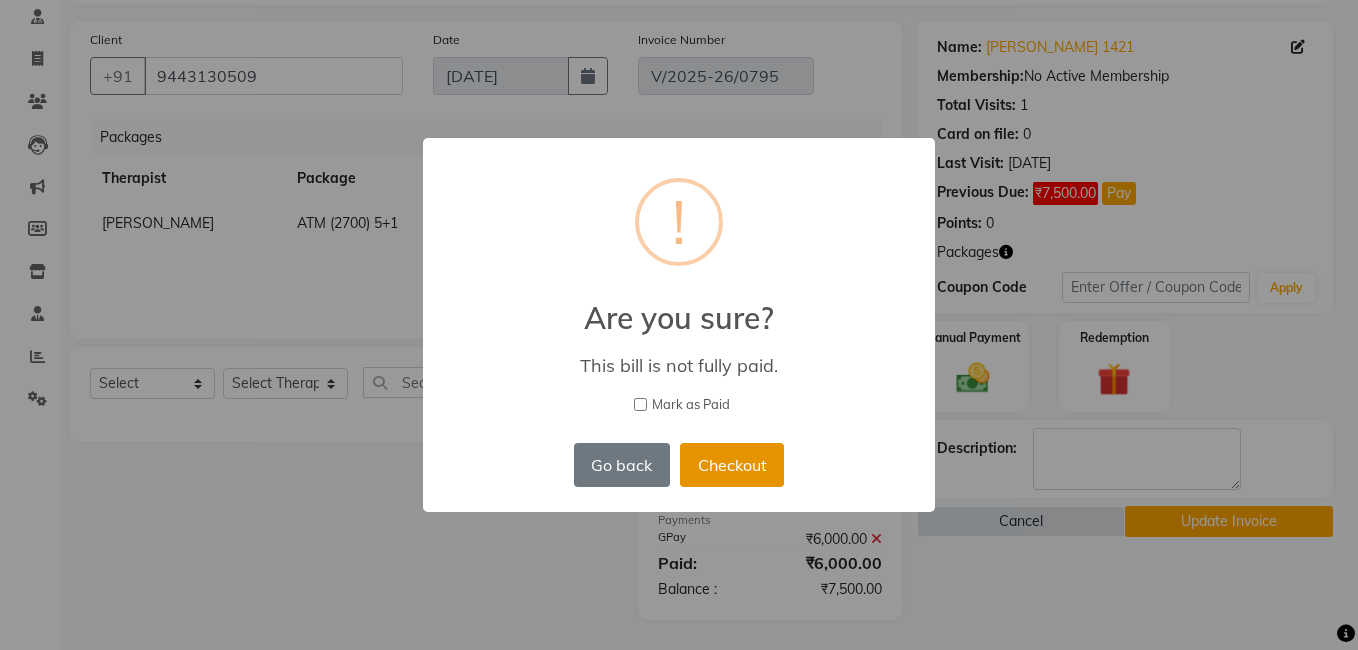 click on "Checkout" at bounding box center (732, 465) 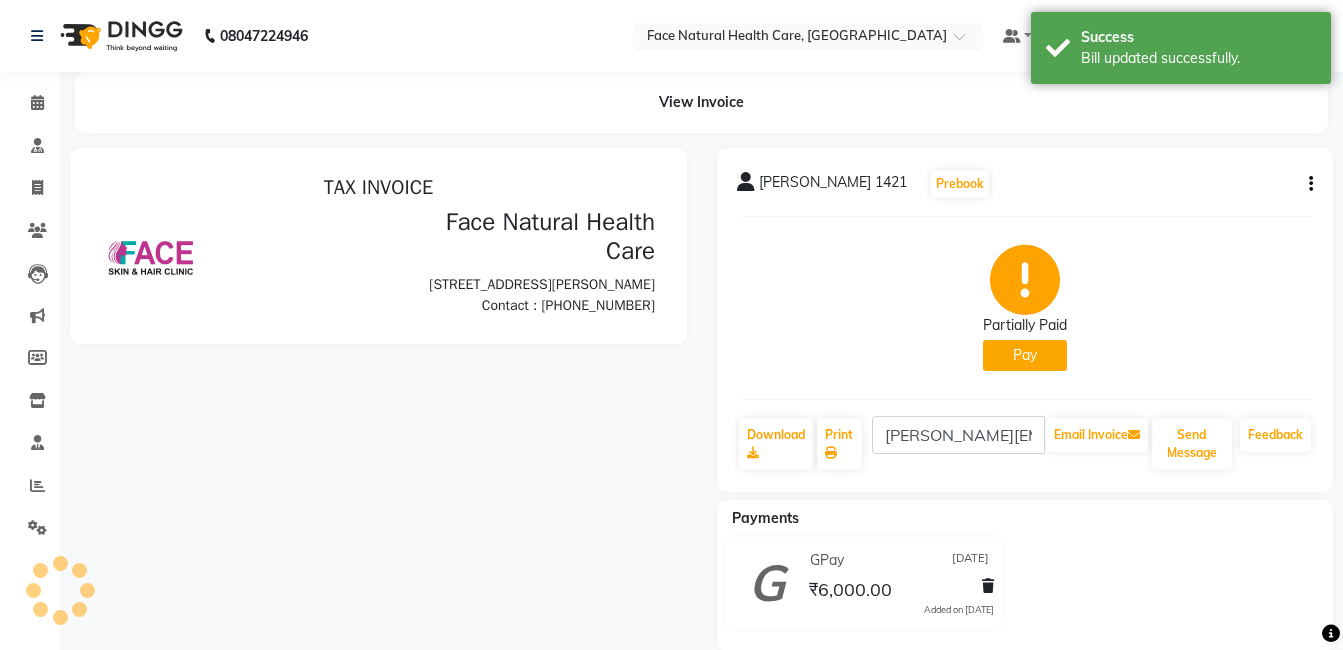 scroll, scrollTop: 0, scrollLeft: 0, axis: both 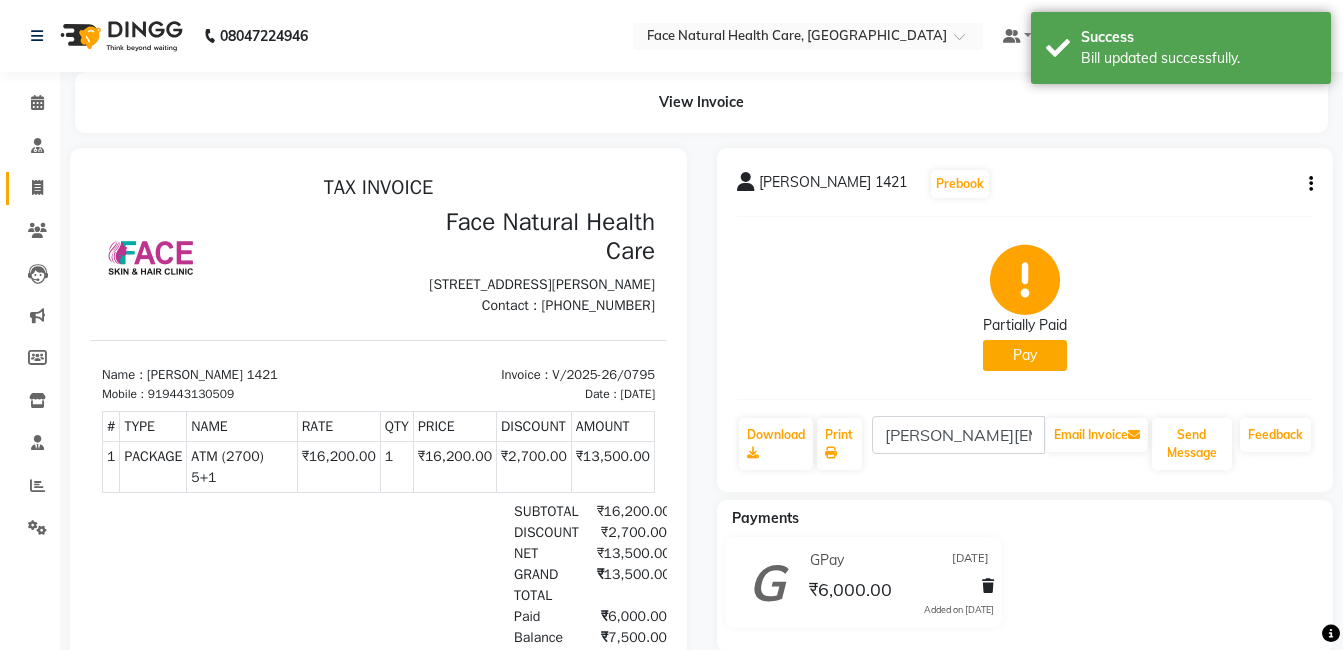 click 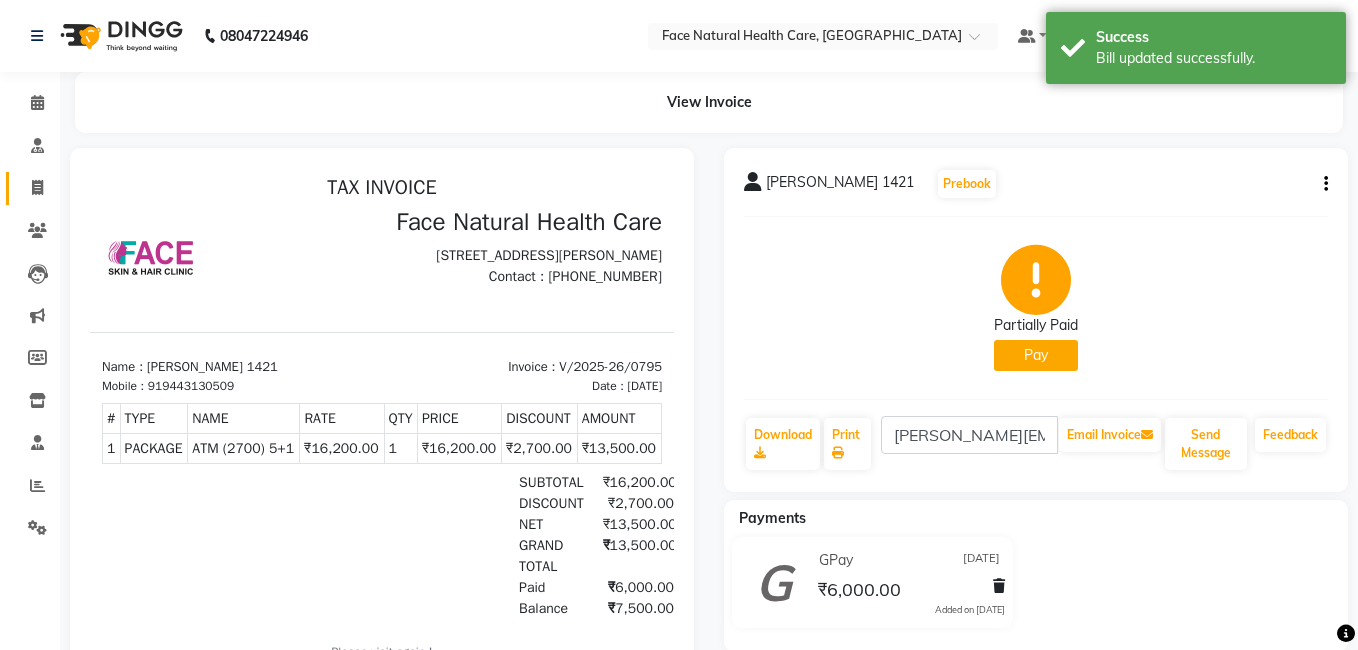 select on "service" 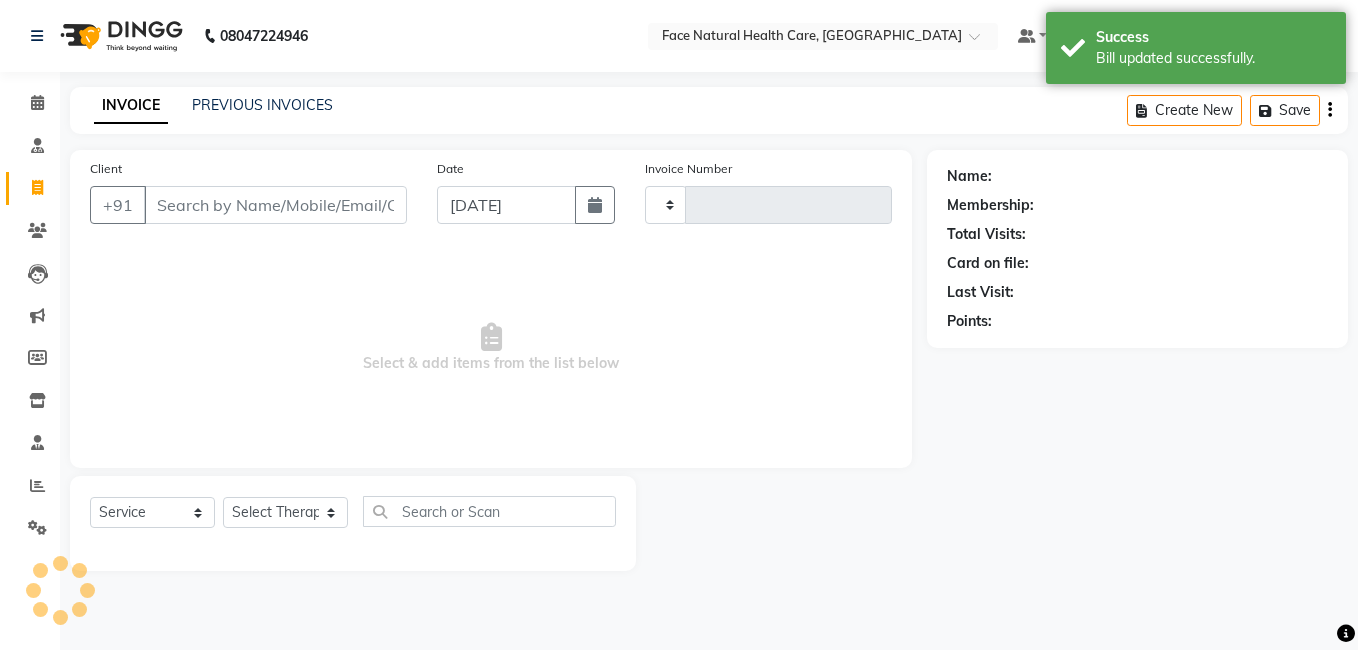 type on "0831" 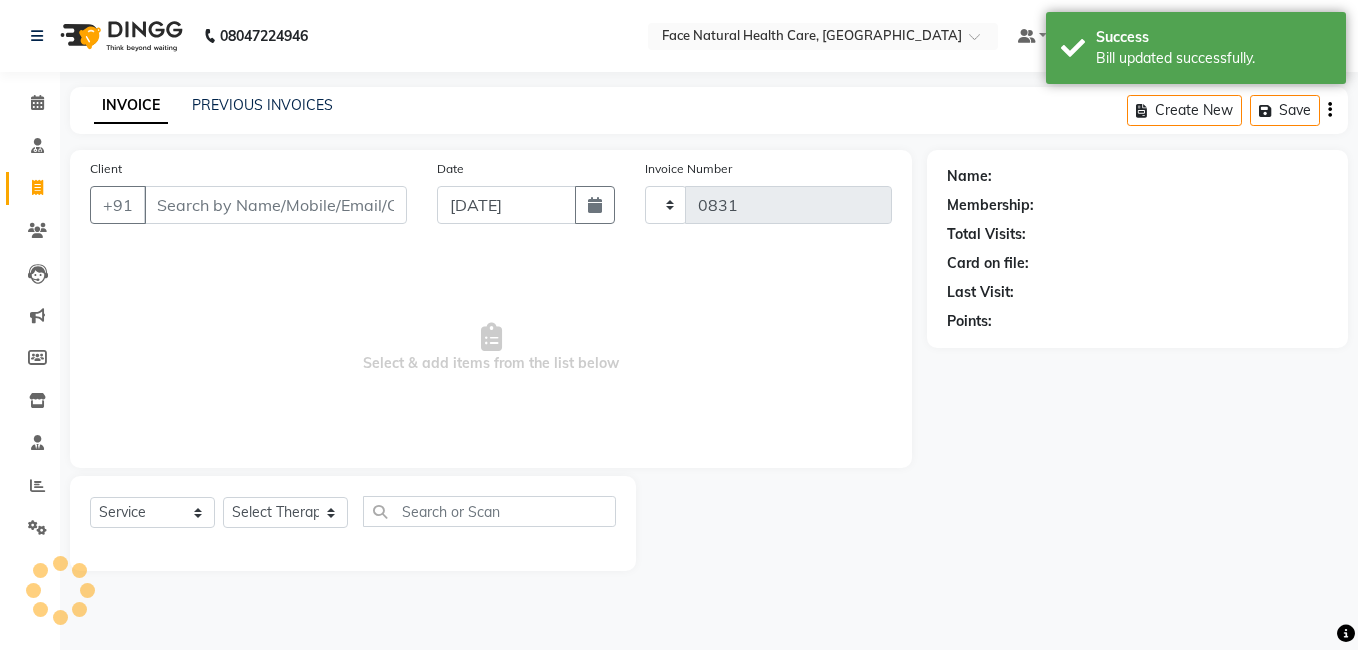 select on "5675" 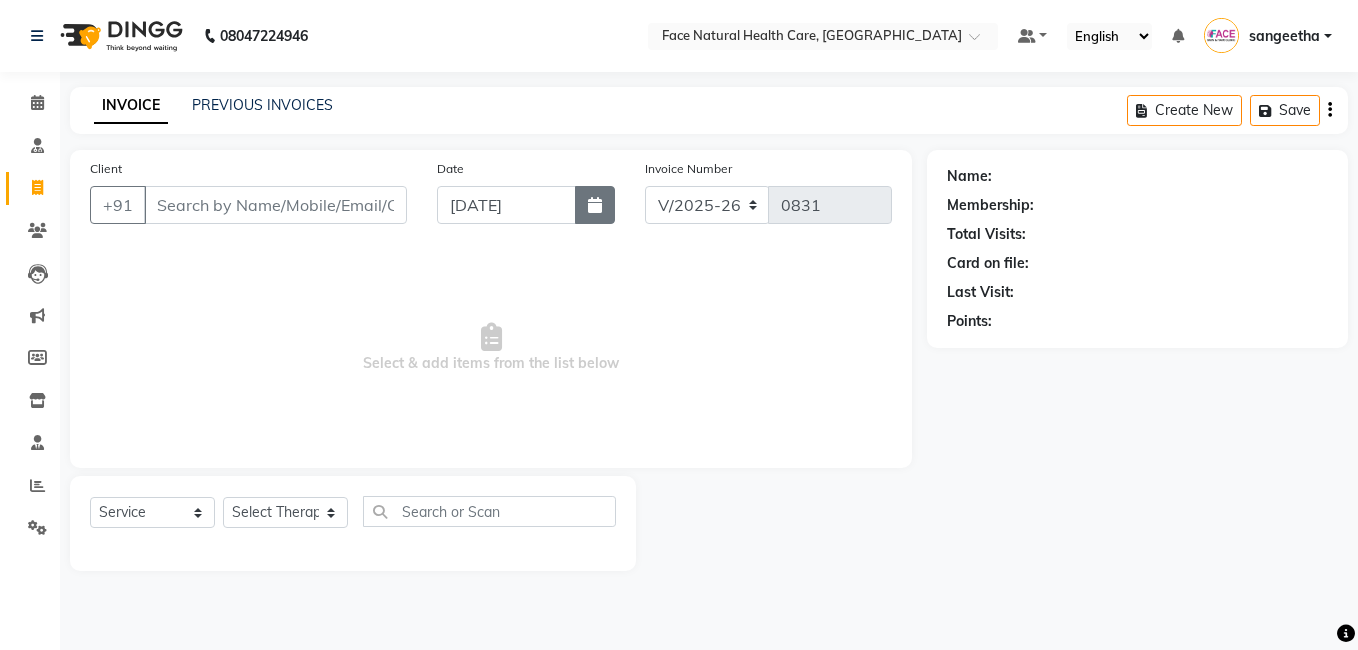 click 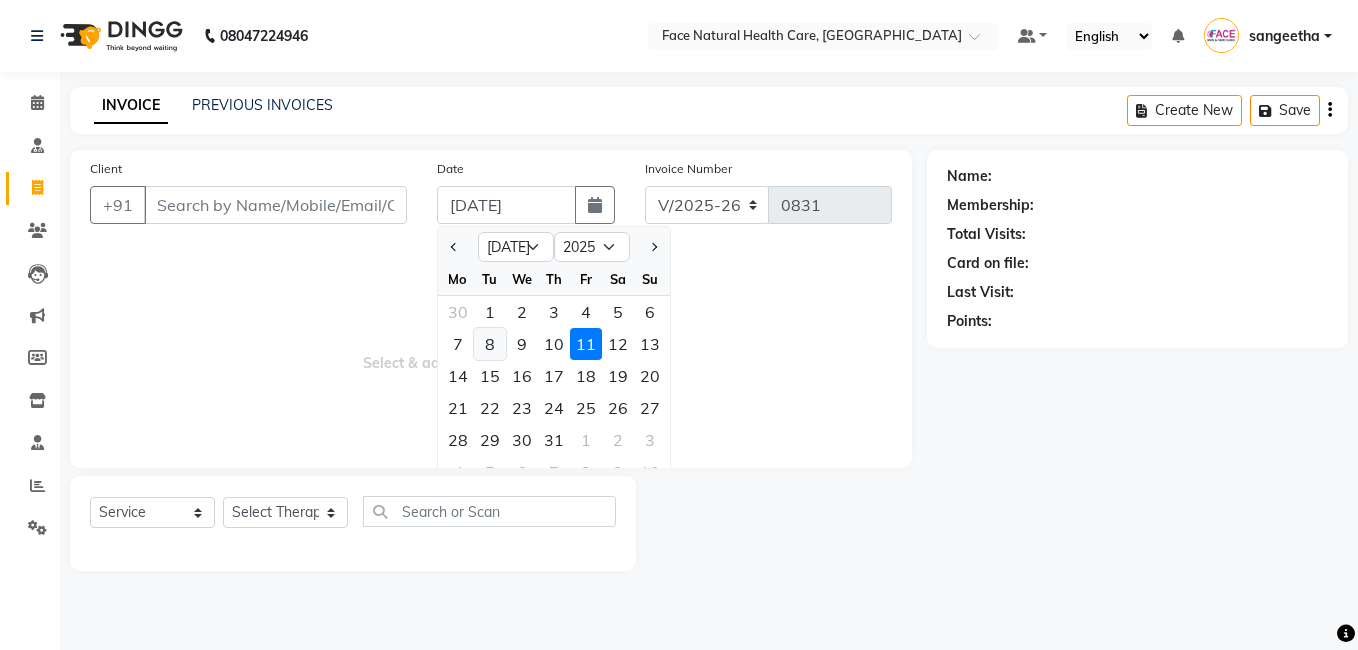 click on "8" 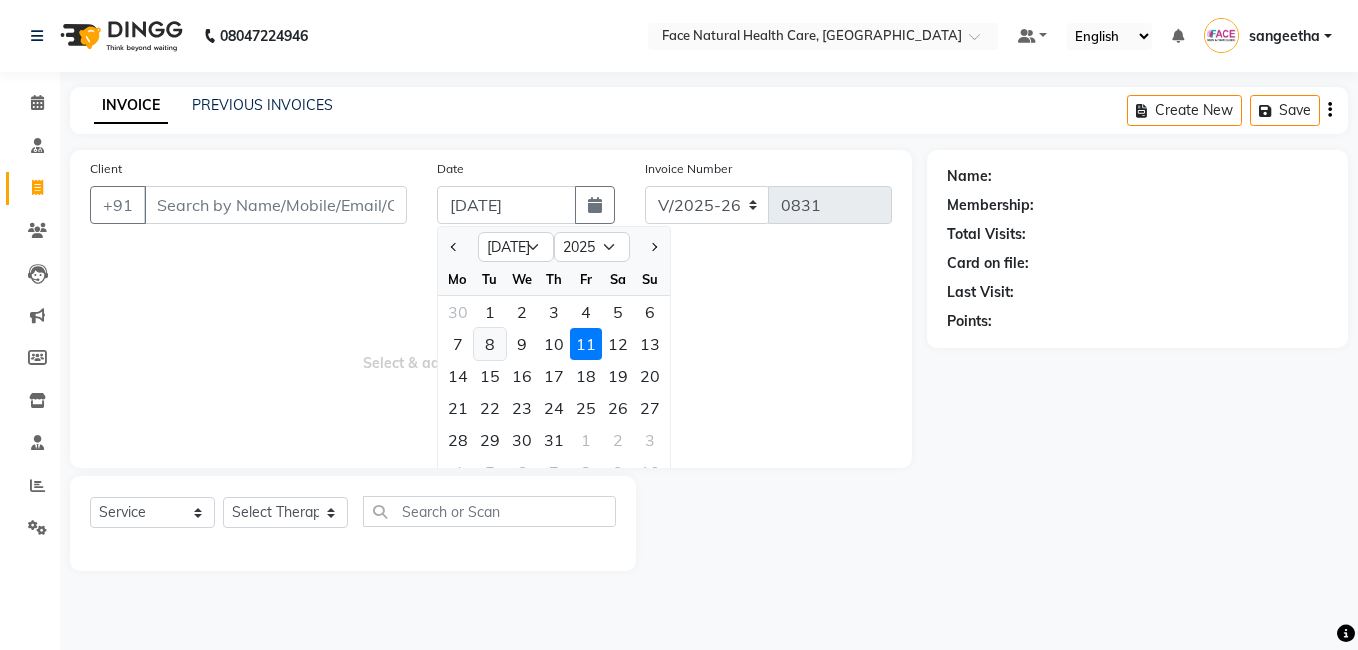 type on "[DATE]" 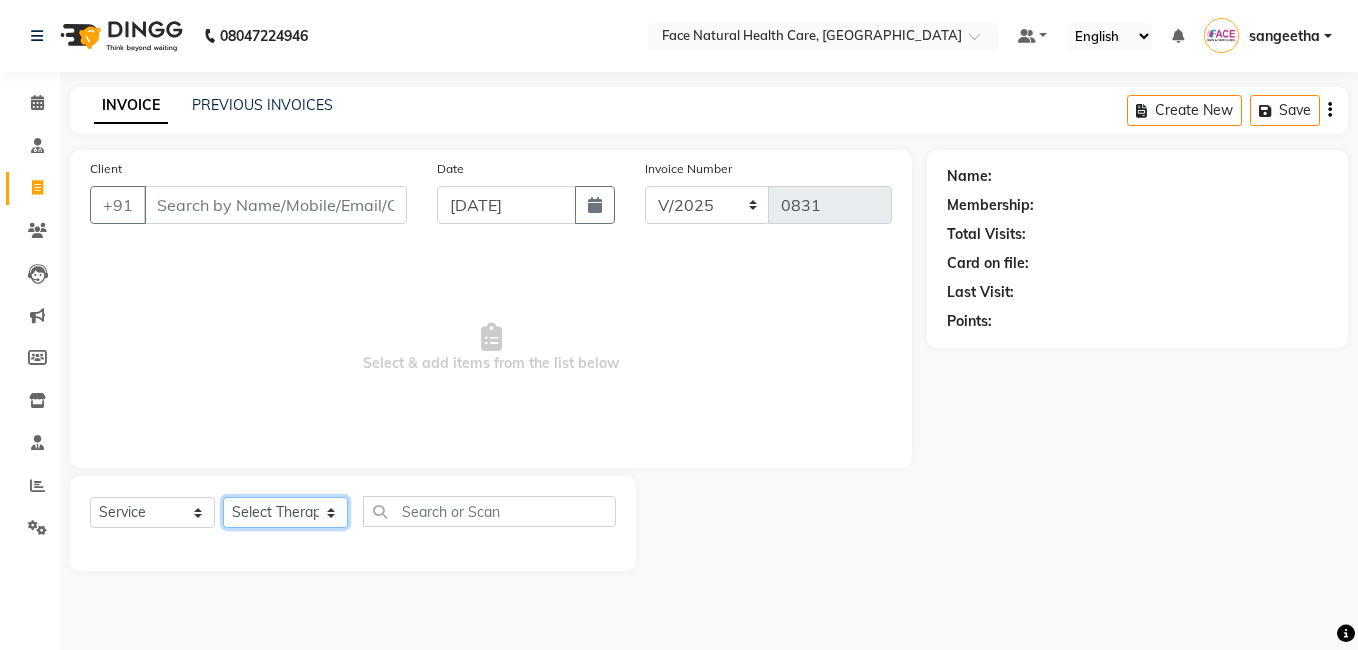 click on "Select Therapist [PERSON_NAME] [PERSON_NAME] [PERSON_NAME] M [PERSON_NAME] [PERSON_NAME] [PERSON_NAME] [PERSON_NAME]" 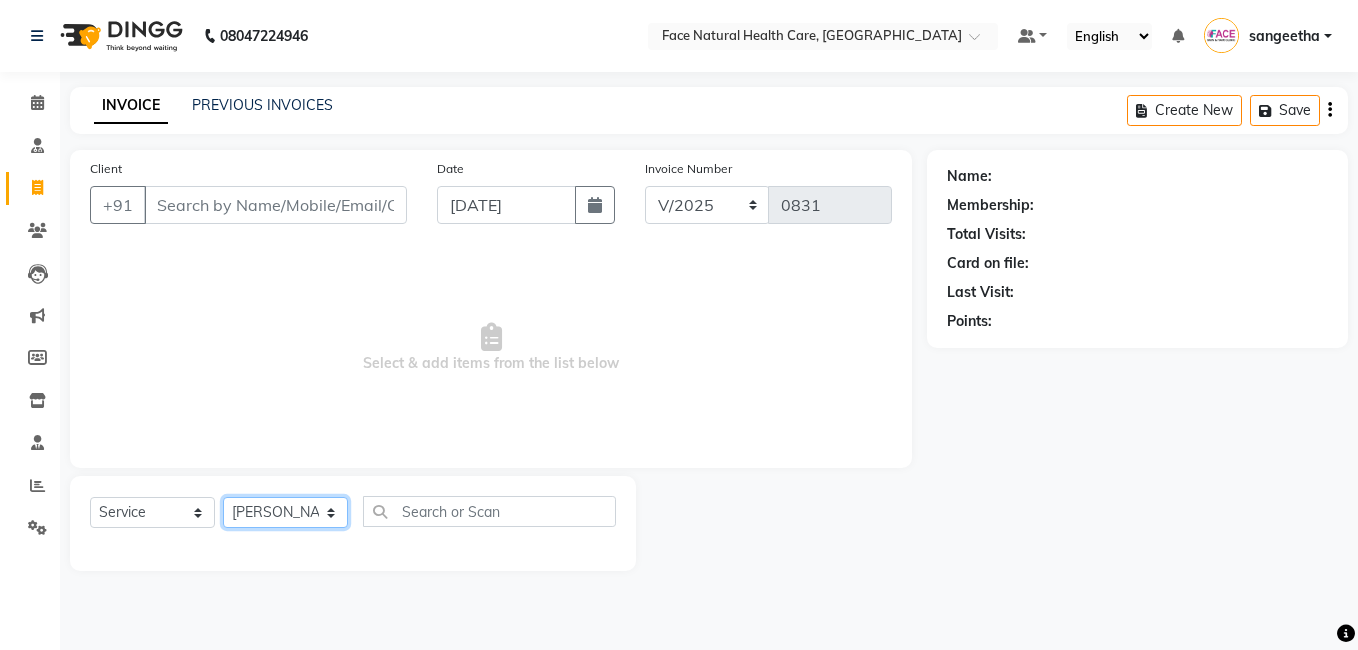 click on "Select Therapist [PERSON_NAME] [PERSON_NAME] [PERSON_NAME] M [PERSON_NAME] [PERSON_NAME] [PERSON_NAME] [PERSON_NAME]" 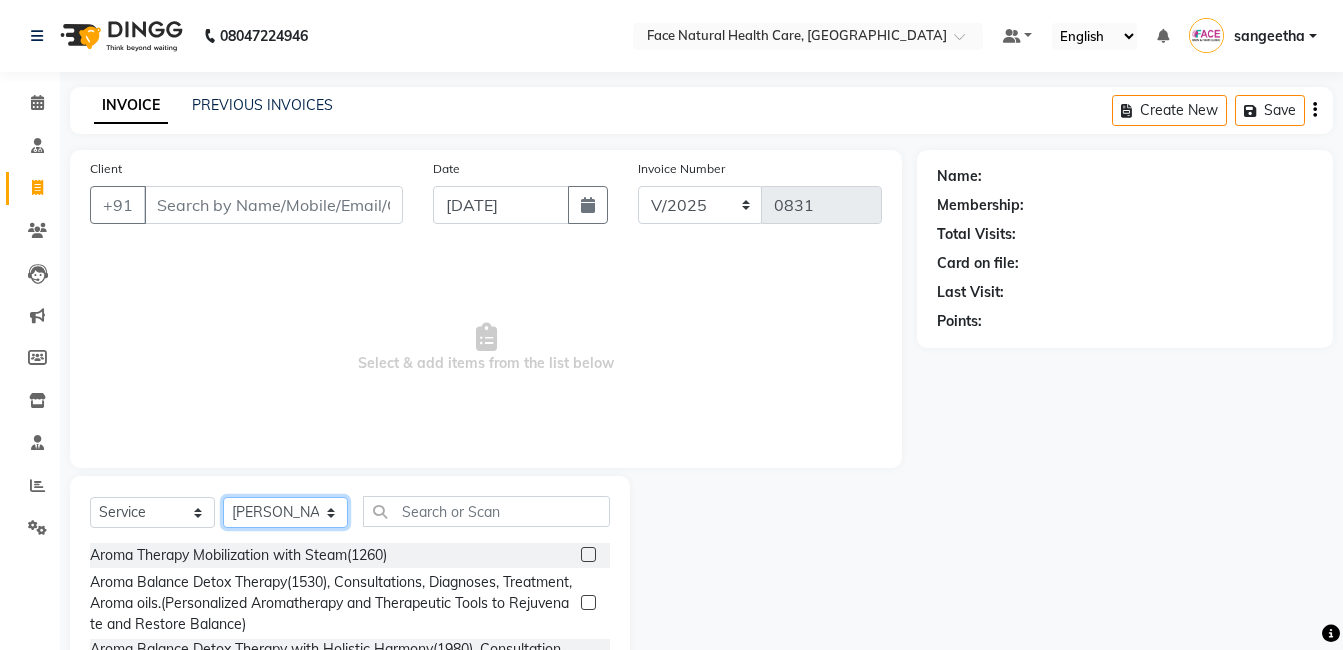 click on "Select Therapist [PERSON_NAME] [PERSON_NAME] [PERSON_NAME] M [PERSON_NAME] [PERSON_NAME] [PERSON_NAME] [PERSON_NAME]" 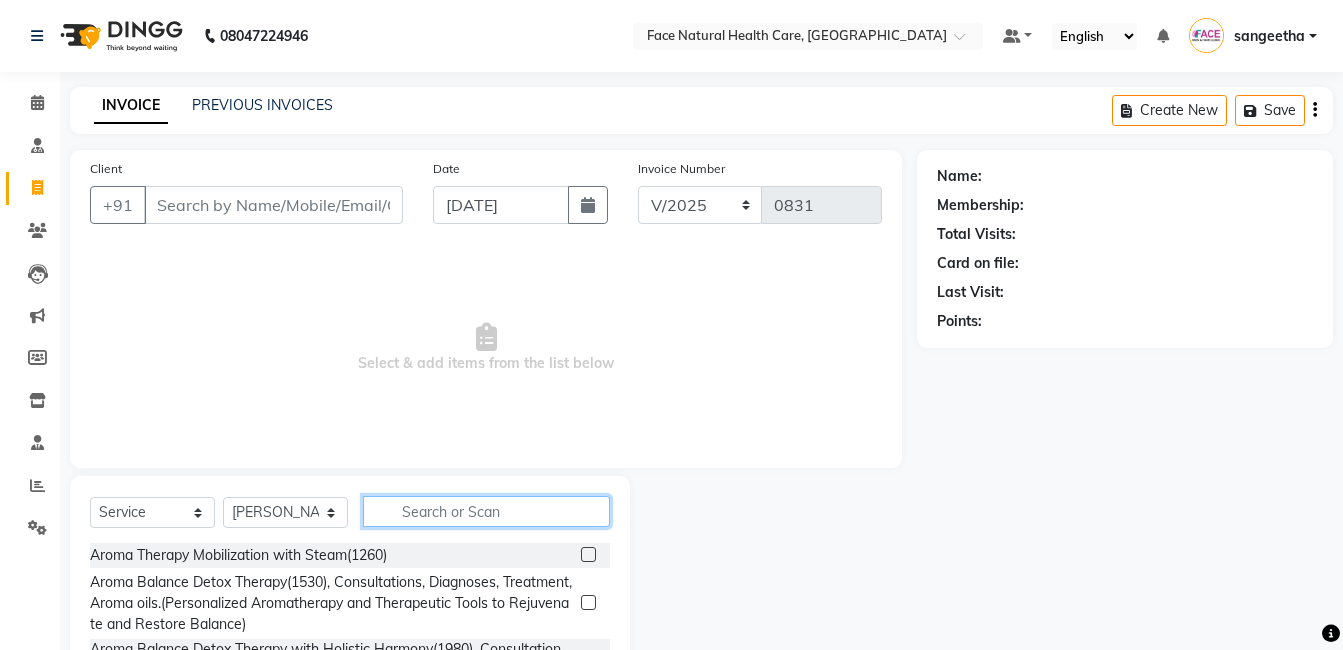click 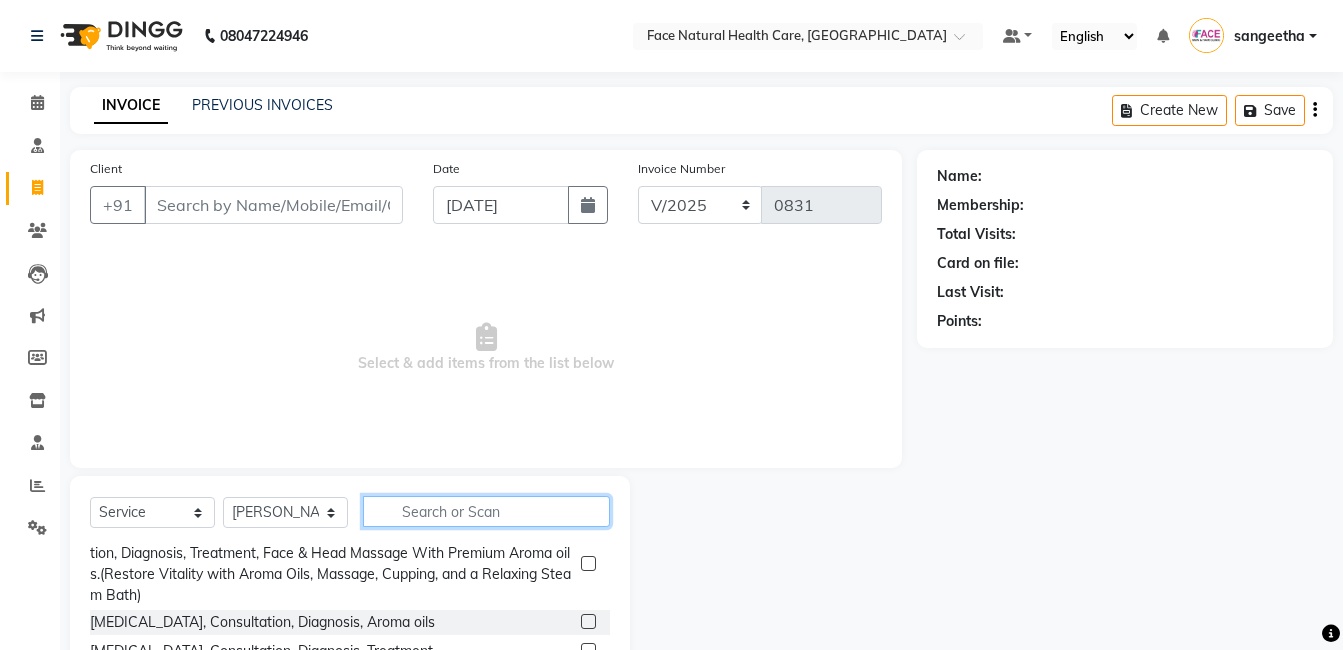 scroll, scrollTop: 225, scrollLeft: 0, axis: vertical 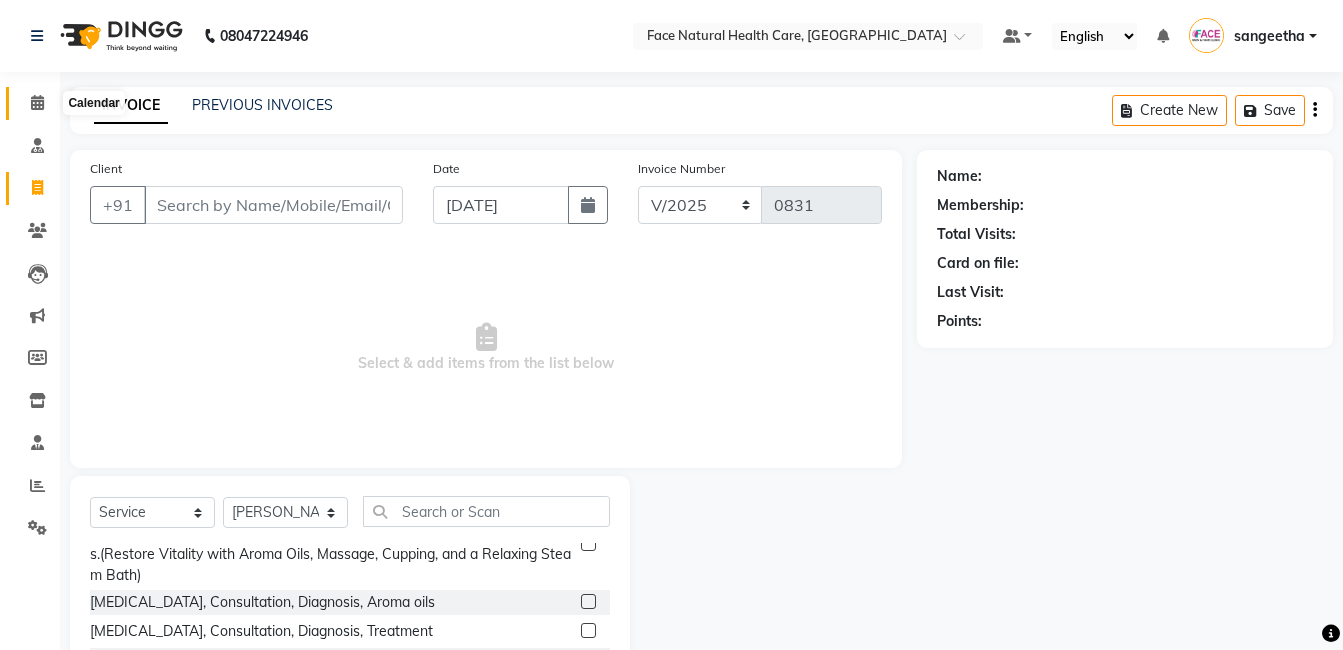 click 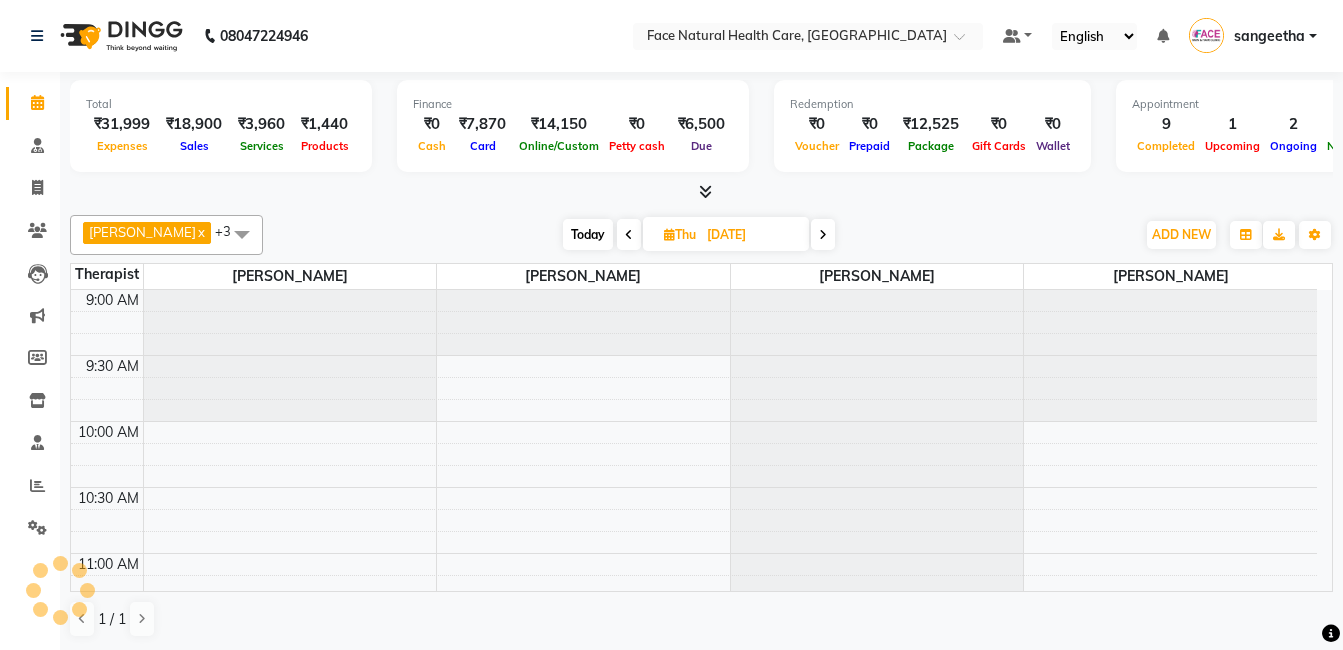 scroll, scrollTop: 0, scrollLeft: 0, axis: both 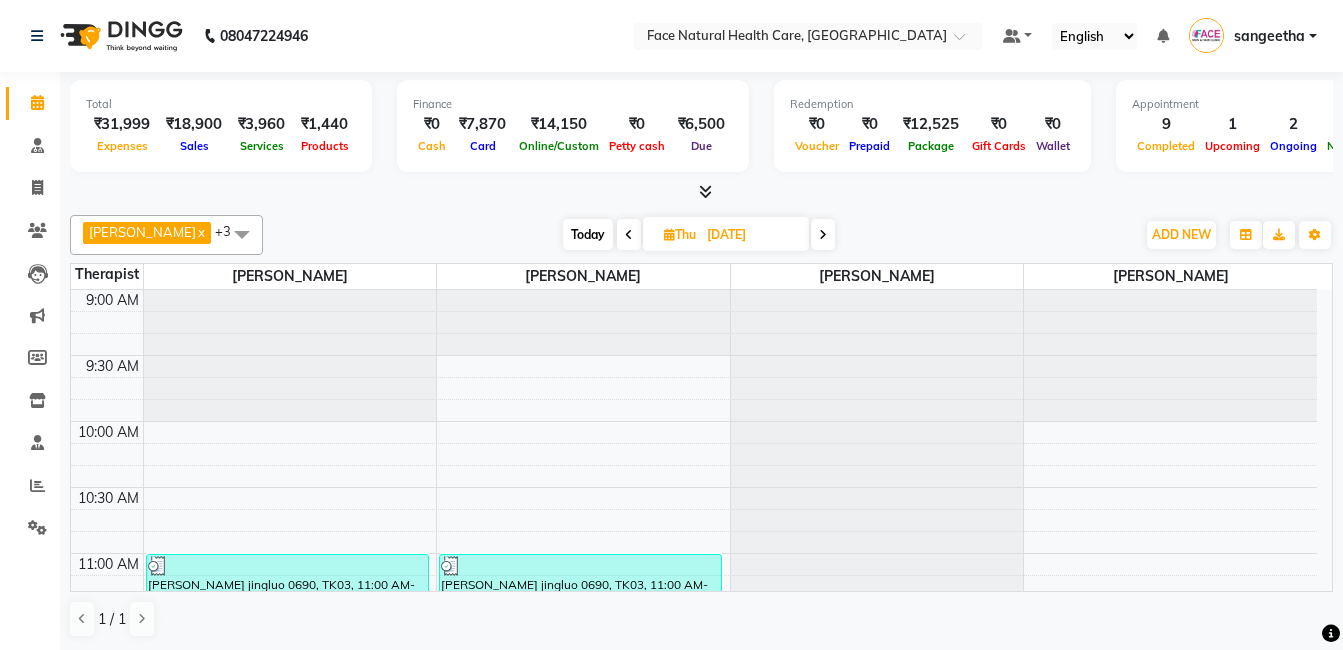 click at bounding box center [629, 235] 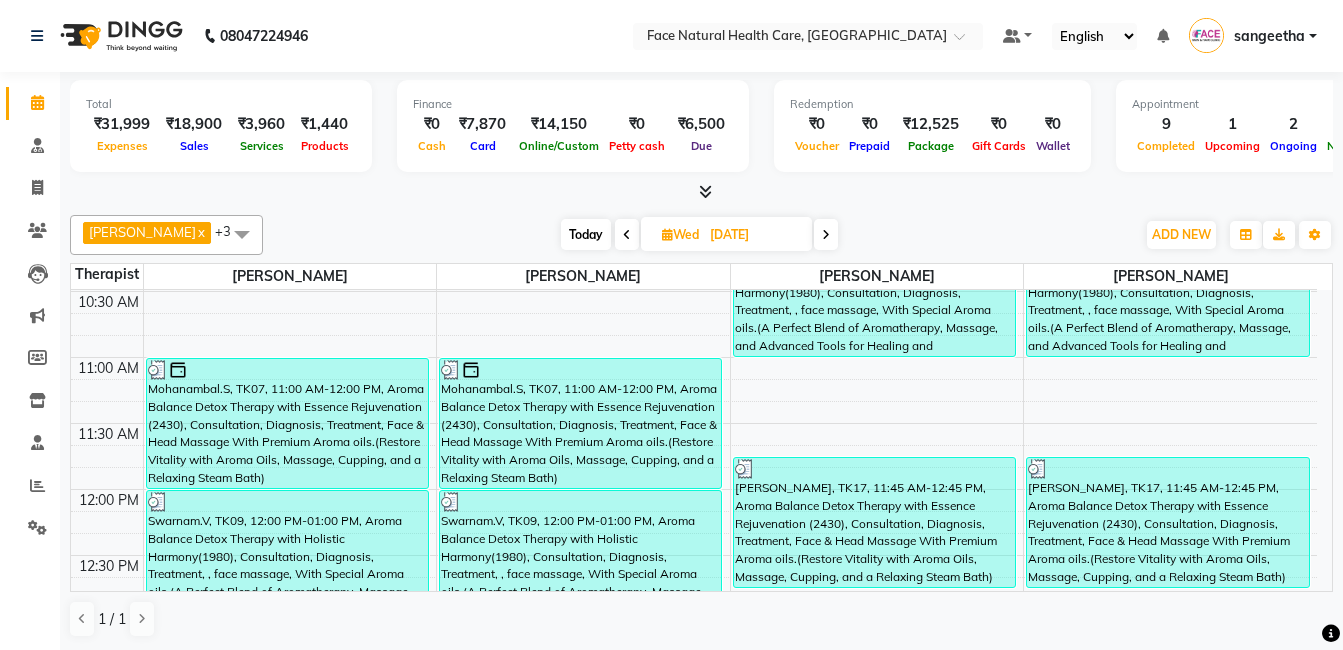 scroll, scrollTop: 118, scrollLeft: 0, axis: vertical 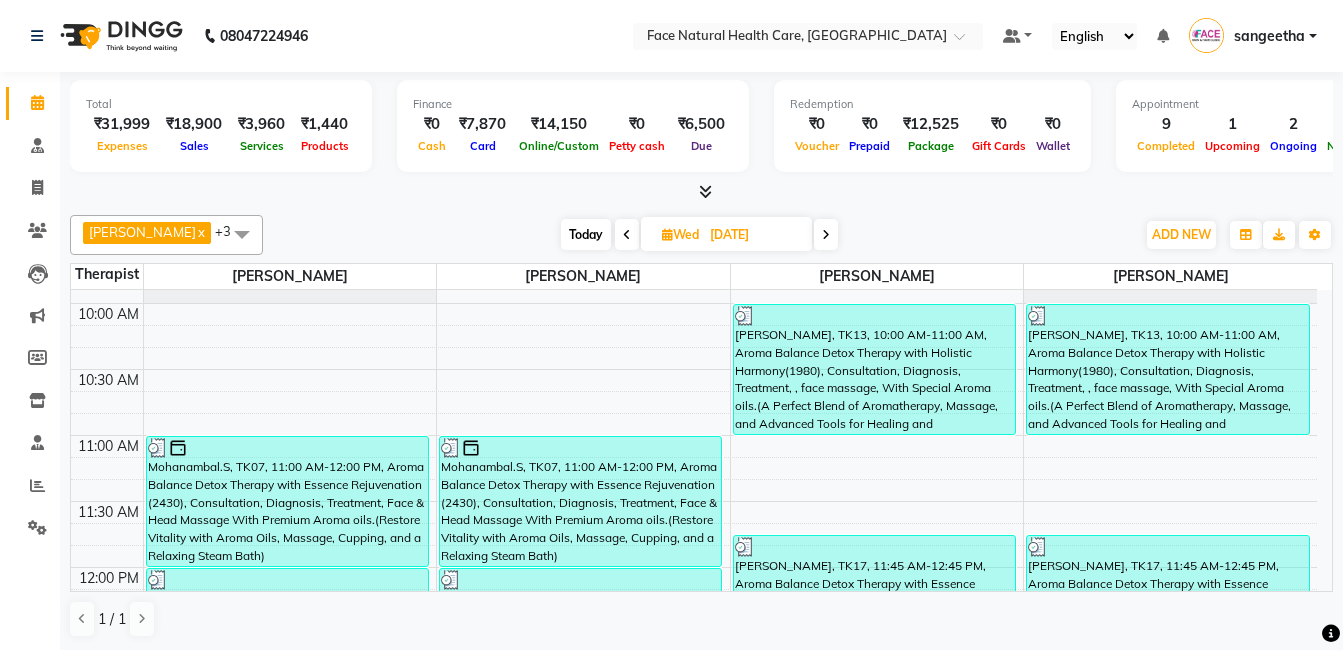 click at bounding box center (627, 235) 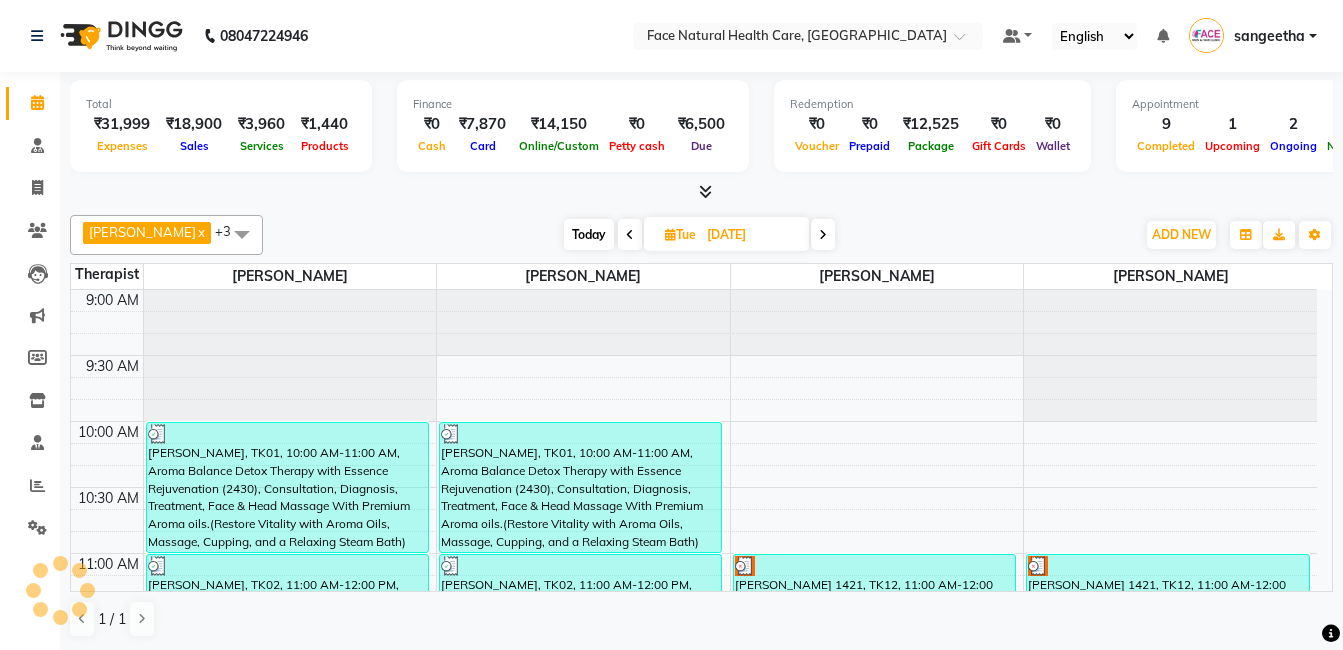 scroll, scrollTop: 1018, scrollLeft: 0, axis: vertical 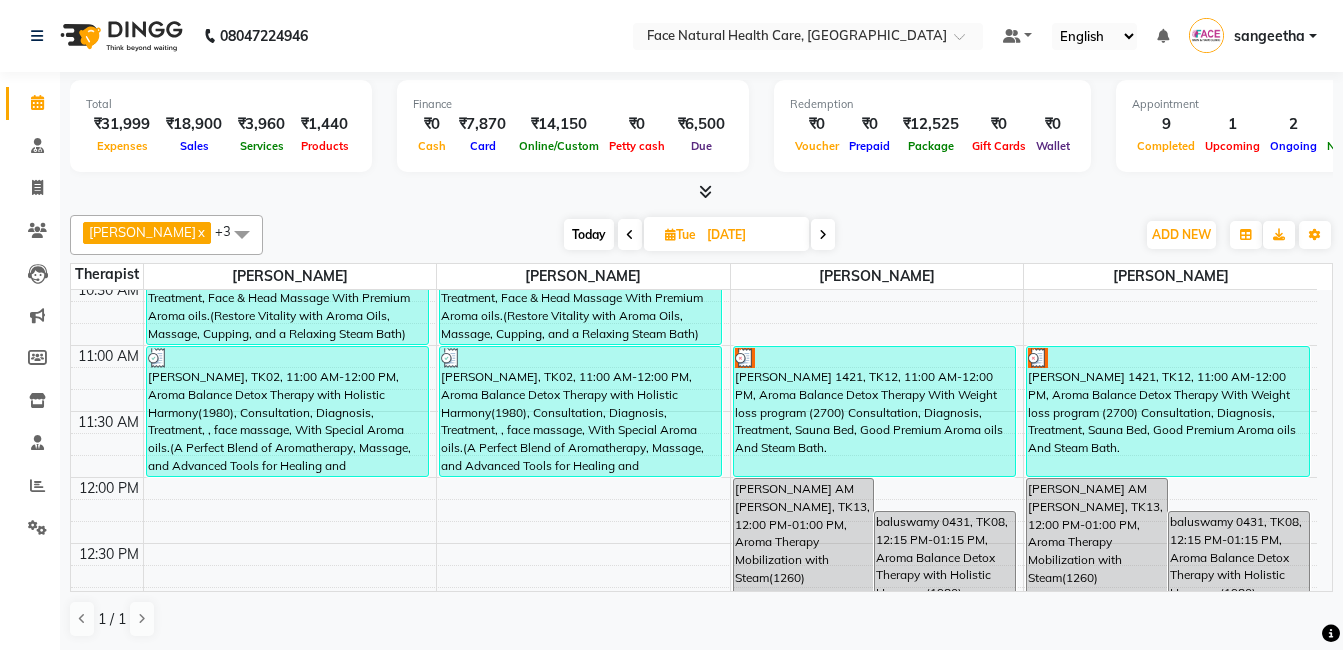 click at bounding box center (745, 358) 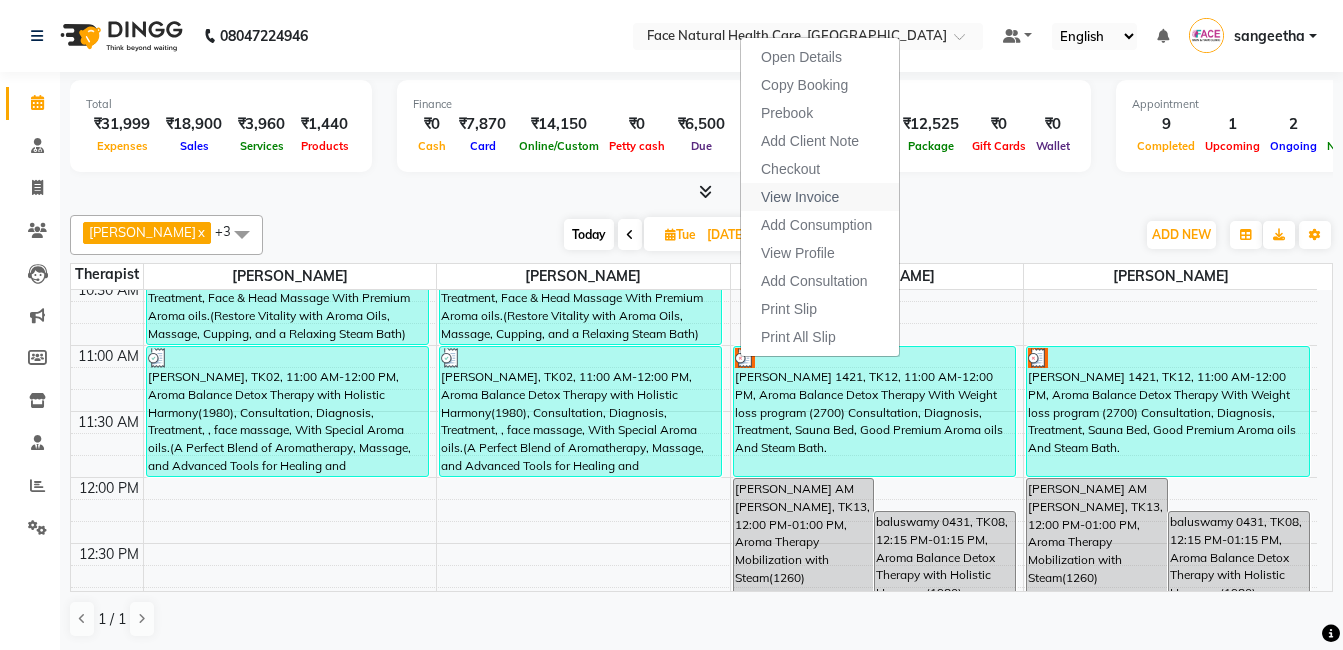 click on "View Invoice" at bounding box center (800, 197) 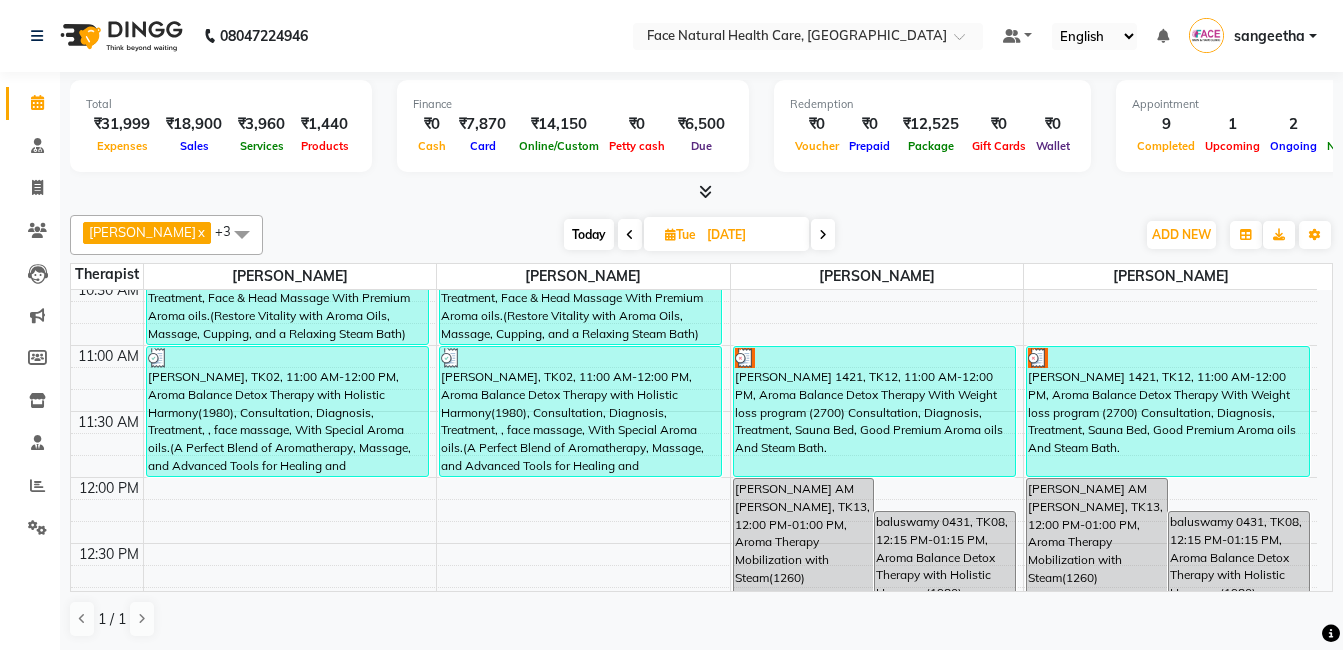 click on "[PERSON_NAME] 1421, TK12, 11:00 AM-12:00 PM, Aroma Balance Detox Therapy With Weight loss program (2700) Consultation, Diagnosis, Treatment, Sauna Bed,  Good Premium Aroma oils And Steam Bath." at bounding box center (874, 411) 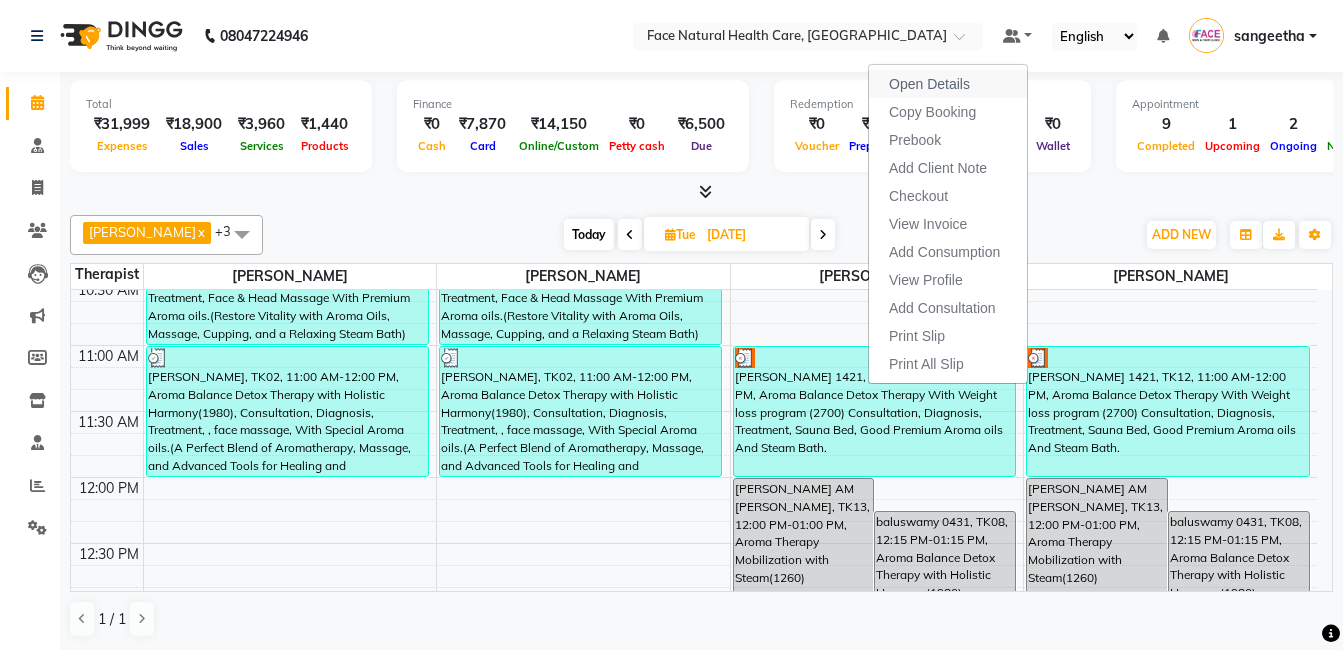 click on "Open Details" at bounding box center [929, 84] 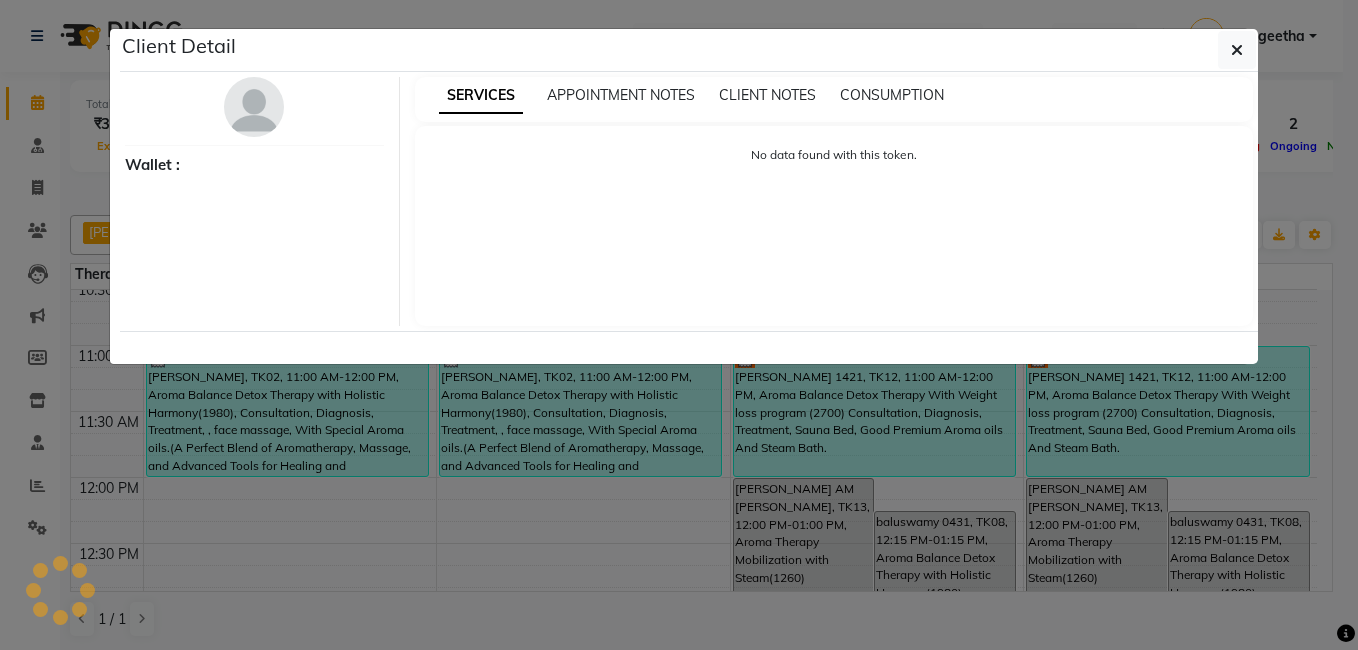 select on "3" 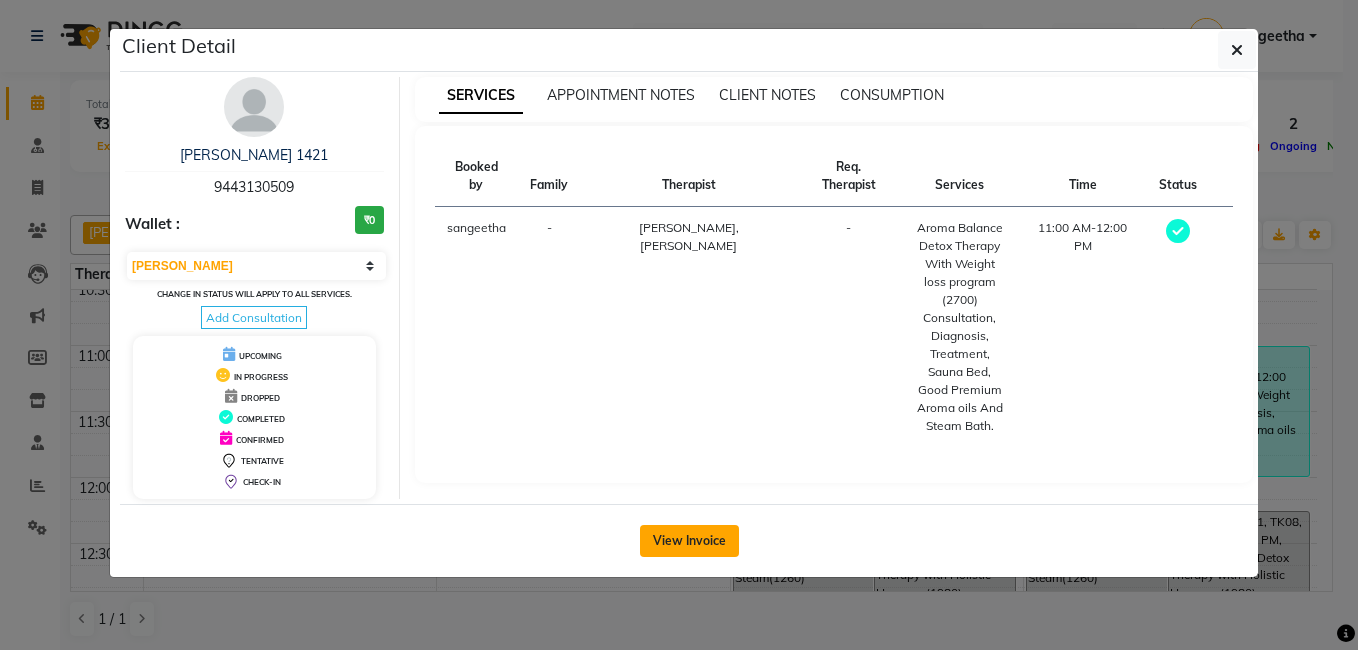 click on "View Invoice" 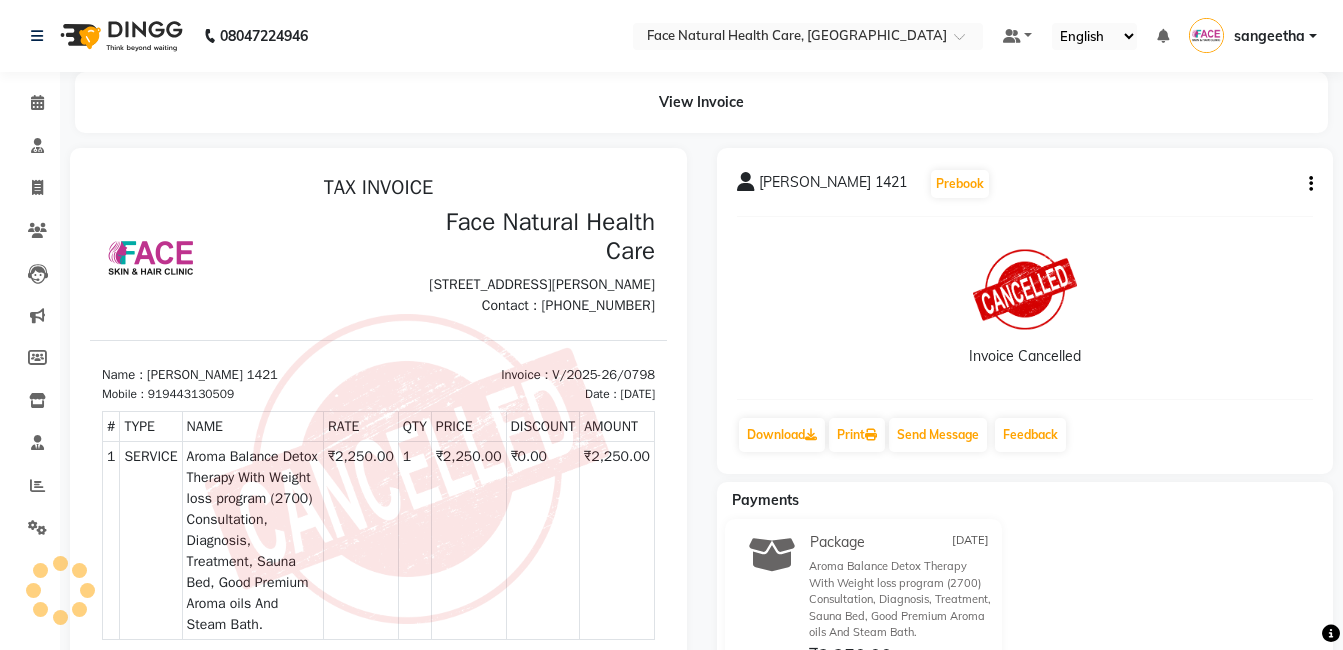 scroll, scrollTop: 0, scrollLeft: 0, axis: both 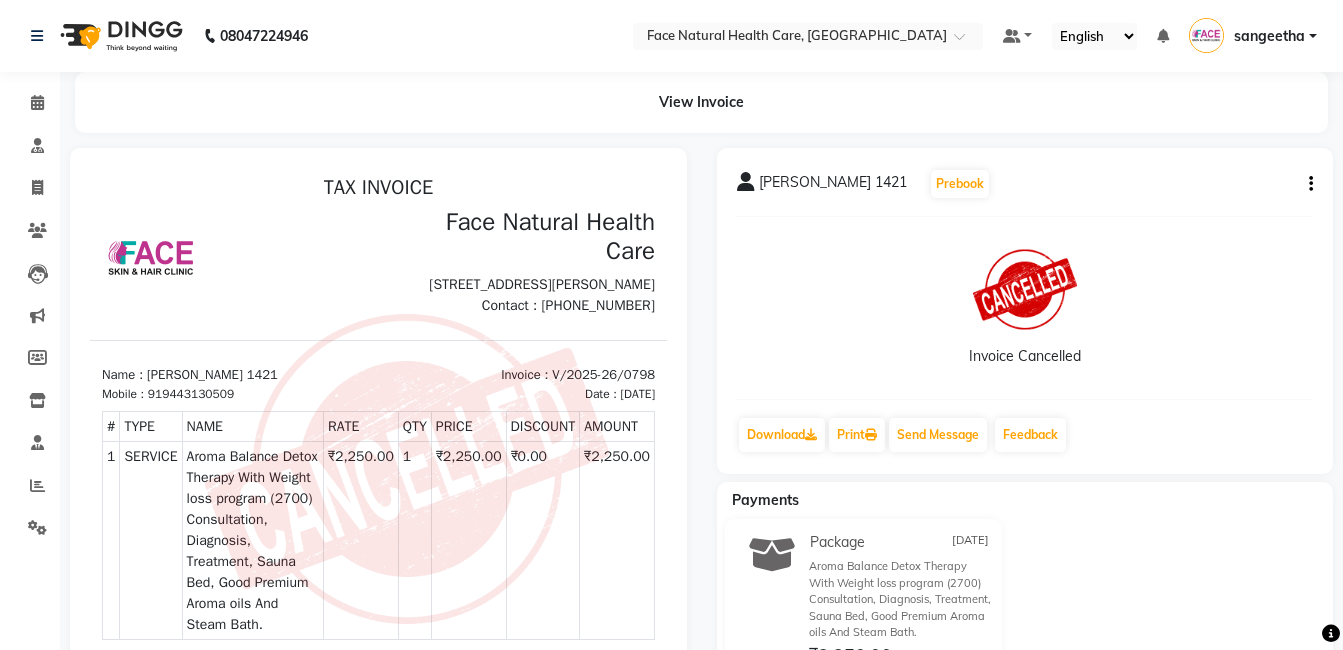 click on "₹2,250.00" at bounding box center [617, 540] 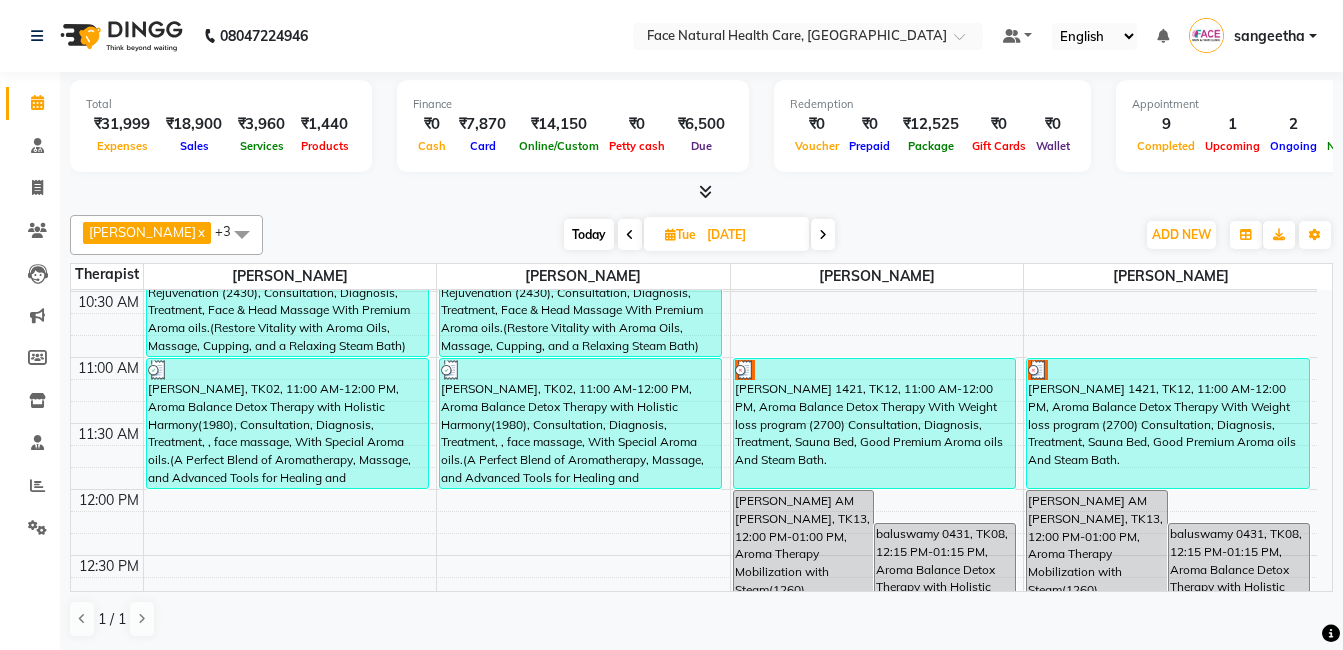 scroll, scrollTop: 200, scrollLeft: 0, axis: vertical 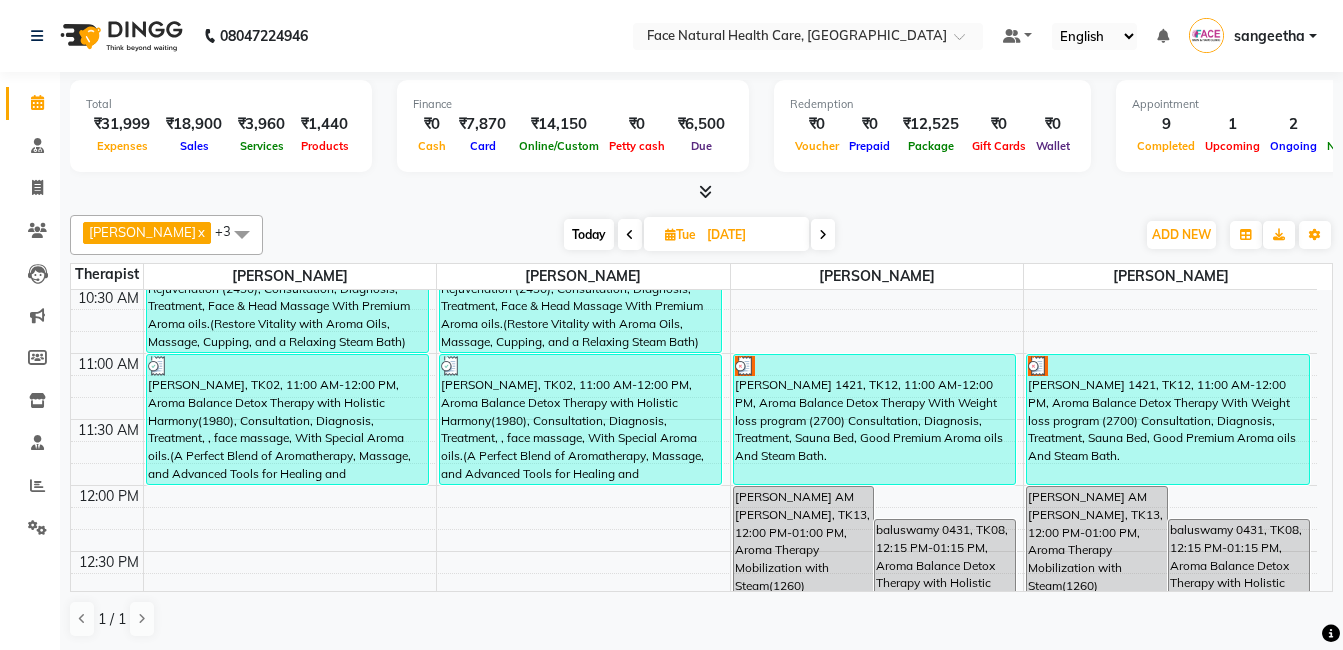 click at bounding box center [745, 366] 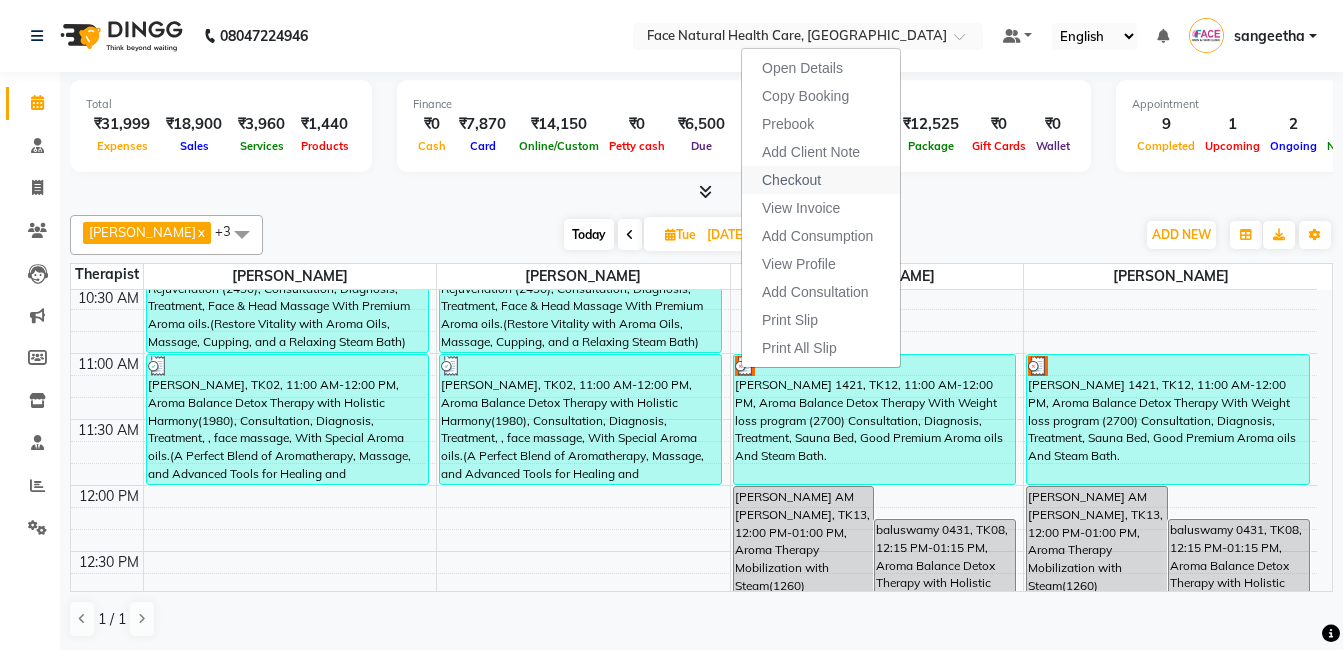 click on "Checkout" at bounding box center (821, 180) 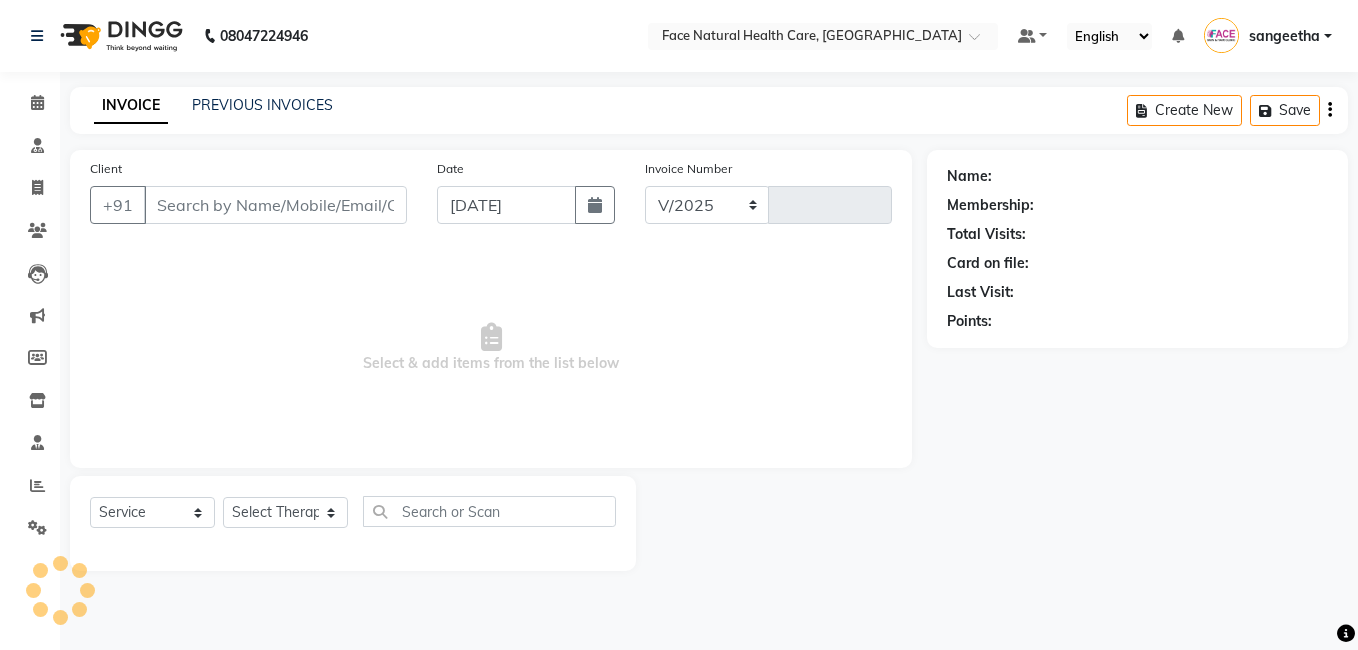 select on "5675" 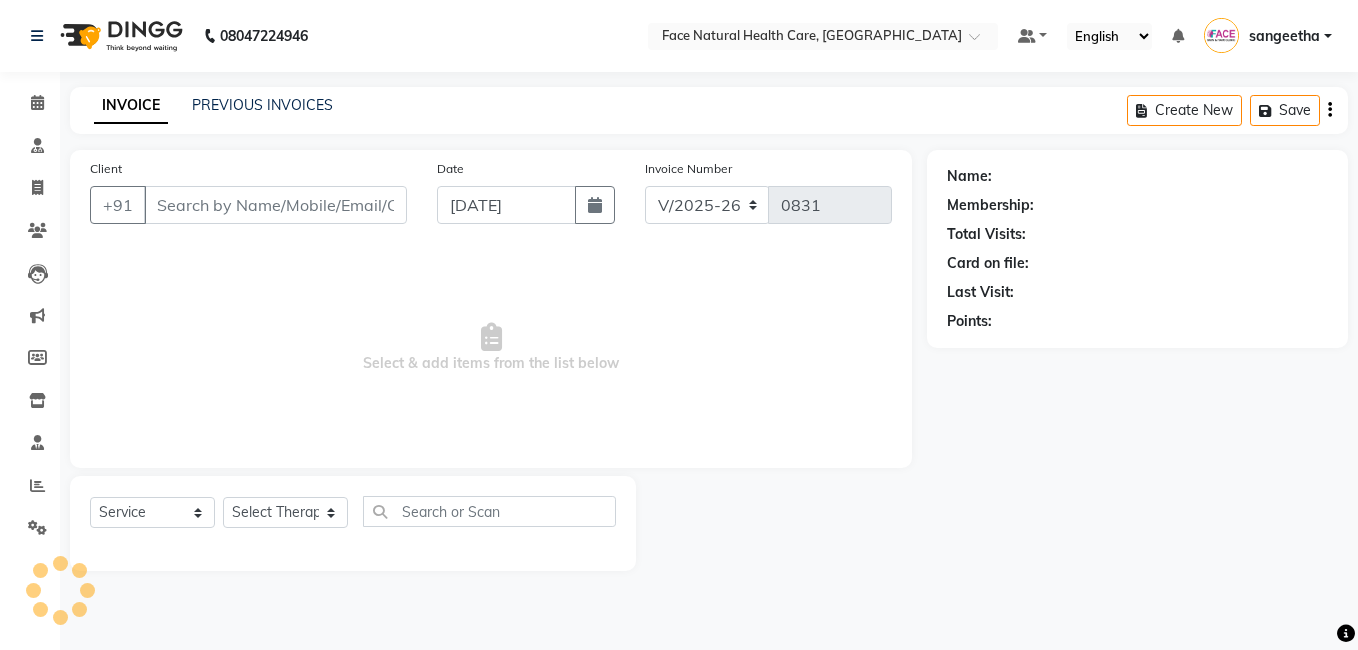 type on "9443130509" 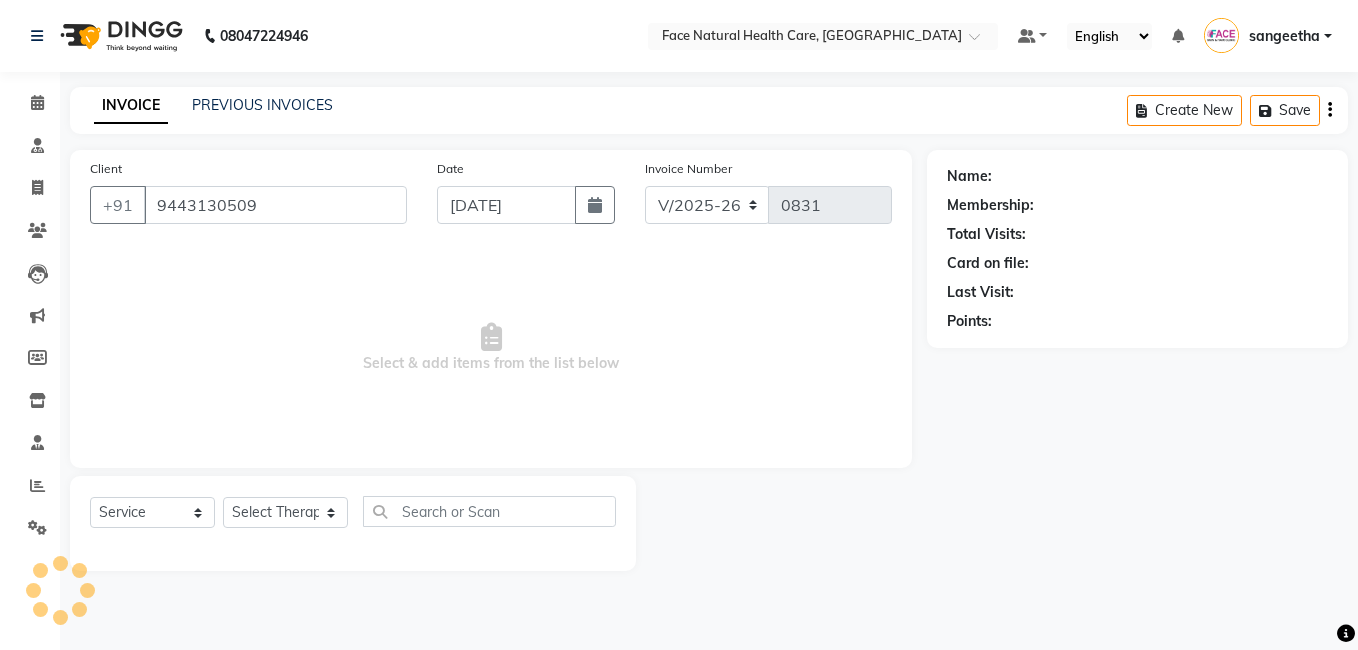 select on "38864" 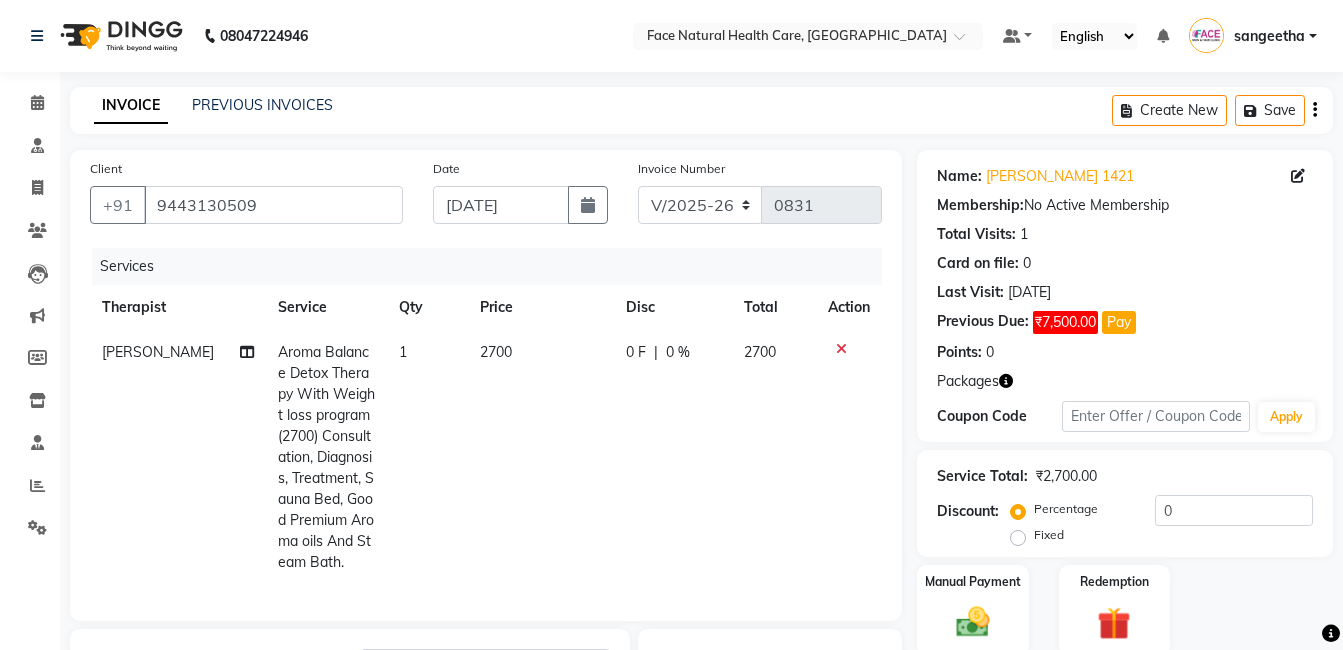 click on "2700" 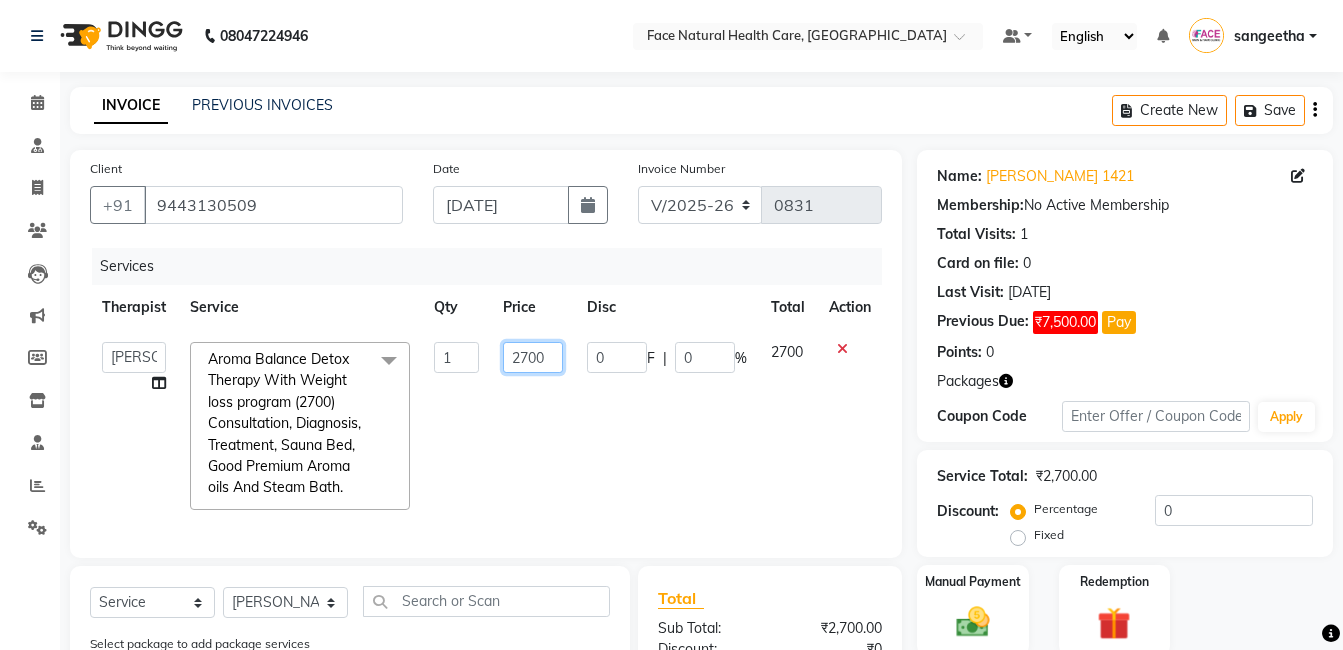 click on "2700" 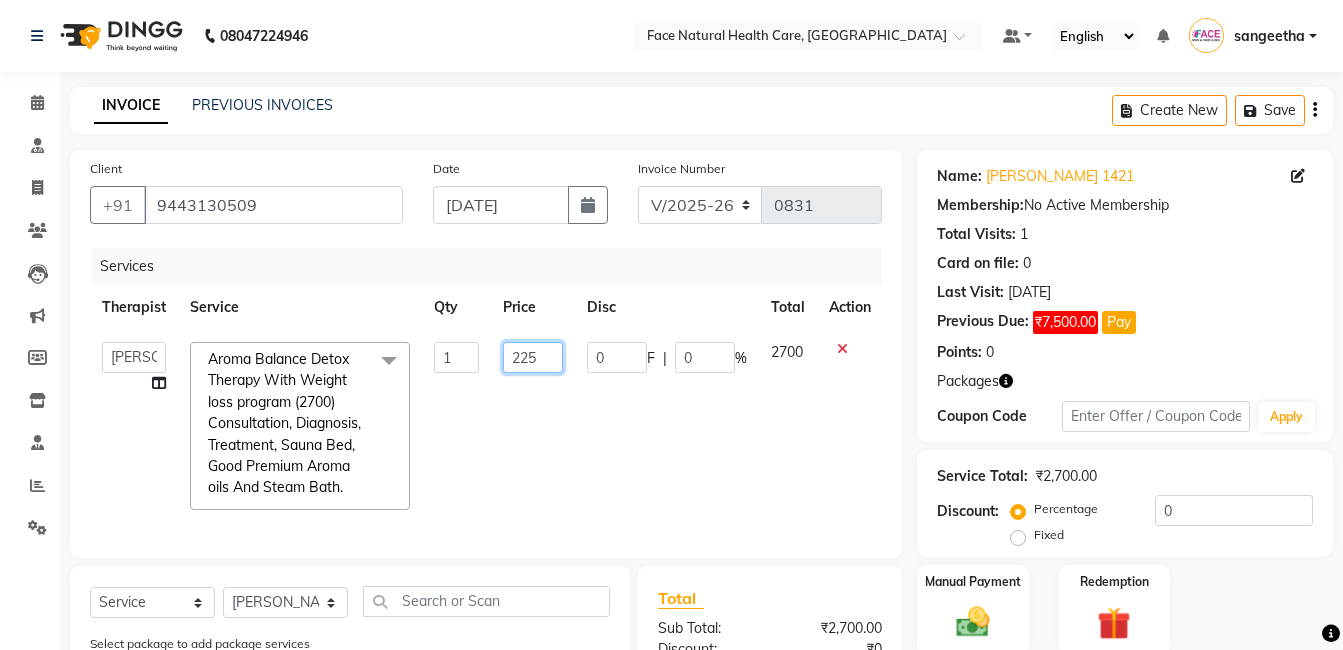 type on "2250" 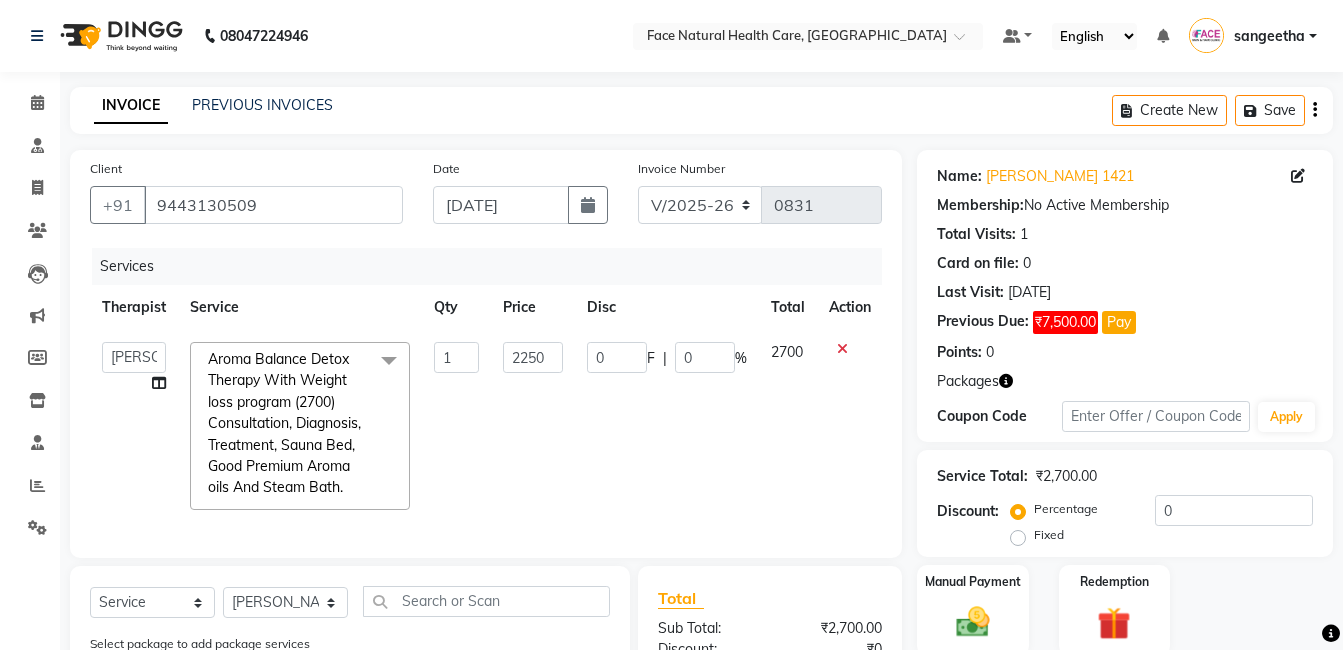 click on "[PERSON_NAME]   [PERSON_NAME] [PERSON_NAME] M   [PERSON_NAME] [PERSON_NAME]   [PERSON_NAME]   [PERSON_NAME]  Aroma Balance Detox Therapy With Weight loss program (2700) Consultation, Diagnosis, Treatment, Sauna Bed,  Good Premium Aroma oils And Steam Bath.  x Aroma Therapy Mobilization with Steam(1260) Aroma Balance Detox Therapy(1530), Consultations, Diagnoses, Treatment, Aroma oils.(Personalized Aromatherapy and Therapeutic Tools to Rejuvenate and Restore Balance) Aroma Balance Detox Therapy with Holistic Harmony(1980), Consultation, Diagnosis, Treatment, , face massage, With Special  Aroma oils.(A Perfect Blend of Aromatherapy, Massage, and Advanced Tools for Healing and Detoxification) Aroma Balance Detox Therapy with Essence Rejuvenation  (2430), Consultation, Diagnosis, Treatment,  Face & Head Massage With Premium Aroma oils.(Restore Vitality with Aroma Oils, Massage, Cupping, and a Relaxing Steam Bath) [MEDICAL_DATA], Consultation, Diagnosis,  Aroma oils GTR  1" 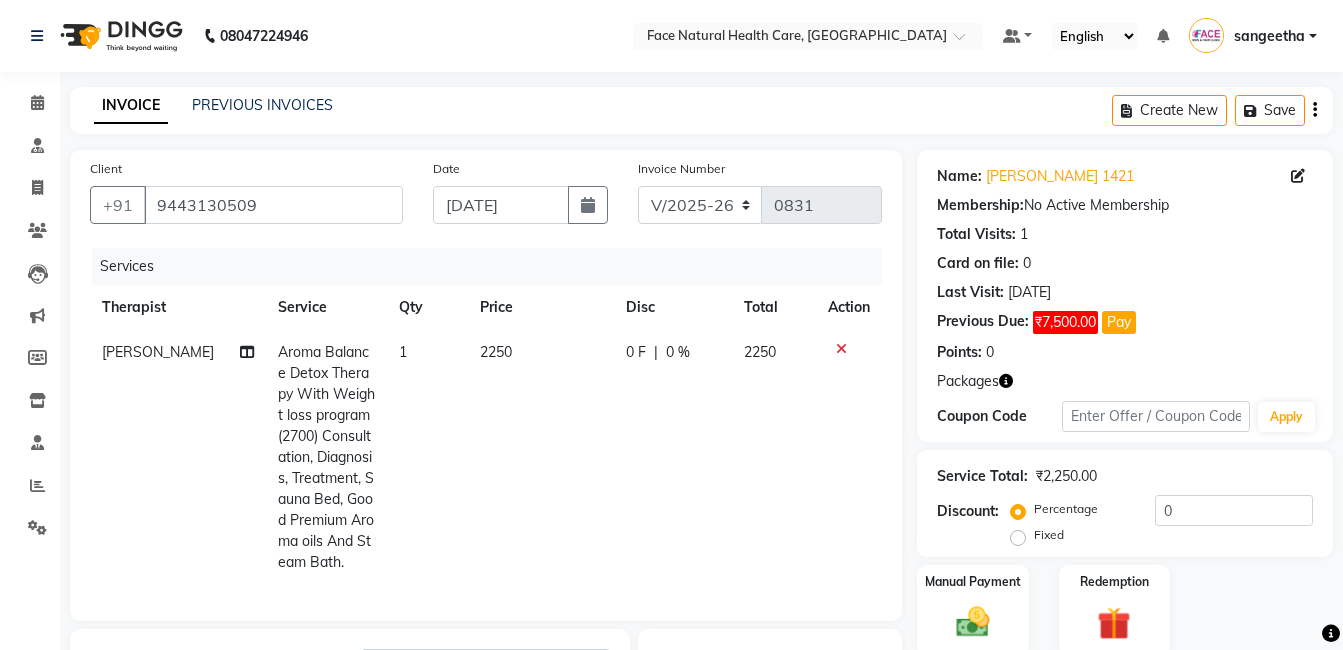 scroll, scrollTop: 285, scrollLeft: 0, axis: vertical 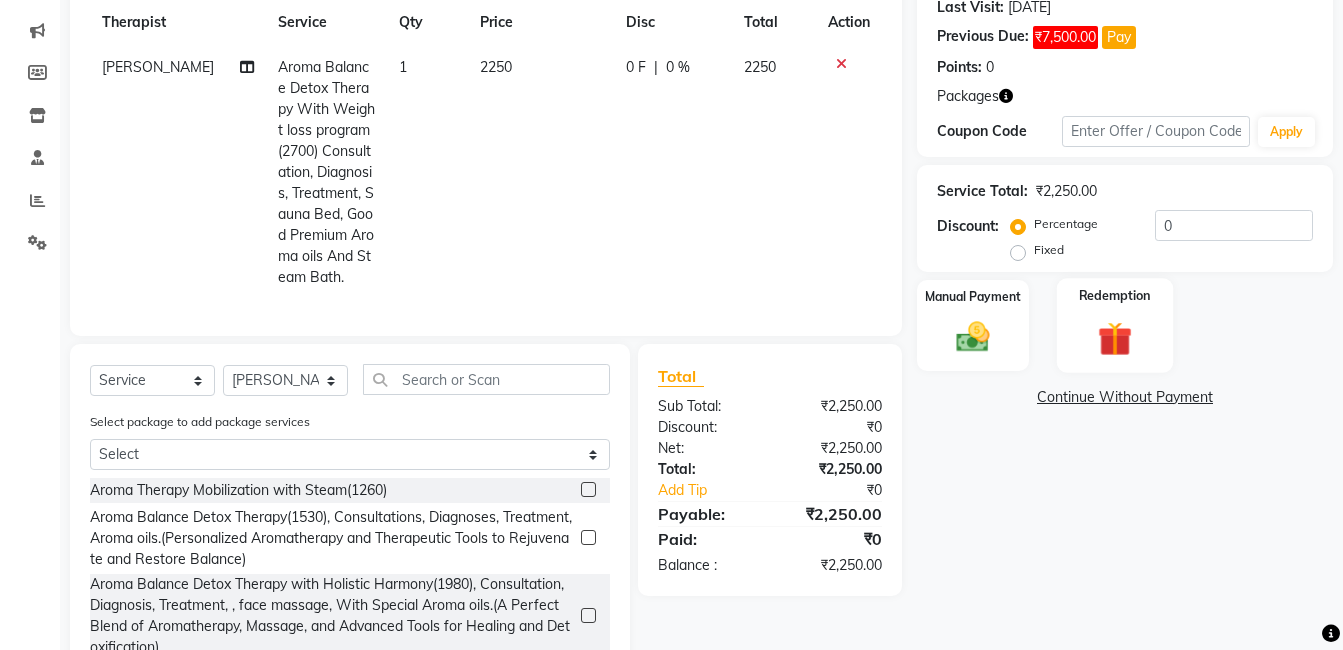 click 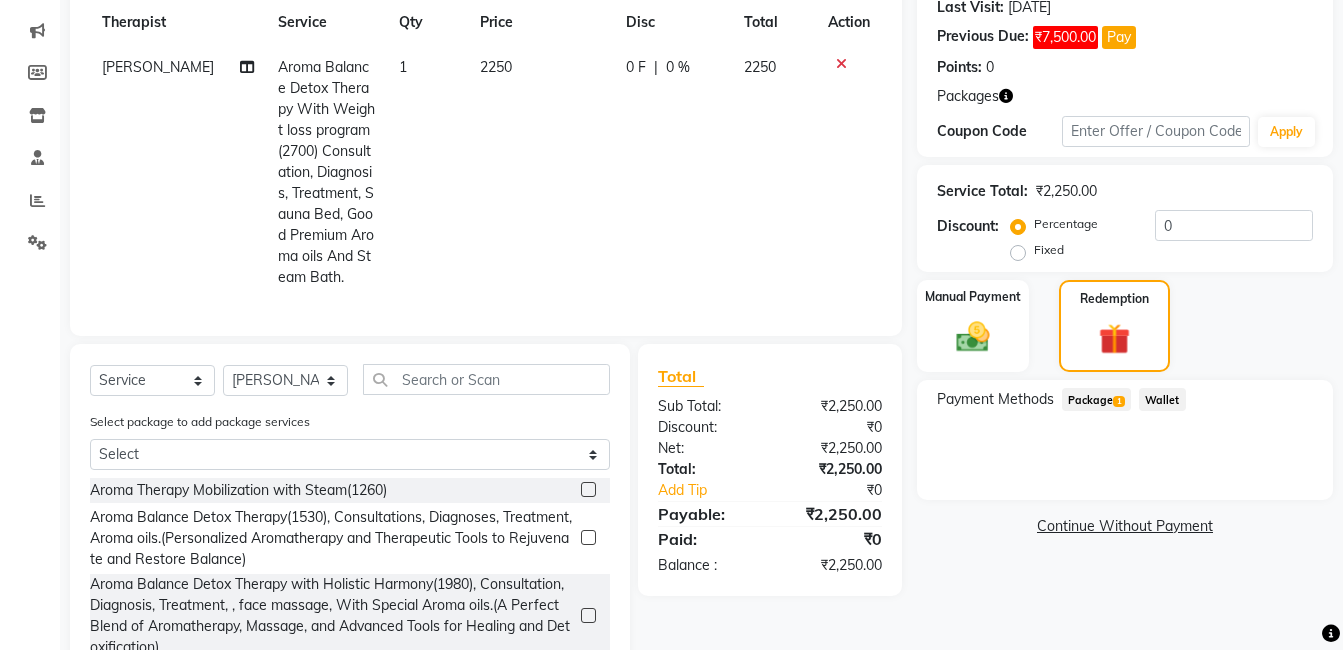 click on "Package  1" 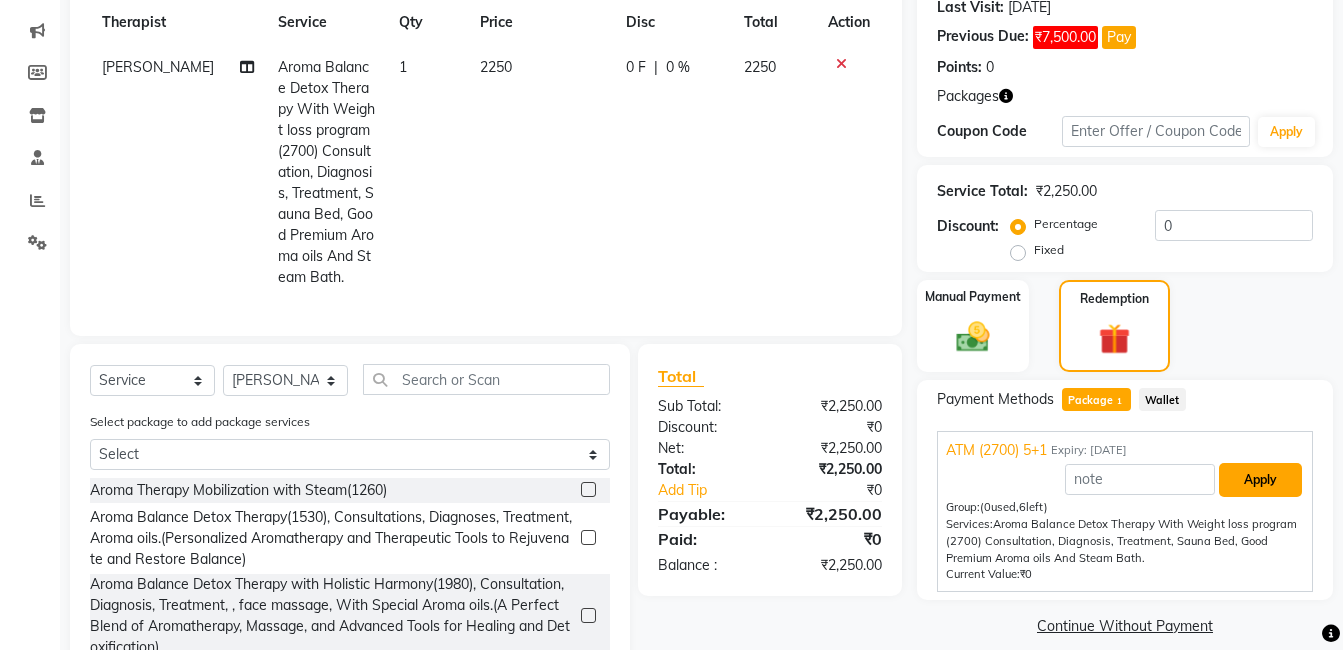 click on "Apply" at bounding box center (1260, 480) 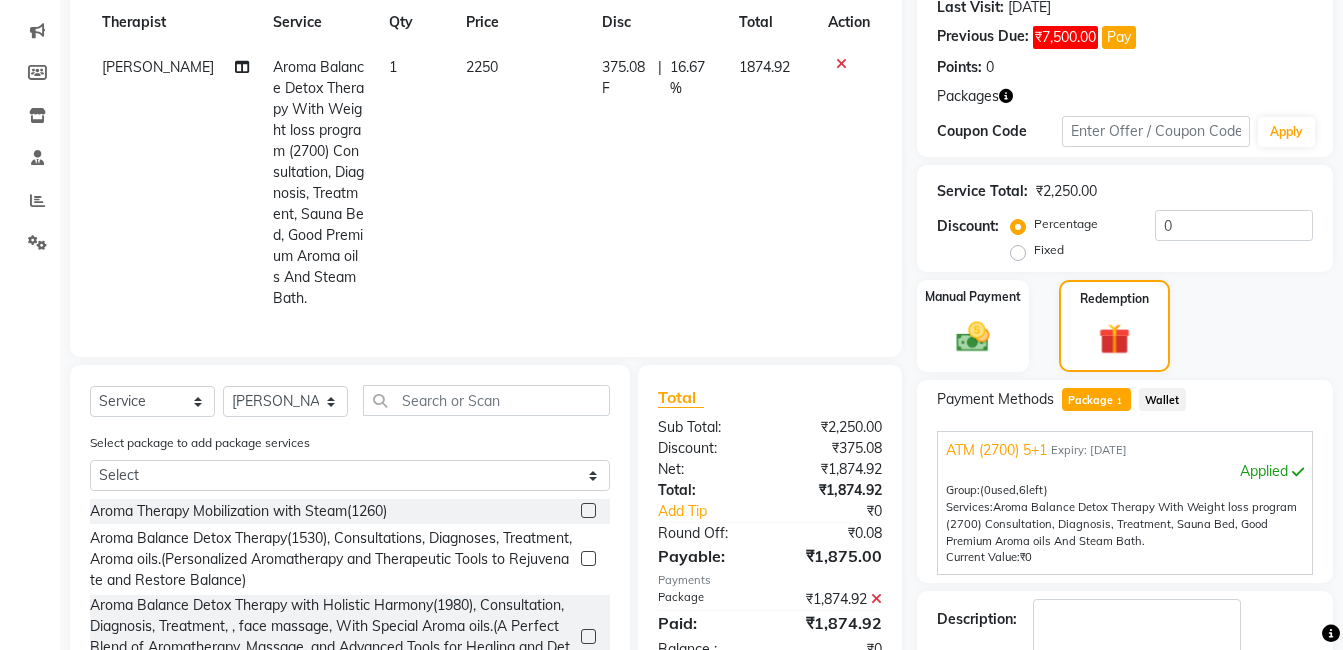 click on "375.08 F" 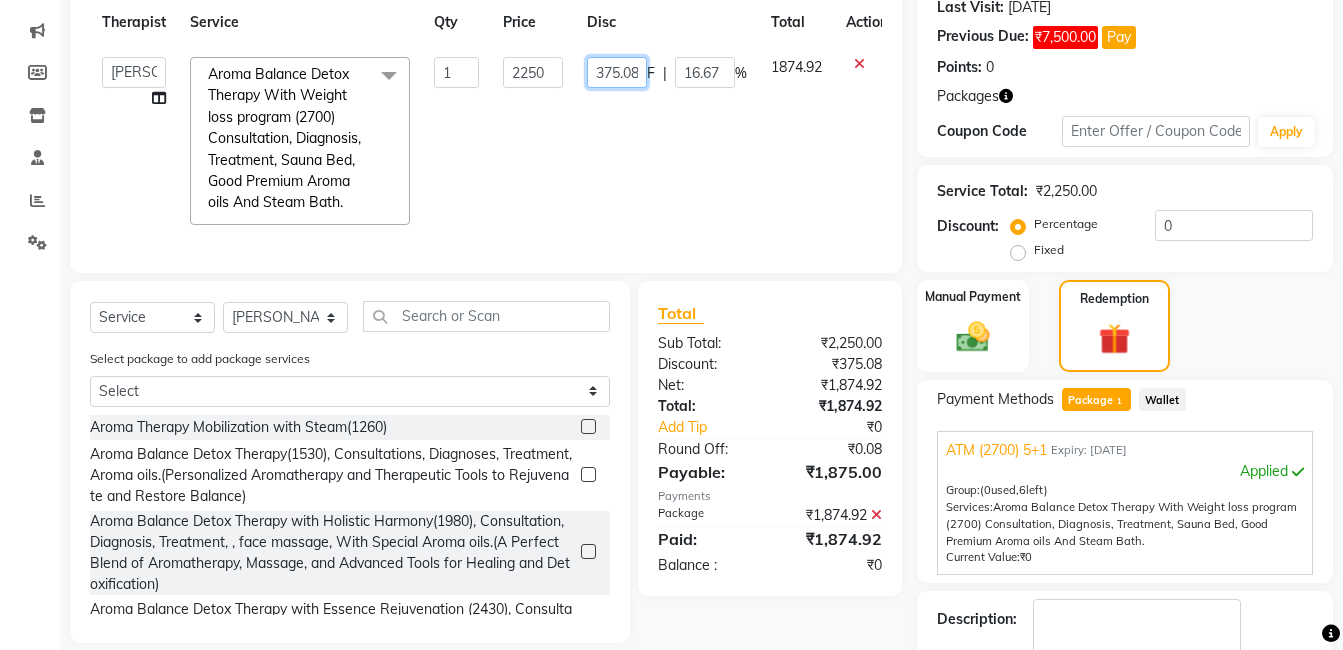 click on "375.08" 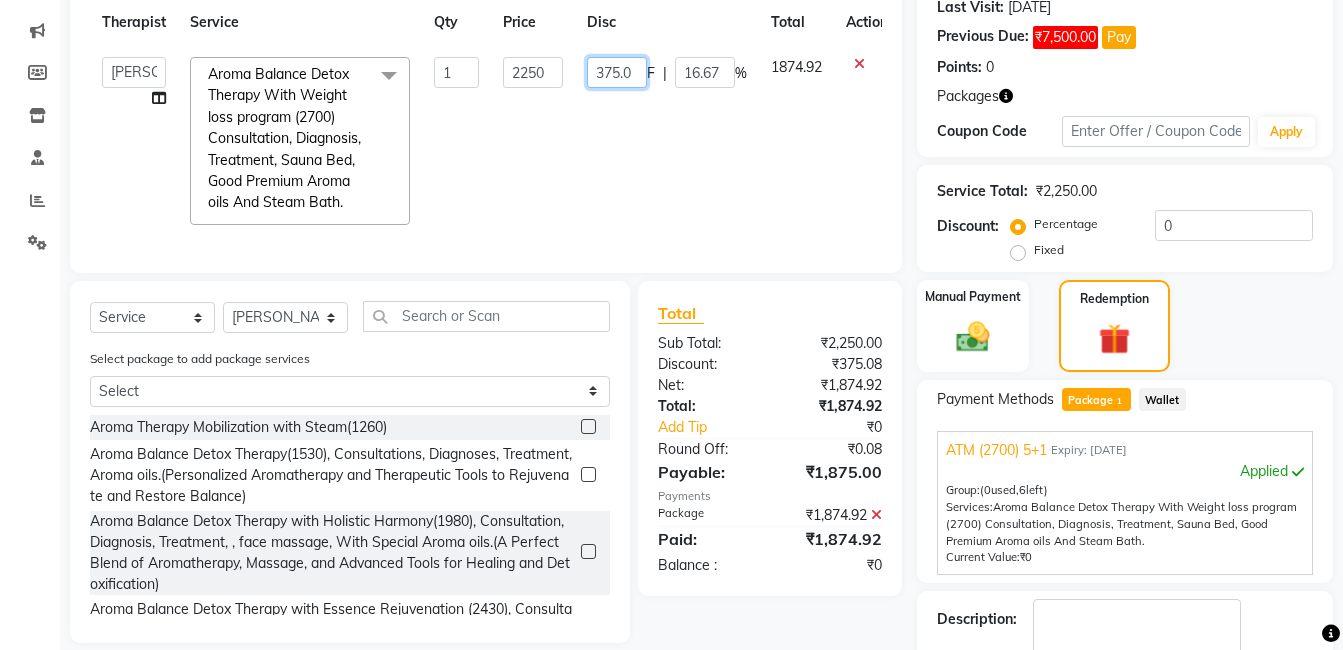 scroll, scrollTop: 0, scrollLeft: 0, axis: both 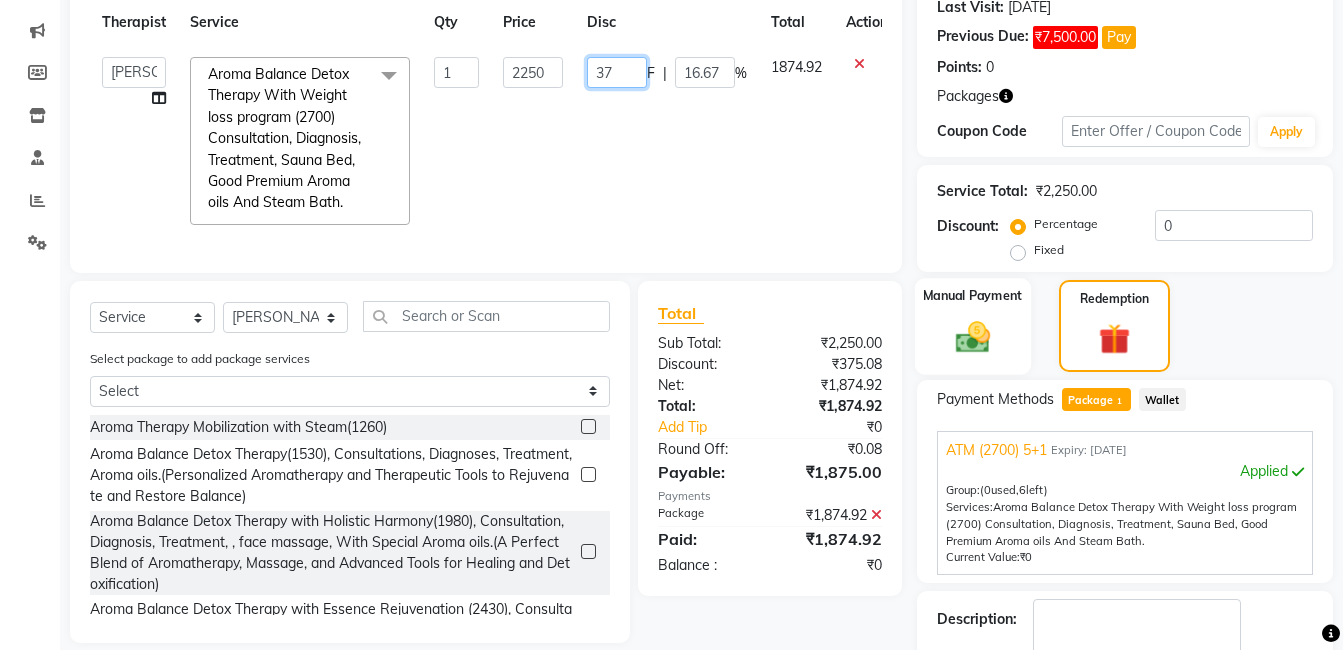 type on "3" 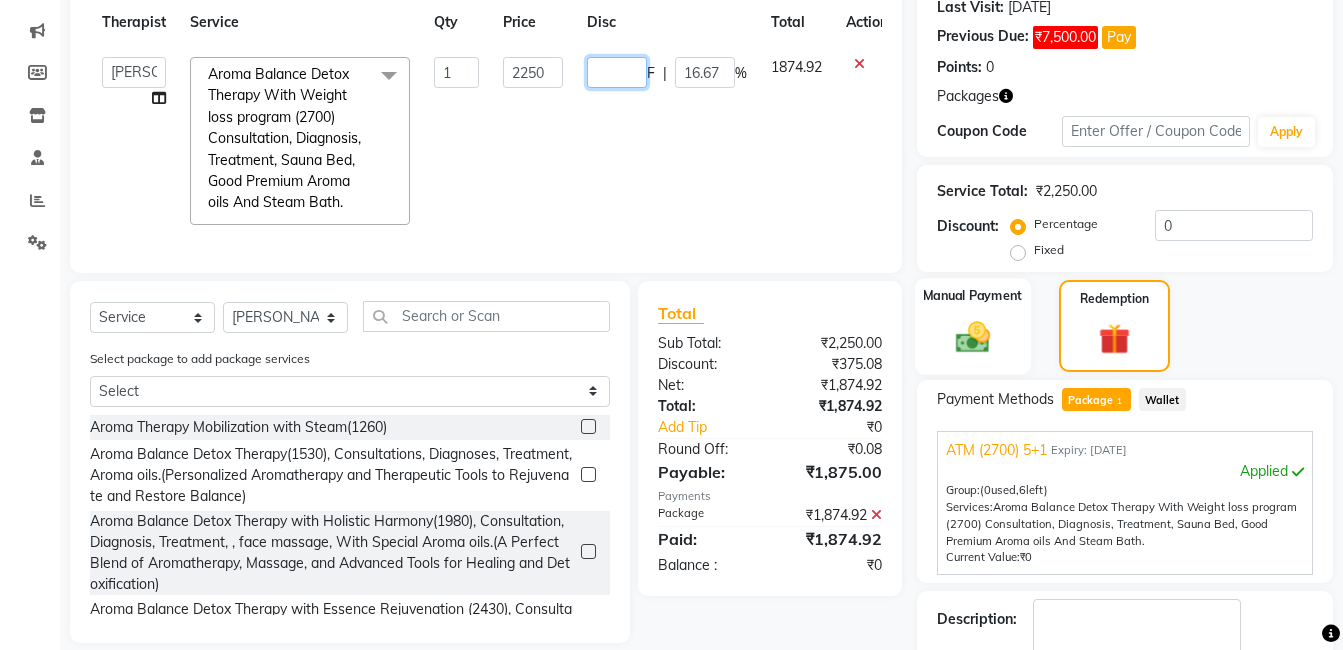 type on "0" 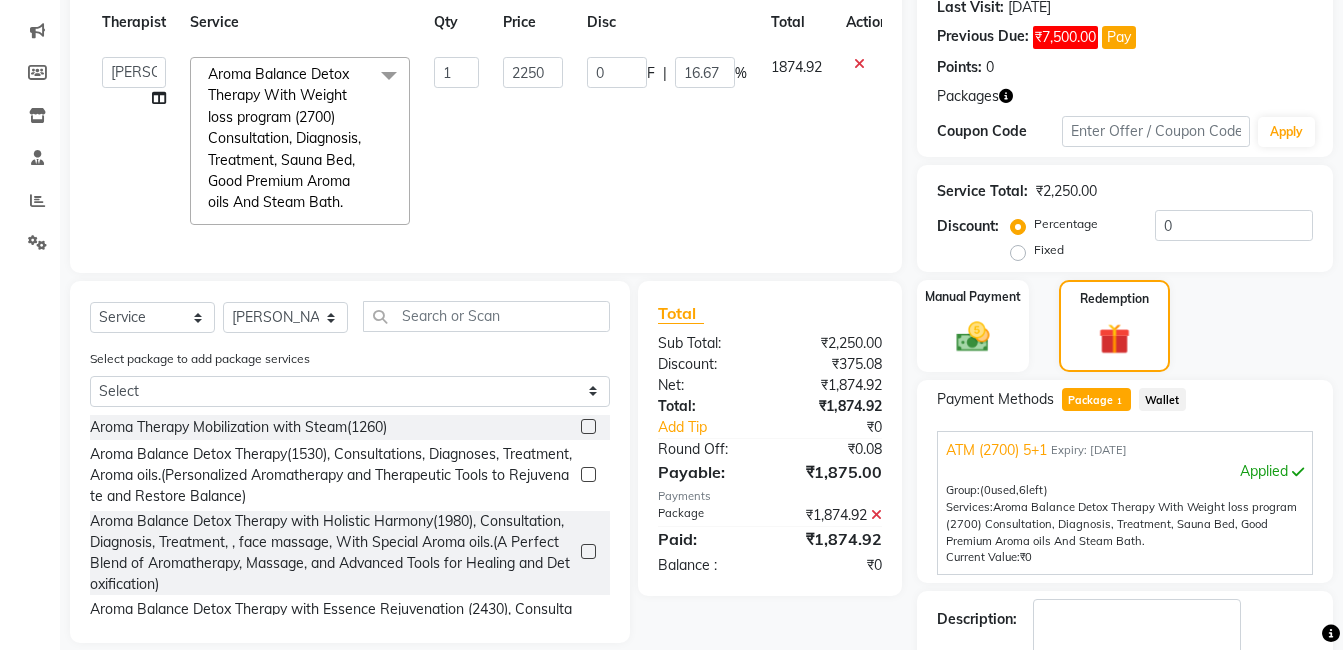 click on "[PERSON_NAME]   [PERSON_NAME] [PERSON_NAME] M   [PERSON_NAME] [PERSON_NAME]   [PERSON_NAME]   [PERSON_NAME]  Aroma Balance Detox Therapy With Weight loss program (2700) Consultation, Diagnosis, Treatment, Sauna Bed,  Good Premium Aroma oils And Steam Bath.  x Aroma Therapy Mobilization with Steam(1260) Aroma Balance Detox Therapy(1530), Consultations, Diagnoses, Treatment, Aroma oils.(Personalized Aromatherapy and Therapeutic Tools to Rejuvenate and Restore Balance) Aroma Balance Detox Therapy with Holistic Harmony(1980), Consultation, Diagnosis, Treatment, , face massage, With Special  Aroma oils.(A Perfect Blend of Aromatherapy, Massage, and Advanced Tools for Healing and Detoxification) Aroma Balance Detox Therapy with Essence Rejuvenation  (2430), Consultation, Diagnosis, Treatment,  Face & Head Massage With Premium Aroma oils.(Restore Vitality with Aroma Oils, Massage, Cupping, and a Relaxing Steam Bath) [MEDICAL_DATA], Consultation, Diagnosis,  Aroma oils GTR  1" 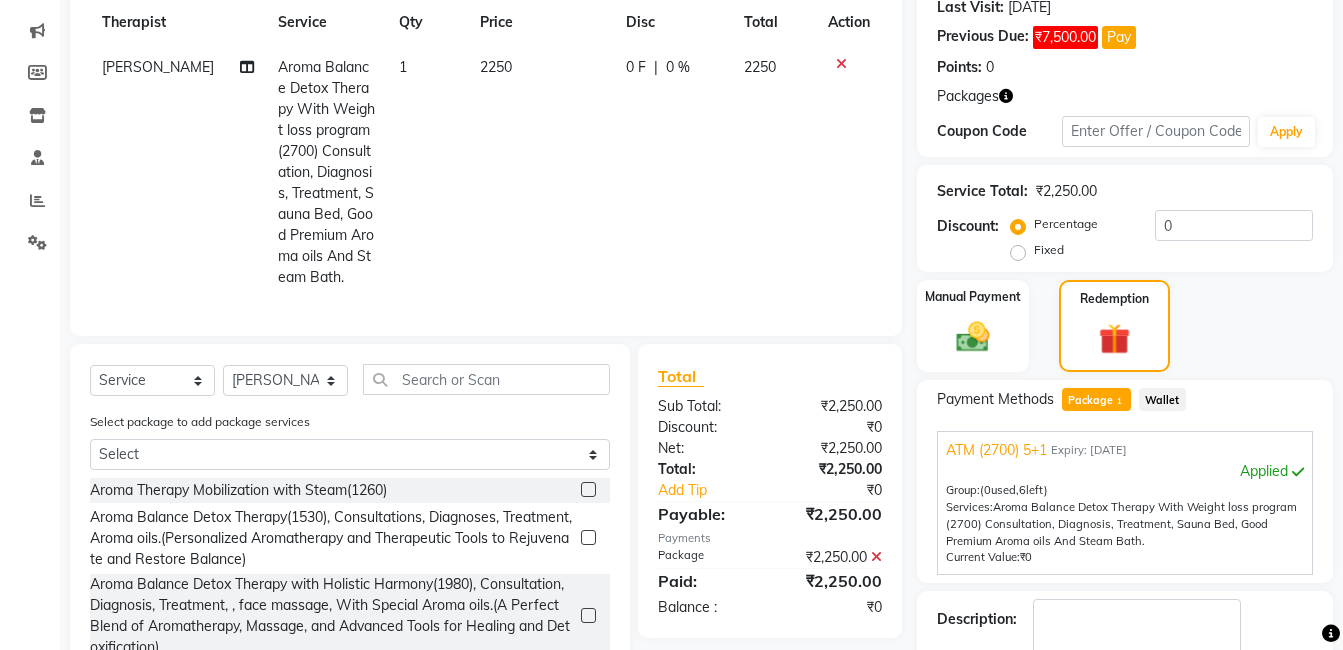 scroll, scrollTop: 402, scrollLeft: 0, axis: vertical 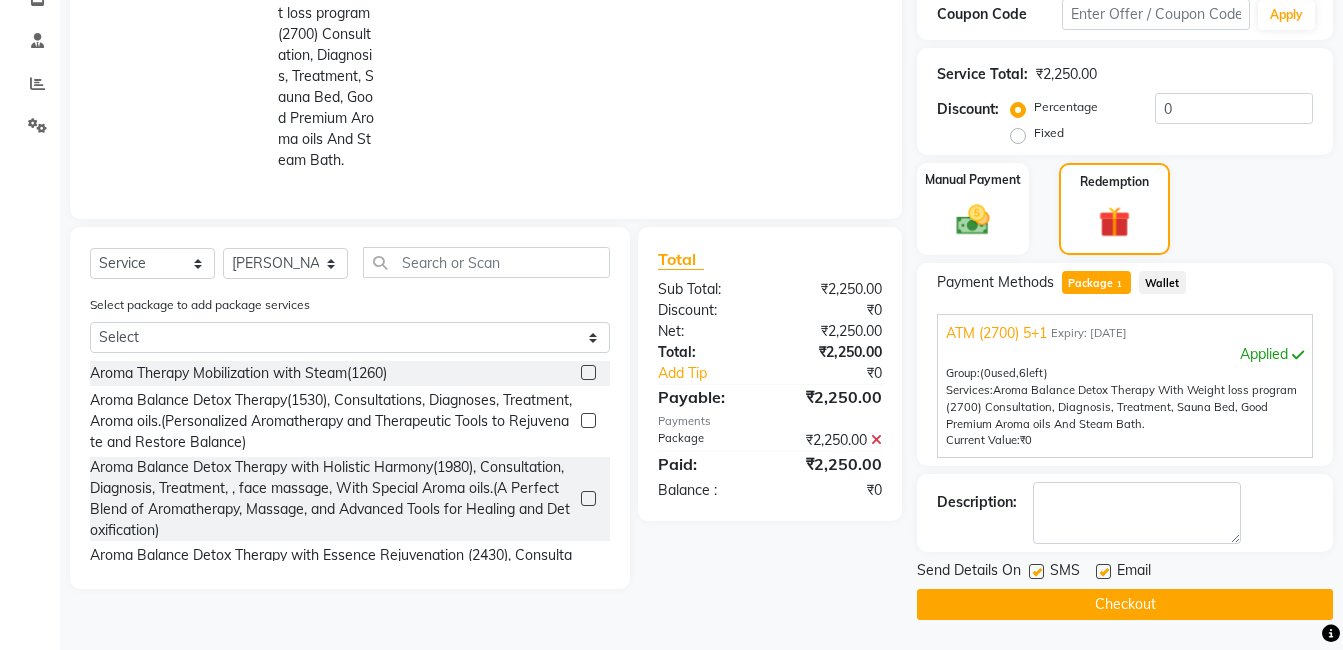 click 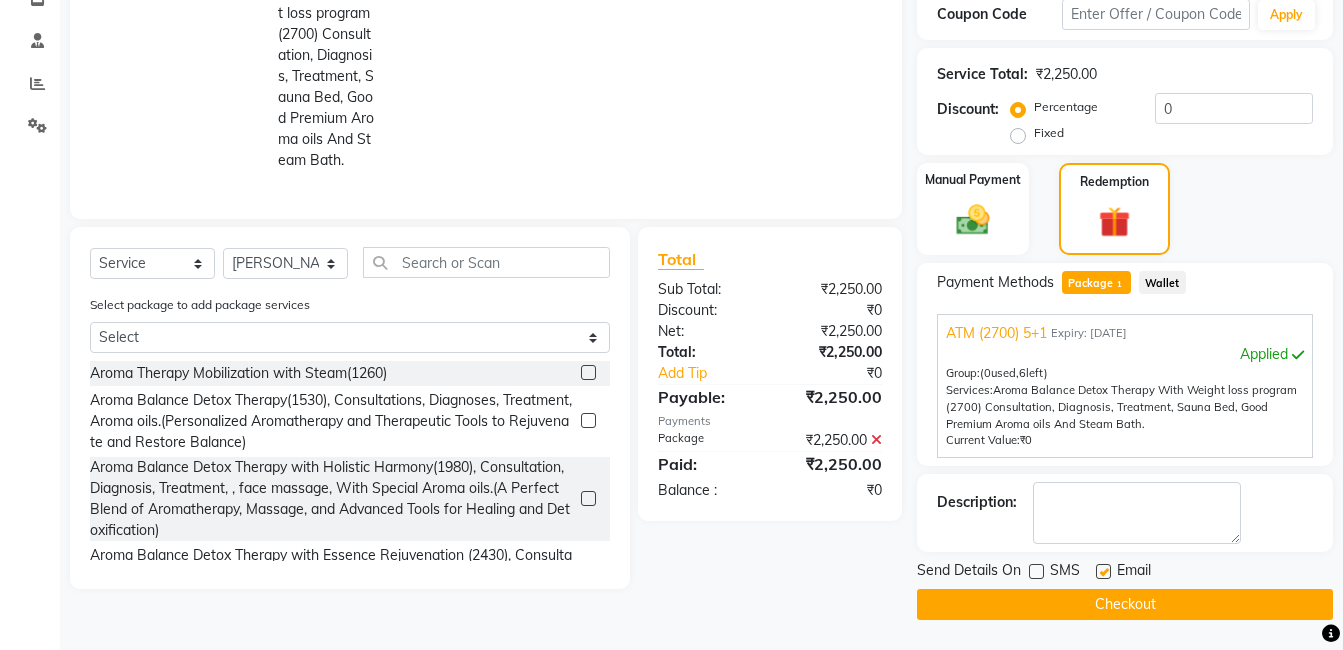 click 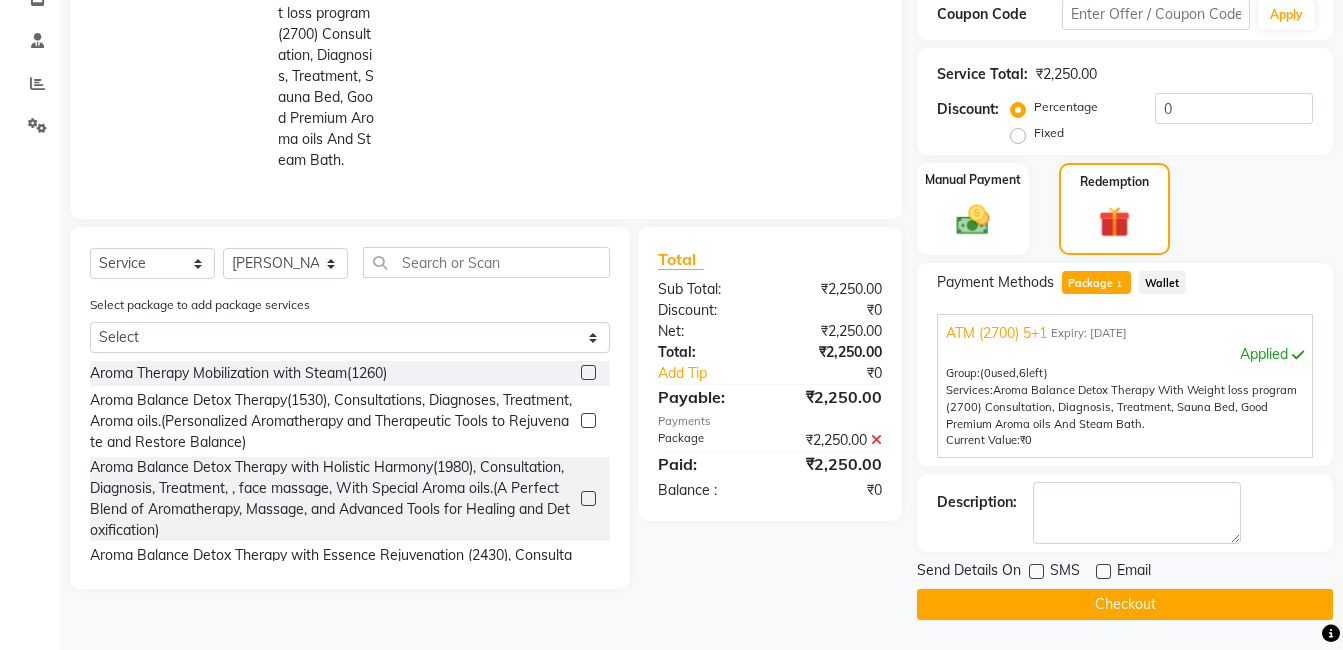 click on "Checkout" 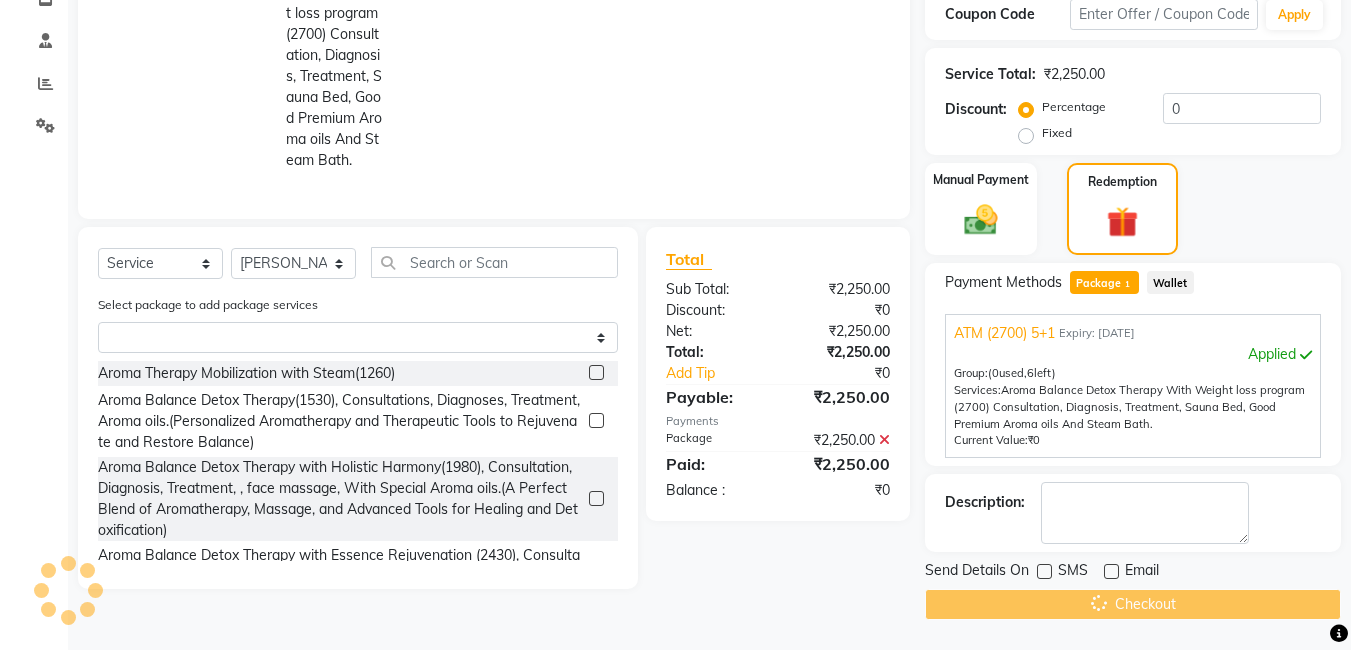 scroll, scrollTop: 0, scrollLeft: 0, axis: both 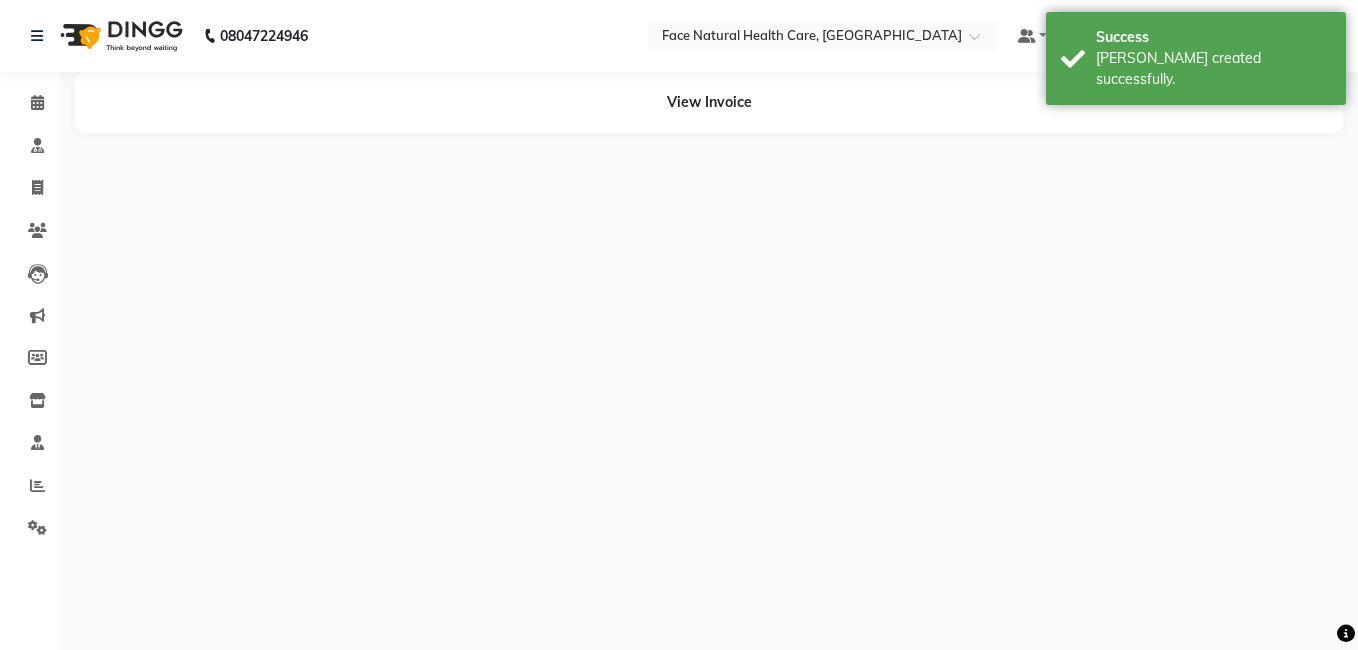 select on "38864" 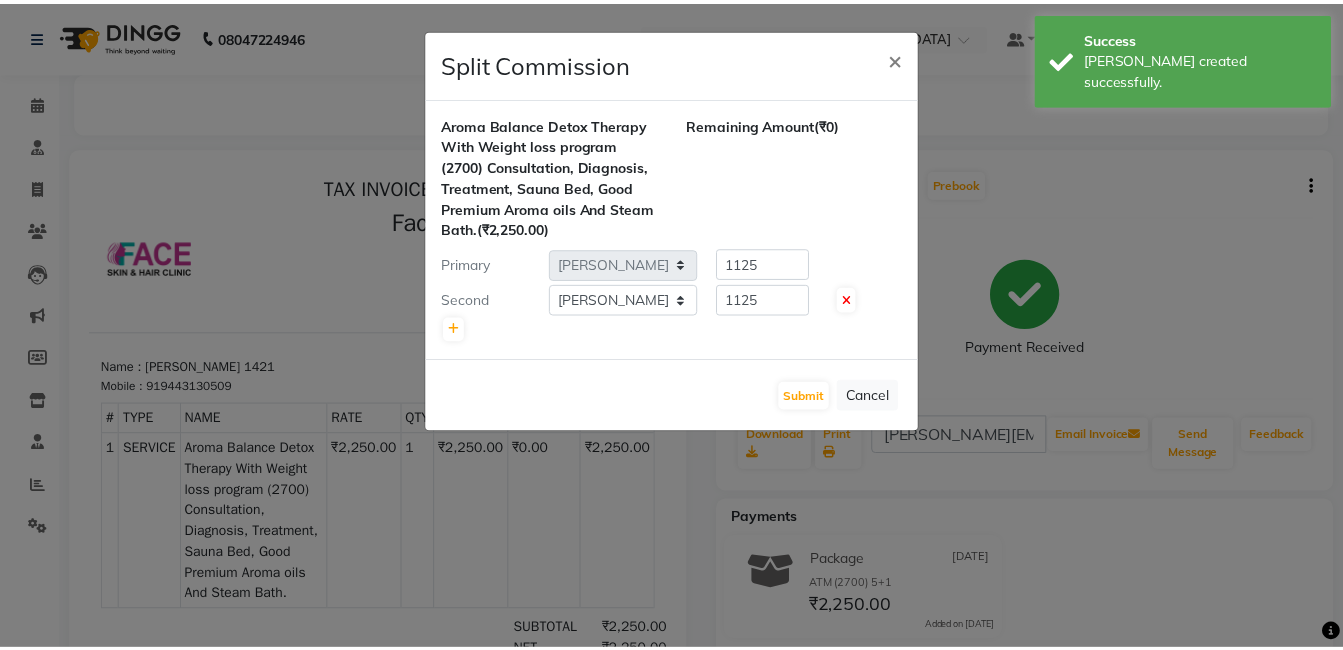 scroll, scrollTop: 0, scrollLeft: 0, axis: both 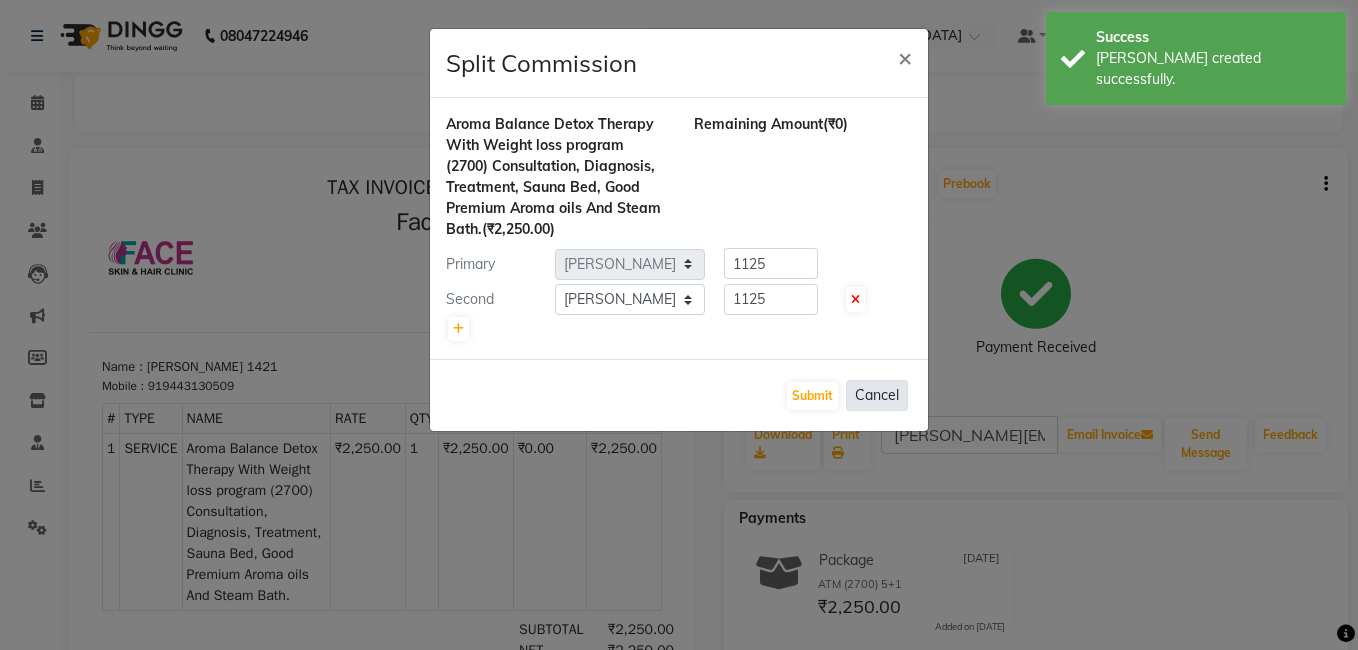 click on "Cancel" 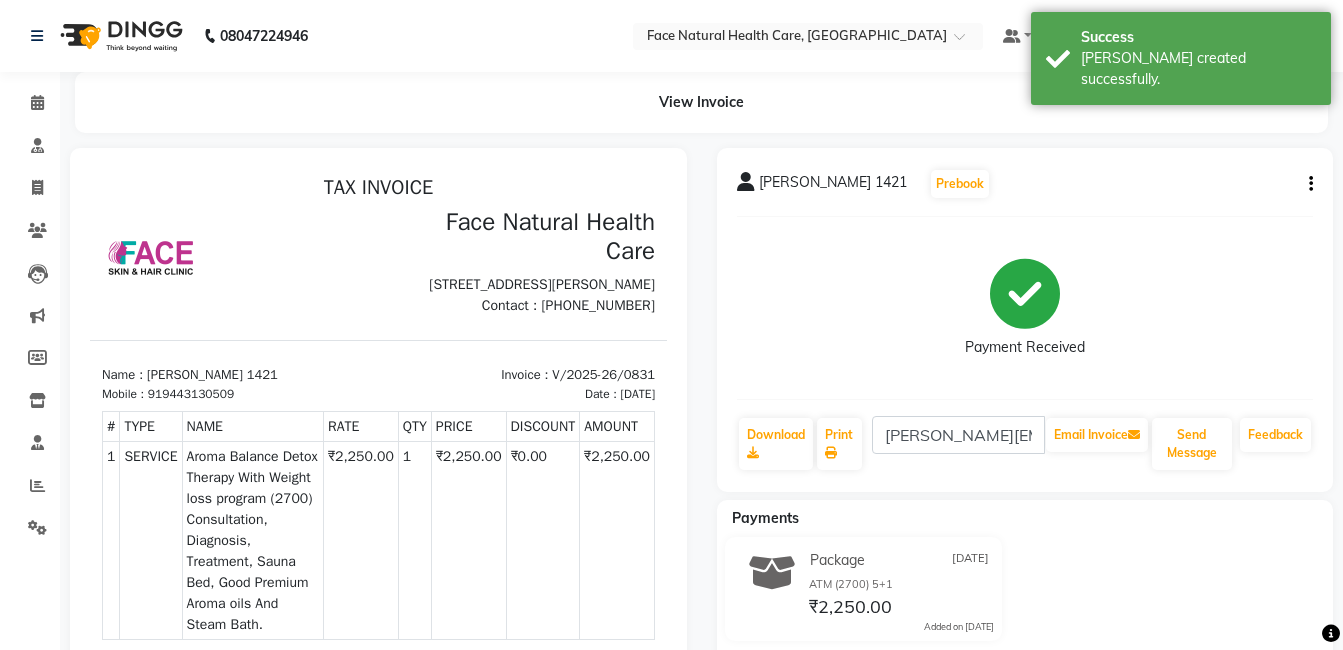 select on "service" 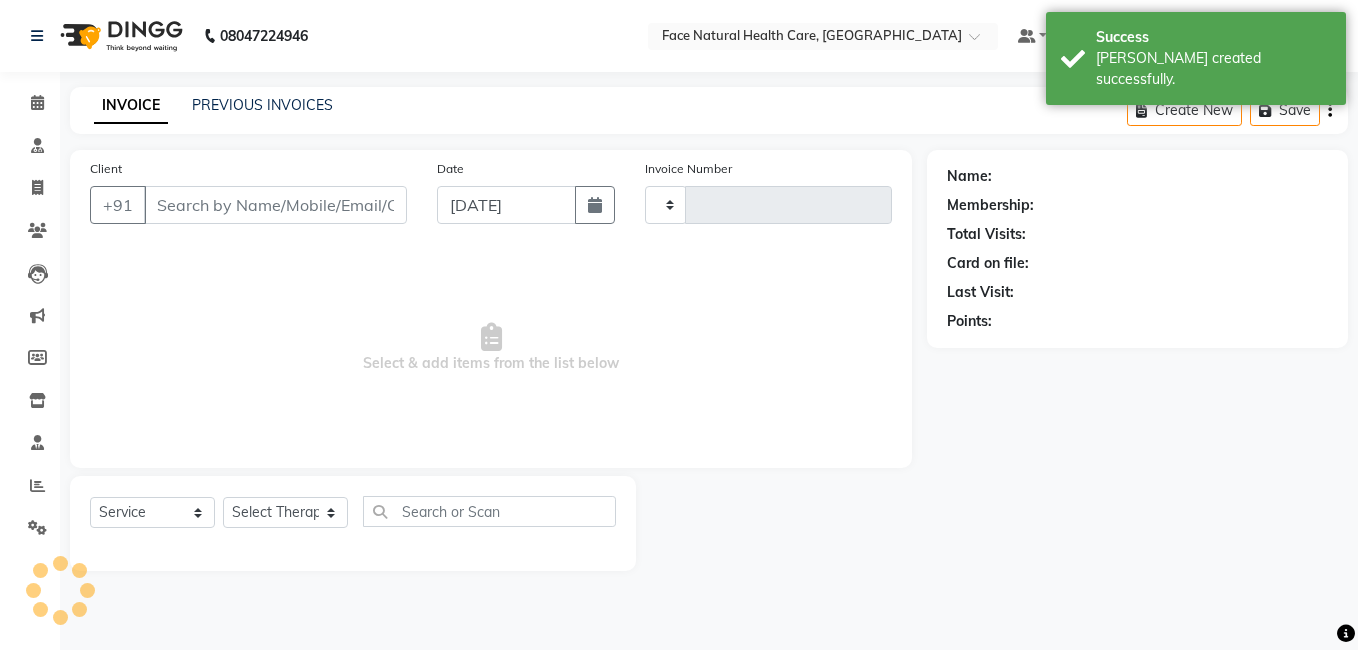 type on "0832" 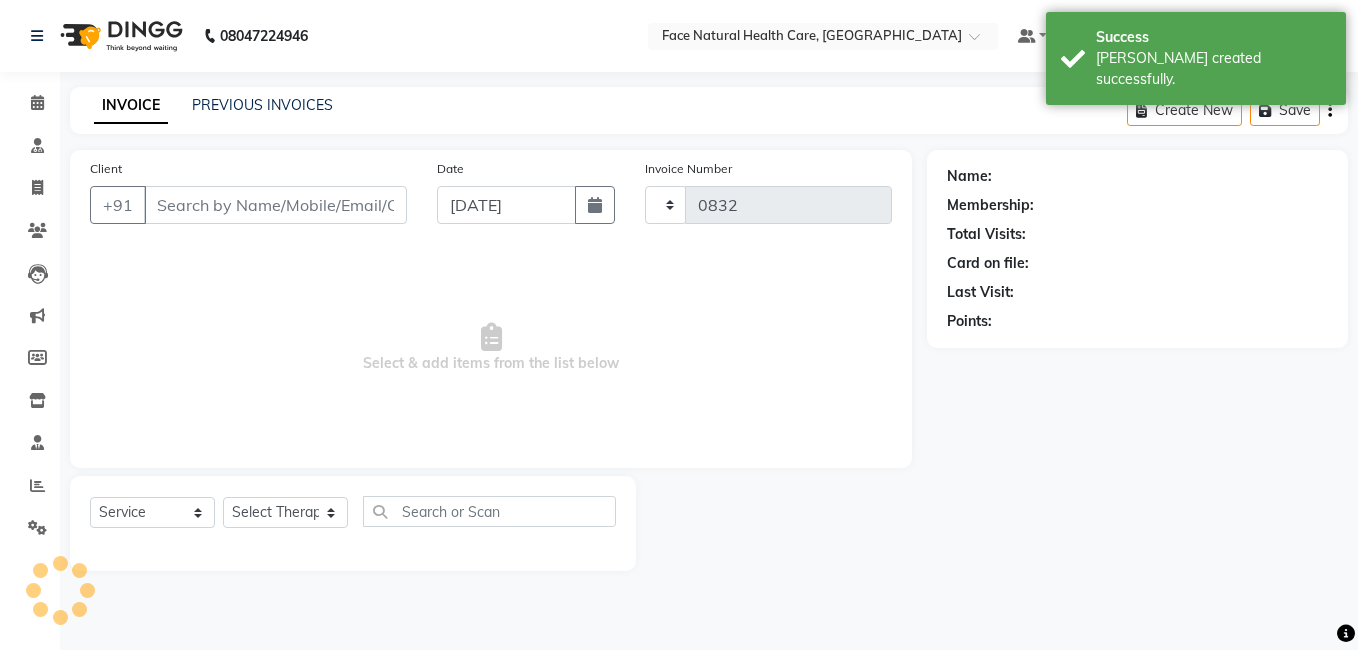 select on "5675" 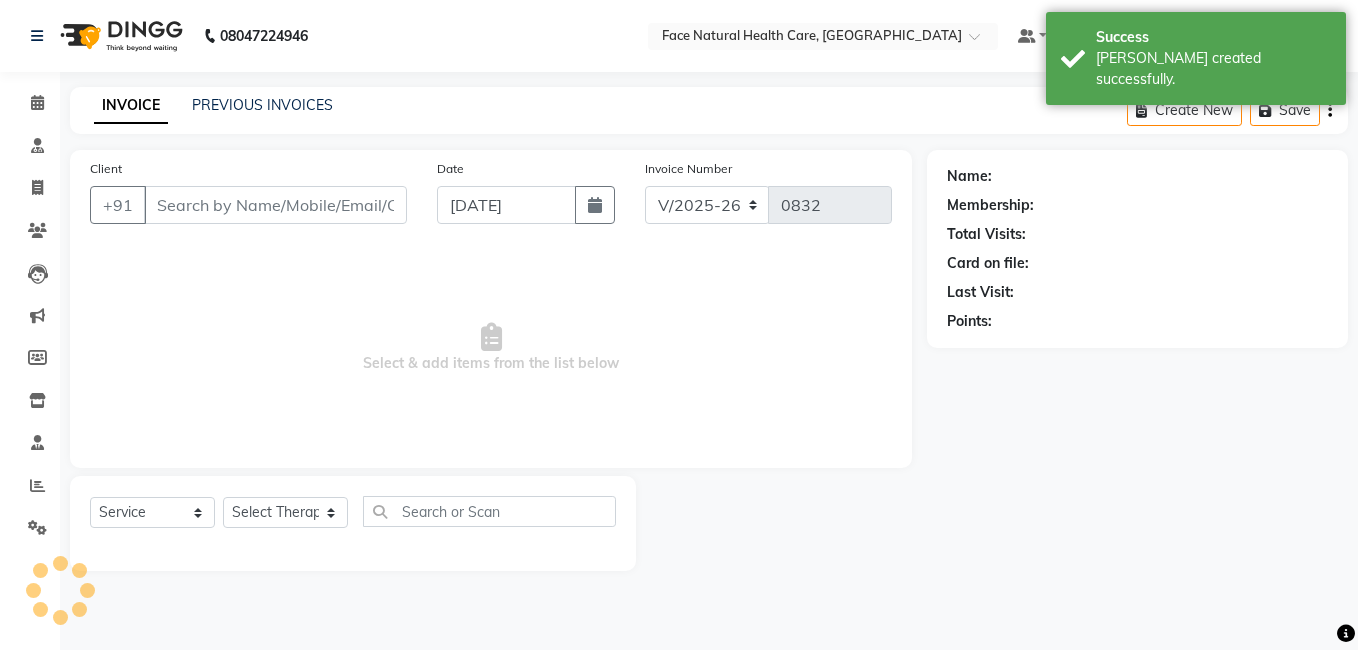 type on "9443130509" 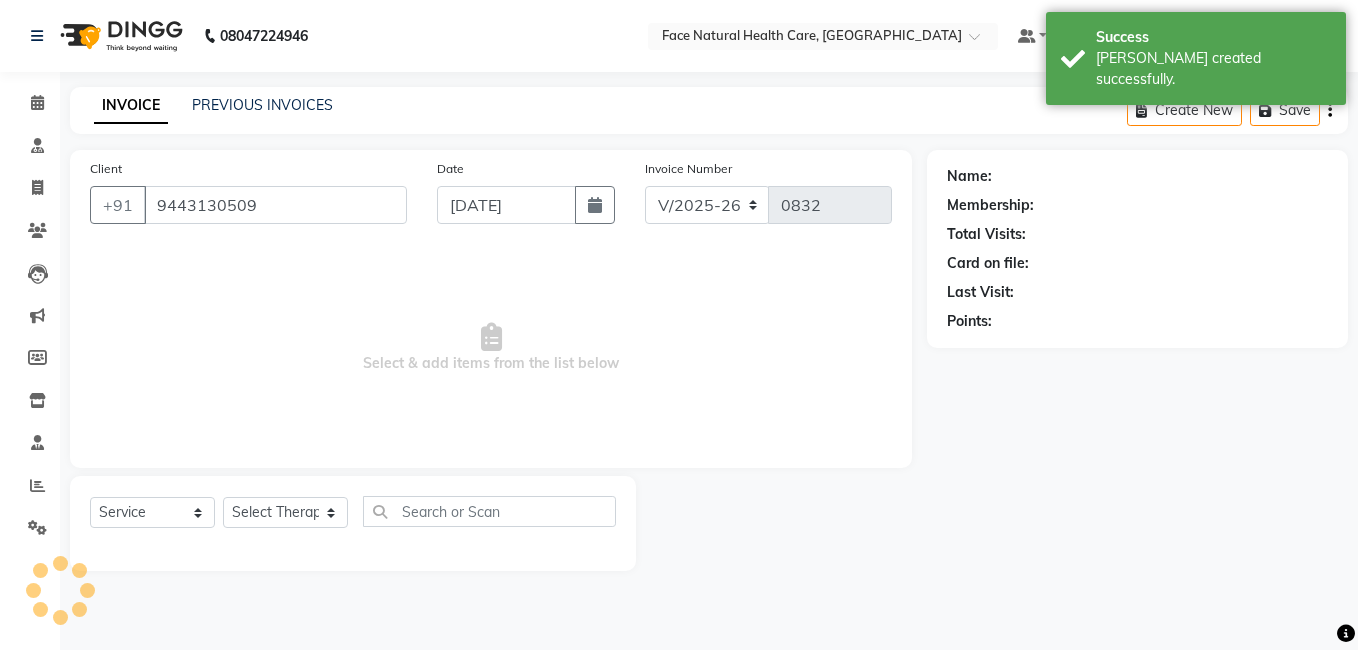 select on "38864" 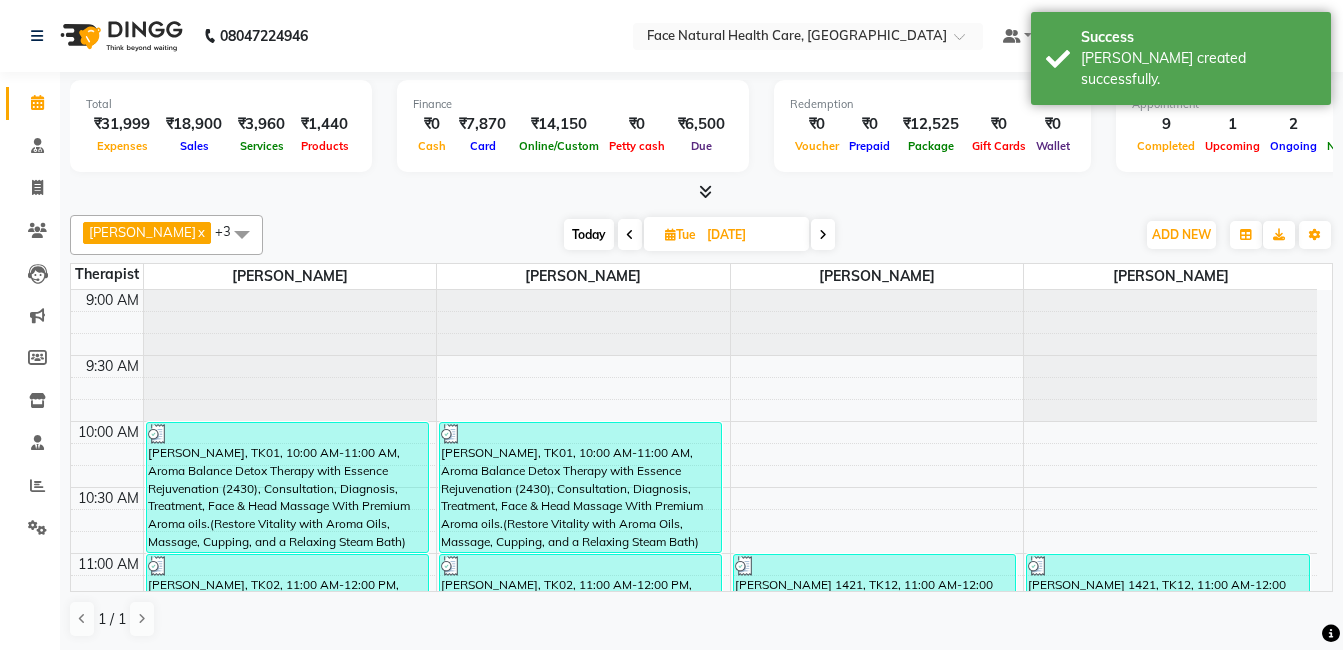 scroll, scrollTop: 263, scrollLeft: 0, axis: vertical 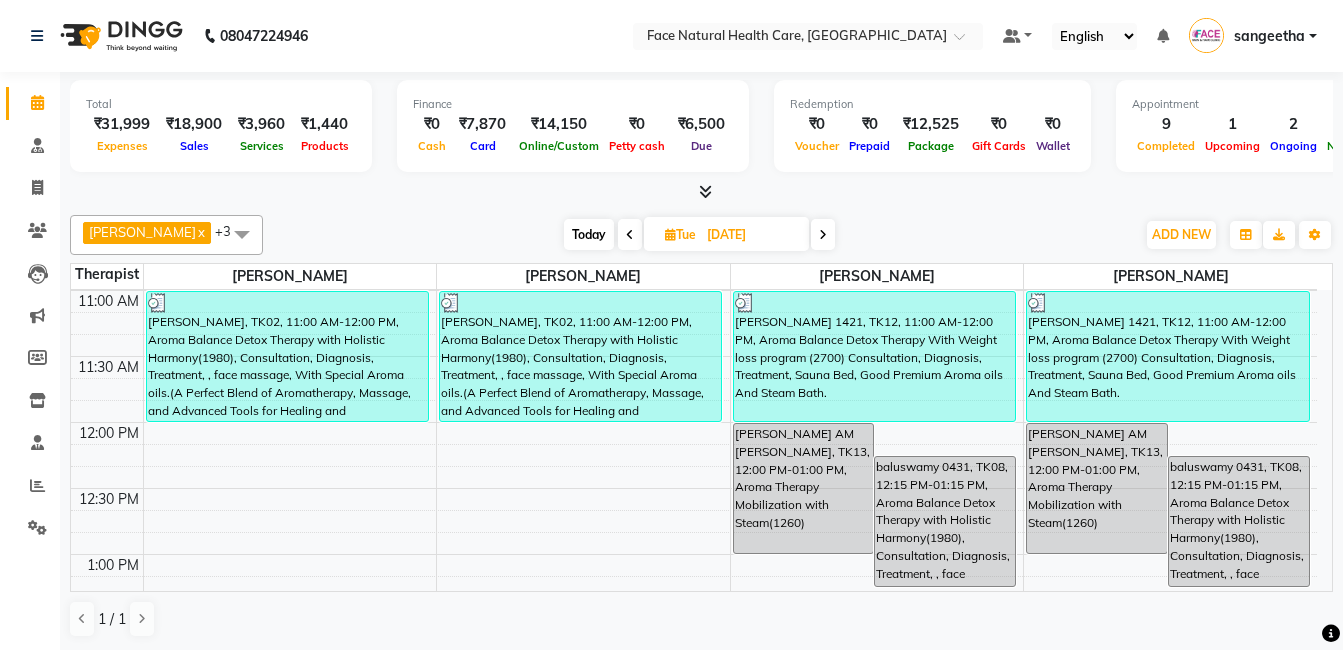click at bounding box center [823, 235] 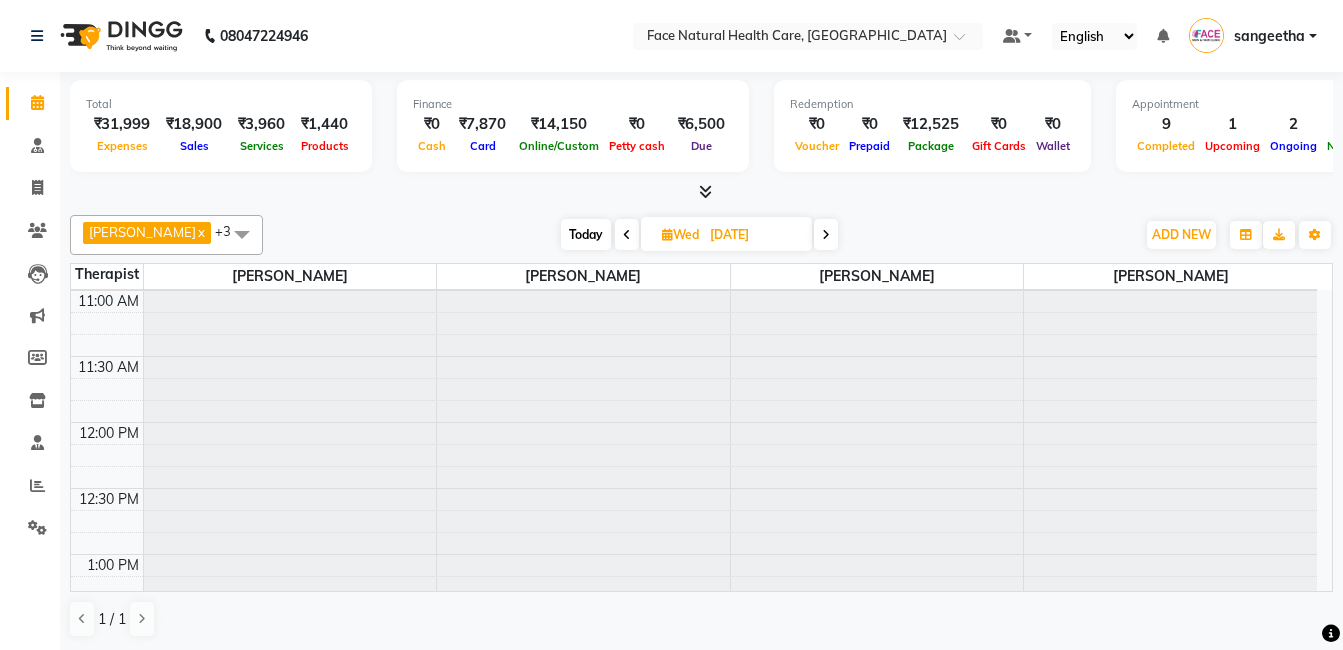 scroll, scrollTop: 0, scrollLeft: 0, axis: both 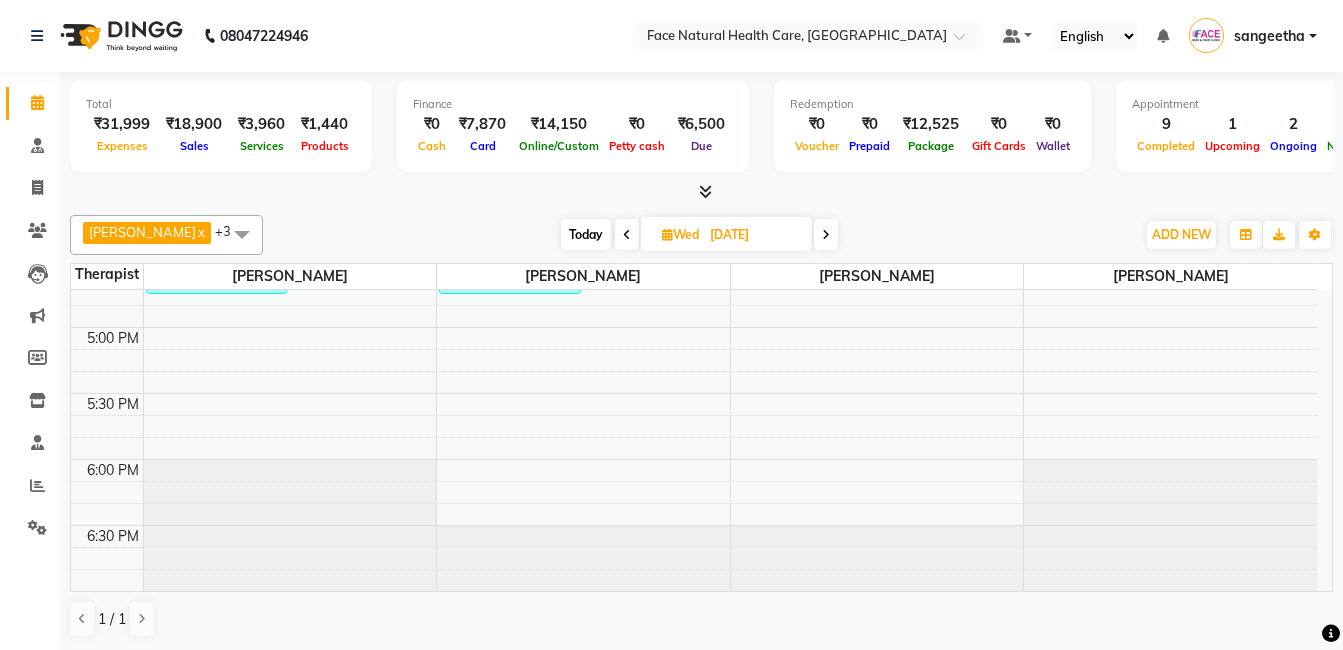click at bounding box center (826, 234) 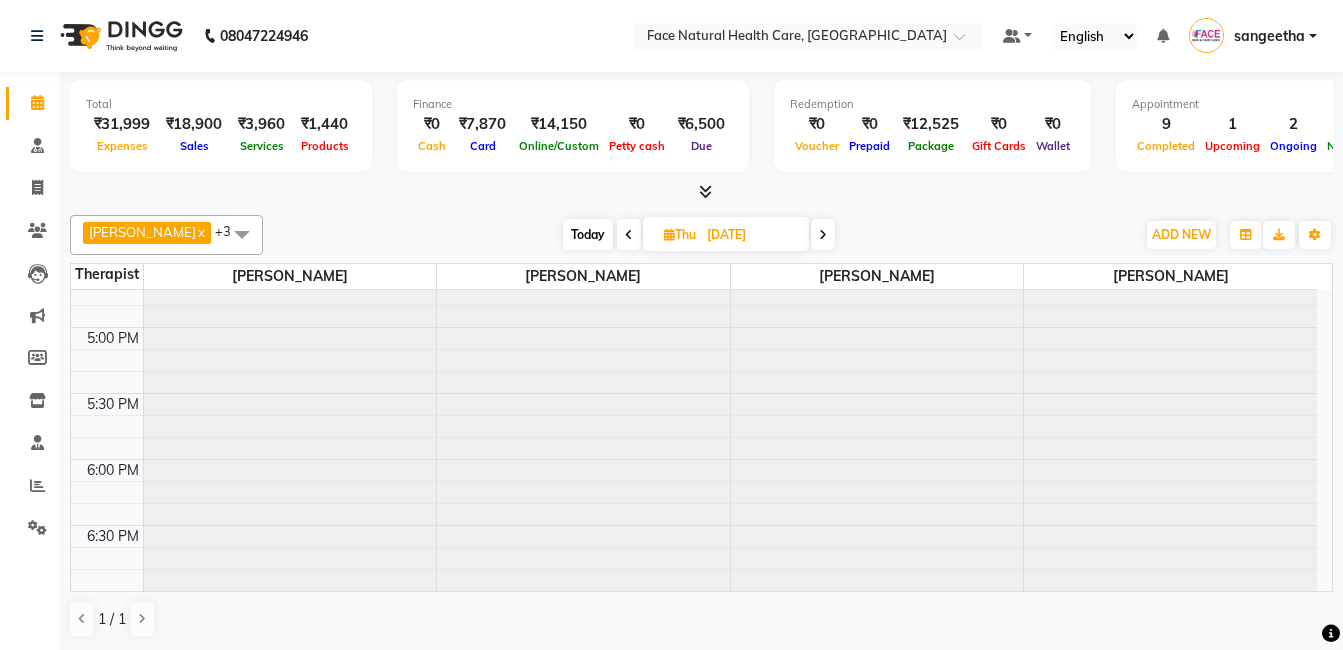 type on "[DATE]" 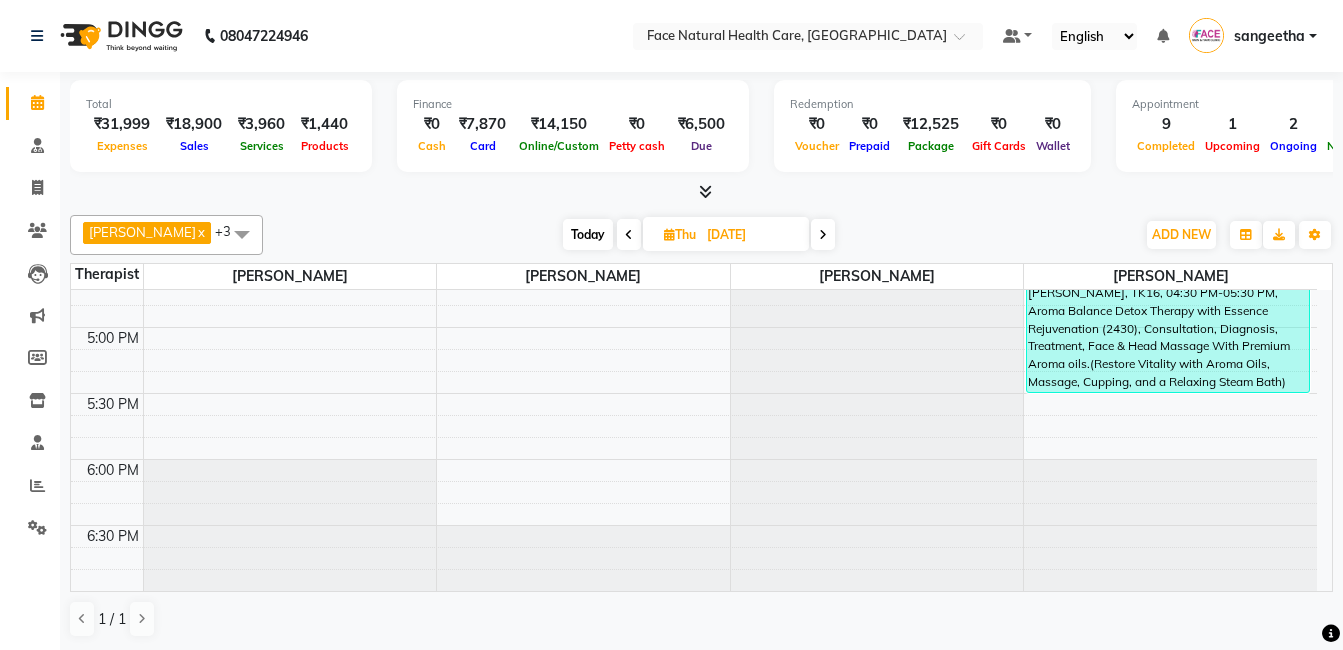 click on "Total  ₹31,999  Expenses ₹18,900  Sales ₹3,960  Services ₹1,440  Products Finance  ₹0  Cash ₹7,870  Card ₹14,150  Online/Custom ₹0 [PERSON_NAME] cash ₹6,500 Due  Redemption  ₹0 Voucher ₹0 Prepaid ₹12,525 Package ₹0  Gift Cards ₹0  Wallet  Appointment  9 Completed 1 Upcoming 2 Ongoing 0 No show  Other sales  ₹13,500  Packages ₹0  Memberships ₹0  Vouchers ₹0  Prepaids ₹0  Gift Cards [PERSON_NAME] [PERSON_NAME]  x [PERSON_NAME]  x [PERSON_NAME]  x +3 Select All [PERSON_NAME] [PERSON_NAME] M [PERSON_NAME] [PERSON_NAME] [PERSON_NAME] [DATE]  [DATE] Toggle Dropdown Add Appointment Add Invoice Add Expense Add Attendance Add Client Add Transaction Toggle Dropdown Add Appointment Add Invoice Add Expense Add Attendance Add Client ADD NEW Toggle Dropdown Add Appointment Add Invoice Add Expense Add Attendance Add Client Add Transaction [PERSON_NAME] M  x [PERSON_NAME]  x [PERSON_NAME]  x [PERSON_NAME]  x +3 Select All [PERSON_NAME] [PERSON_NAME] M [PERSON_NAME] 6" 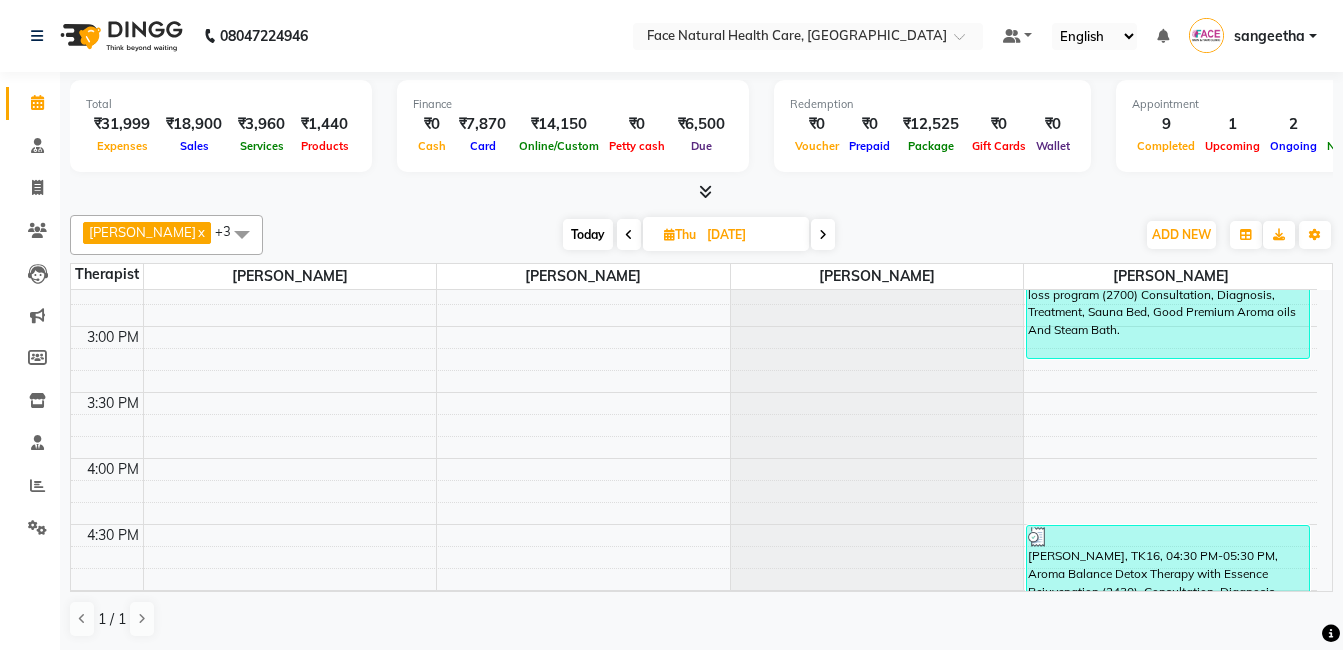 scroll, scrollTop: 492, scrollLeft: 0, axis: vertical 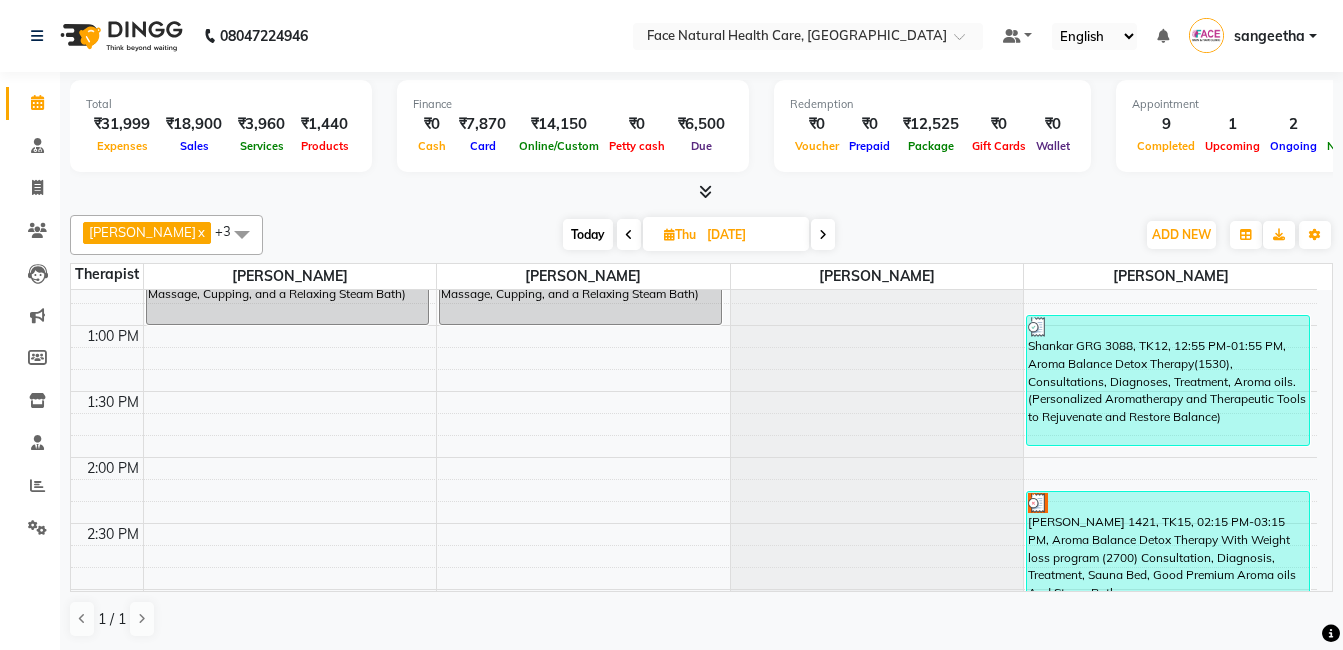 click on "[PERSON_NAME] 1421, TK15, 02:15 PM-03:15 PM, Aroma Balance Detox Therapy With Weight loss program (2700) Consultation, Diagnosis, Treatment, Sauna Bed,  Good Premium Aroma oils And Steam Bath." at bounding box center [1168, 556] 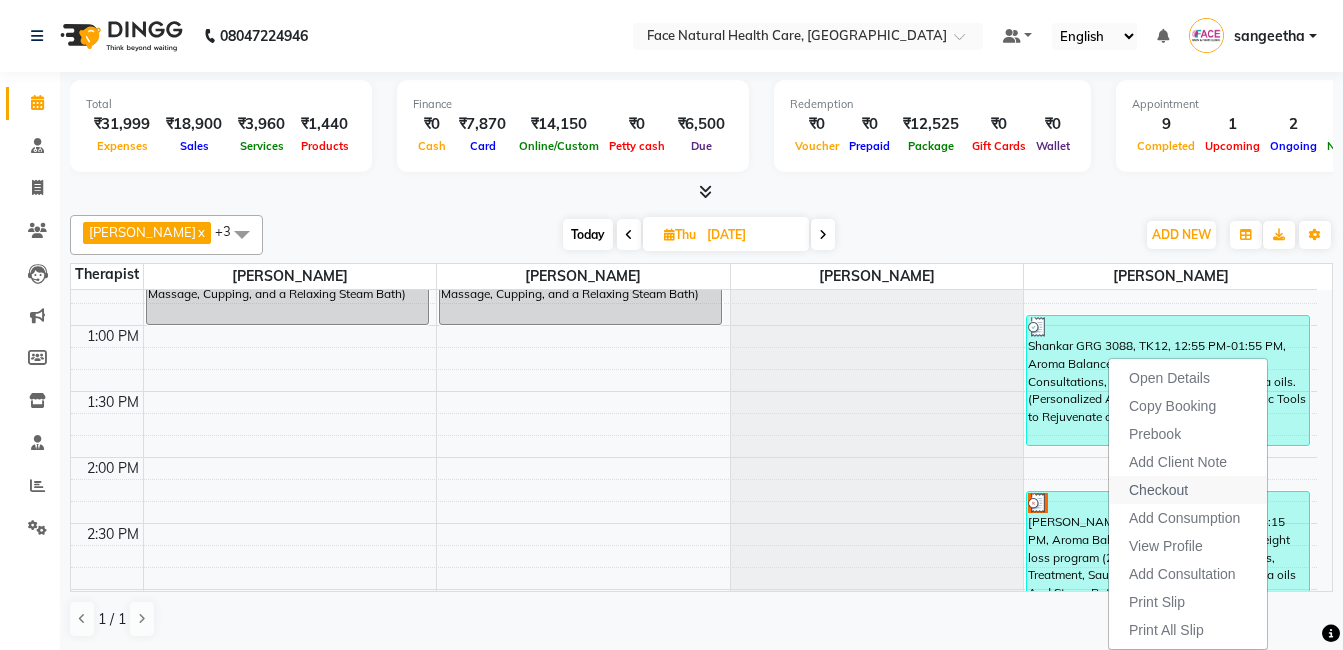 click on "Checkout" at bounding box center [1188, 490] 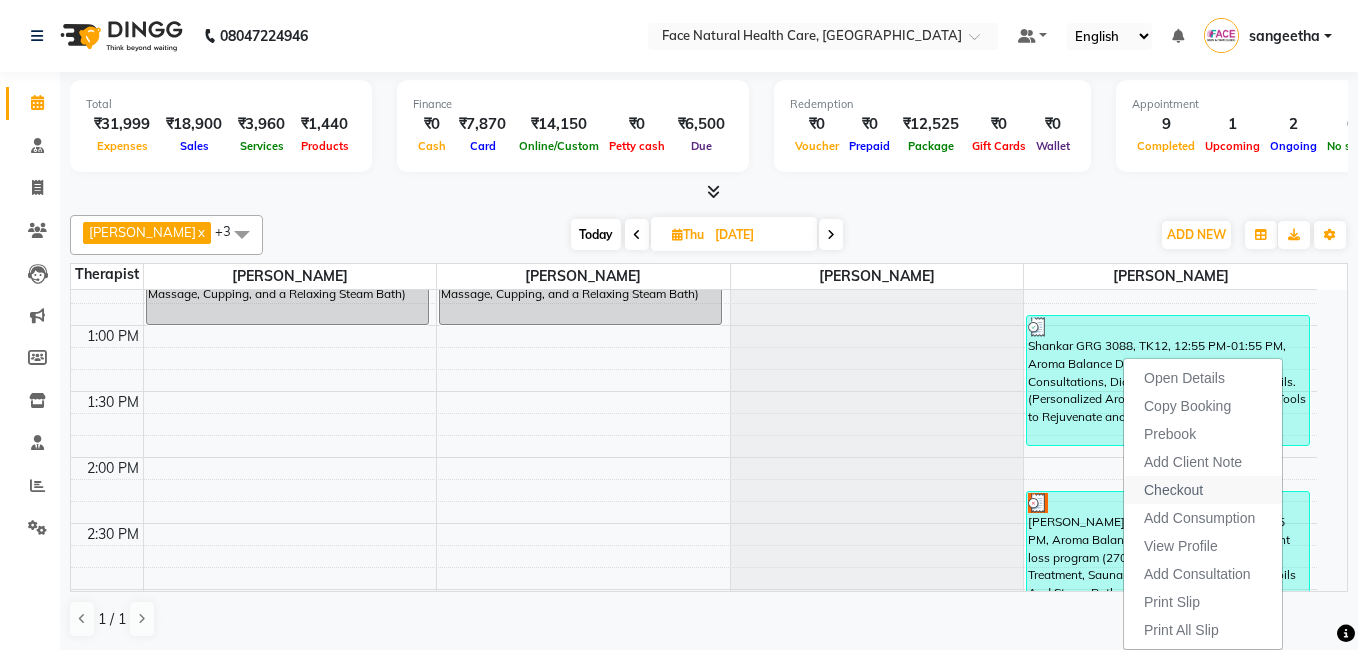 select on "5675" 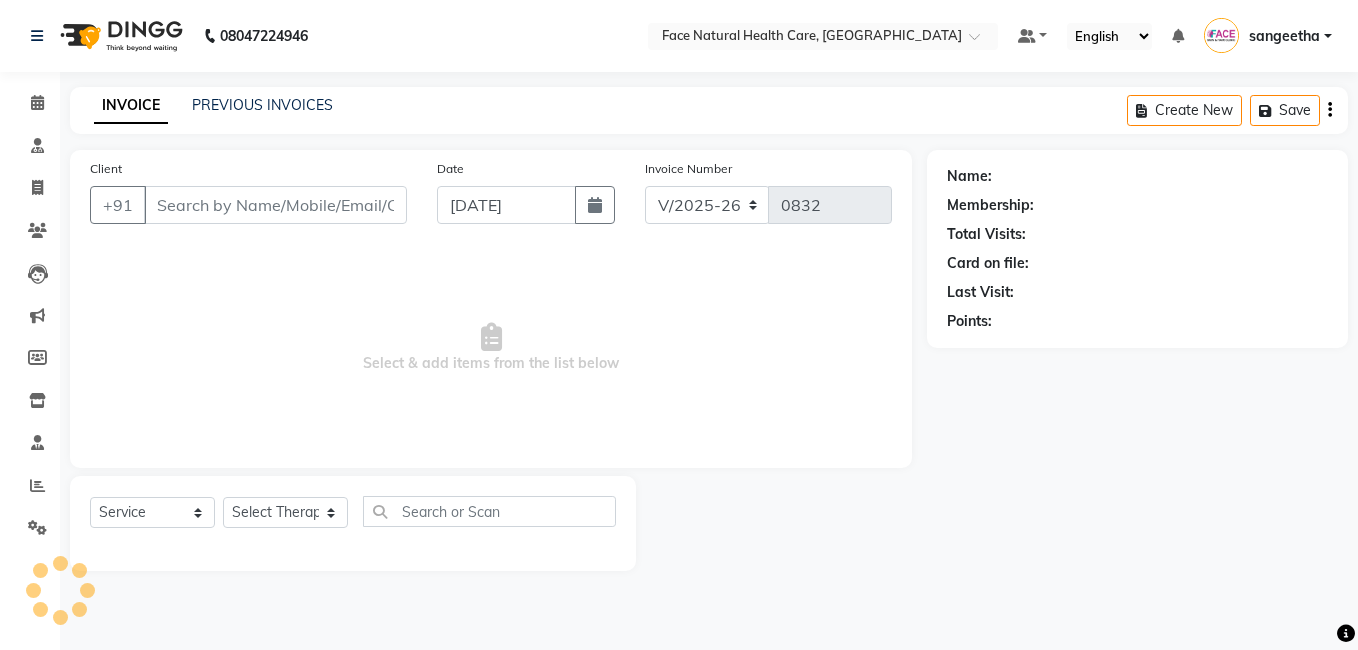 type on "9443130509" 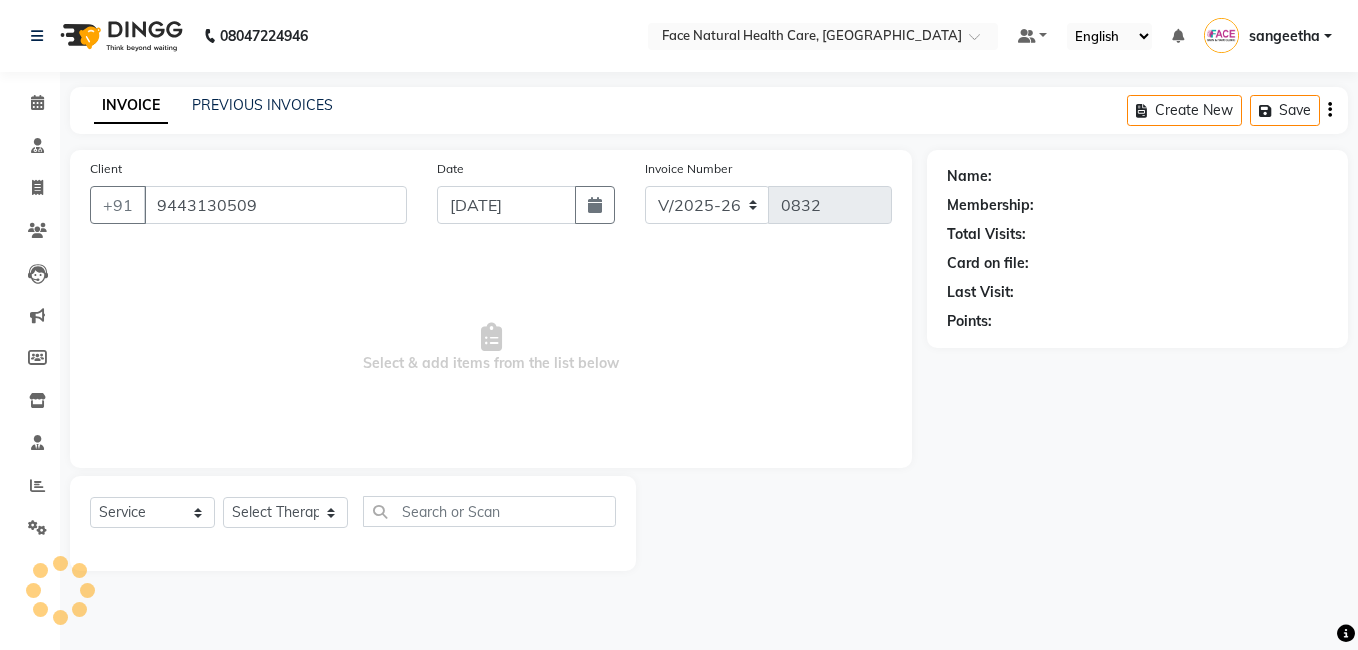 select on "65164" 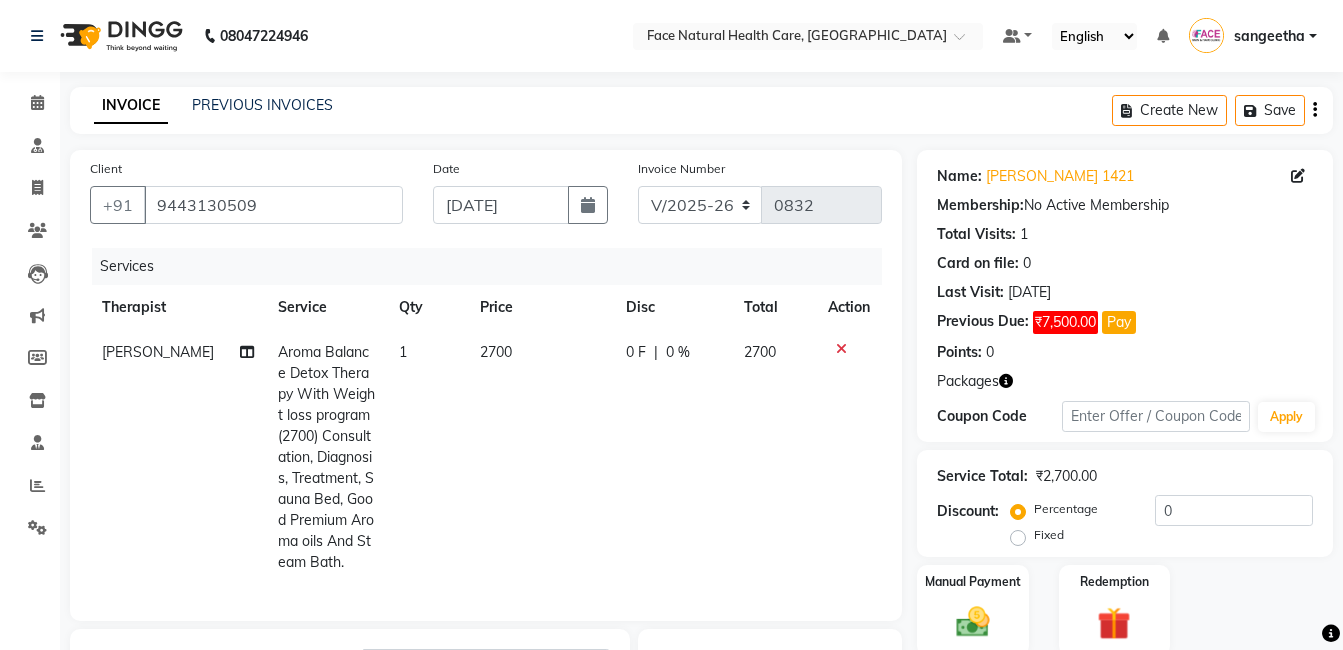 click on "2700" 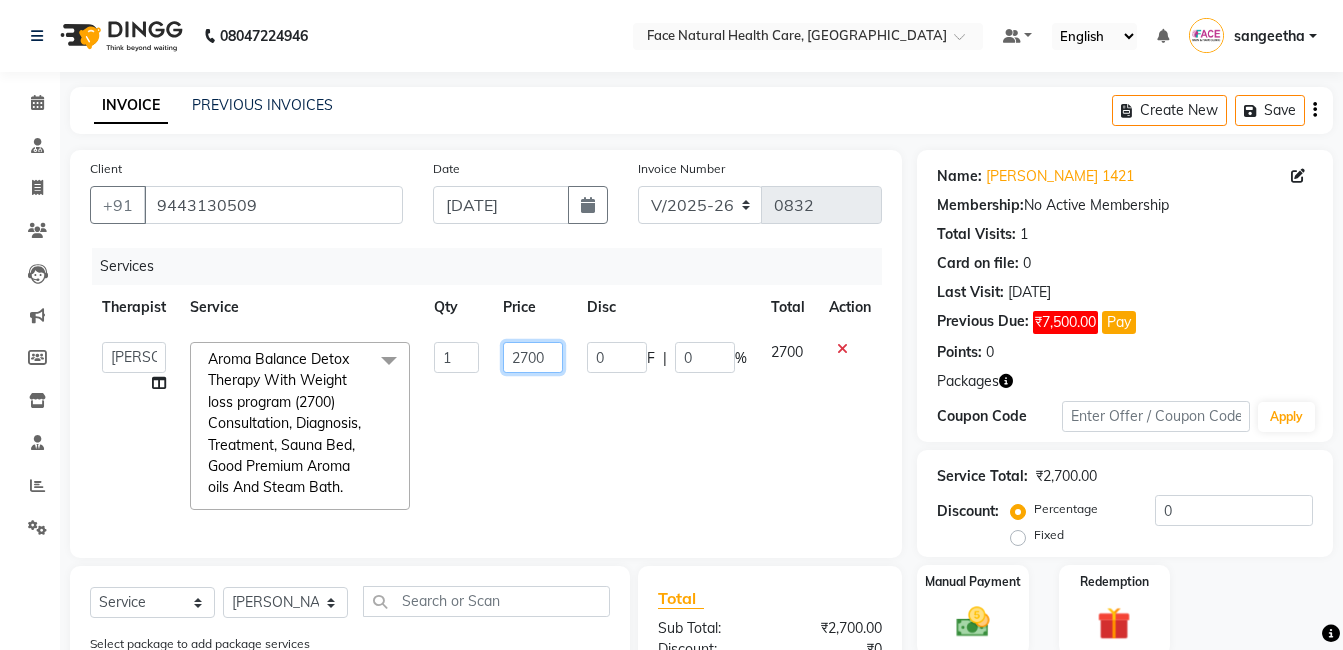 click on "2700" 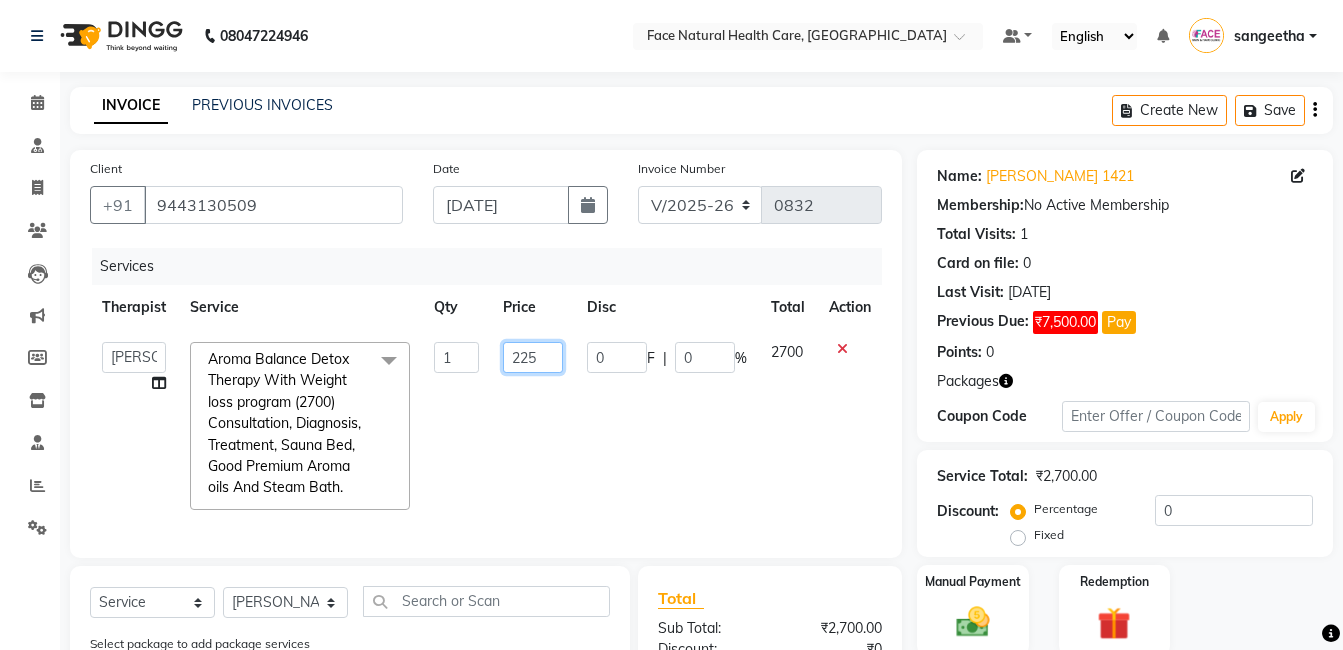 type on "2250" 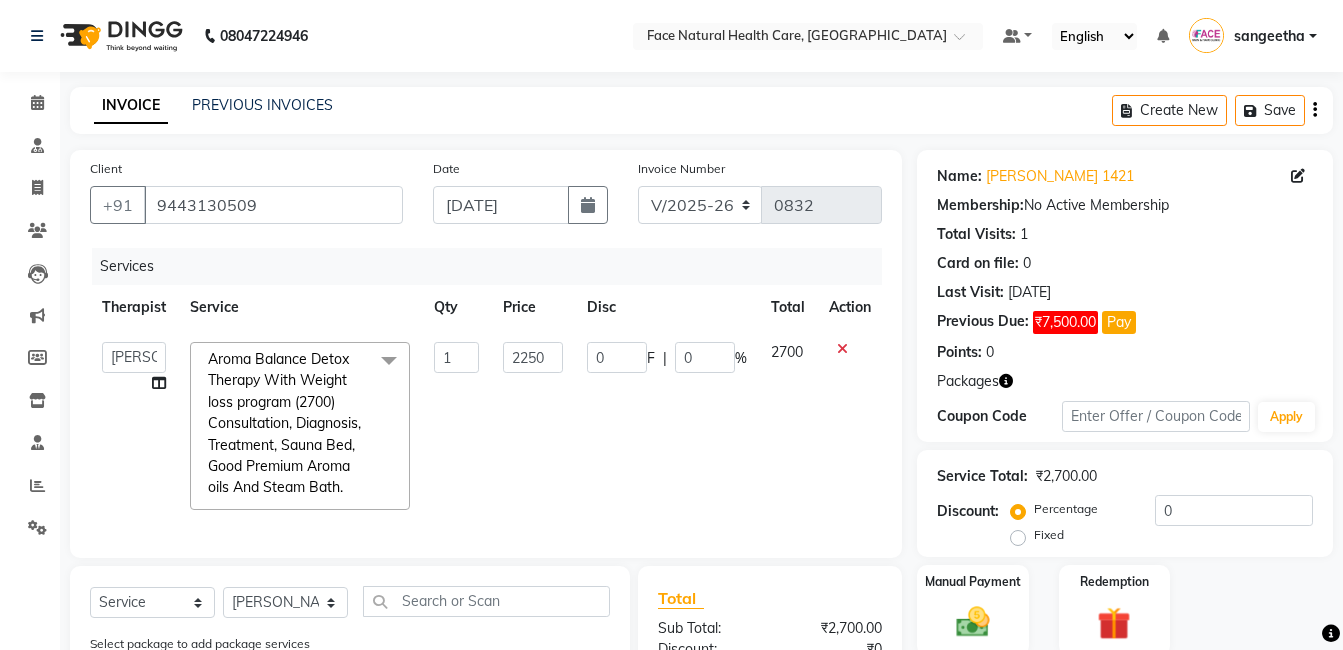 click on "[PERSON_NAME]   [PERSON_NAME] [PERSON_NAME] M   [PERSON_NAME] [PERSON_NAME]   [PERSON_NAME]   [PERSON_NAME]  Aroma Balance Detox Therapy With Weight loss program (2700) Consultation, Diagnosis, Treatment, Sauna Bed,  Good Premium Aroma oils And Steam Bath.  x Aroma Therapy Mobilization with Steam(1260) Aroma Balance Detox Therapy(1530), Consultations, Diagnoses, Treatment, Aroma oils.(Personalized Aromatherapy and Therapeutic Tools to Rejuvenate and Restore Balance) Aroma Balance Detox Therapy with Holistic Harmony(1980), Consultation, Diagnosis, Treatment, , face massage, With Special  Aroma oils.(A Perfect Blend of Aromatherapy, Massage, and Advanced Tools for Healing and Detoxification) Aroma Balance Detox Therapy with Essence Rejuvenation  (2430), Consultation, Diagnosis, Treatment,  Face & Head Massage With Premium Aroma oils.(Restore Vitality with Aroma Oils, Massage, Cupping, and a Relaxing Steam Bath) [MEDICAL_DATA], Consultation, Diagnosis,  Aroma oils GTR  1" 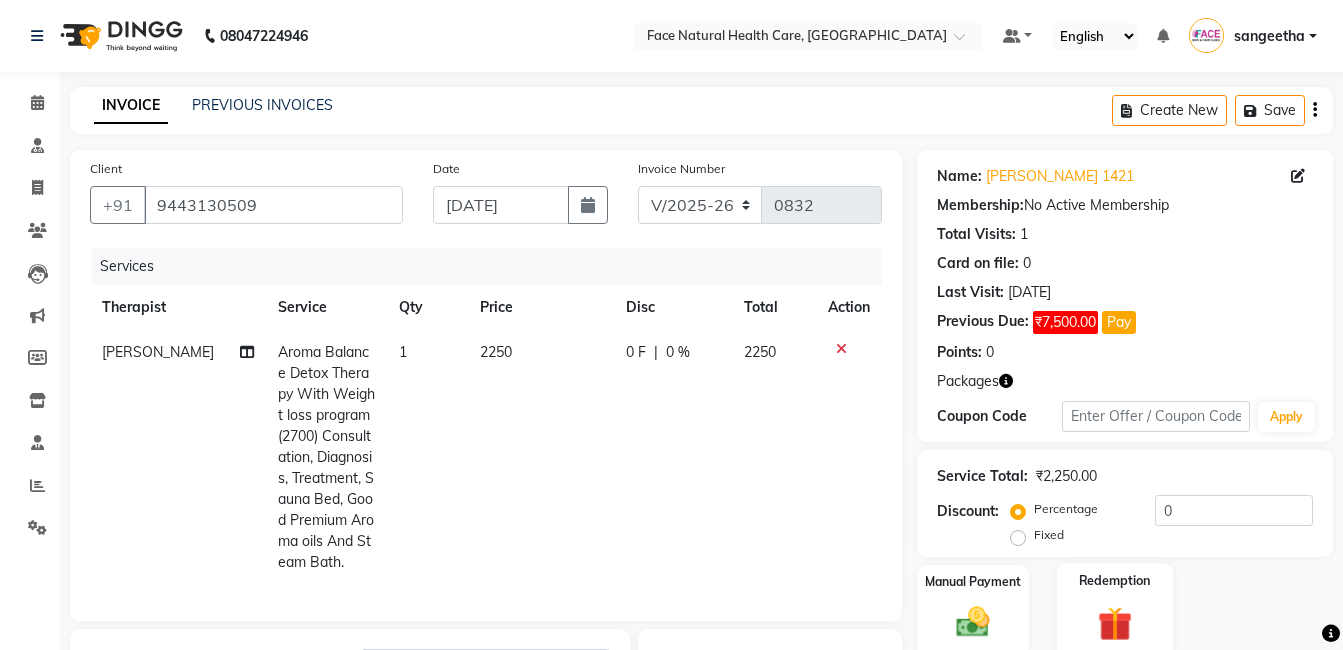 click on "Redemption" 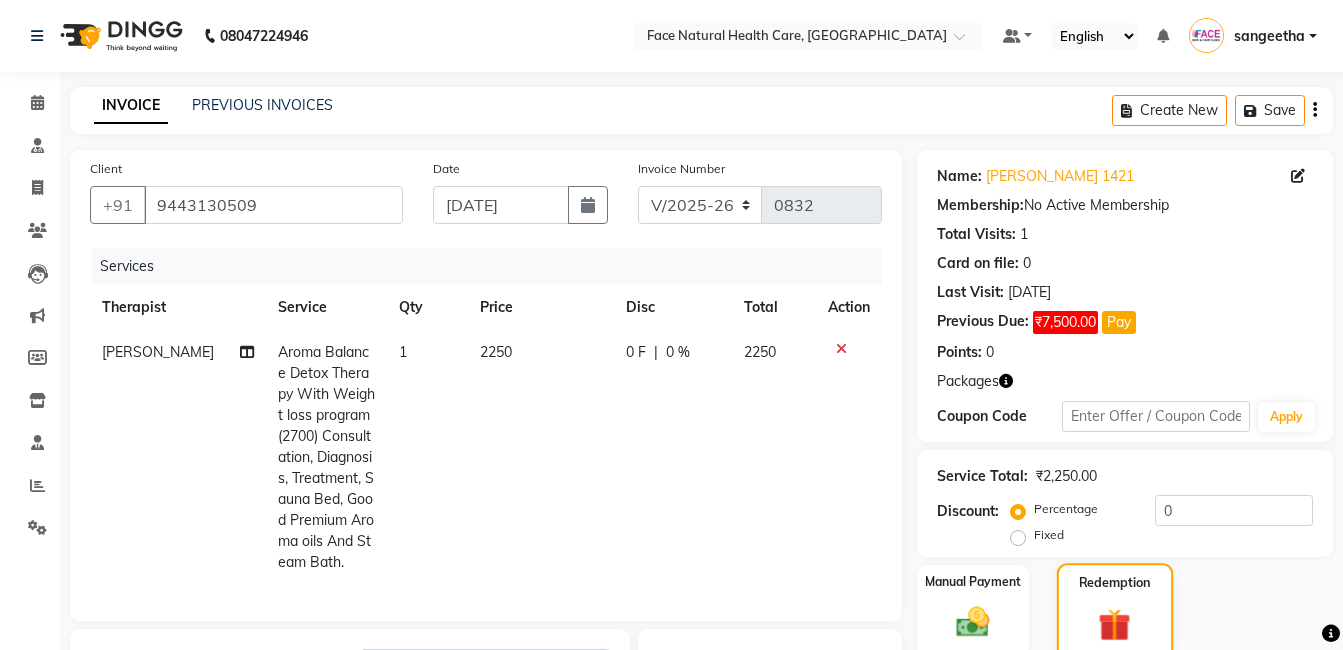 scroll, scrollTop: 373, scrollLeft: 0, axis: vertical 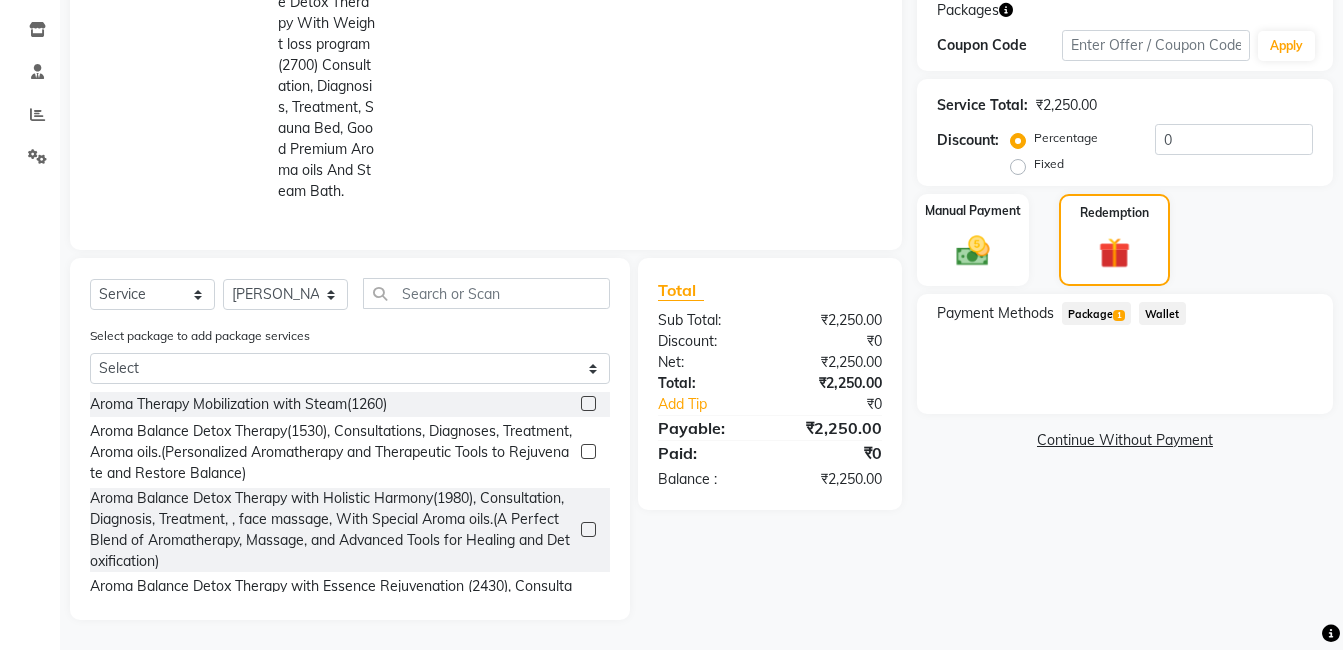 click on "Package  1" 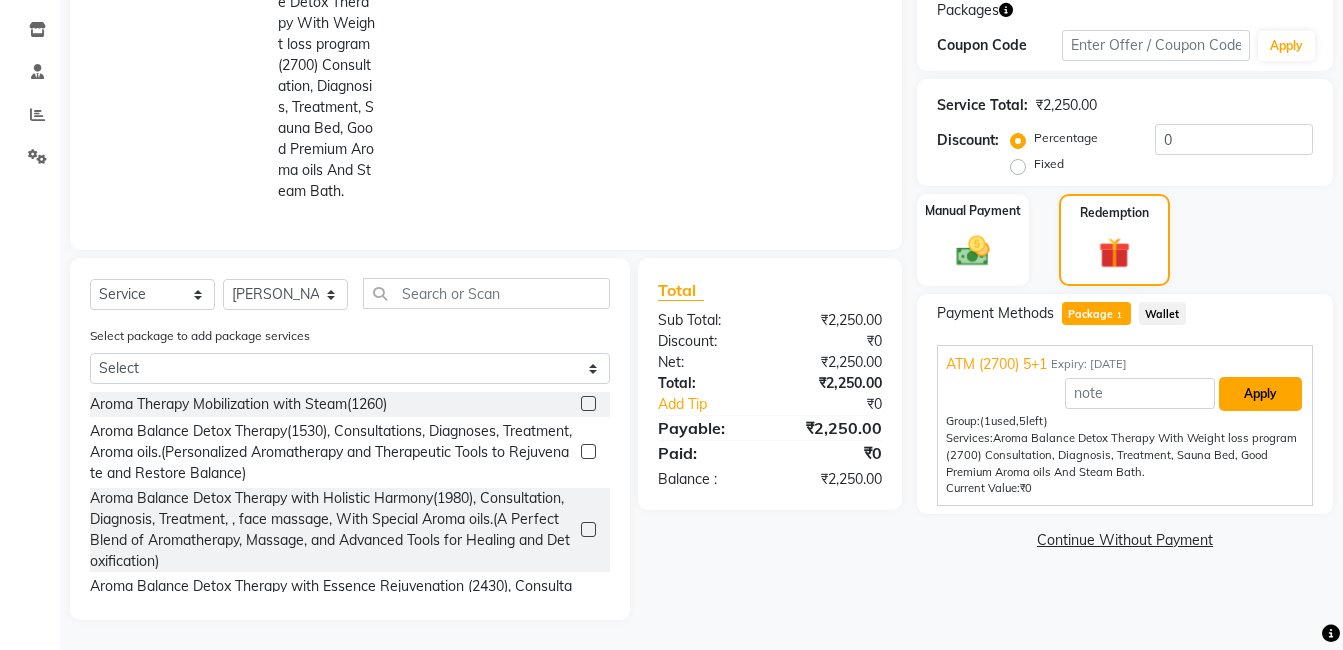 click on "Apply" at bounding box center (1260, 394) 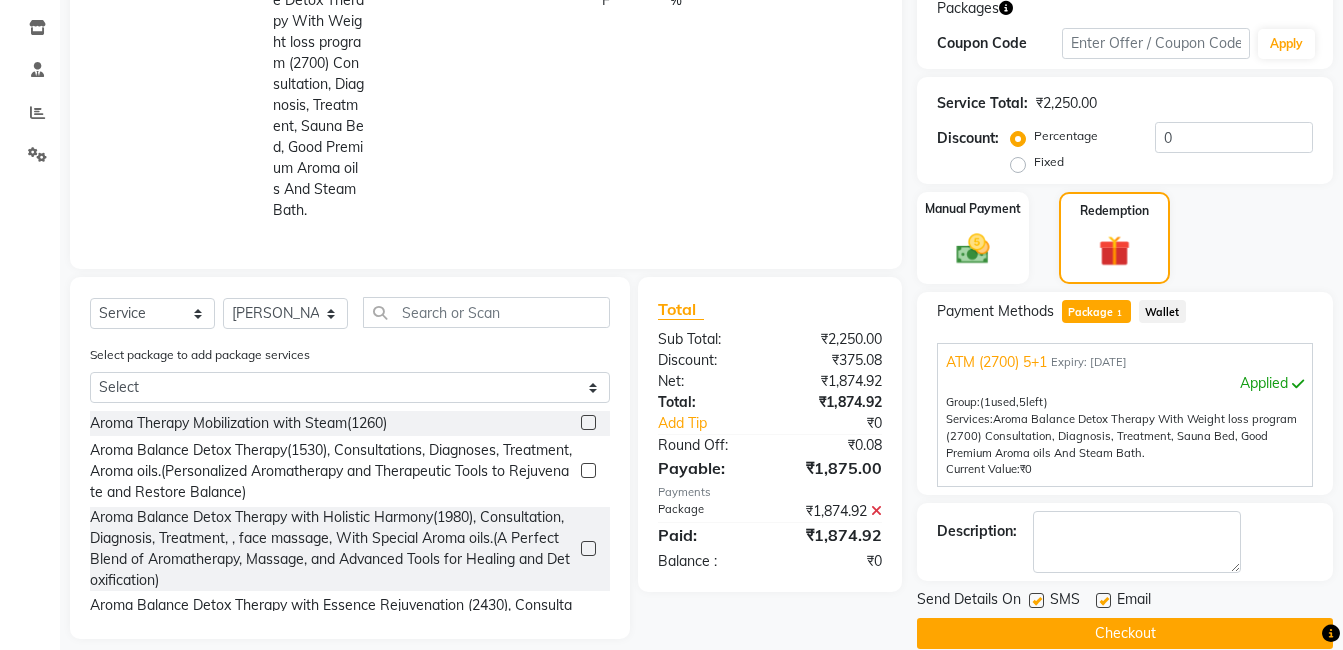 scroll, scrollTop: 116, scrollLeft: 0, axis: vertical 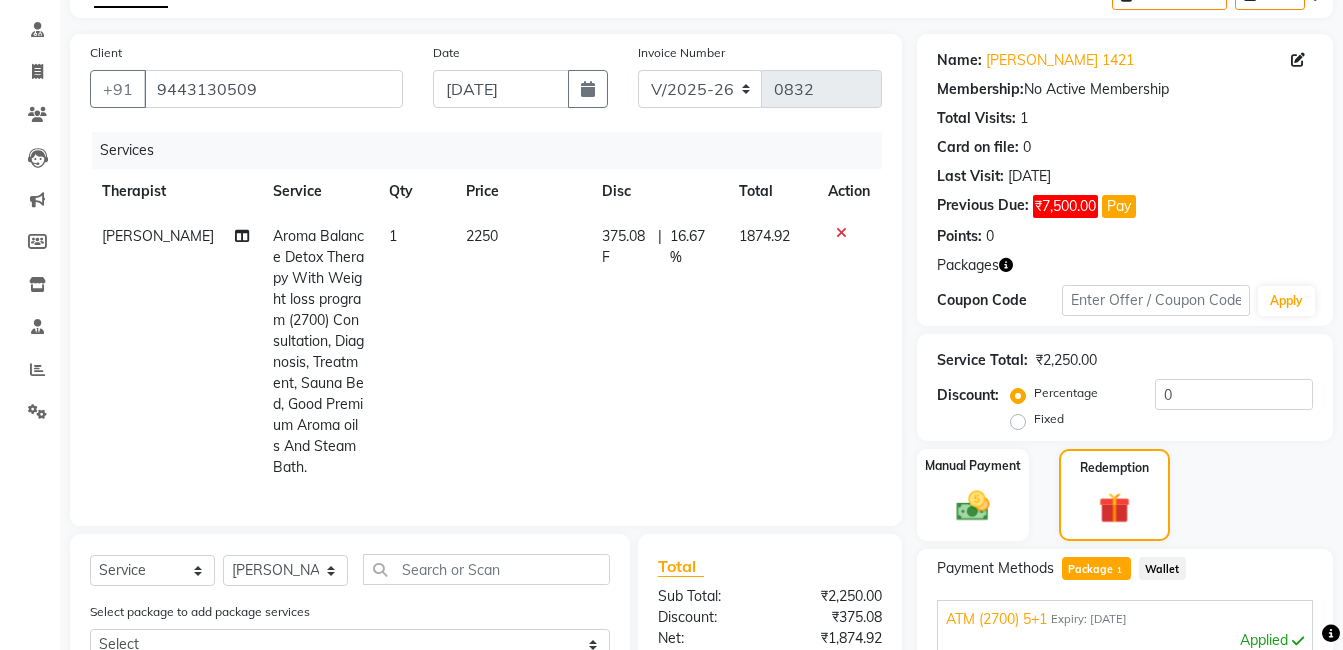 click on "375.08 F" 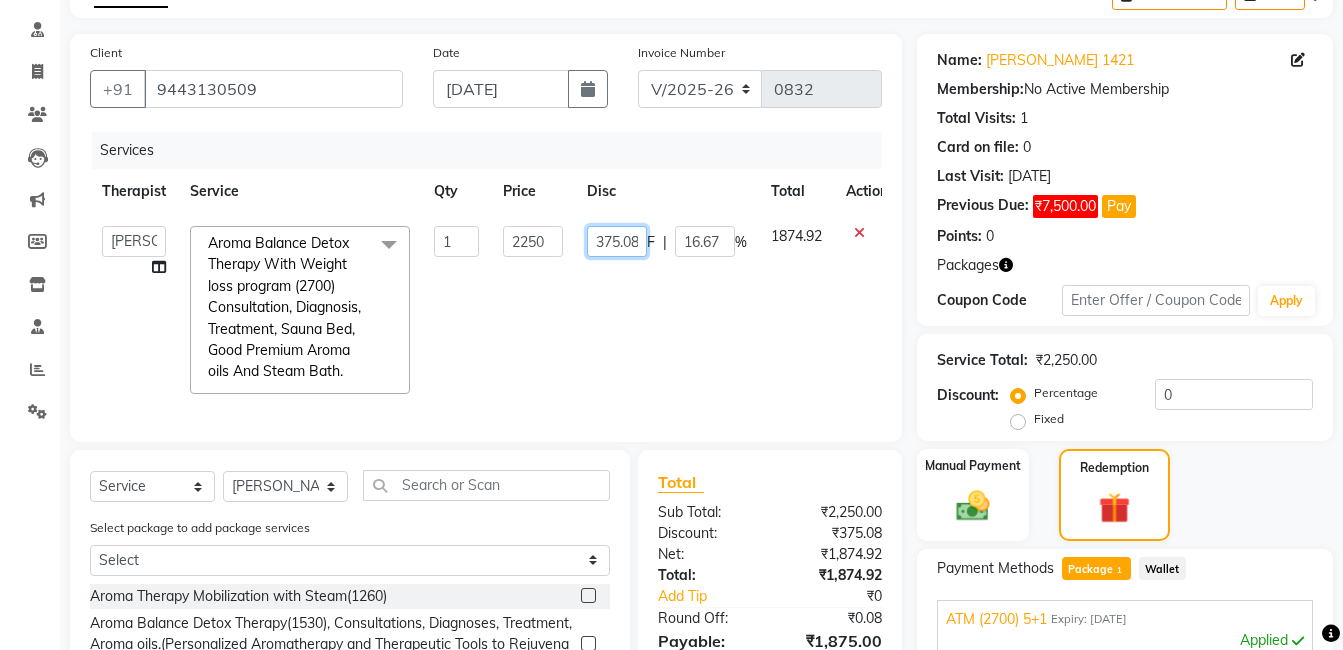click on "375.08" 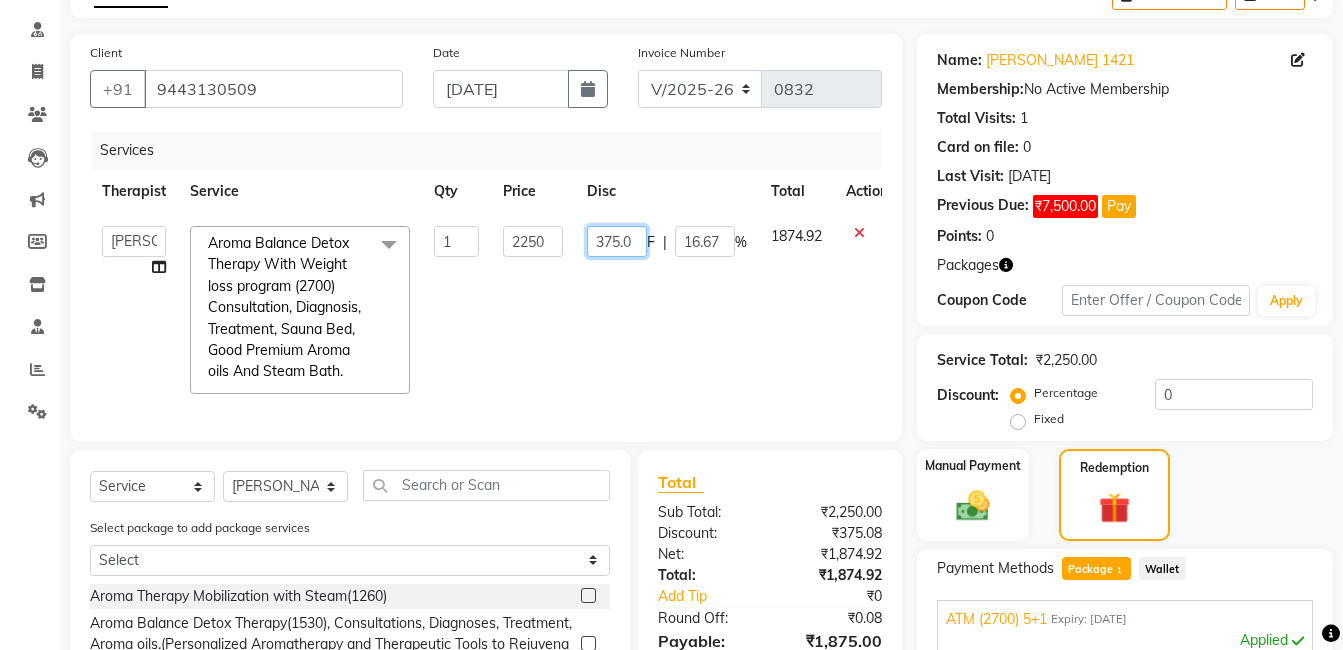scroll, scrollTop: 0, scrollLeft: 0, axis: both 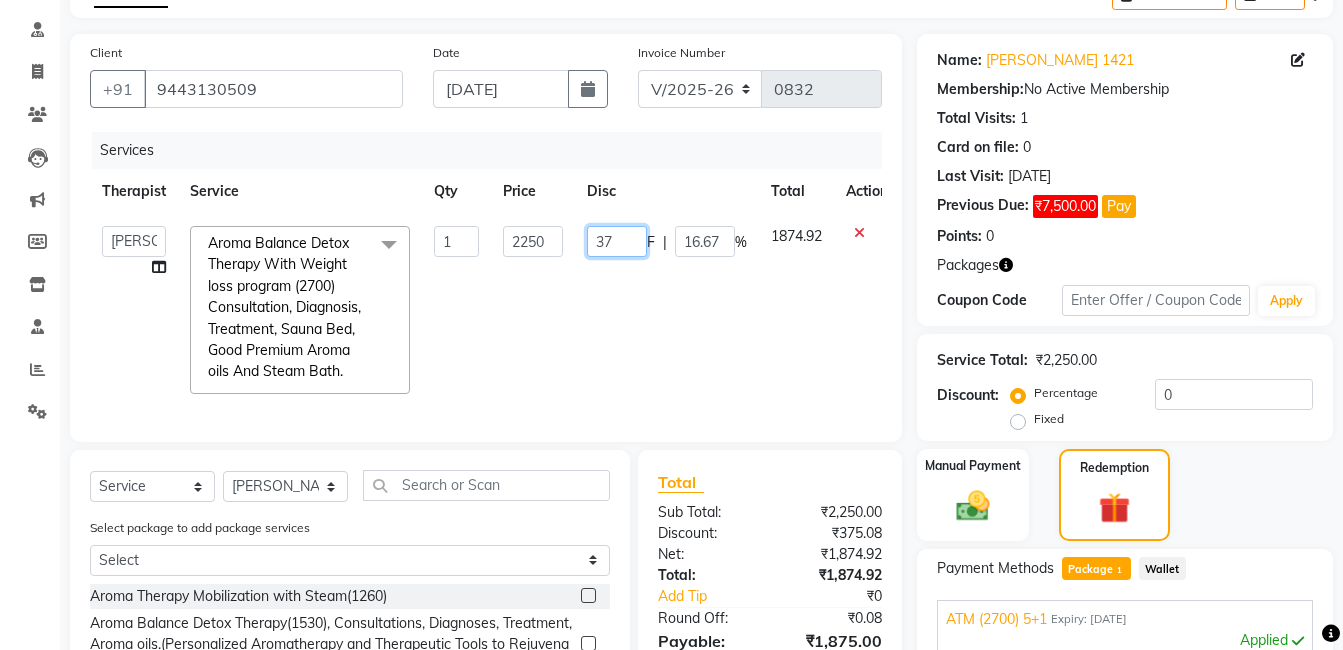 type on "3" 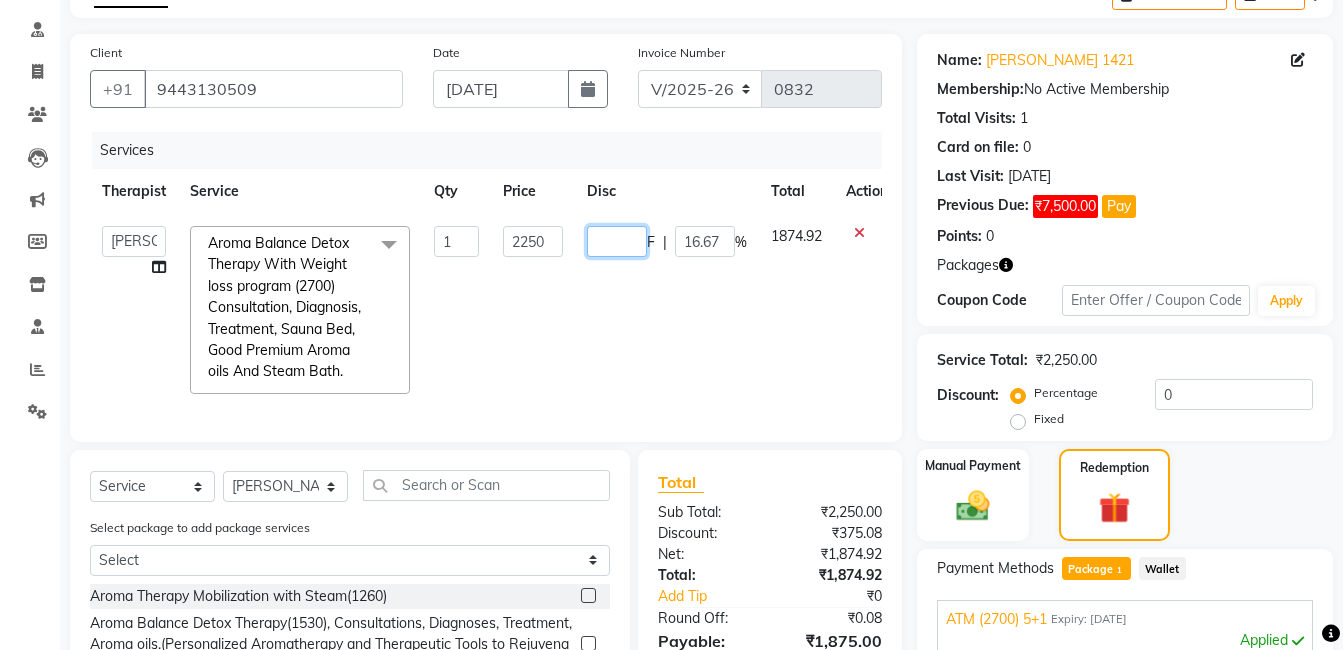 type on "0" 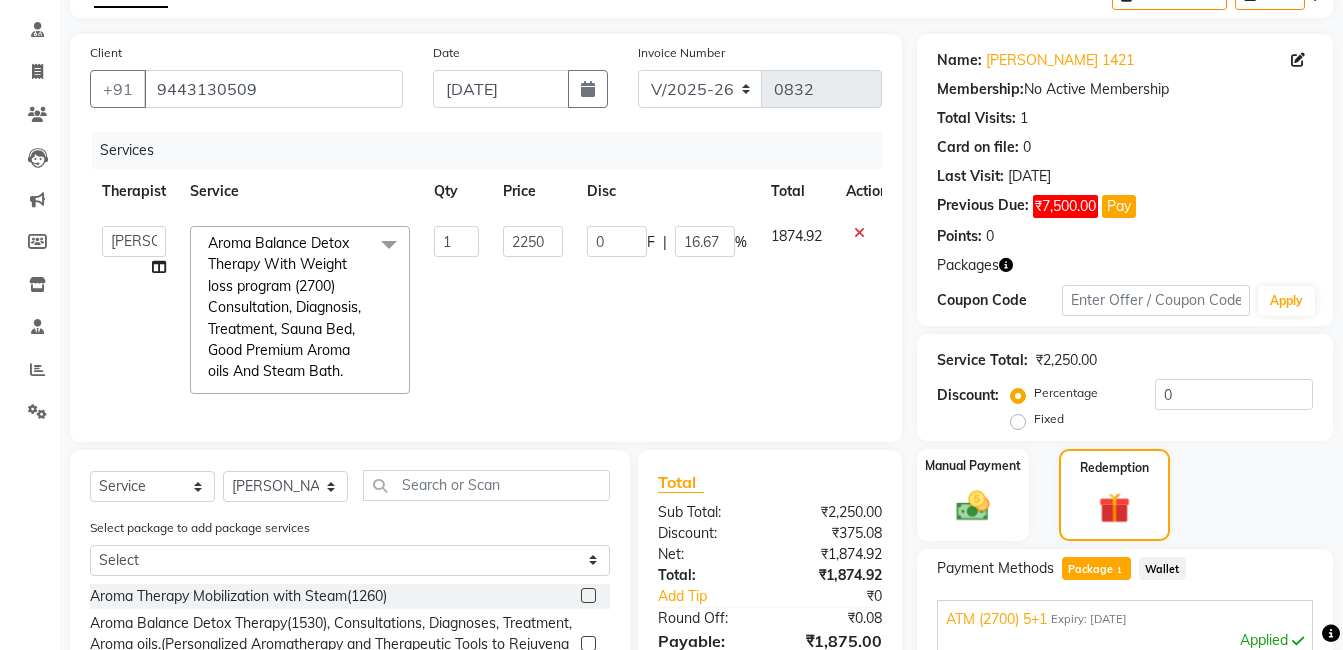 click on "1874.92" 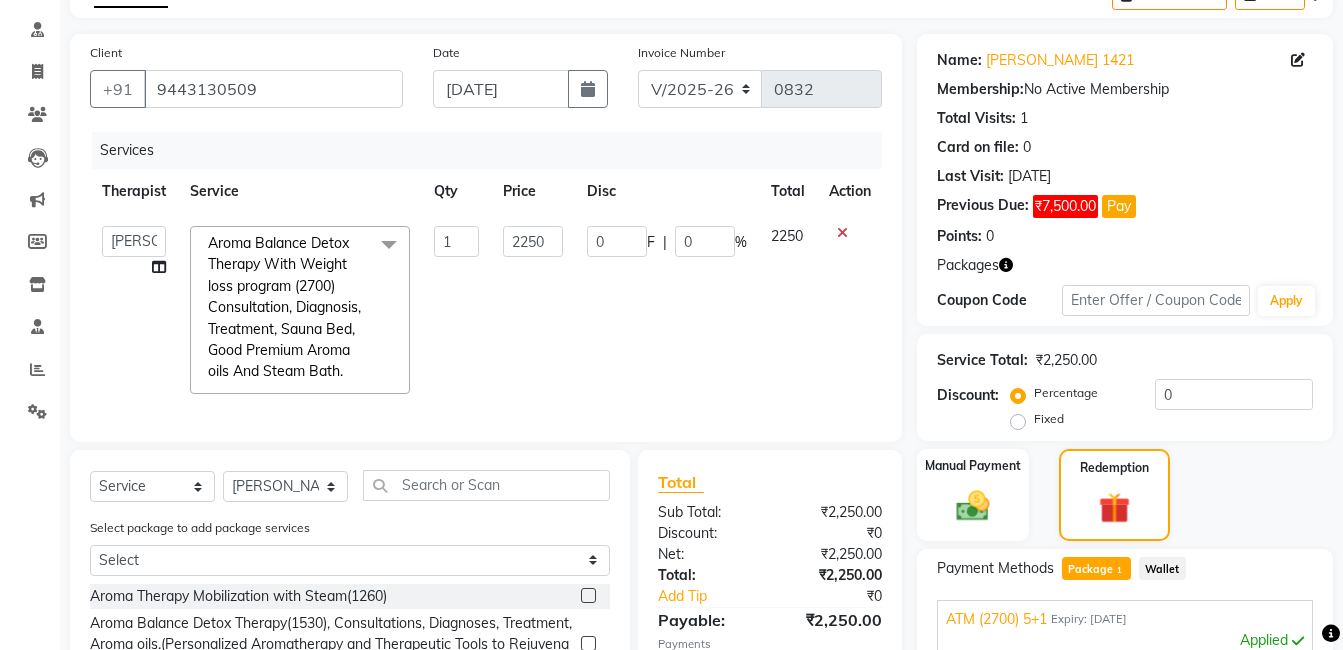 scroll, scrollTop: 402, scrollLeft: 0, axis: vertical 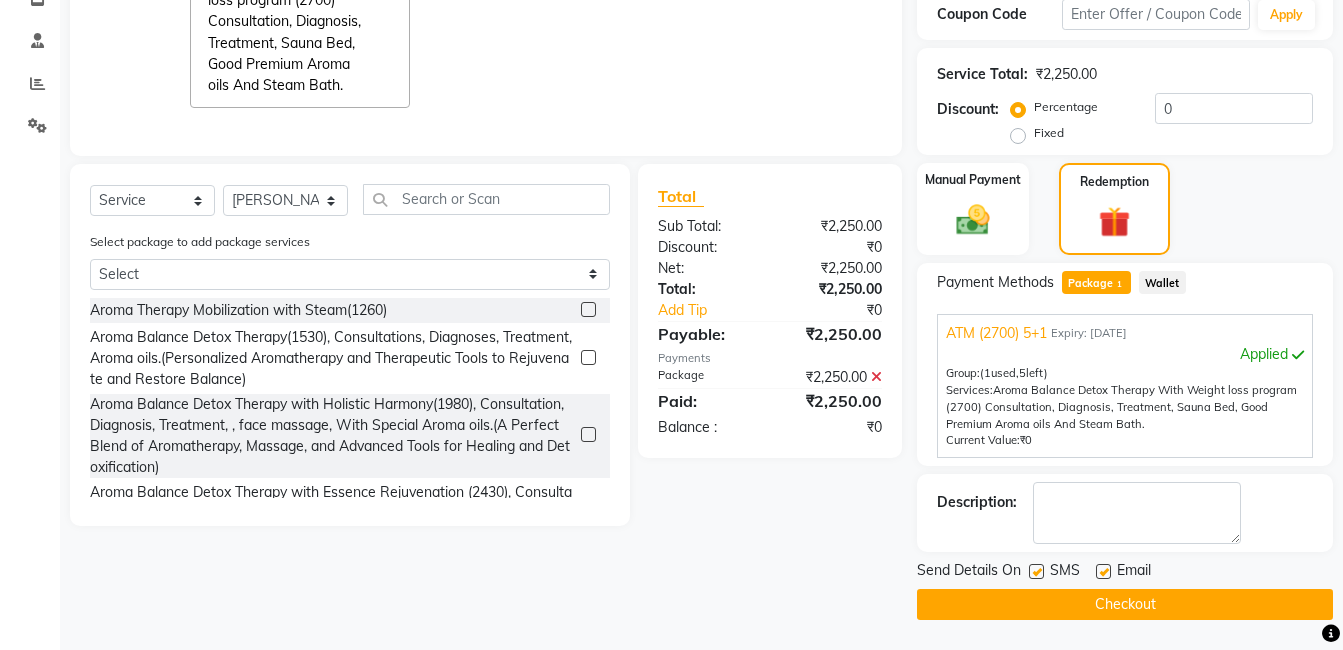 click 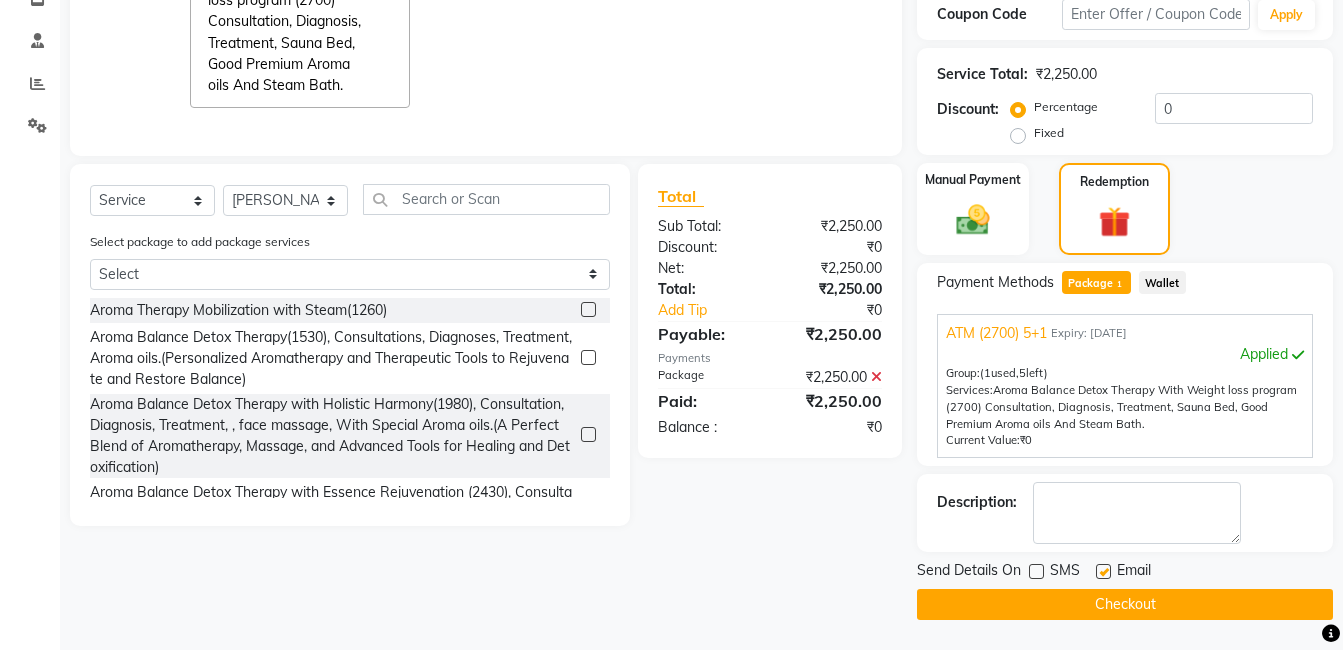 click 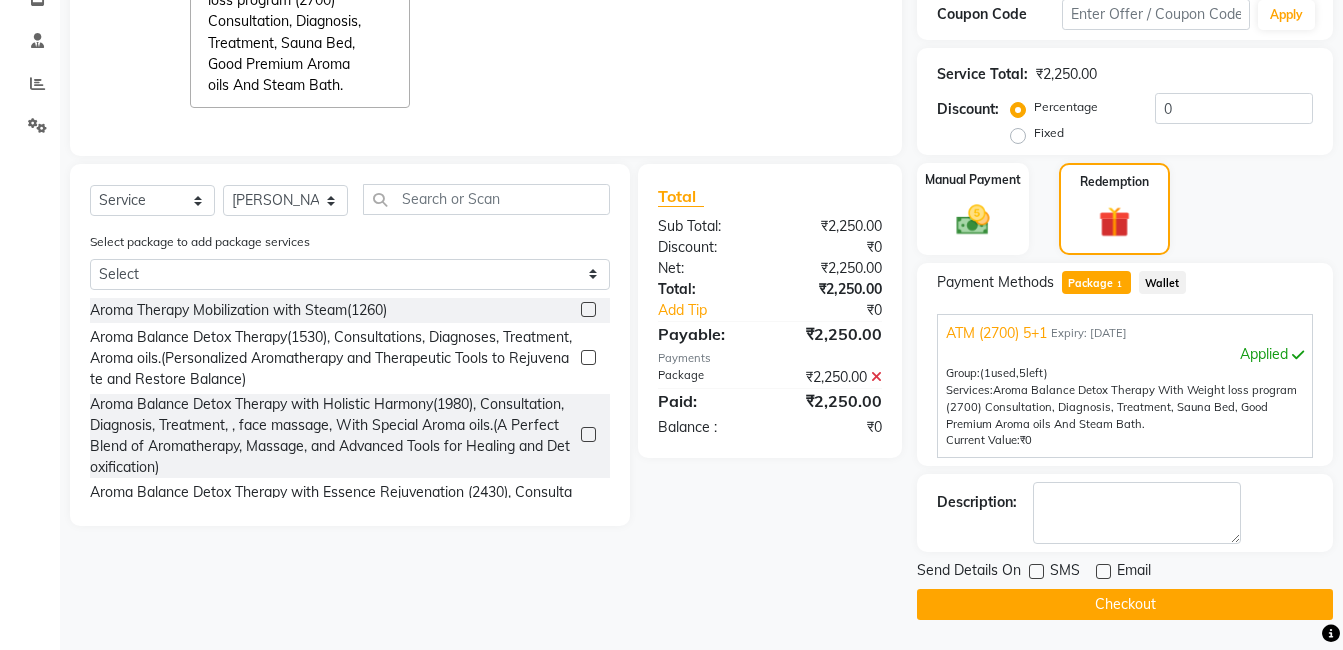 click on "Checkout" 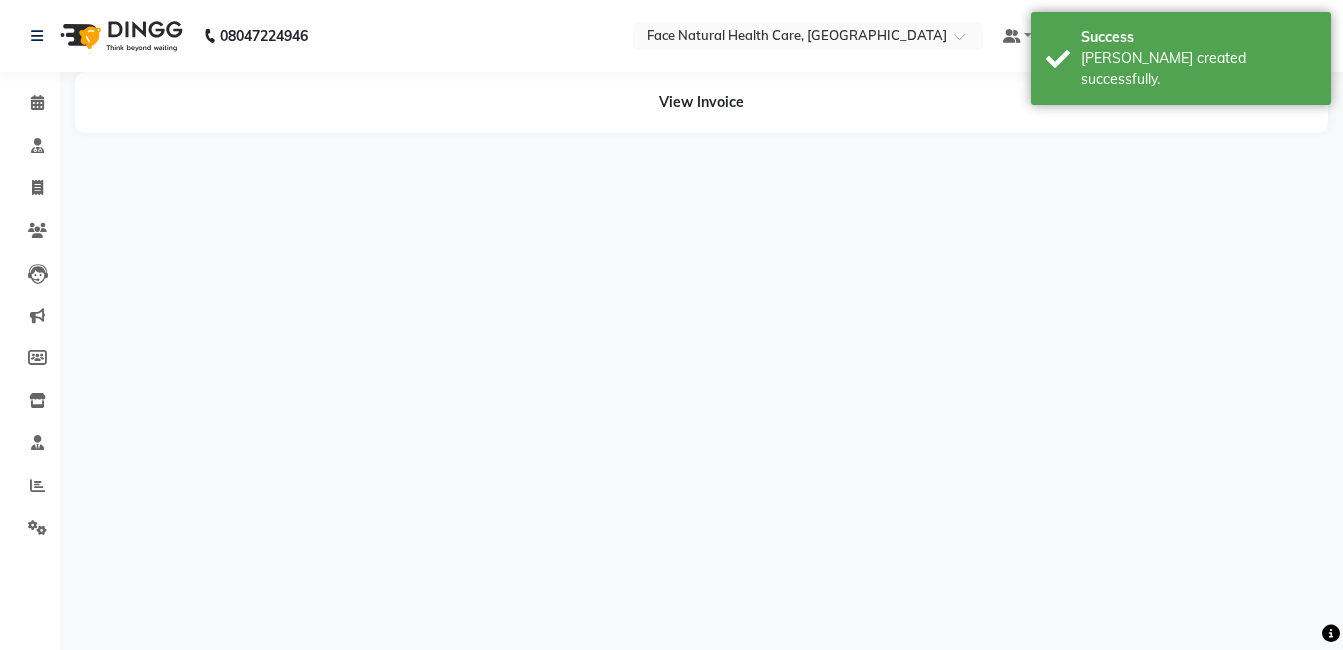 scroll, scrollTop: 0, scrollLeft: 0, axis: both 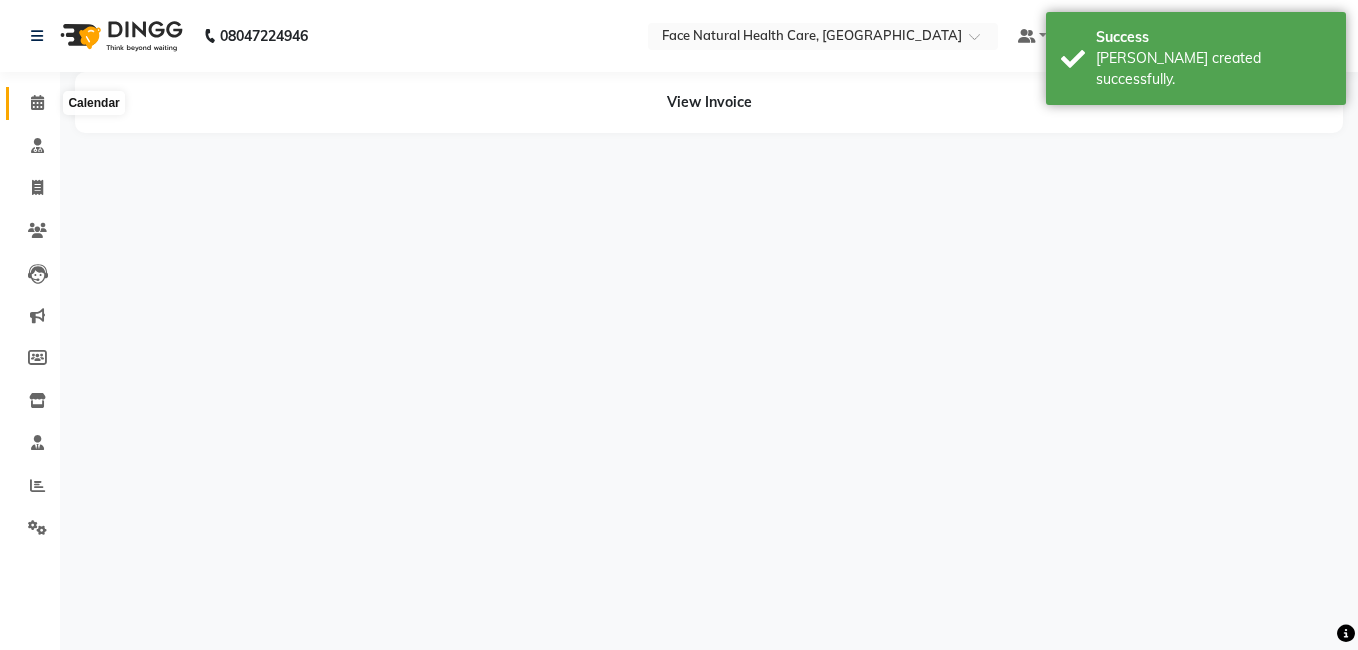 click 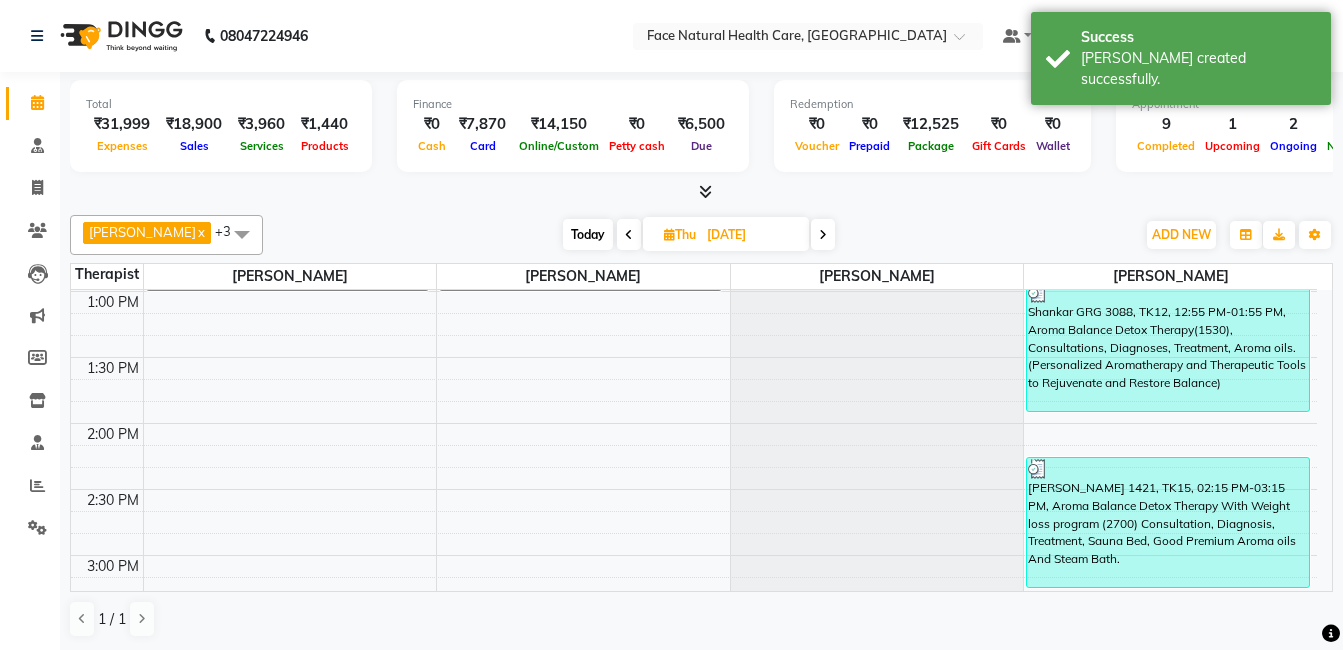 scroll, scrollTop: 789, scrollLeft: 0, axis: vertical 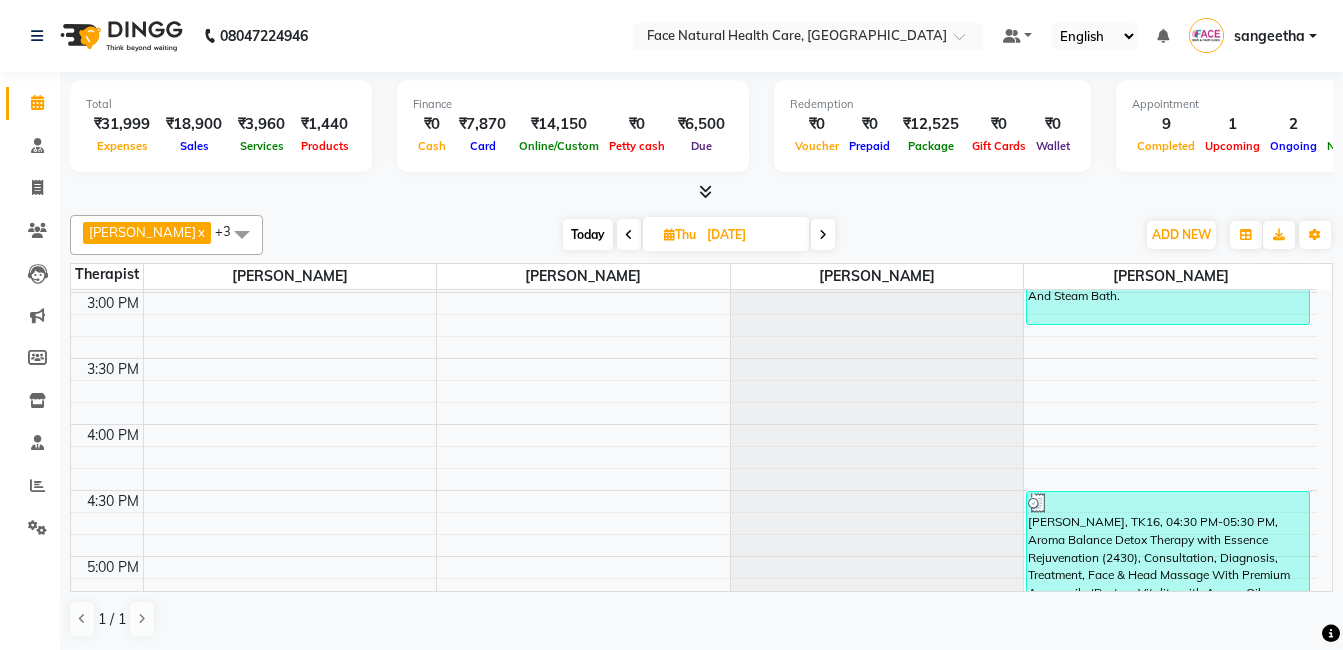 click at bounding box center [823, 235] 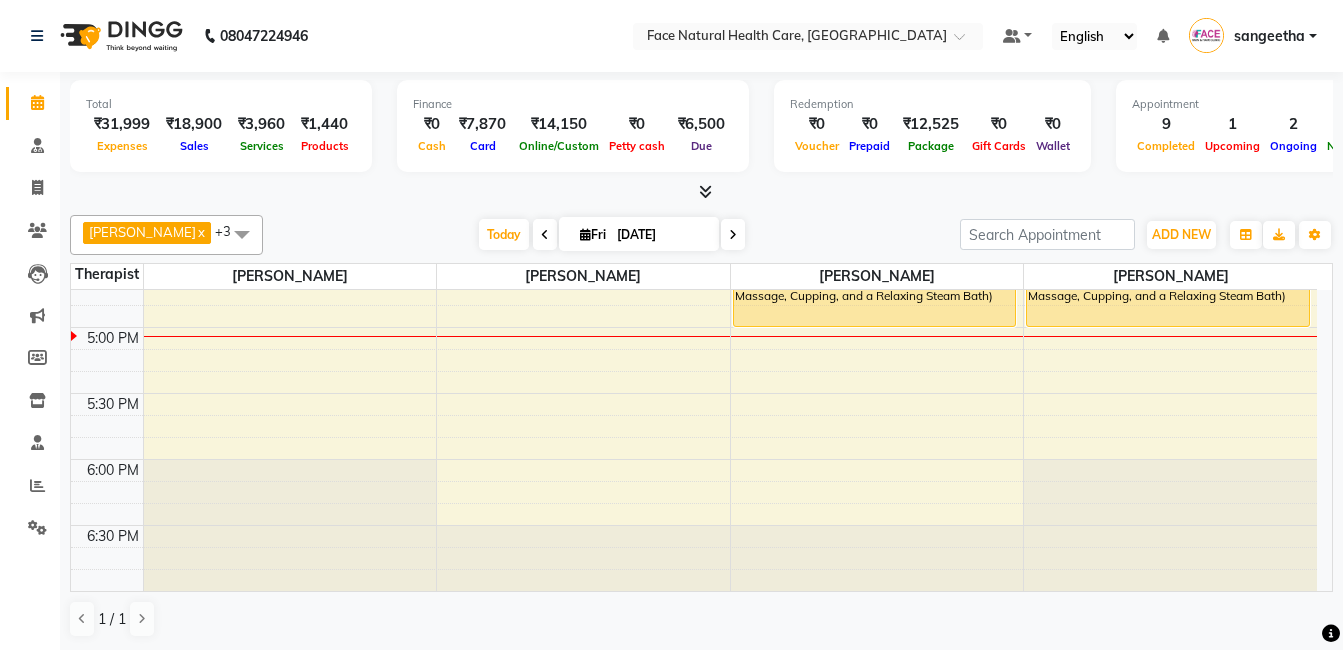 scroll, scrollTop: 755, scrollLeft: 0, axis: vertical 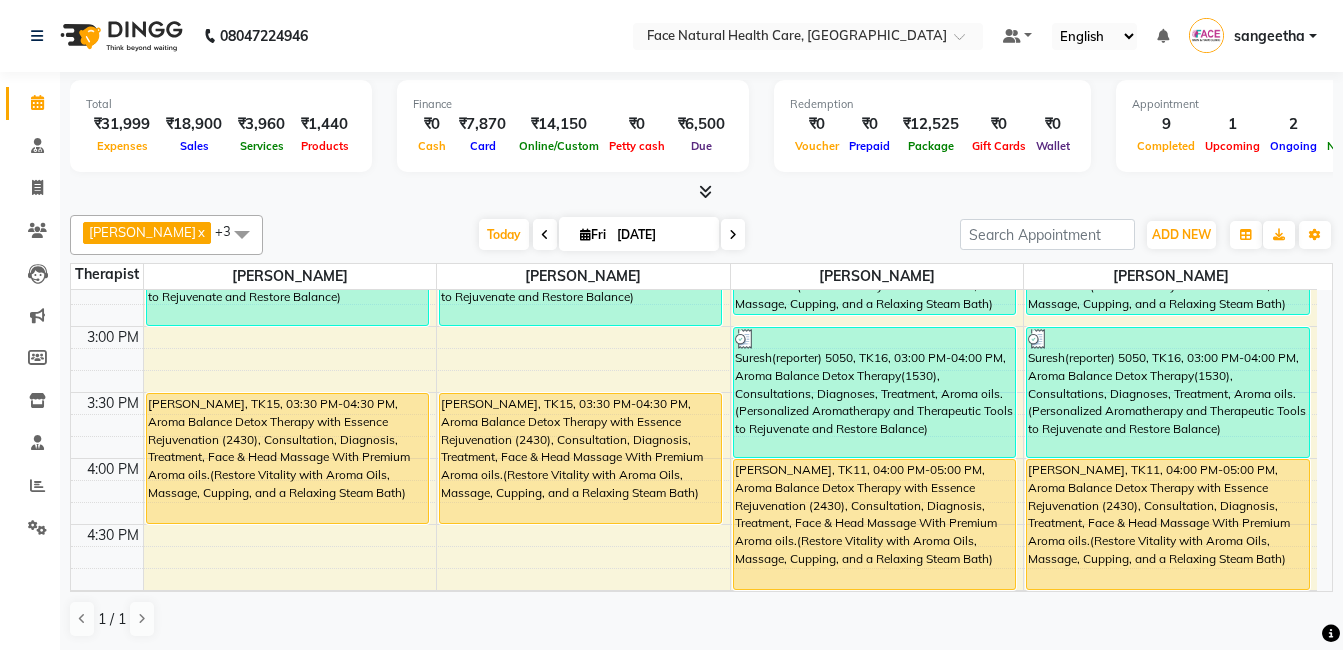 click on "[PERSON_NAME], TK15, 03:30 PM-04:30 PM, Aroma Balance Detox Therapy with Essence Rejuvenation  (2430), Consultation, Diagnosis, Treatment,  Face & Head Massage With Premium Aroma oils.(Restore Vitality with Aroma Oils, Massage, Cupping, and a Relaxing Steam Bath)" at bounding box center (287, 458) 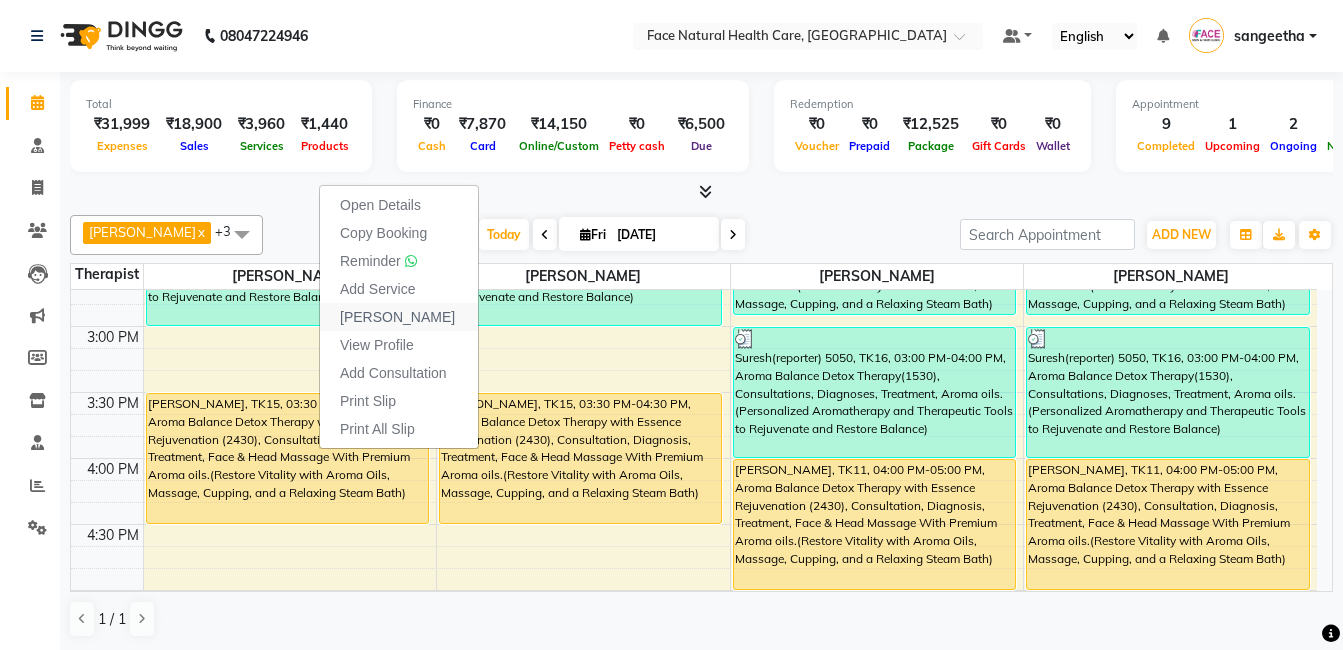 click on "[PERSON_NAME]" at bounding box center (397, 317) 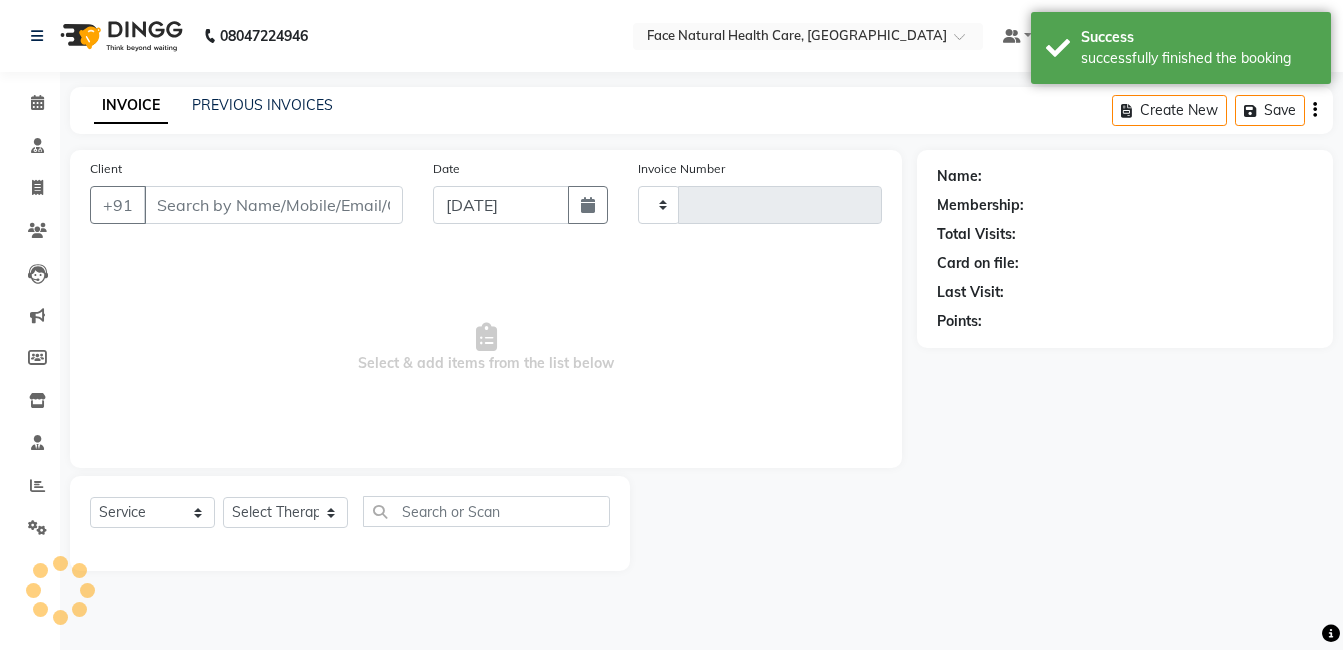 type on "0833" 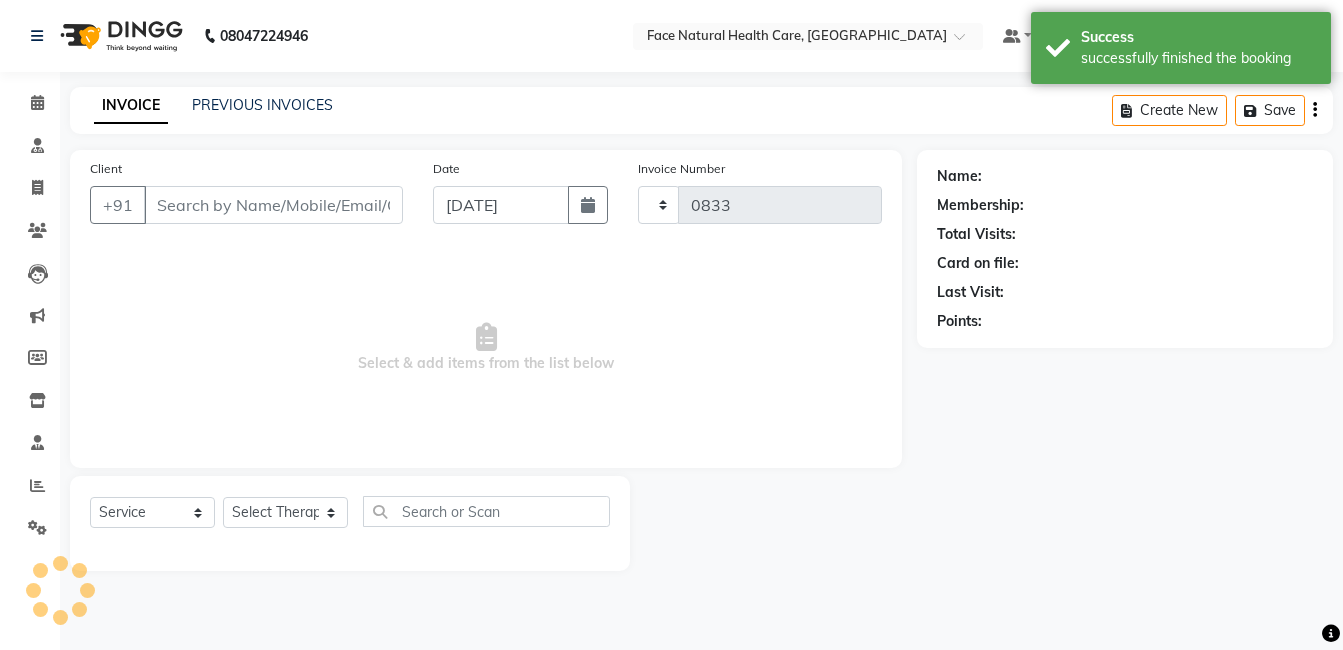 select on "5675" 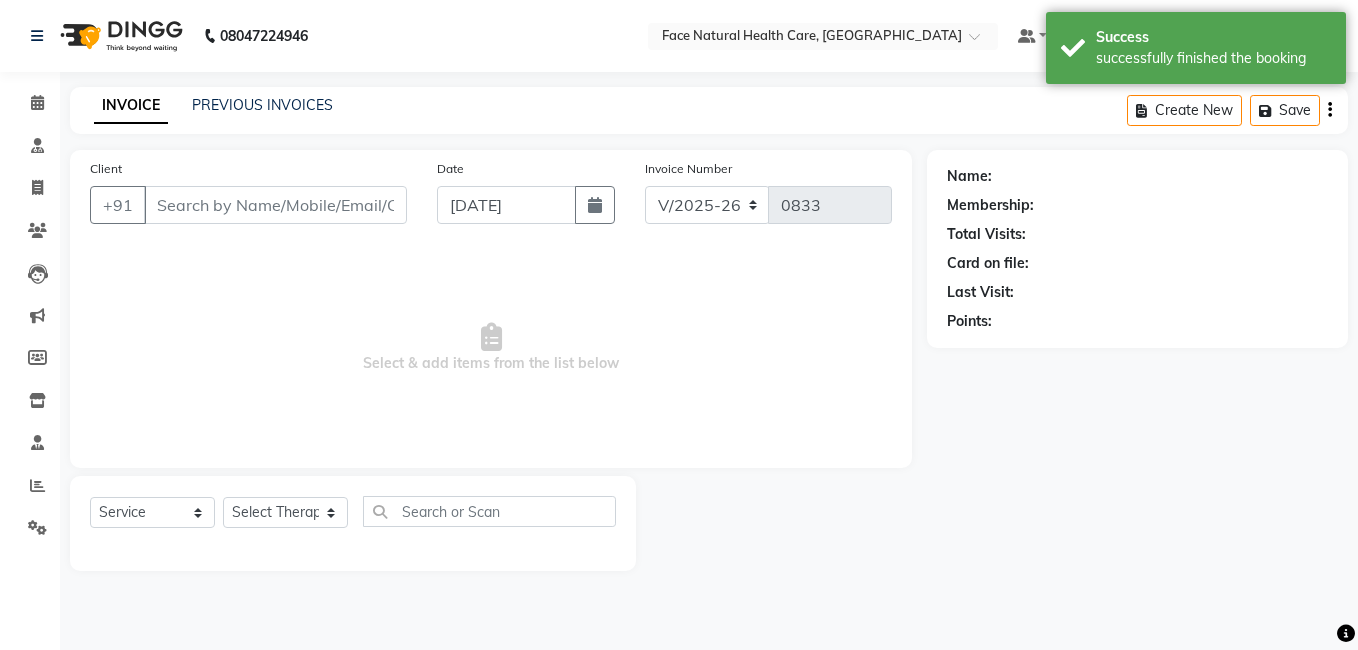 type on "9952239829" 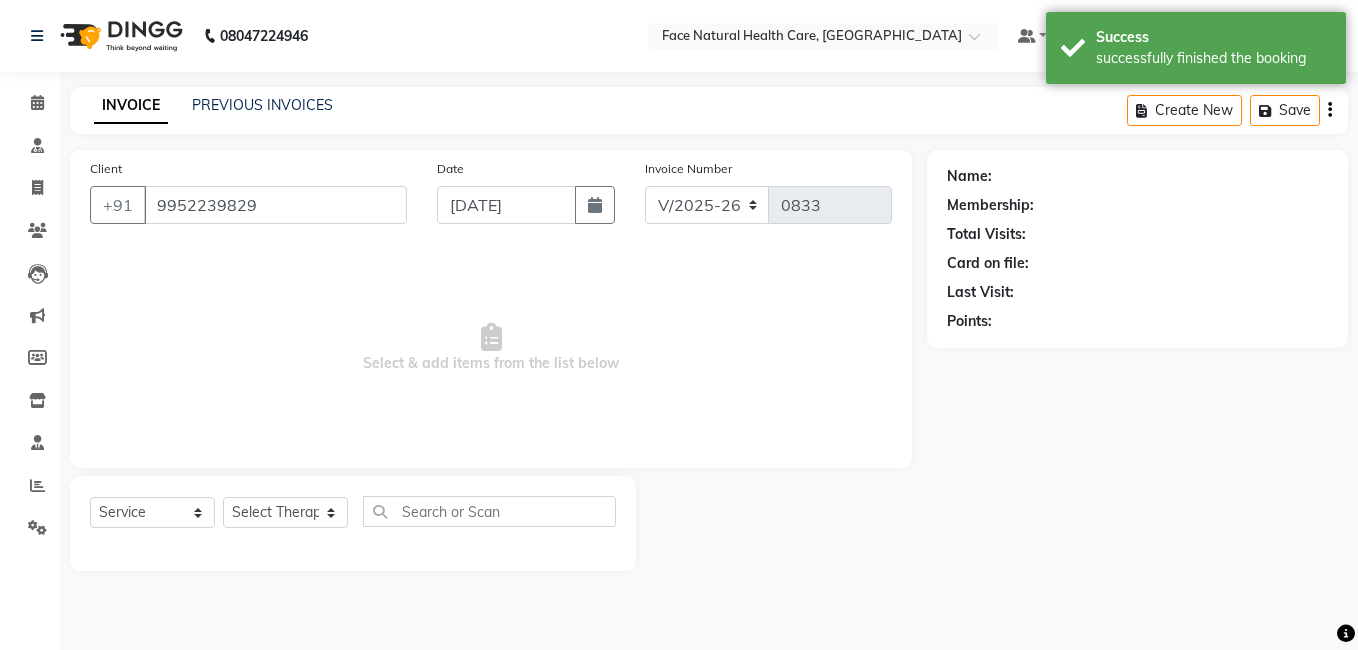 select on "47694" 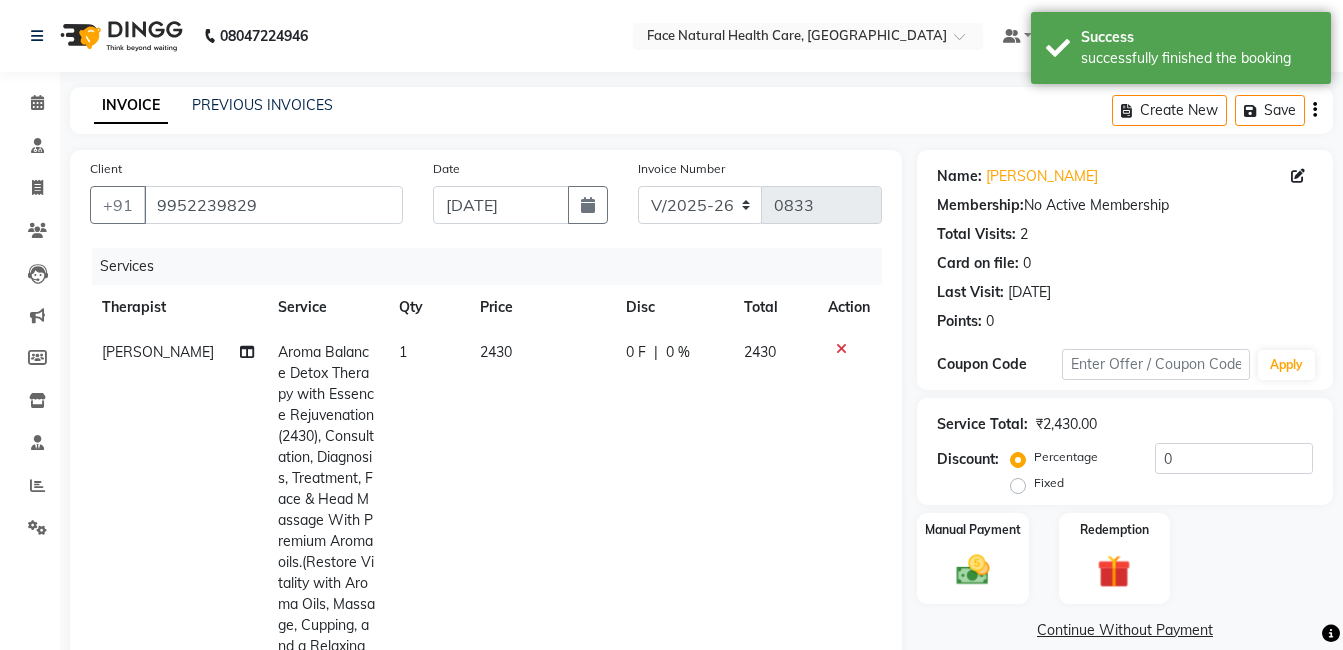 click on "2430" 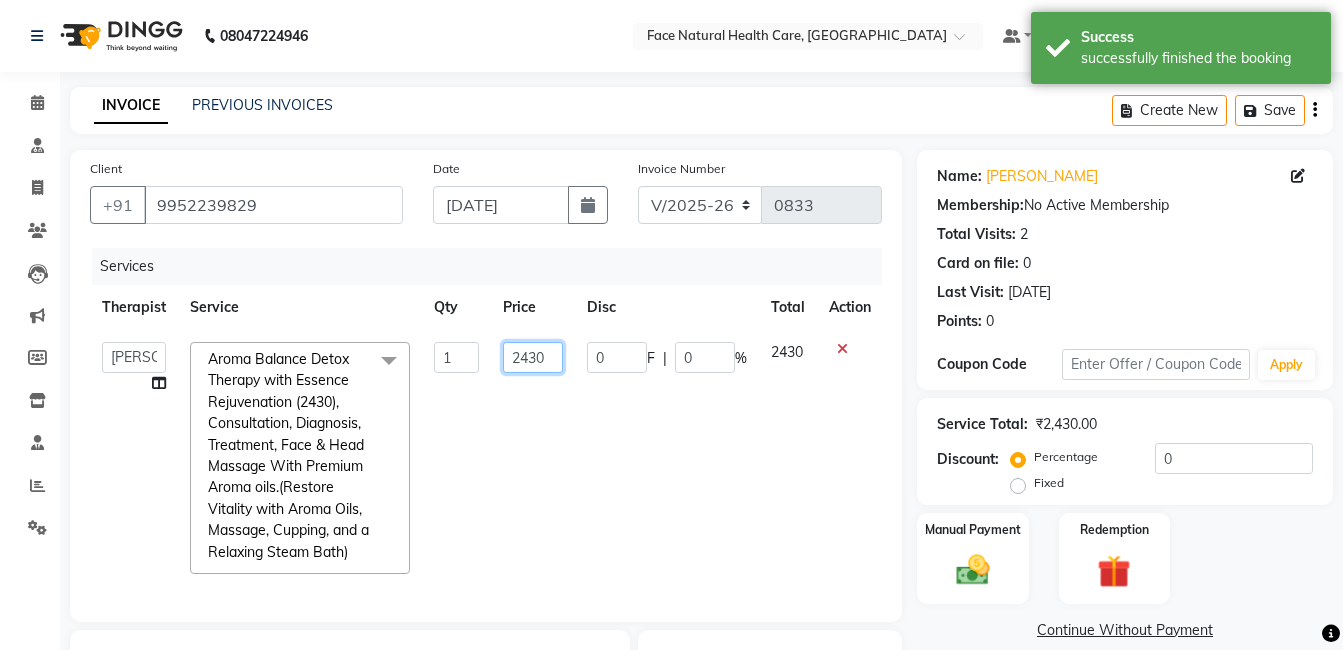 click on "2430" 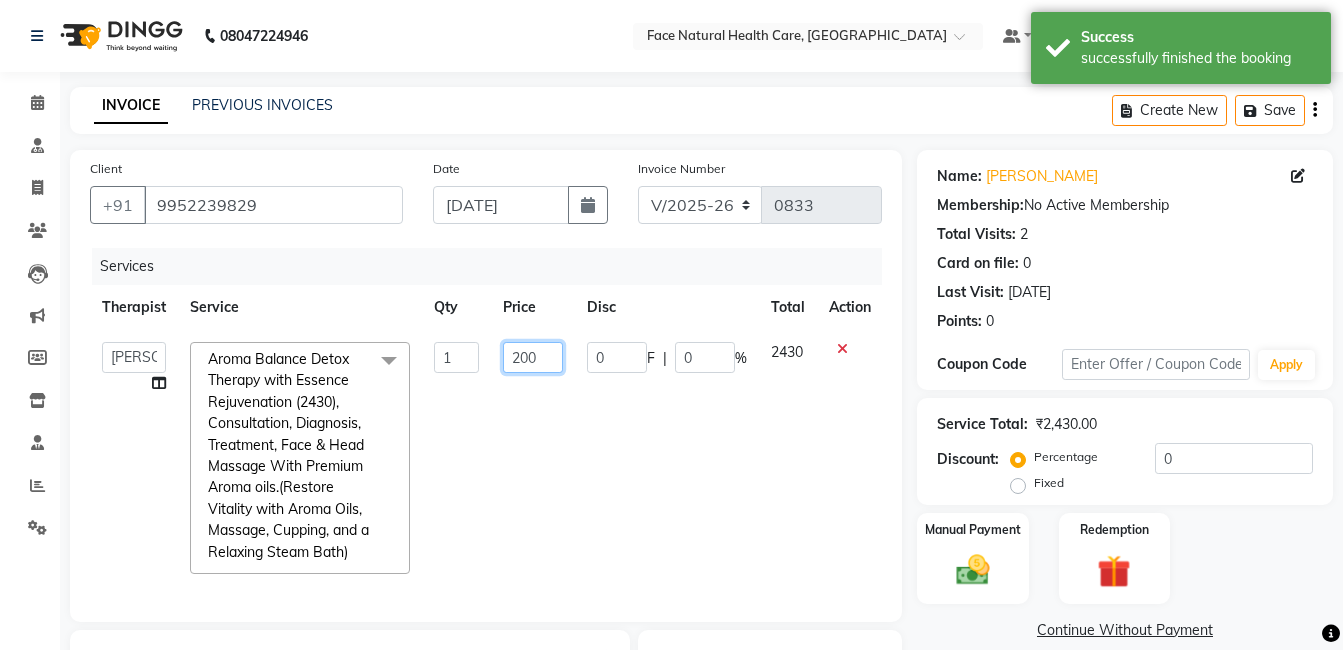type on "2000" 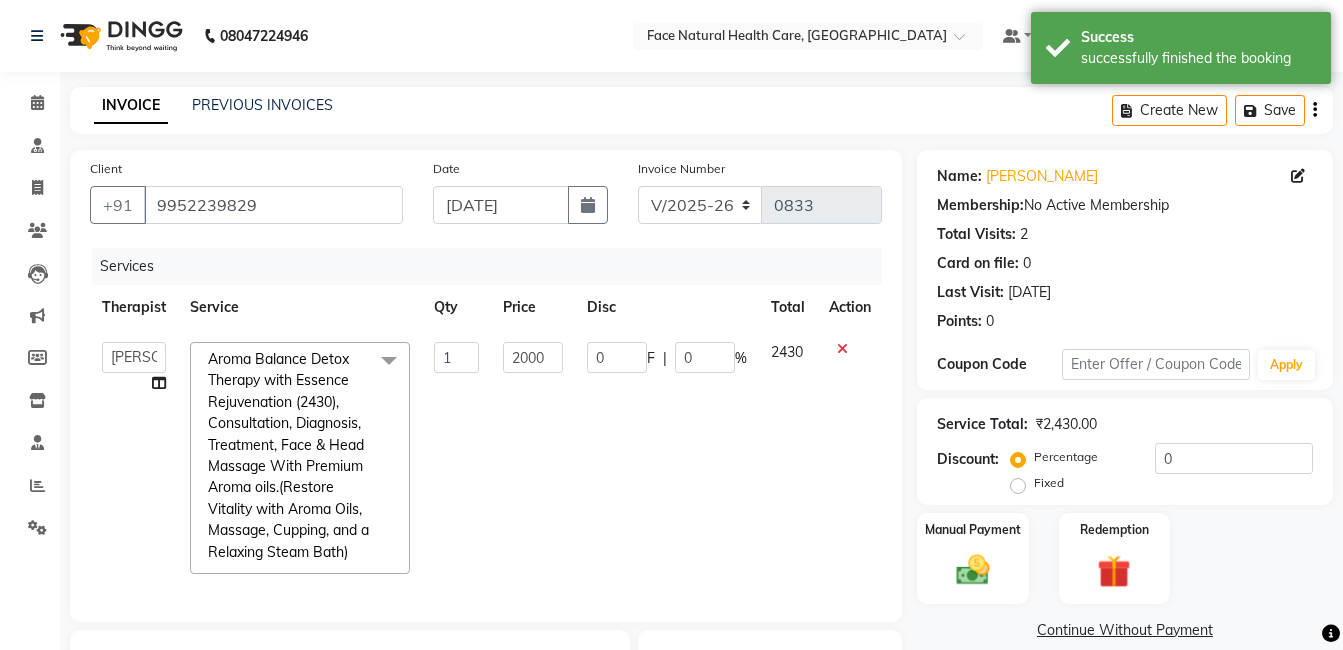 click on "2430" 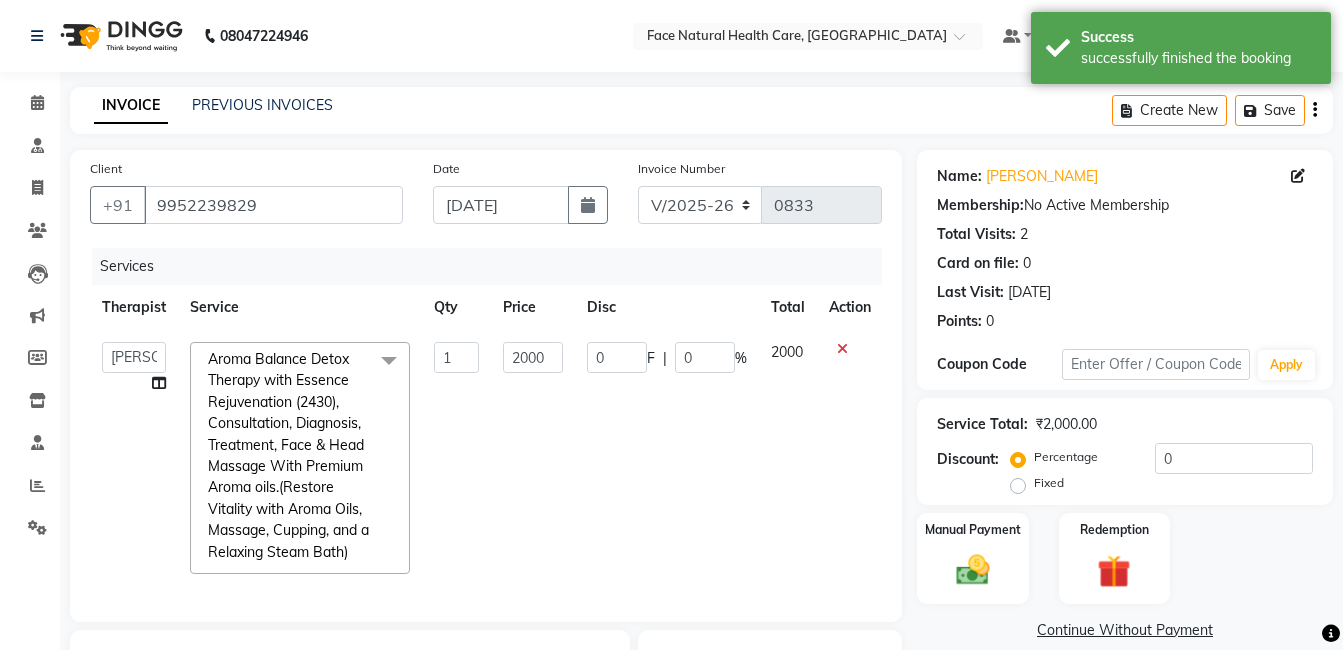 scroll, scrollTop: 166, scrollLeft: 0, axis: vertical 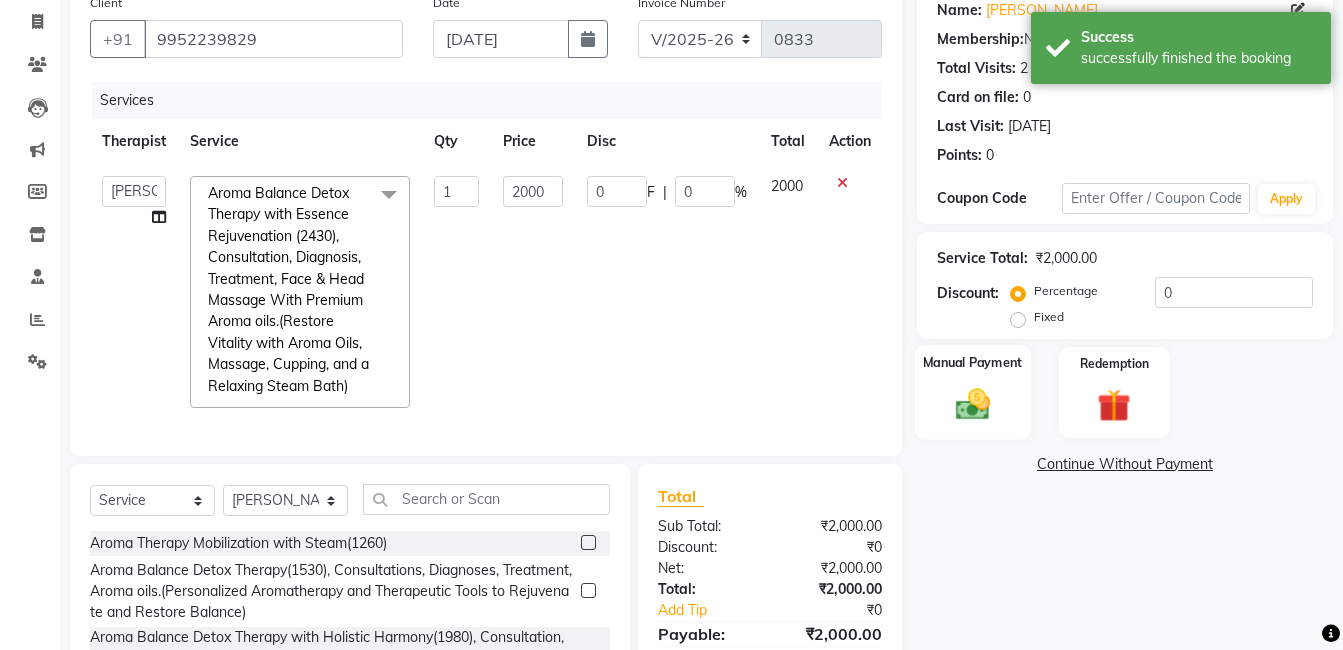 click 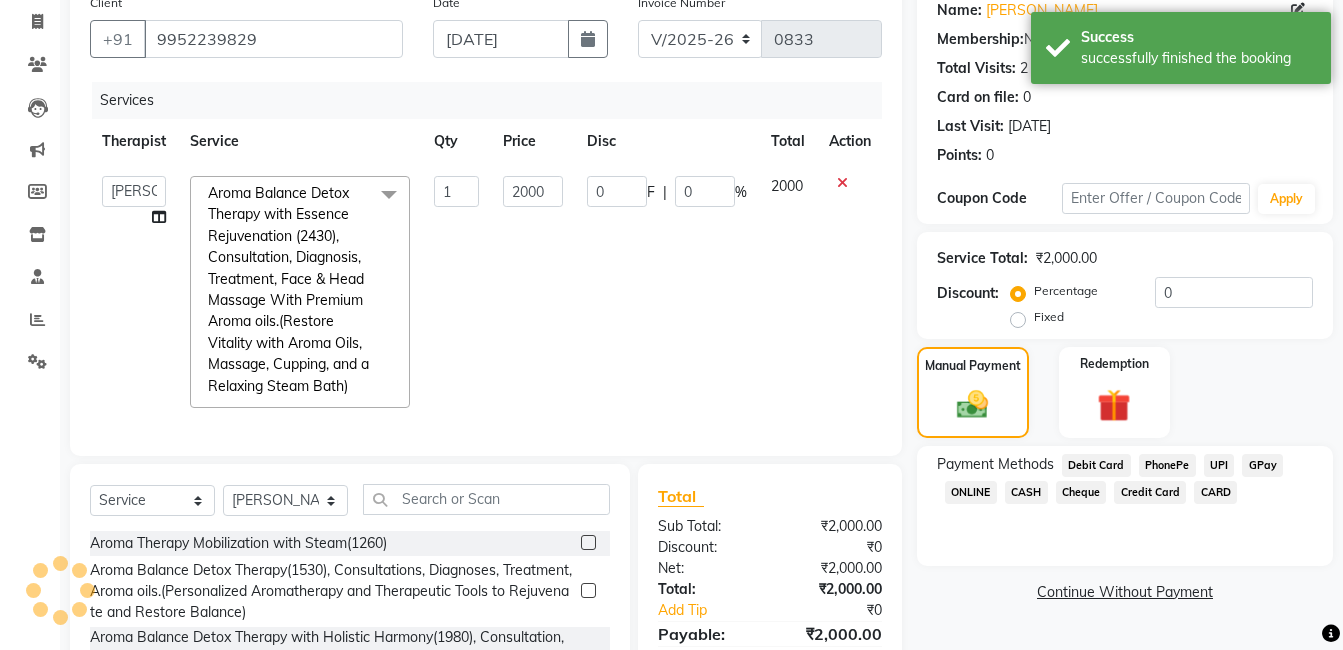 click on "GPay" 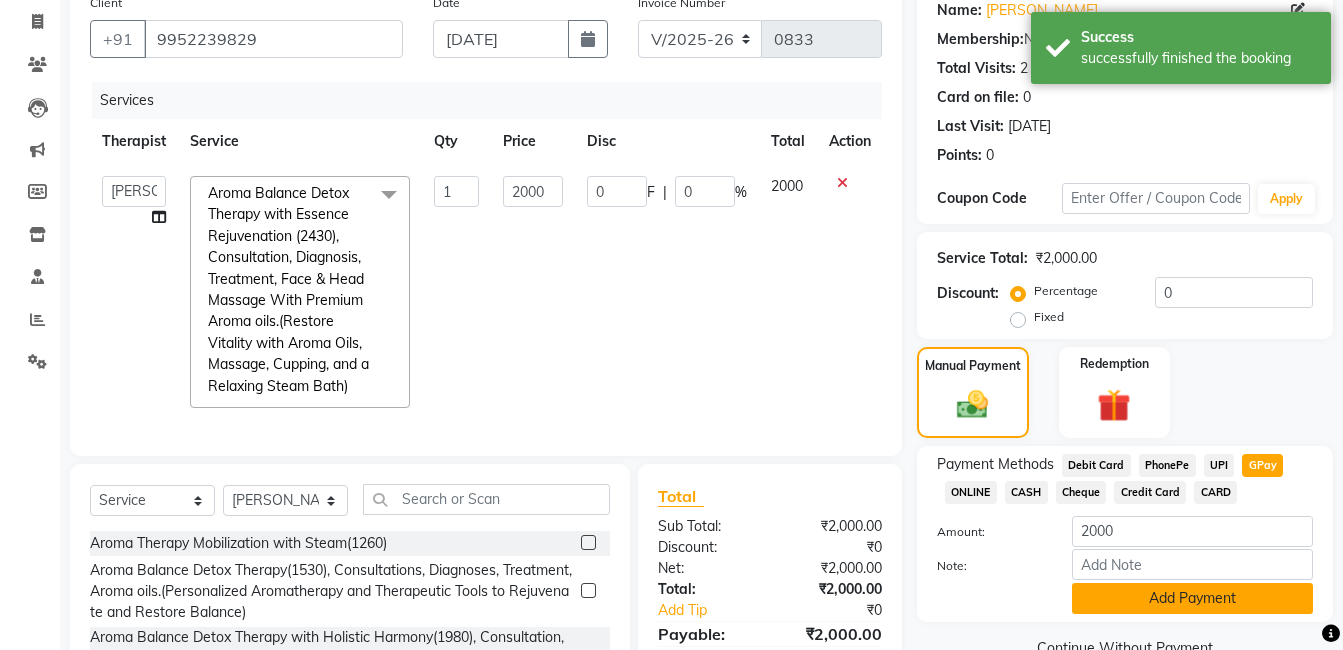 click on "Add Payment" 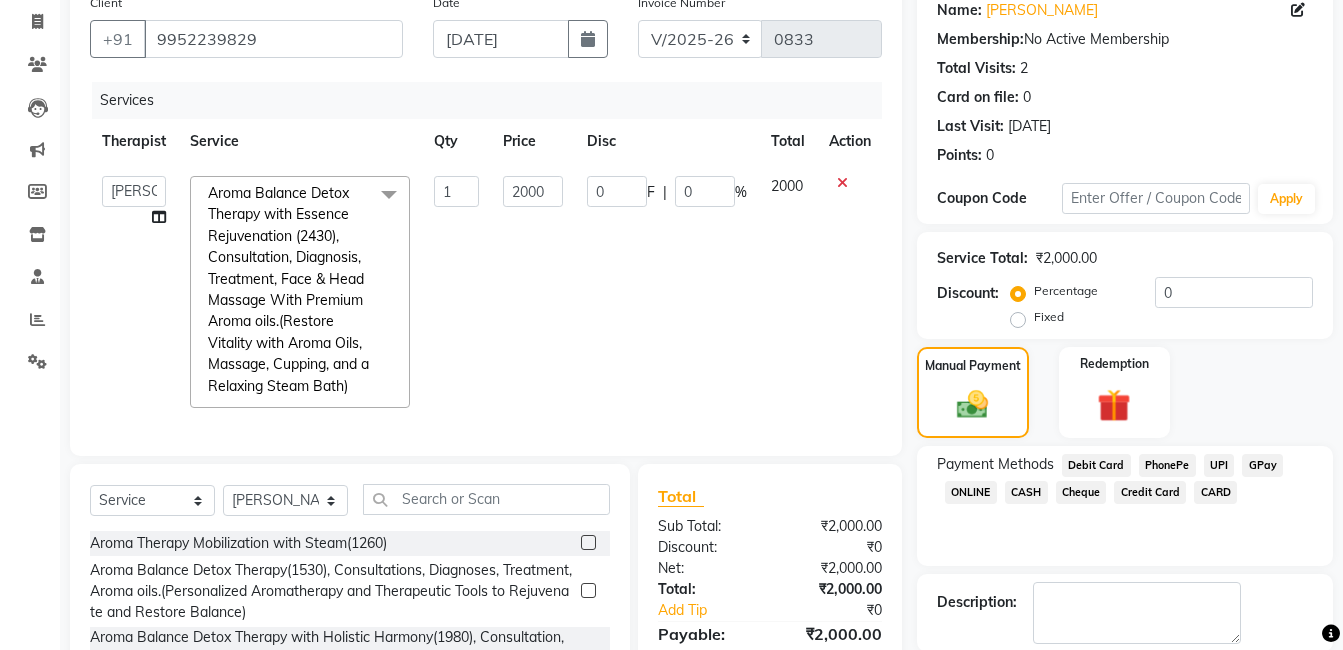 scroll, scrollTop: 299, scrollLeft: 0, axis: vertical 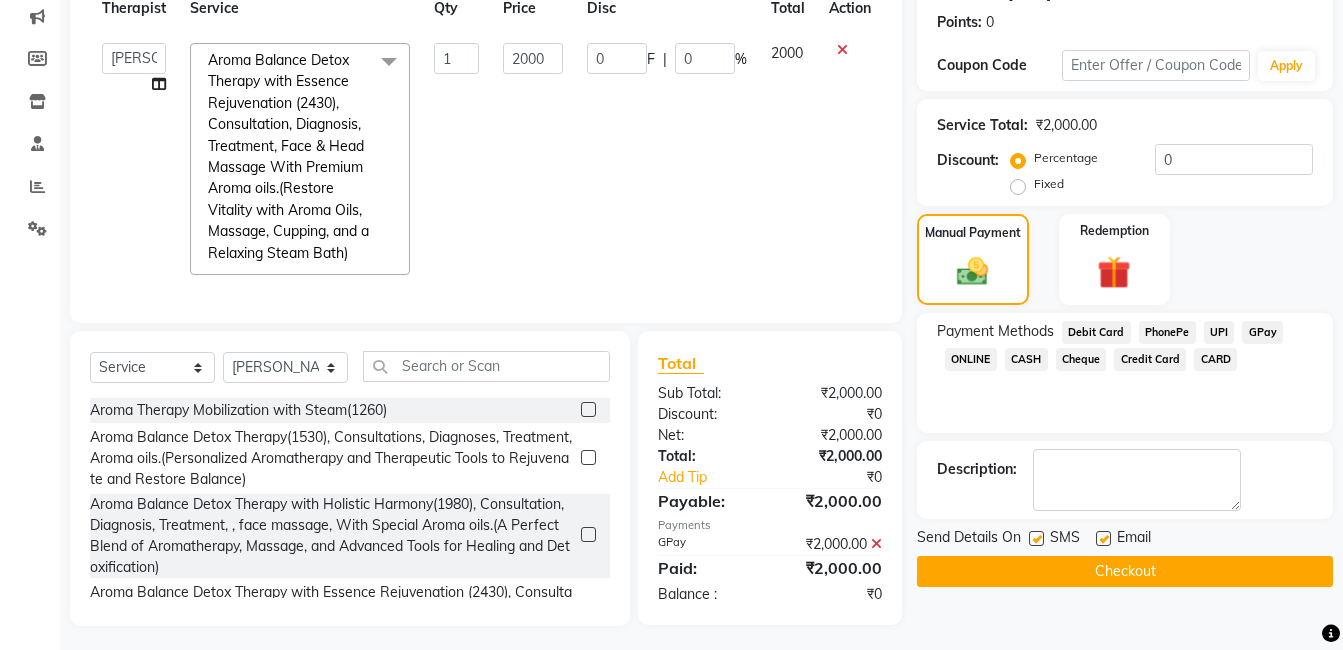 click 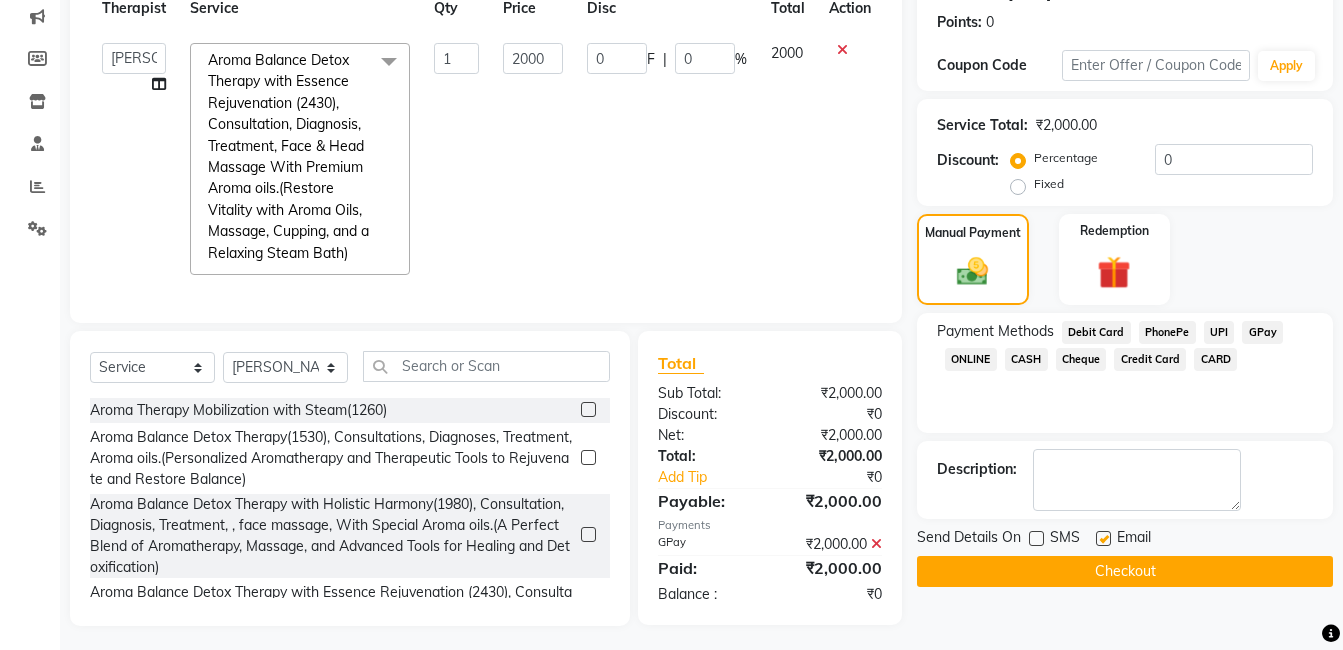 click 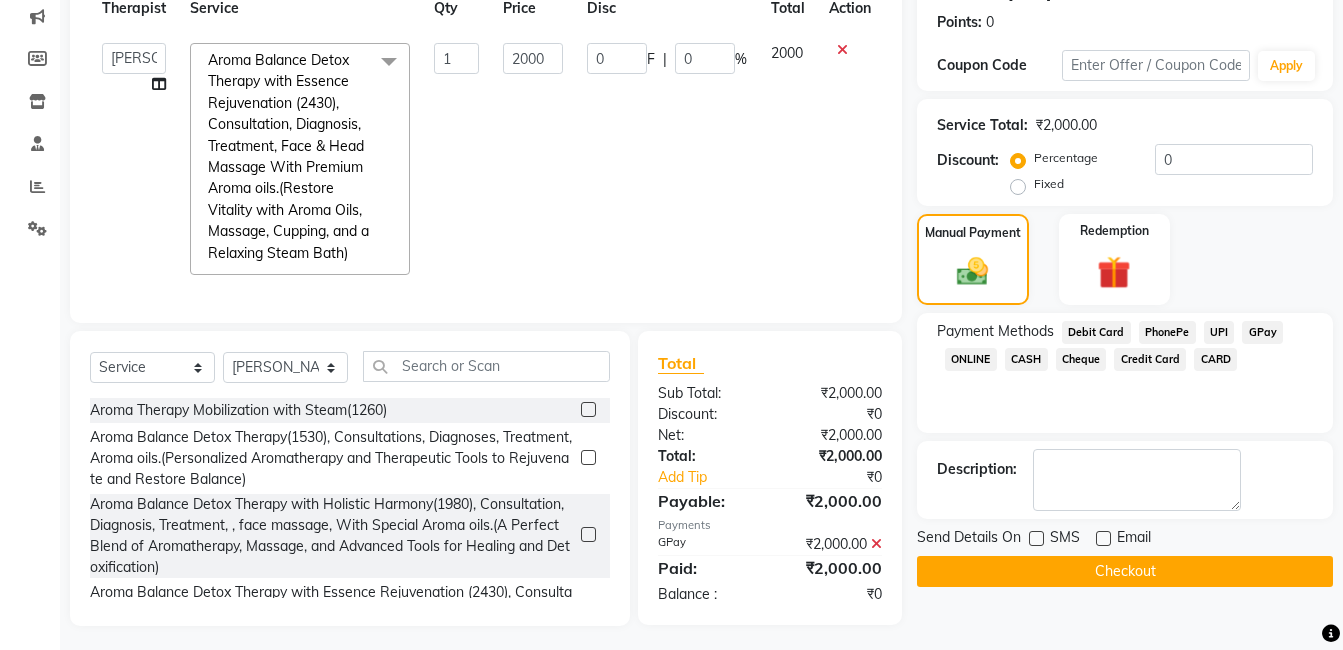 click on "Checkout" 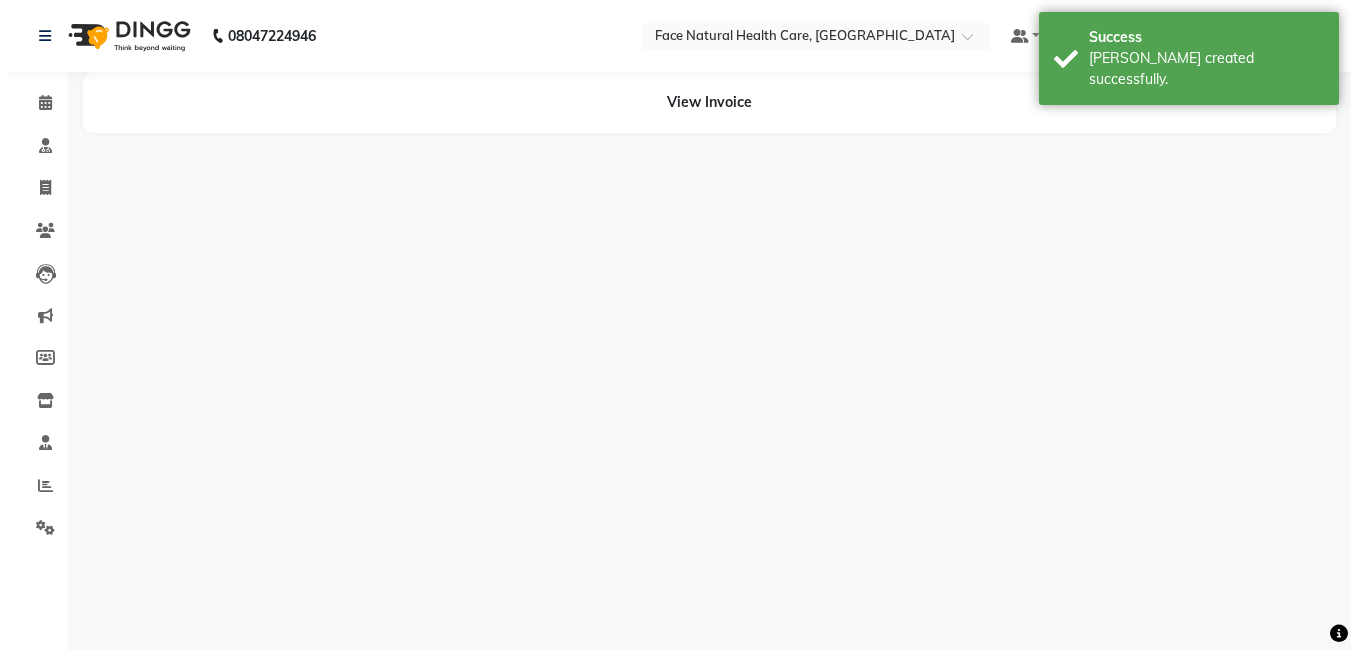 scroll, scrollTop: 0, scrollLeft: 0, axis: both 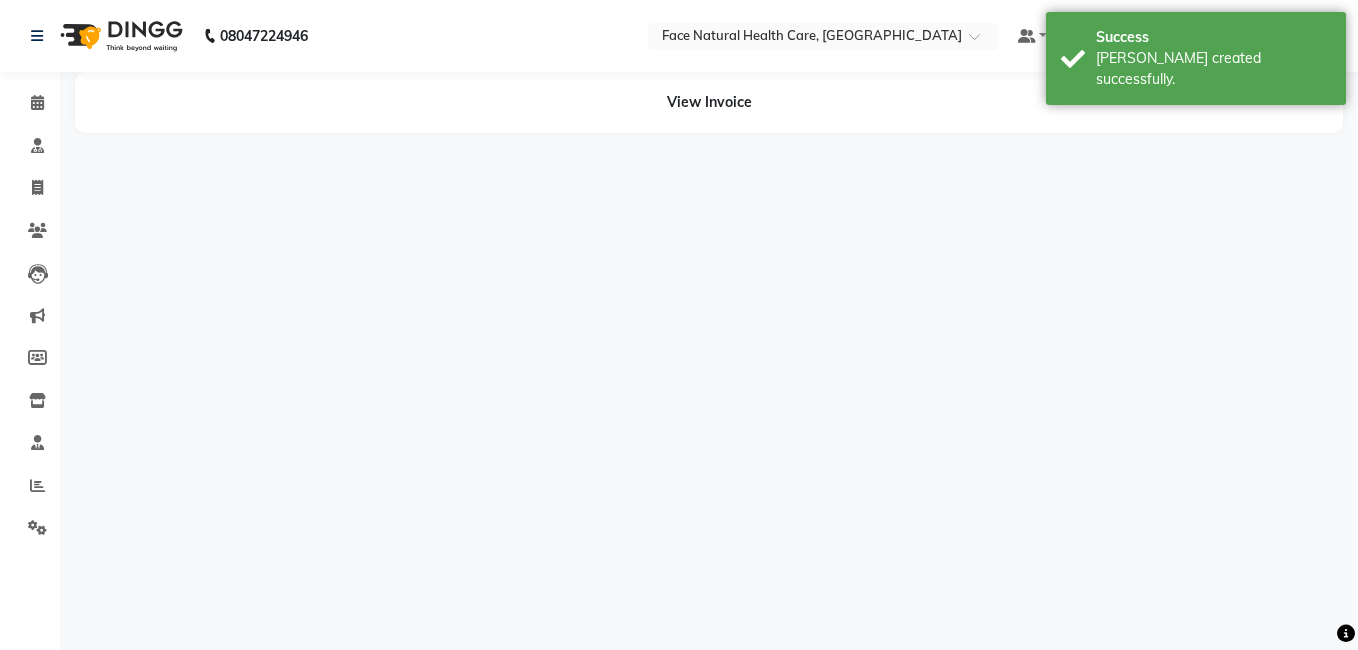 select on "47694" 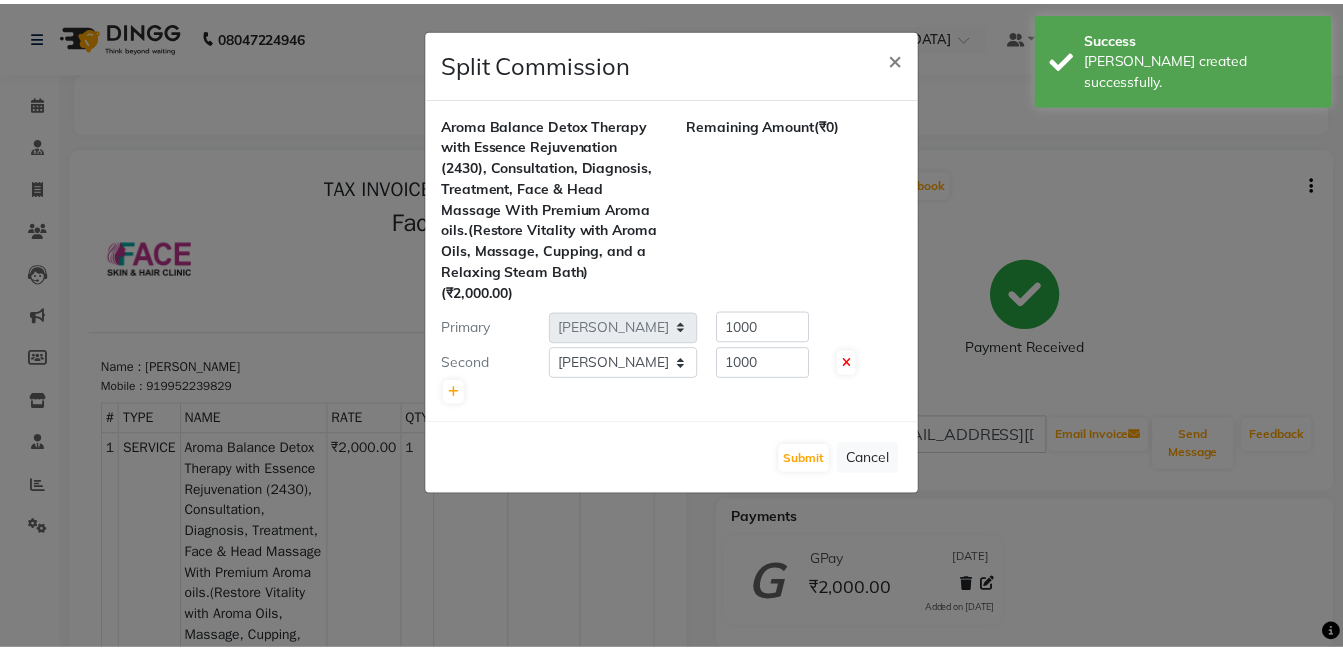 scroll, scrollTop: 0, scrollLeft: 0, axis: both 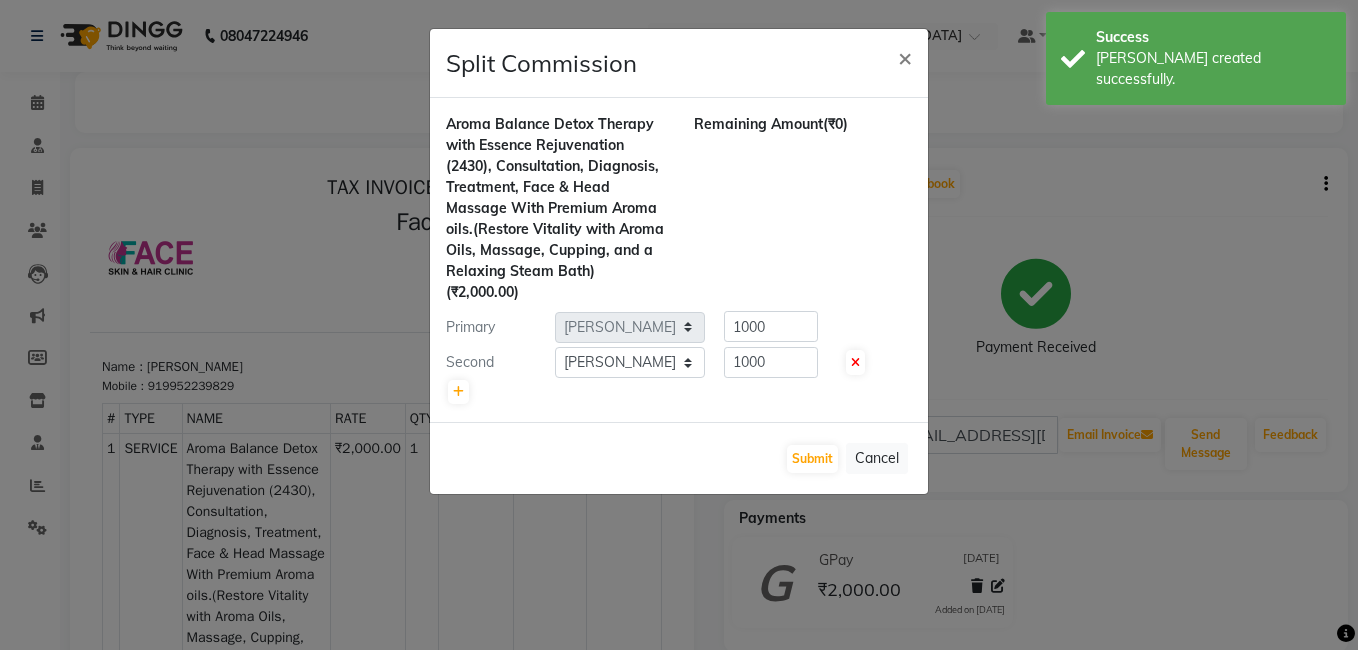 click on "Split Commission × Aroma Balance Detox Therapy with Essence Rejuvenation  (2430), Consultation, Diagnosis, Treatment,  Face & Head Massage With Premium Aroma oils.(Restore Vitality with Aroma Oils, Massage, Cupping, and a Relaxing Steam Bath)  (₹2,000.00) Remaining Amount  (₹0) Primary Select  [PERSON_NAME]   [PERSON_NAME] [PERSON_NAME] M   [PERSON_NAME] [PERSON_NAME]   [PERSON_NAME]   [PERSON_NAME]  1000 Second Select  [PERSON_NAME]   [PERSON_NAME] [PERSON_NAME] M   [PERSON_NAME] [PERSON_NAME]   [PERSON_NAME]   [PERSON_NAME]  1000  Submit   Cancel" 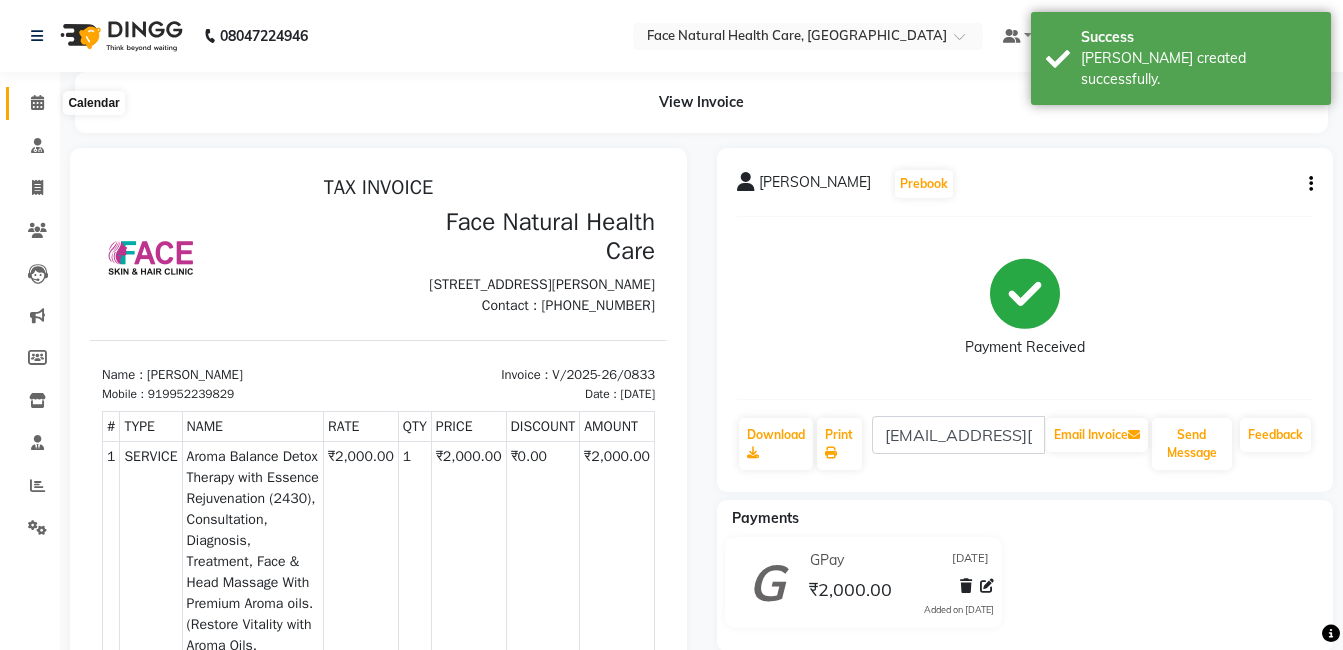 click 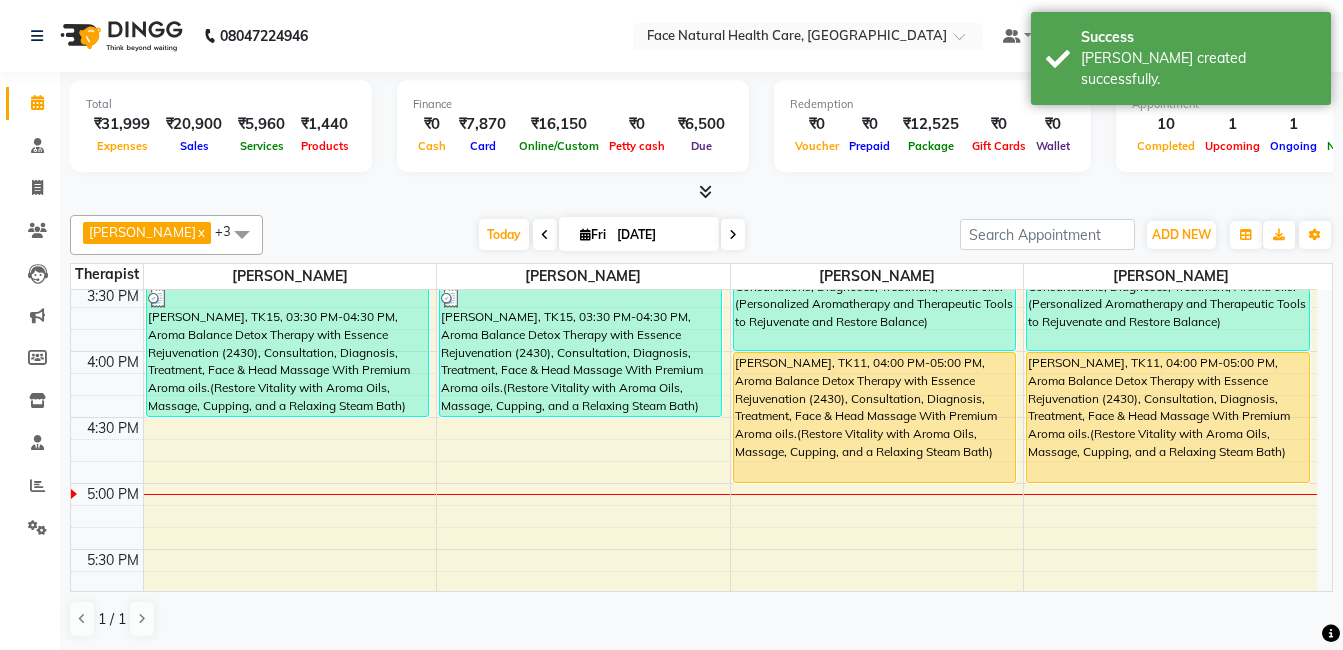 scroll, scrollTop: 867, scrollLeft: 0, axis: vertical 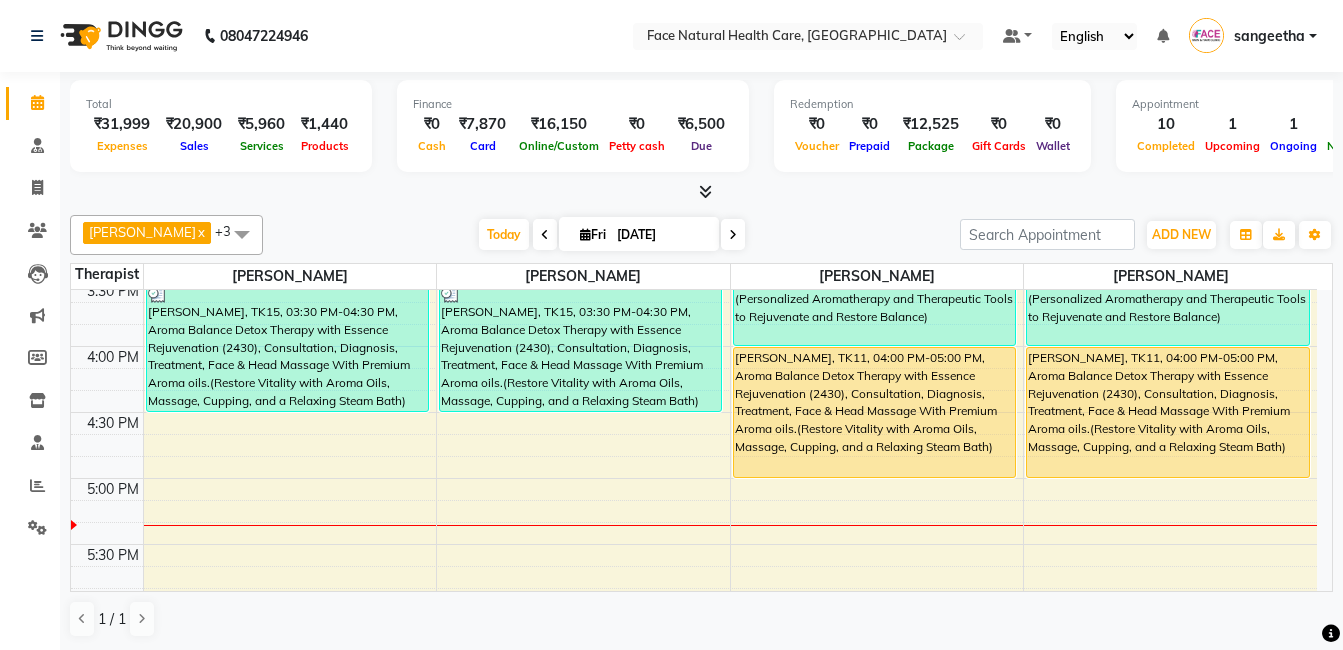 click on "[PERSON_NAME], TK11, 04:00 PM-05:00 PM, Aroma Balance Detox Therapy with Essence Rejuvenation  (2430), Consultation, Diagnosis, Treatment,  Face & Head Massage With Premium Aroma oils.(Restore Vitality with Aroma Oils, Massage, Cupping, and a Relaxing Steam Bath)" at bounding box center (874, 412) 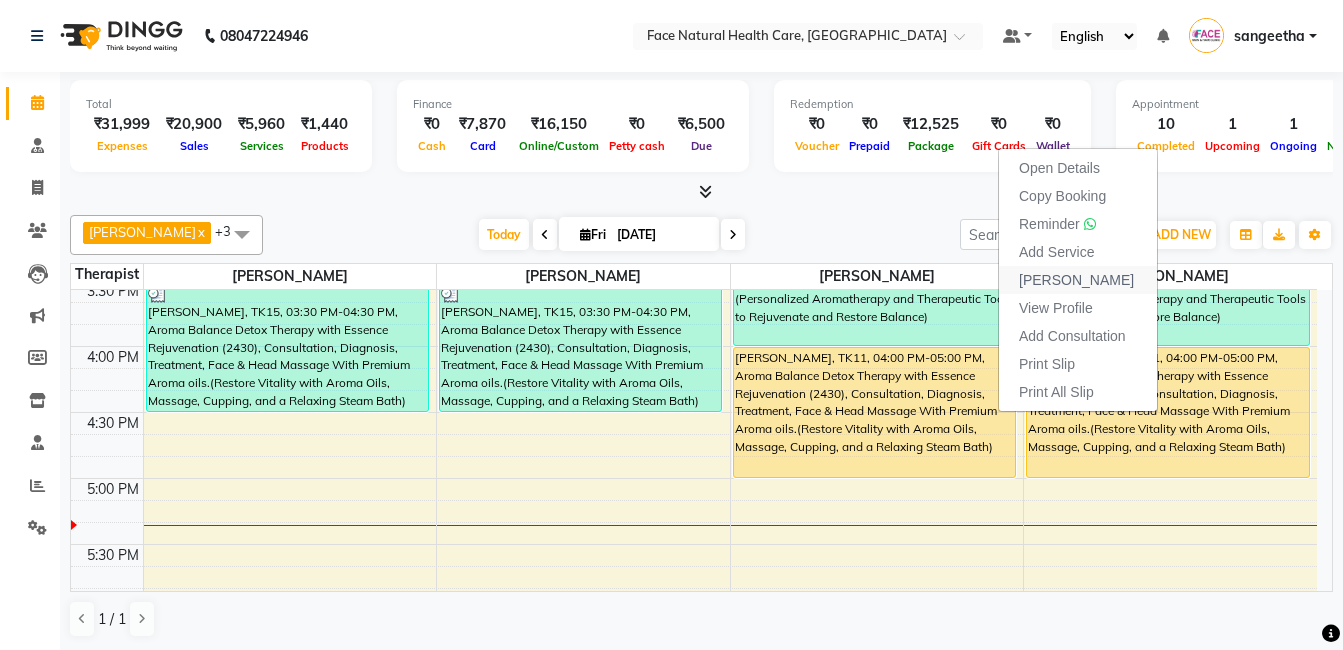 click on "[PERSON_NAME]" at bounding box center [1076, 280] 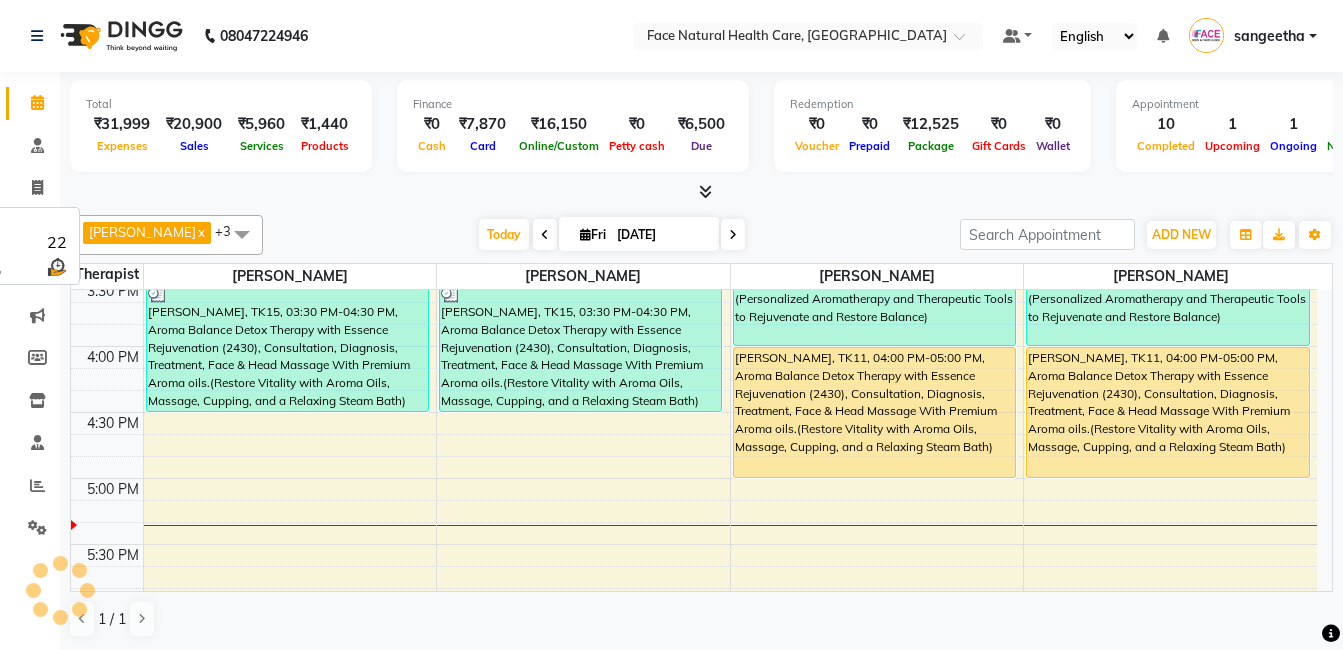 select on "service" 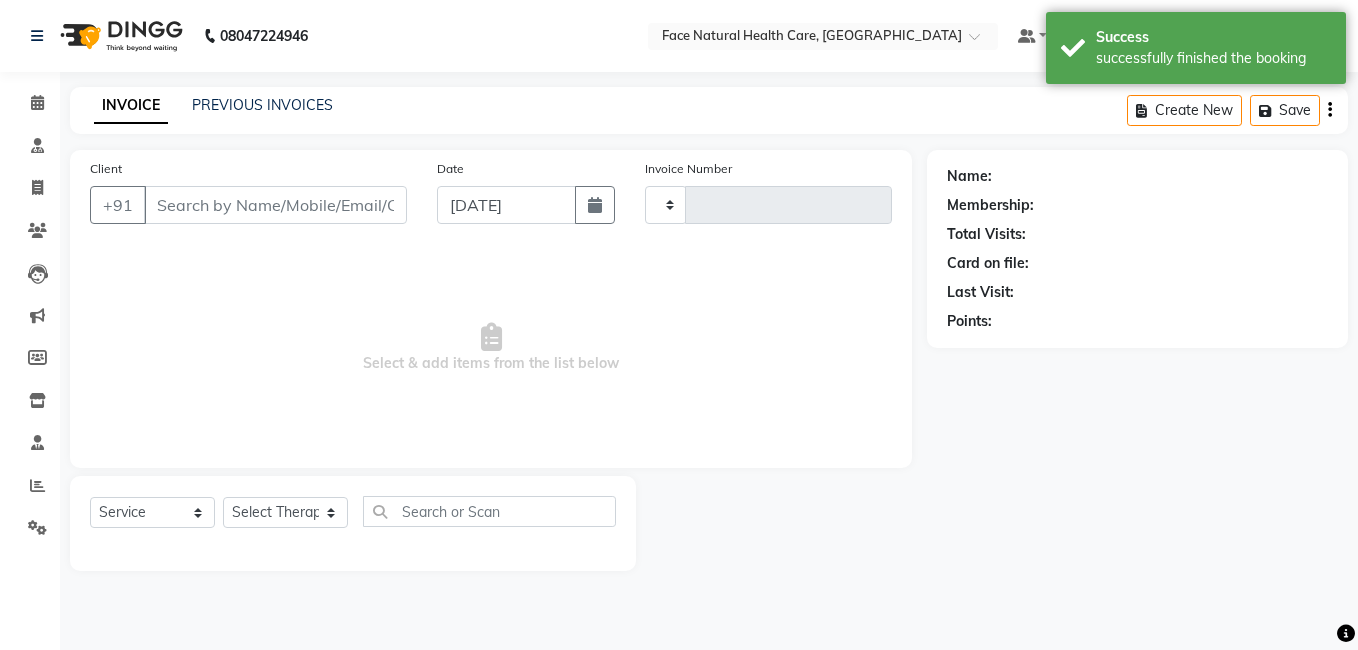 type on "0834" 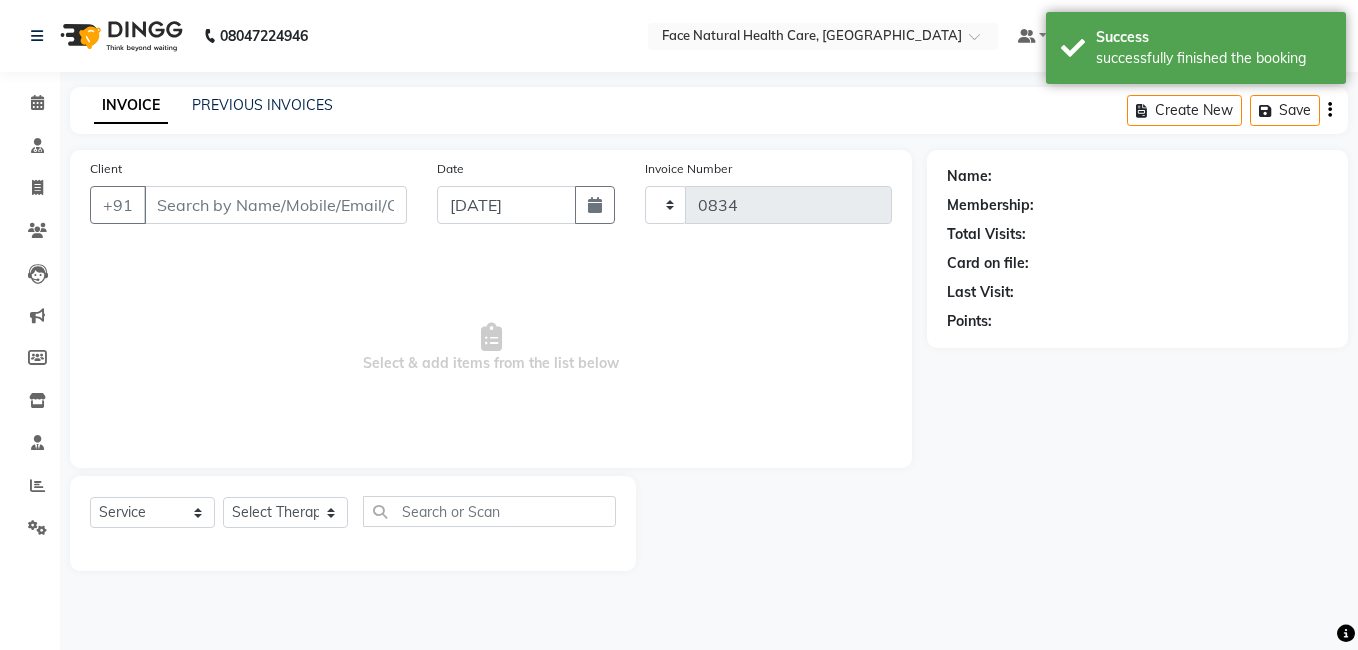 select on "5675" 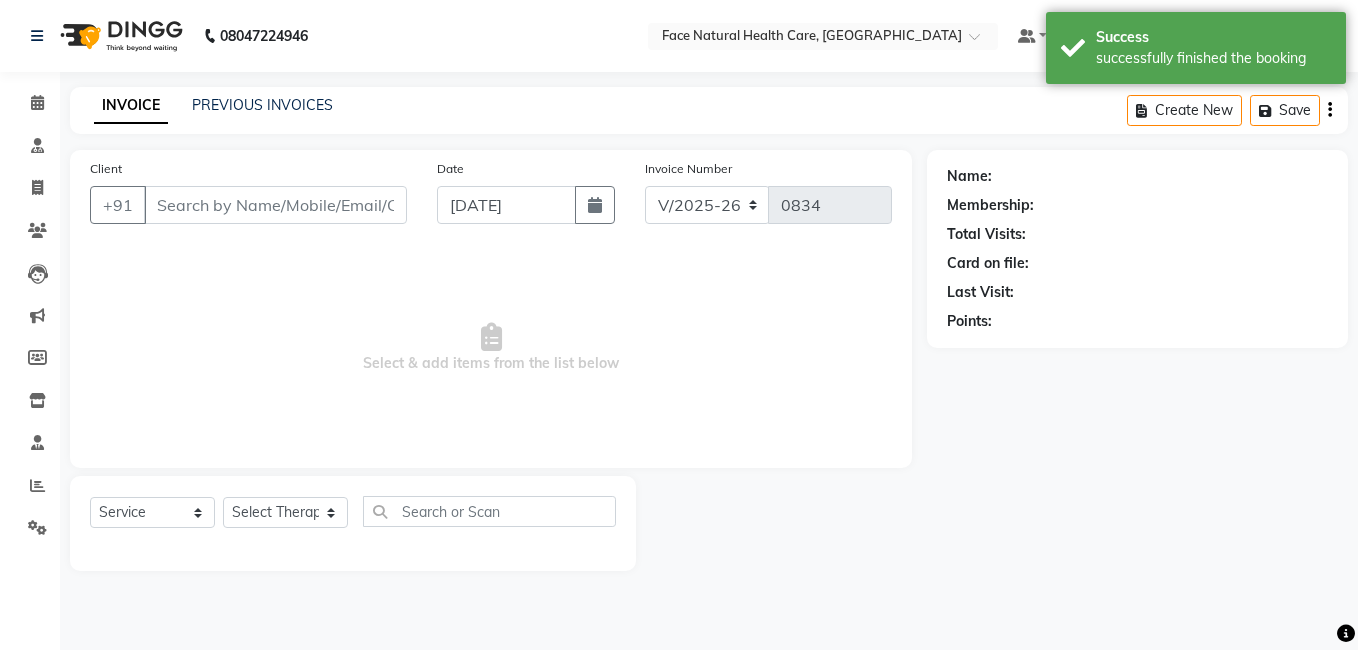 type on "9843139826" 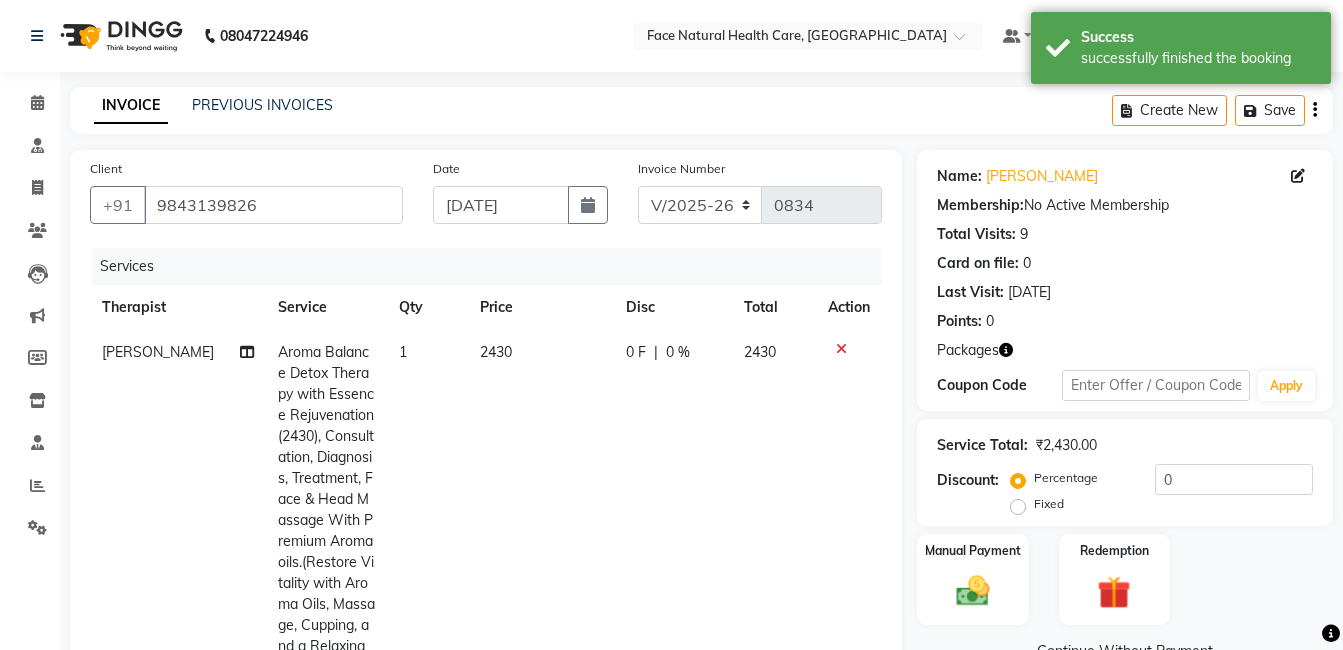 click on "2430" 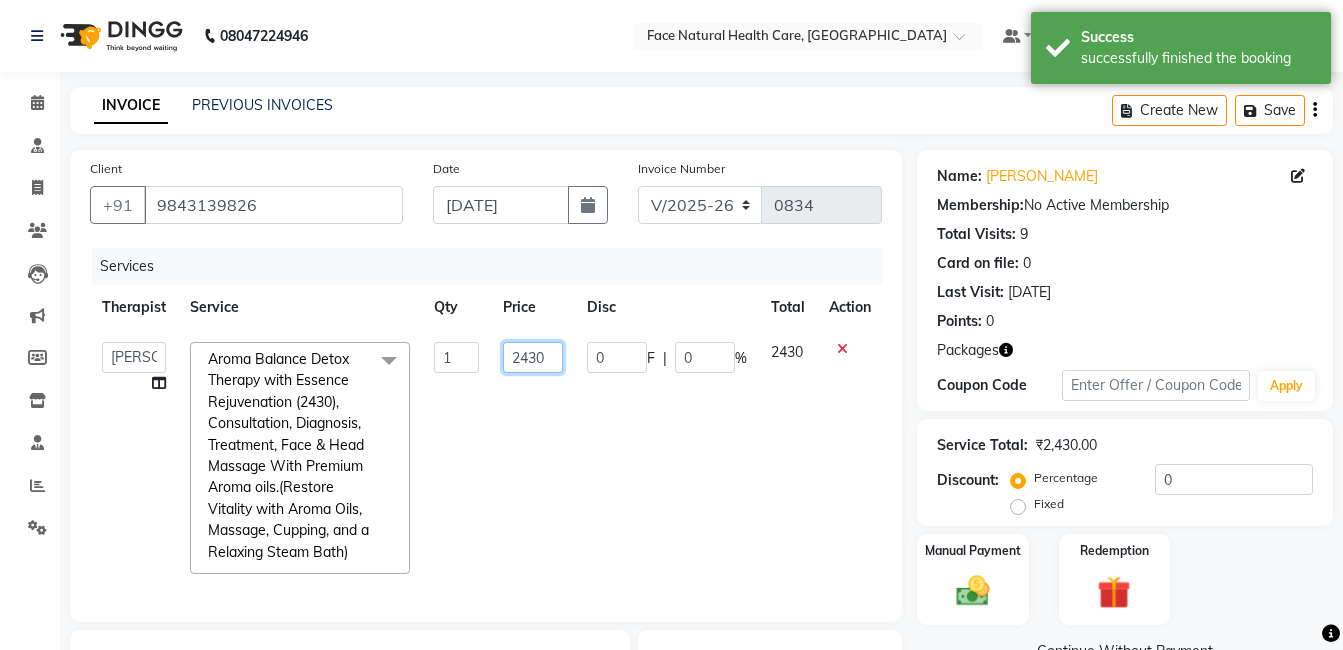 click on "2430" 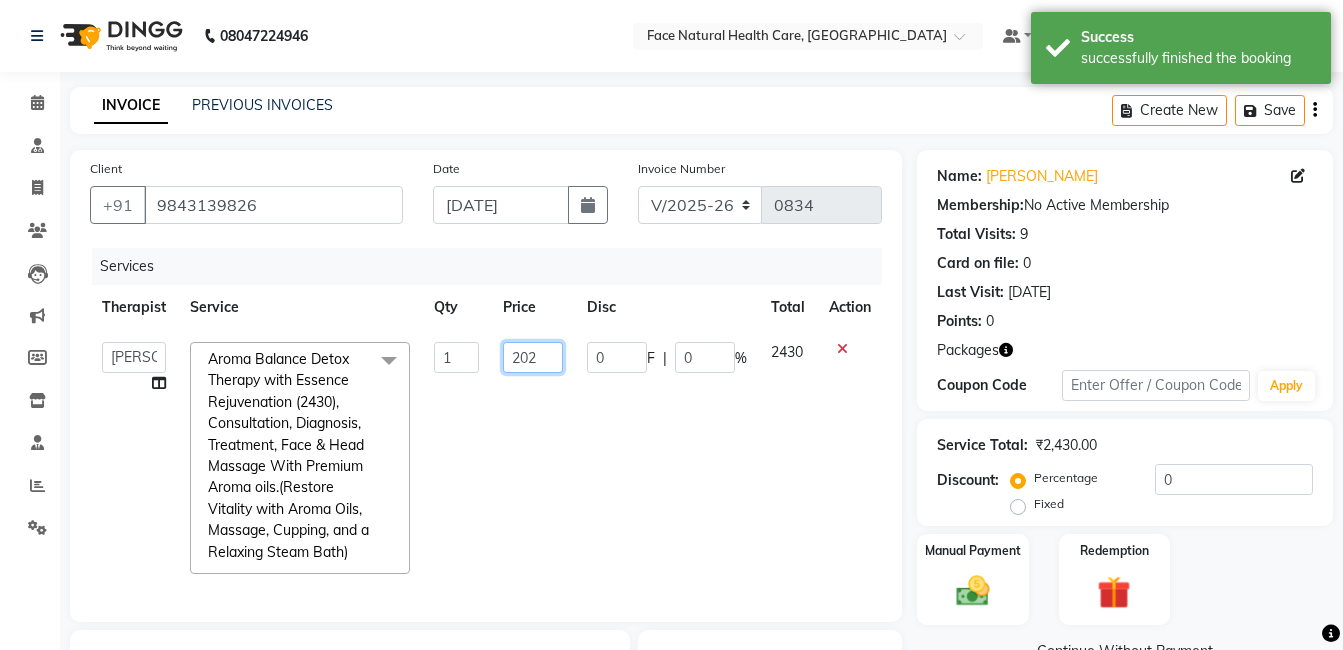 type on "2025" 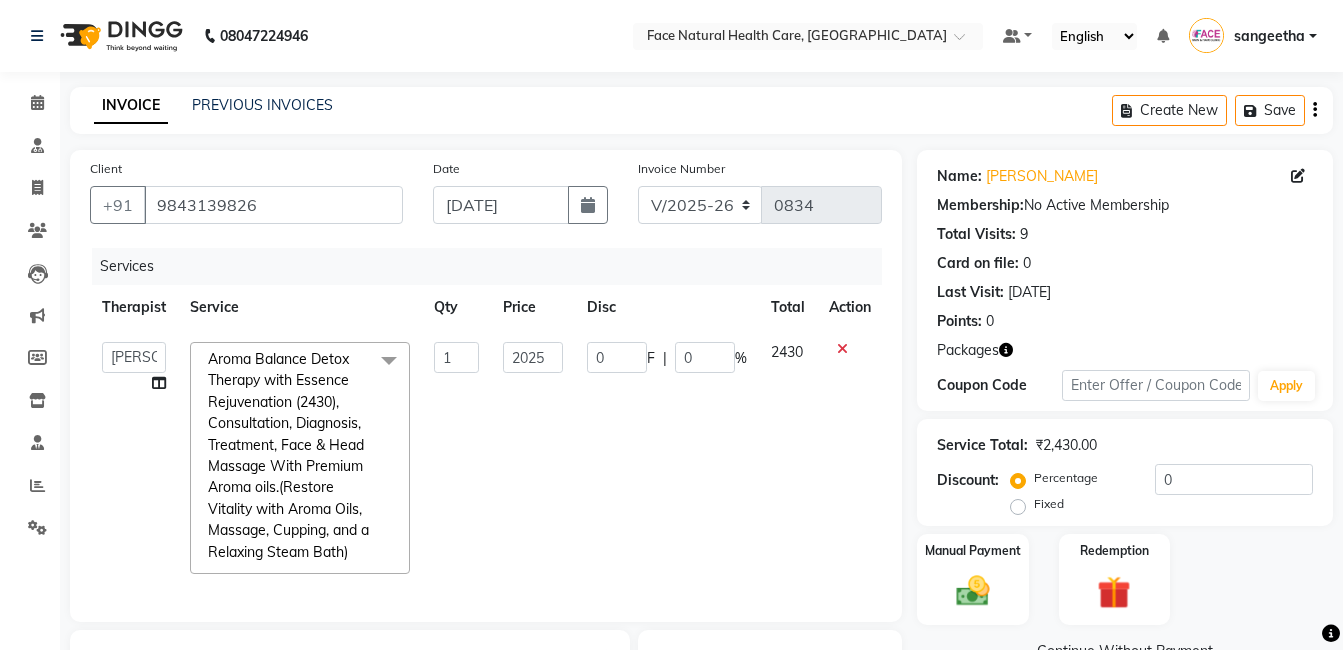 click on "0 F | 0 %" 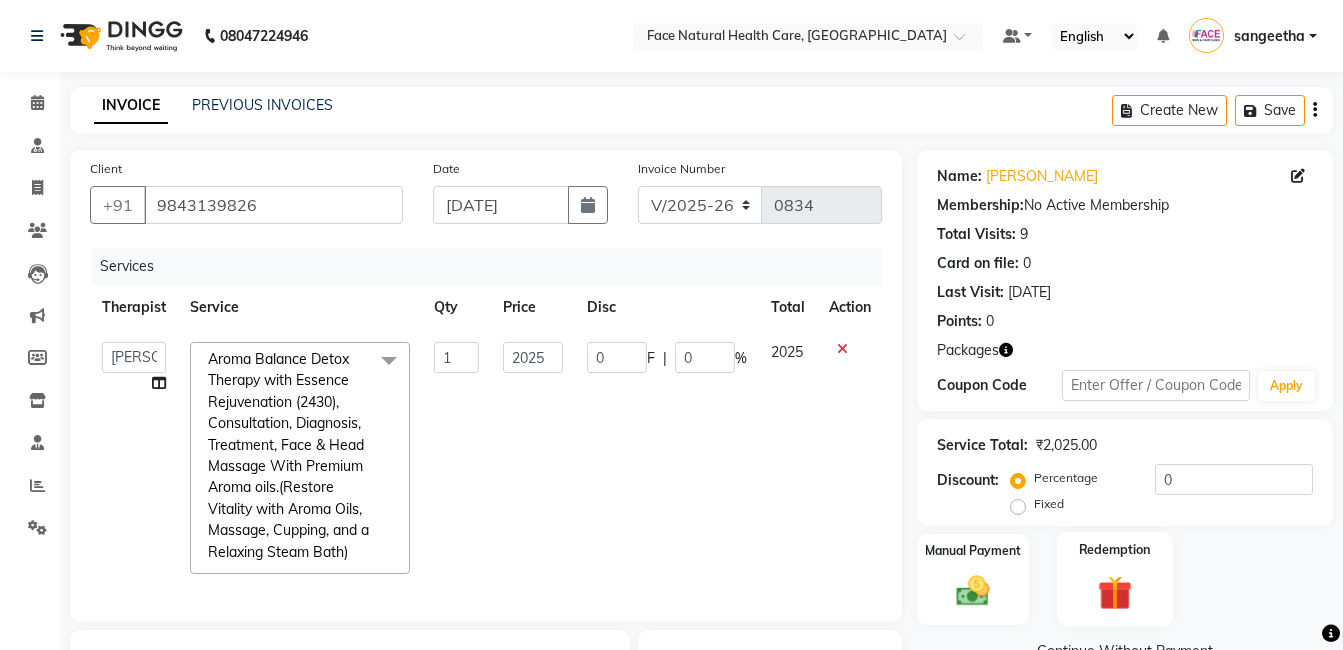 click 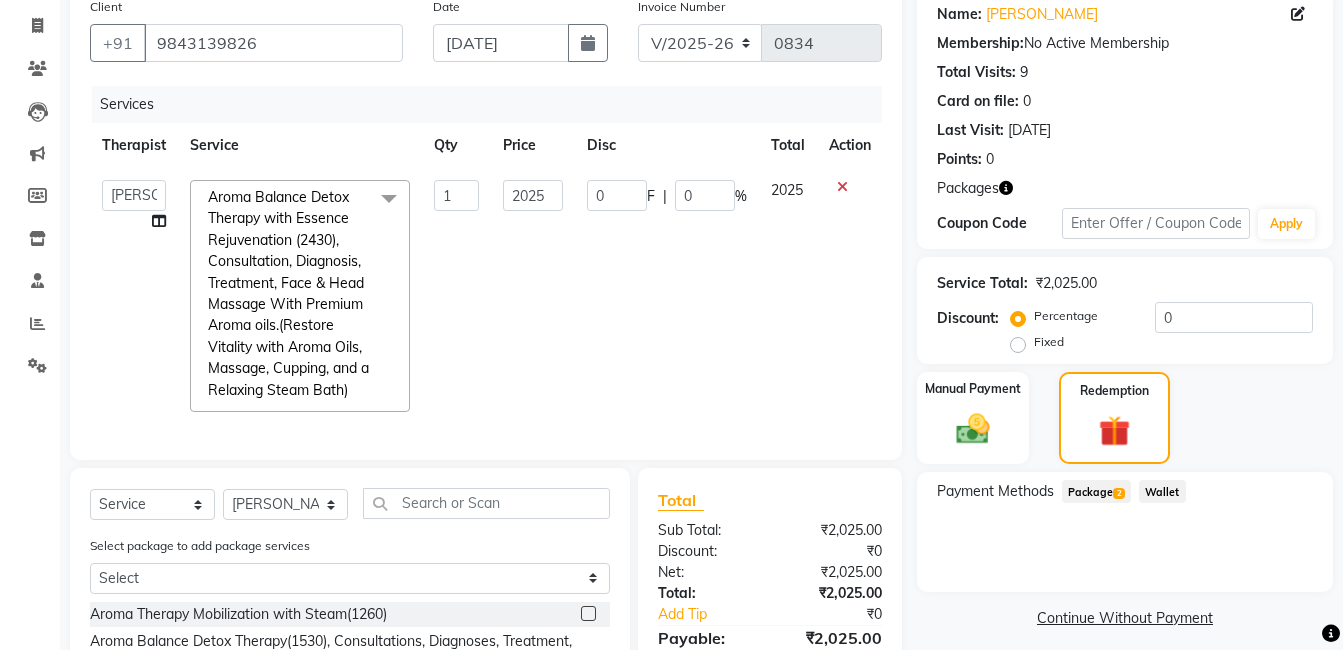 click on "Package  2" 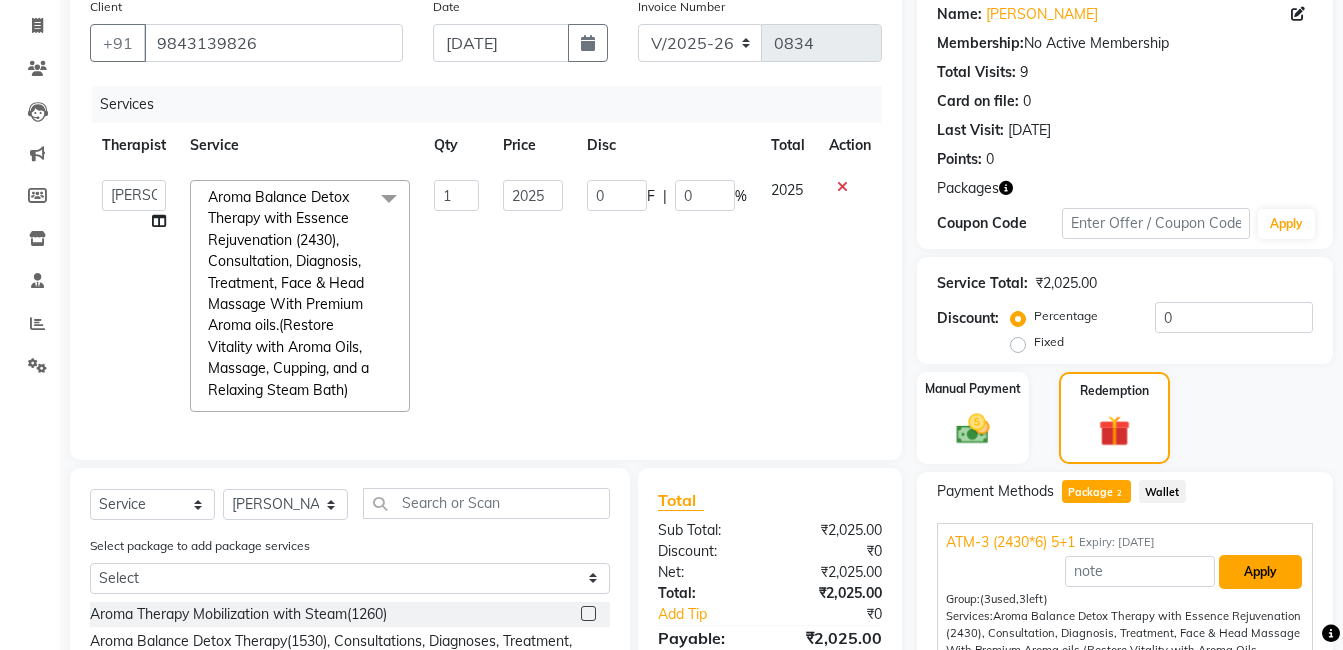 click on "Apply" at bounding box center (1260, 572) 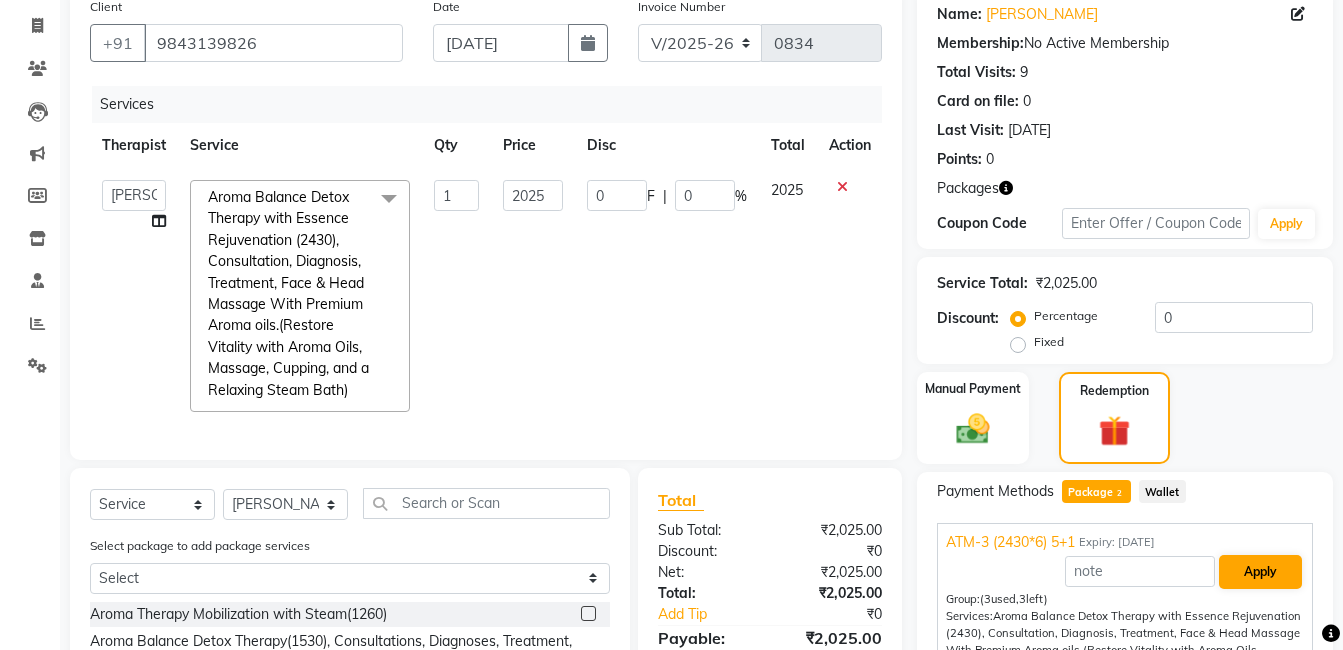 type on "337.57" 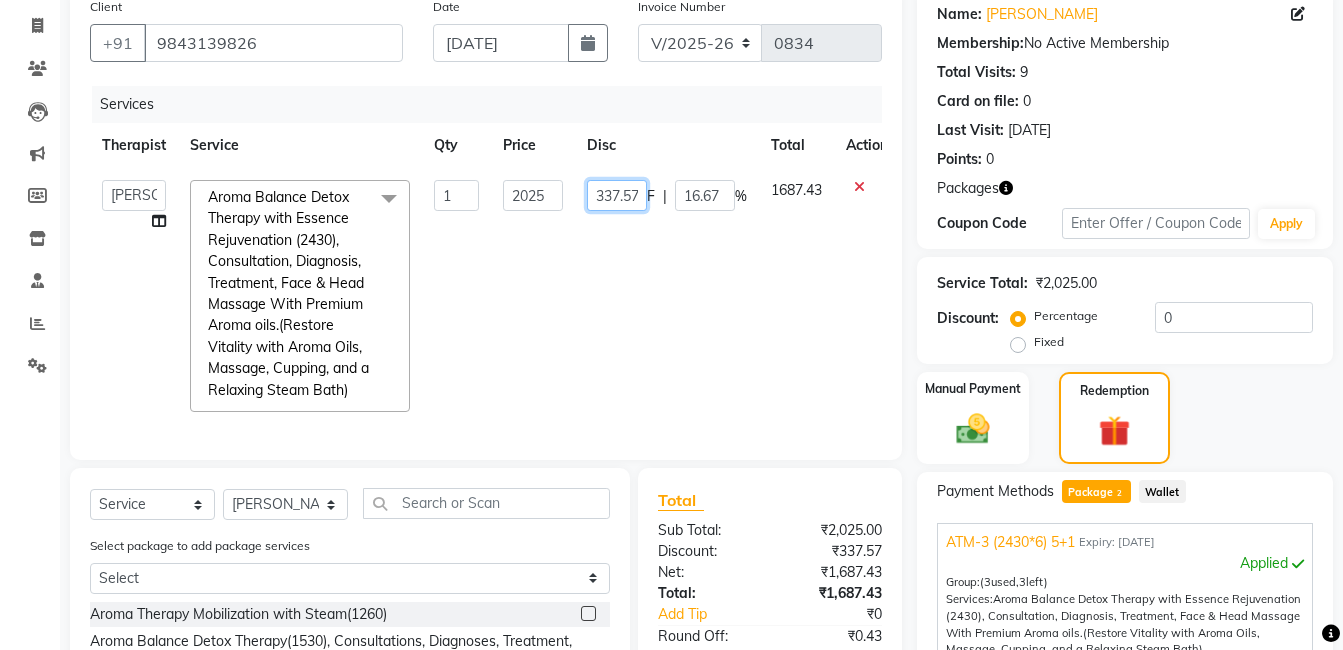 click on "337.57" 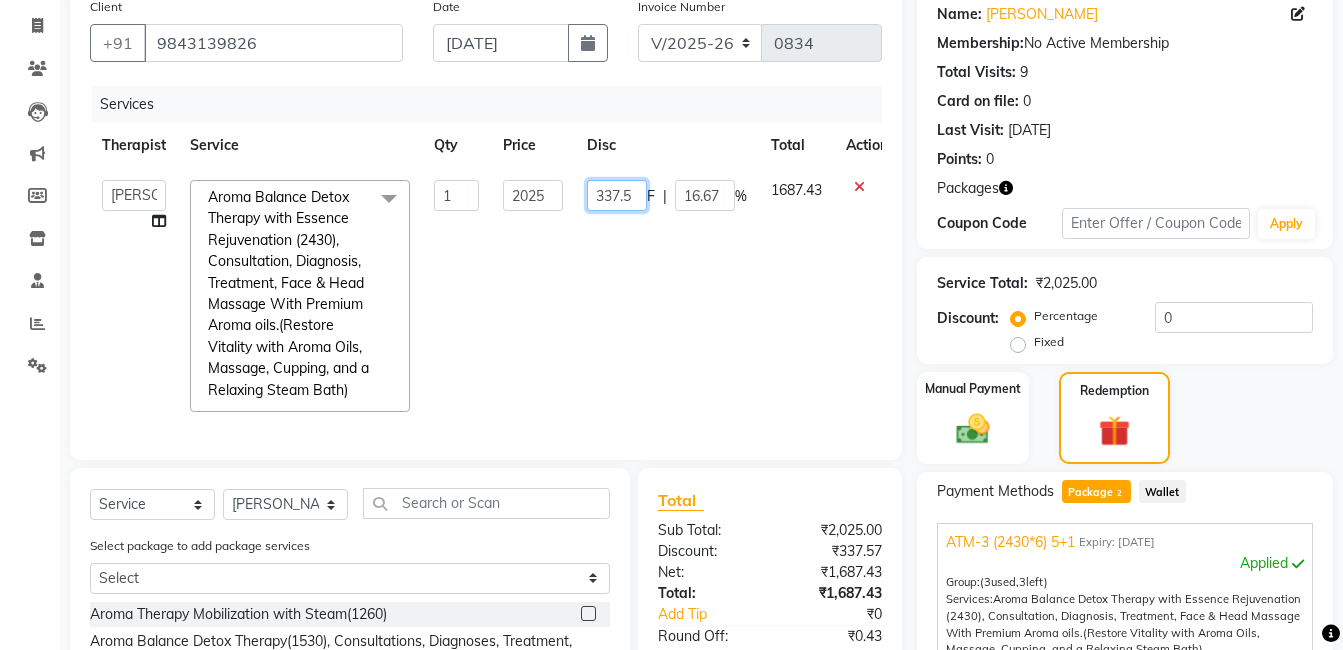 scroll, scrollTop: 0, scrollLeft: 0, axis: both 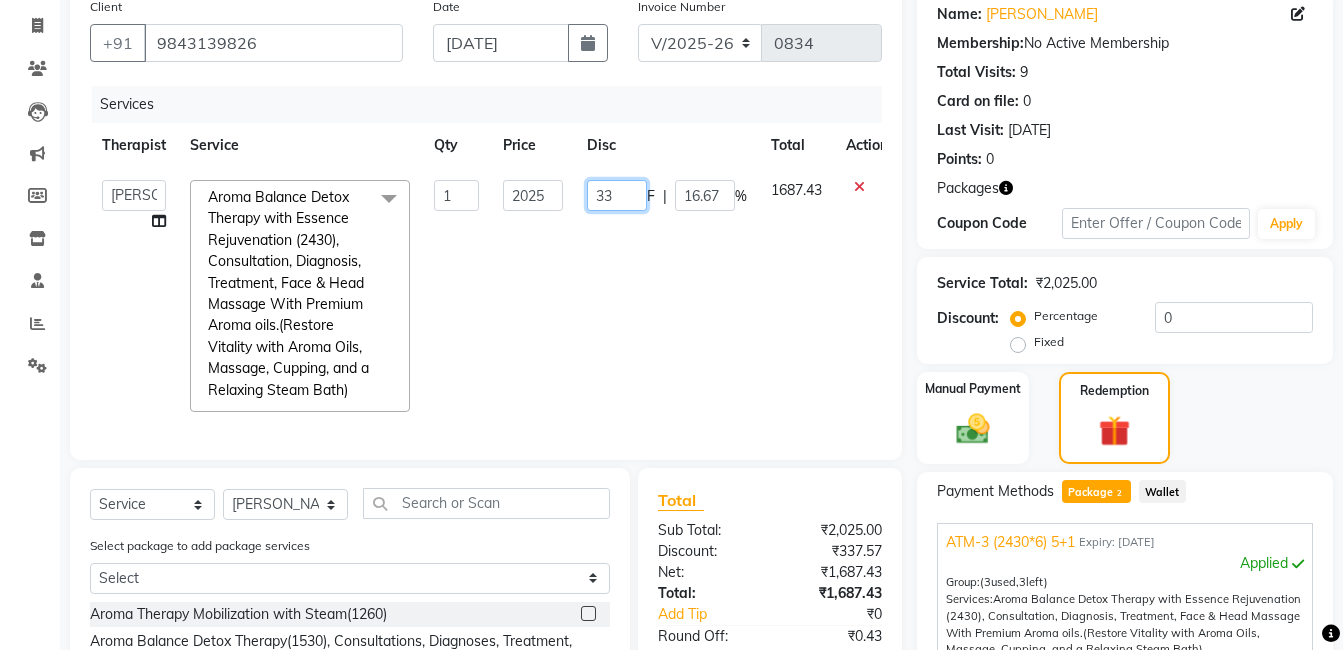 type on "3" 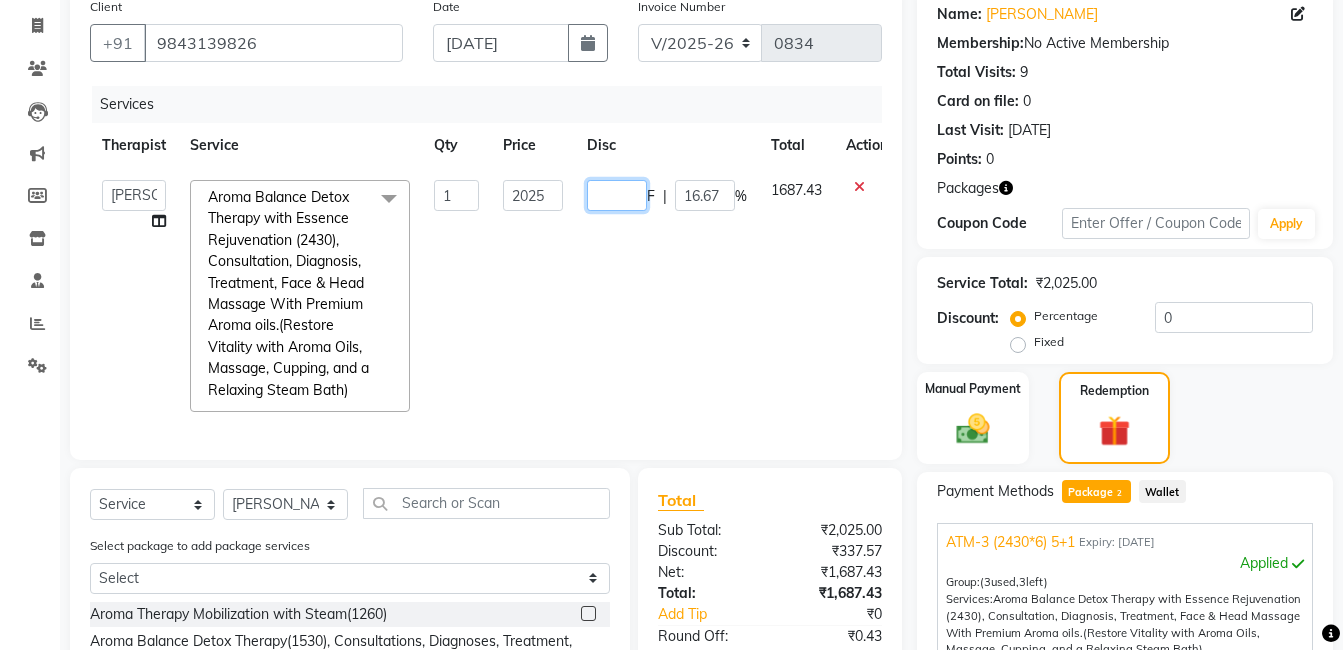 type 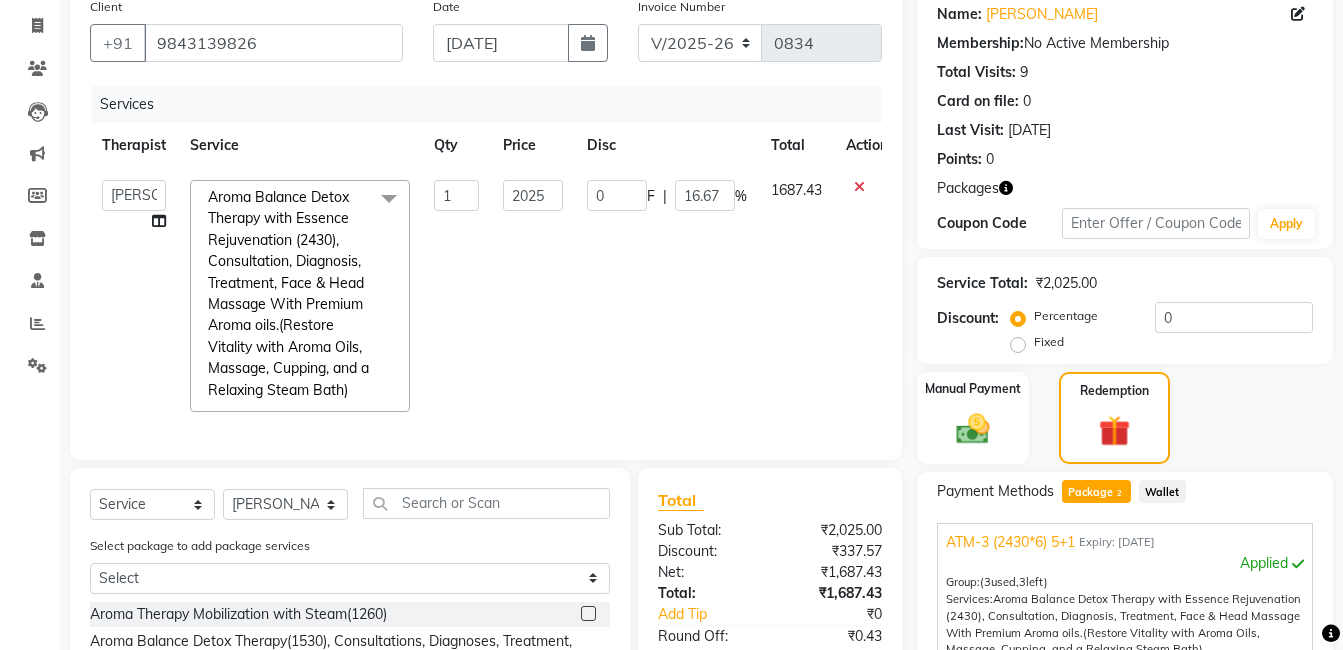 click on "1687.43" 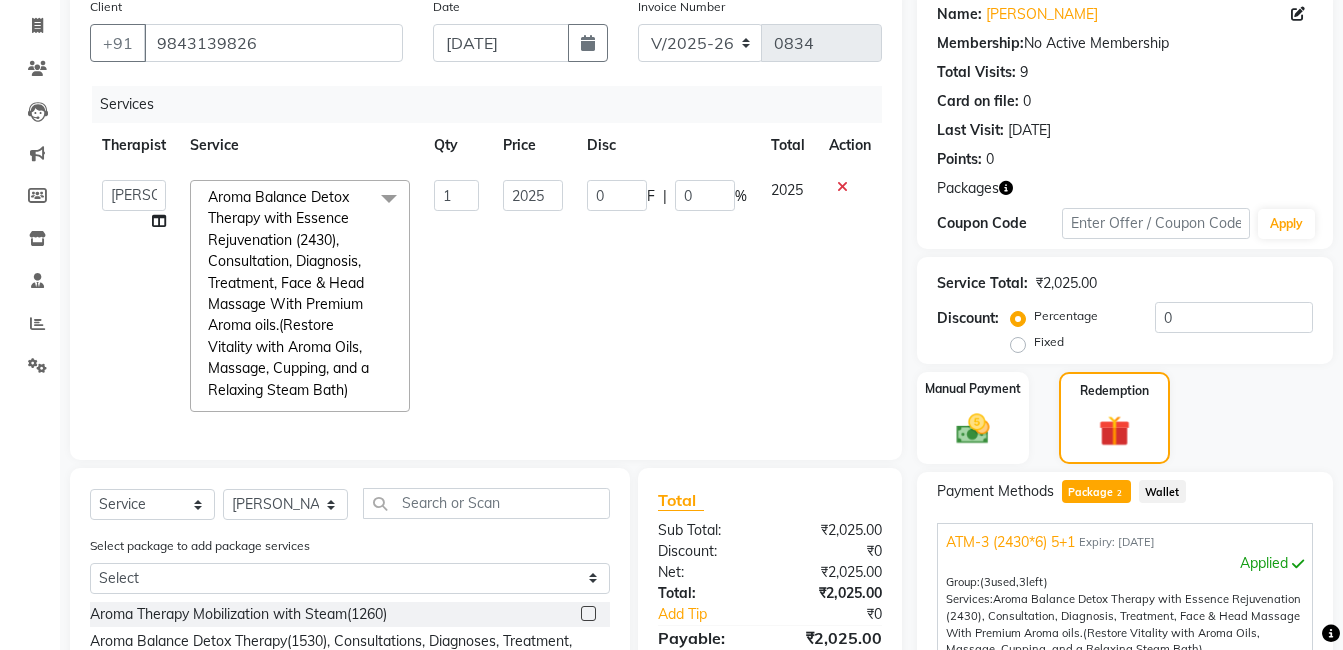 scroll, scrollTop: 435, scrollLeft: 0, axis: vertical 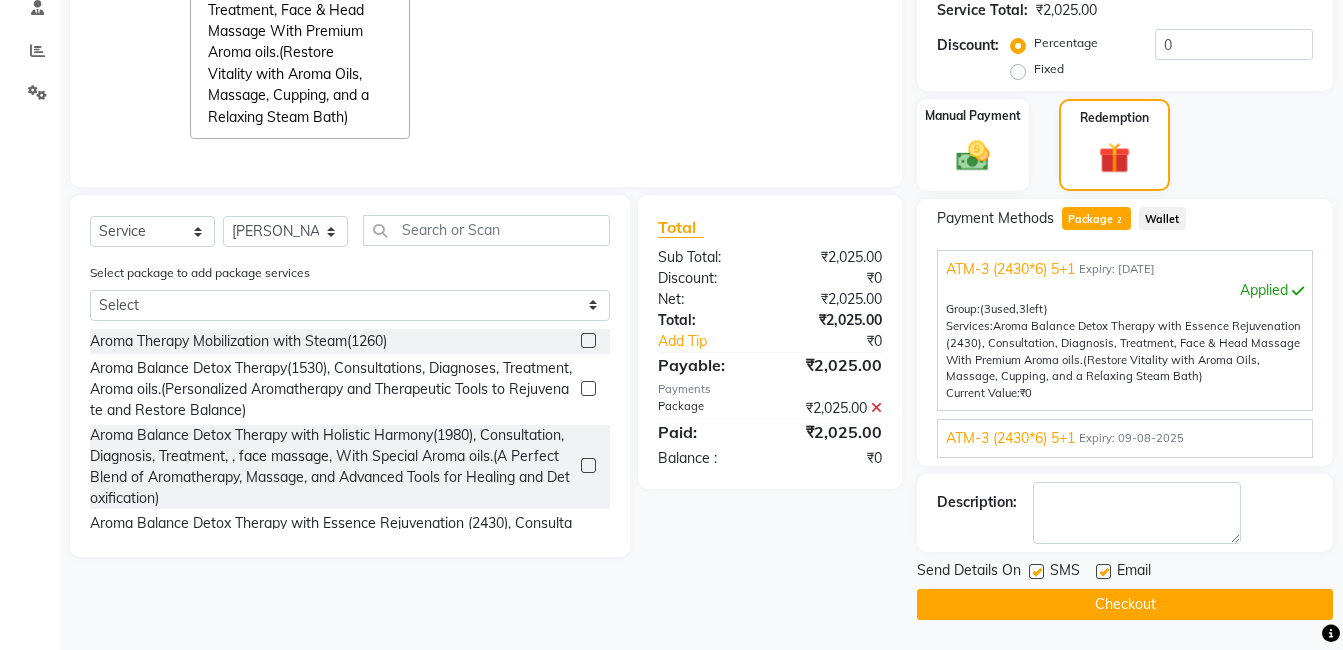 click 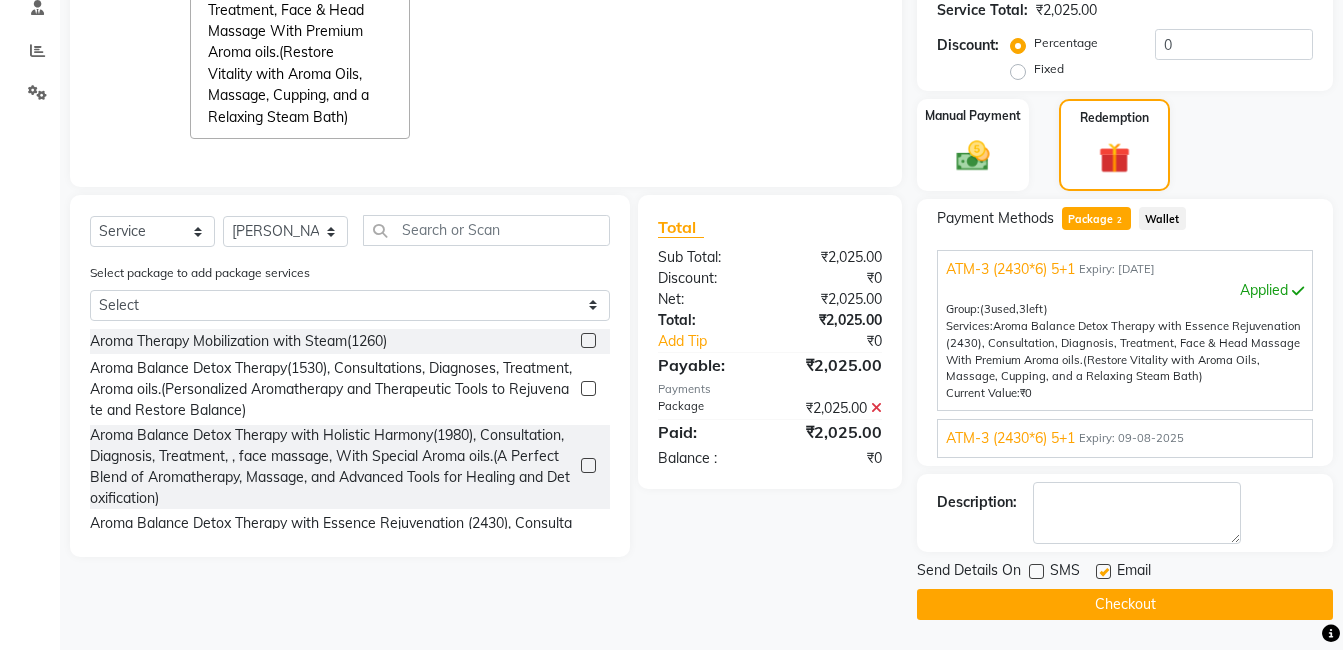 click 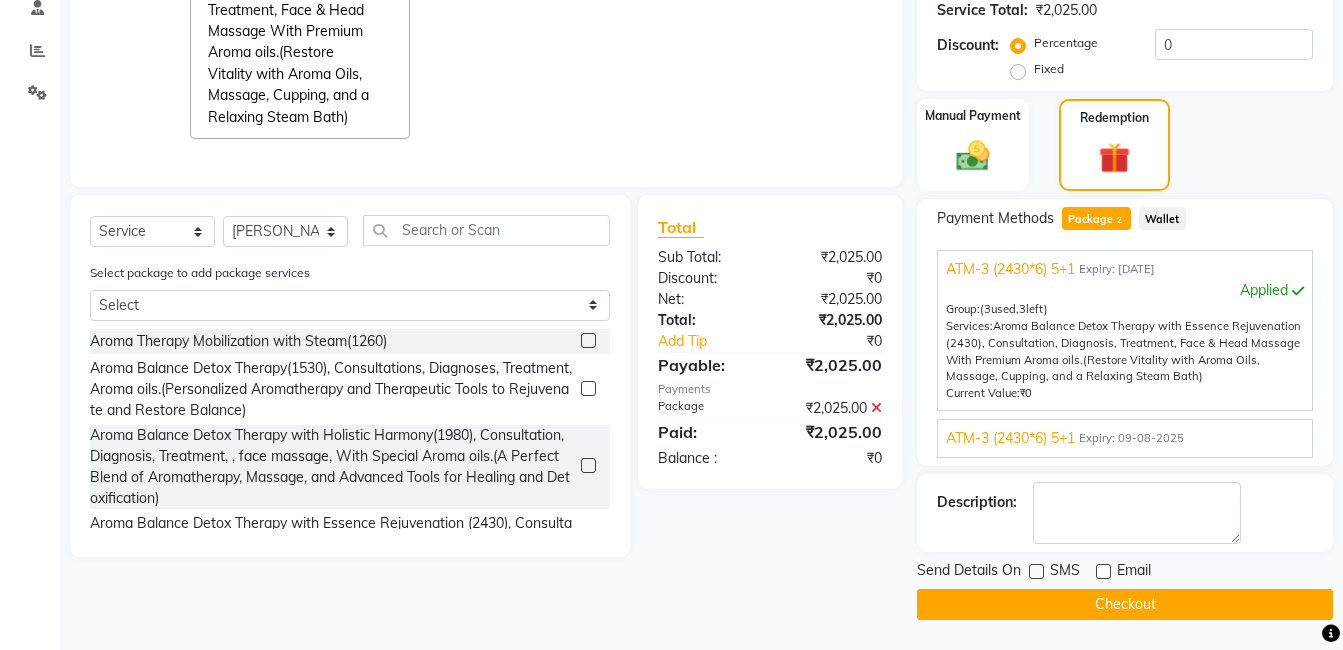 click on "Checkout" 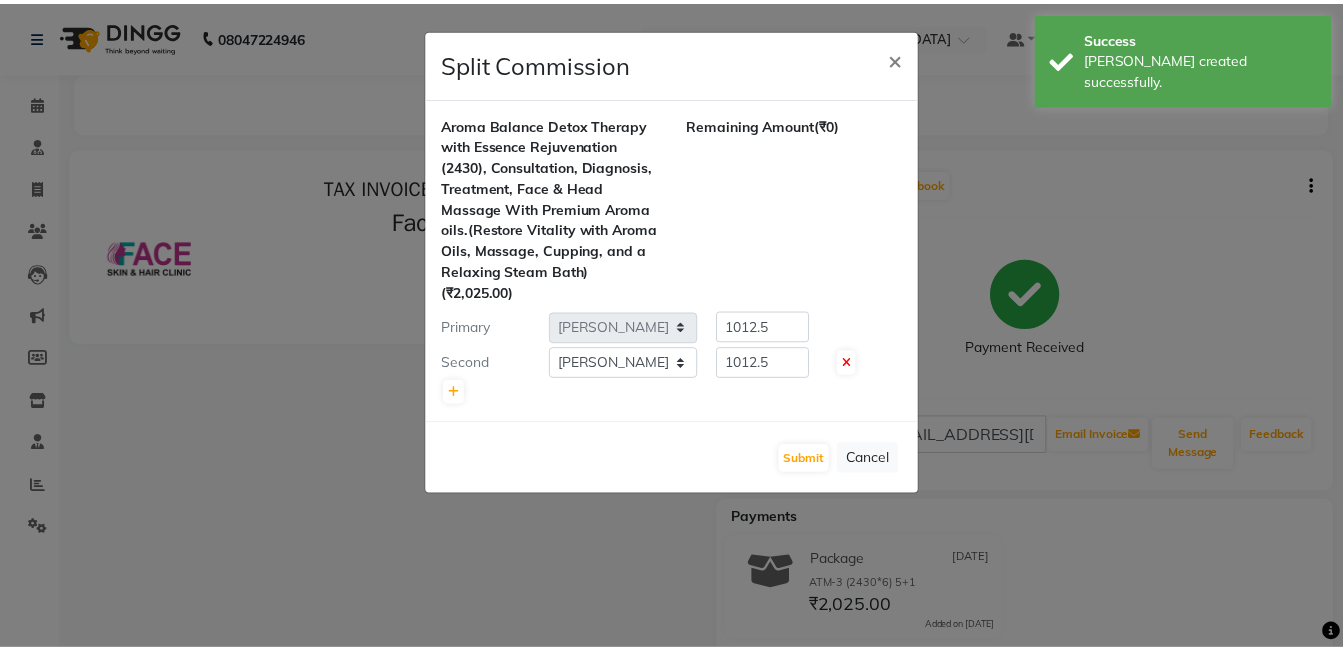 scroll, scrollTop: 0, scrollLeft: 0, axis: both 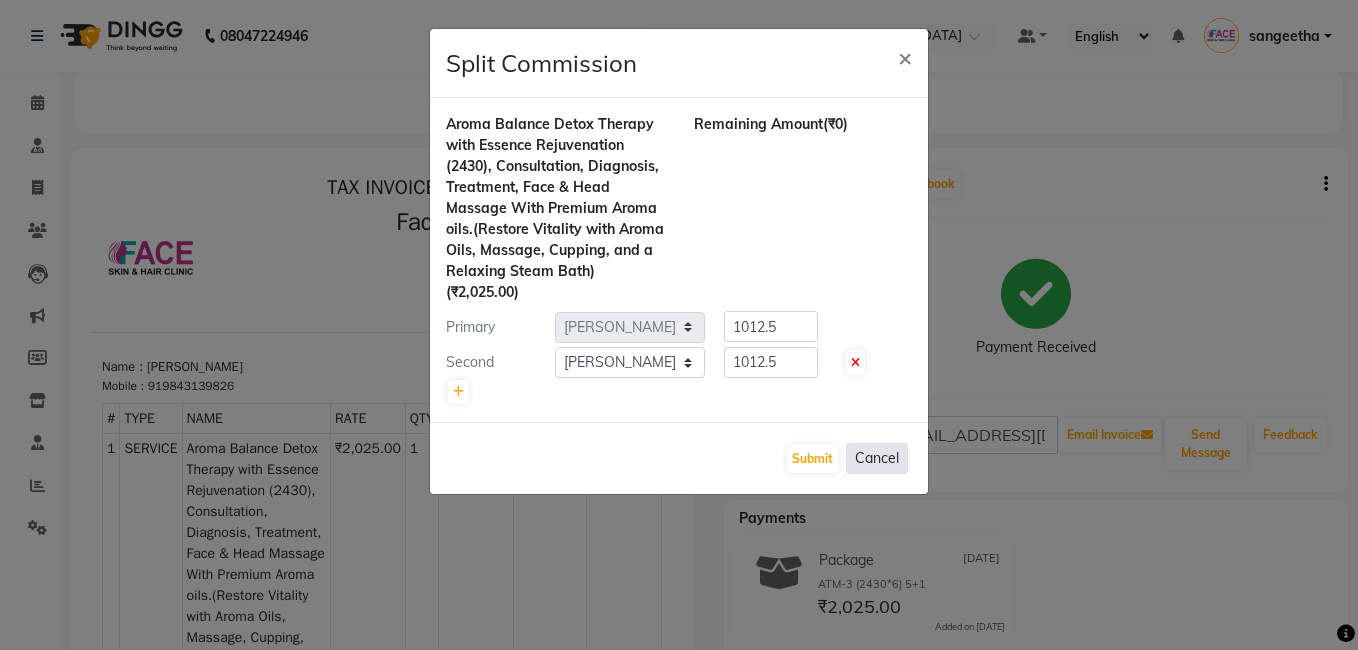 click on "Cancel" 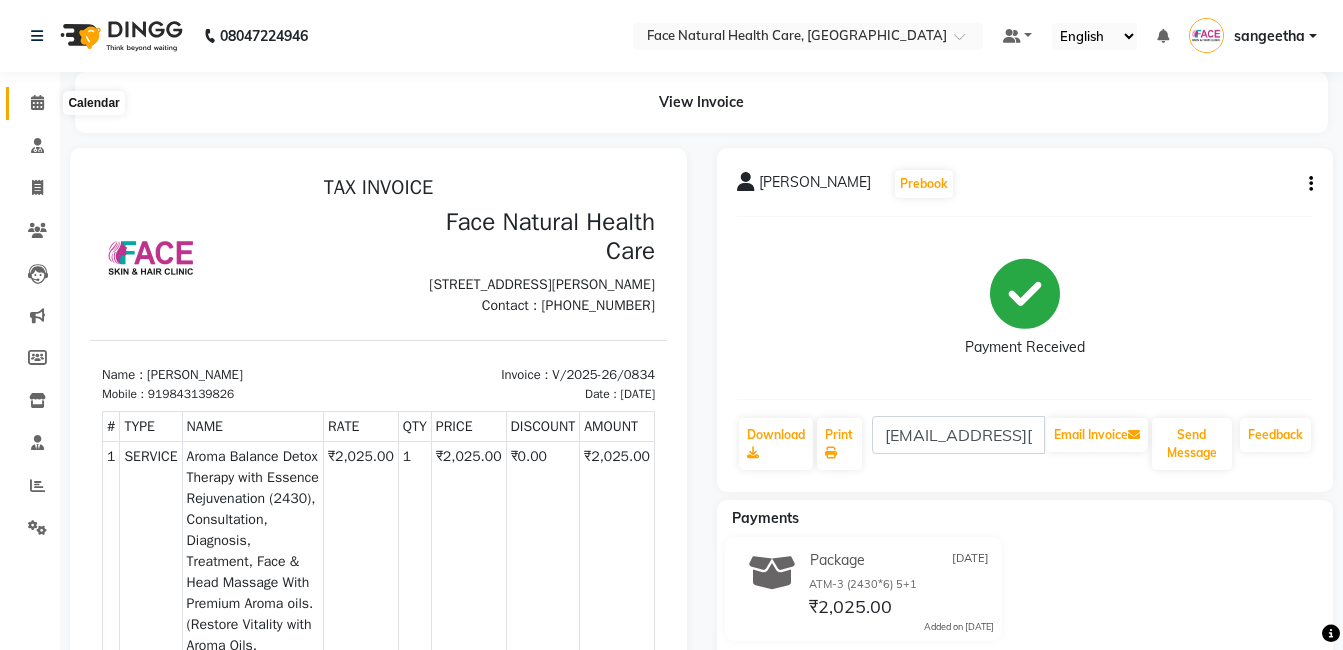 click 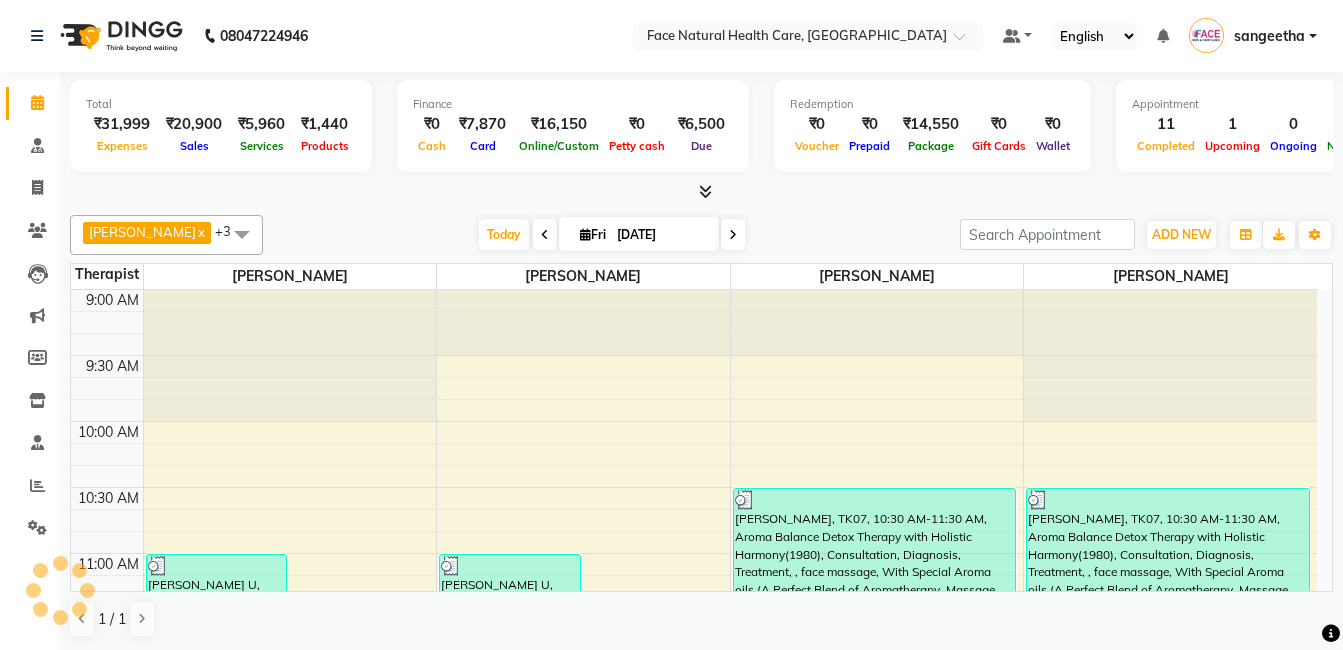scroll, scrollTop: 0, scrollLeft: 0, axis: both 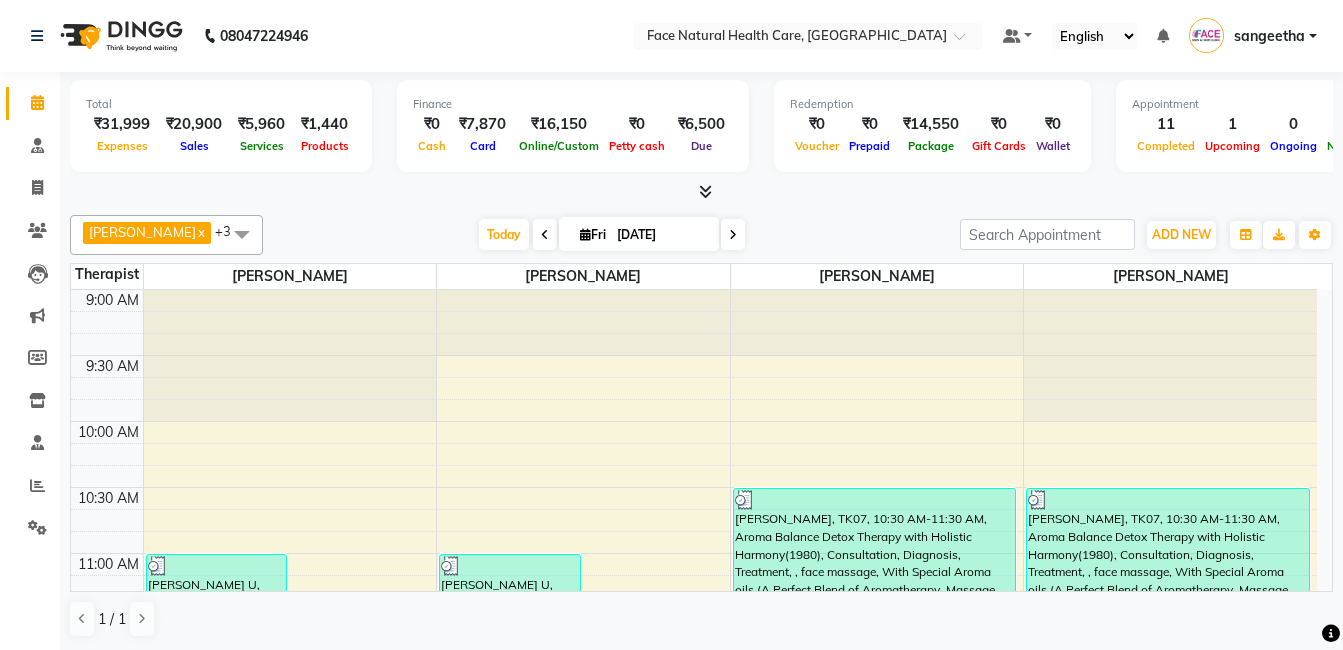 click at bounding box center [733, 235] 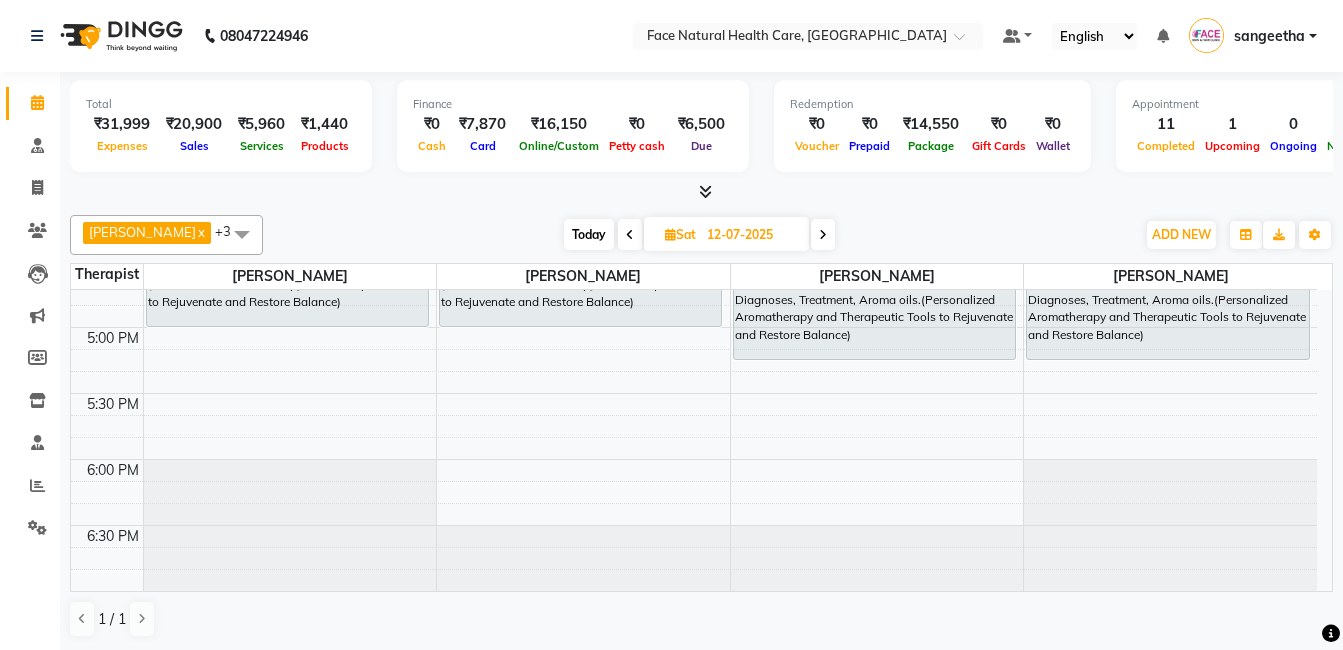 scroll, scrollTop: 755, scrollLeft: 0, axis: vertical 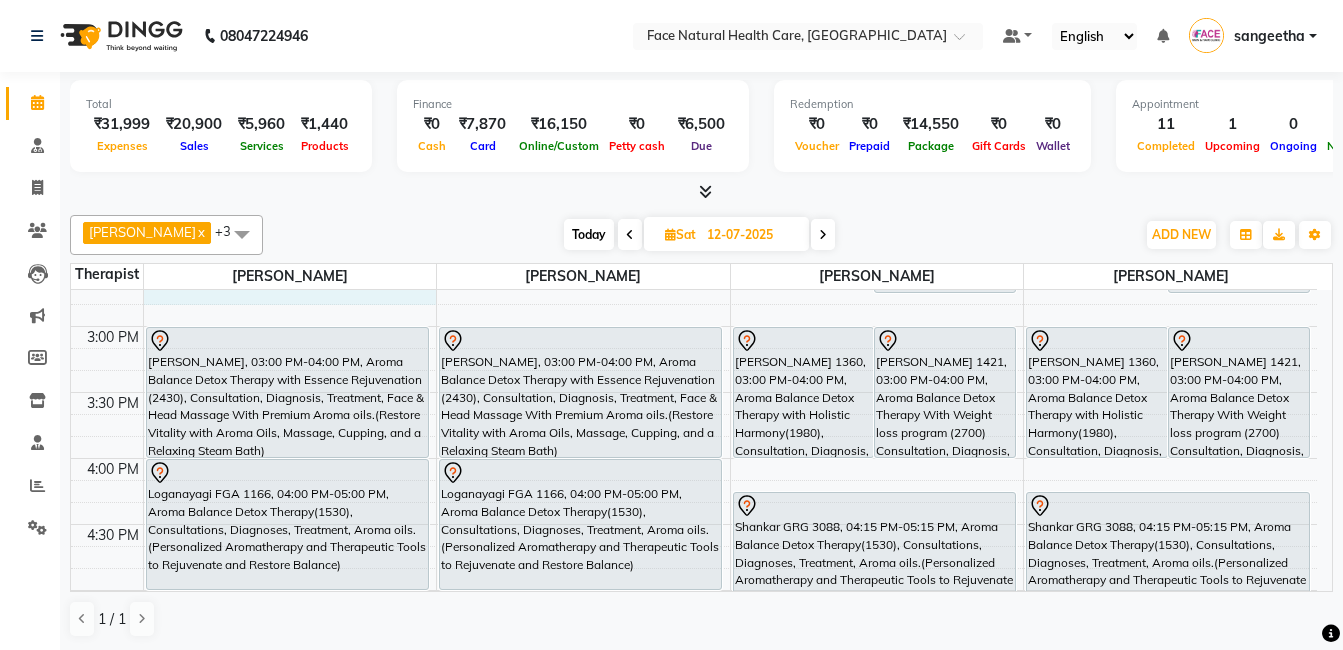 click on "9:00 AM 9:30 AM 10:00 AM 10:30 AM 11:00 AM 11:30 AM 12:00 PM 12:30 PM 1:00 PM 1:30 PM 2:00 PM 2:30 PM 3:00 PM 3:30 PM 4:00 PM 4:30 PM 5:00 PM 5:30 PM 6:00 PM 6:30 PM             [PERSON_NAME], 10:00 AM-11:00 AM, Aroma Therapy Mobilization with Steam(1260)             [GEOGRAPHIC_DATA], 11:05 AM-12:05 PM, Aroma Balance Detox Therapy(1530), Consultations, Diagnoses, Treatment, Aroma oils.(Personalized Aromatherapy and Therapeutic Tools to Rejuvenate and Restore Balance)             [PERSON_NAME] B, 03:00 PM-04:00 PM, Aroma Balance Detox Therapy with Essence Rejuvenation  (2430), Consultation, Diagnosis, Treatment,  Face & Head Massage With Premium Aroma oils.(Restore Vitality with Aroma Oils, Massage, Cupping, and a Relaxing Steam Bath)             Loganayagi FGA 1166, 04:00 PM-05:00 PM, Aroma Balance Detox Therapy(1530), Consultations, Diagnoses, Treatment, Aroma oils.(Personalized Aromatherapy and Therapeutic Tools to Rejuvenate and Restore Balance)" at bounding box center (694, 194) 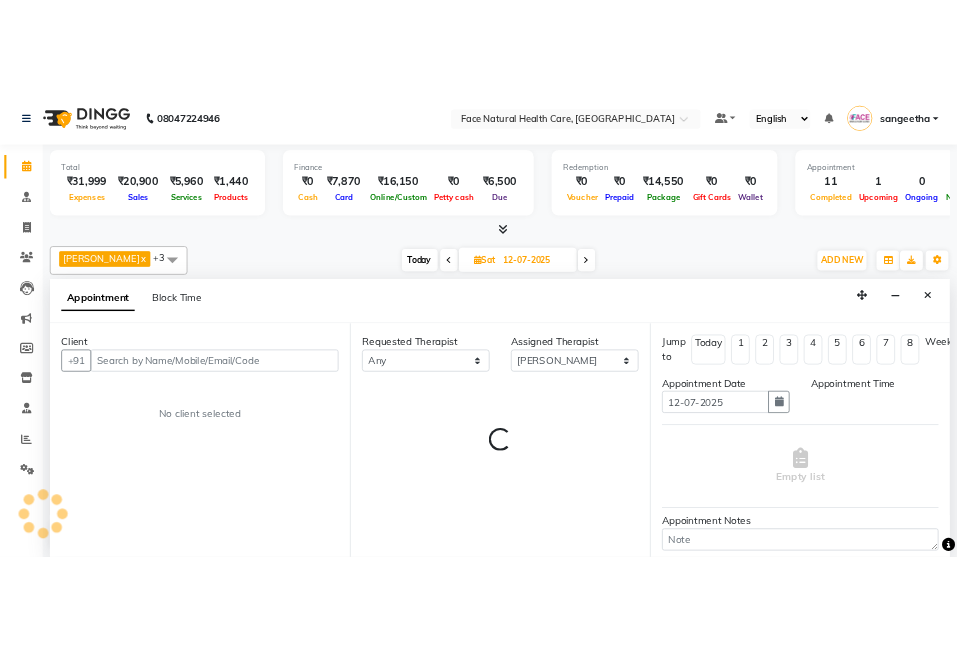 scroll, scrollTop: 1, scrollLeft: 0, axis: vertical 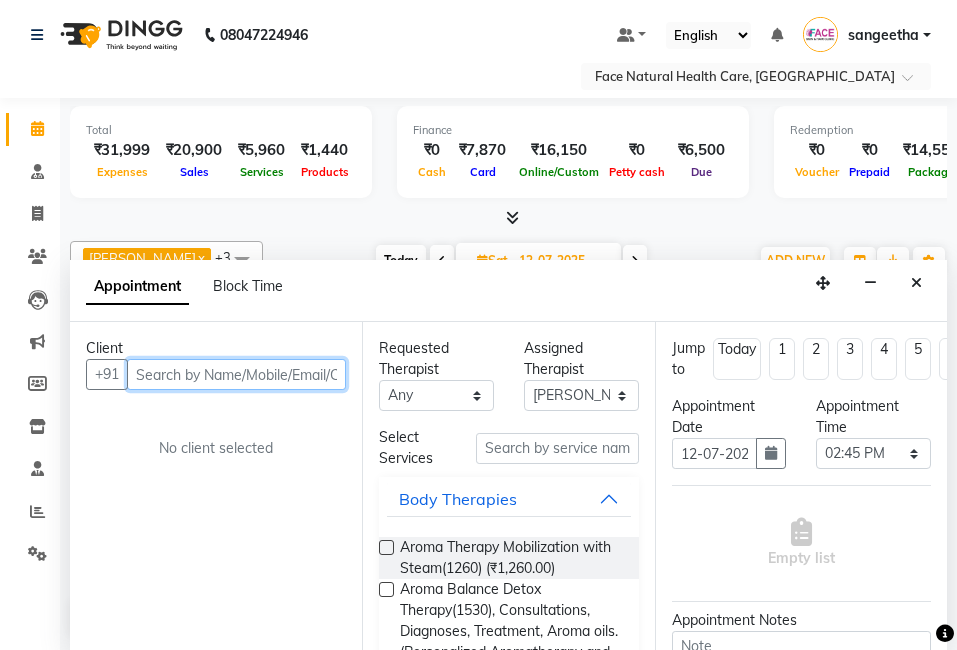 click at bounding box center (236, 374) 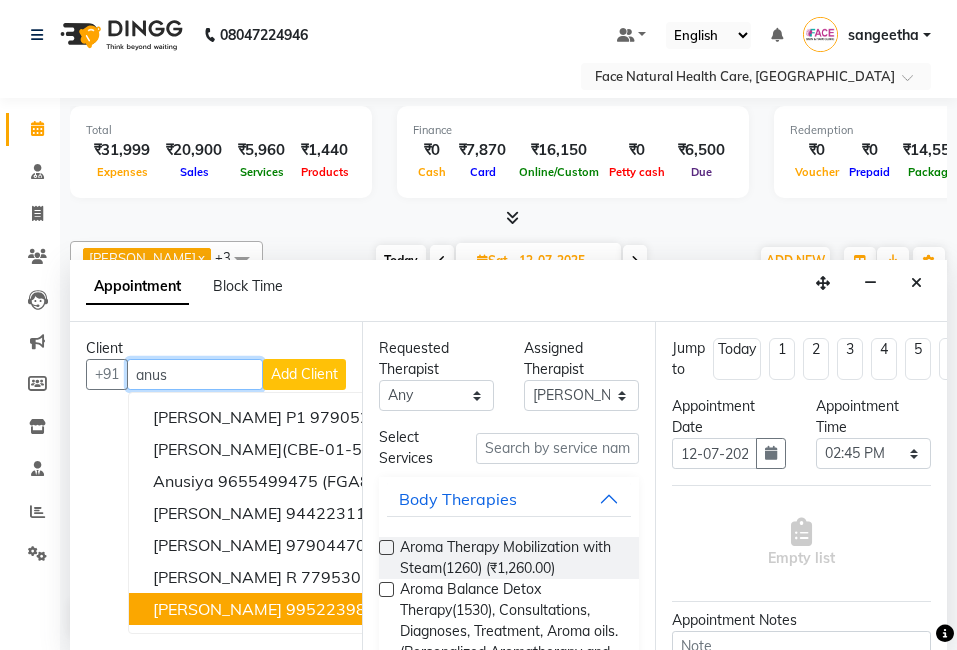 click on "[PERSON_NAME]" at bounding box center (217, 609) 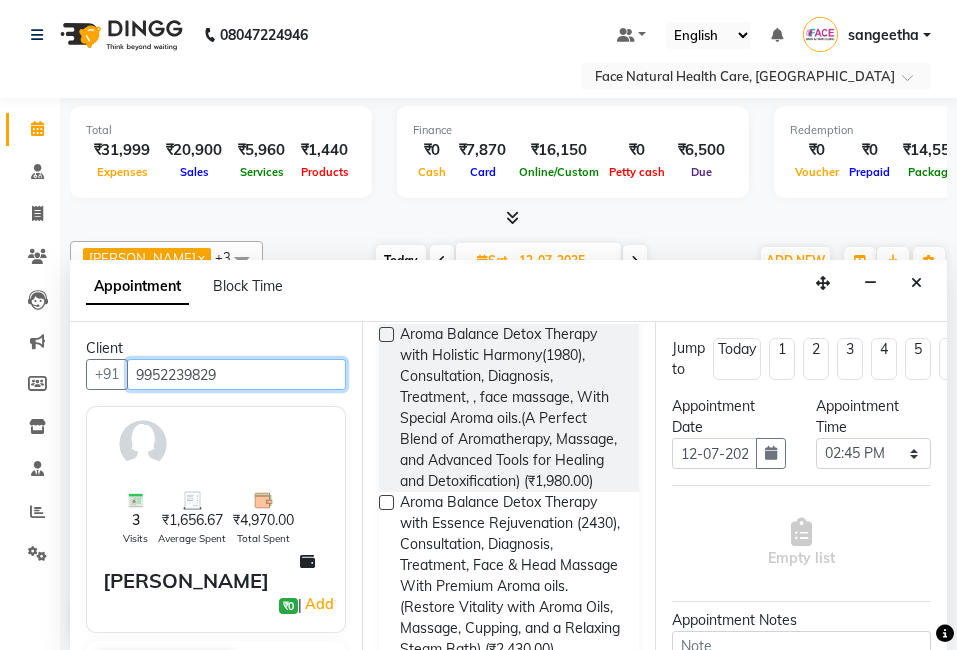 scroll, scrollTop: 435, scrollLeft: 0, axis: vertical 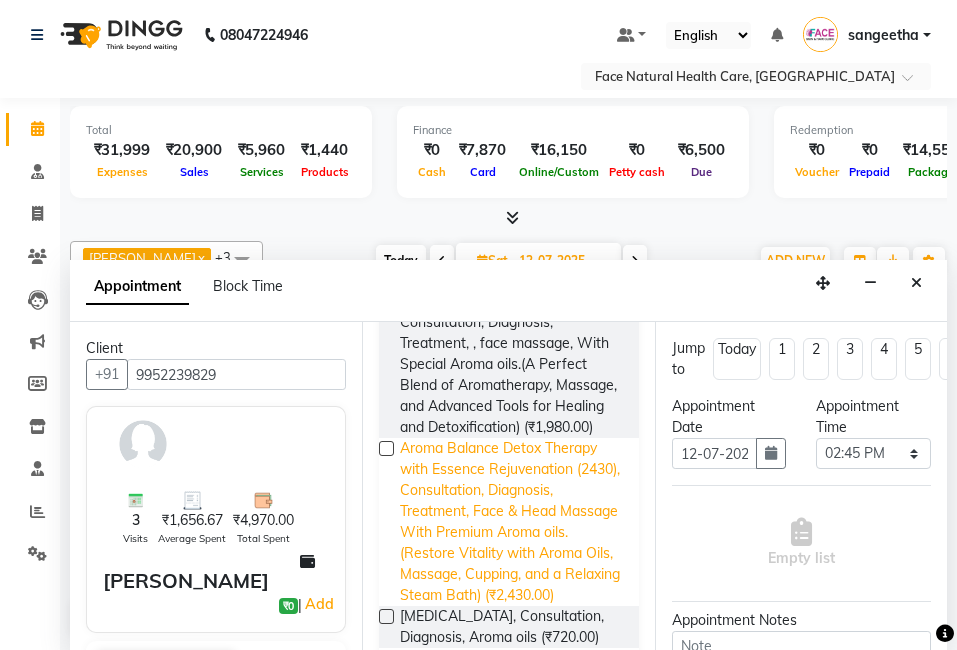 click on "Aroma Balance Detox Therapy with Essence Rejuvenation  (2430), Consultation, Diagnosis, Treatment,  Face & Head Massage With Premium Aroma oils.(Restore Vitality with Aroma Oils, Massage, Cupping, and a Relaxing Steam Bath) (₹2,430.00)" at bounding box center (511, 522) 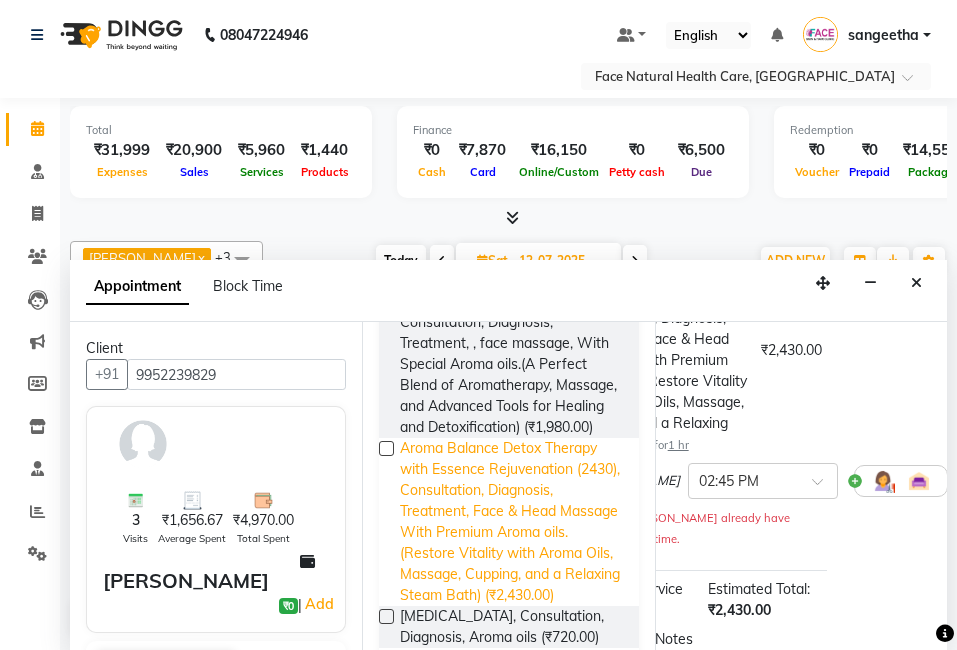scroll, scrollTop: 254, scrollLeft: 102, axis: both 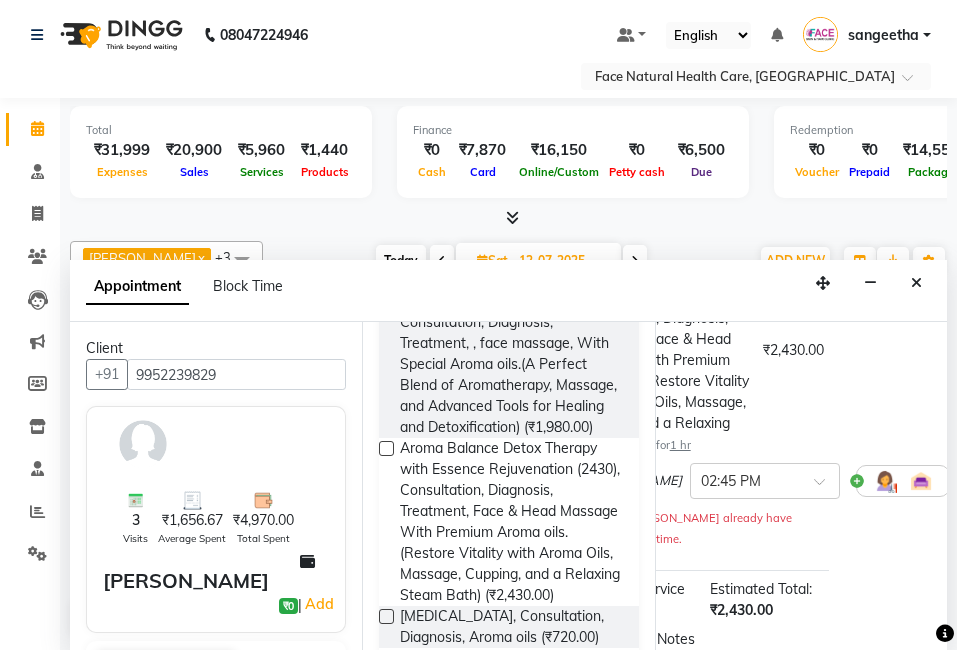click at bounding box center [885, 481] 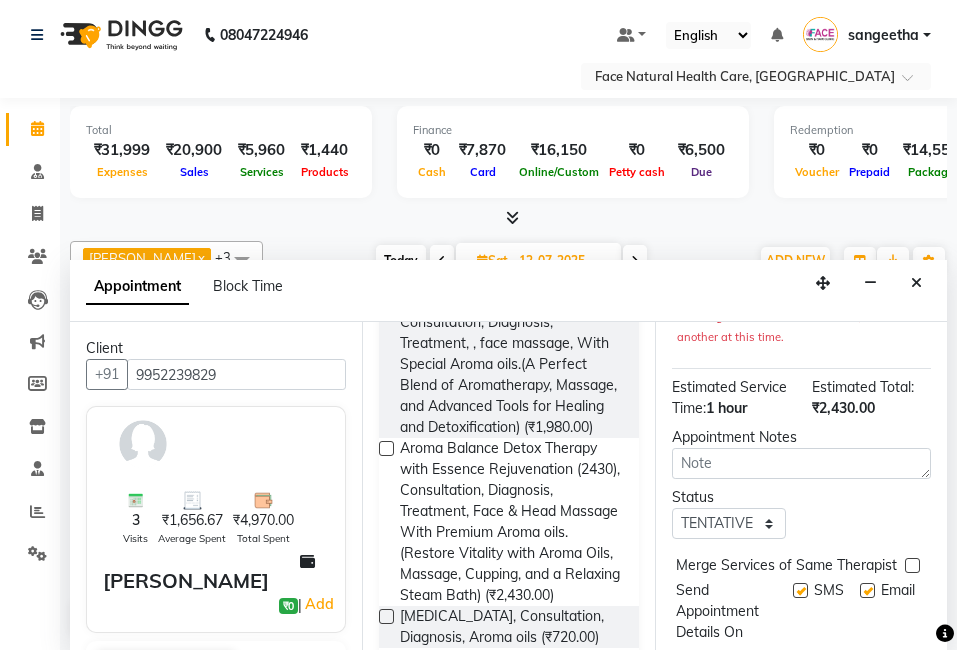 scroll, scrollTop: 600, scrollLeft: 0, axis: vertical 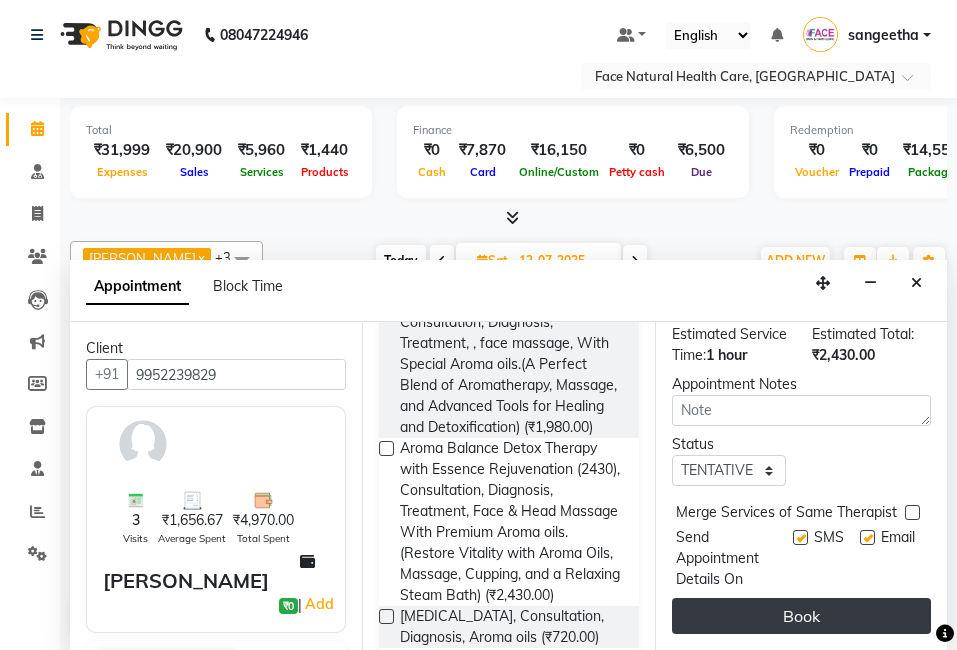 click on "Book" at bounding box center [801, 616] 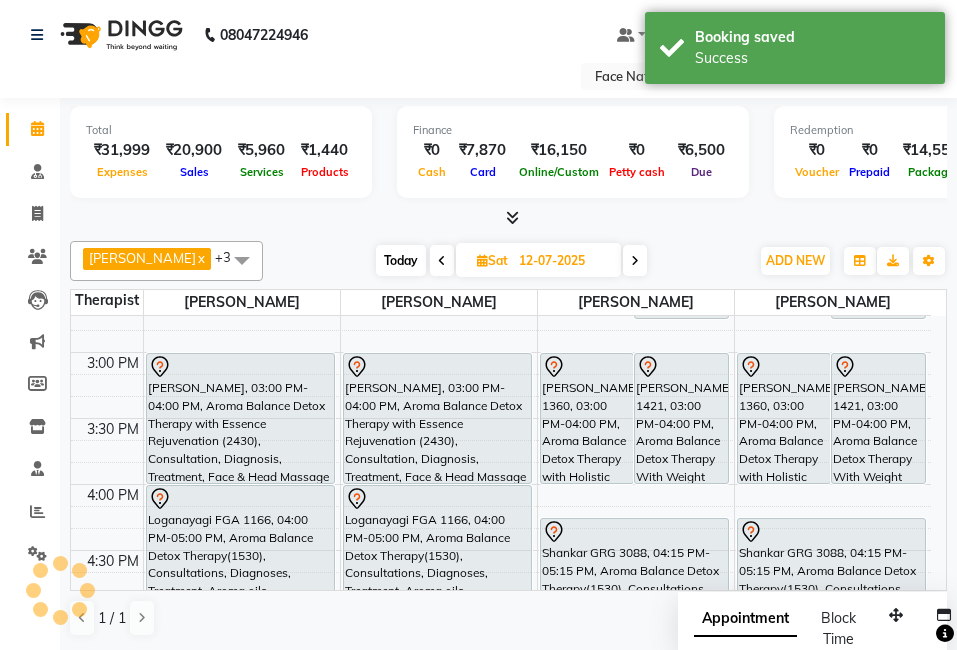 scroll, scrollTop: 0, scrollLeft: 0, axis: both 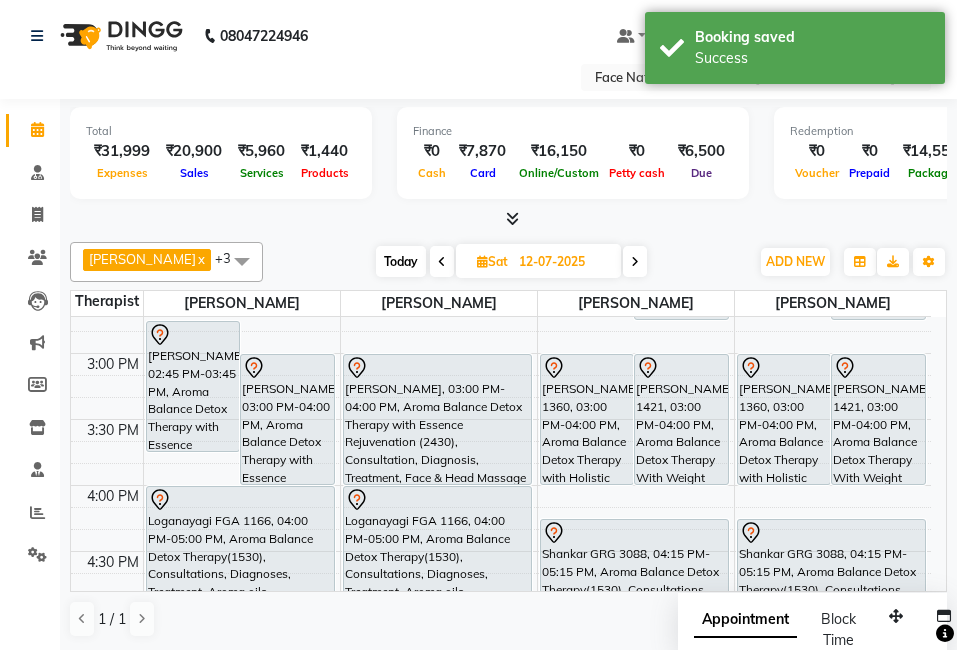 click on "[PERSON_NAME], 03:00 PM-04:00 PM, Aroma Balance Detox Therapy with Essence Rejuvenation  (2430), Consultation, Diagnosis, Treatment,  Face & Head Massage With Premium Aroma oils.(Restore Vitality with Aroma Oils, Massage, Cupping, and a Relaxing Steam Bath)" at bounding box center [437, 419] 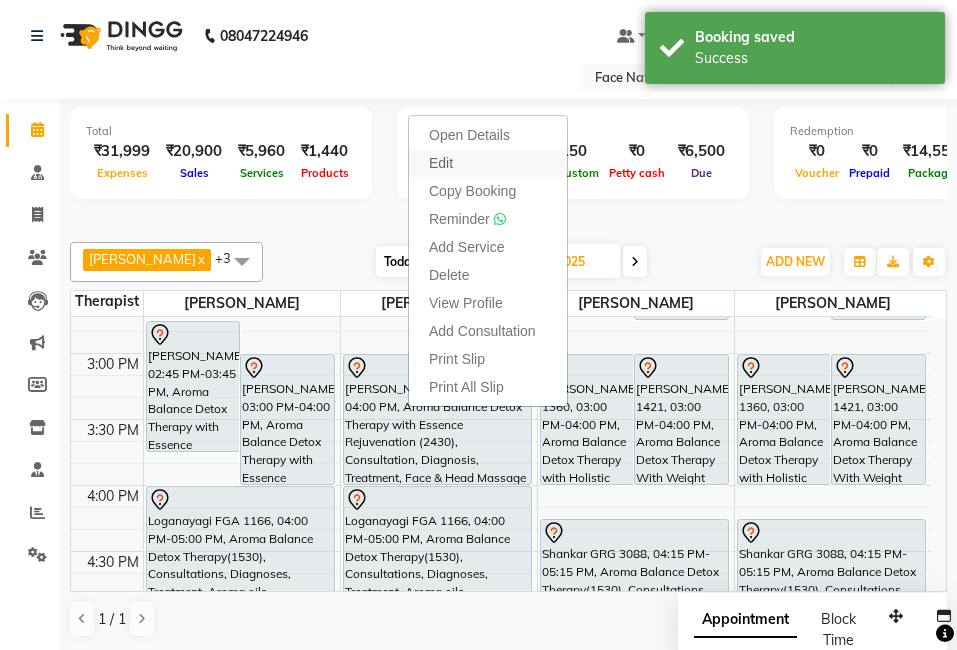 click on "Edit" at bounding box center (488, 163) 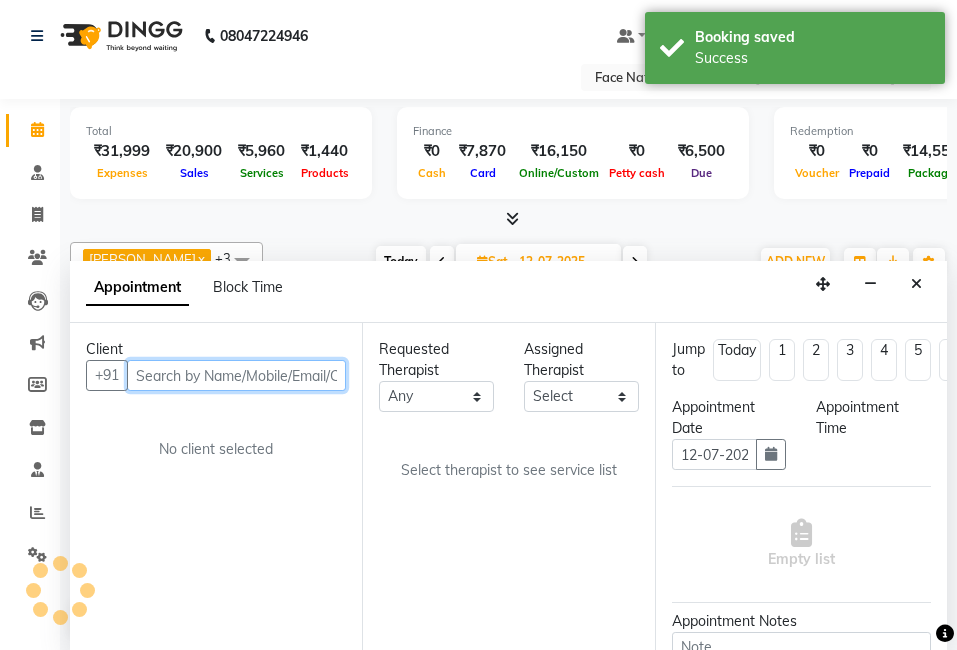 scroll, scrollTop: 1, scrollLeft: 0, axis: vertical 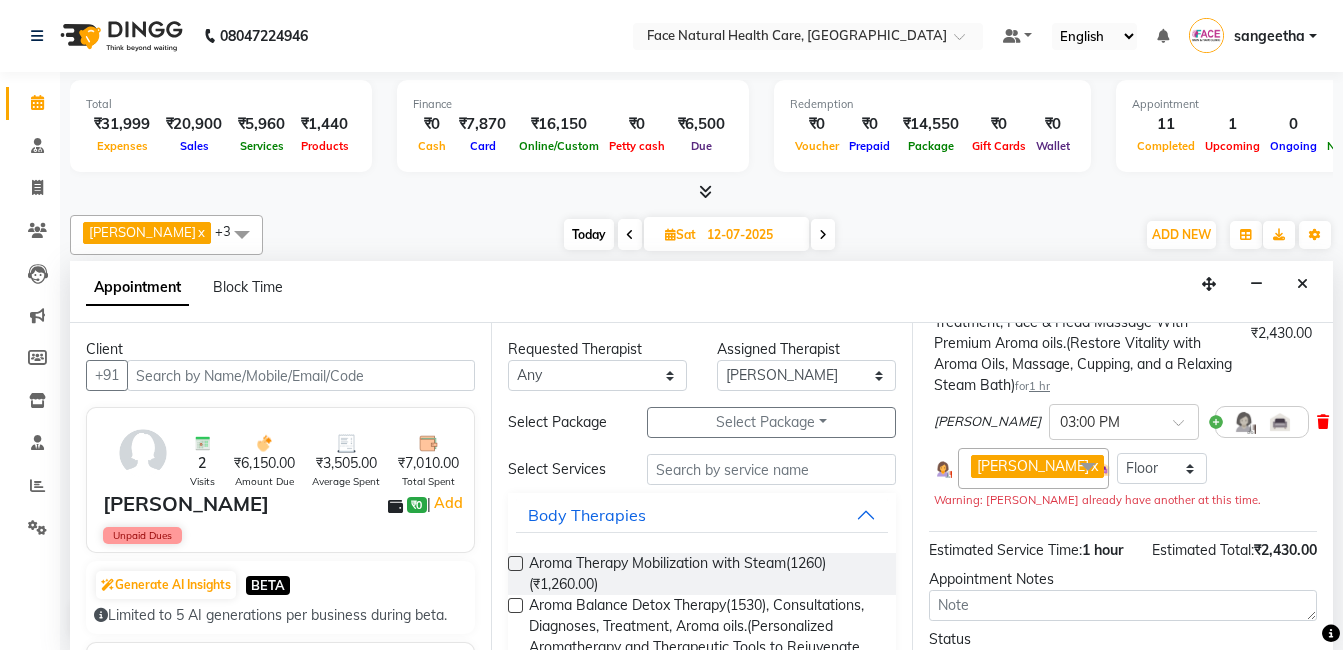 click at bounding box center [1323, 422] 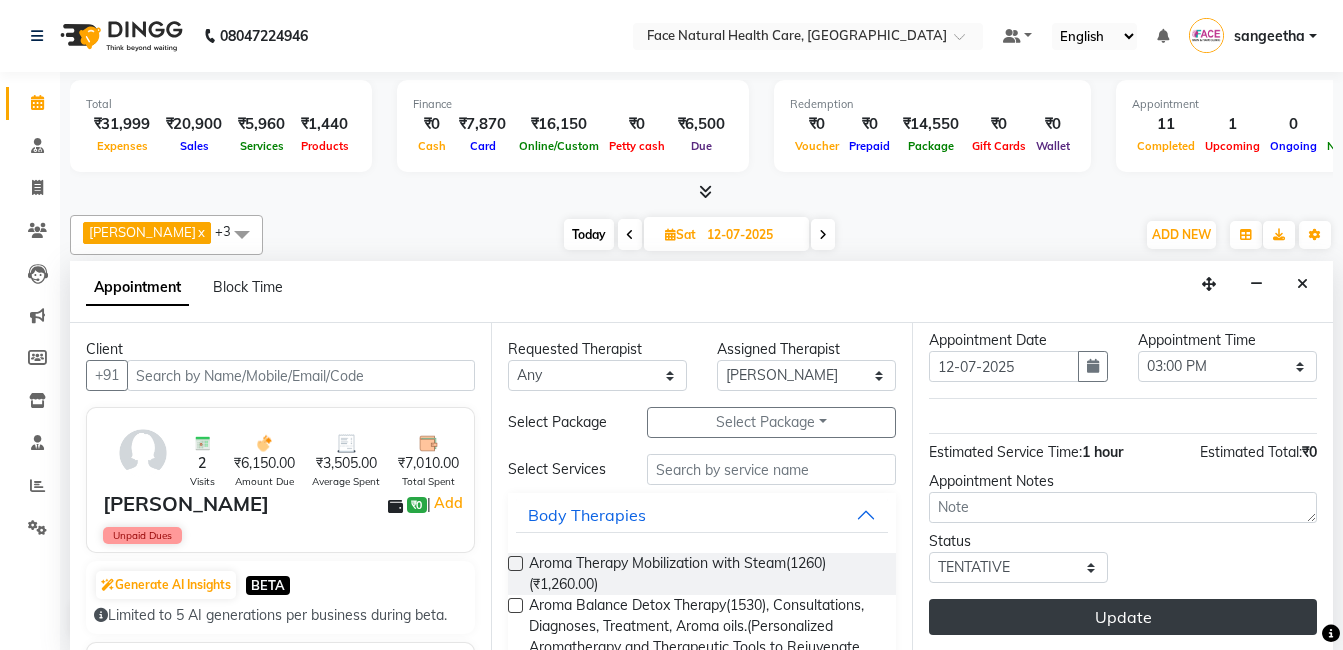 click on "Update" at bounding box center [1123, 617] 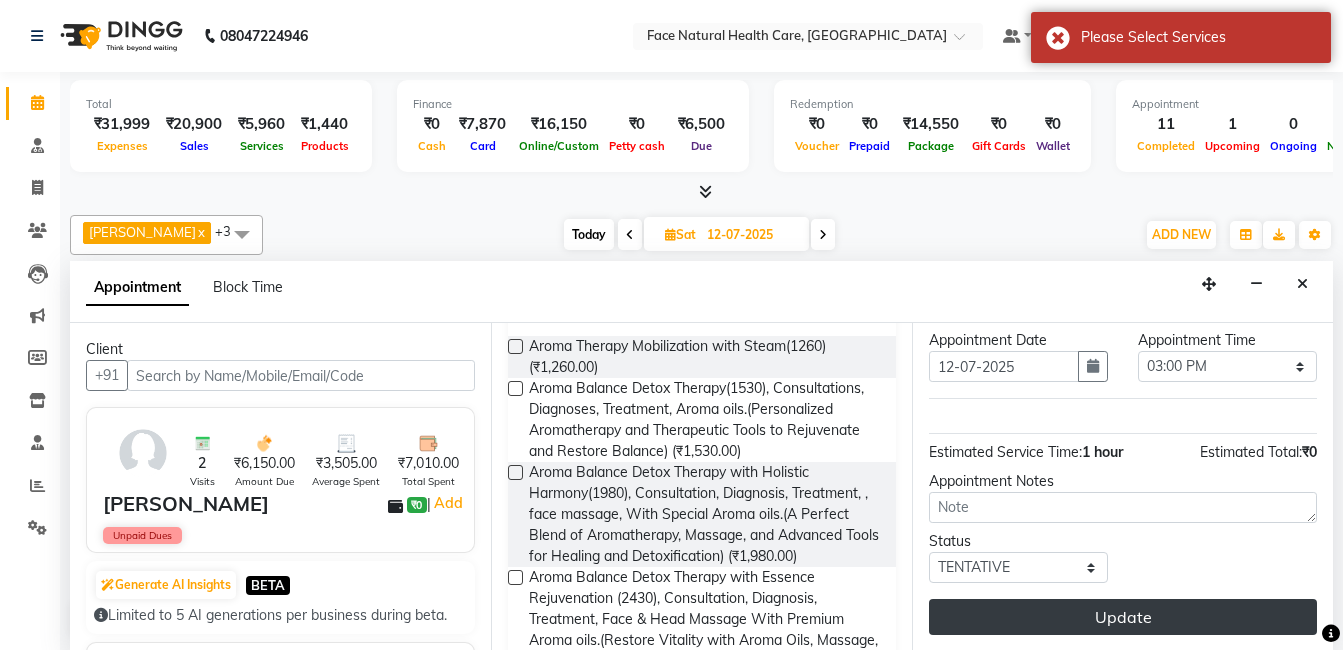 scroll, scrollTop: 239, scrollLeft: 0, axis: vertical 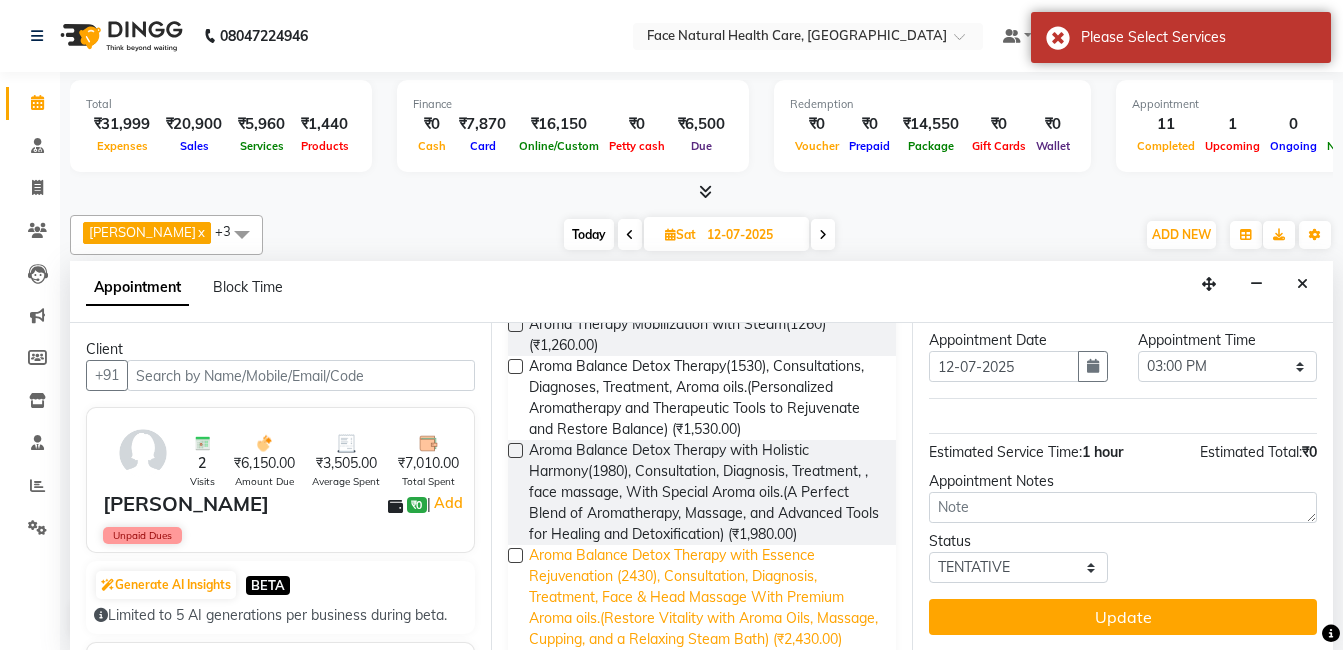 click on "Aroma Balance Detox Therapy with Essence Rejuvenation  (2430), Consultation, Diagnosis, Treatment,  Face & Head Massage With Premium Aroma oils.(Restore Vitality with Aroma Oils, Massage, Cupping, and a Relaxing Steam Bath) (₹2,430.00)" at bounding box center (704, 597) 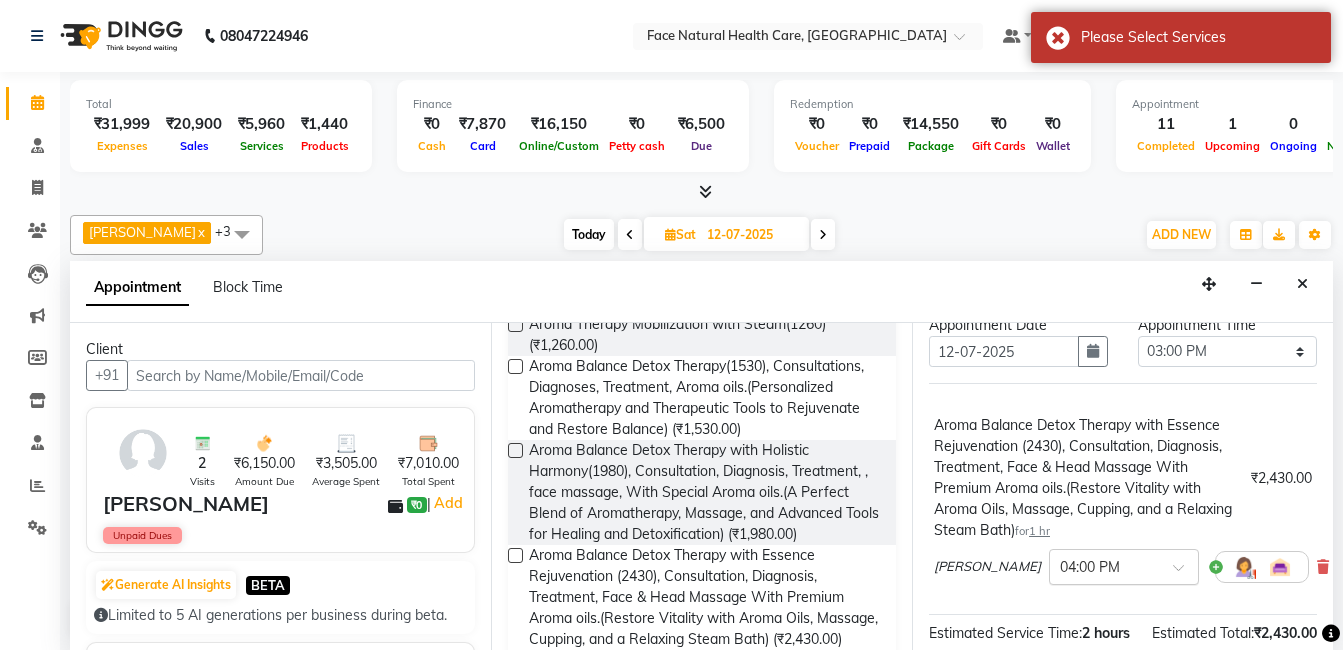click at bounding box center [1185, 573] 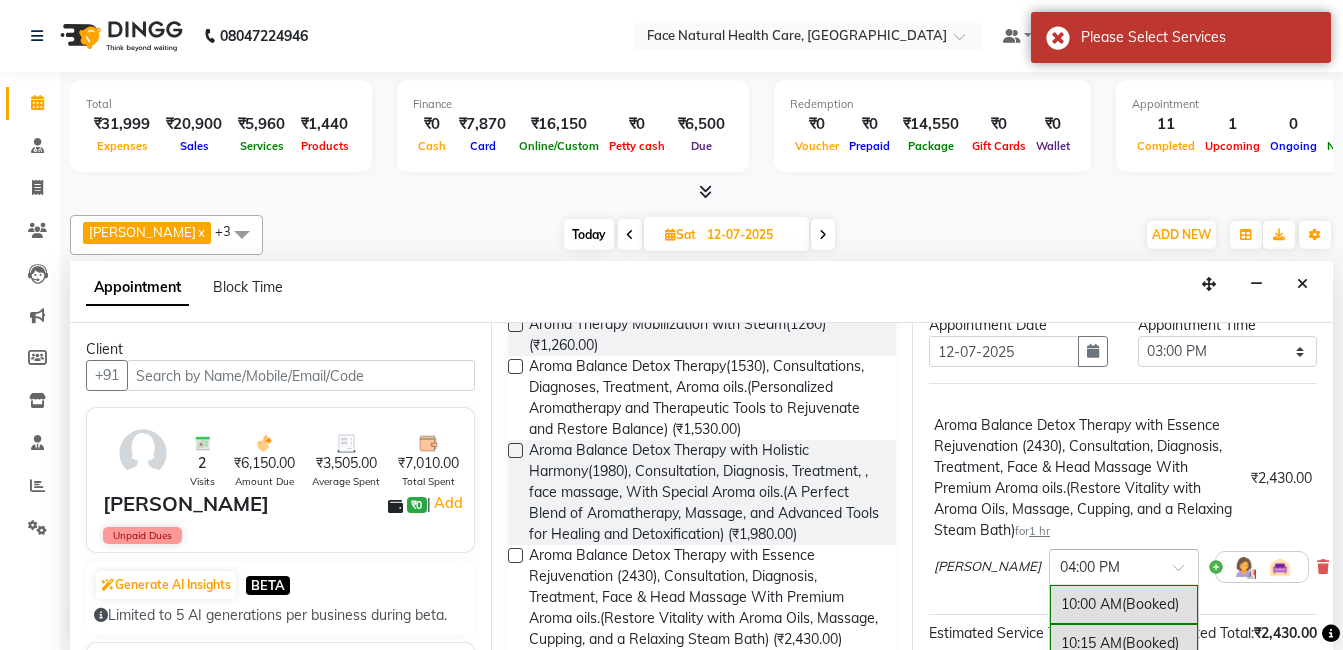 scroll, scrollTop: 914, scrollLeft: 0, axis: vertical 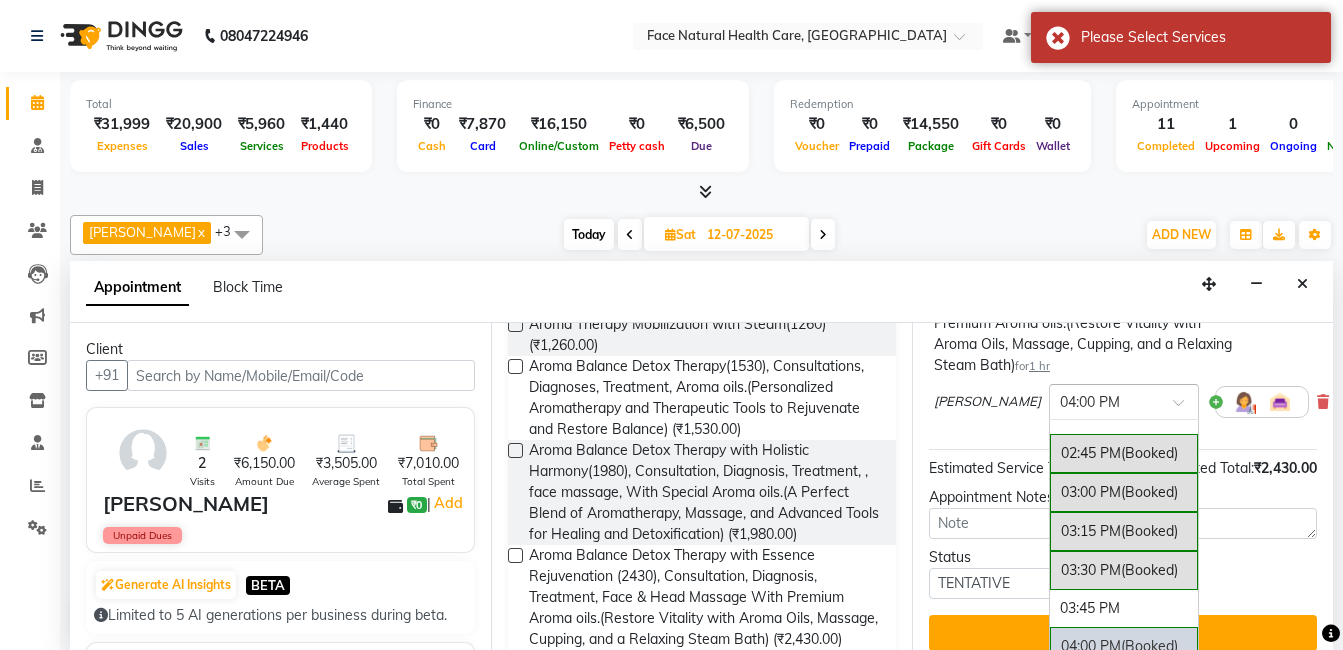 click on "(Booked)" at bounding box center [1149, 492] 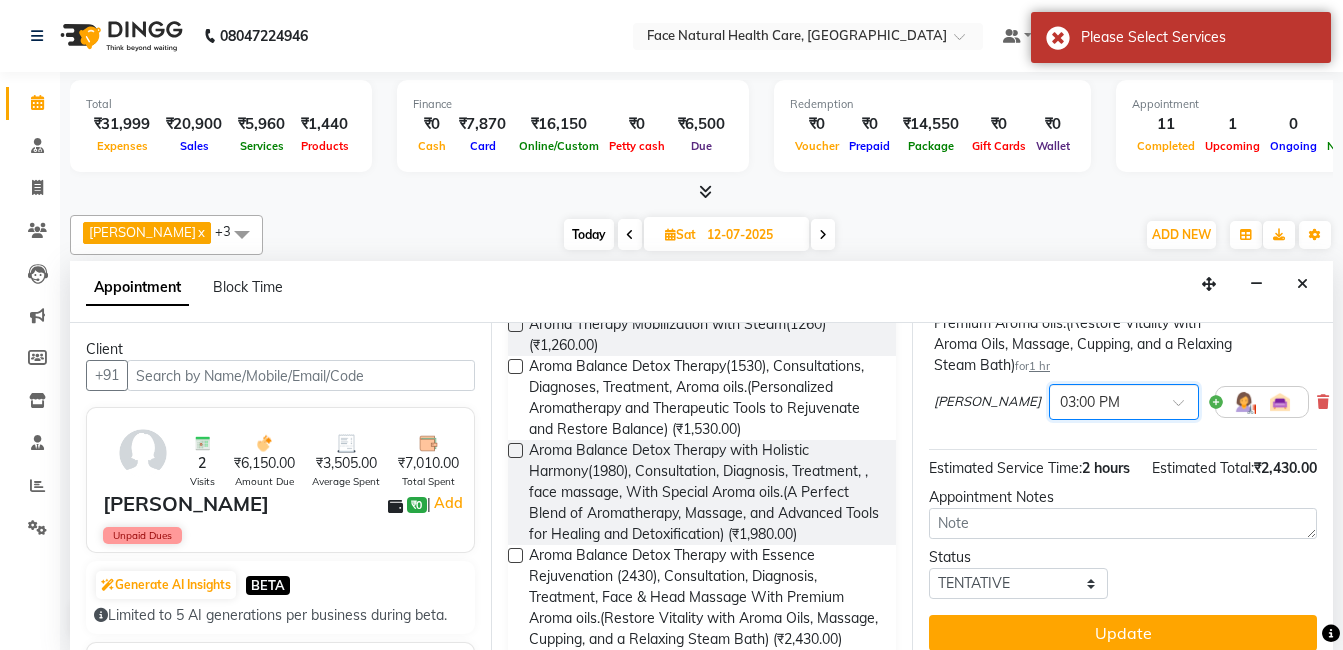 scroll, scrollTop: 302, scrollLeft: 0, axis: vertical 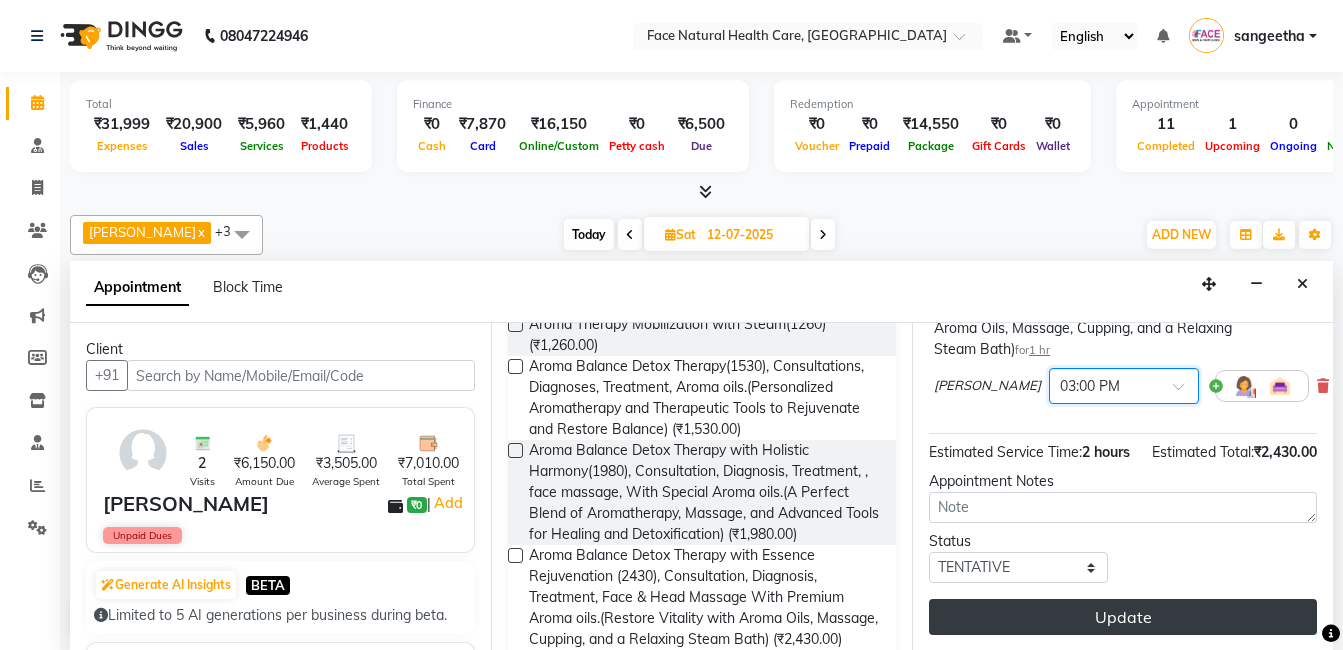 click on "Update" at bounding box center (1123, 617) 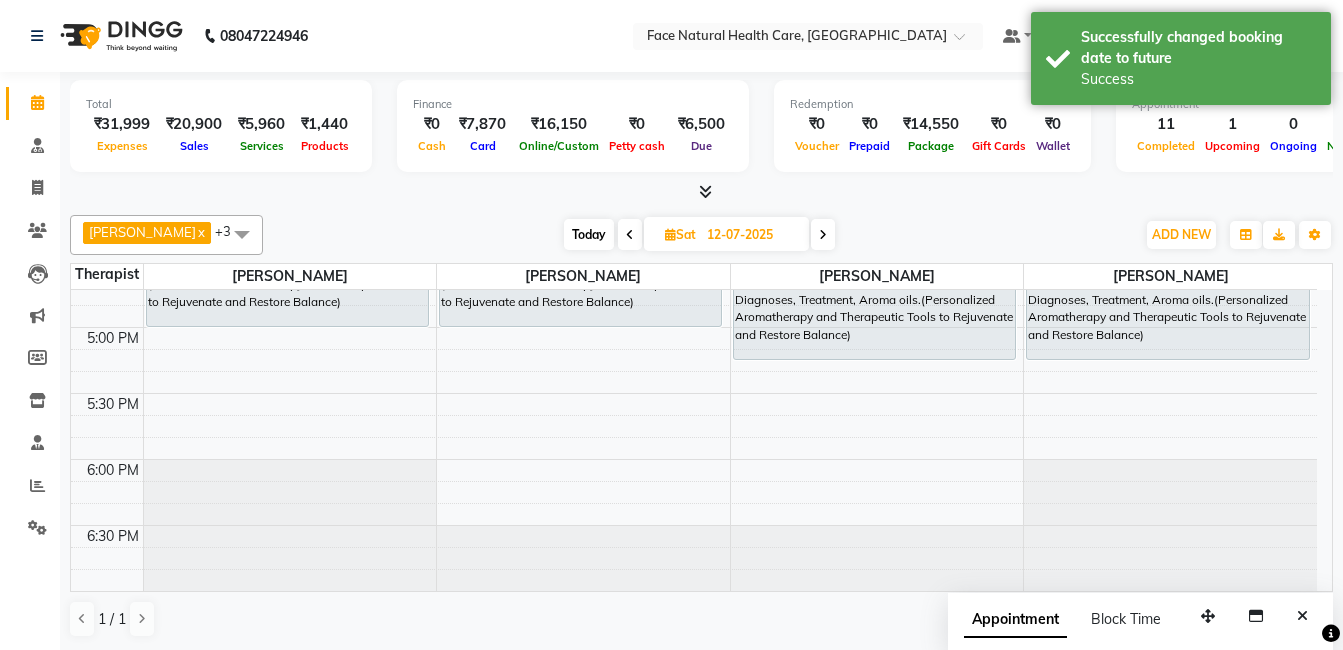 scroll, scrollTop: 755, scrollLeft: 0, axis: vertical 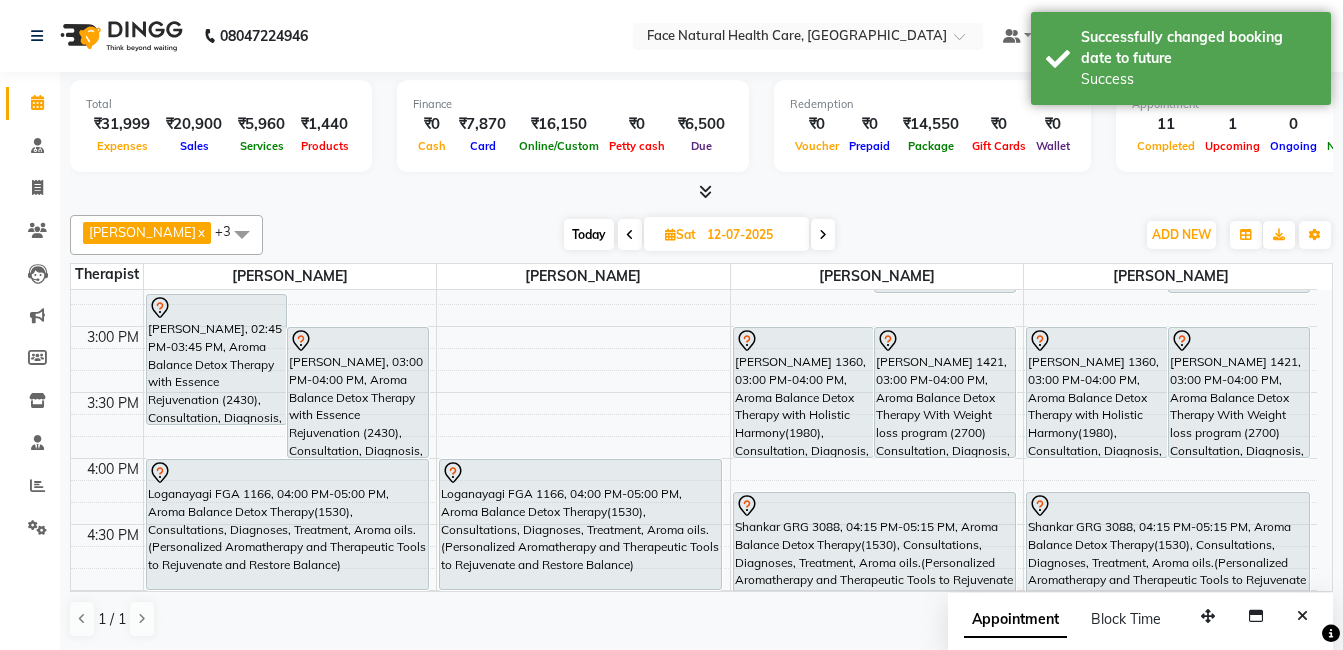 click on "Loganayagi FGA 1166, 04:00 PM-05:00 PM, Aroma Balance Detox Therapy(1530), Consultations, Diagnoses, Treatment, Aroma oils.(Personalized Aromatherapy and Therapeutic Tools to Rejuvenate and Restore Balance)" at bounding box center [580, 524] 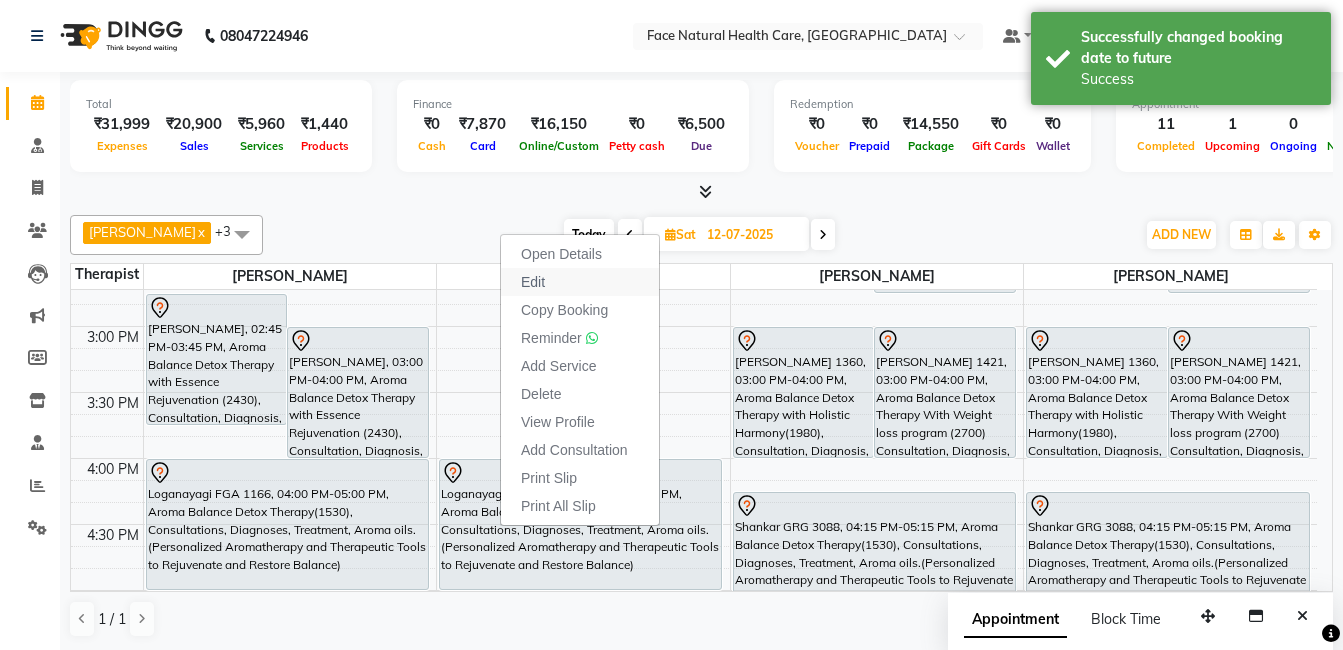 click on "Edit" at bounding box center [580, 282] 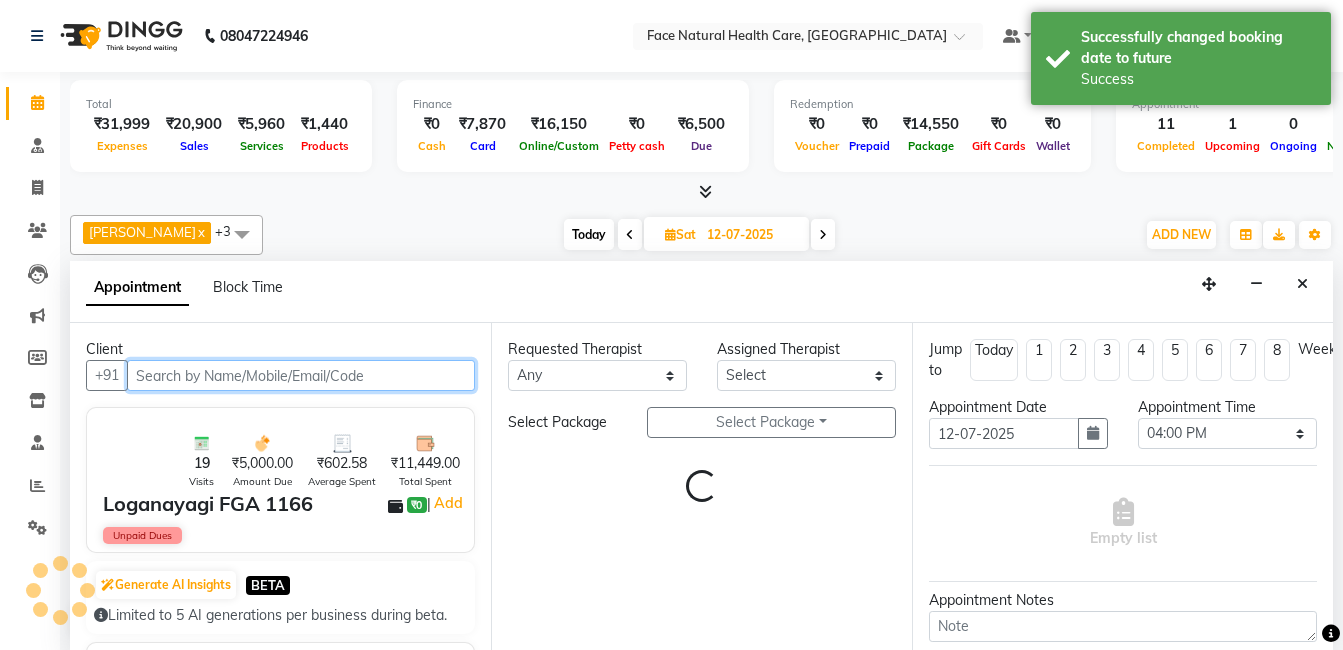 scroll, scrollTop: 1018, scrollLeft: 0, axis: vertical 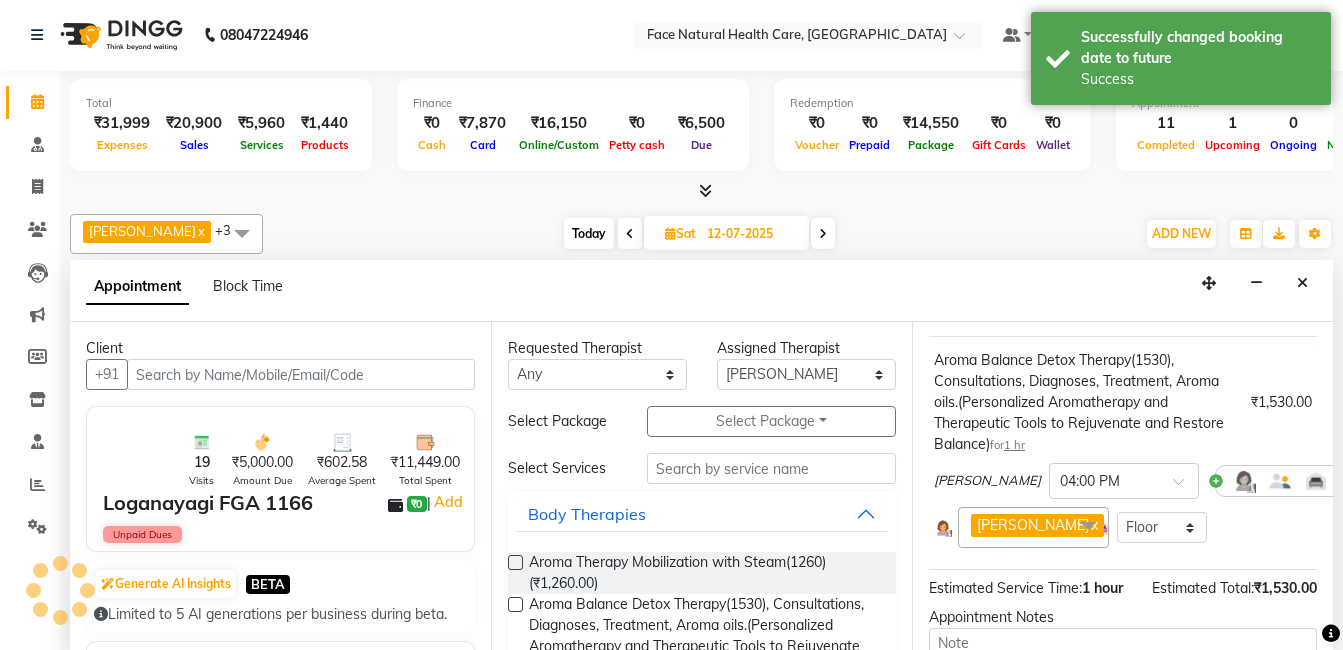click at bounding box center (1359, 481) 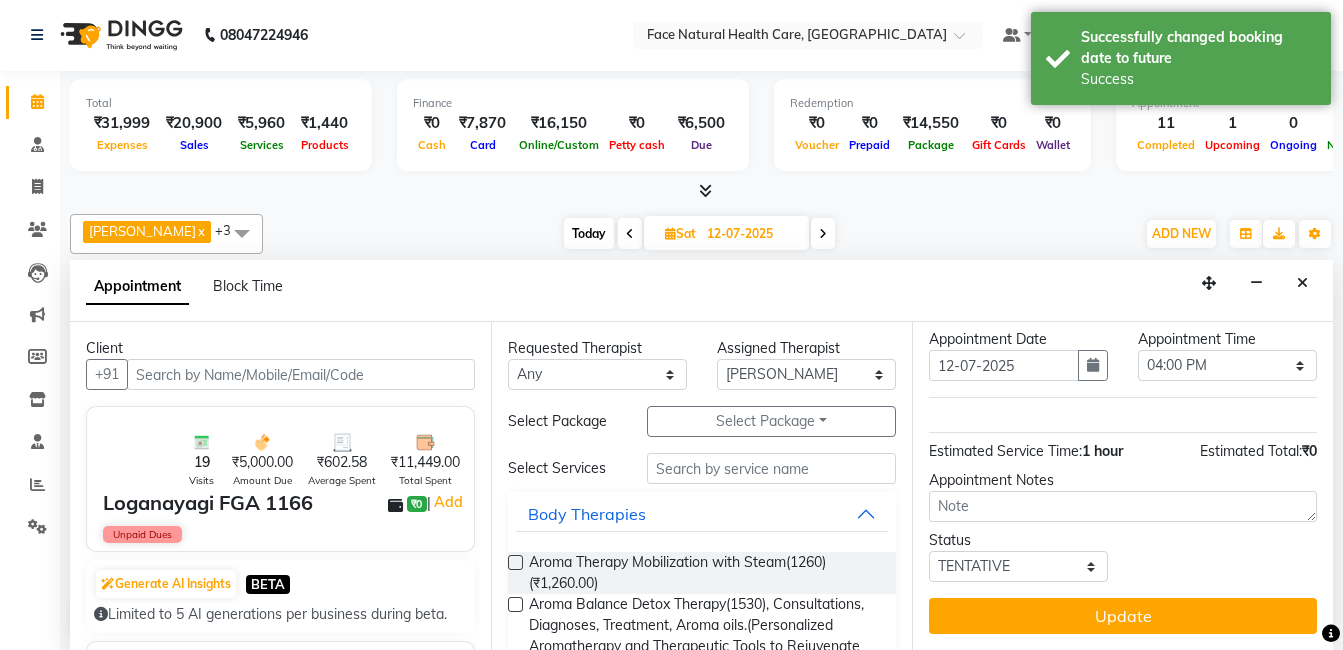 scroll, scrollTop: 82, scrollLeft: 0, axis: vertical 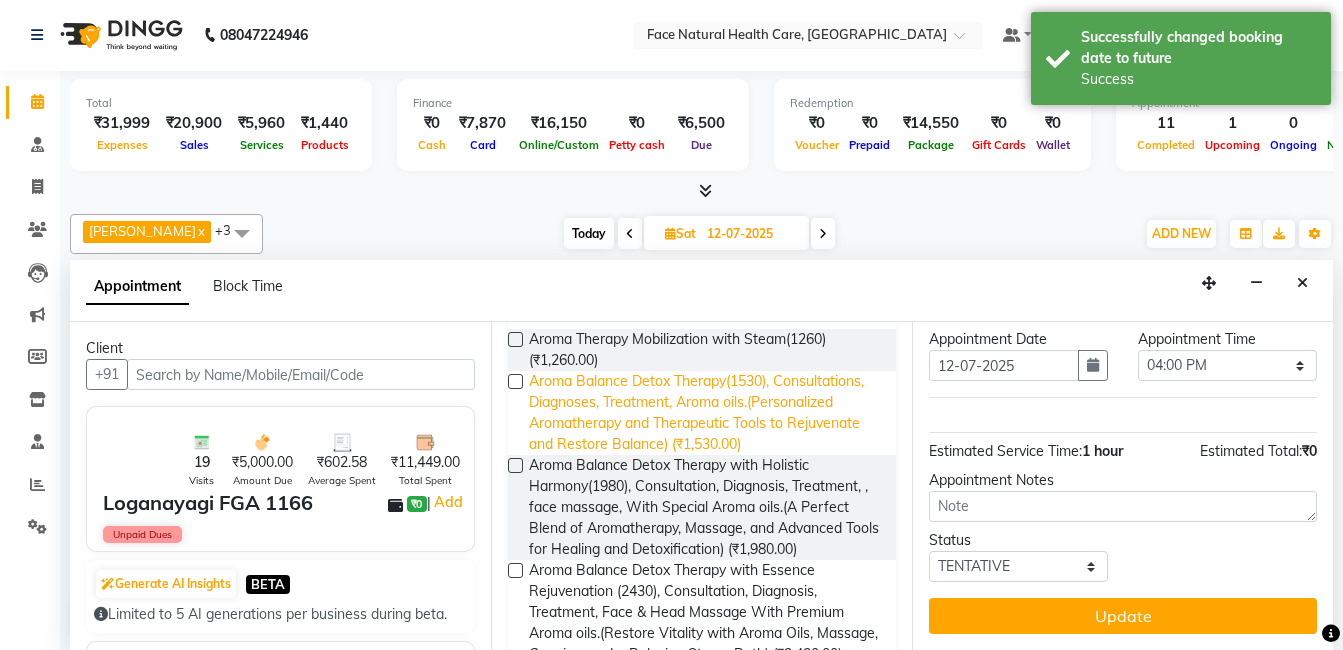 click on "Aroma Balance Detox Therapy(1530), Consultations, Diagnoses, Treatment, Aroma oils.(Personalized Aromatherapy and Therapeutic Tools to Rejuvenate and Restore Balance) (₹1,530.00)" at bounding box center [704, 413] 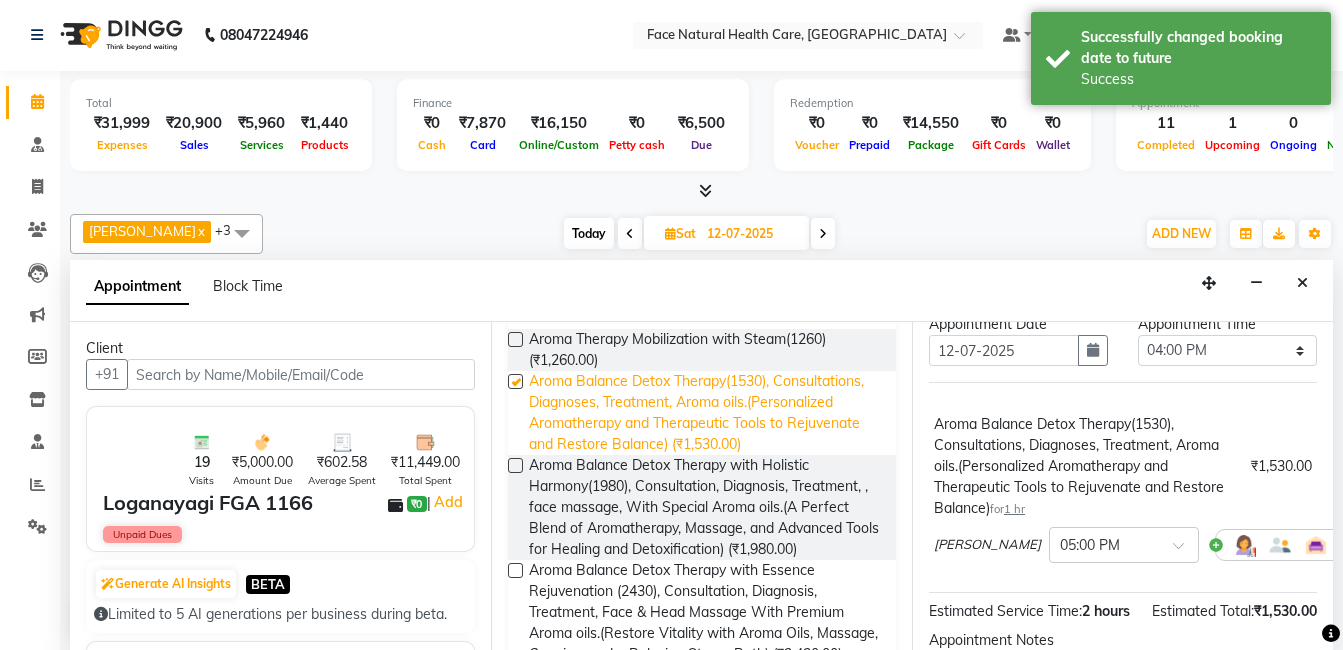 scroll, scrollTop: 128, scrollLeft: 0, axis: vertical 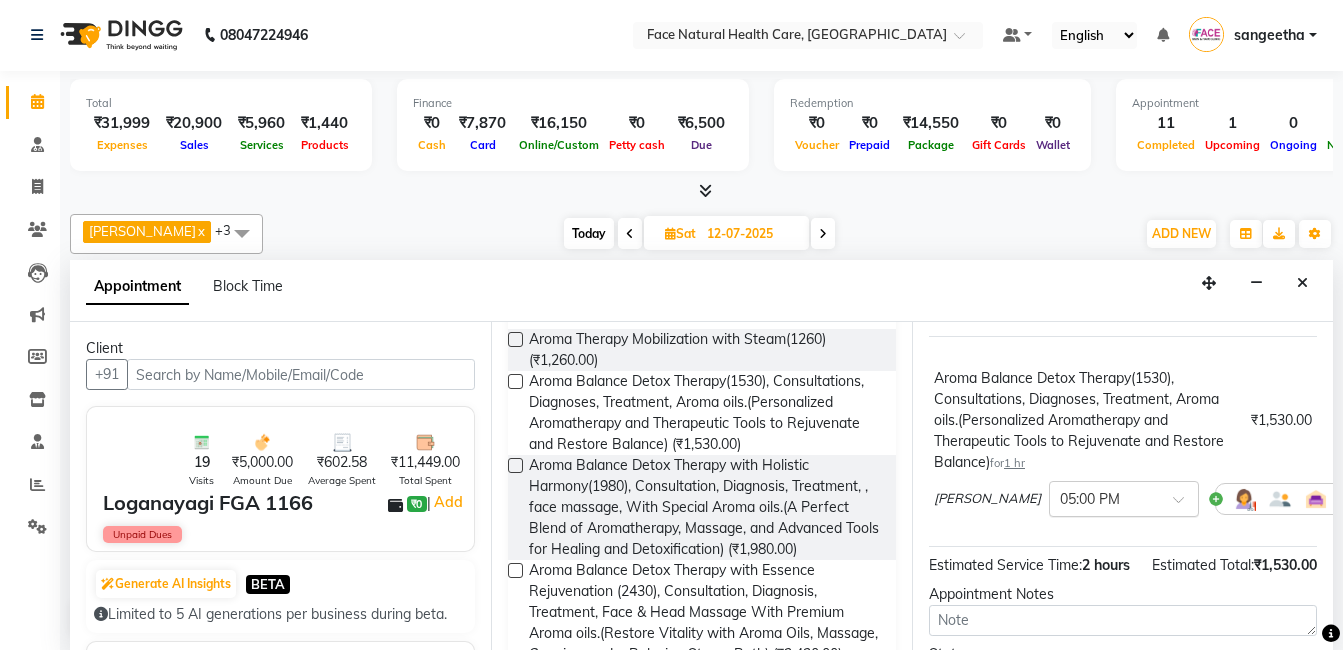 click at bounding box center [1185, 505] 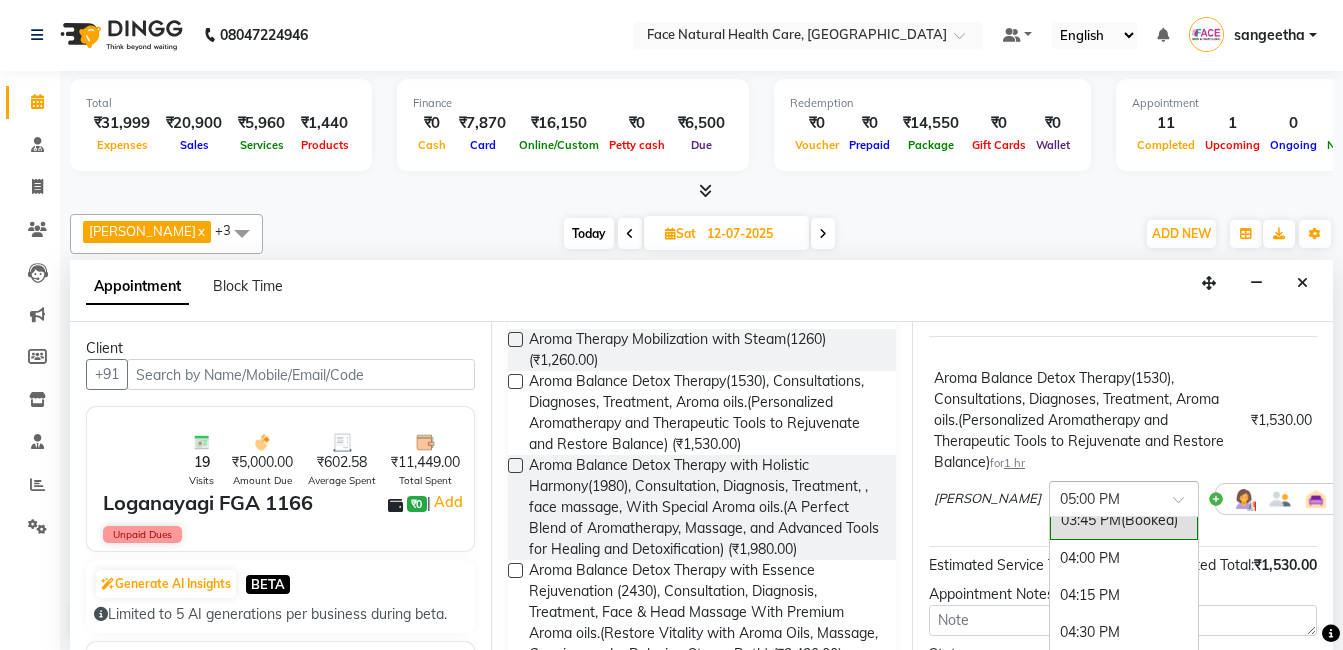 scroll, scrollTop: 885, scrollLeft: 0, axis: vertical 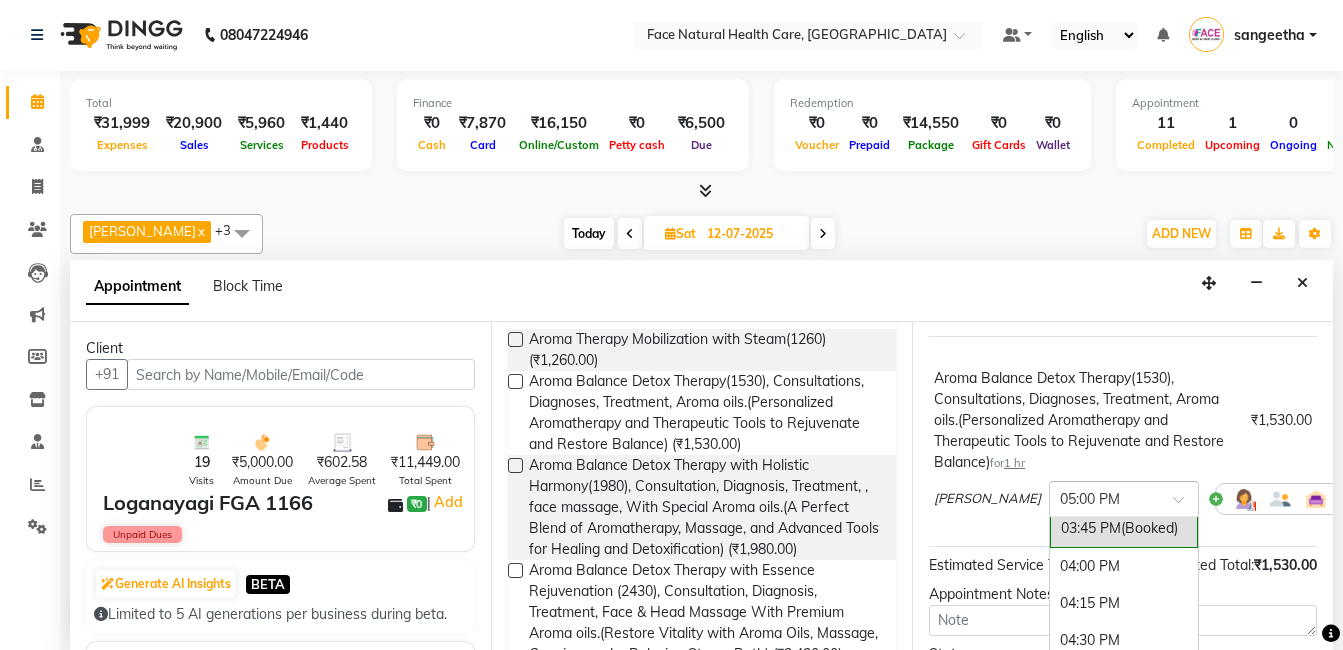 click on "04:00 PM" at bounding box center [1124, 566] 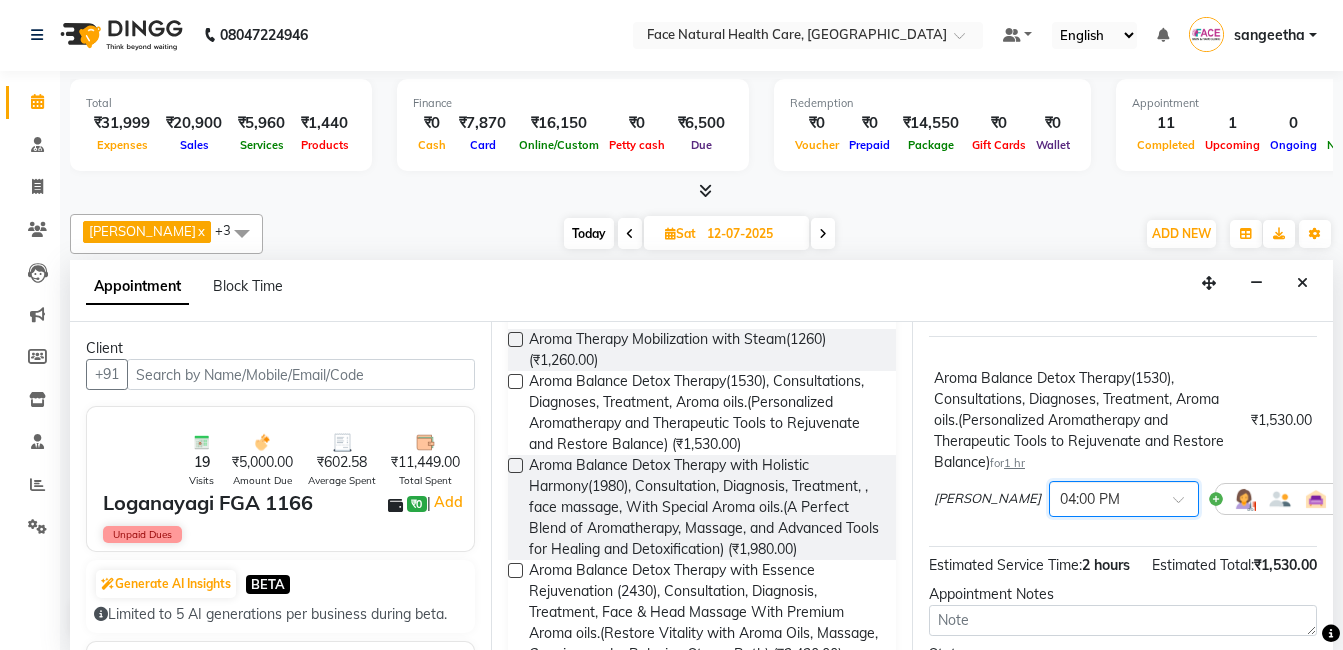 scroll, scrollTop: 281, scrollLeft: 0, axis: vertical 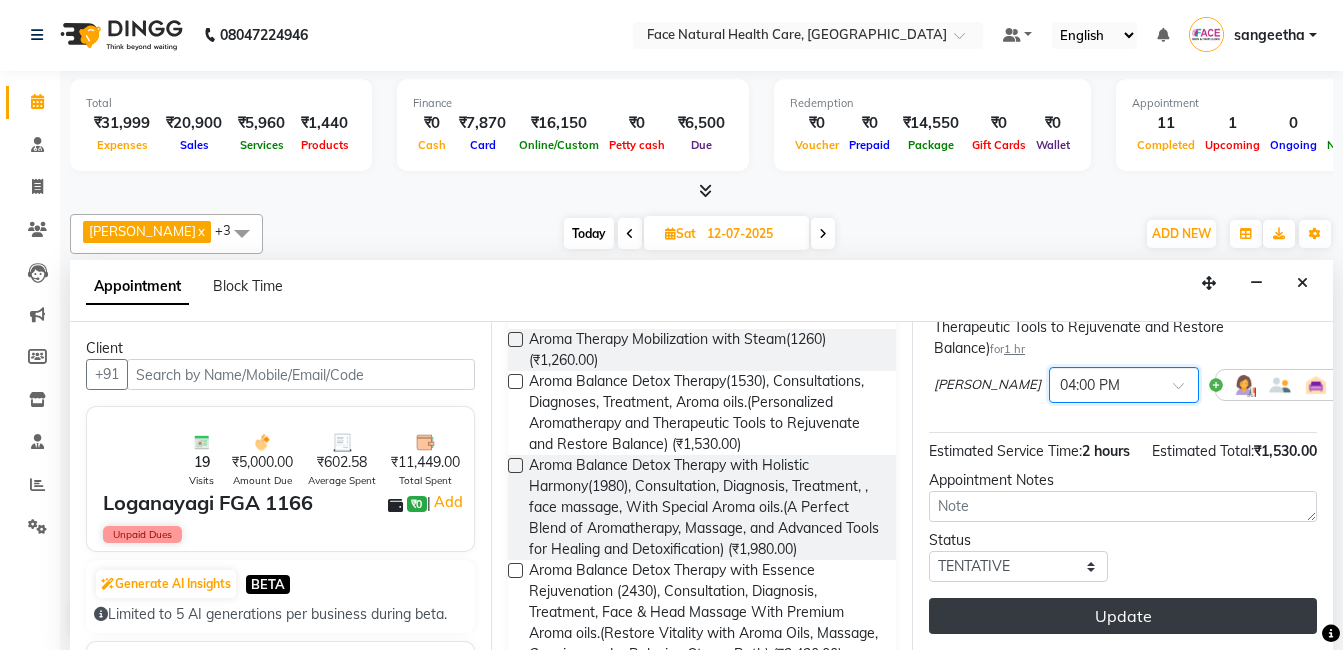 click on "Update" at bounding box center [1123, 616] 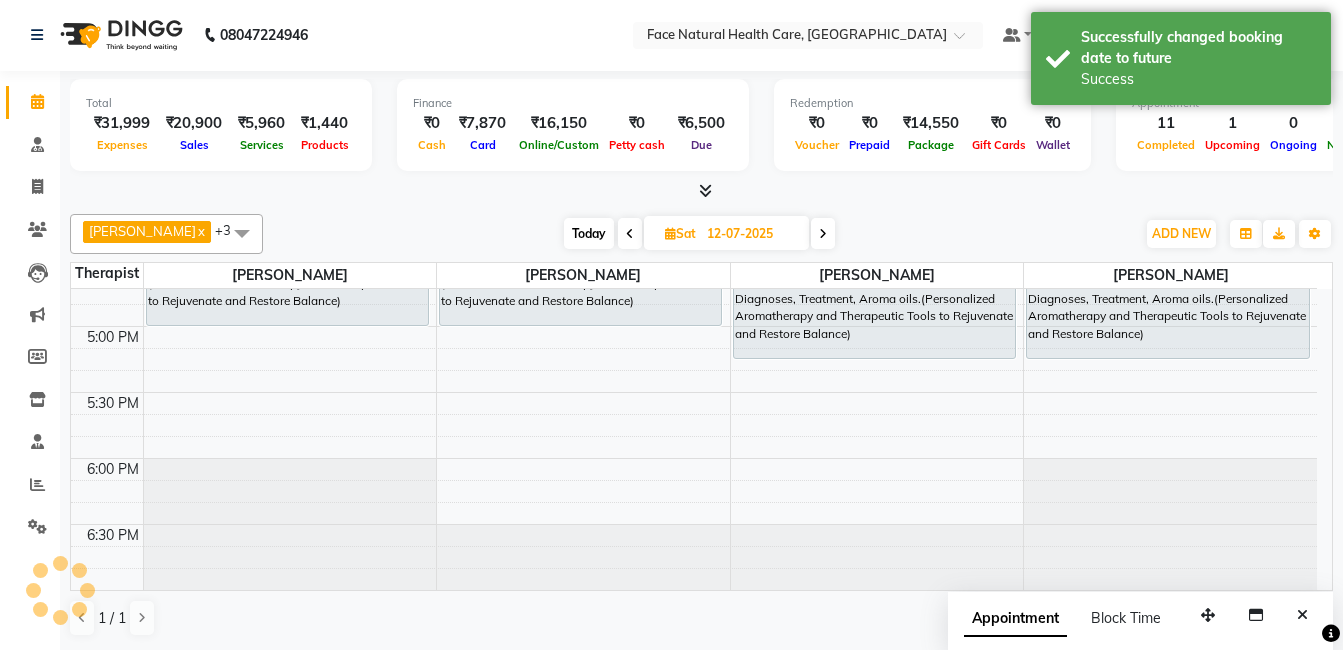 scroll, scrollTop: 0, scrollLeft: 0, axis: both 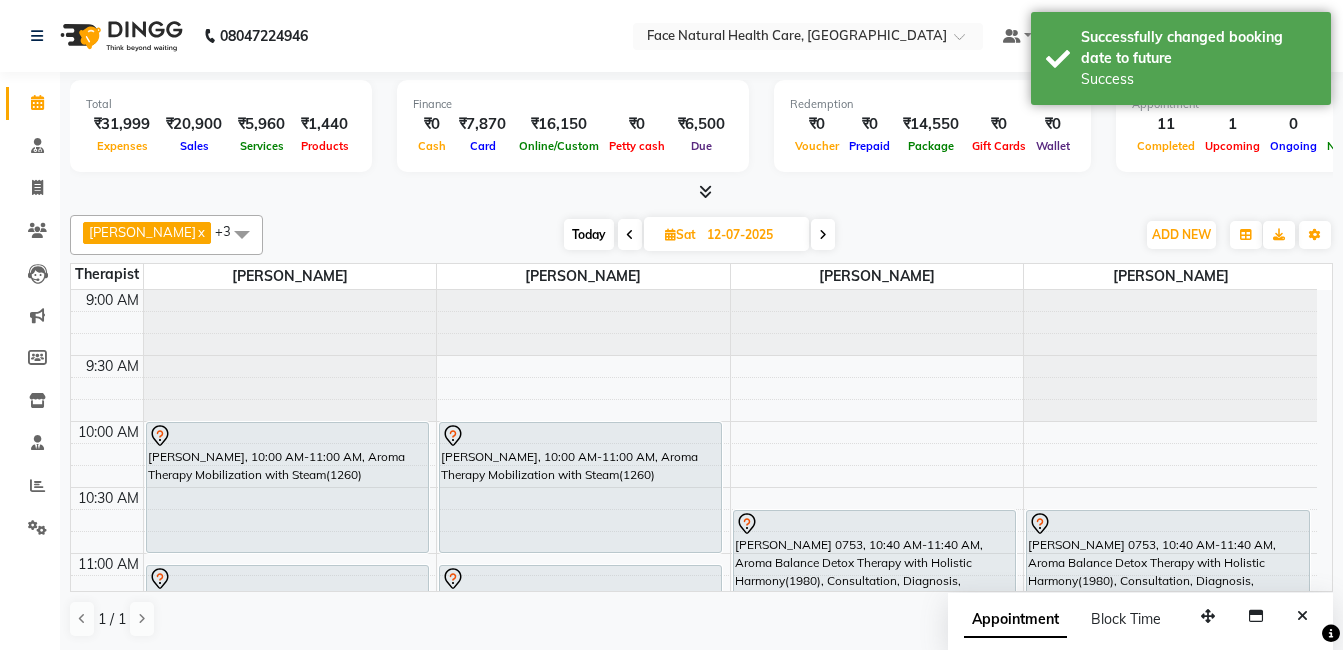 click on "[PERSON_NAME], 10:00 AM-11:00 AM, Aroma Therapy Mobilization with Steam(1260)" at bounding box center [580, 487] 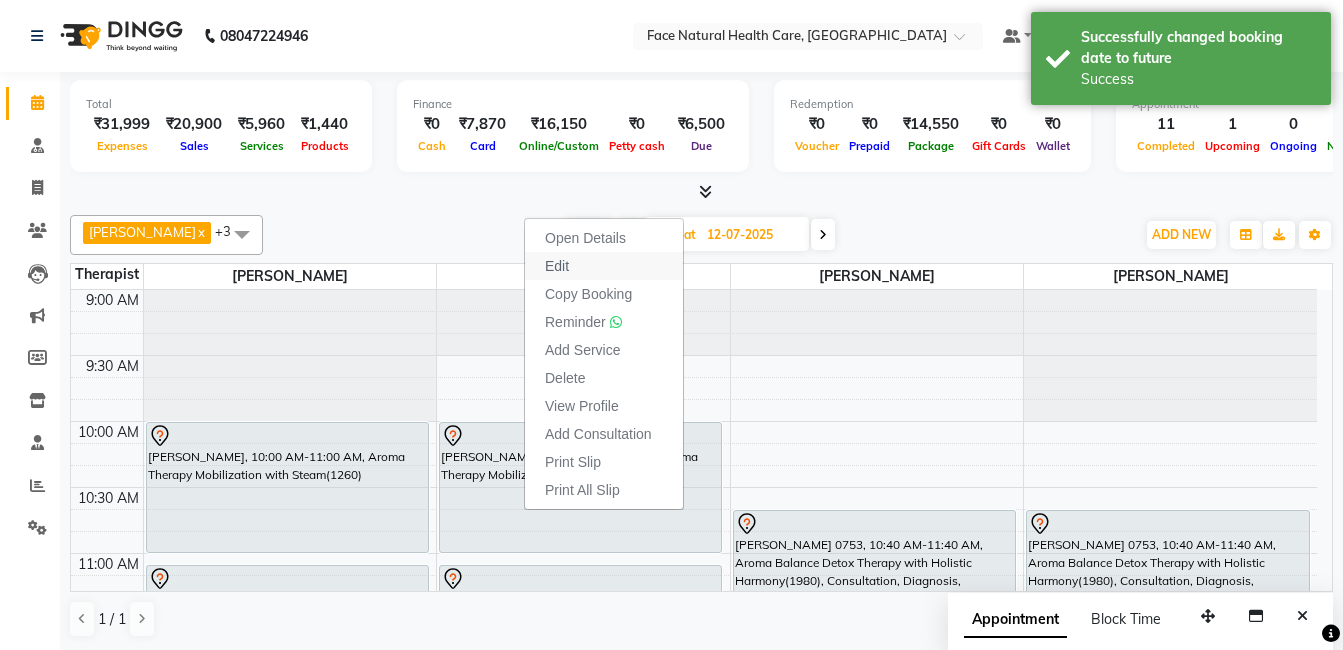 click on "Edit" at bounding box center [604, 266] 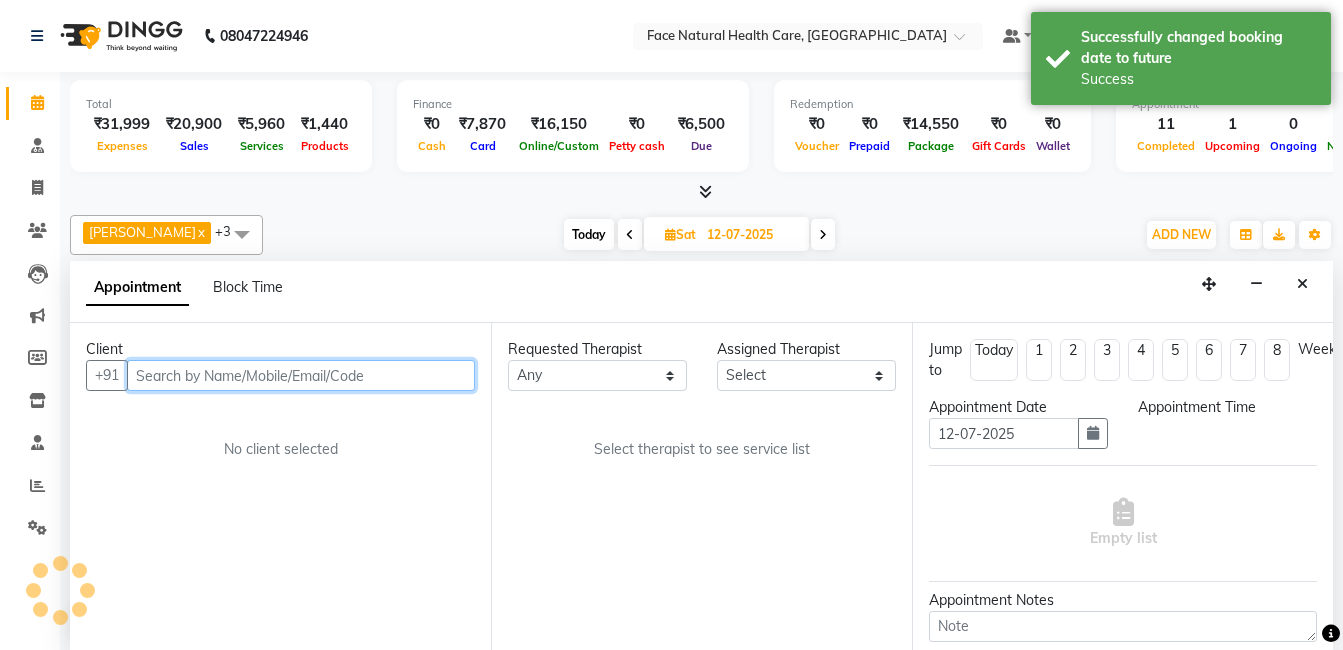 scroll, scrollTop: 1, scrollLeft: 0, axis: vertical 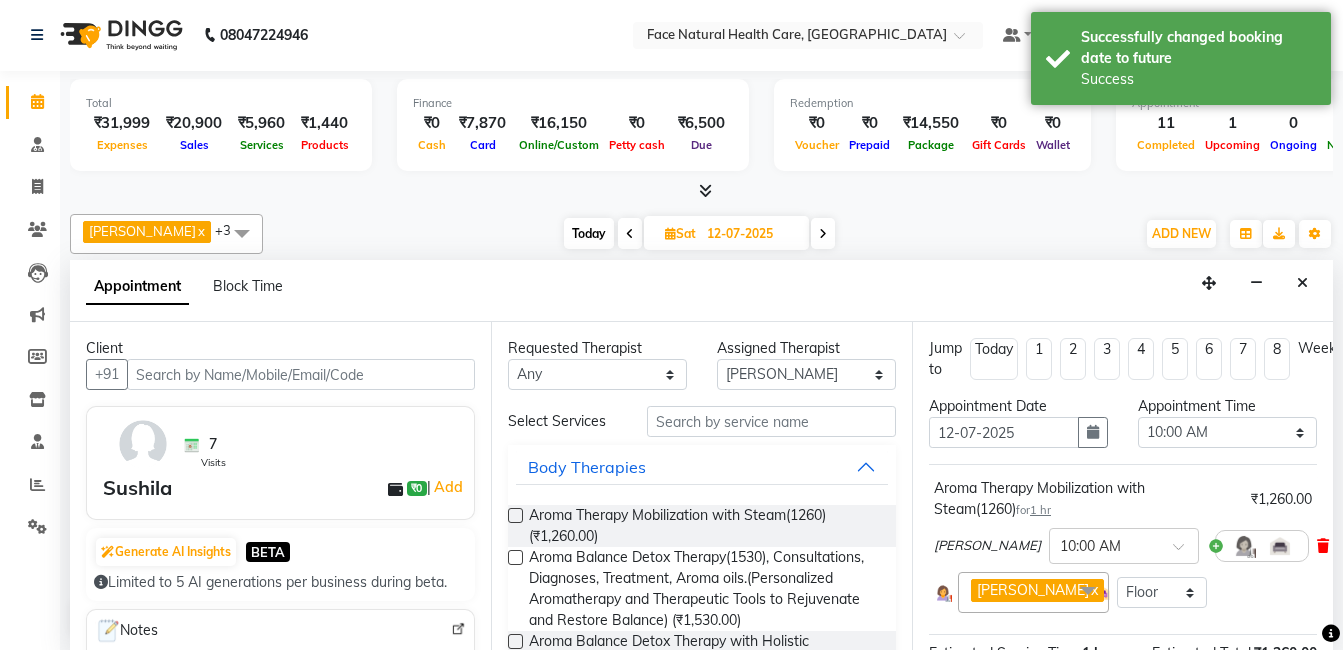 click at bounding box center (1323, 546) 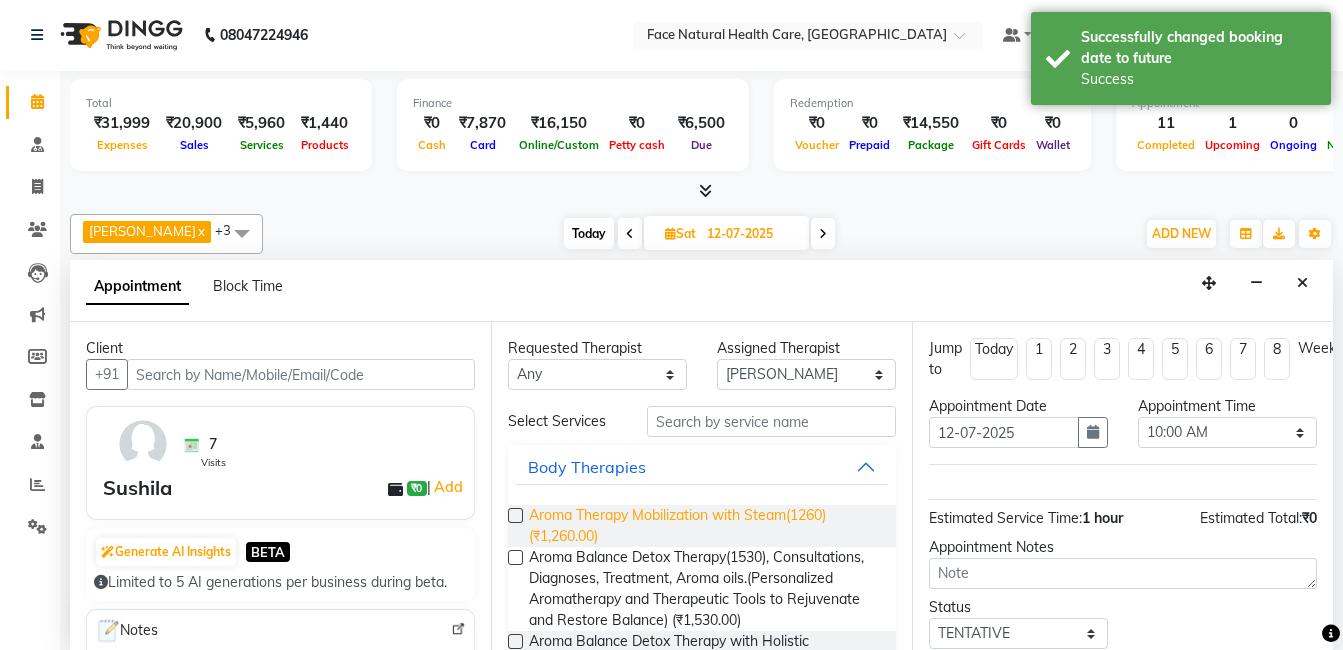 click on "Aroma Therapy Mobilization with Steam(1260) (₹1,260.00)" at bounding box center (704, 526) 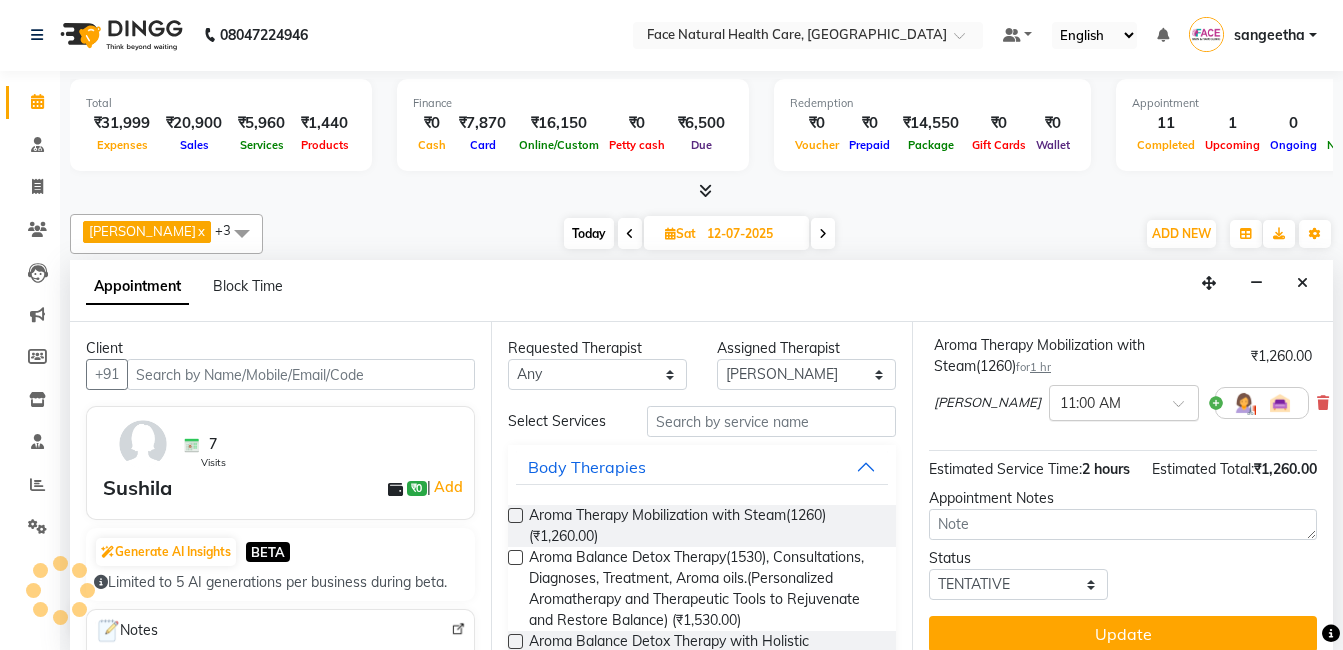 click at bounding box center [1185, 409] 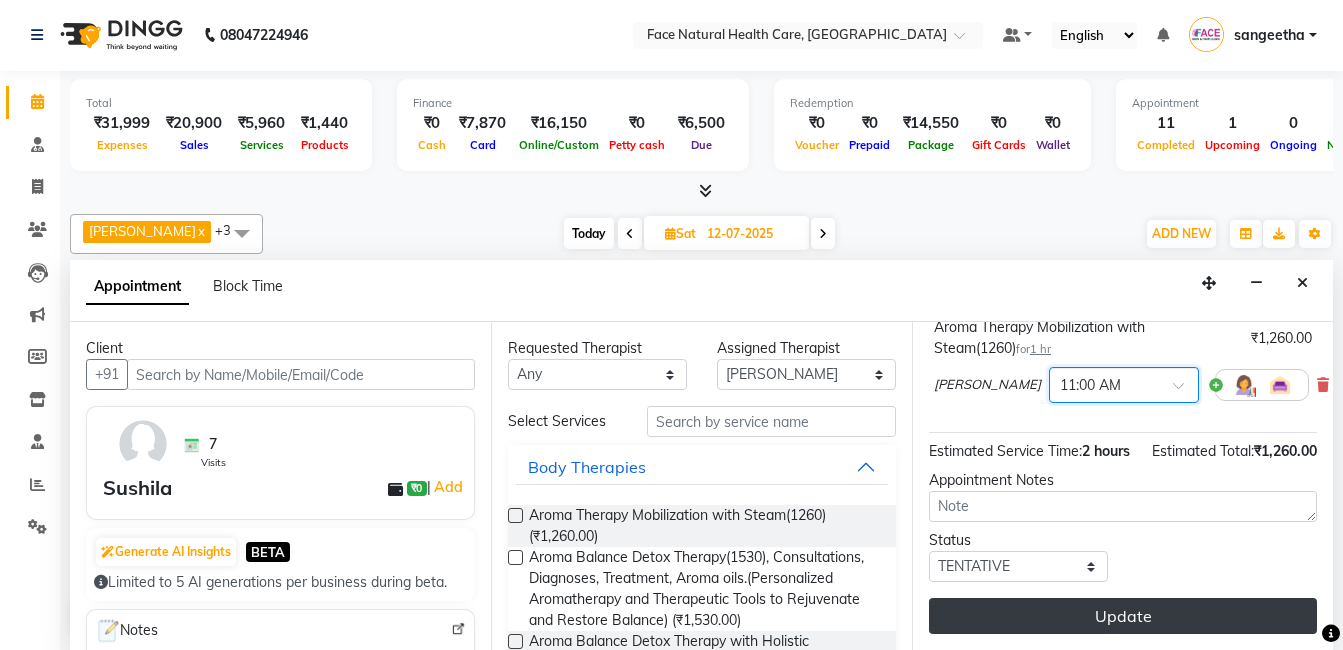 click on "Update" at bounding box center (1123, 616) 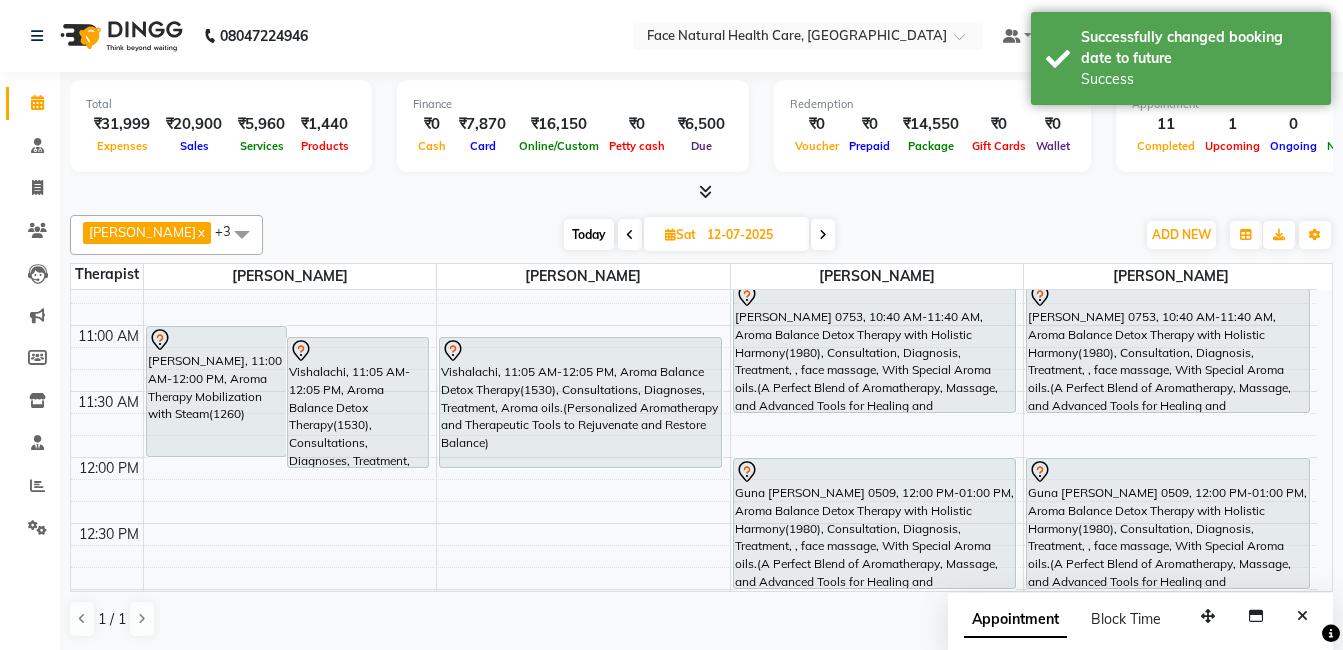 click on "Vishalachi, 11:05 AM-12:05 PM, Aroma Balance Detox Therapy(1530), Consultations, Diagnoses, Treatment, Aroma oils.(Personalized Aromatherapy and Therapeutic Tools to Rejuvenate and Restore Balance)" at bounding box center (358, 402) 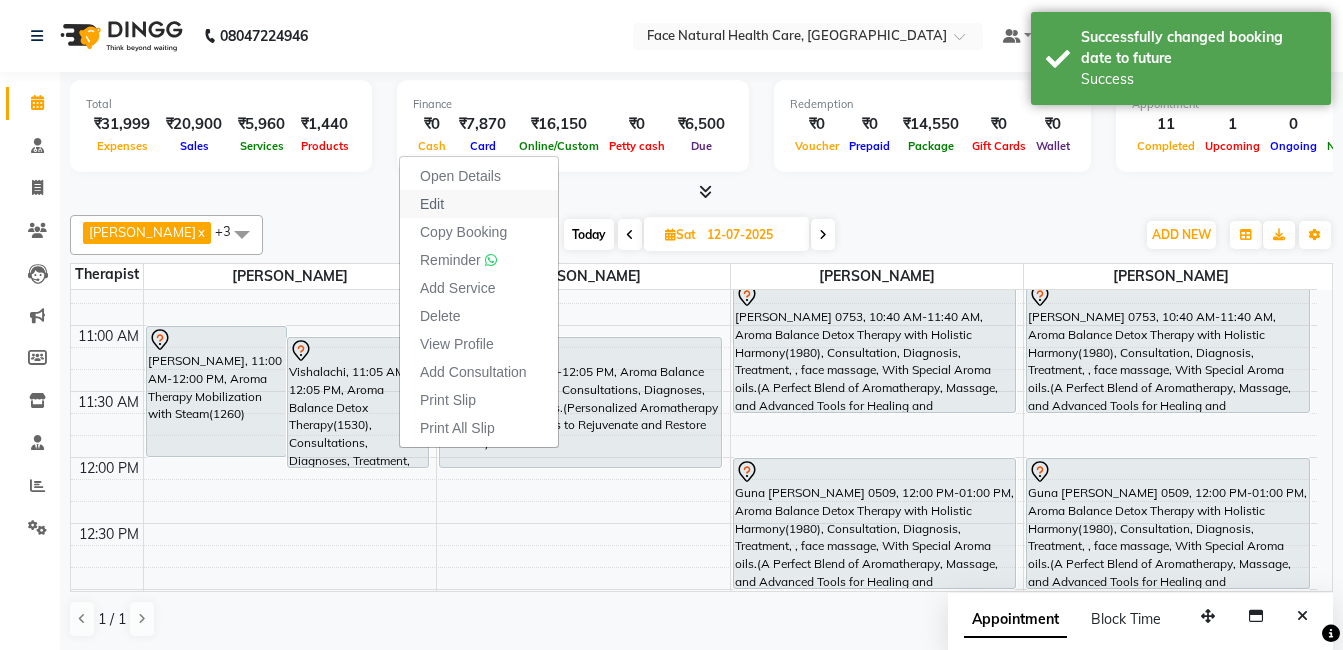 click on "Edit" at bounding box center (479, 204) 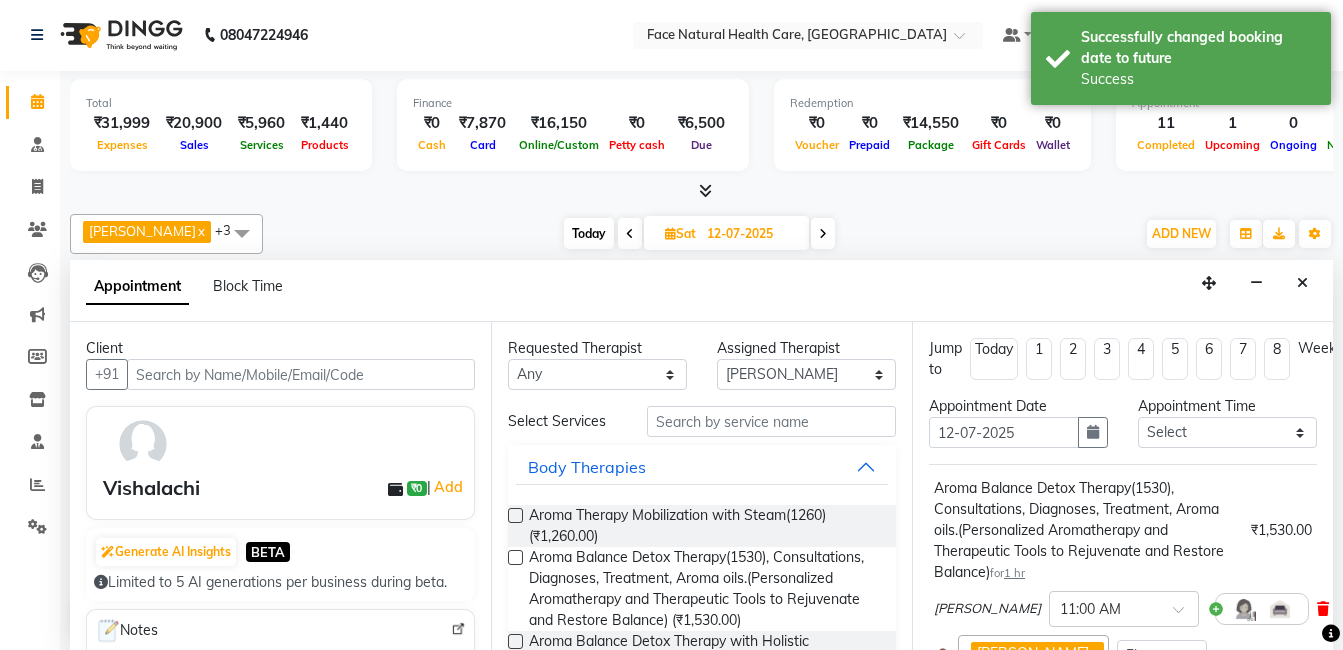 click at bounding box center [1323, 609] 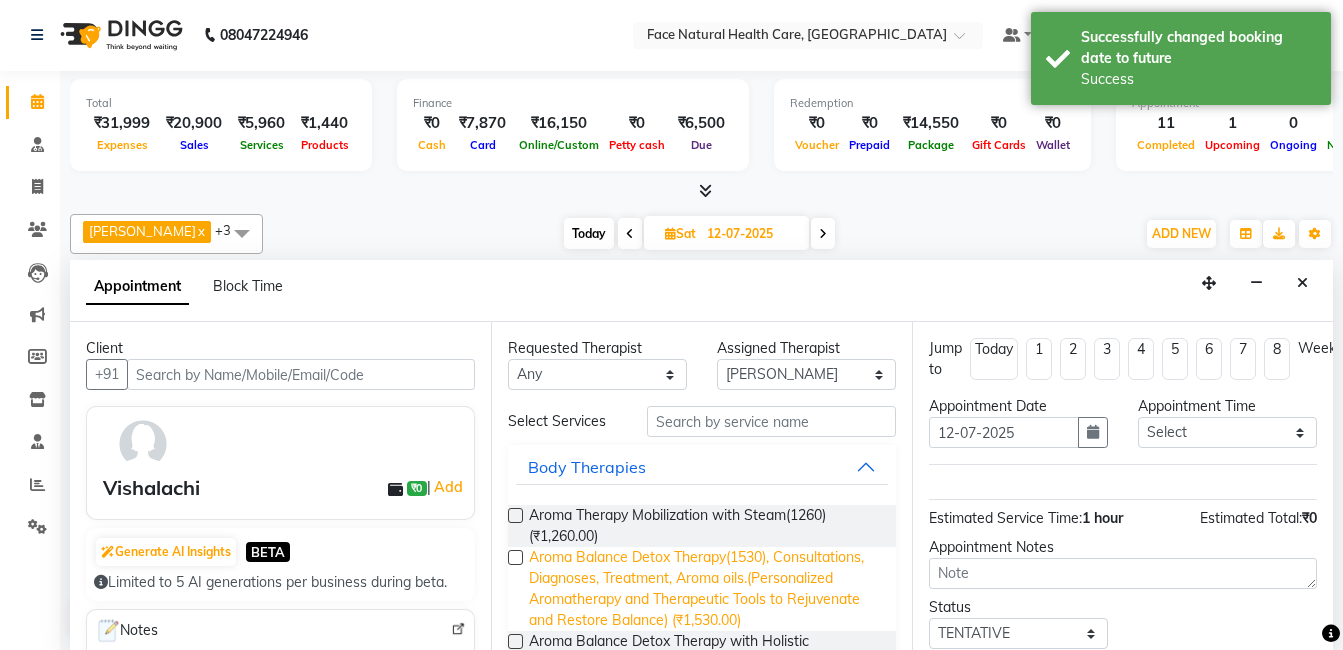 click on "Aroma Balance Detox Therapy(1530), Consultations, Diagnoses, Treatment, Aroma oils.(Personalized Aromatherapy and Therapeutic Tools to Rejuvenate and Restore Balance) (₹1,530.00)" at bounding box center (704, 589) 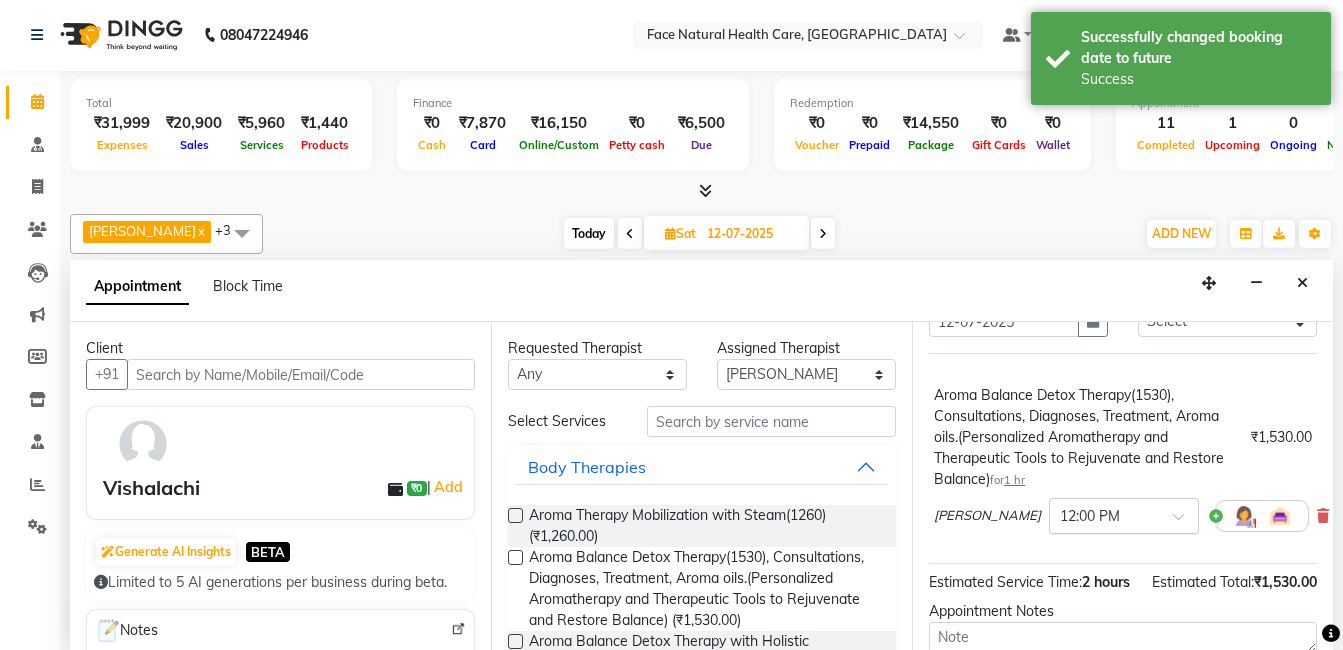 click at bounding box center (1185, 522) 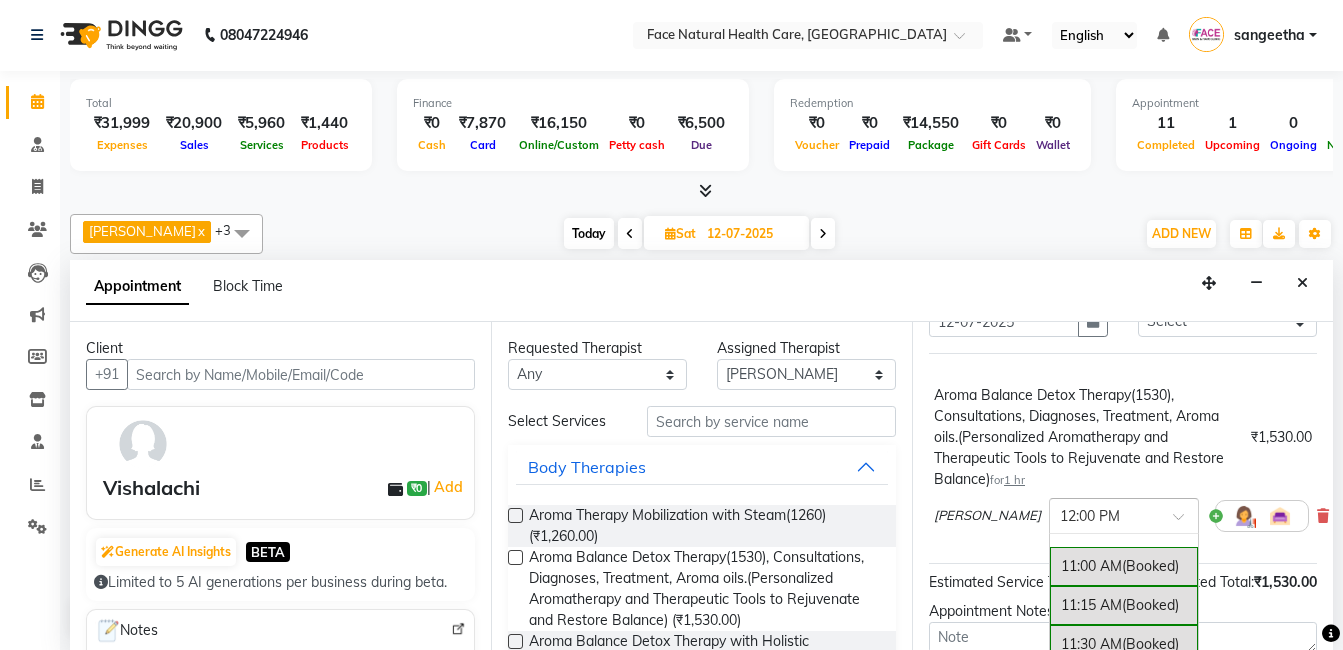 click on "11:00 AM   (Booked)" at bounding box center (1124, 566) 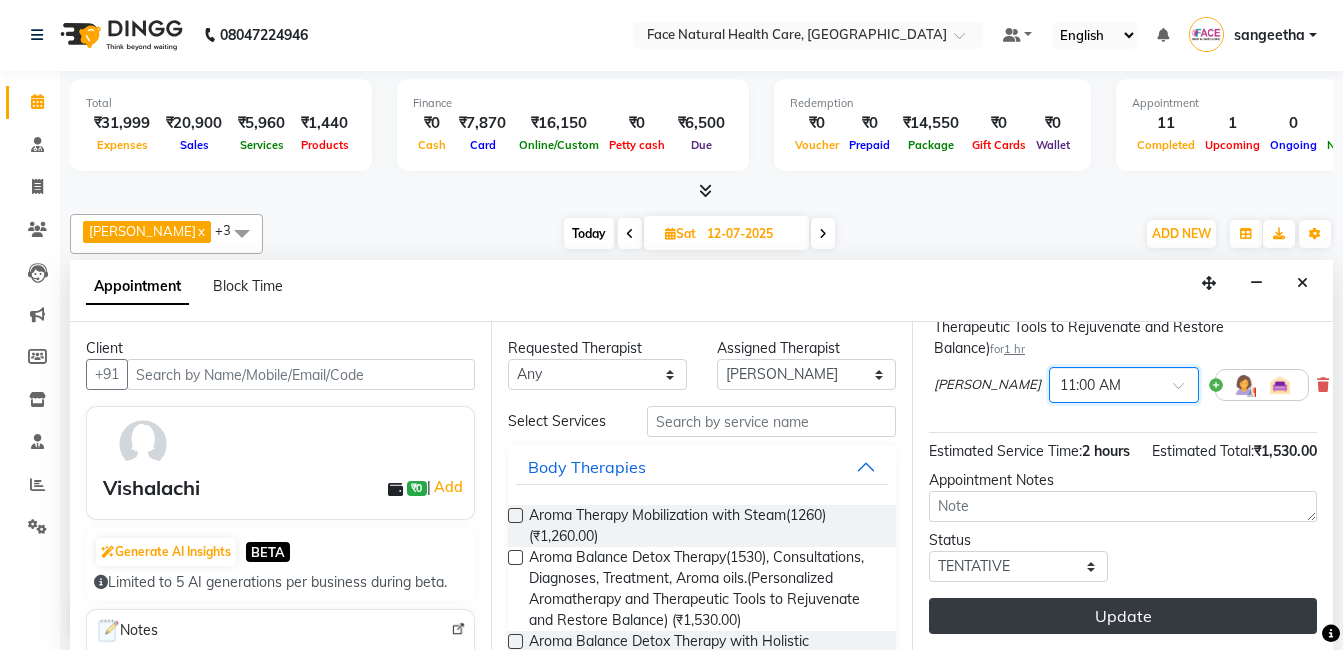 click on "Update" at bounding box center [1123, 616] 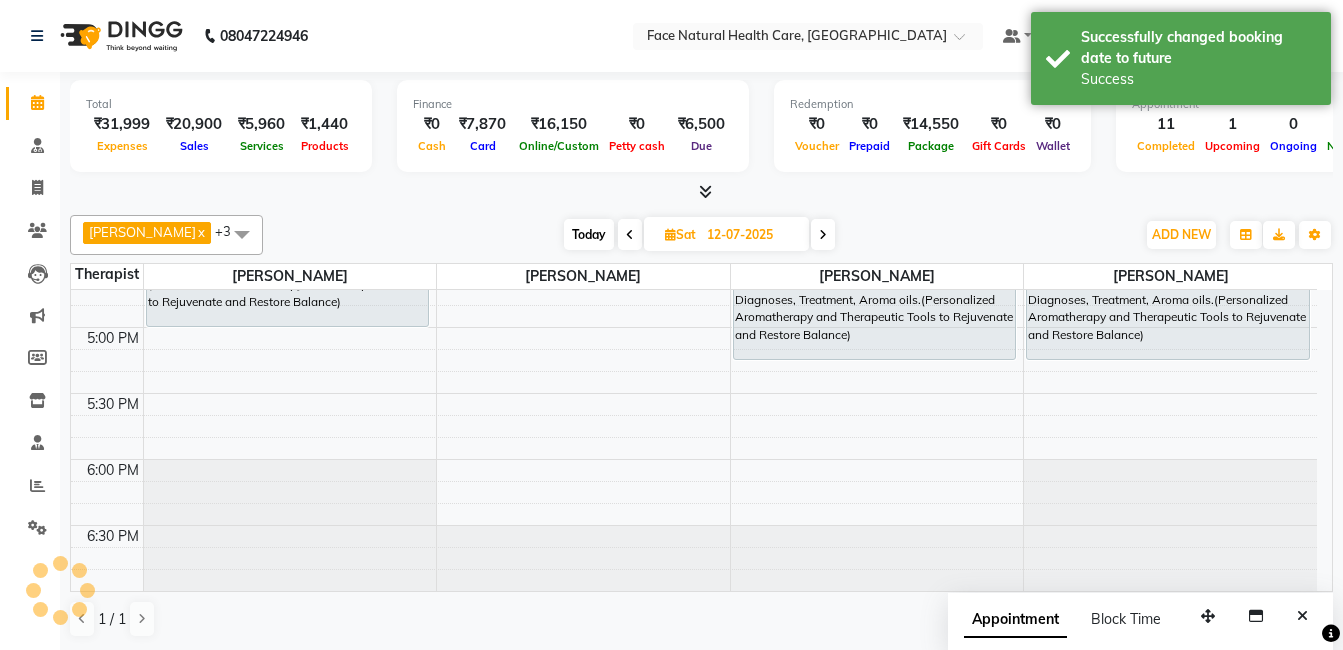 click on "Total  ₹31,999  Expenses ₹20,900  Sales ₹5,960  Services ₹1,440  Products Finance  ₹0  Cash ₹7,870  Card ₹16,150  Online/Custom ₹0 [PERSON_NAME] cash ₹6,500 Due  Redemption  ₹0 Voucher ₹0 Prepaid ₹14,550 Package ₹0  Gift Cards ₹0  Wallet  Appointment  11 Completed 1 Upcoming 0 Ongoing 0 No show  Other sales  ₹13,500  Packages ₹0  Memberships ₹0  Vouchers ₹0  Prepaids ₹0  Gift Cards [PERSON_NAME] [PERSON_NAME]  x [PERSON_NAME]  x [PERSON_NAME]  x +3 Select All [PERSON_NAME] [PERSON_NAME] M [PERSON_NAME] [PERSON_NAME] [PERSON_NAME] [DATE]  [DATE] Toggle Dropdown Add Appointment Add Invoice Add Expense Add Attendance Add Client Add Transaction Toggle Dropdown Add Appointment Add Invoice Add Expense Add Attendance Add Client ADD NEW Toggle Dropdown Add Appointment Add Invoice Add Expense Add Attendance Add Client Add Transaction [PERSON_NAME] M  x [PERSON_NAME]  x [PERSON_NAME]  x [PERSON_NAME]  x +3 Select All [PERSON_NAME] [PERSON_NAME] M [PERSON_NAME] 6" 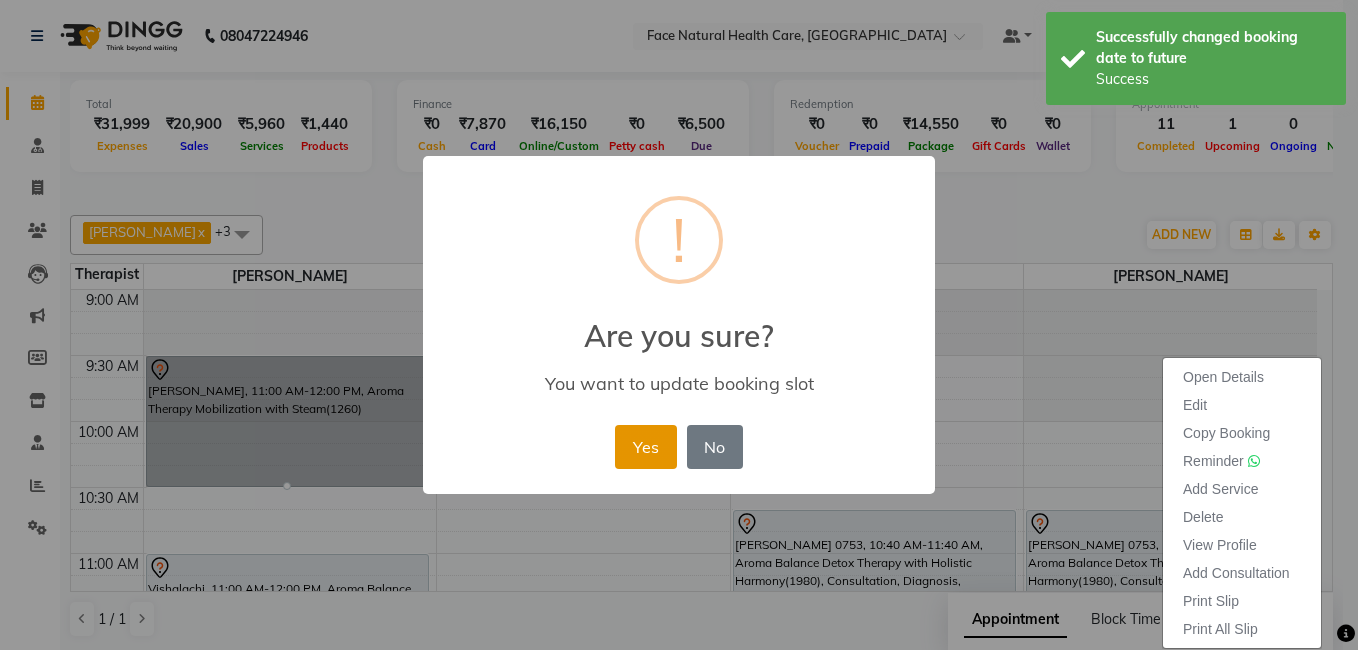 click on "Yes" at bounding box center [645, 447] 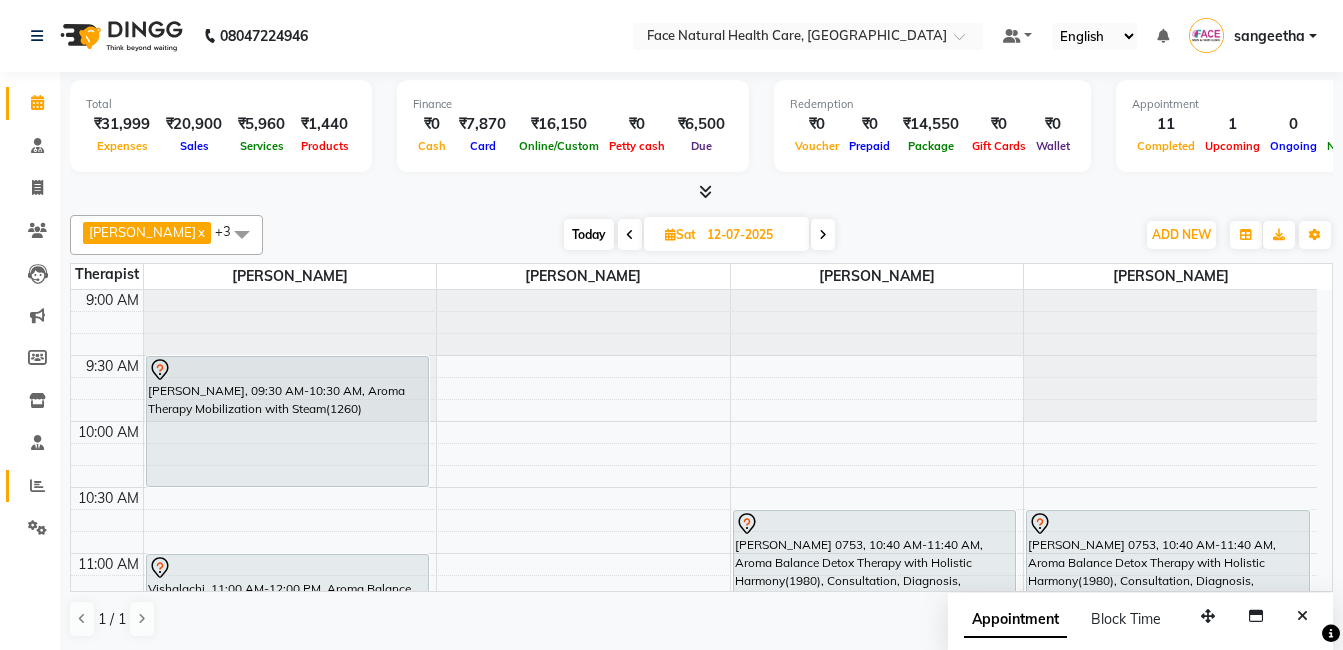 click 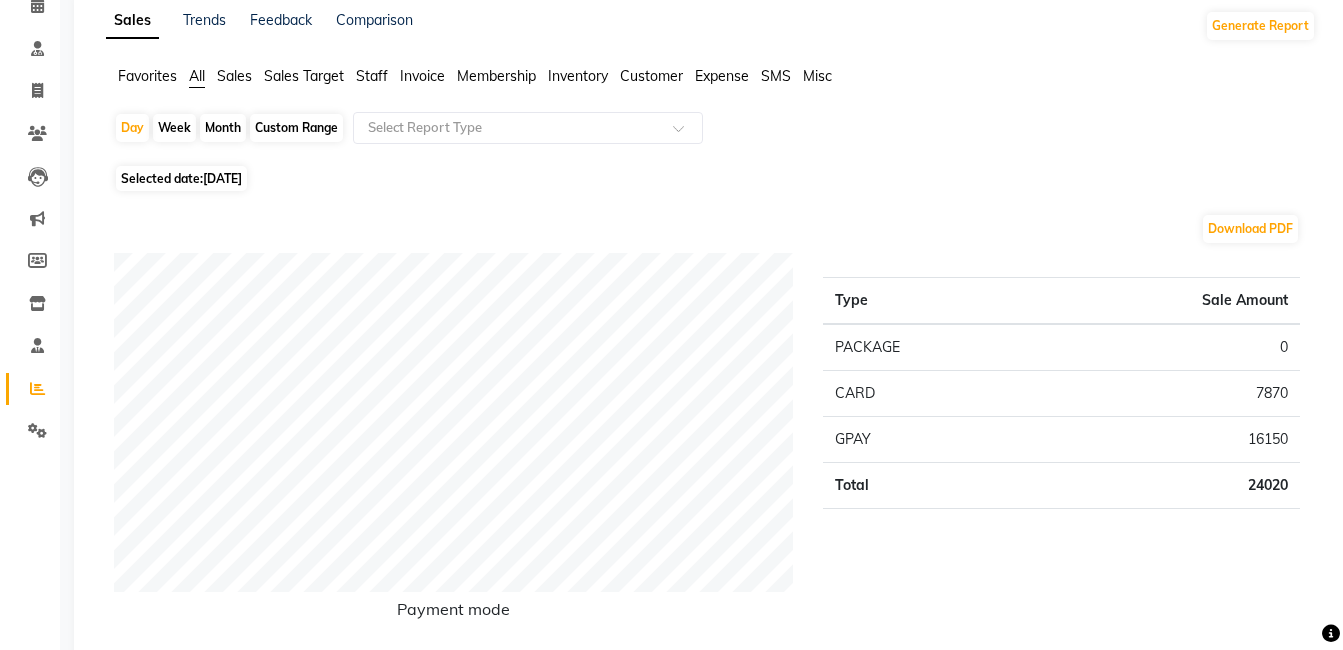 scroll, scrollTop: 0, scrollLeft: 0, axis: both 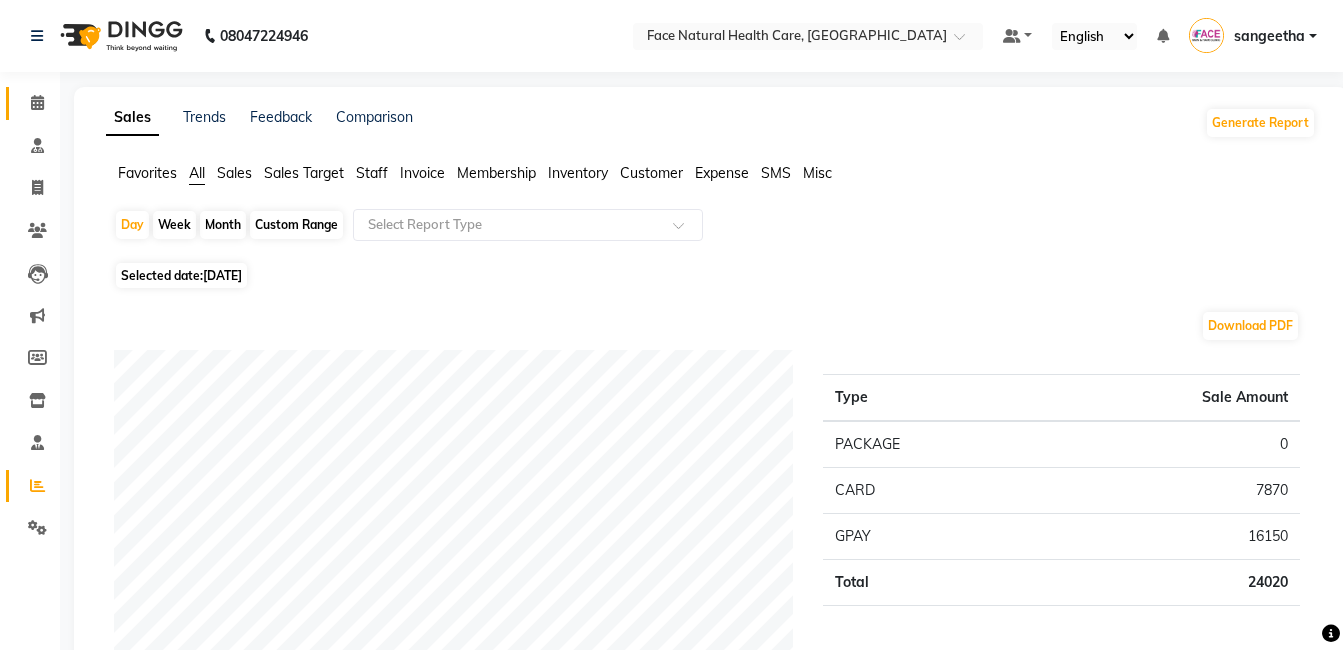 click on "Calendar" 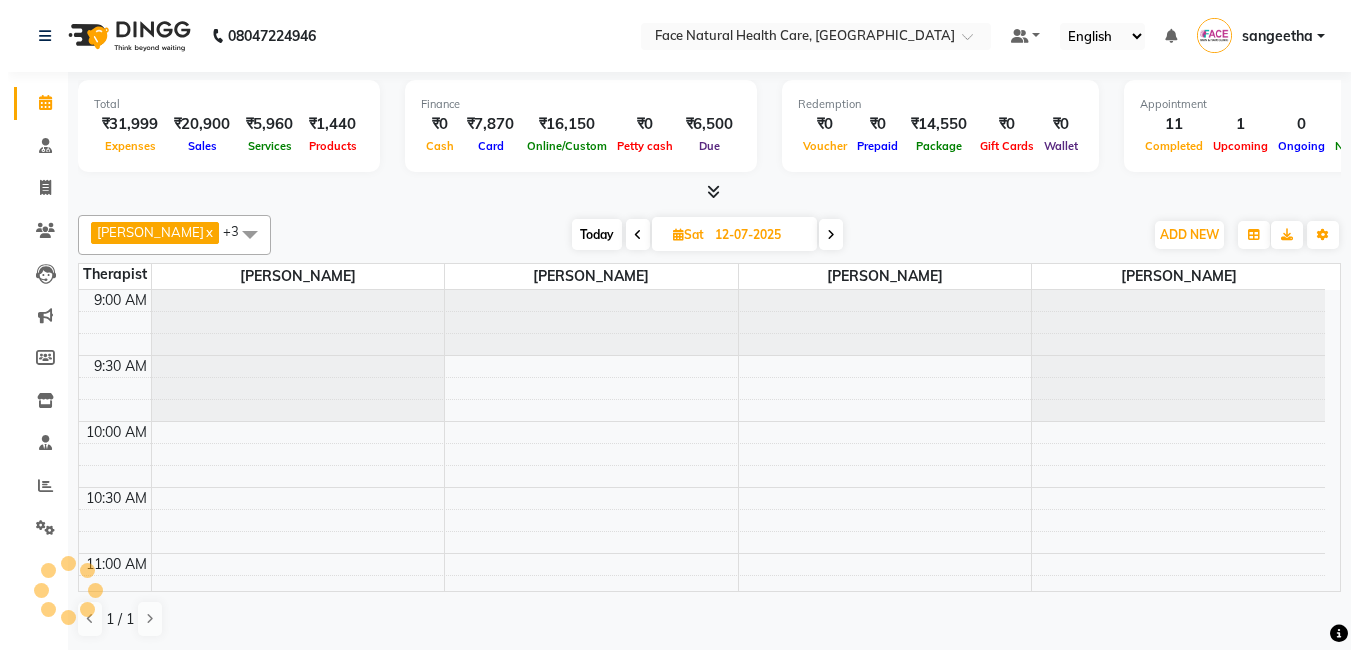 scroll, scrollTop: 0, scrollLeft: 0, axis: both 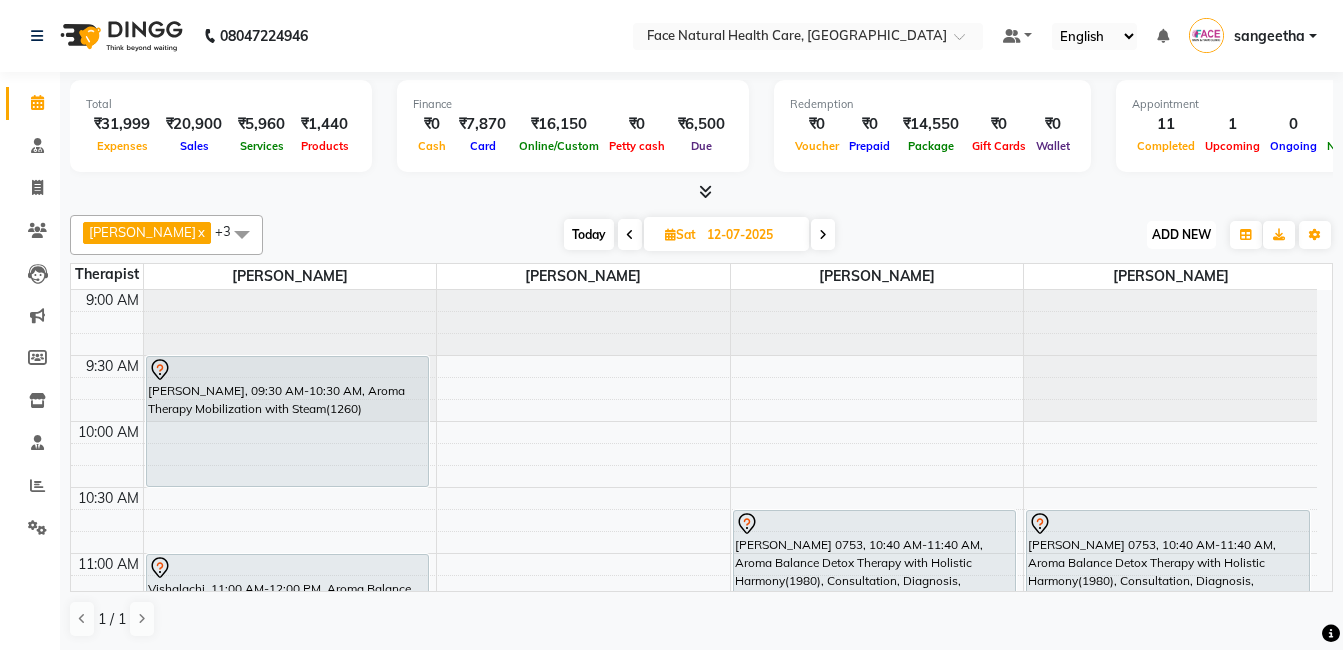 click on "ADD NEW" at bounding box center (1181, 234) 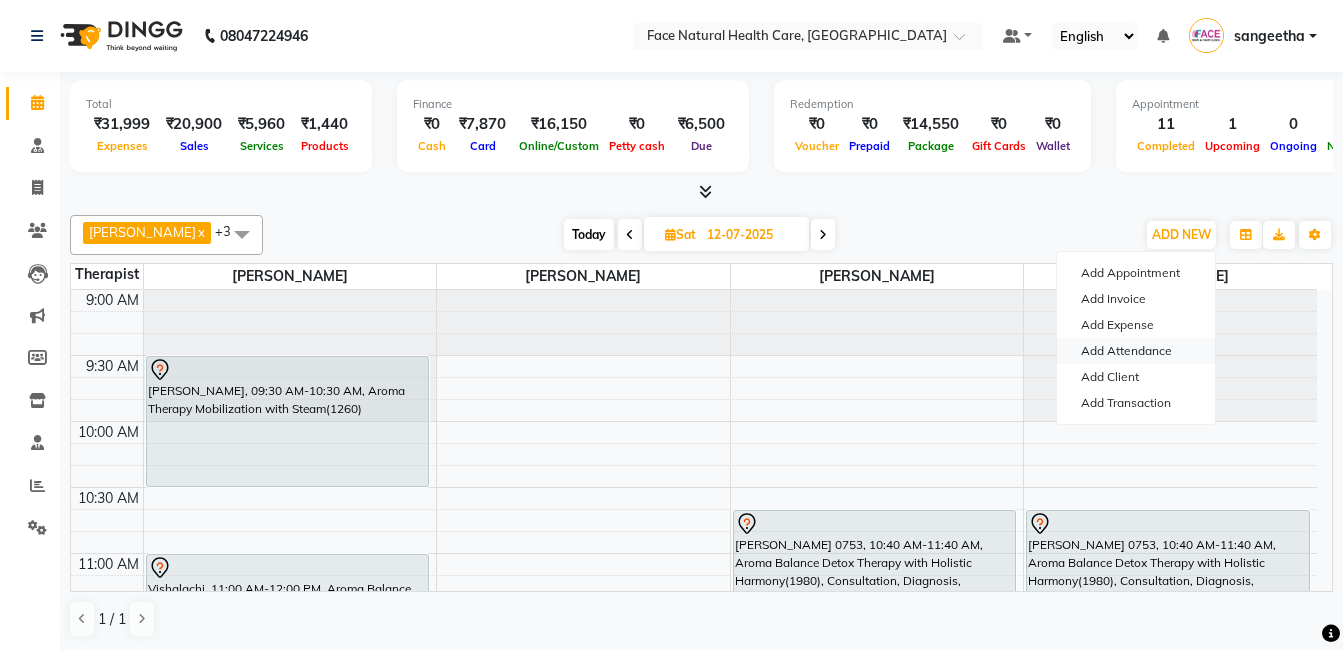 click on "Add Attendance" at bounding box center [1136, 351] 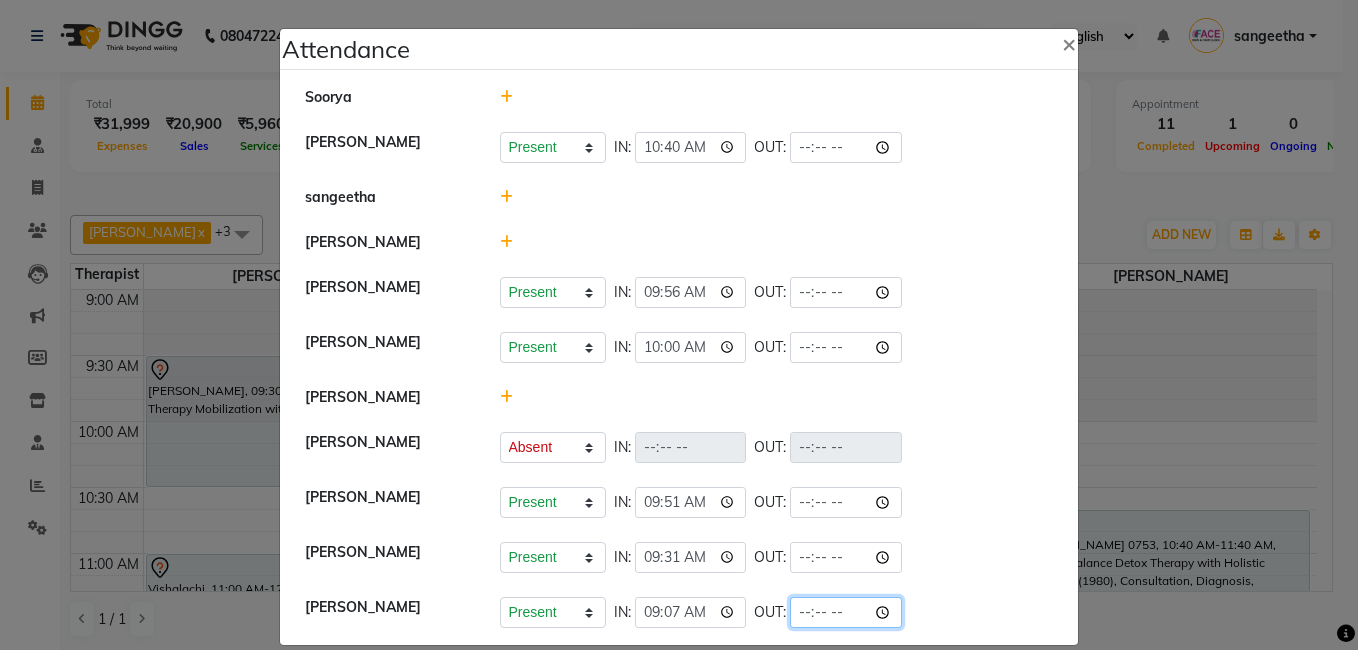 click 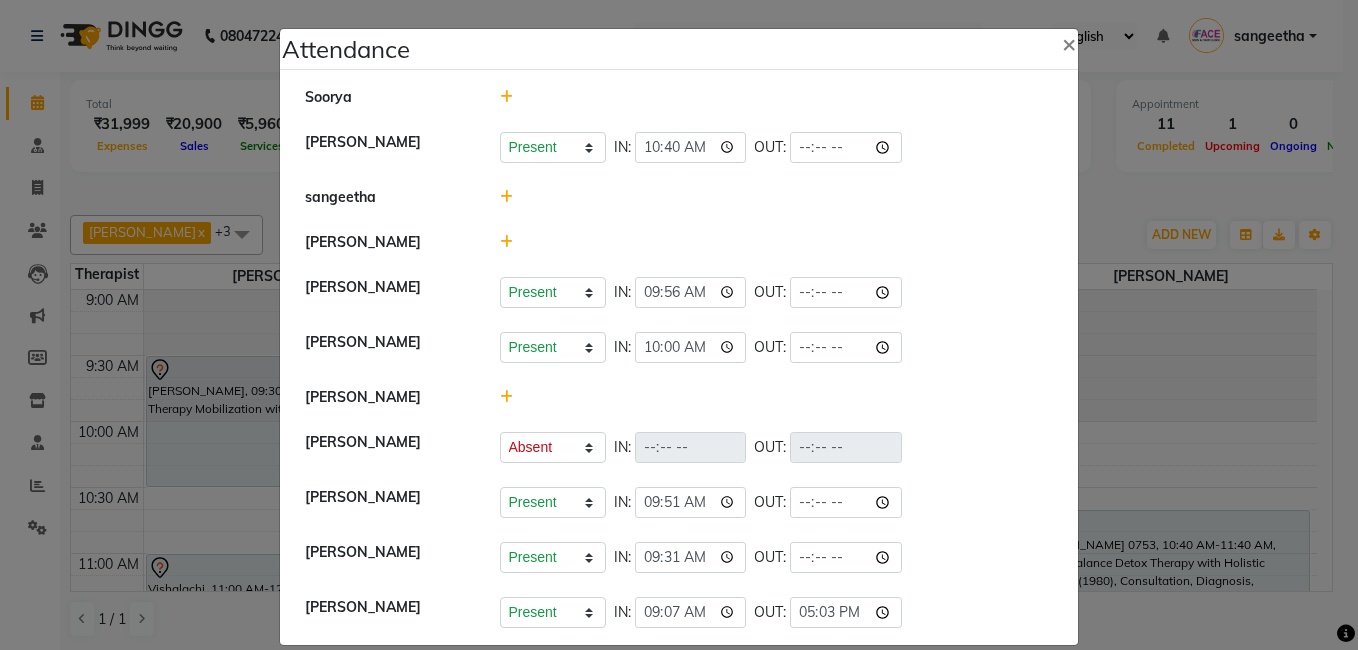 click on "Present   Absent   Late   Half Day   Weekly Off  IN:  OUT:" 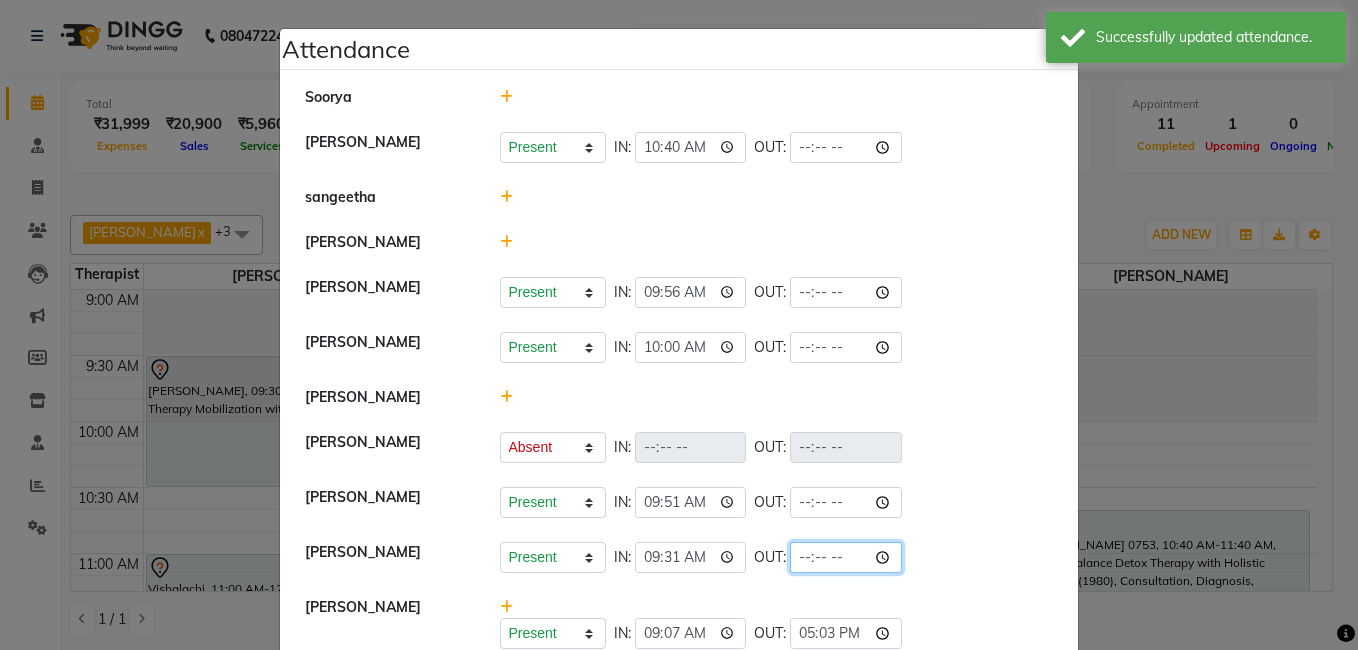 click 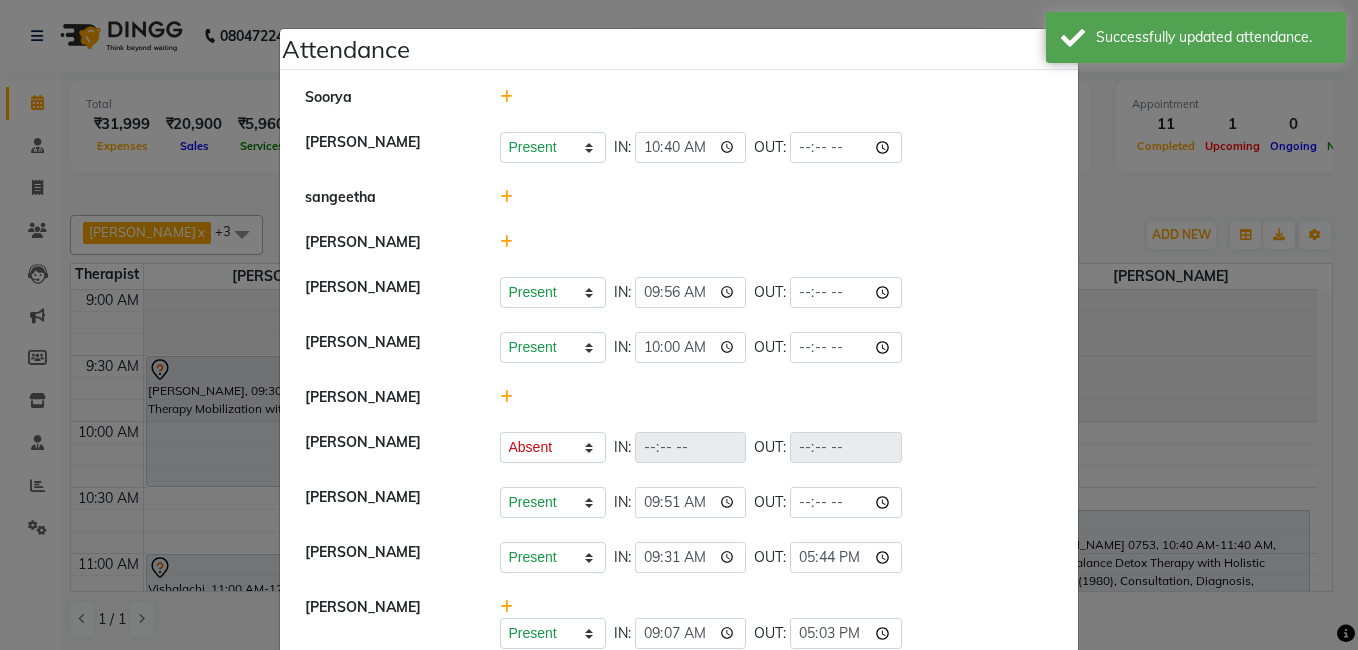 click on "[PERSON_NAME]   Present   Absent   Late   Half Day   Weekly Off  IN:  10:00 OUT:" 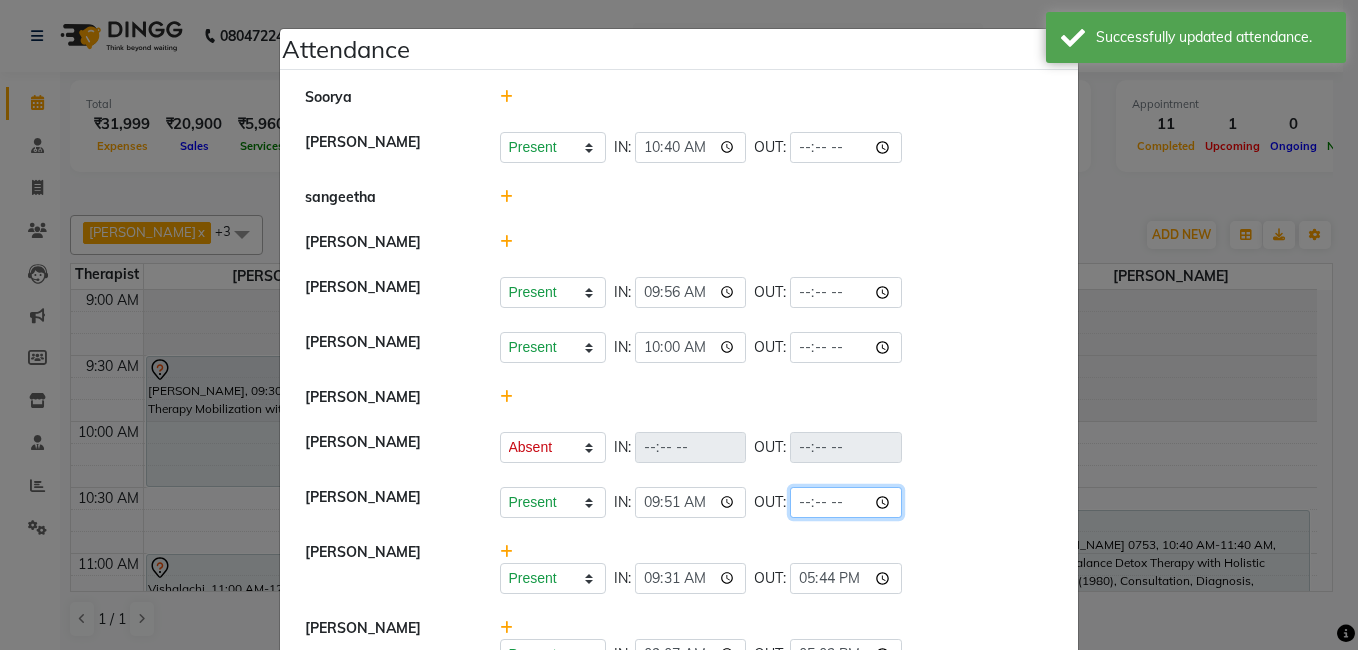 click 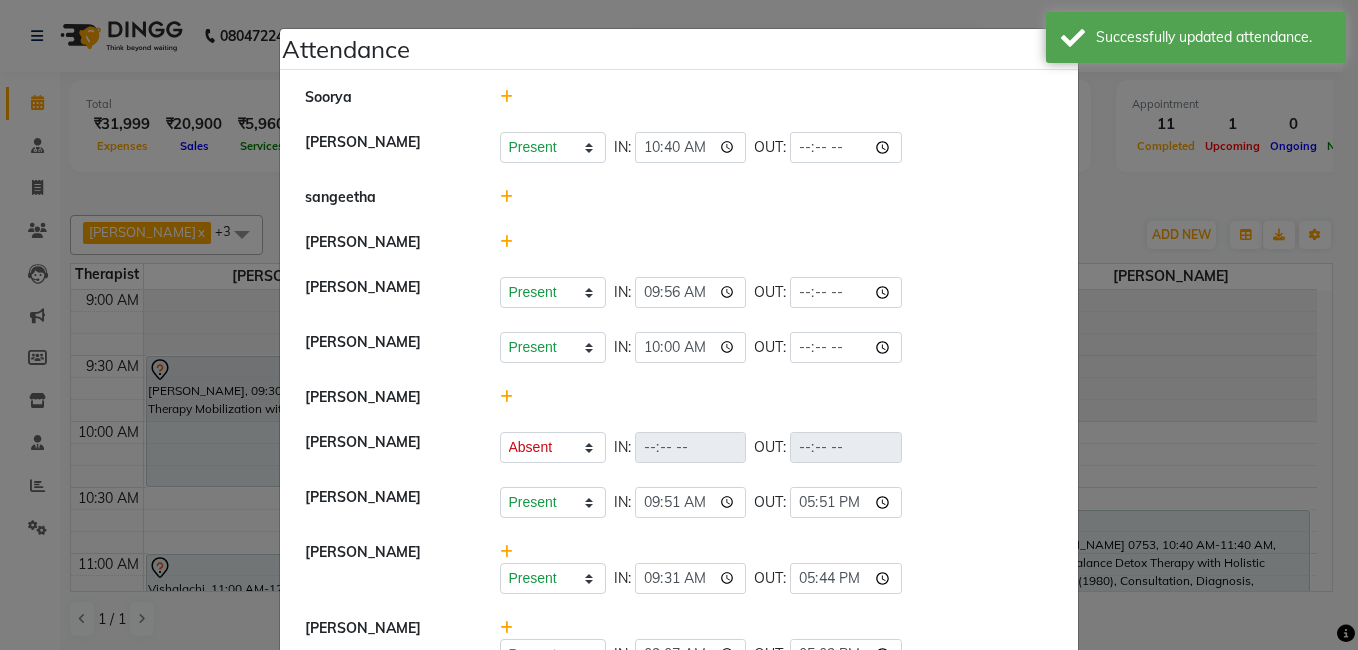 click on "Present   Absent   Late   Half Day   Weekly Off  IN:  OUT:" 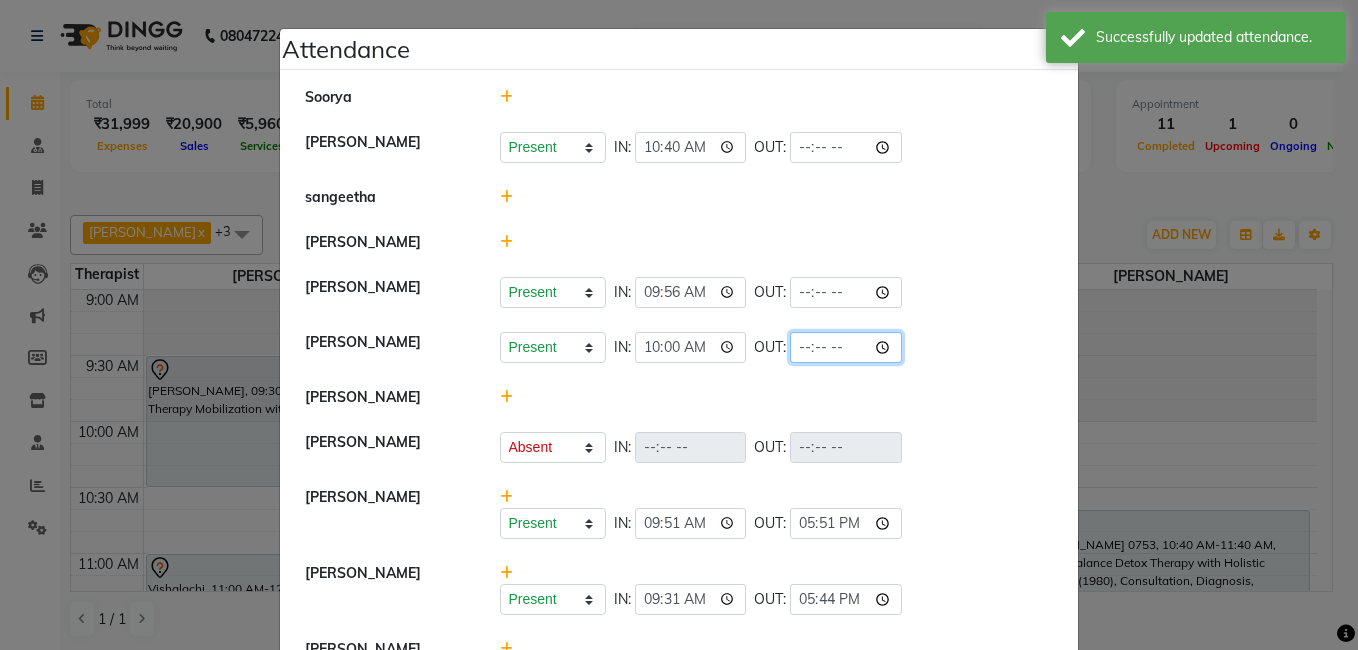 click 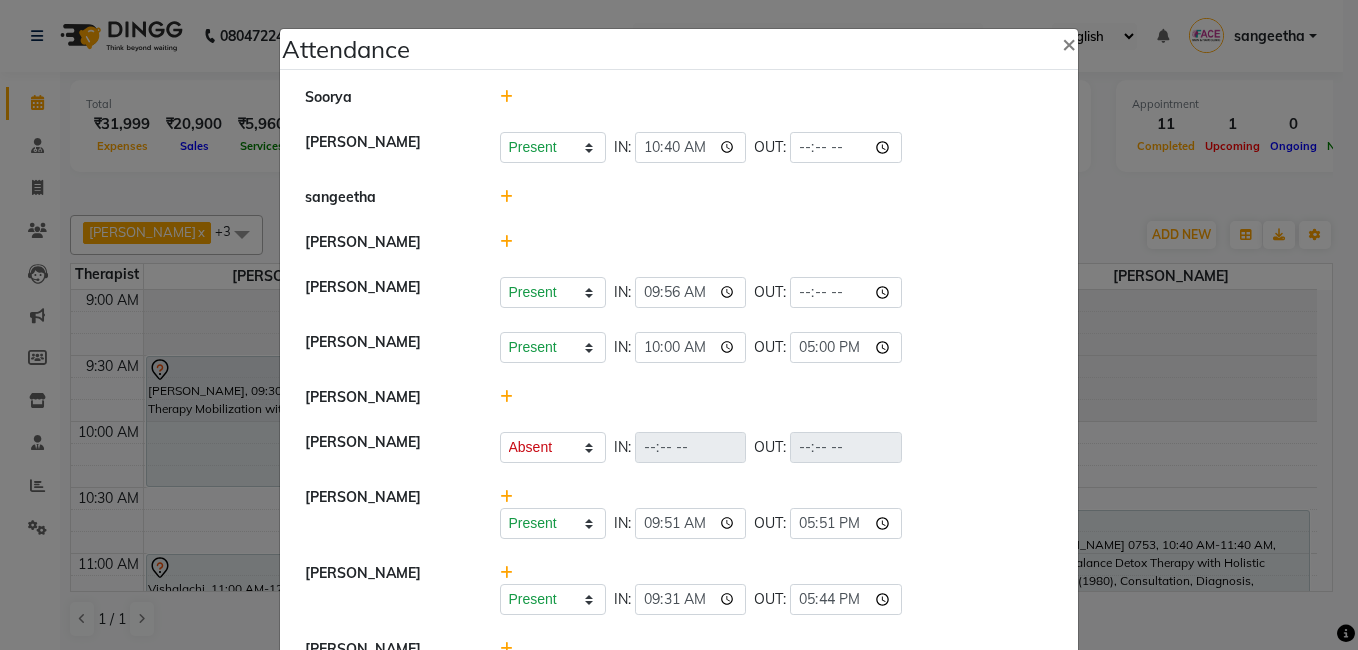 click on "Present   Absent   Late   Half Day   Weekly Off  IN:  OUT:" 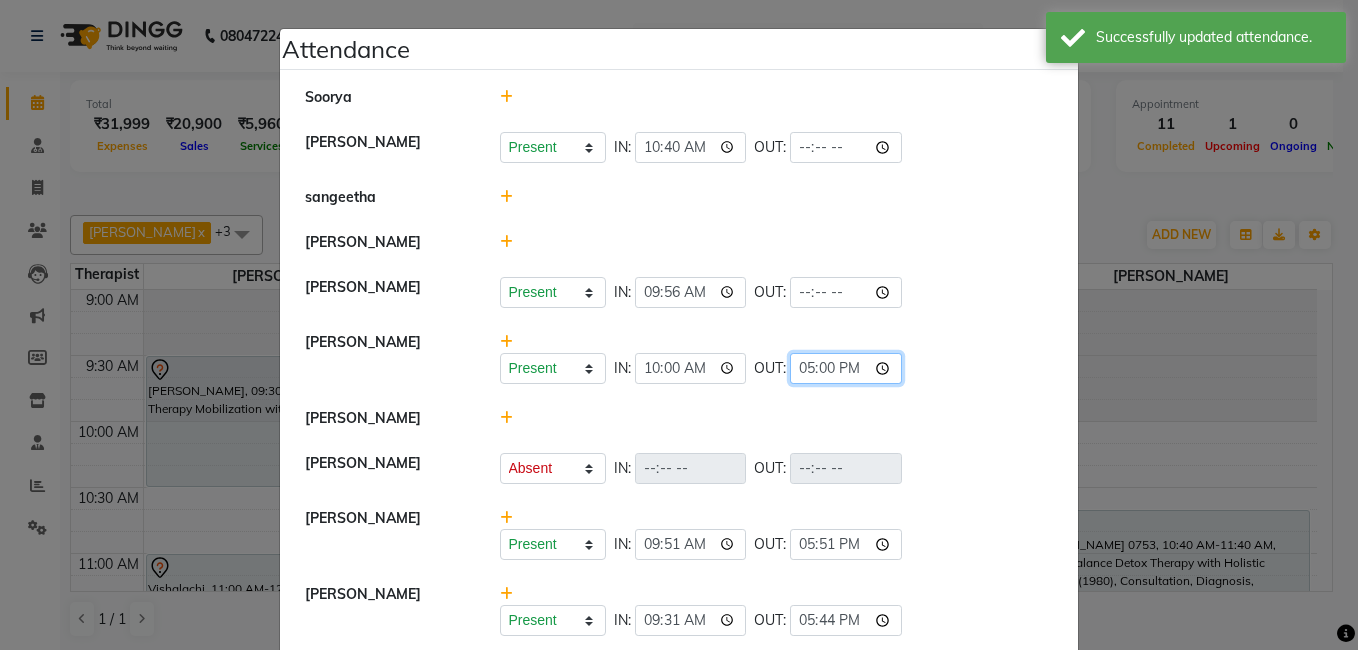 click on "17:00" 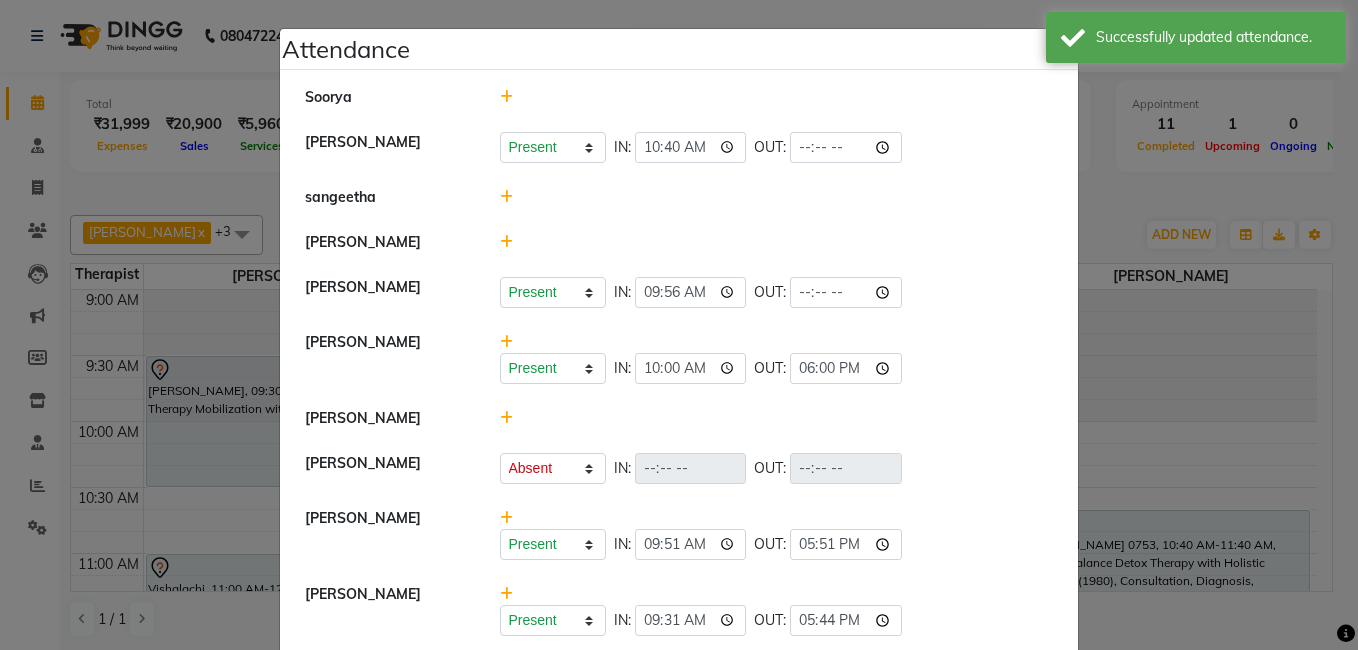 click on "Present   Absent   Late   Half Day   Weekly Off  IN:  10:00 OUT:  18:00" 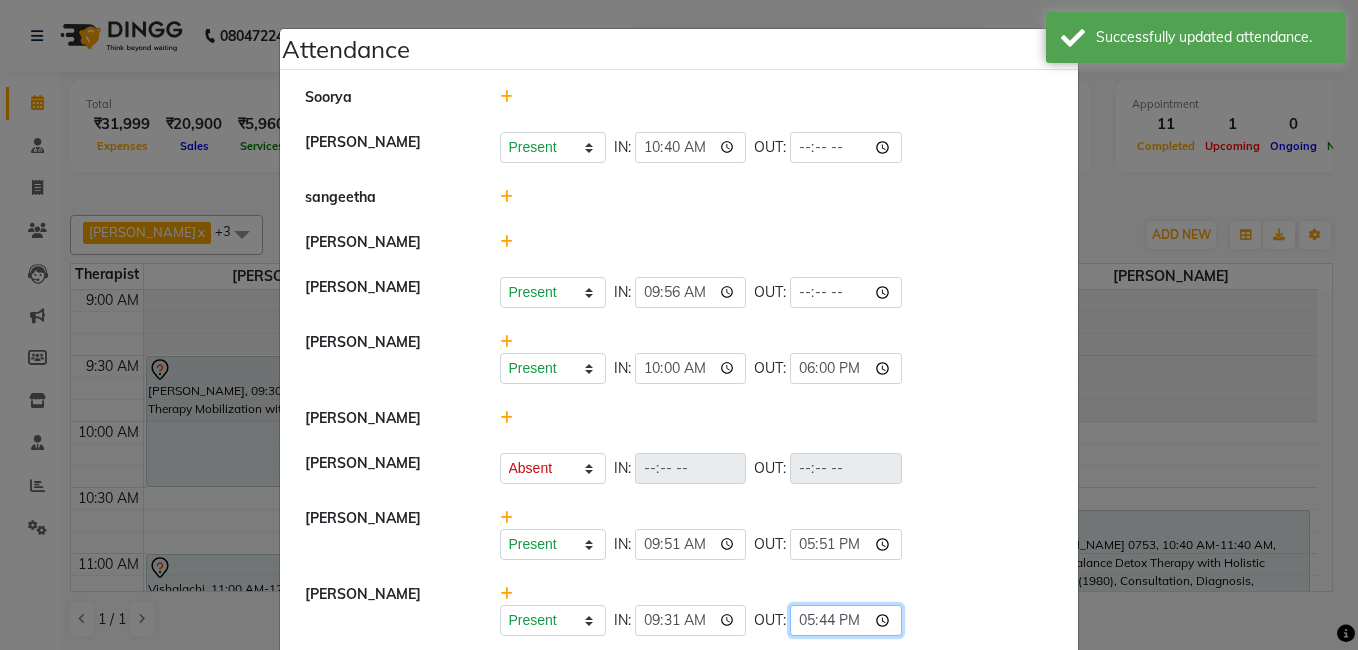 click on "17:44" 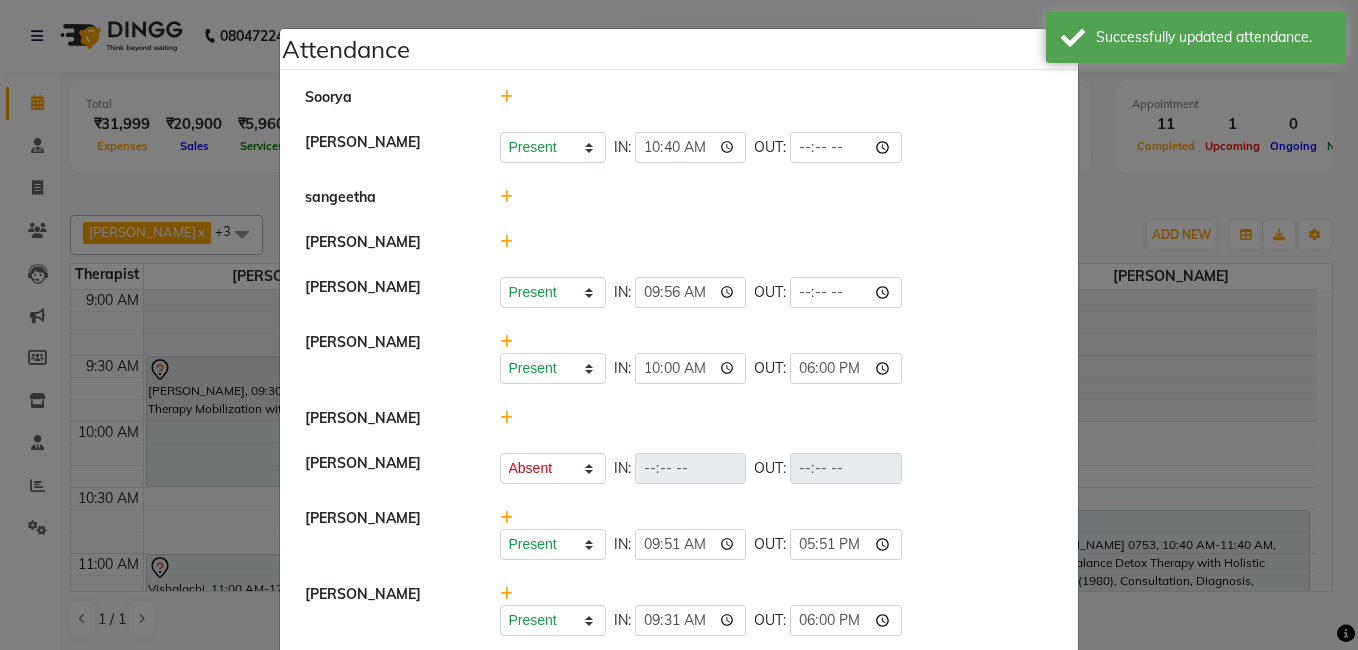 click on "Present   Absent   Late   Half Day   Weekly Off  IN:  OUT:" 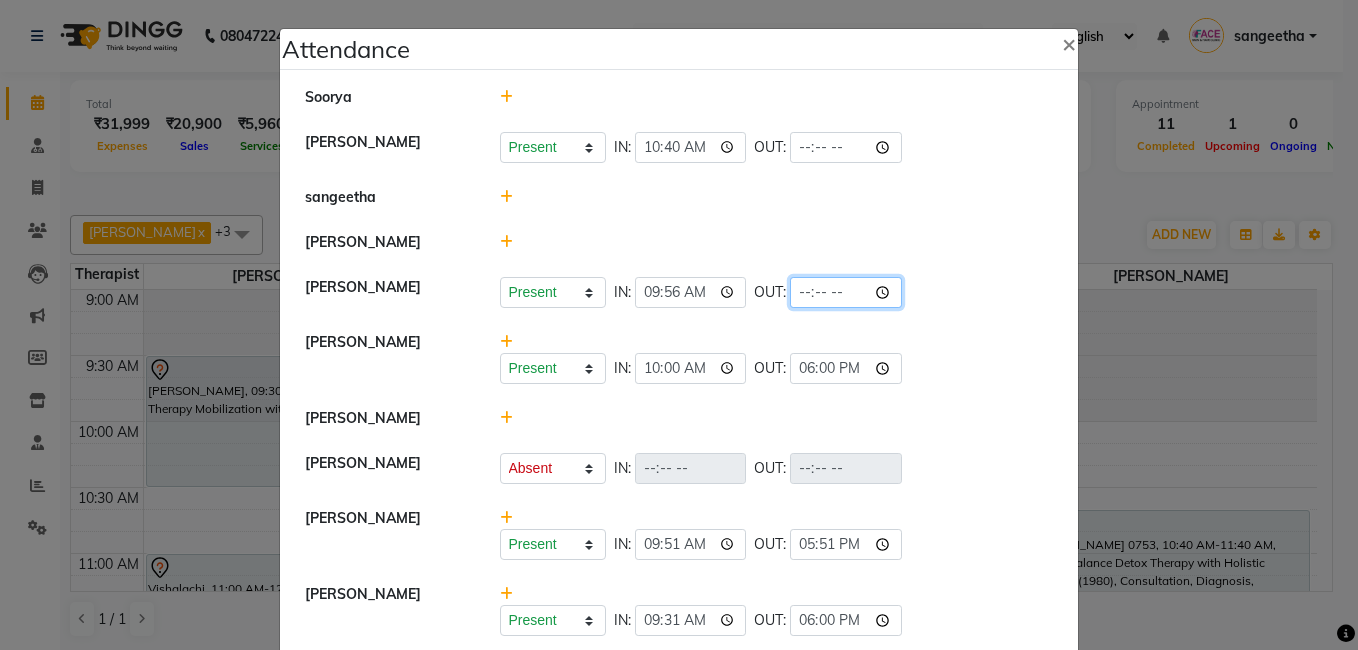 click 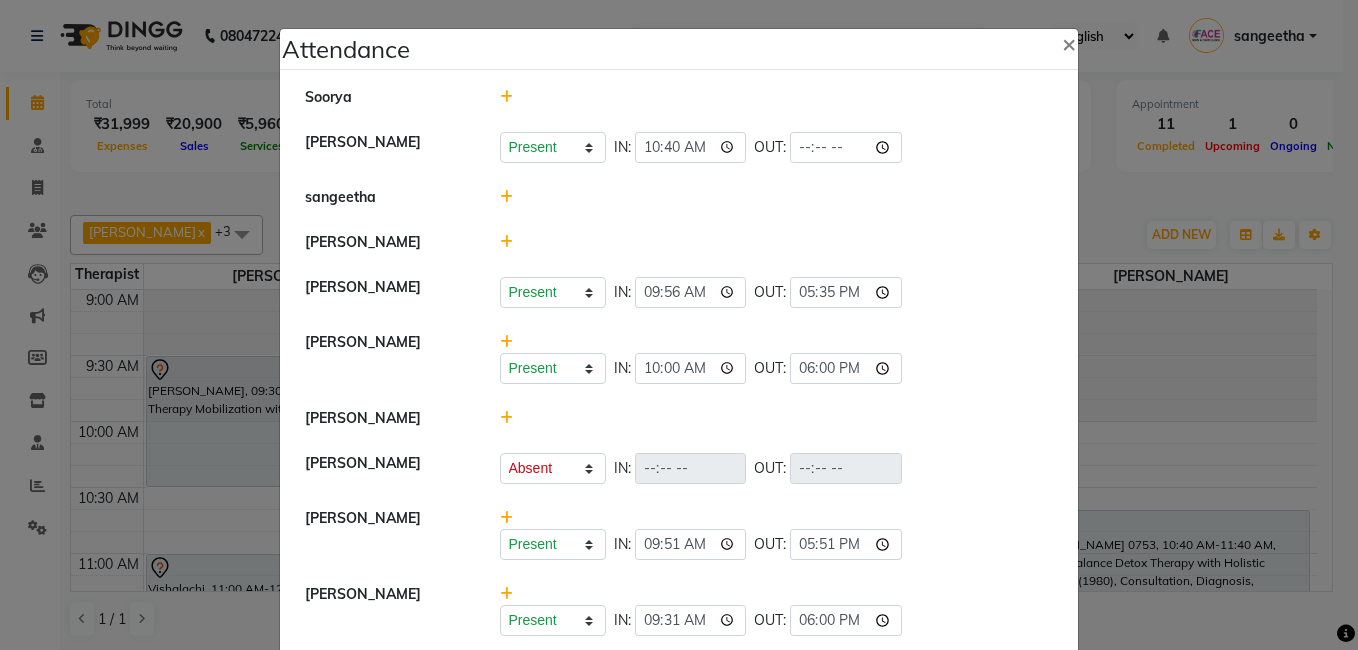 click on "Present   Absent   Late   Half Day   Weekly Off  IN:  10:00 OUT:  18:00" 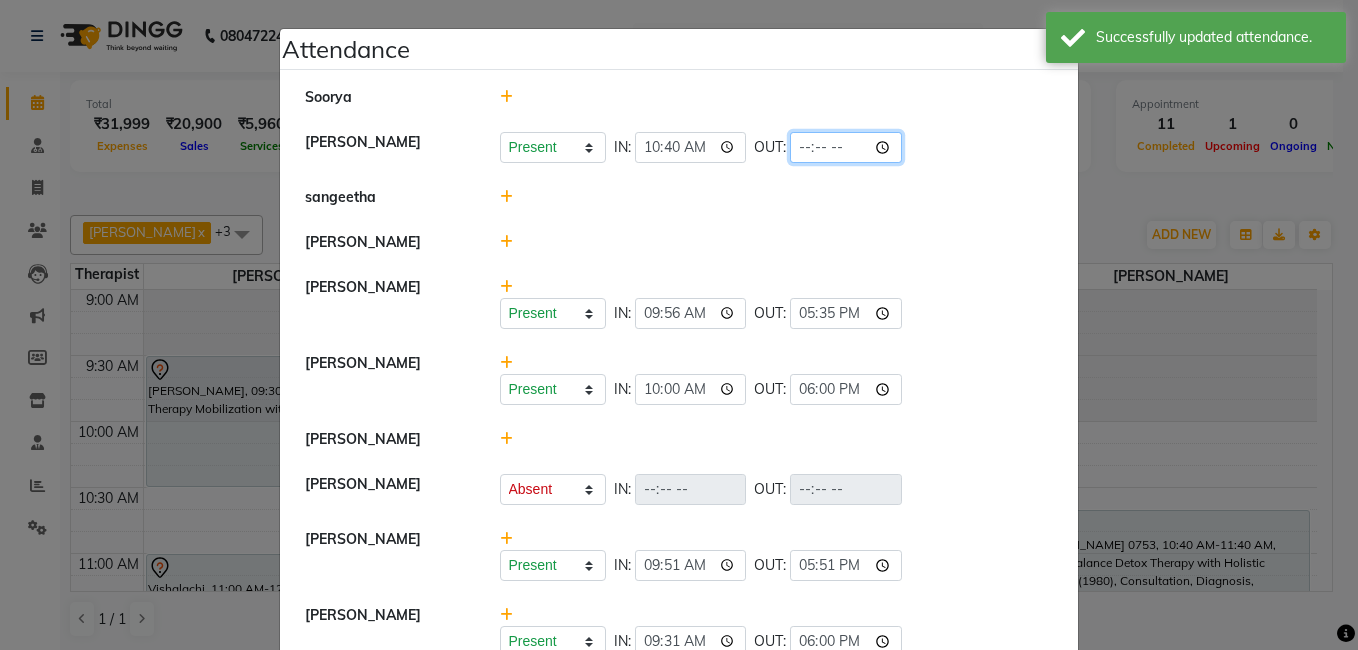 click 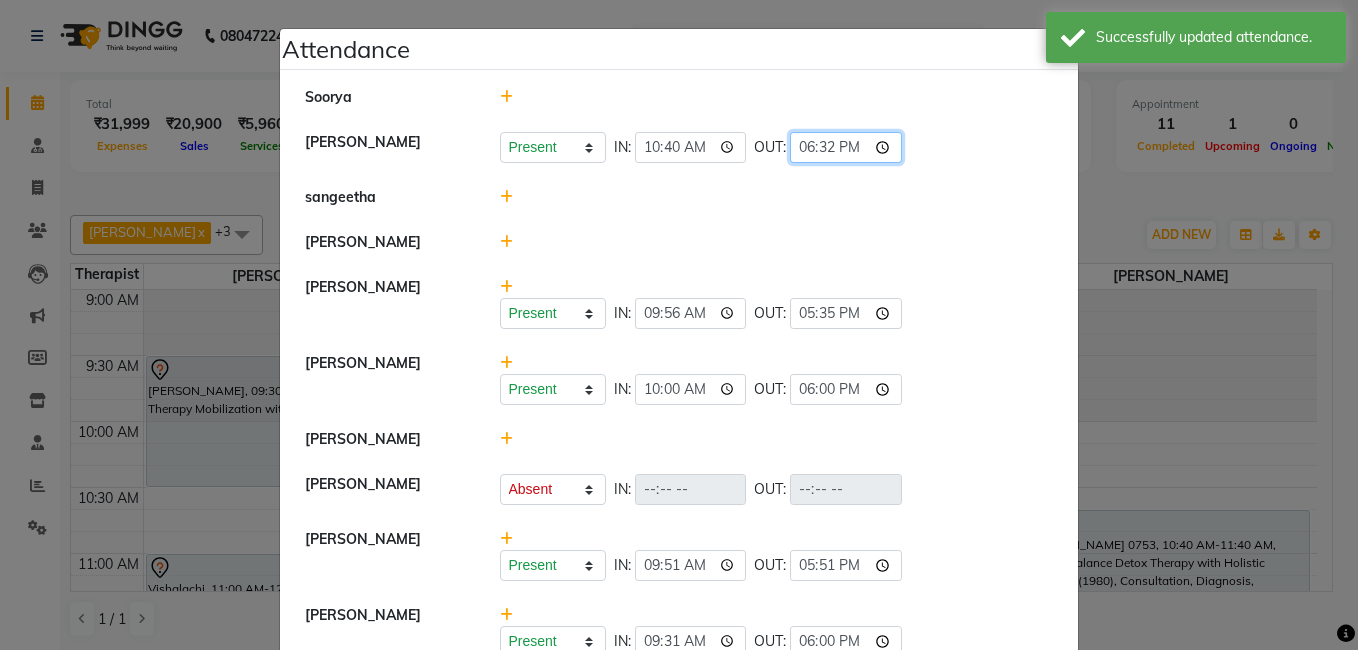 click on "18:32" 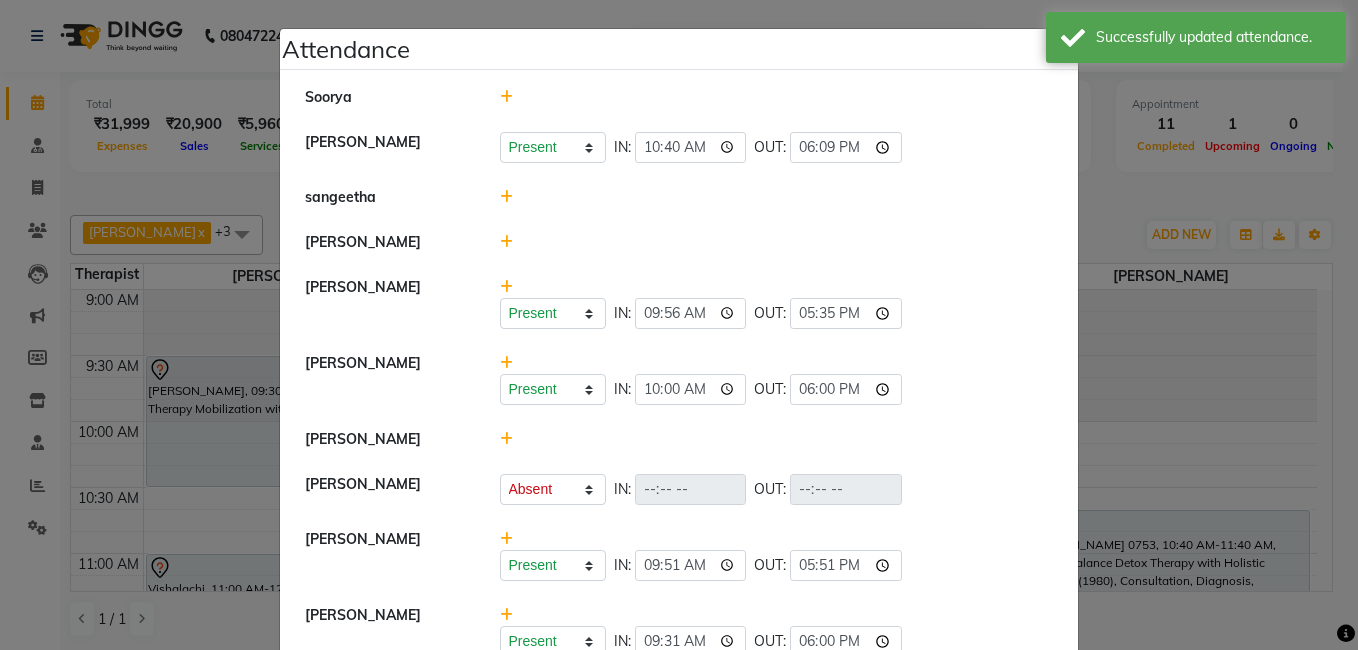 click on "Present   Absent   Late   Half Day   Weekly Off  IN:  09:56 OUT:  17:35" 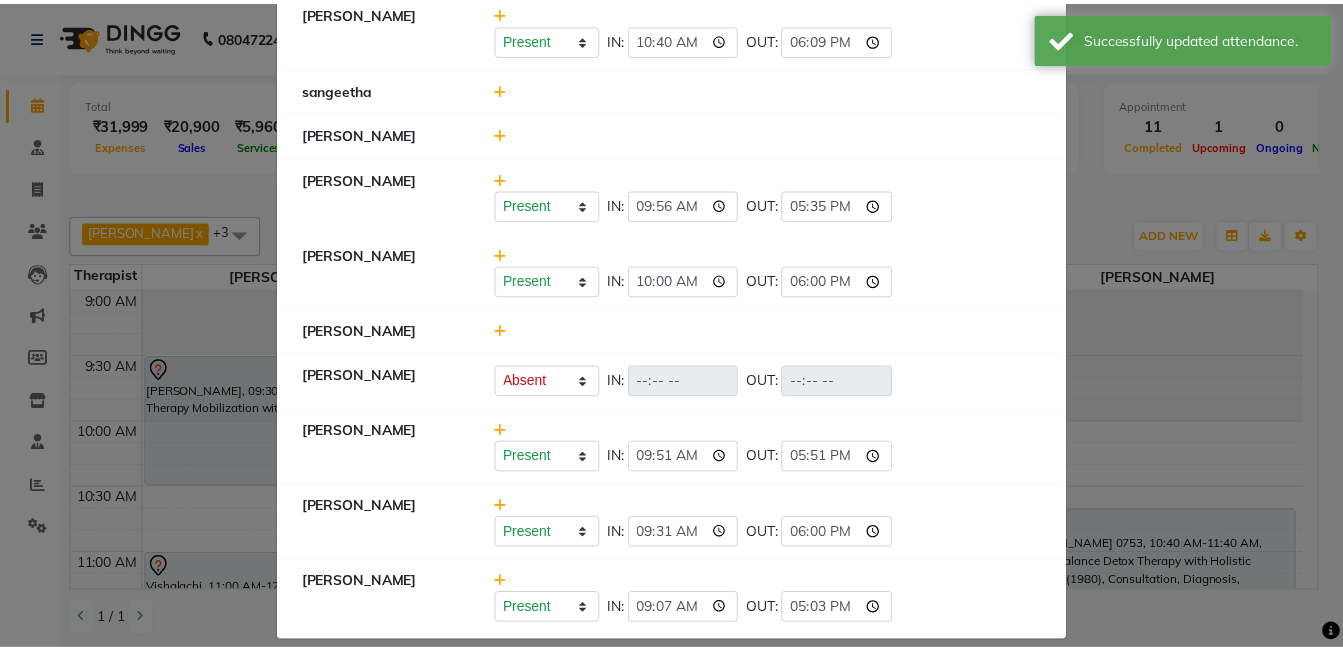 scroll, scrollTop: 150, scrollLeft: 0, axis: vertical 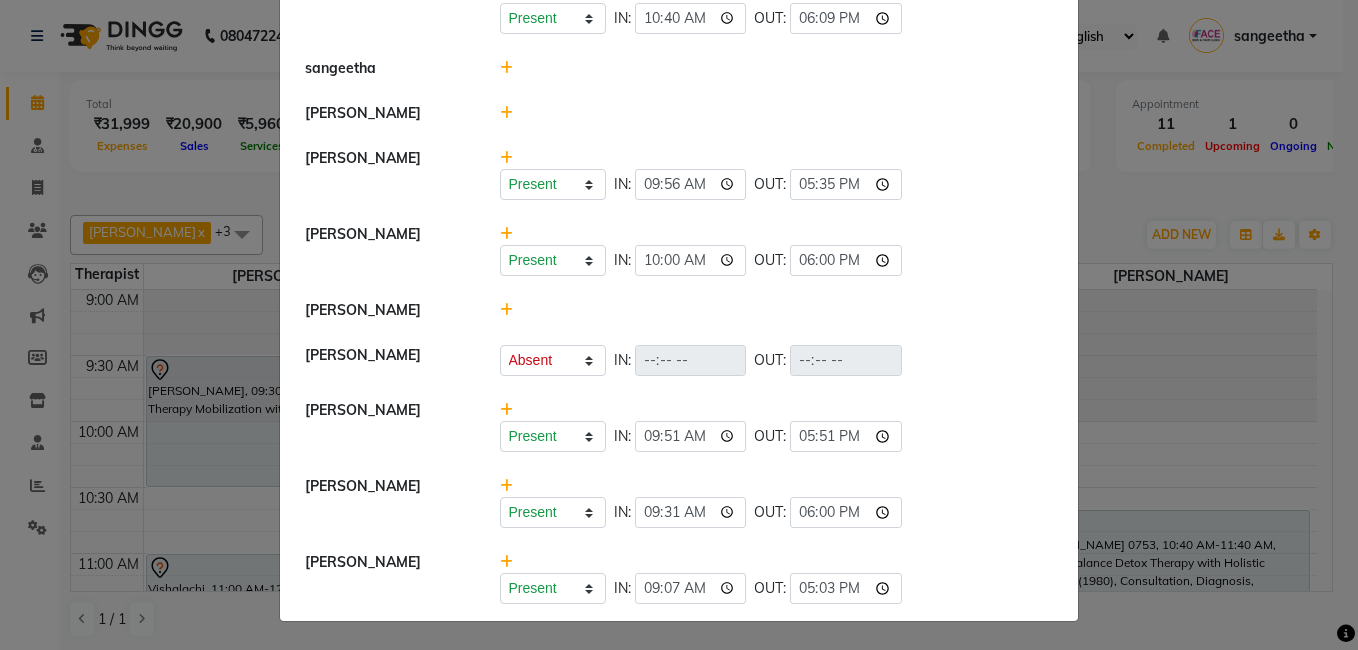 click on "Attendance ×  [PERSON_NAME] [PERSON_NAME]   Present   Absent   Late   Half Day   Weekly Off  IN:  10:40 OUT:  18:09  [PERSON_NAME]   [PERSON_NAME]   Present   Absent   Late   Half Day   Weekly Off  IN:  09:56 OUT:  17:35  [PERSON_NAME]   Present   Absent   Late   Half Day   Weekly Off  IN:  10:00 OUT:  18:00  [PERSON_NAME]   [PERSON_NAME]   Present   Absent   Late   Half Day   Weekly Off  IN:  OUT:   [PERSON_NAME]   Present   Absent   Late   Half Day   Weekly Off  IN:  09:51 OUT:  17:51  [PERSON_NAME]   Present   Absent   Late   Half Day   Weekly Off  IN:  09:31 OUT:  18:00  [PERSON_NAME]   Present   Absent   Late   Half Day   Weekly Off  IN:  09:07 OUT:  17:03" 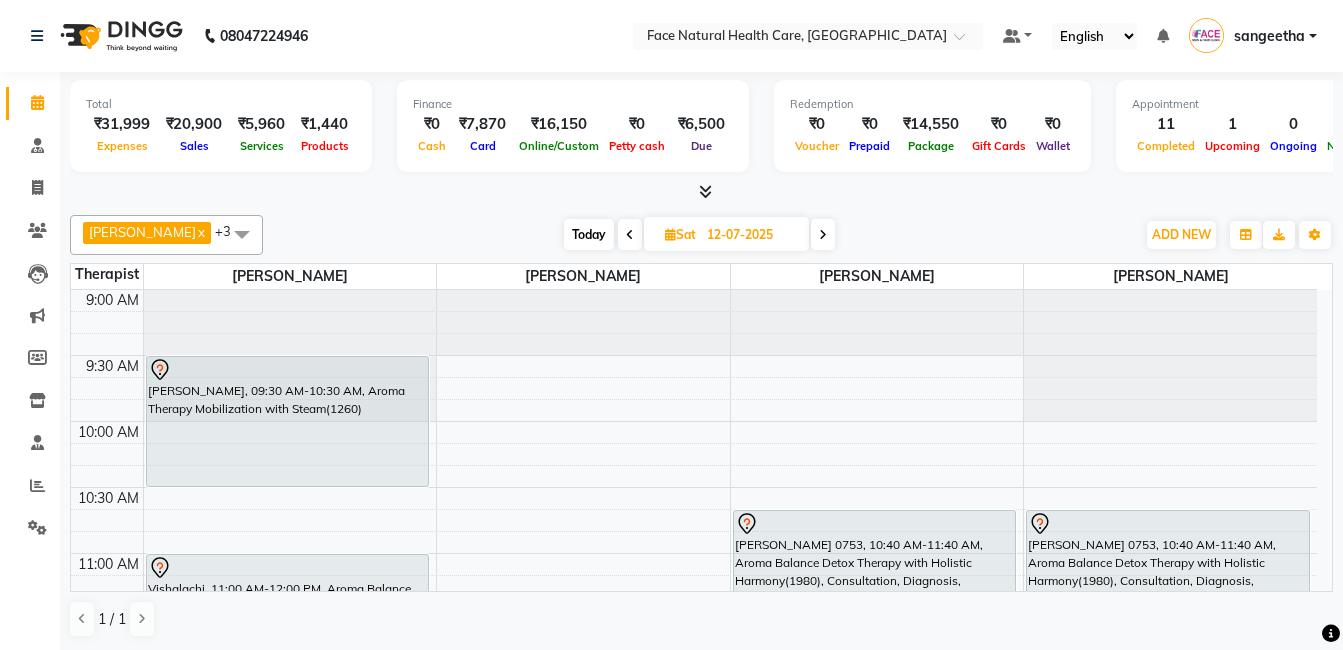 click on "Today" at bounding box center [589, 234] 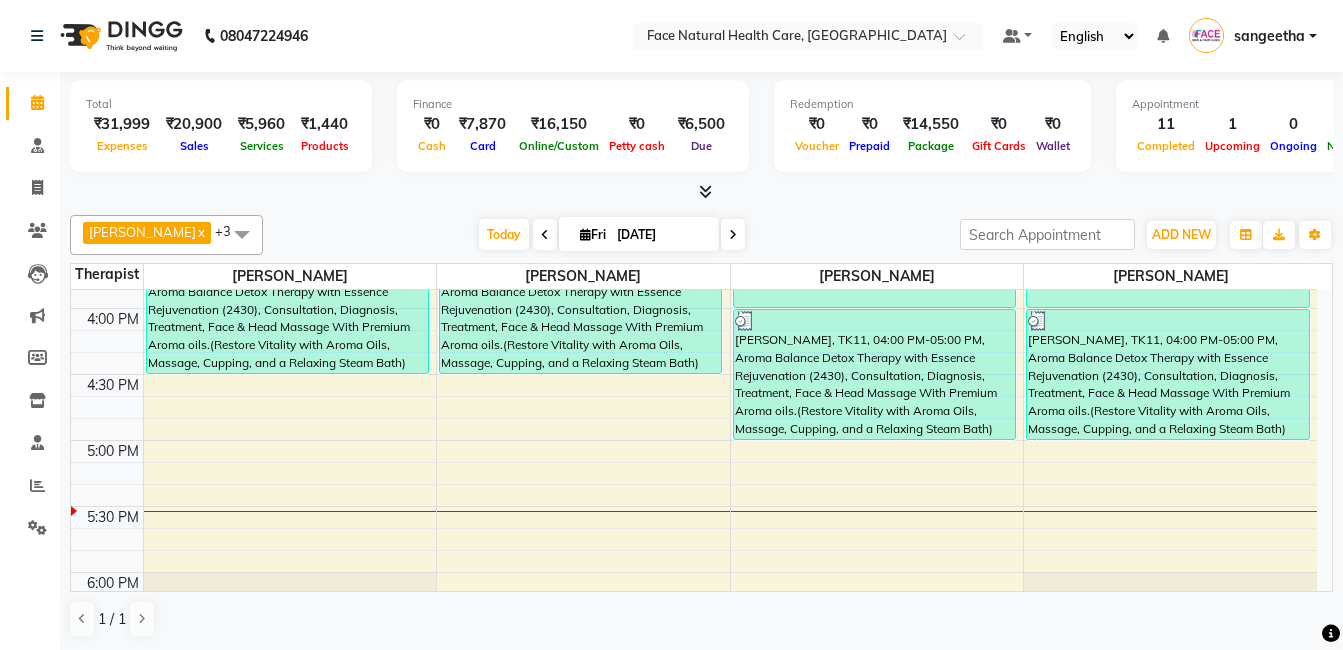 scroll, scrollTop: 978, scrollLeft: 0, axis: vertical 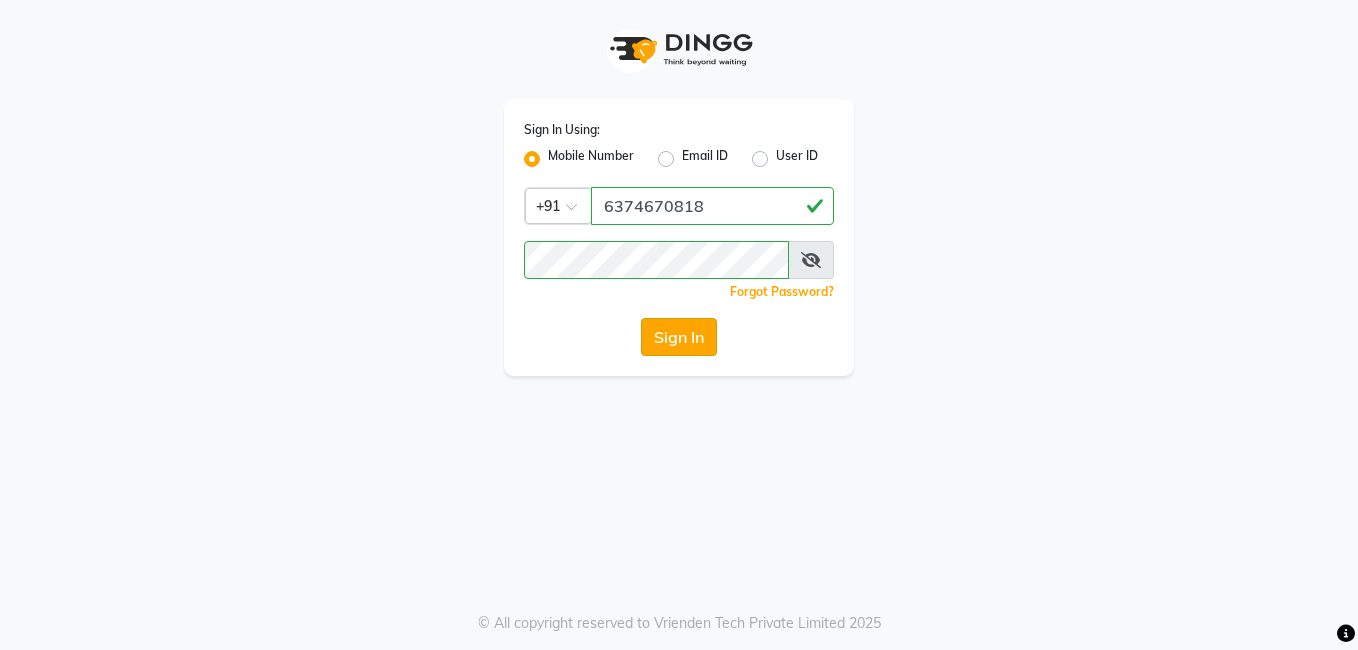 click on "Sign In" 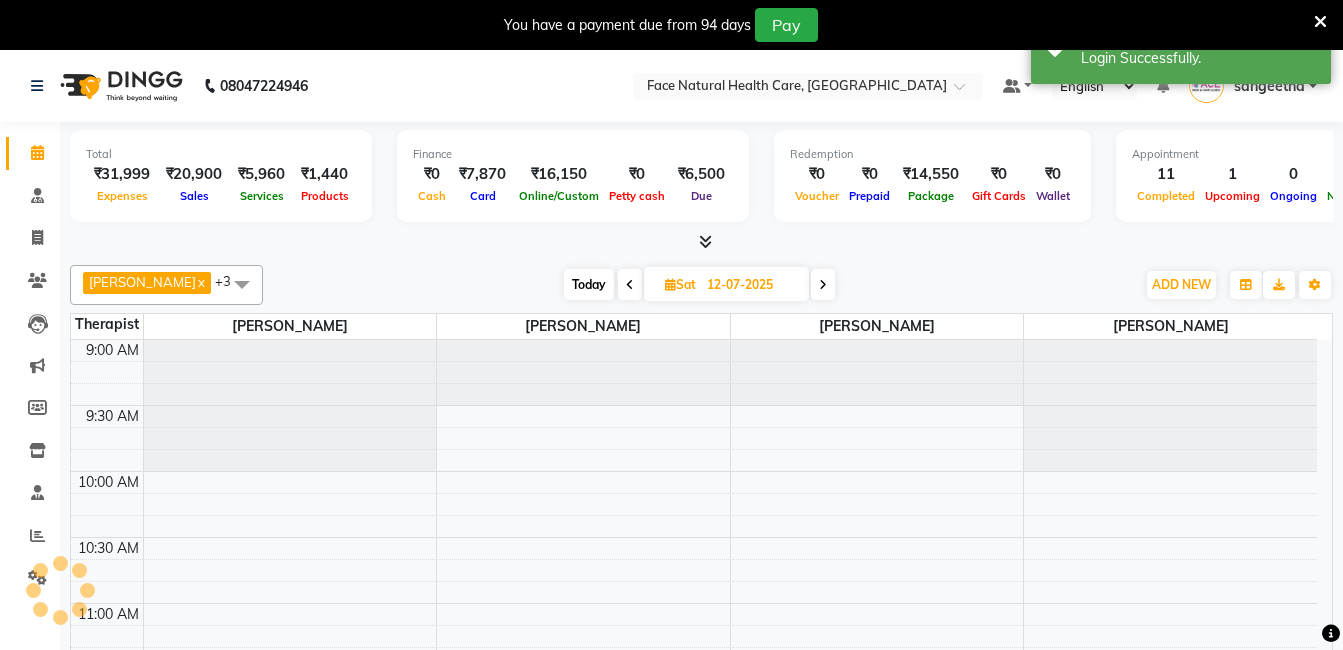 scroll, scrollTop: 882, scrollLeft: 0, axis: vertical 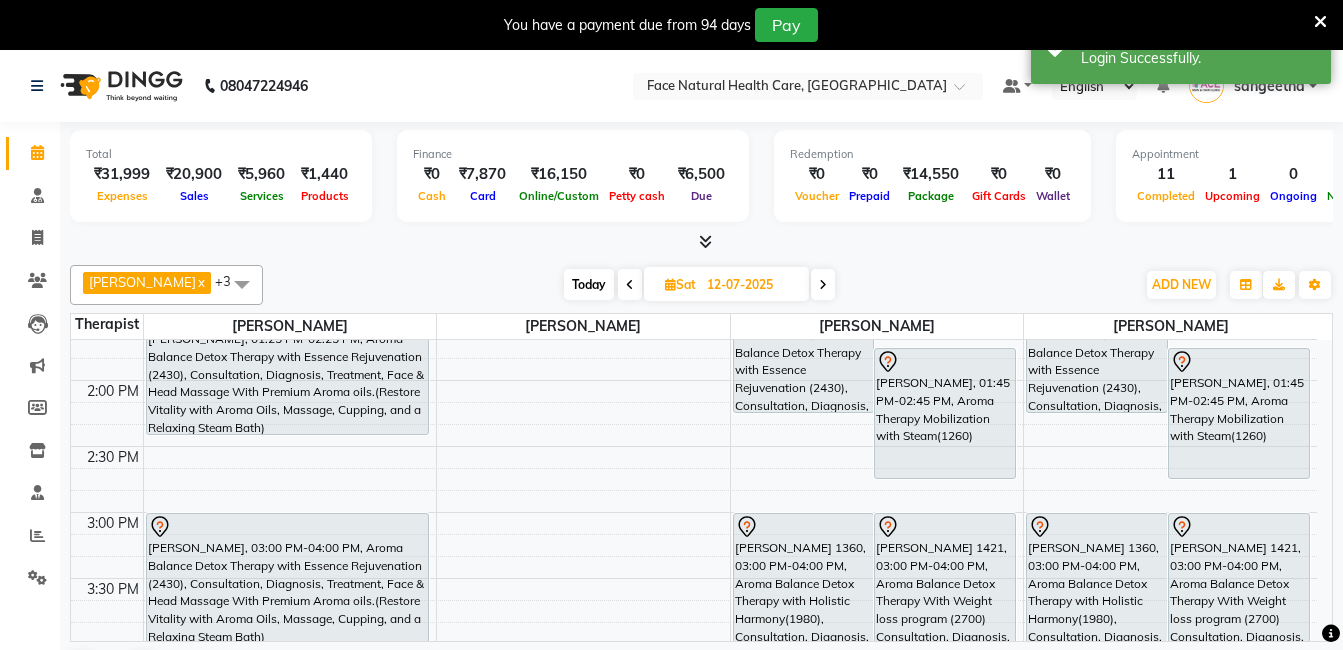 click on "[PERSON_NAME] 1360, 03:00 PM-04:00 PM, Aroma Balance Detox Therapy with Holistic Harmony(1980), Consultation, Diagnosis, Treatment, , face massage, With Special  Aroma oils.(A Perfect Blend of Aromatherapy, Massage, and Advanced Tools for Healing and Detoxification)" at bounding box center [804, 578] 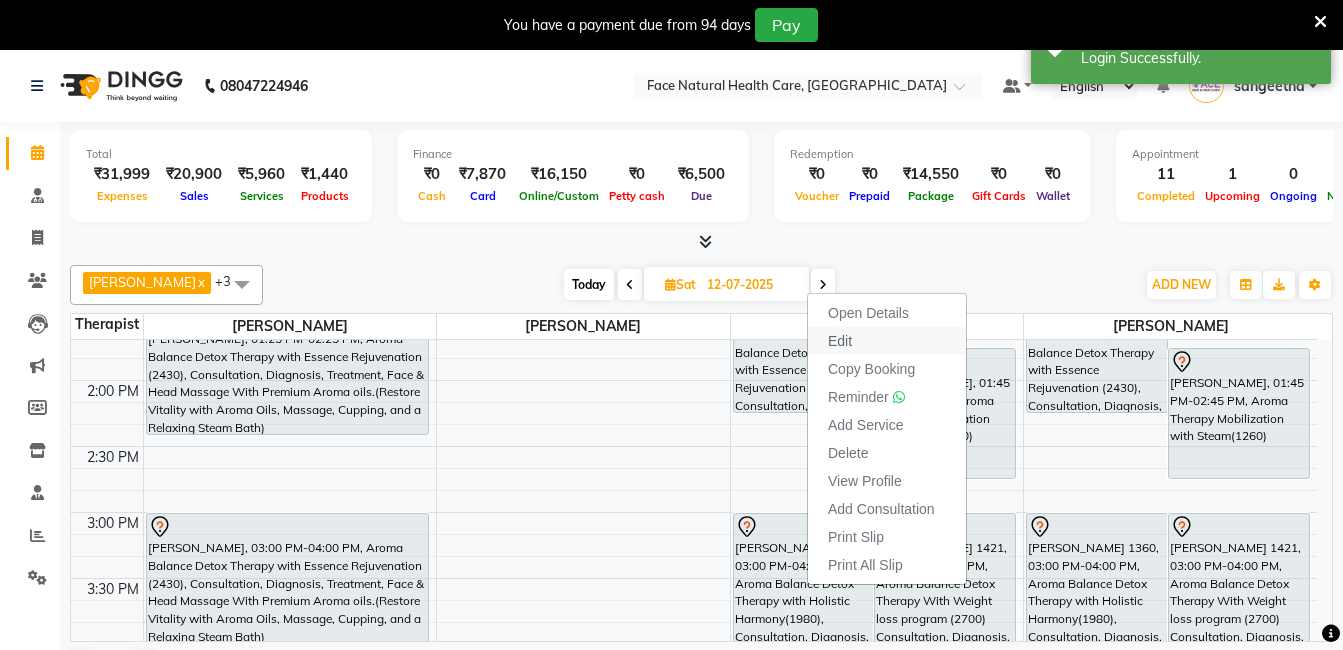 click on "Edit" at bounding box center (887, 341) 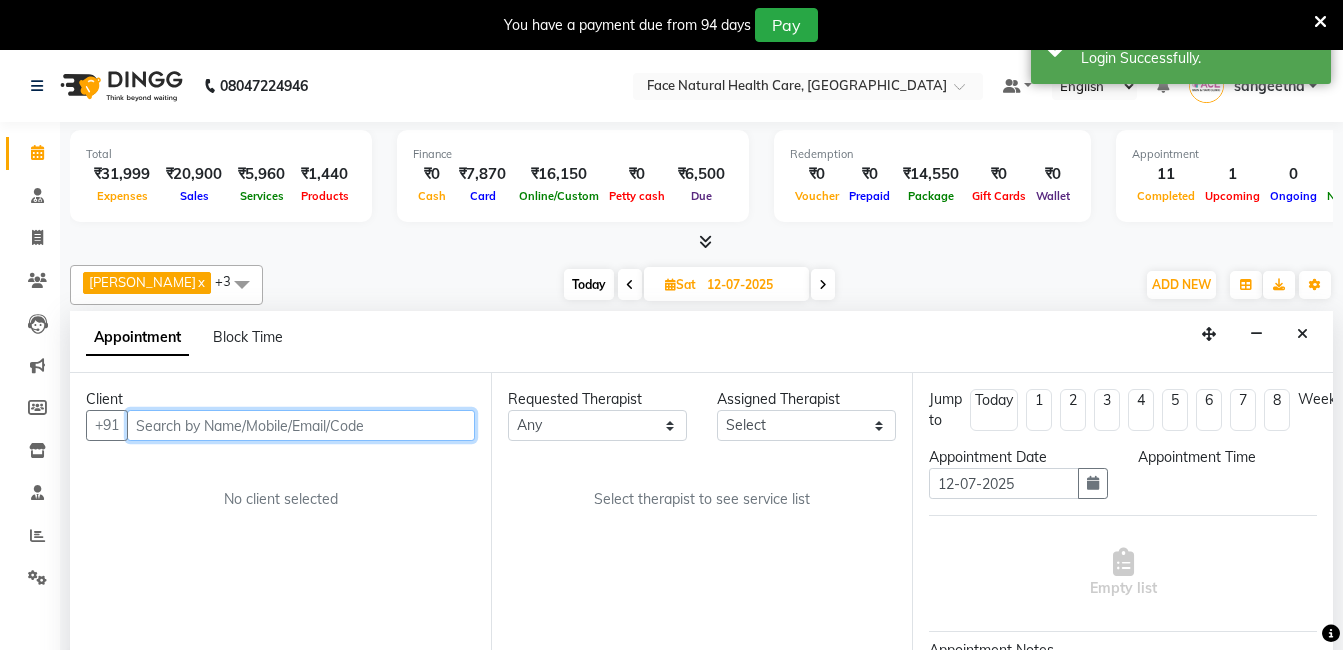 scroll, scrollTop: 51, scrollLeft: 0, axis: vertical 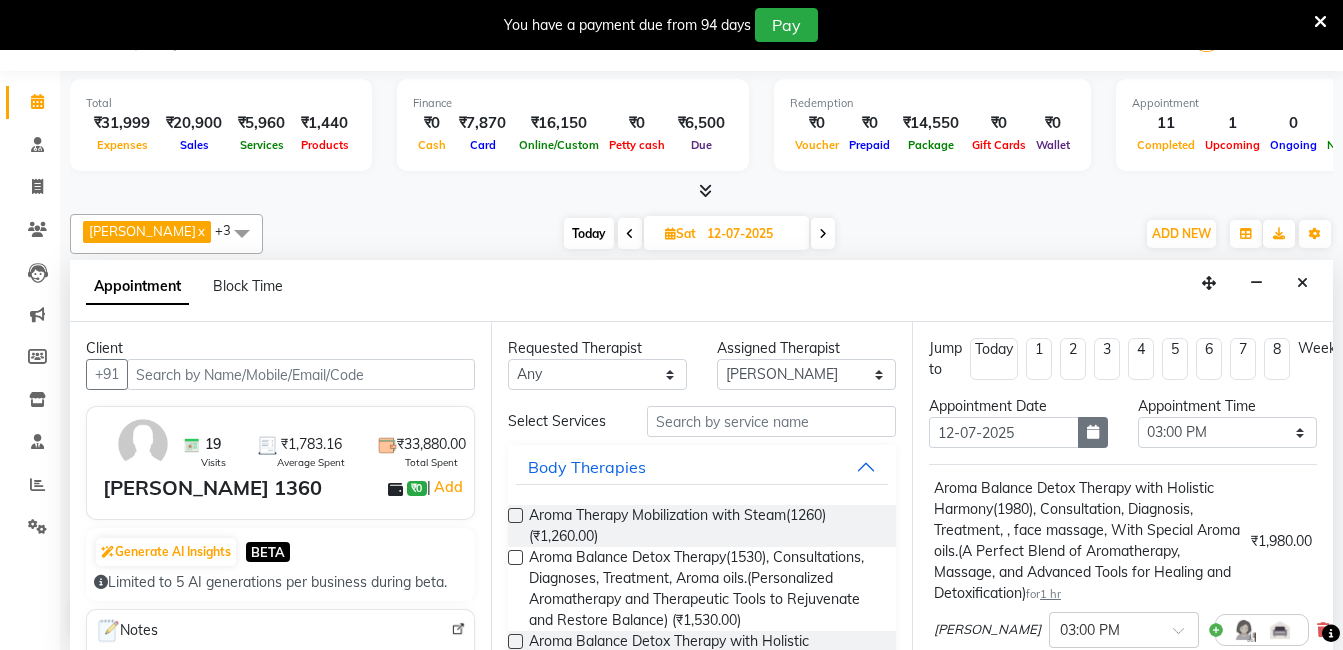 click at bounding box center [1093, 432] 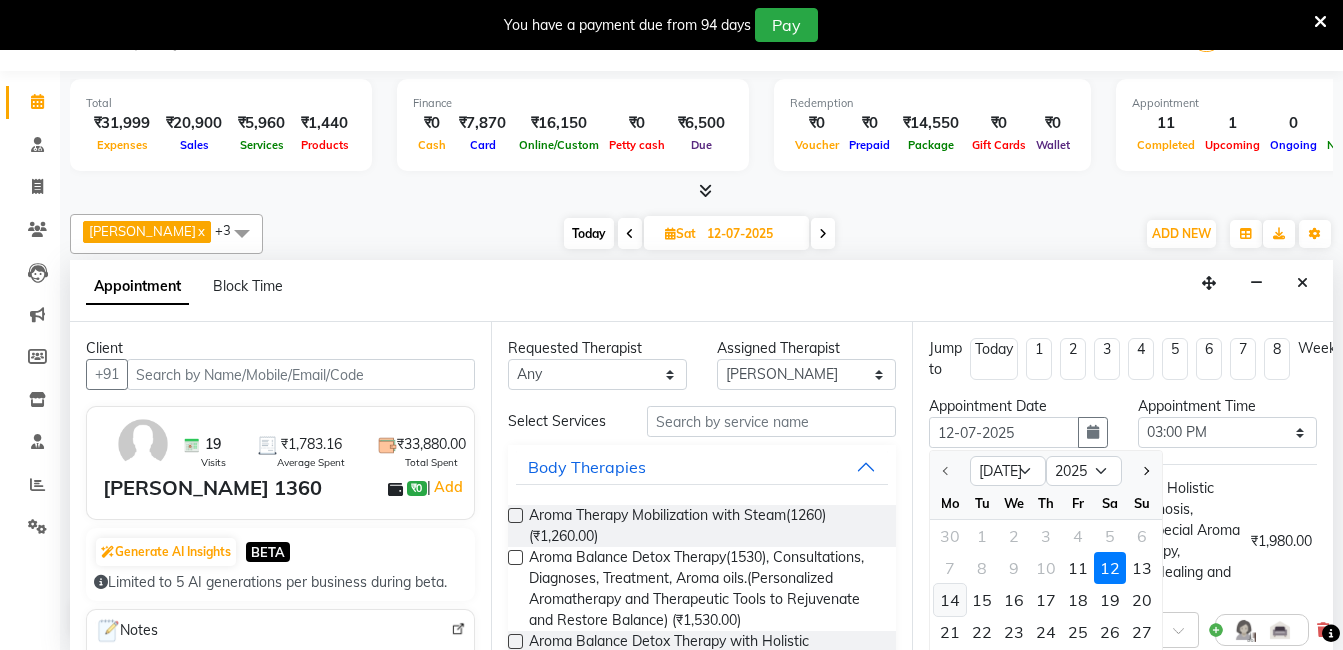 click on "14" at bounding box center (950, 600) 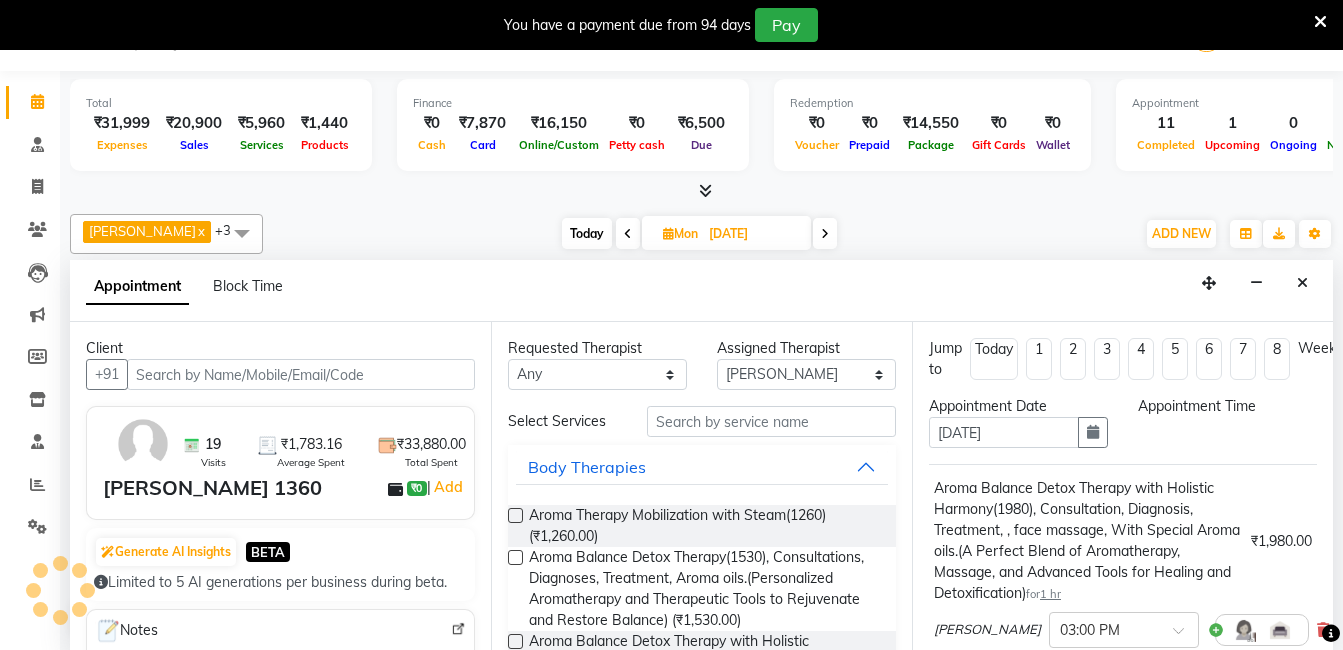 scroll, scrollTop: 1018, scrollLeft: 0, axis: vertical 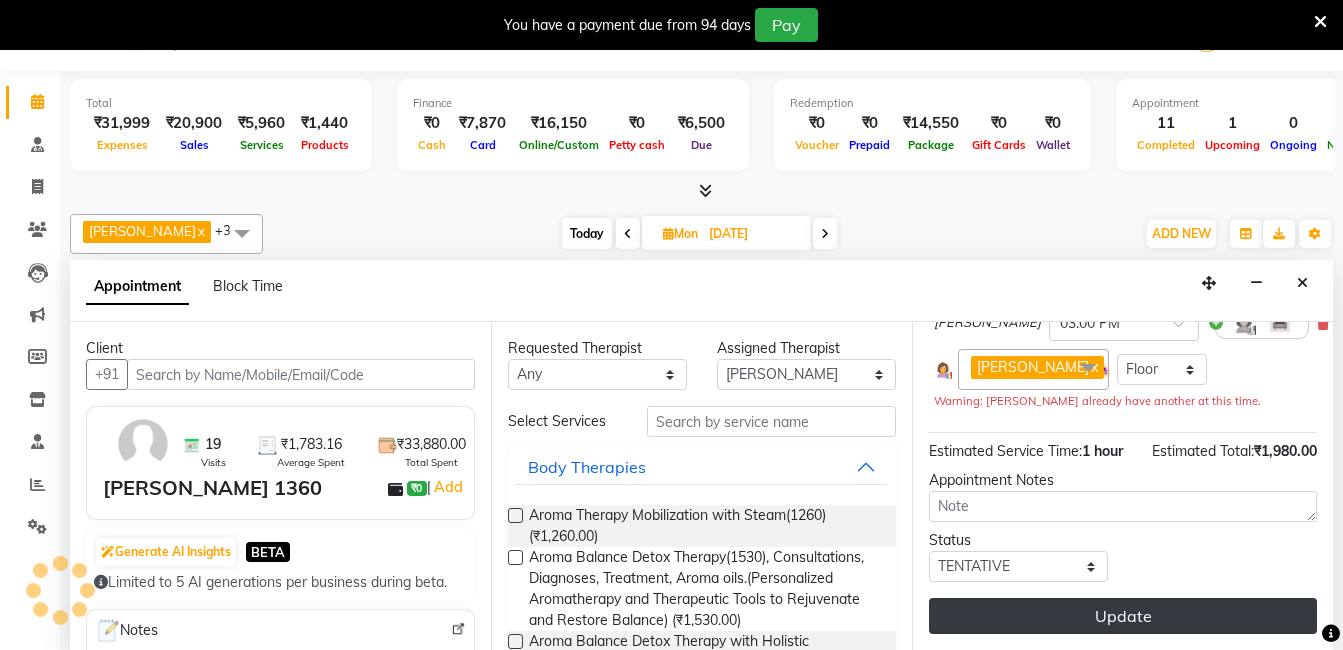 click on "Update" at bounding box center (1123, 616) 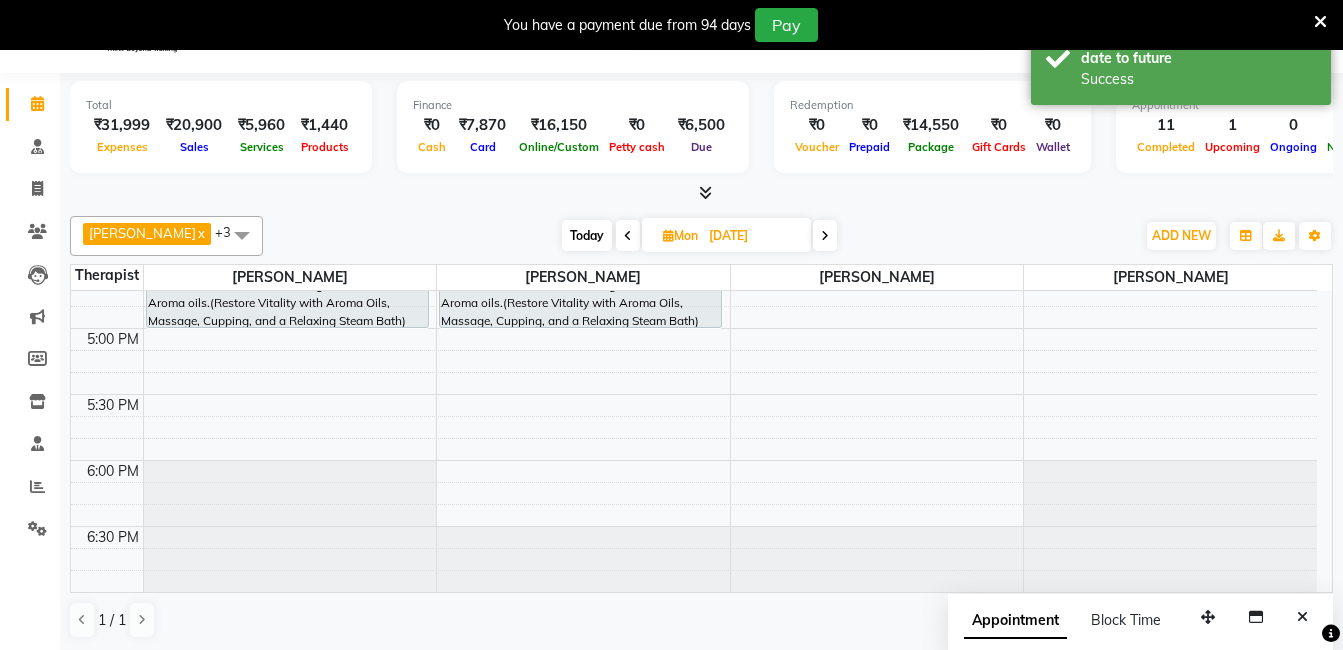 scroll, scrollTop: 0, scrollLeft: 0, axis: both 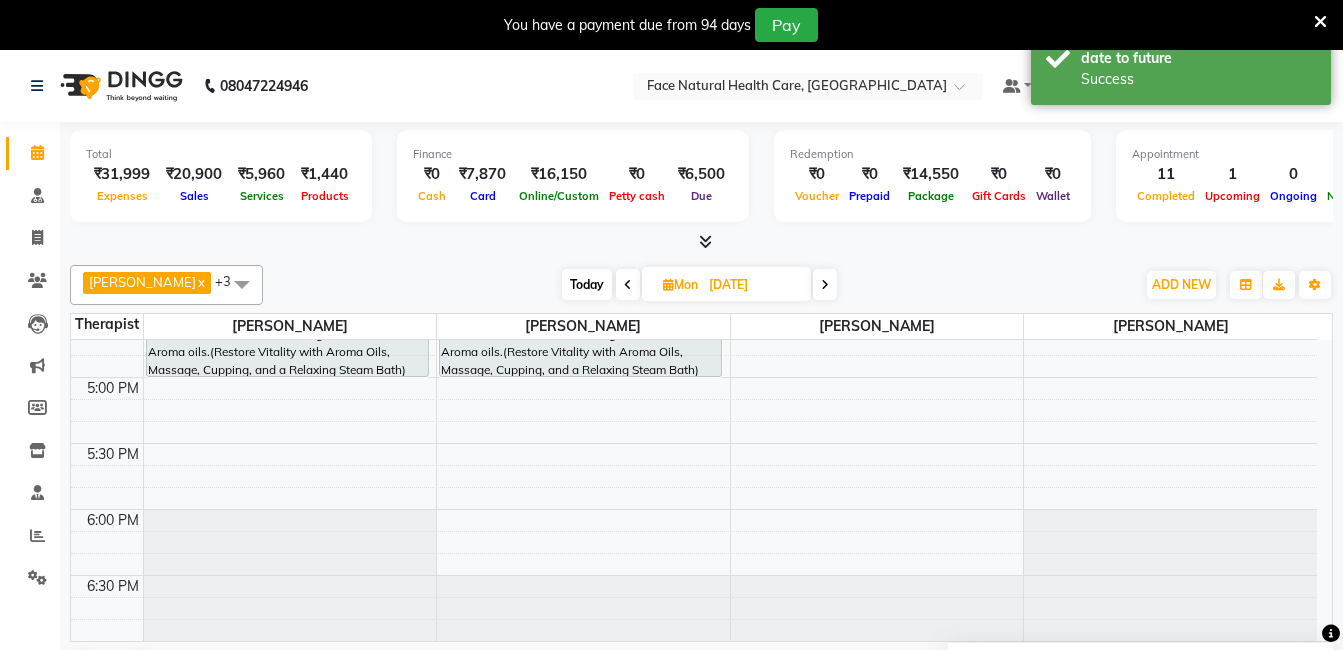 click on "Today" at bounding box center [587, 284] 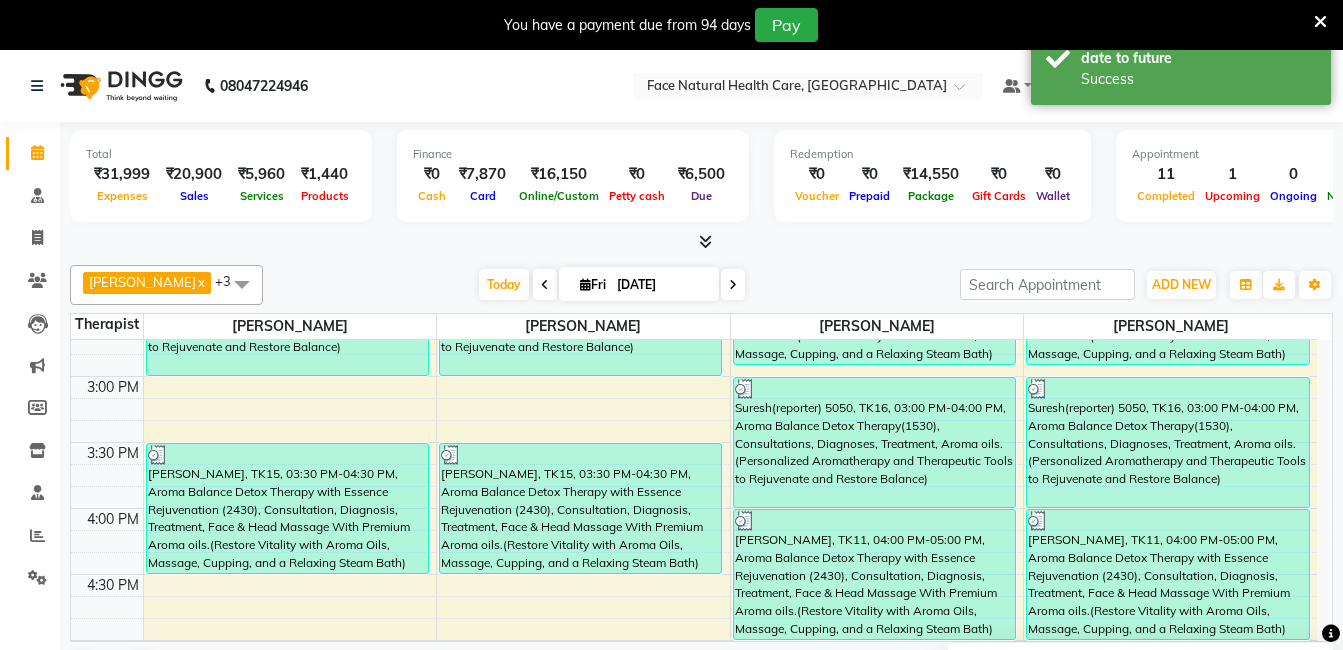 scroll, scrollTop: 492, scrollLeft: 0, axis: vertical 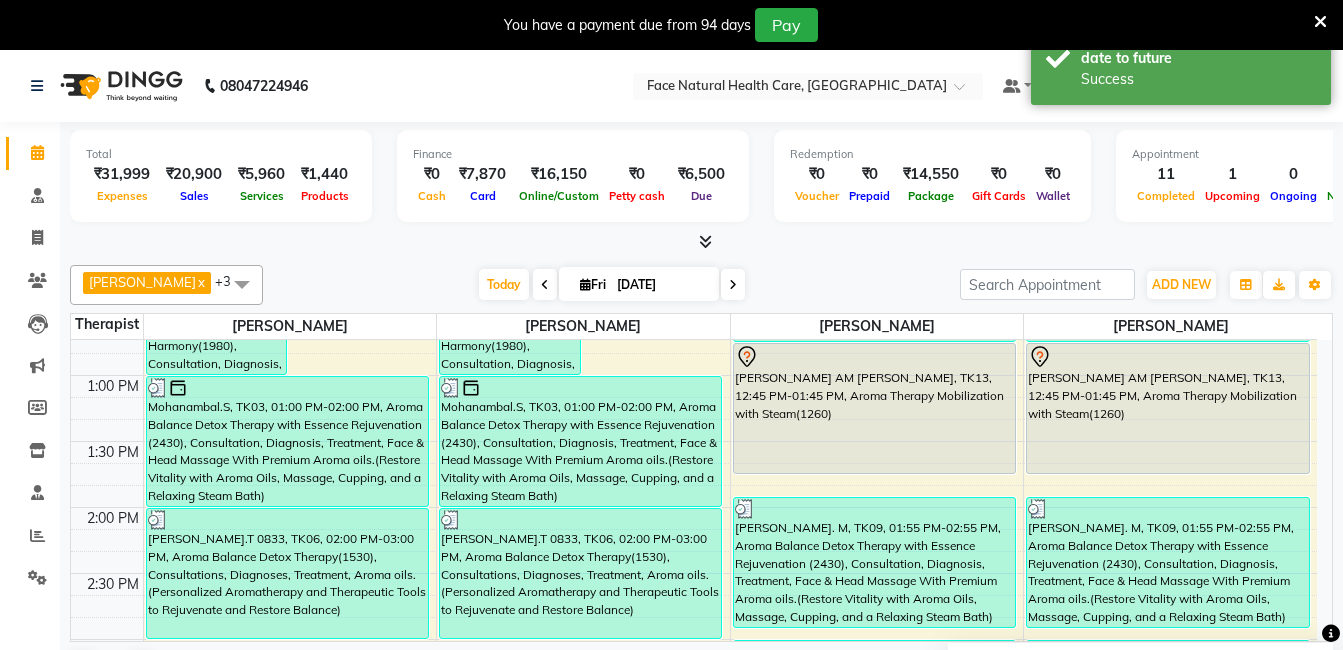 click at bounding box center [733, 284] 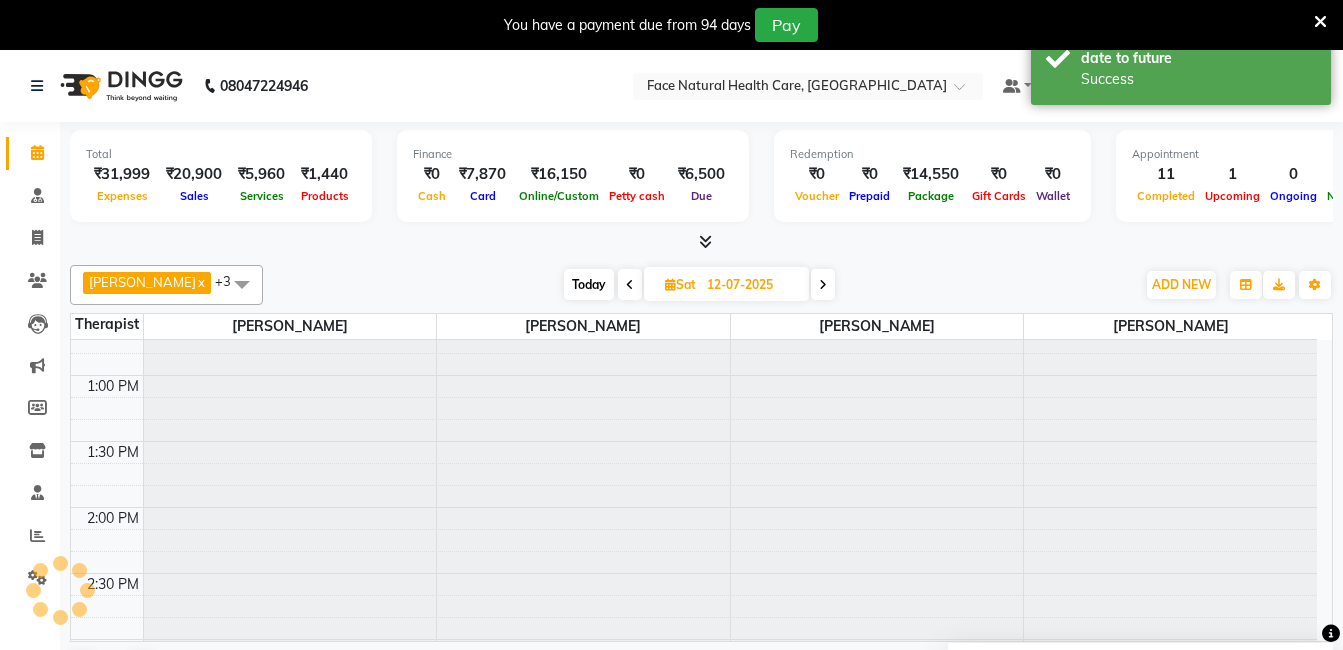 scroll, scrollTop: 1018, scrollLeft: 0, axis: vertical 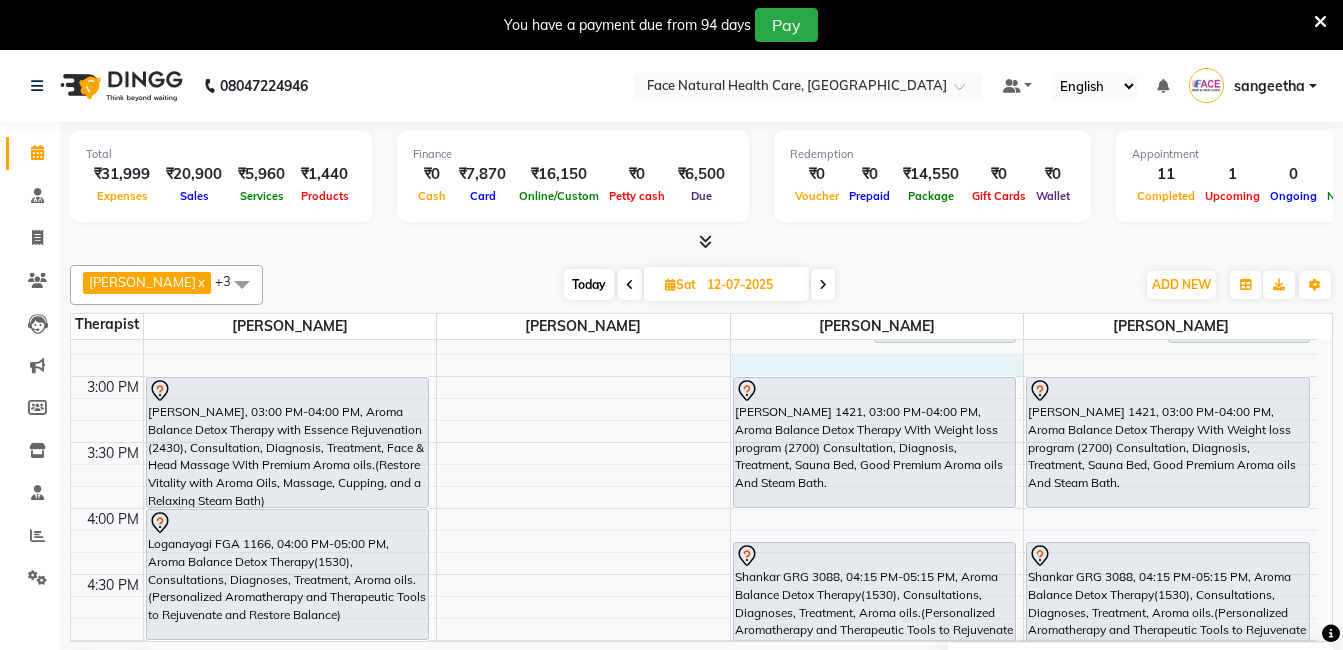 click on "9:00 AM 9:30 AM 10:00 AM 10:30 AM 11:00 AM 11:30 AM 12:00 PM 12:30 PM 1:00 PM 1:30 PM 2:00 PM 2:30 PM 3:00 PM 3:30 PM 4:00 PM 4:30 PM 5:00 PM 5:30 PM 6:00 PM 6:30 PM             Vishalachi, 11:00 AM-12:00 PM, Aroma Balance Detox Therapy(1530), Consultations, Diagnoses, Treatment, Aroma oils.(Personalized Aromatherapy and Therapeutic Tools to Rejuvenate and Restore Balance)             [PERSON_NAME], 12:20 PM-01:20 PM, Aroma Therapy Mobilization with Steam(1260)             [PERSON_NAME], 01:25 PM-02:25 PM, Aroma Balance Detox Therapy with Essence Rejuvenation  (2430), Consultation, Diagnosis, Treatment,  Face & Head Massage With Premium Aroma oils.(Restore Vitality with Aroma Oils, Massage, Cupping, and a Relaxing Steam Bath)             [PERSON_NAME] B, 03:00 PM-04:00 PM, Aroma Balance Detox Therapy with Essence Rejuvenation  (2430), Consultation, Diagnosis, Treatment,  Face & Head Massage With Premium Aroma oils.(Restore Vitality with Aroma Oils, Massage, Cupping, and a Relaxing Steam Bath)" at bounding box center [694, 244] 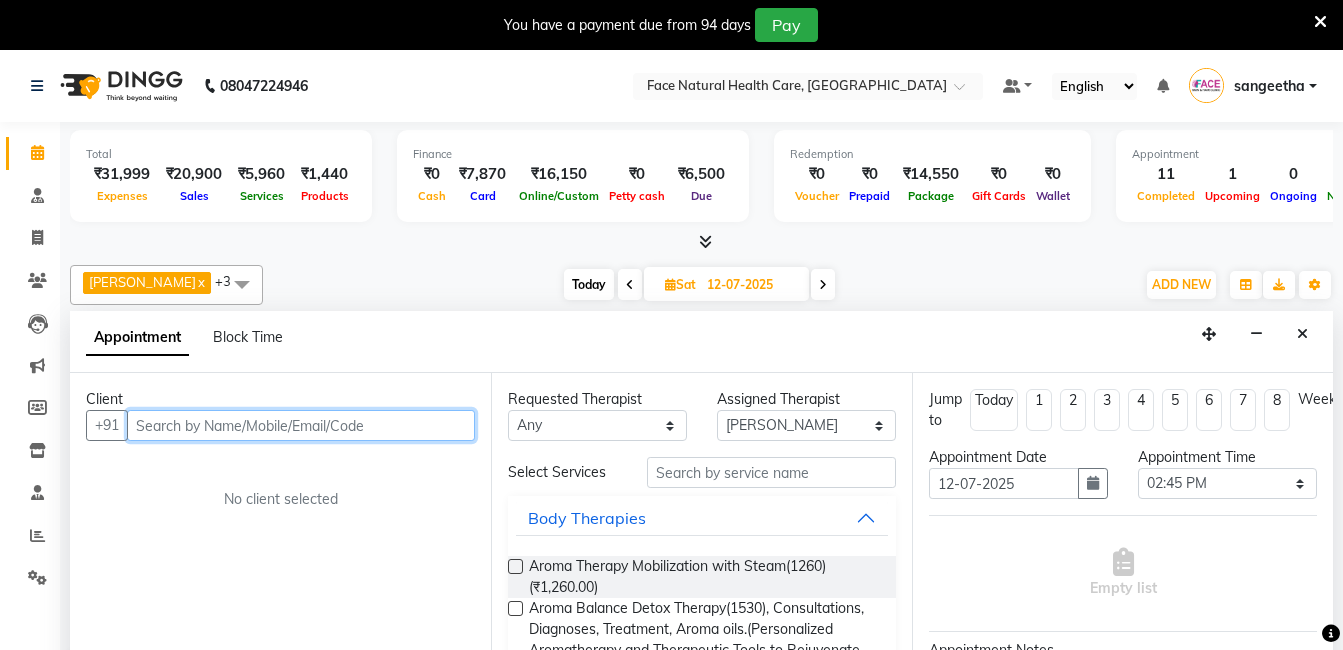 scroll, scrollTop: 51, scrollLeft: 0, axis: vertical 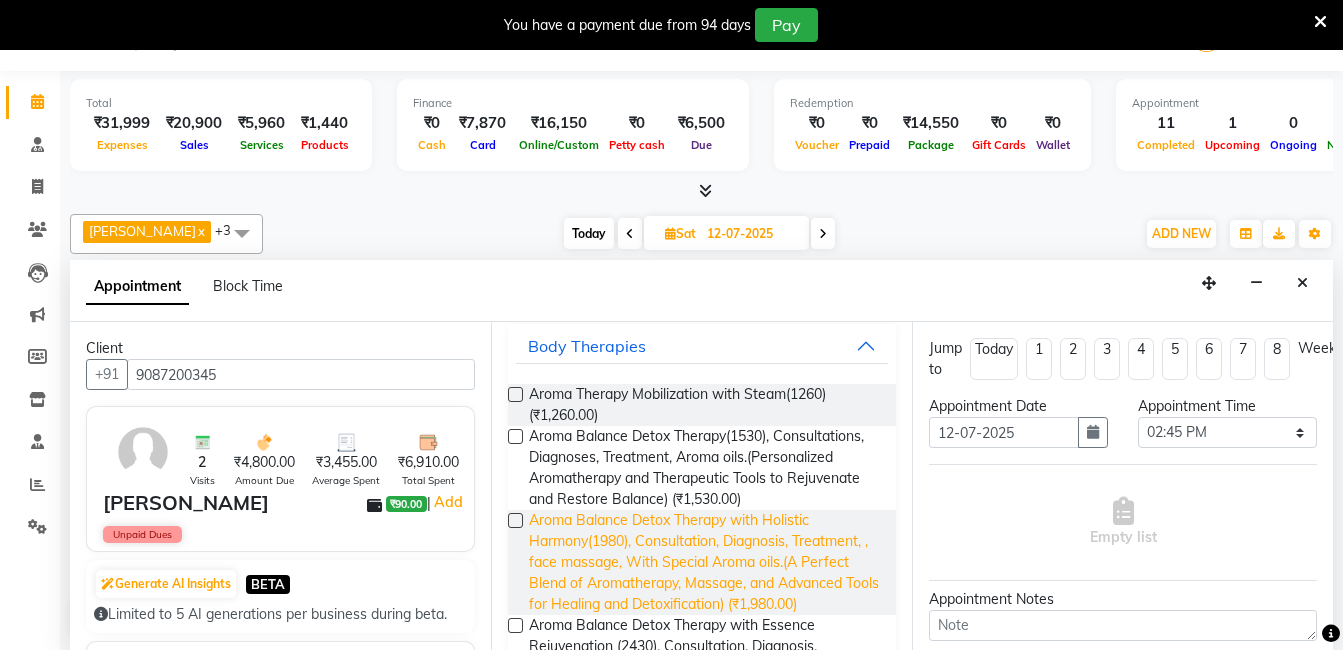 click on "Aroma Balance Detox Therapy with Holistic Harmony(1980), Consultation, Diagnosis, Treatment, , face massage, With Special  Aroma oils.(A Perfect Blend of Aromatherapy, Massage, and Advanced Tools for Healing and Detoxification) (₹1,980.00)" at bounding box center [704, 562] 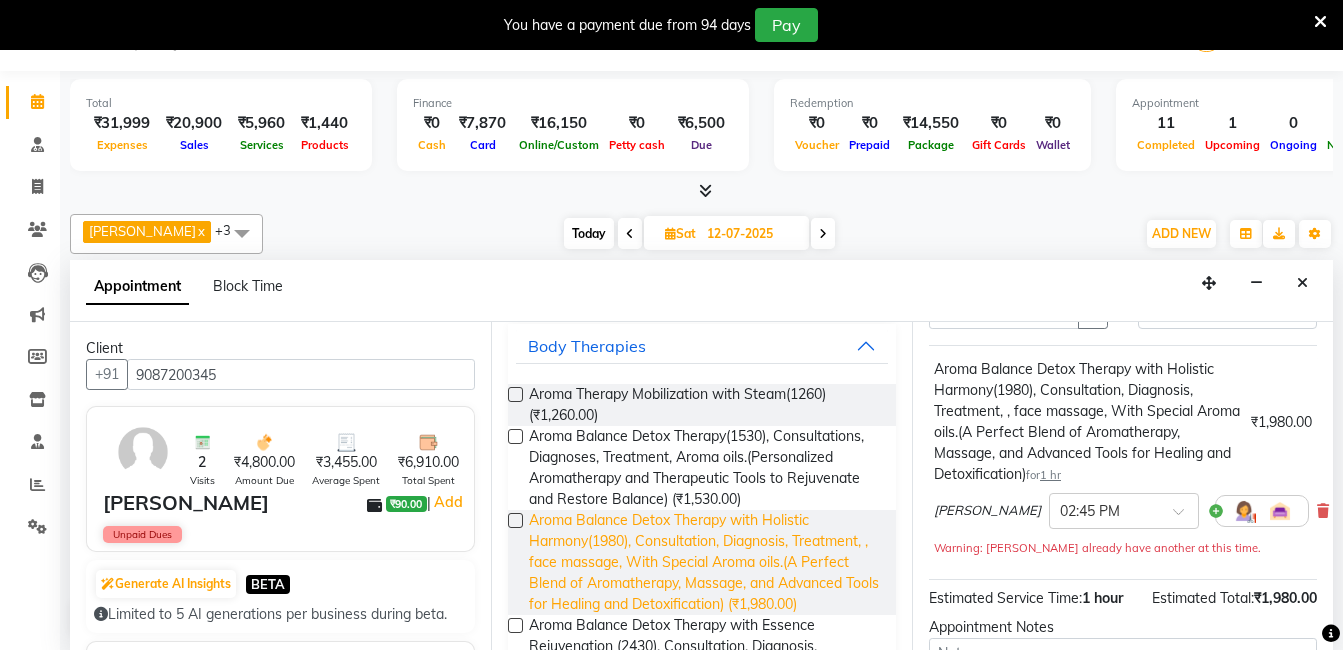 scroll, scrollTop: 152, scrollLeft: 0, axis: vertical 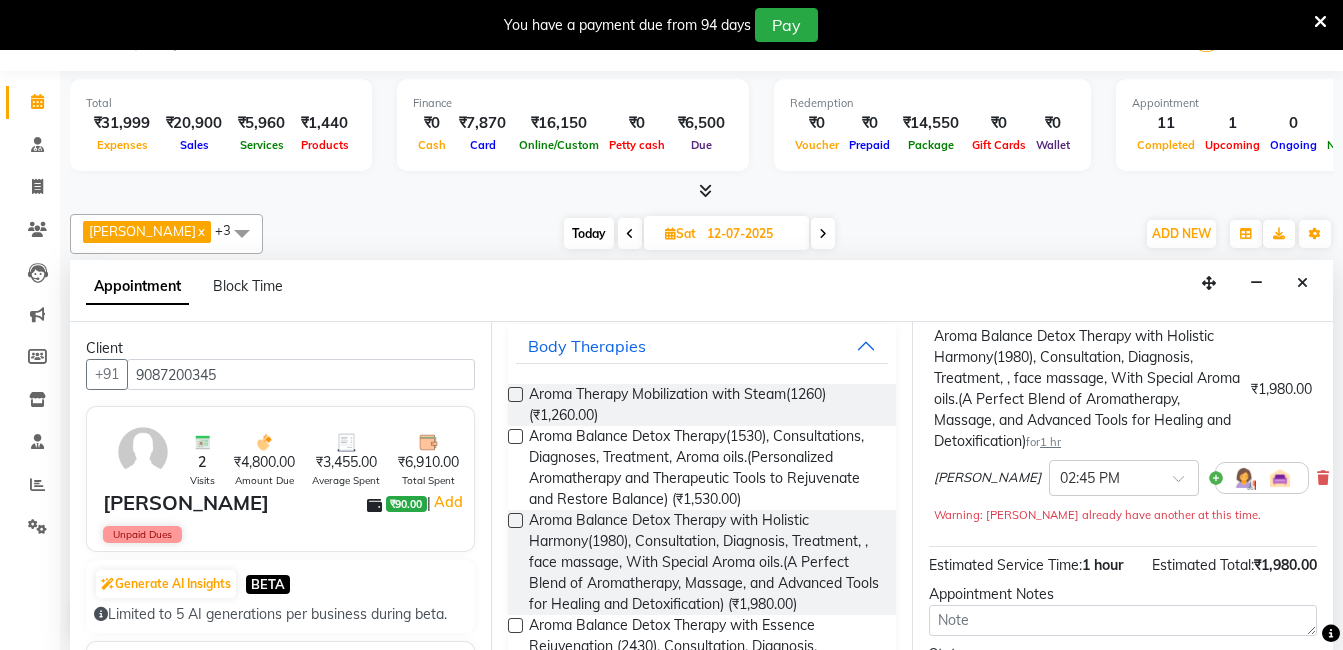 click at bounding box center [1244, 478] 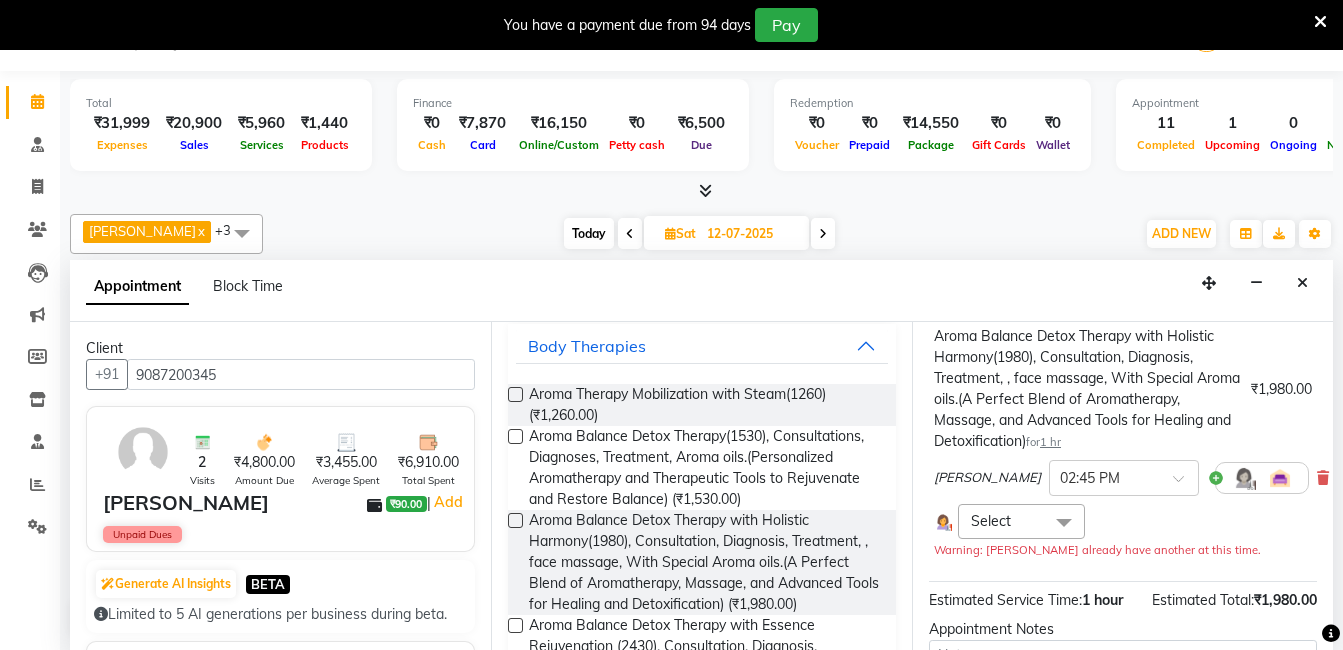 click at bounding box center [1064, 523] 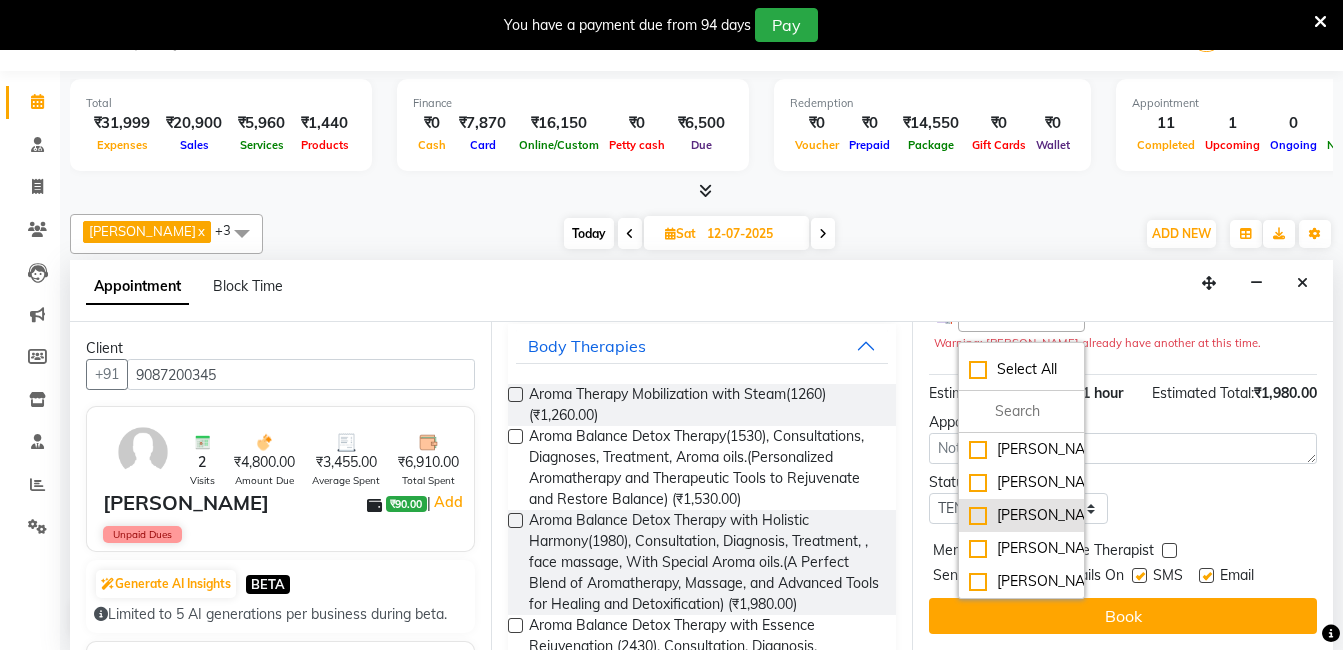click on "[PERSON_NAME]" at bounding box center (1021, 515) 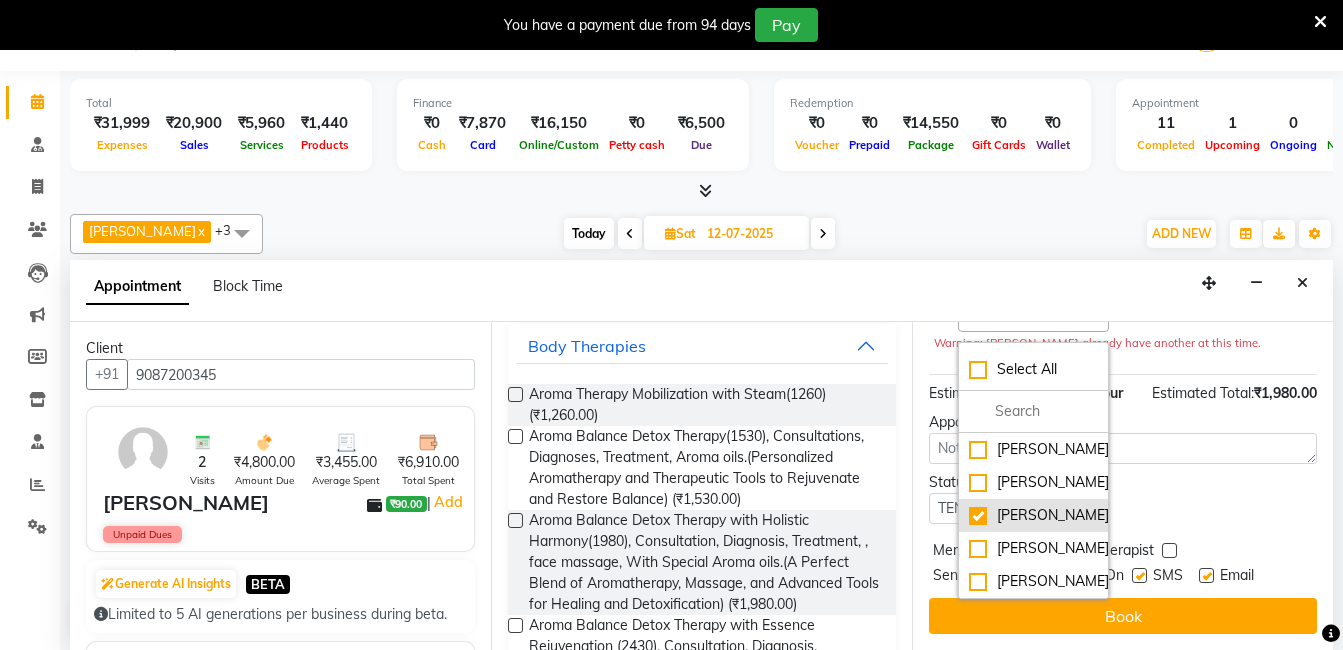 scroll, scrollTop: 426, scrollLeft: 0, axis: vertical 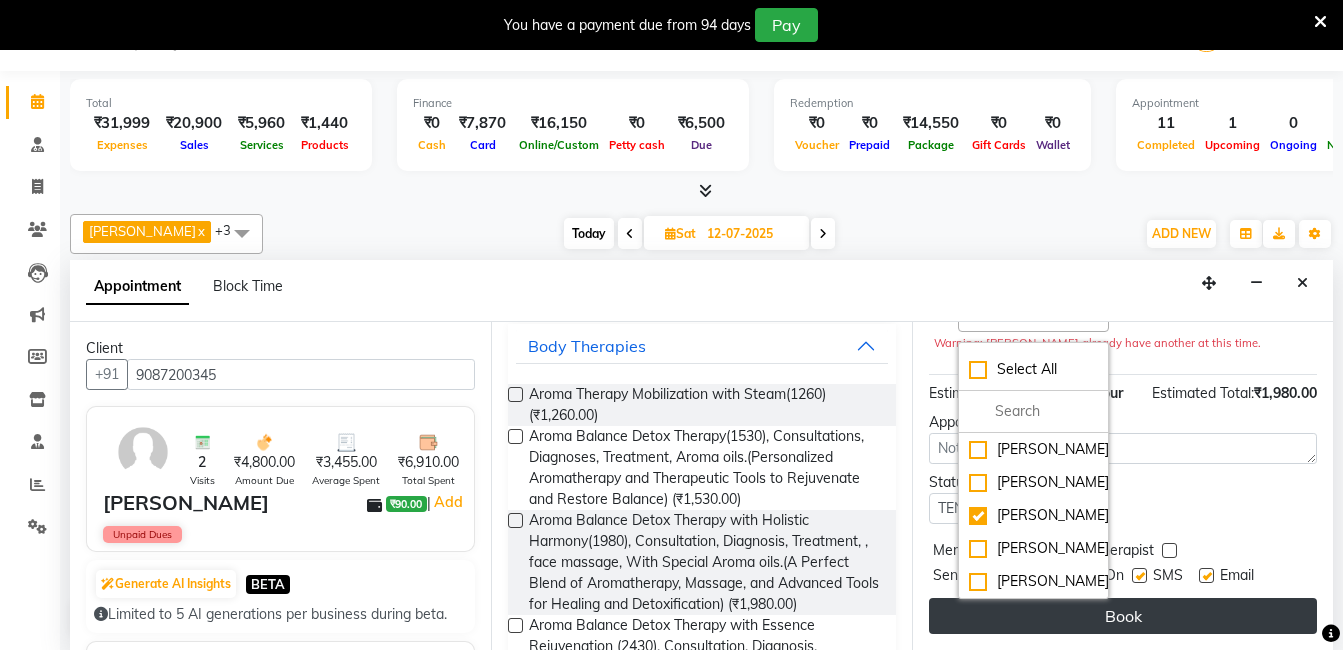 click on "Book" at bounding box center (1123, 616) 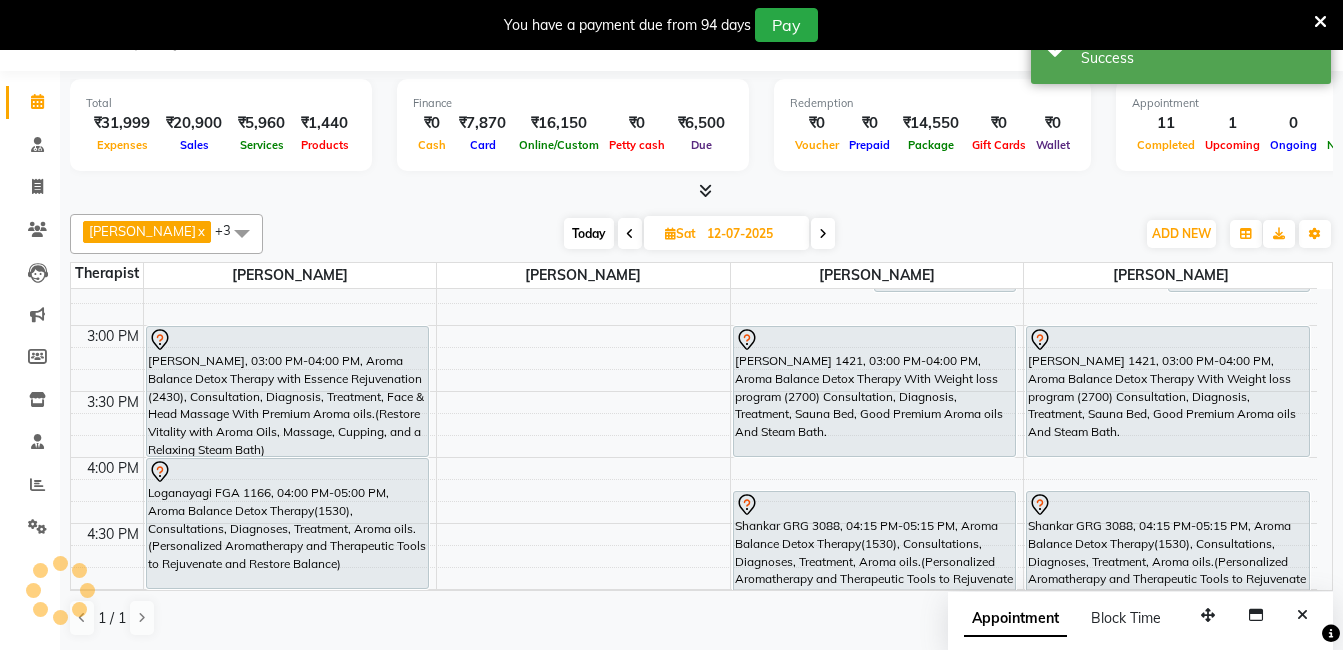 scroll, scrollTop: 0, scrollLeft: 0, axis: both 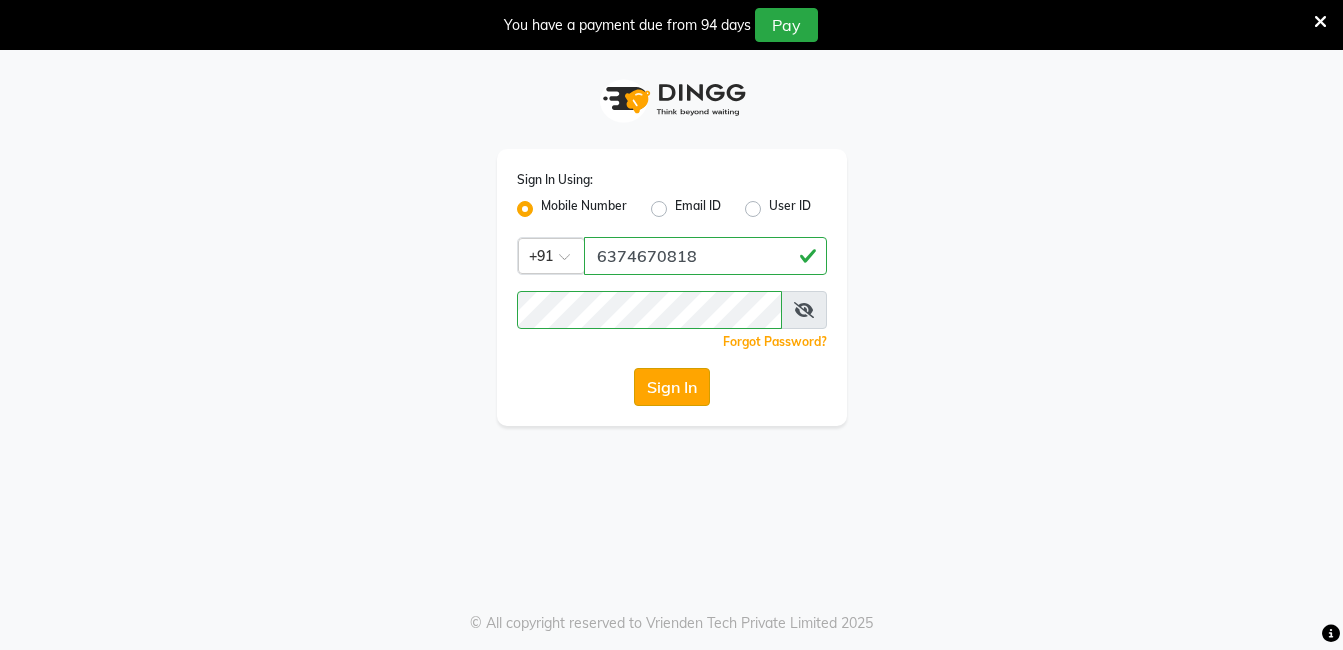 click on "Sign In" 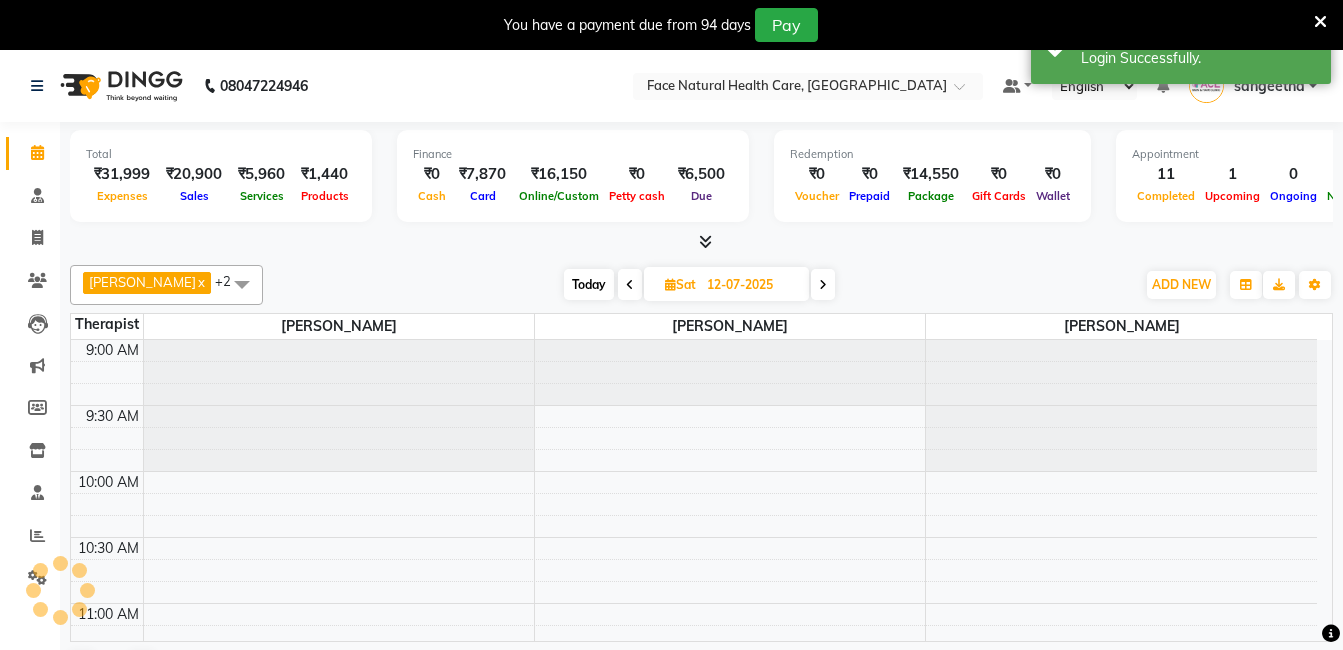 scroll, scrollTop: 980, scrollLeft: 0, axis: vertical 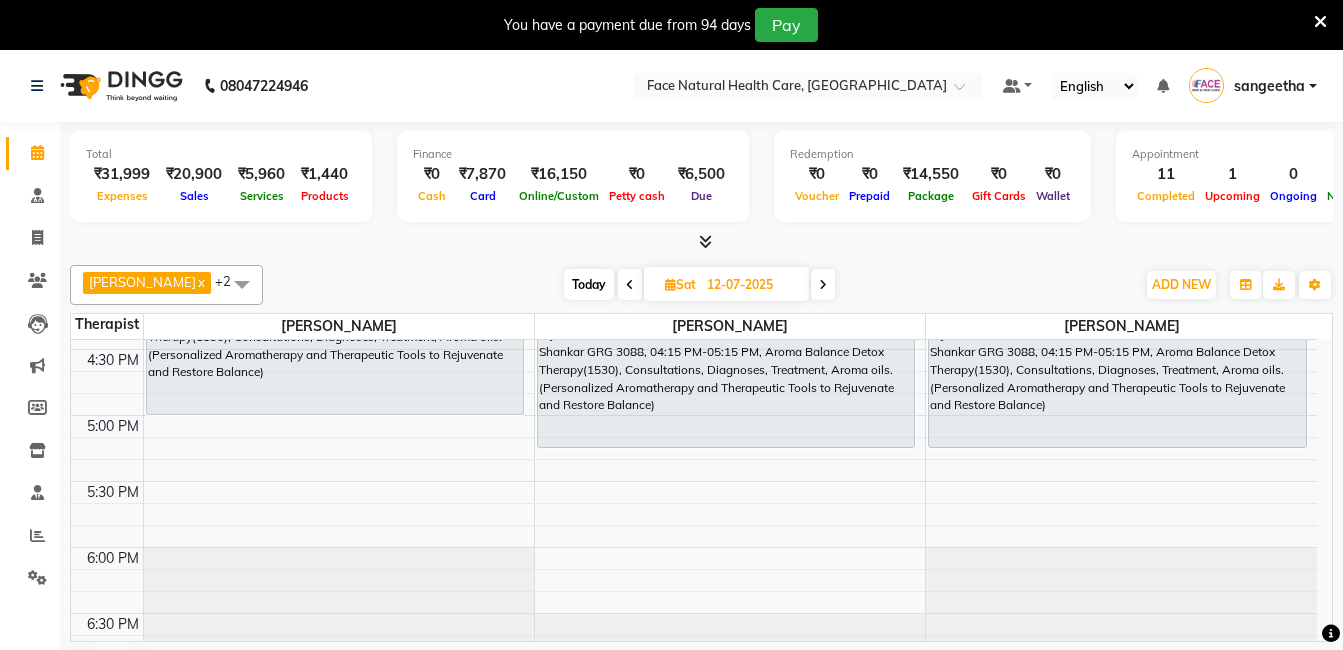 click on "Today" at bounding box center (589, 284) 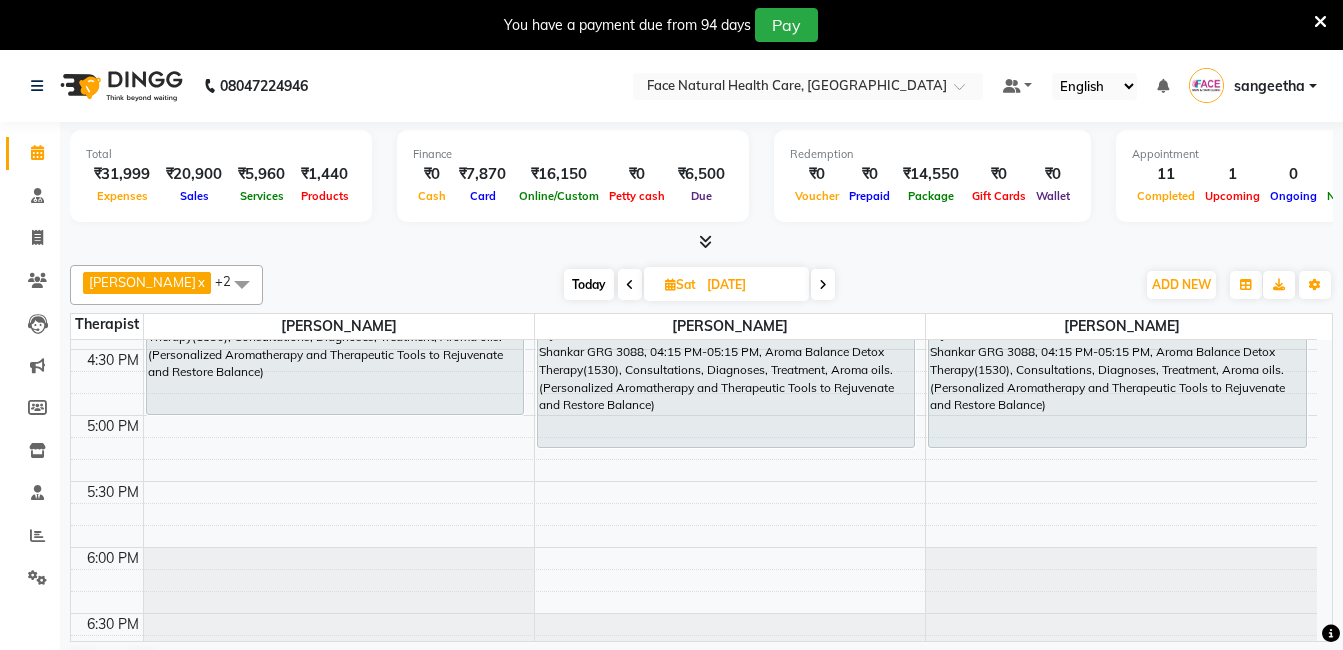 scroll, scrollTop: 1018, scrollLeft: 0, axis: vertical 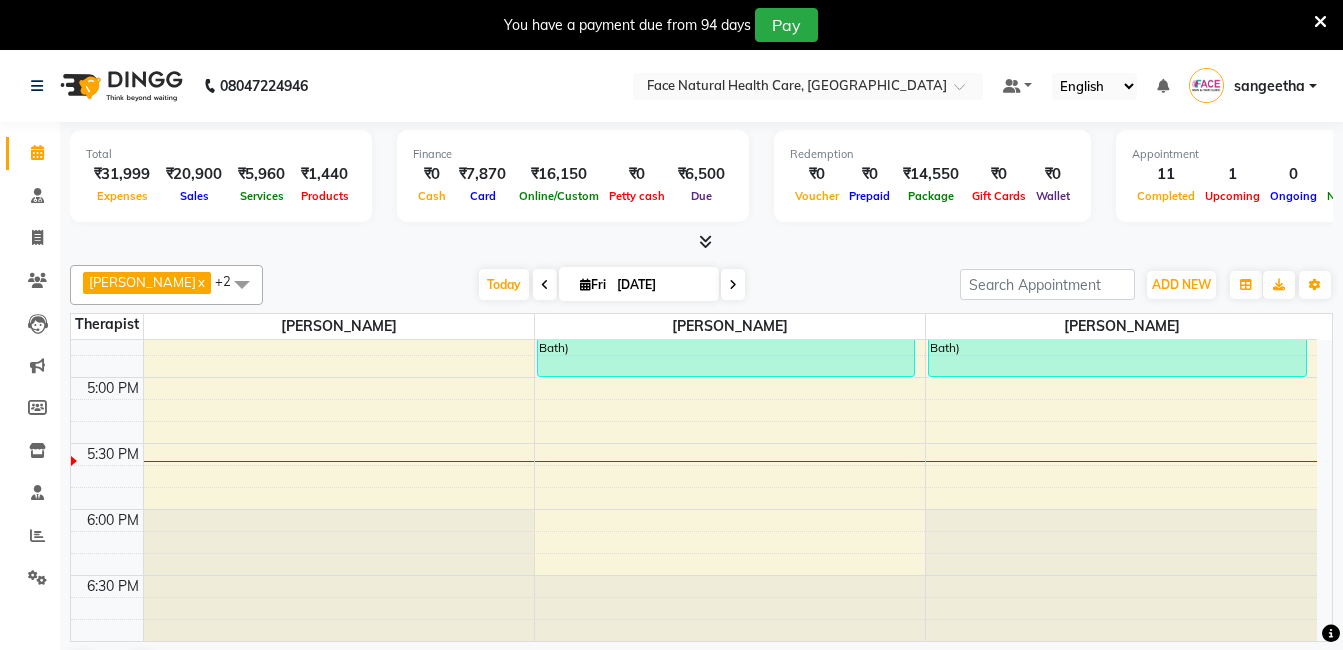 click at bounding box center (1320, 22) 